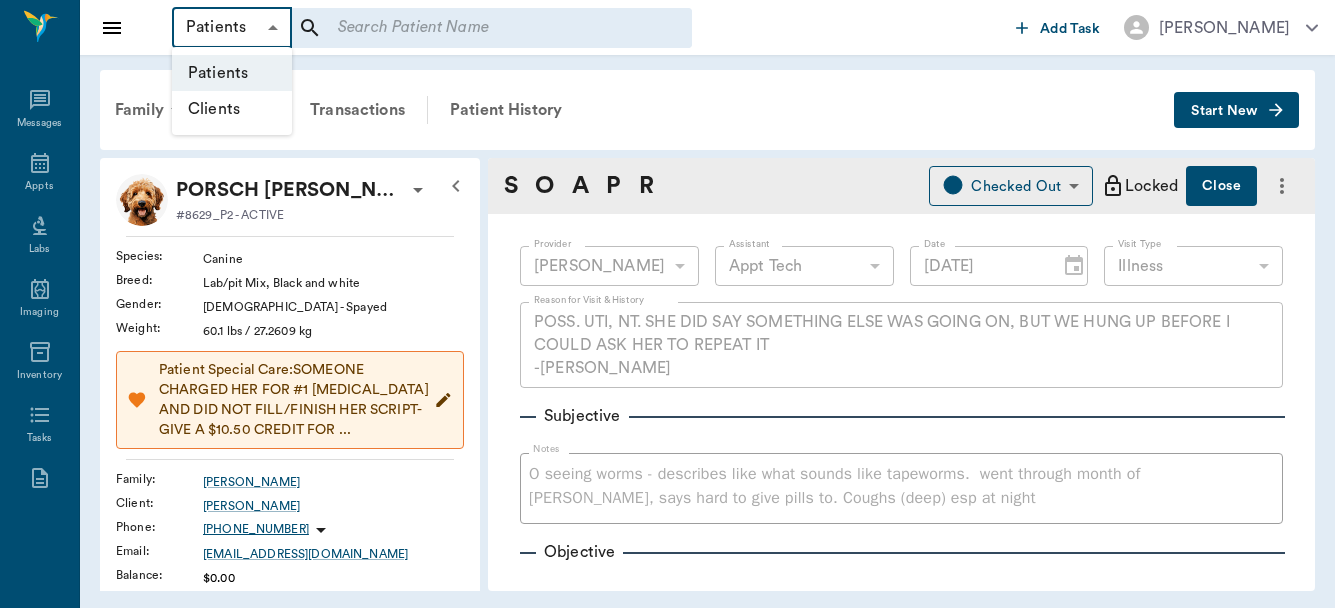 click on "Clients" at bounding box center [232, 109] 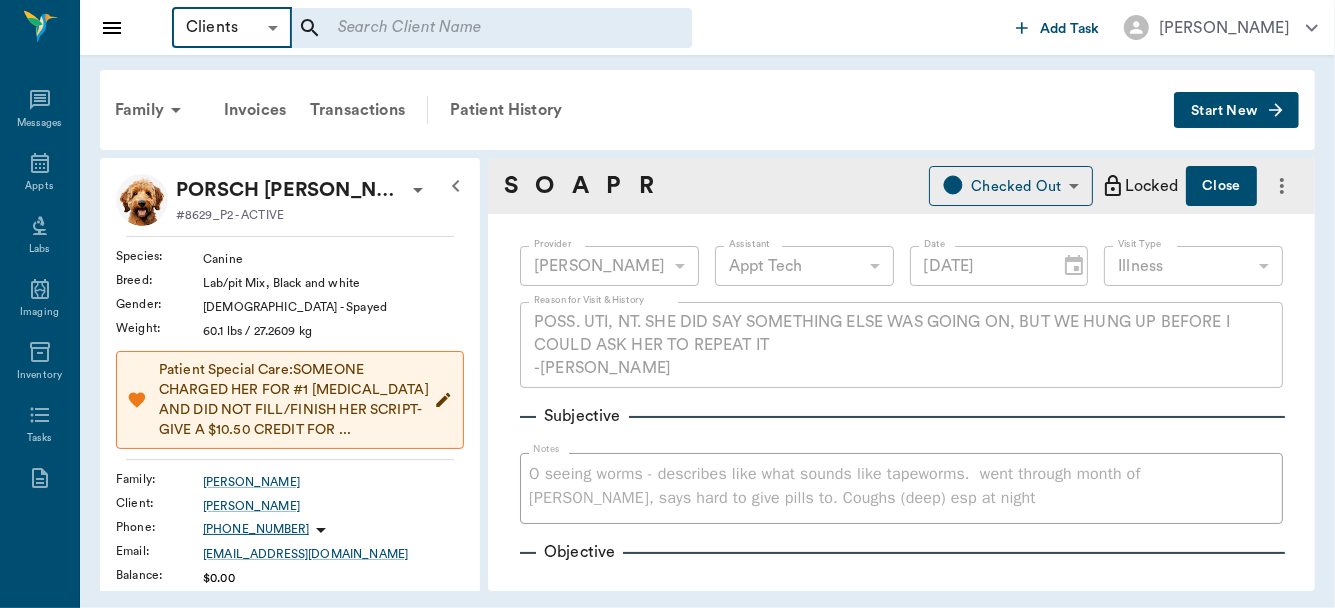type on "Clients" 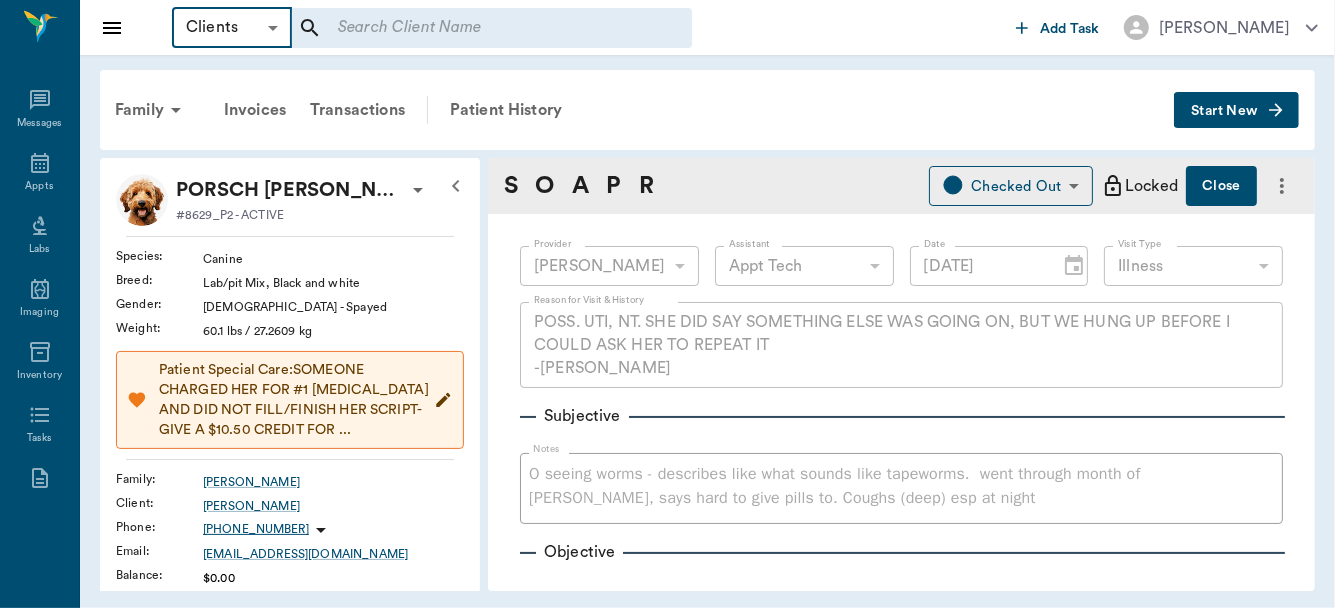 click at bounding box center (478, 28) 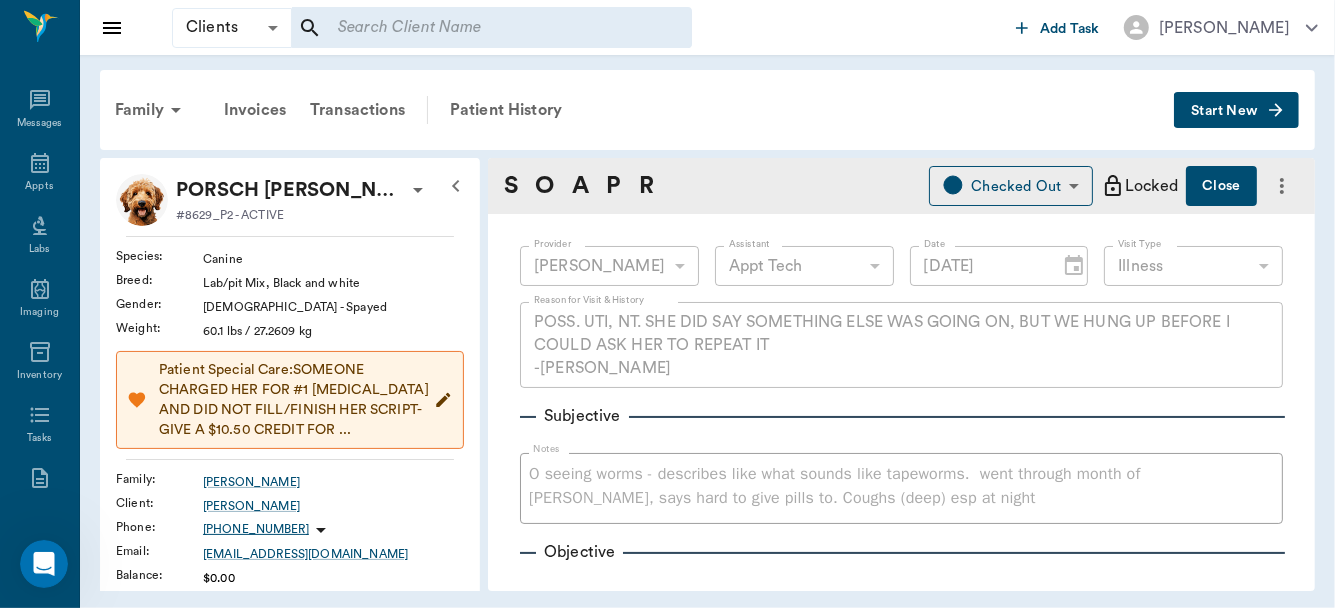 scroll, scrollTop: 0, scrollLeft: 0, axis: both 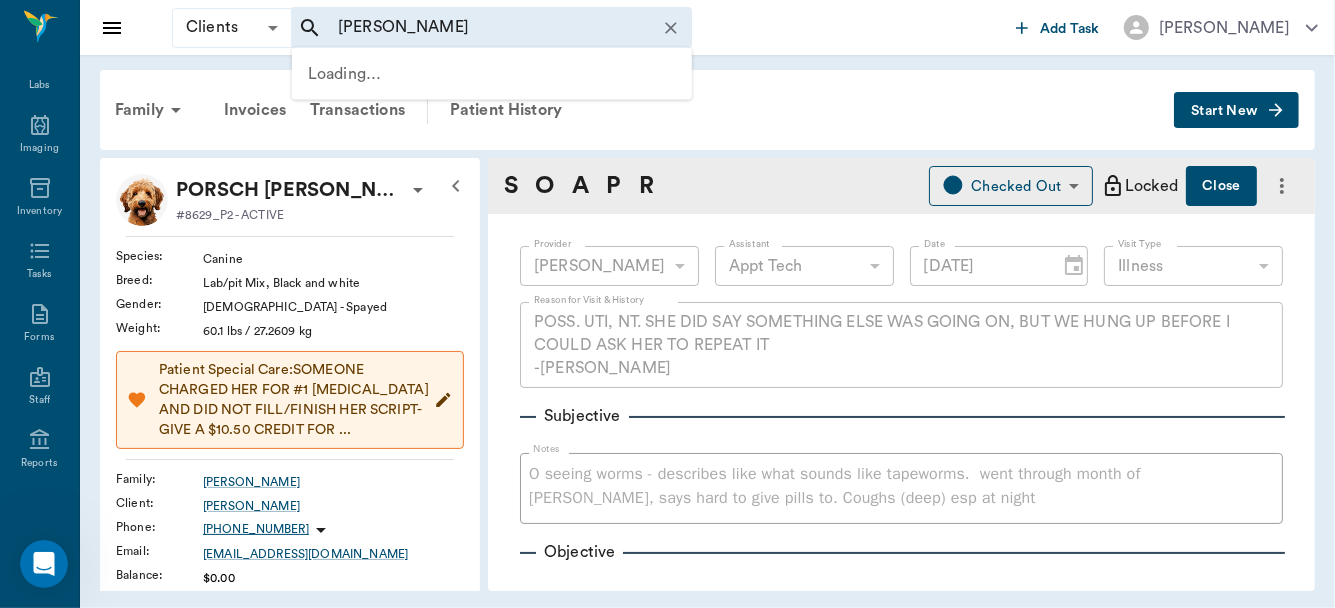 type on "raegan rice" 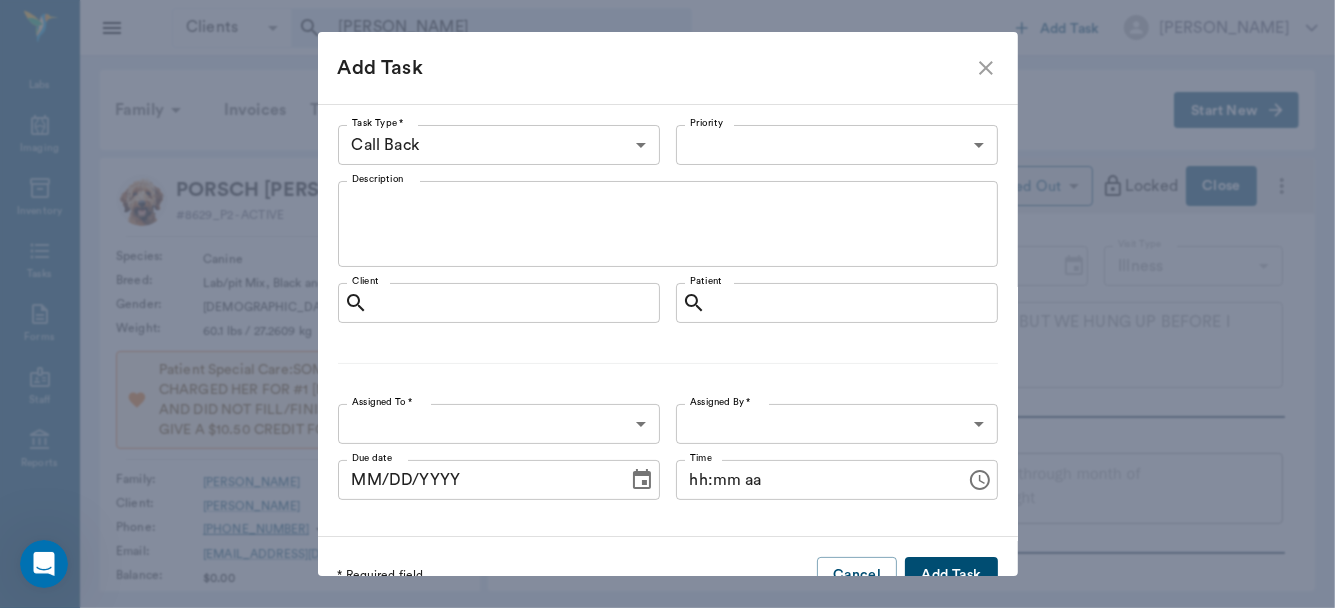 type on "63ec2f075fda476ae8351a4d" 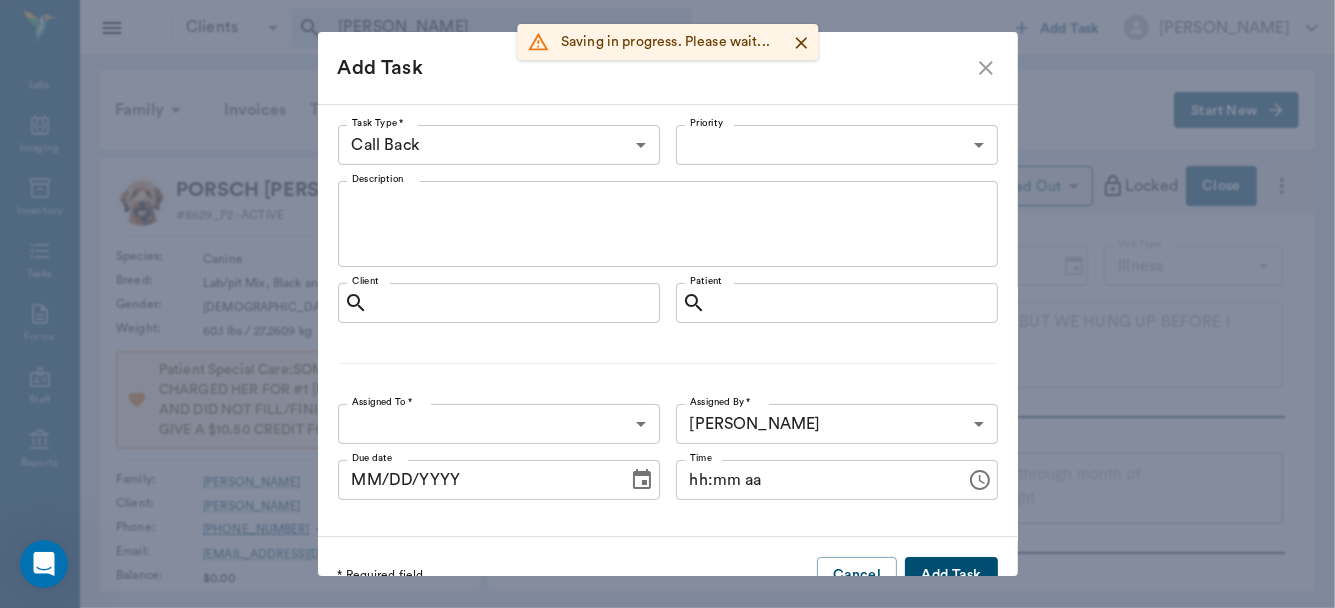 click 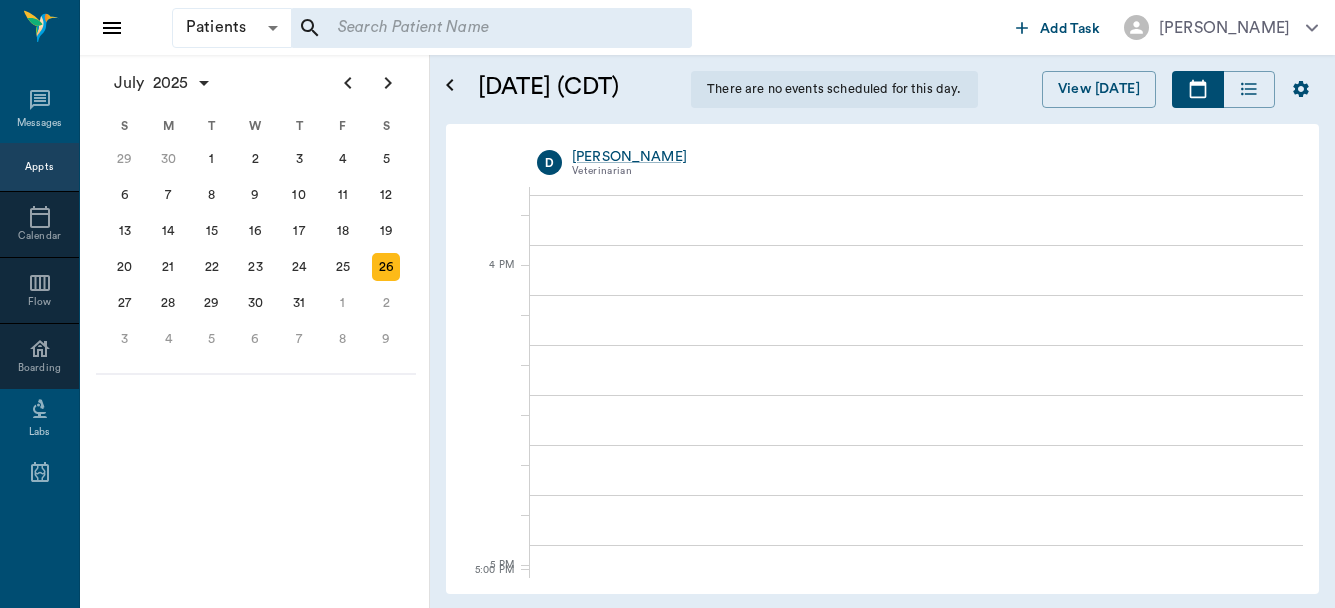 scroll, scrollTop: 0, scrollLeft: 0, axis: both 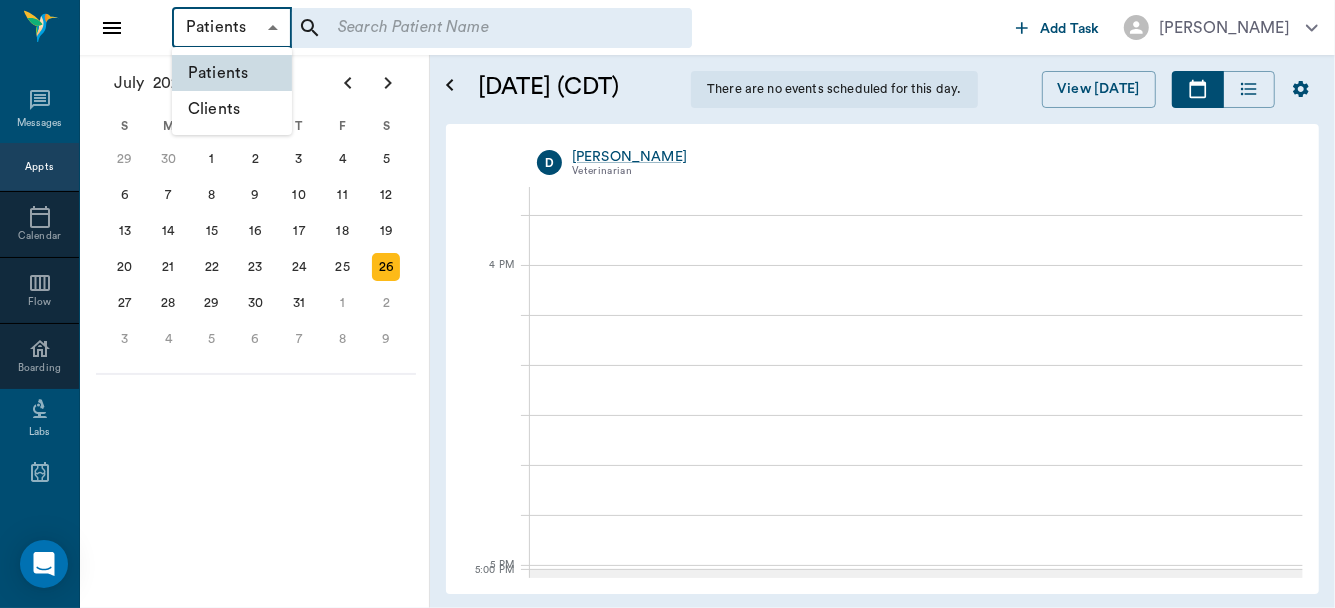 click on "Patients Patients ​ ​ Add Task Dr. Bert Ellsworth Nectar Messages Appts Calendar Flow Boarding Labs Imaging Inventory Tasks Forms Staff Reports Lookup Settings July 2025 S M T W T F S Jun 1 2 3 4 5 6 7 8 9 10 11 12 13 14 15 16 17 18 19 20 21 22 23 24 25 26 27 28 29 30 Jul 1 2 3 4 5 6 7 8 9 10 11 12 S M T W T F S 29 30 Jul 1 2 3 4 5 6 7 8 9 10 11 12 13 14 15 16 17 18 19 20 21 22 23 24 25 26 27 28 29 30 31 Aug 1 2 3 4 5 6 7 8 9 S M T W T F S 27 28 29 30 31 Aug 1 2 3 4 5 6 7 8 9 10 11 12 13 14 15 16 17 18 19 20 21 22 23 24 25 26 27 28 29 30 31 Sep 1 2 3 4 5 6 July 26, 2025 (CDT) There are no events scheduled for this day. View Today July 2025 Today 26 Sat Jul 2025 D Dr. Bert Ellsworth Veterinarian 9 AM 10 AM 11 AM 12 PM 1 PM 2 PM 3 PM 4 PM 5 PM 5:00 PM 7:44 PM 4:30 PM NectarVet | Cass County Vet Clinic Settings Sign Out
Patients Clients" at bounding box center (667, 304) 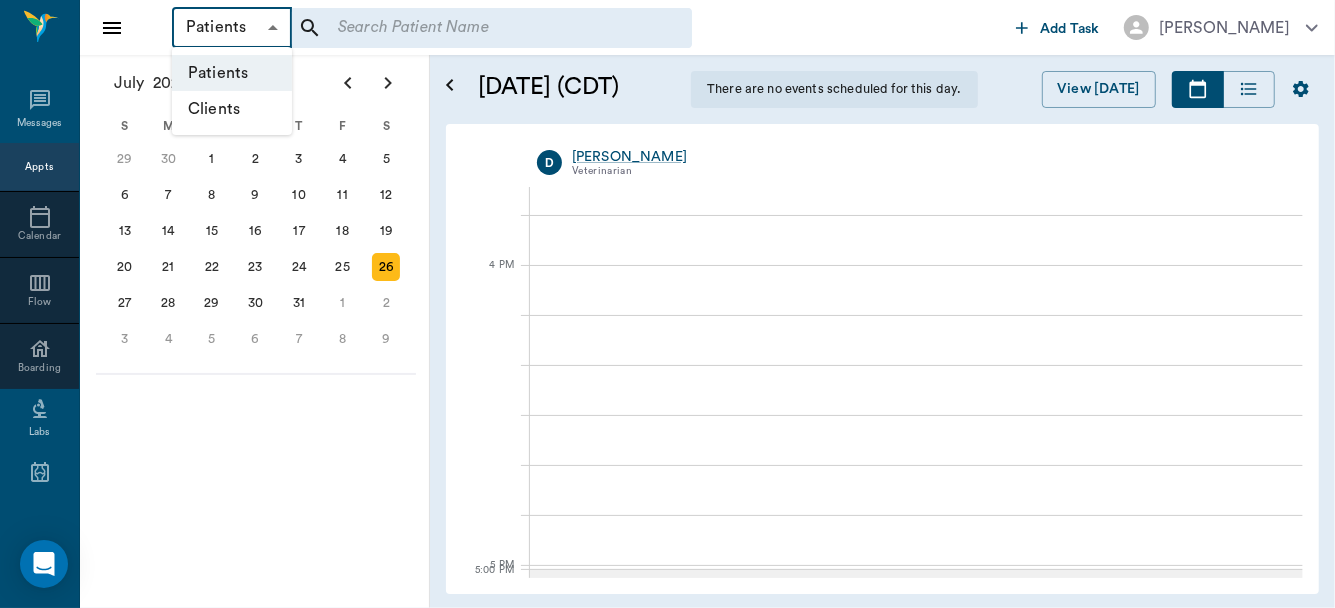click on "Clients" at bounding box center (232, 109) 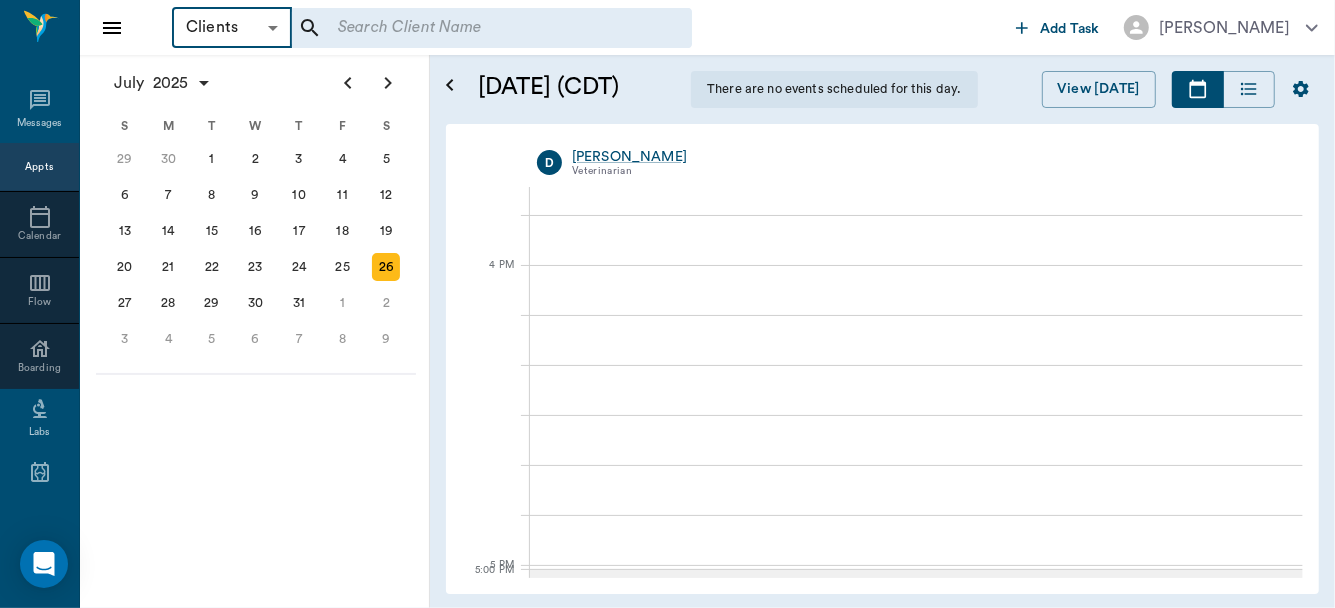 click at bounding box center (478, 28) 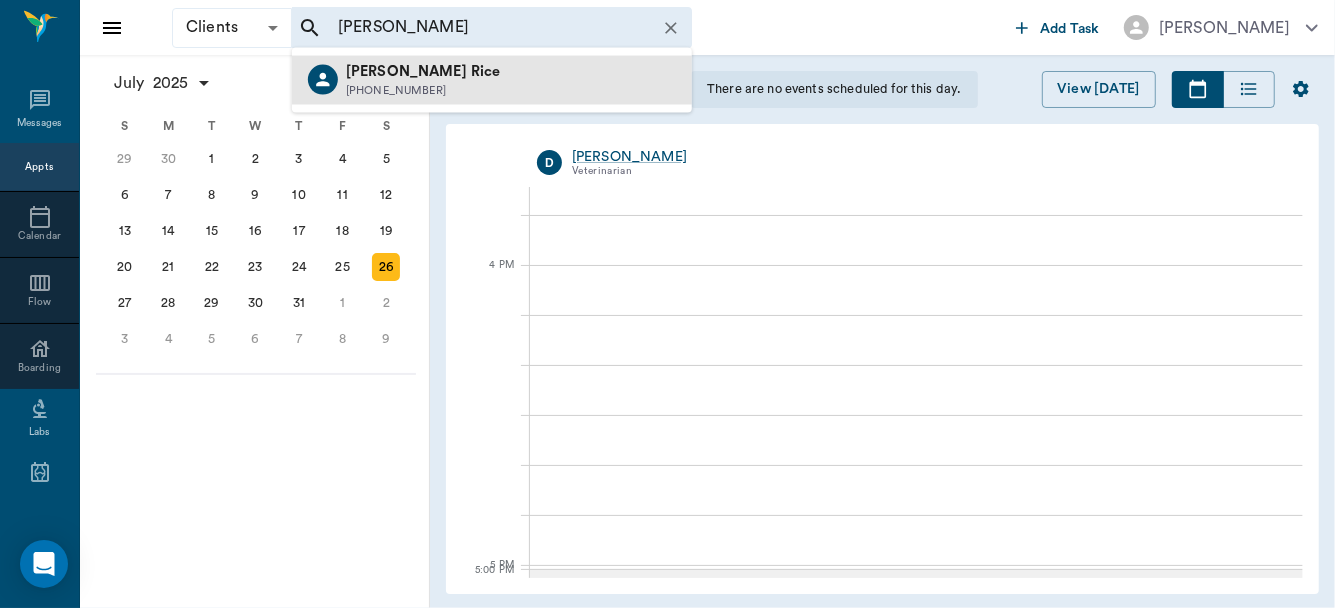 click on "(903) 826-9924" at bounding box center [423, 90] 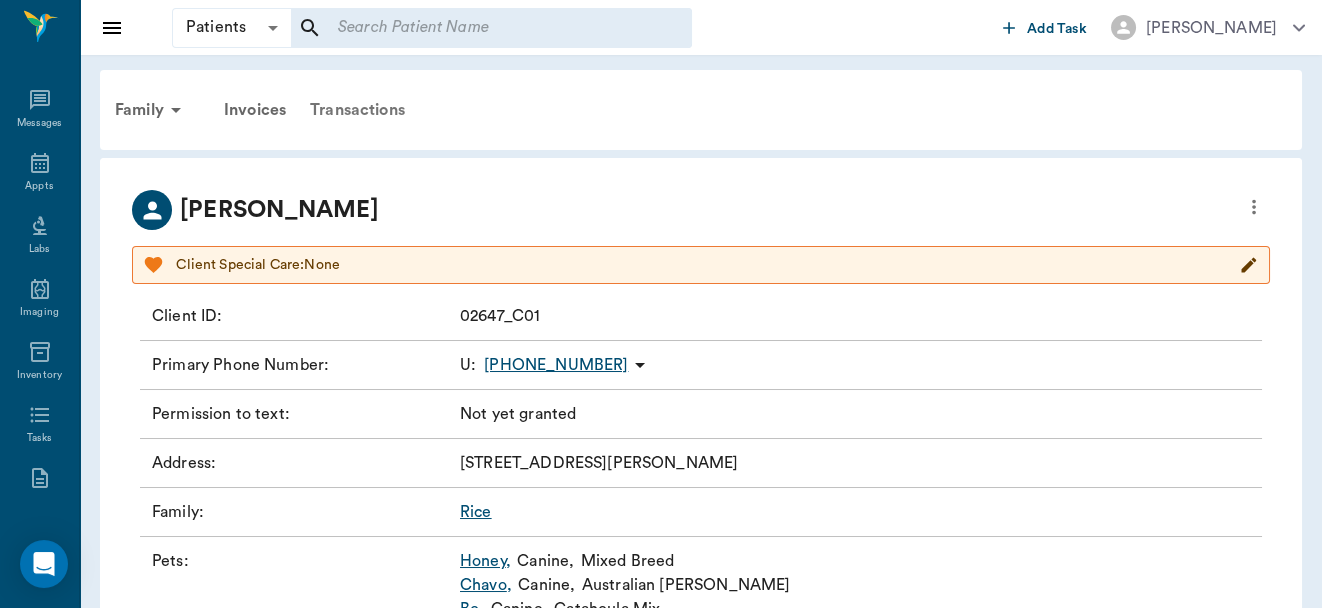 click on "Transactions" at bounding box center [357, 110] 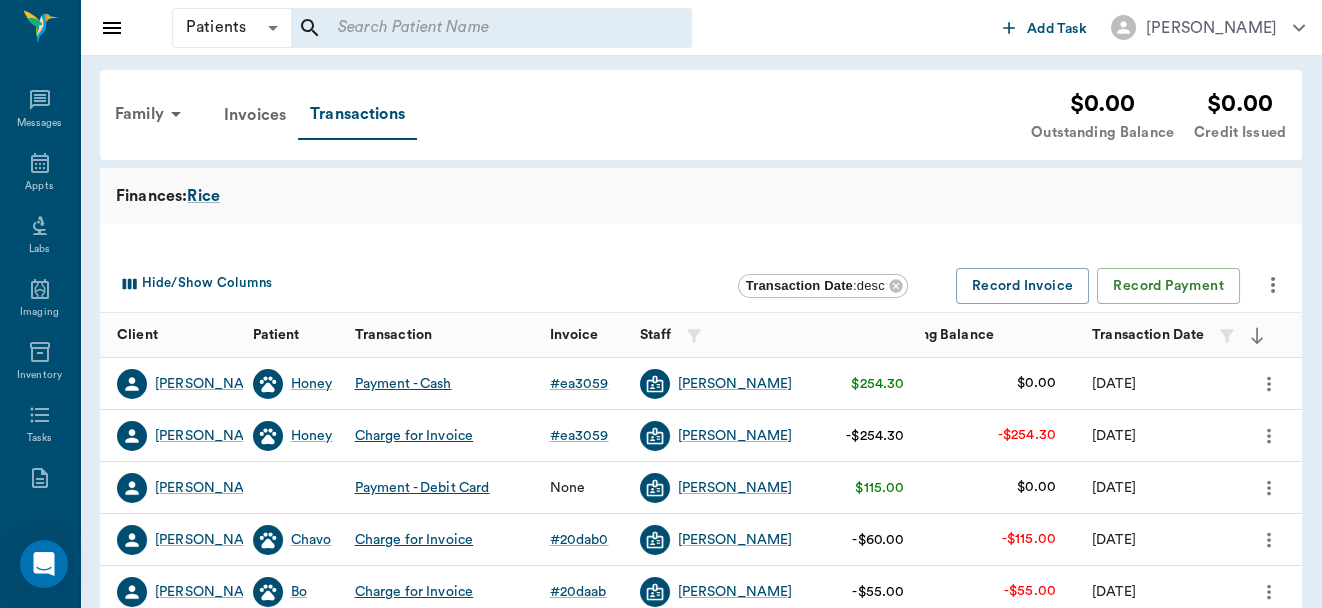 click 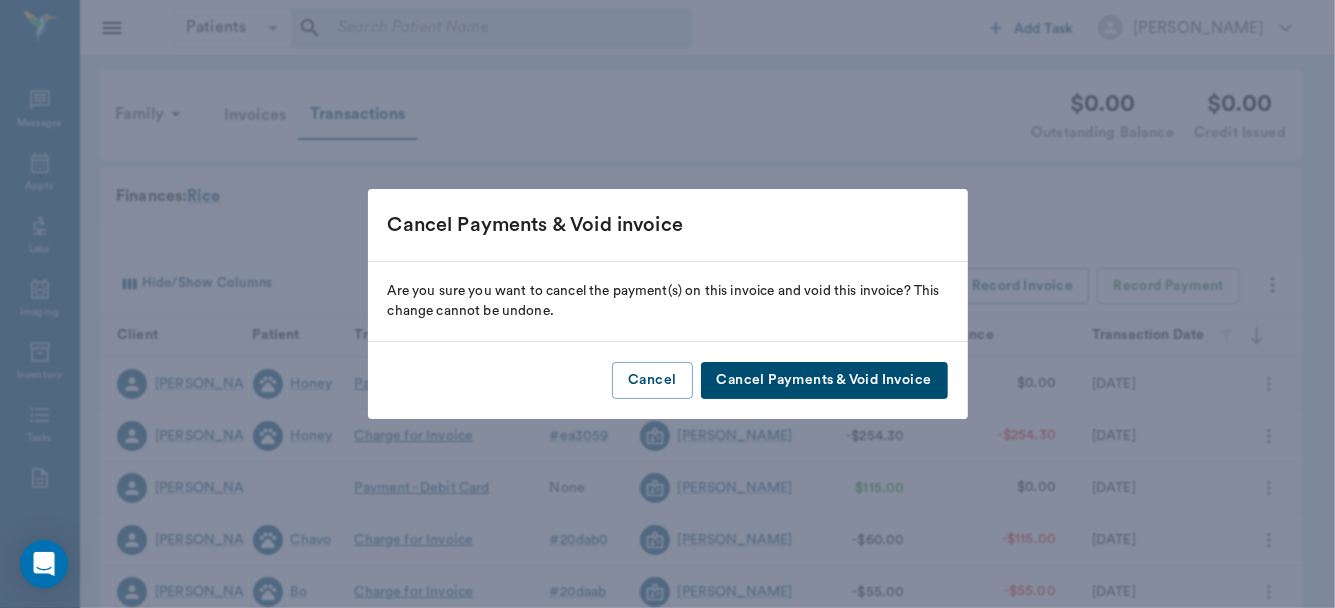 click on "Cancel Payments & Void Invoice" at bounding box center [824, 380] 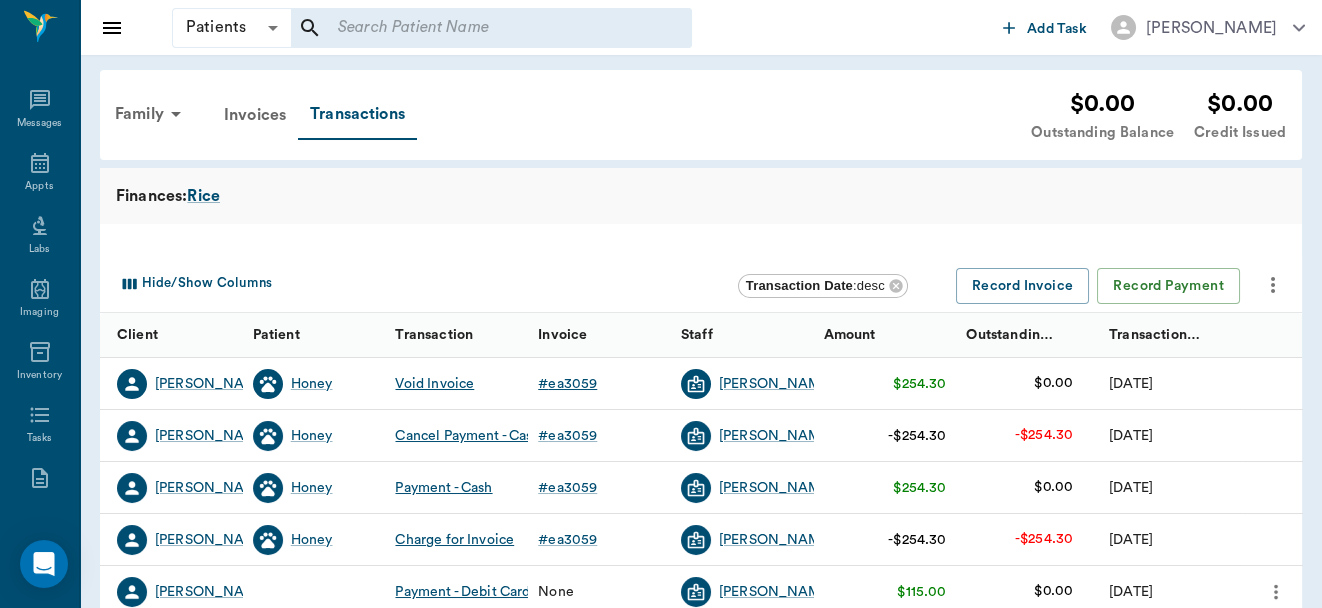 click on "# ea3059" at bounding box center (567, 384) 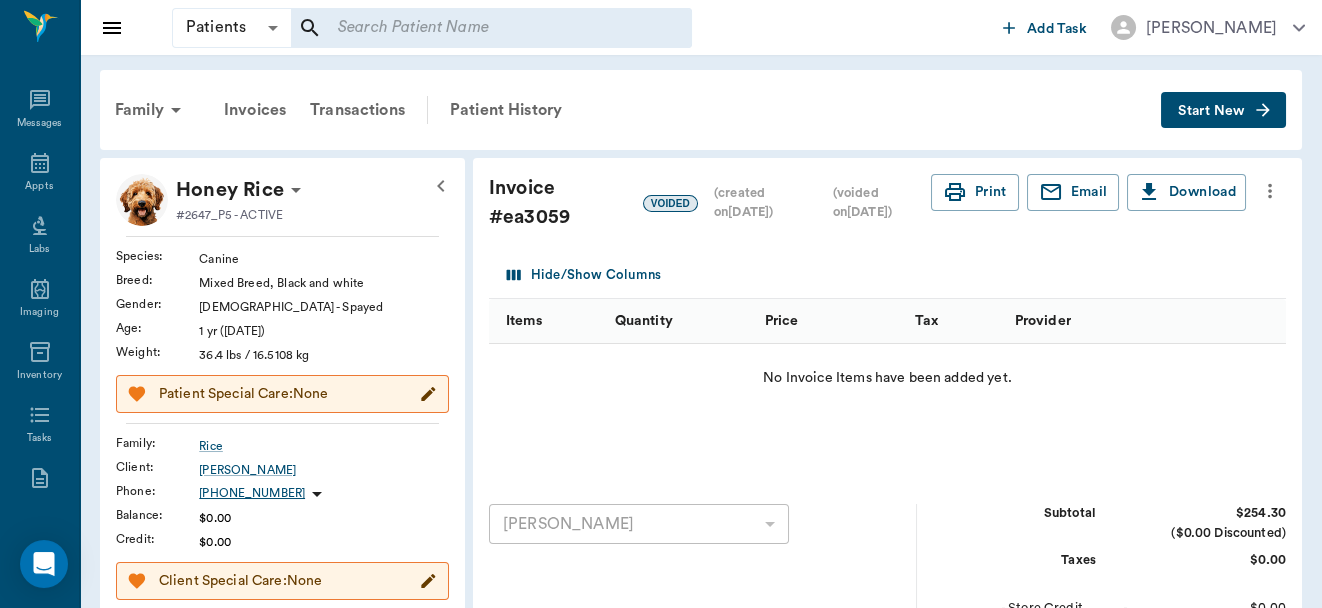 click 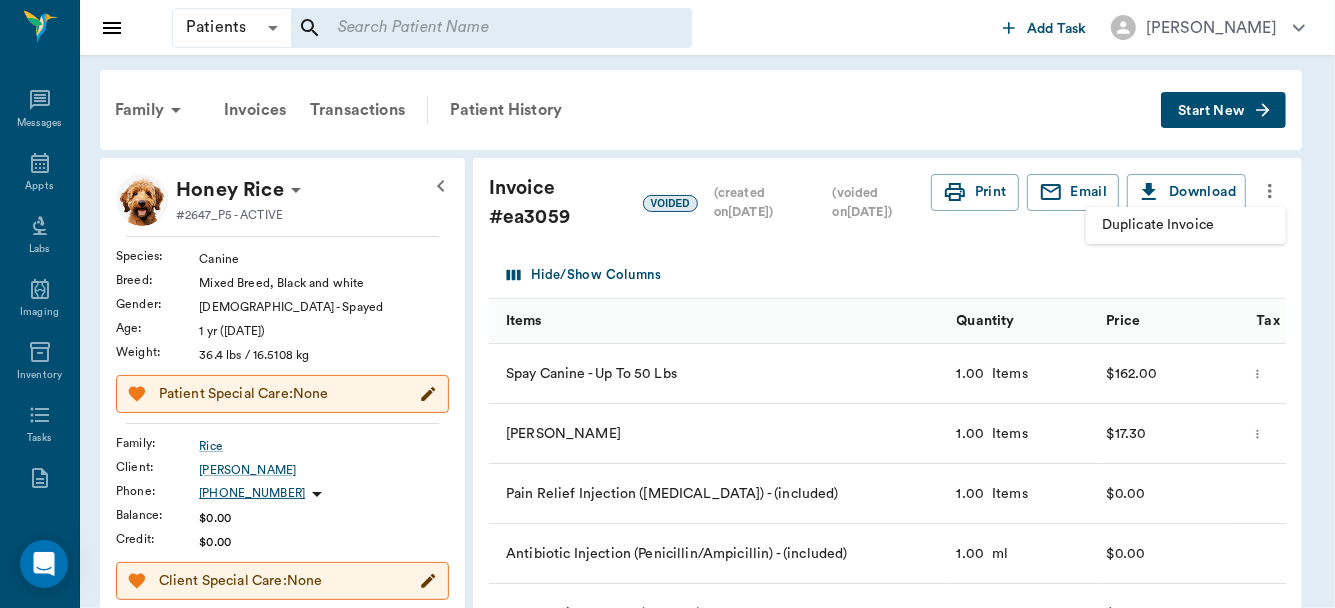 click on "Duplicate Invoice" at bounding box center [1186, 225] 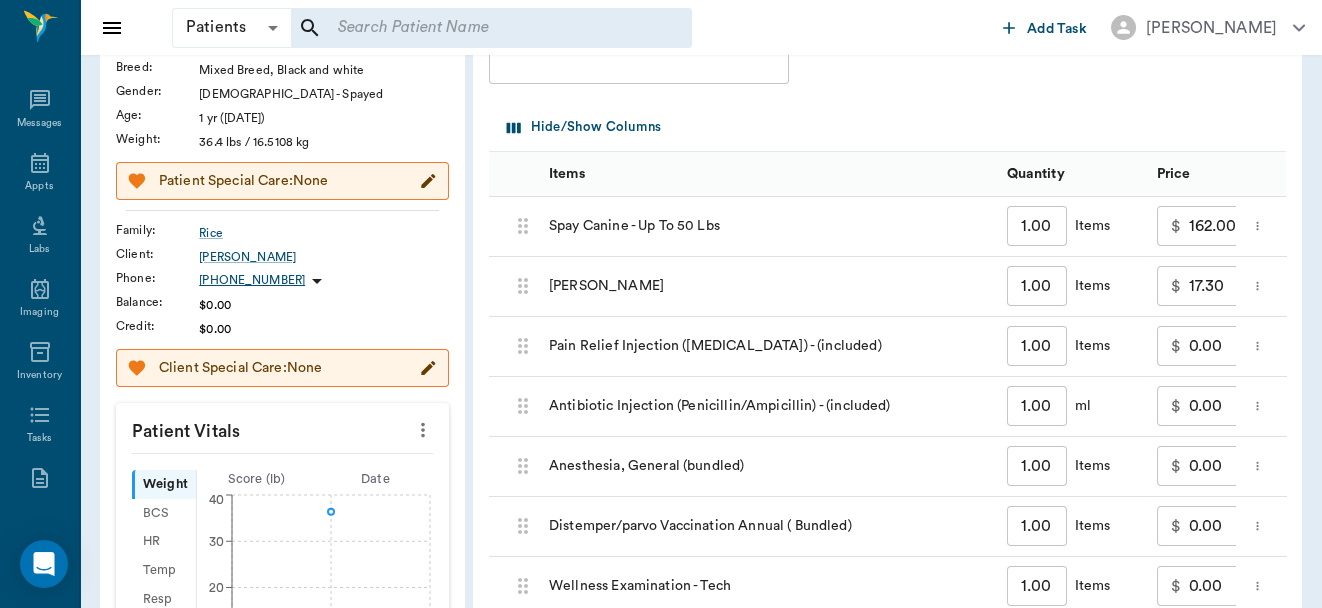 scroll, scrollTop: 221, scrollLeft: 0, axis: vertical 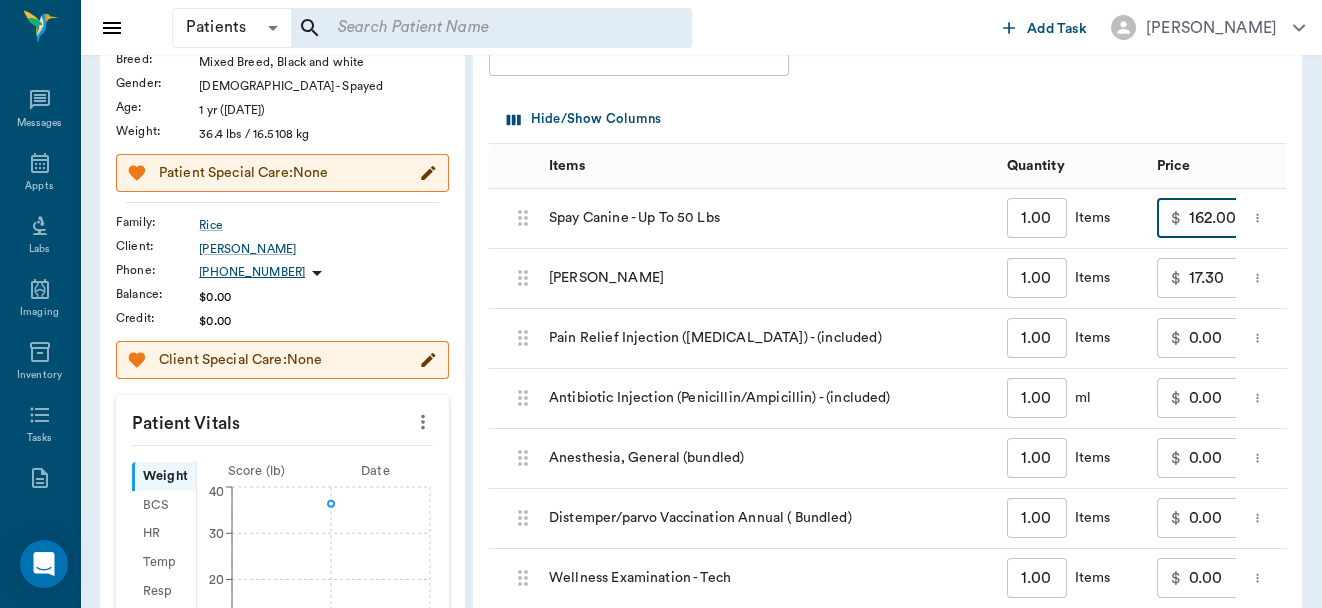 click on "162.00" at bounding box center (1223, 218) 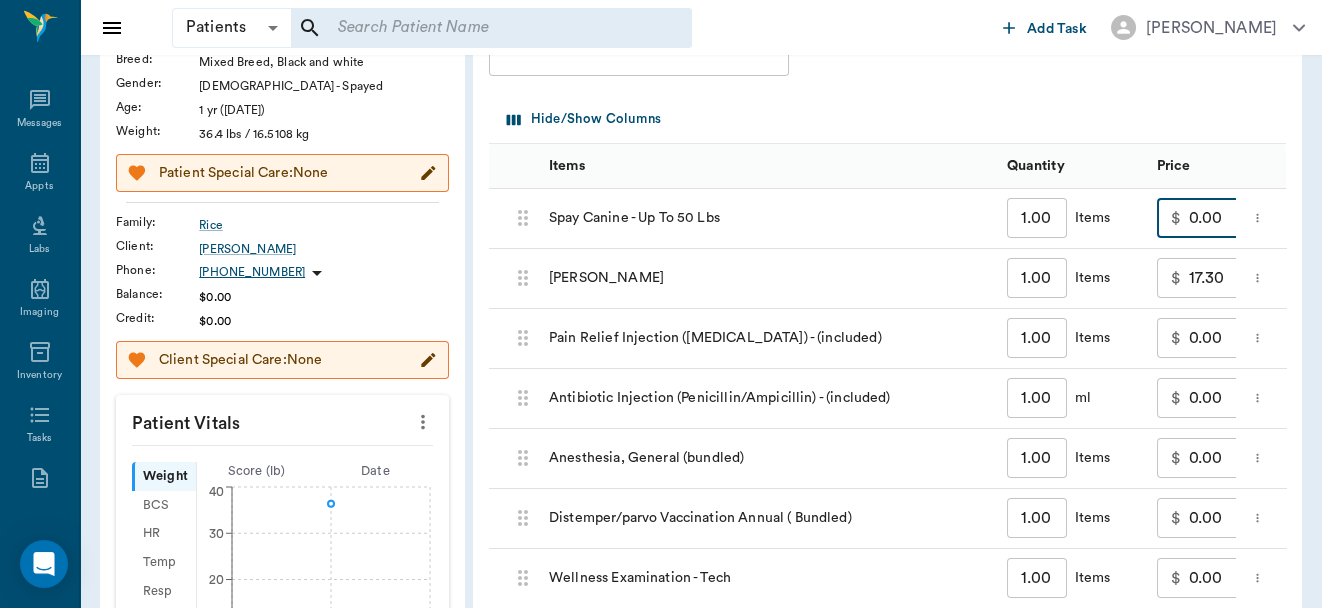 type on "0.00" 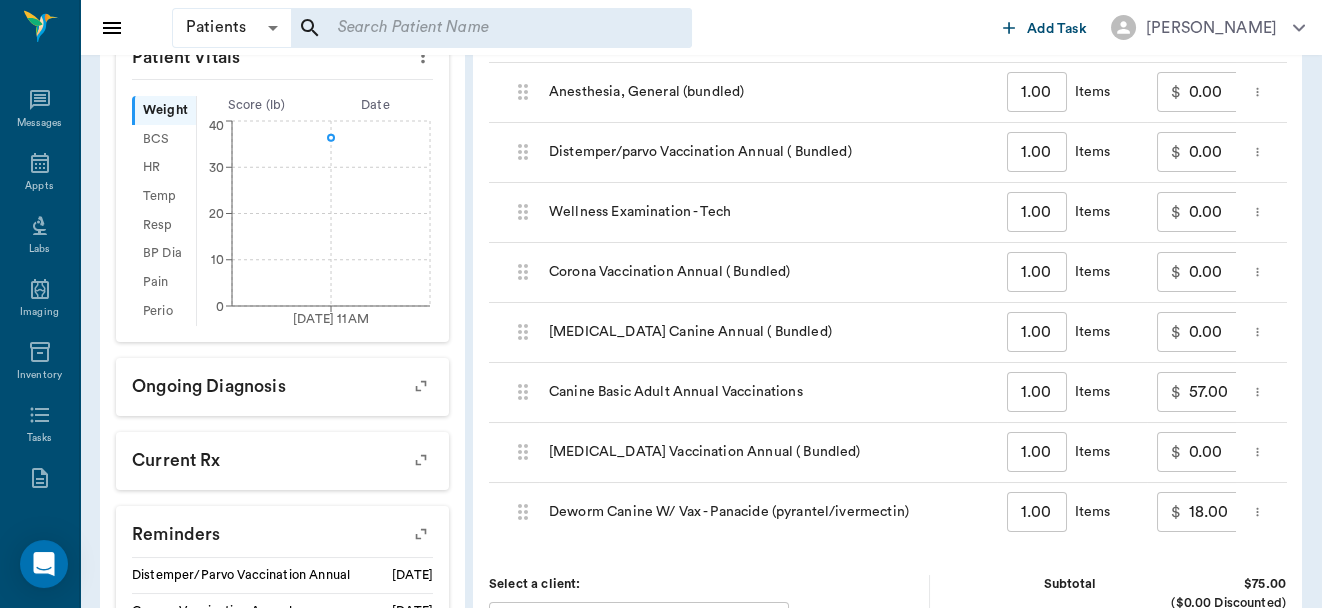 scroll, scrollTop: 585, scrollLeft: 0, axis: vertical 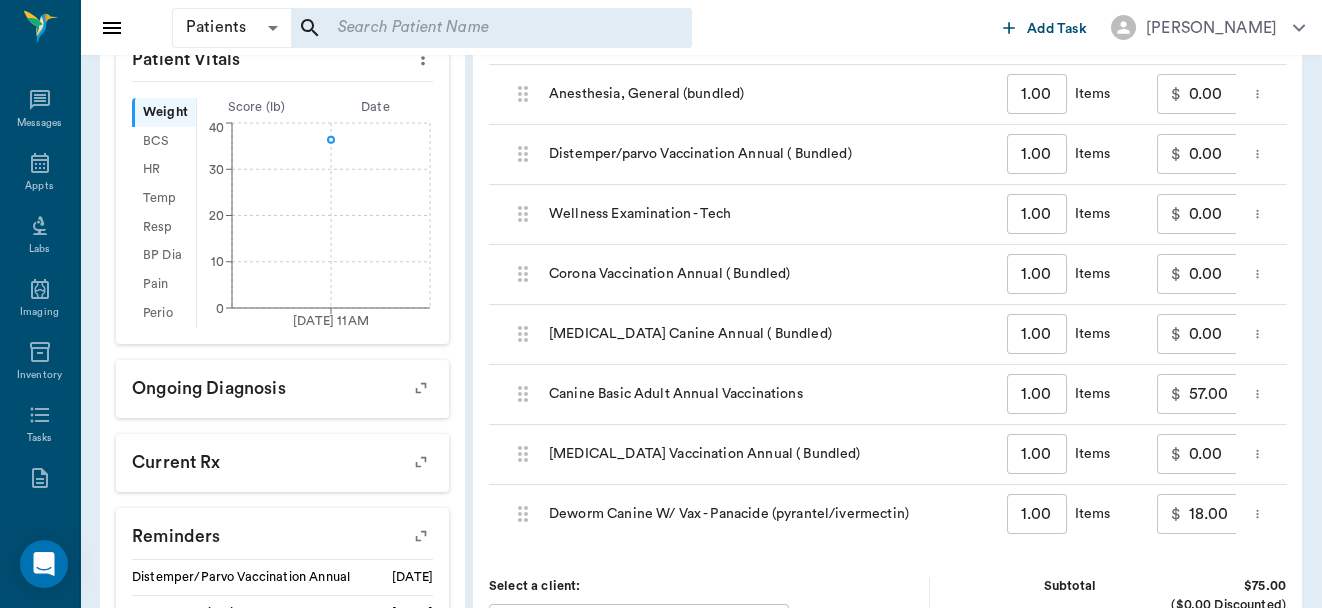 type on "0.00" 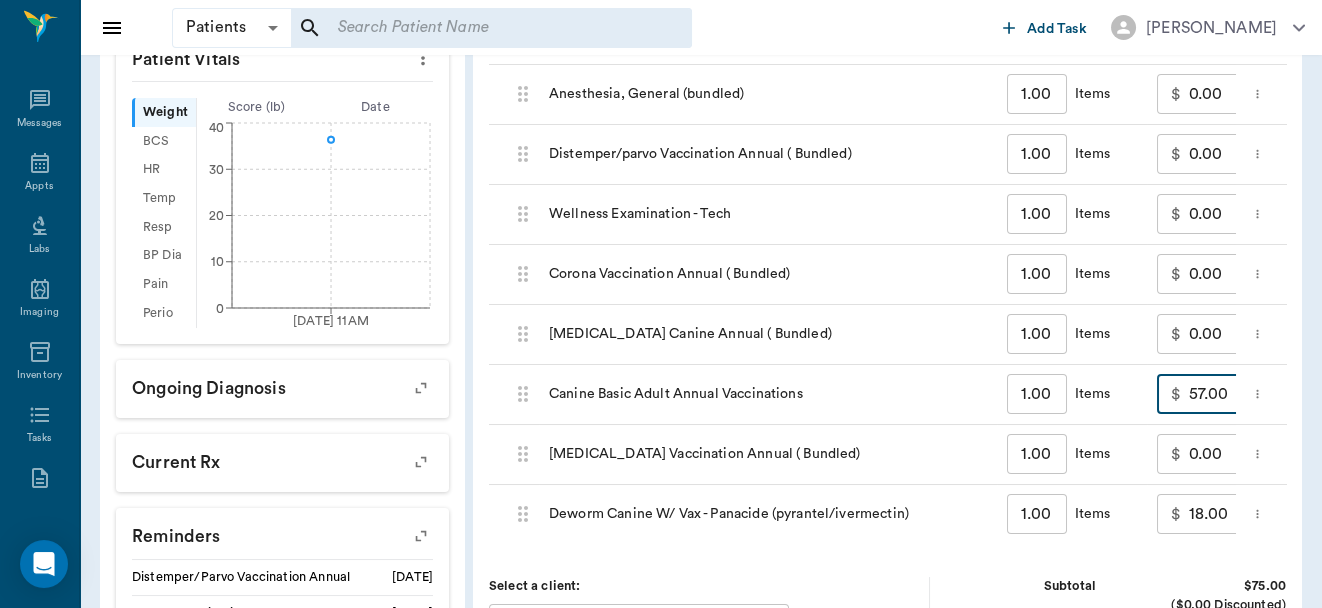 click on "57.00" at bounding box center (1223, 394) 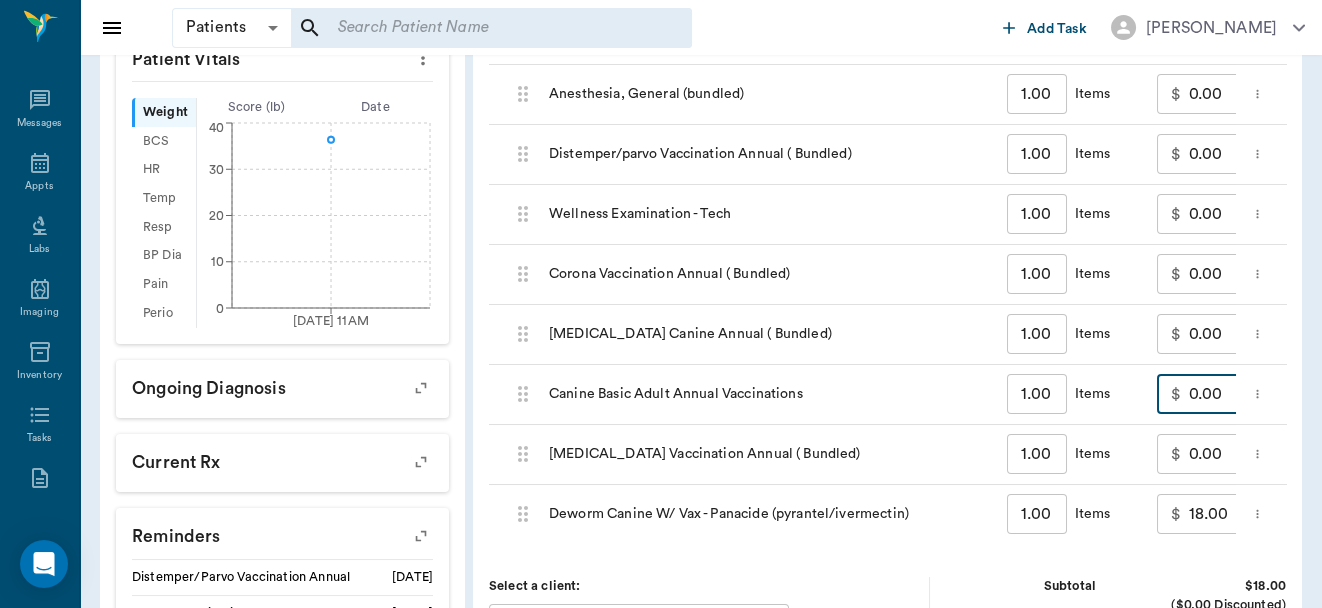 type on "0.00" 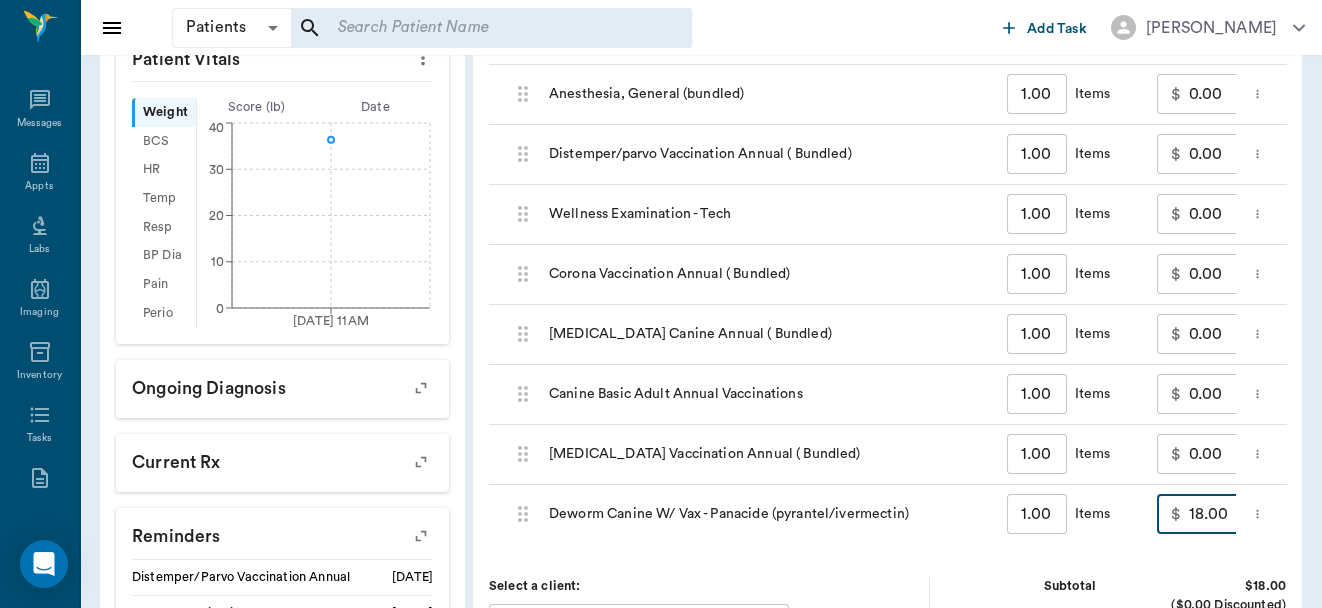 click on "18.00" at bounding box center (1223, 514) 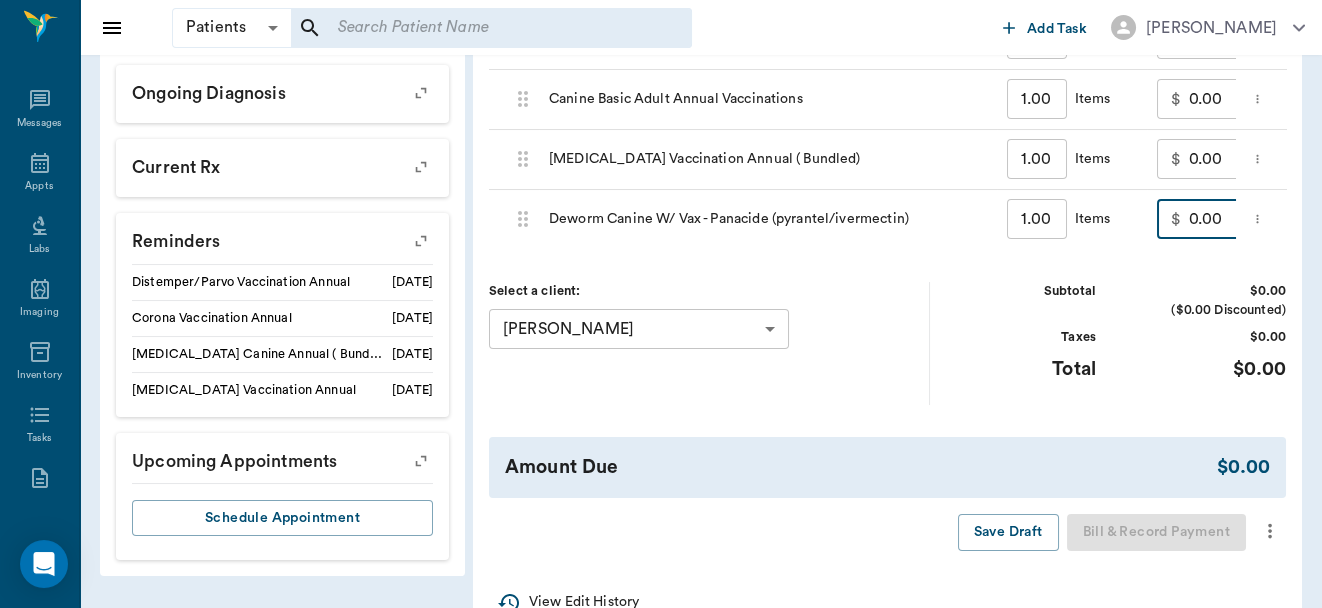 scroll, scrollTop: 932, scrollLeft: 0, axis: vertical 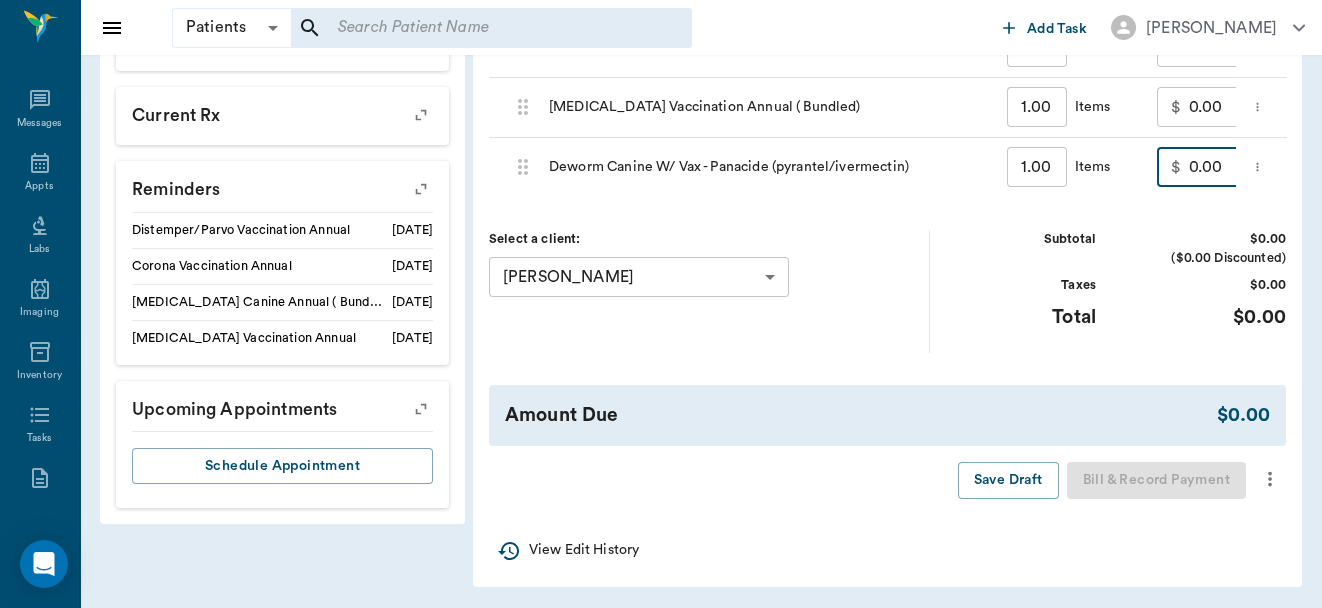 type on "0.00" 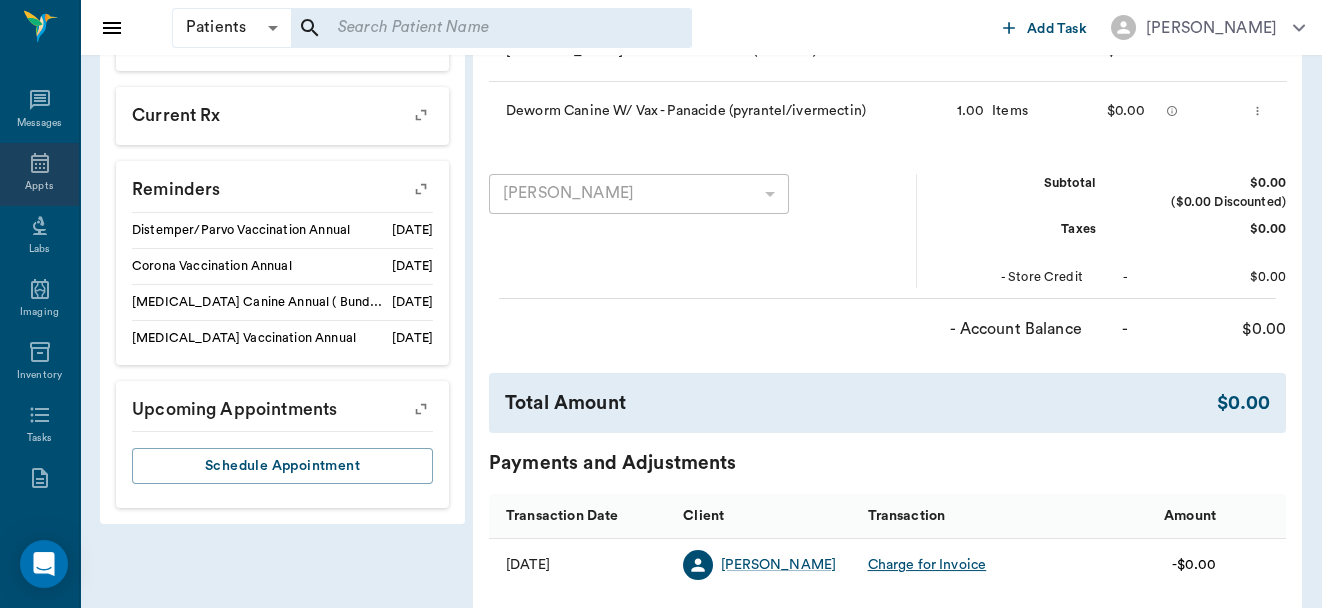 click 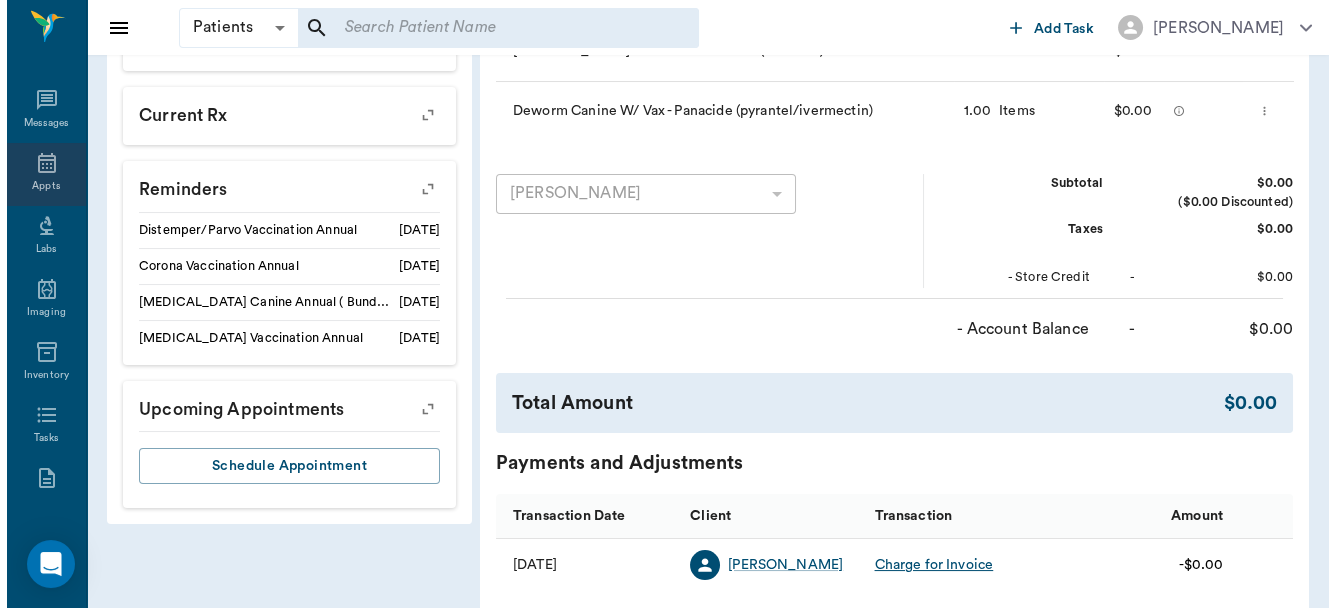 scroll, scrollTop: 0, scrollLeft: 0, axis: both 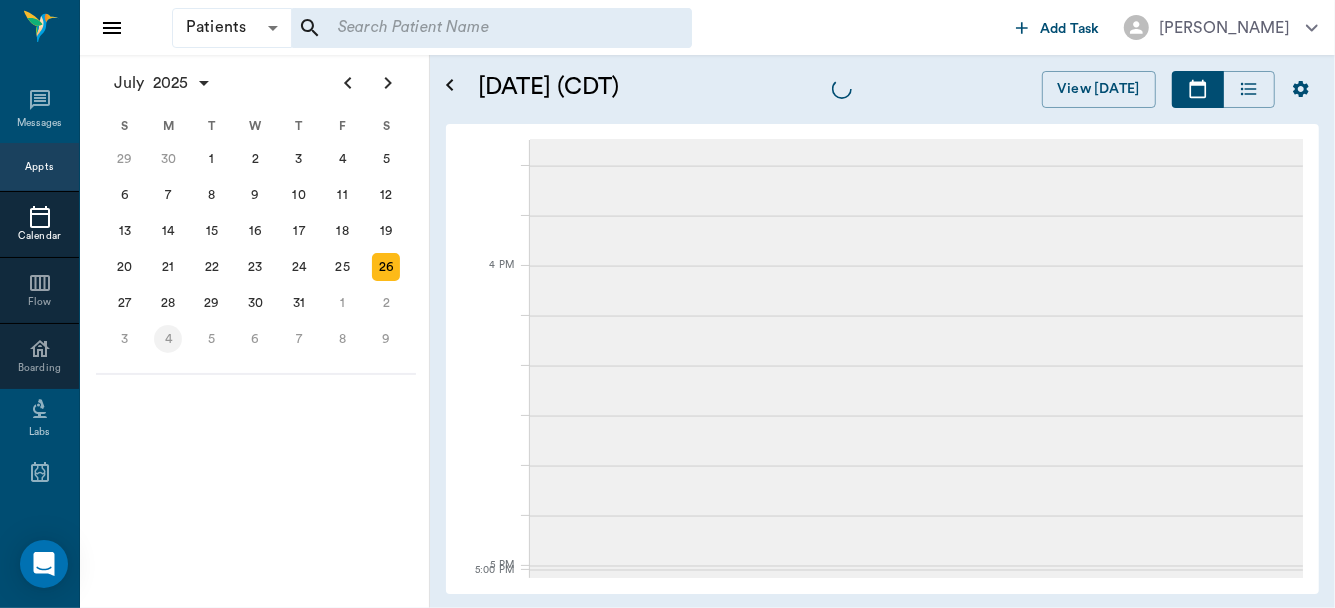 click on "25" at bounding box center (343, 267) 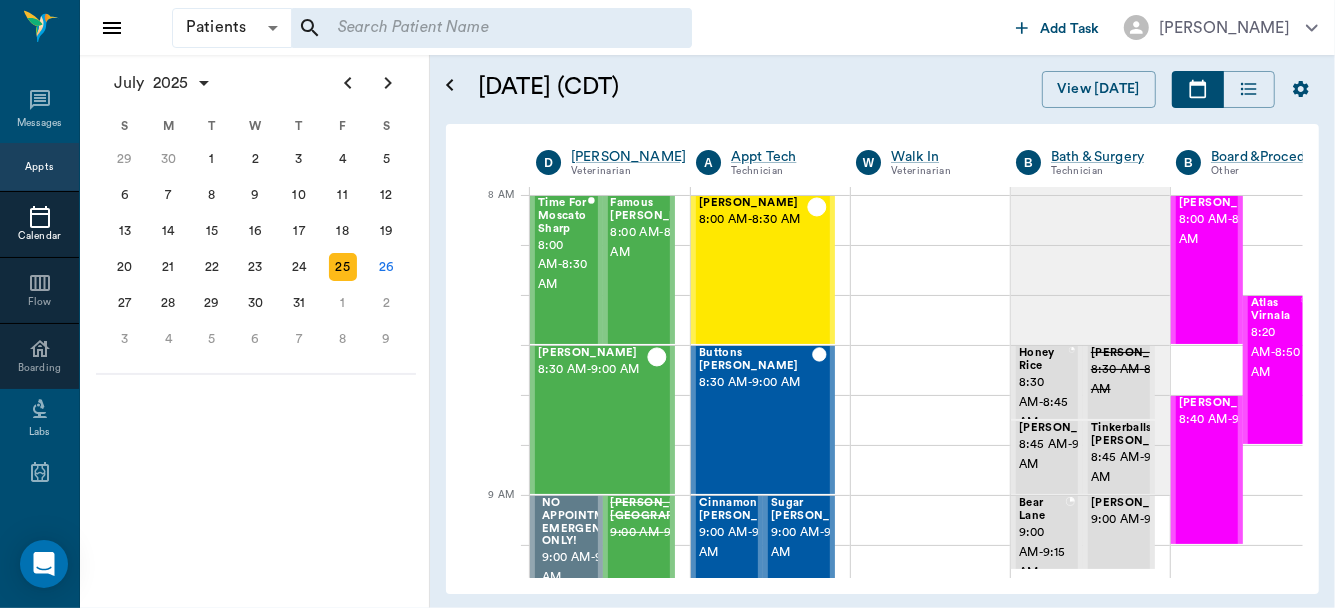 scroll, scrollTop: 0, scrollLeft: 0, axis: both 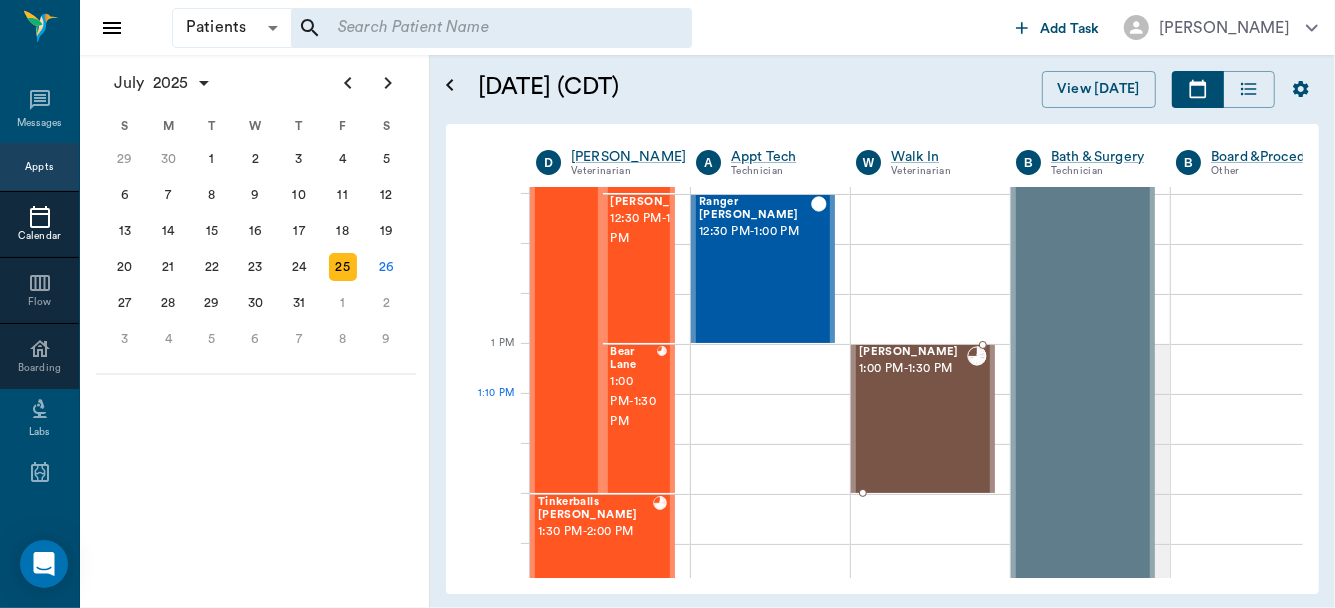 click on "Ava Thompson 1:00 PM  -  1:30 PM" at bounding box center [913, 419] 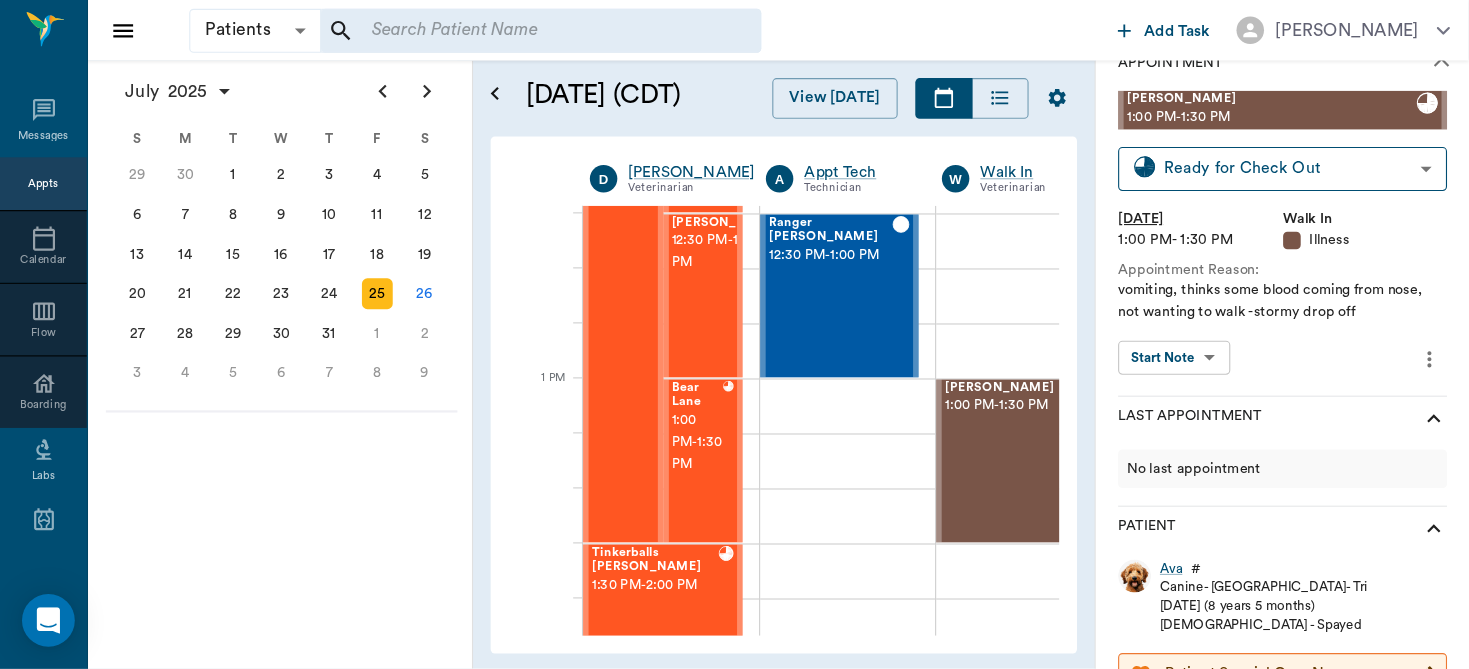 scroll, scrollTop: 92, scrollLeft: 0, axis: vertical 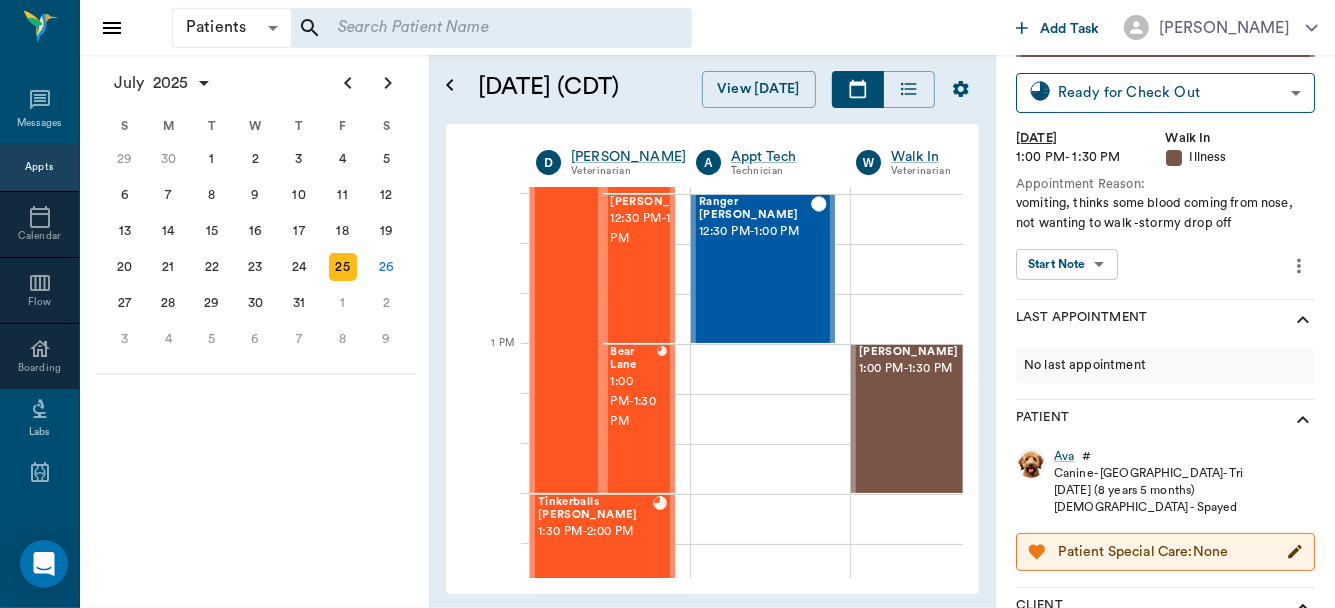click on "Patients Patients ​ ​ Add Task Dr. Bert Ellsworth Nectar Messages Appts Calendar Flow Boarding Labs Imaging Inventory Tasks Forms Staff Reports Lookup Settings July 2025 S M T W T F S Jun 1 2 3 4 5 6 7 8 9 10 11 12 13 14 15 16 17 18 19 20 21 22 23 24 25 26 27 28 29 30 Jul 1 2 3 4 5 6 7 8 9 10 11 12 S M T W T F S 29 30 Jul 1 2 3 4 5 6 7 8 9 10 11 12 13 14 15 16 17 18 19 20 21 22 23 24 25 26 27 28 29 30 31 Aug 1 2 3 4 5 6 7 8 9 S M T W T F S 27 28 29 30 31 Aug 1 2 3 4 5 6 7 8 9 10 11 12 13 14 15 16 17 18 19 20 21 22 23 24 25 26 27 28 29 30 31 Sep 1 2 3 4 5 6 July 25, 2025 (CDT) View Today July 2025 Today 25 Fri Jul 2025 D Dr. Bert Ellsworth Veterinarian A Appt Tech Technician W Walk In Veterinarian B Bath & Surgery Technician B Board &Procedures Other D Dr. Kindall Jones Veterinarian 8 AM 9 AM 10 AM 11 AM 12 PM 1 PM 2 PM 3 PM 4 PM 5 PM 6 PM 7 PM 8 PM 1:10 PM Time For Moscato Sharp 8:00 AM  -  8:30 AM Famous Molly Sharp 8:00 AM  -  8:30 AM COW Martinez 8:30 AM  -  9:00 AM NO APPOINTMENT! EMERGENCY ONLY!  -" at bounding box center [667, 304] 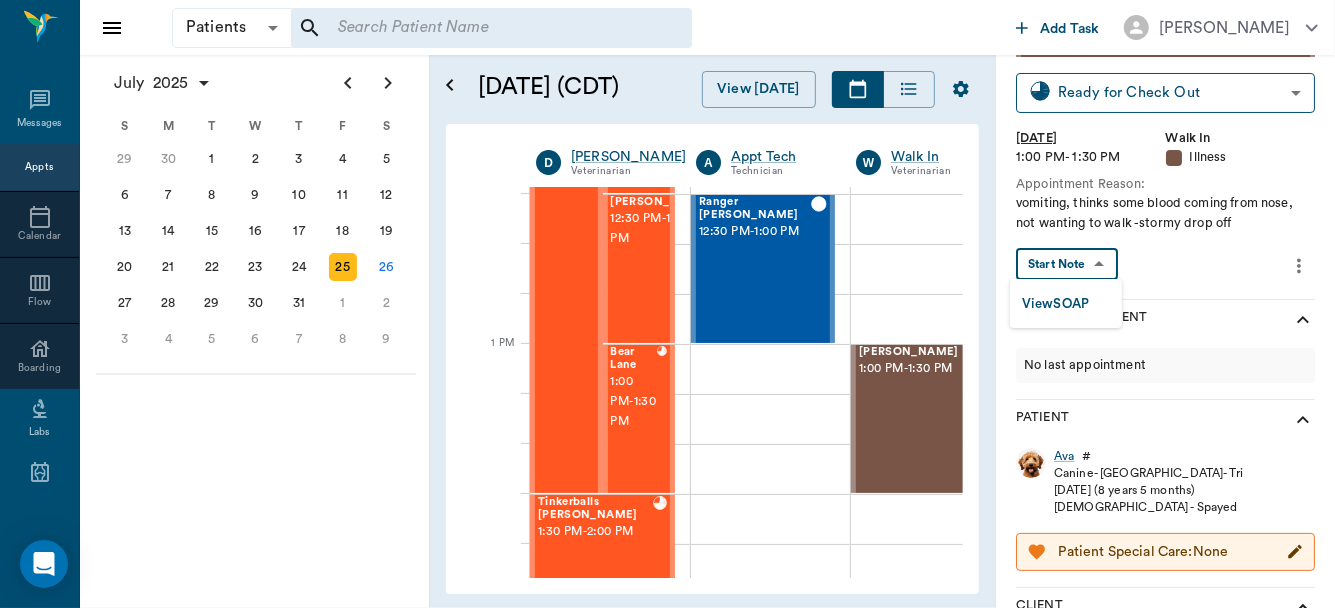 click on "View  SOAP" at bounding box center (1056, 304) 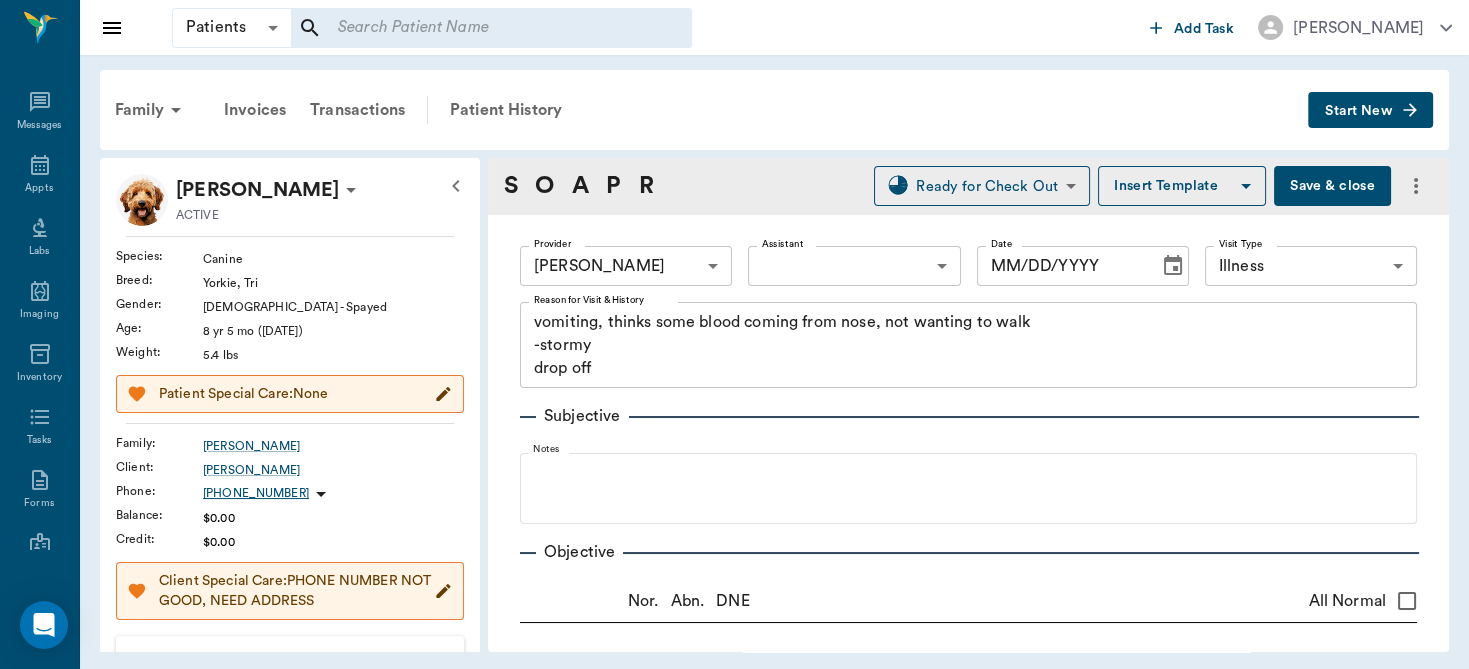type on "63ec2f075fda476ae8351a4d" 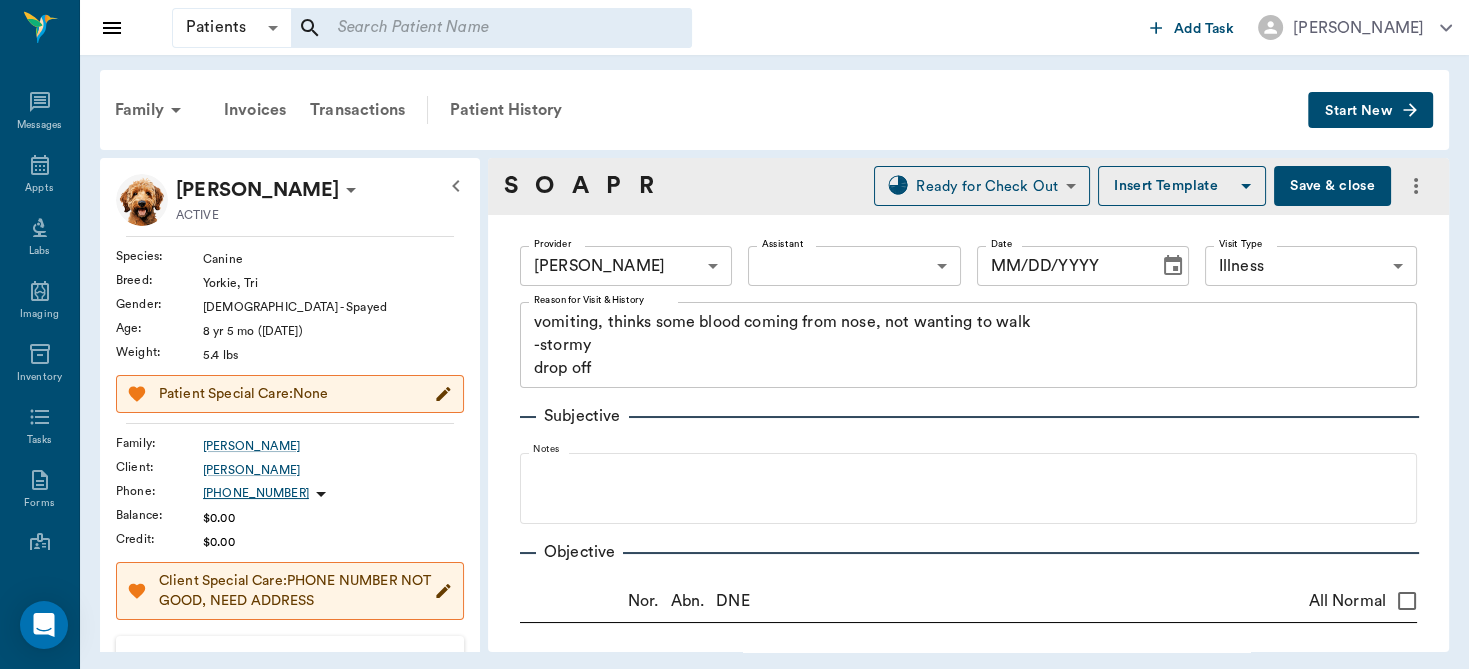 type on "65d2be4f46e3a538d89b8c15" 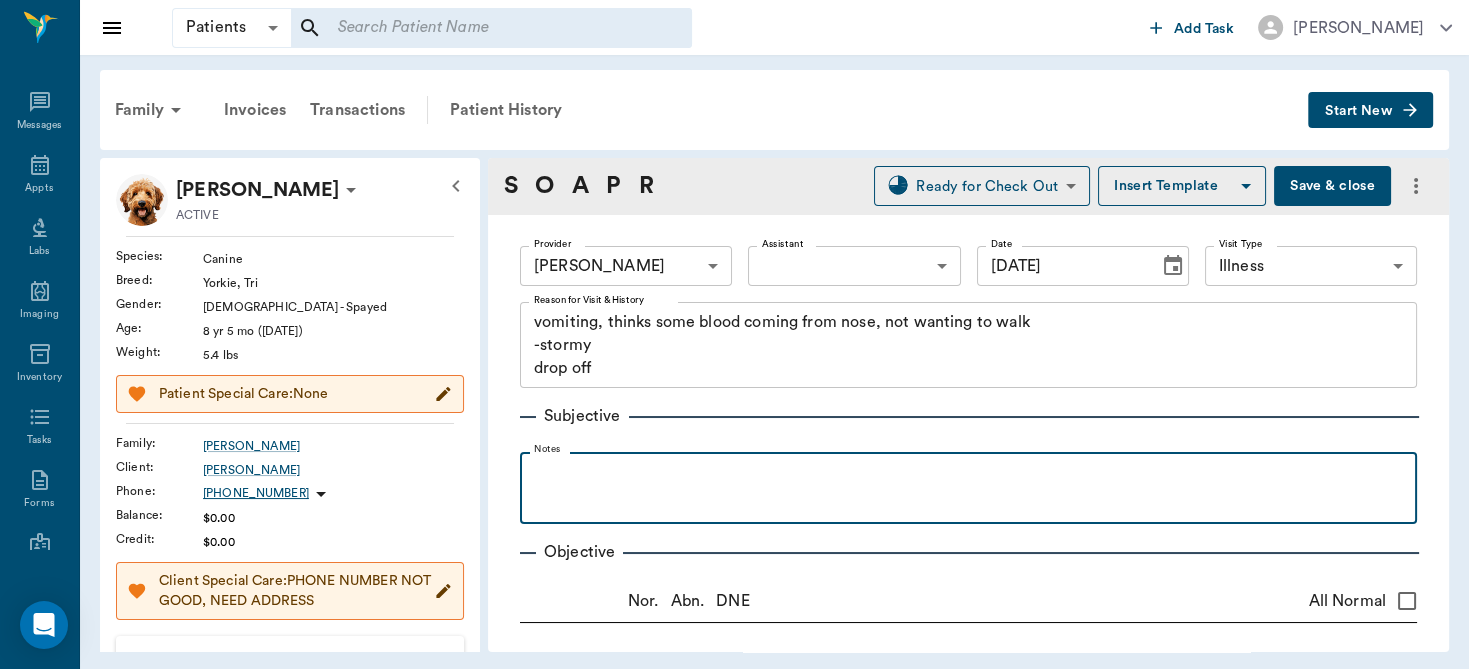 click at bounding box center [968, 487] 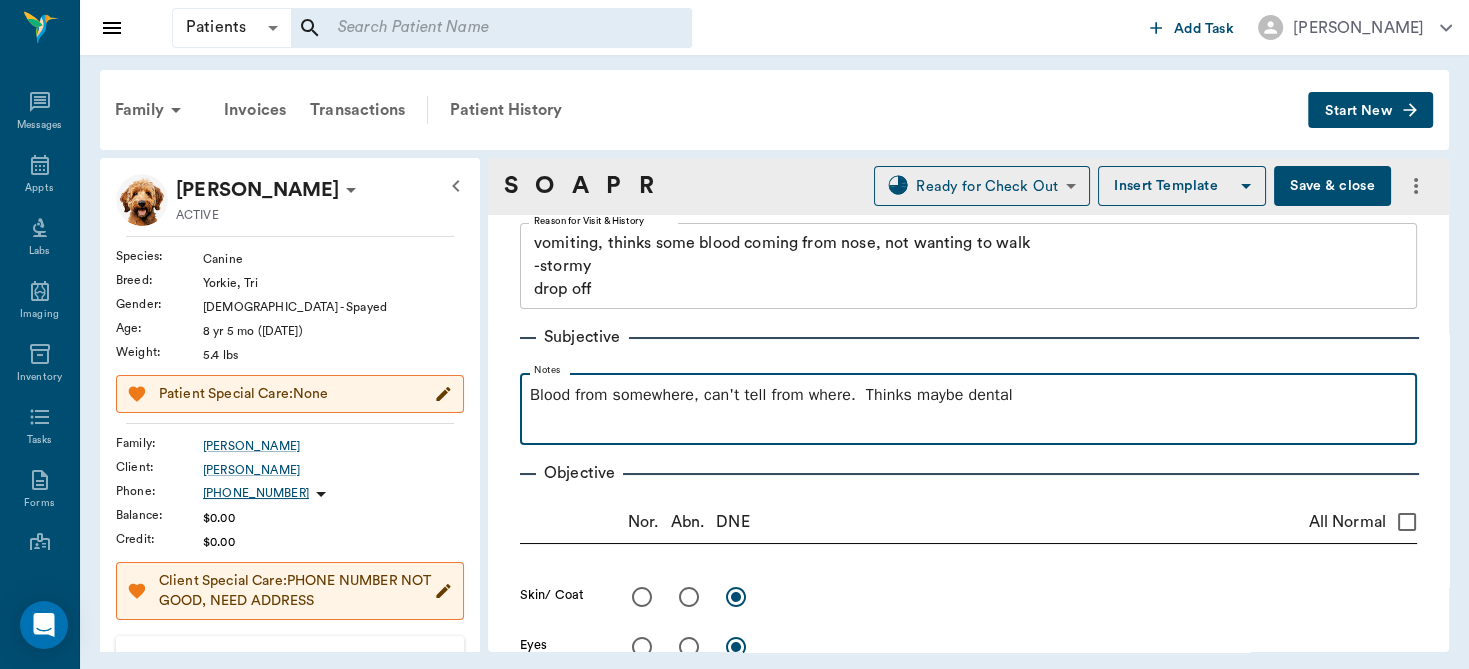 scroll, scrollTop: 119, scrollLeft: 0, axis: vertical 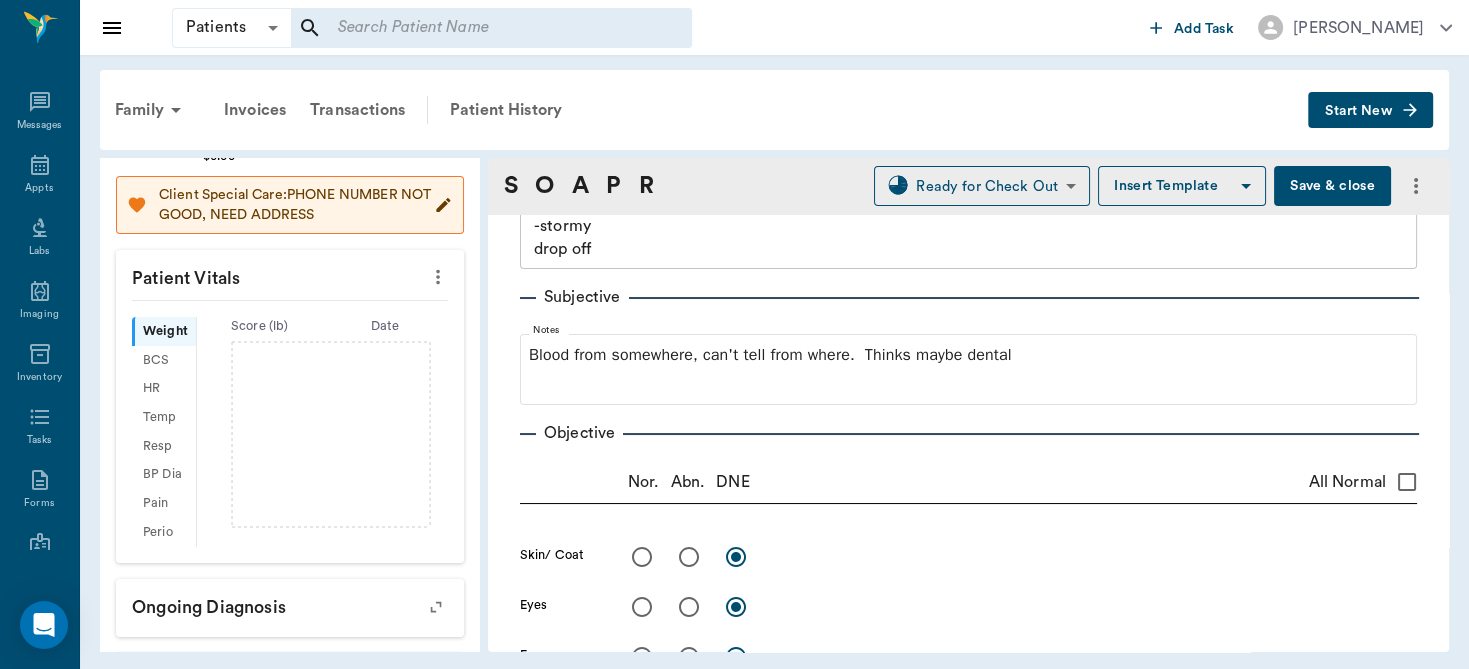 click 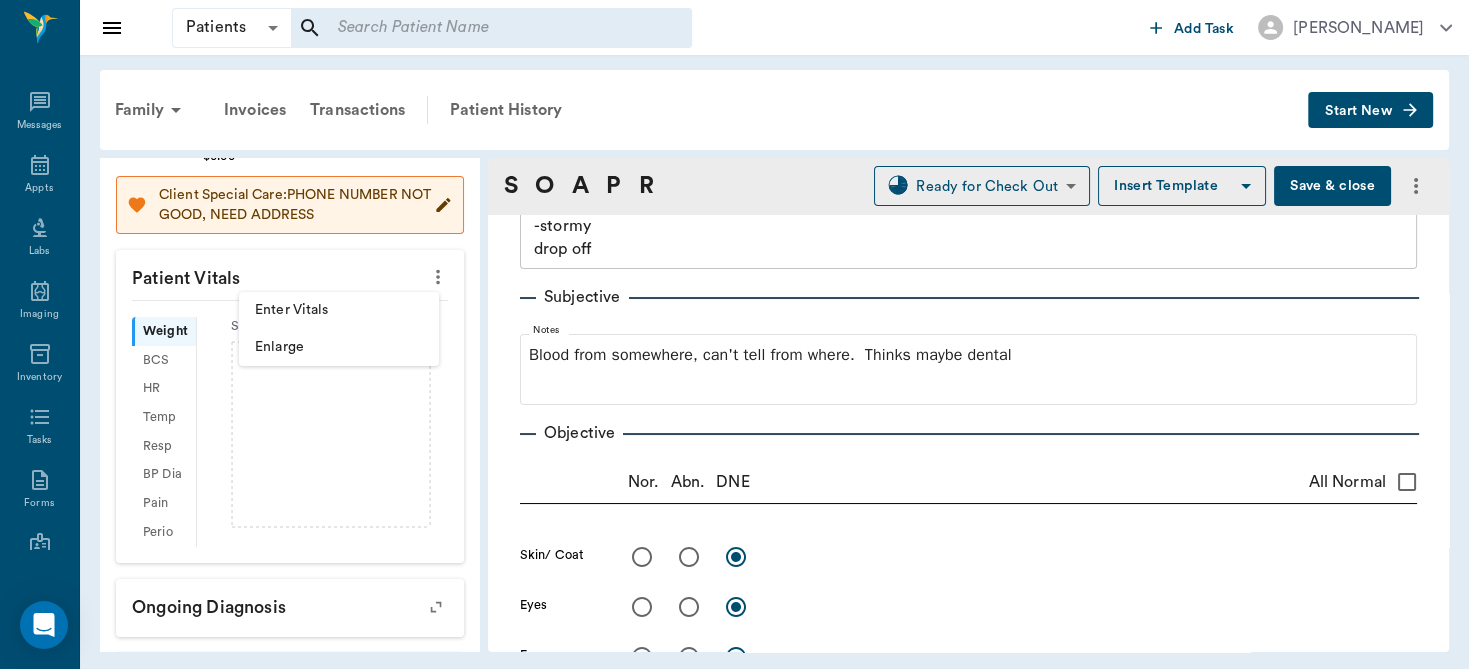click on "Enter Vitals" at bounding box center (339, 310) 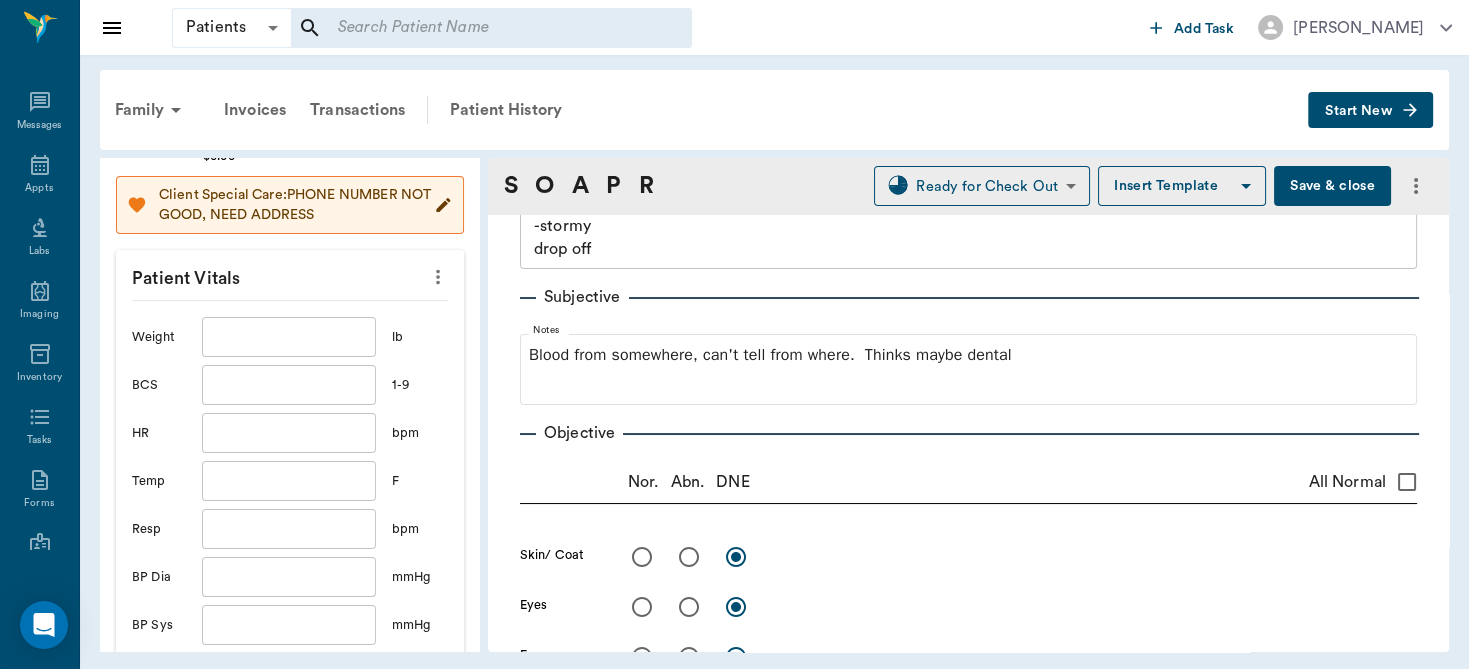 click at bounding box center (289, 337) 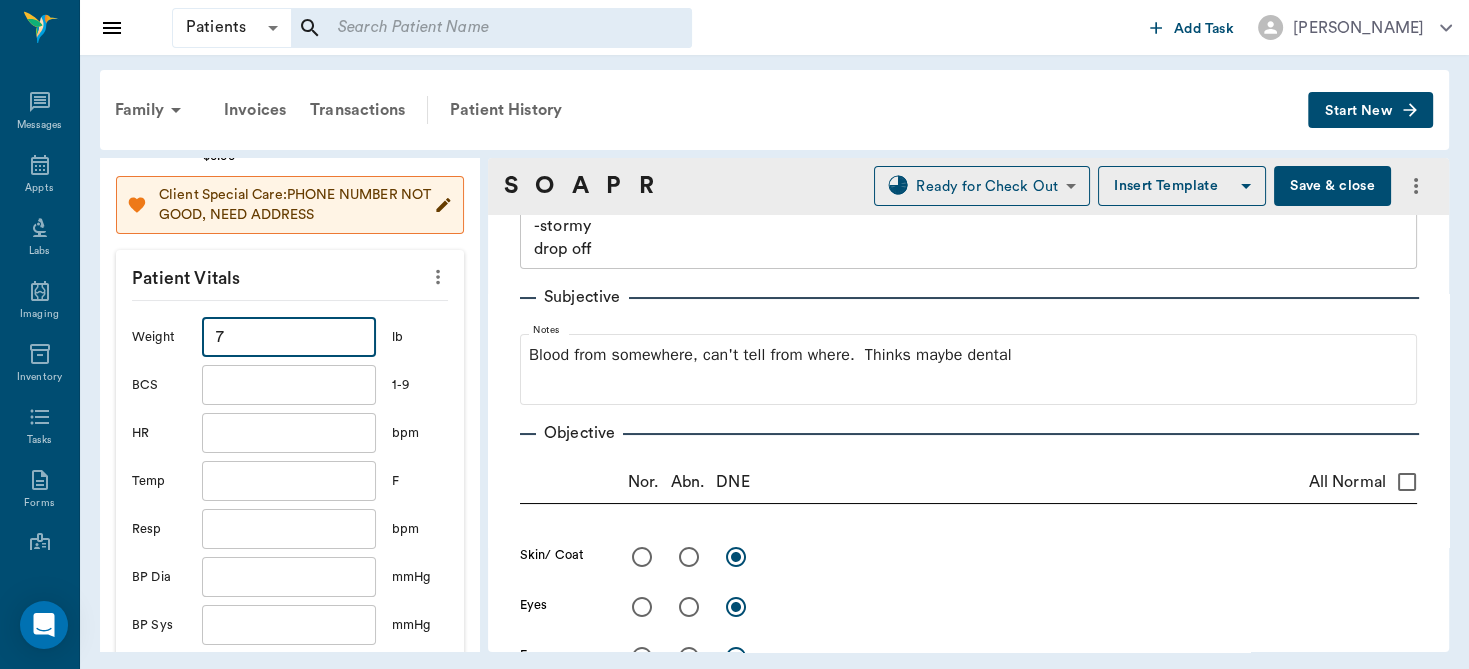 type on "7" 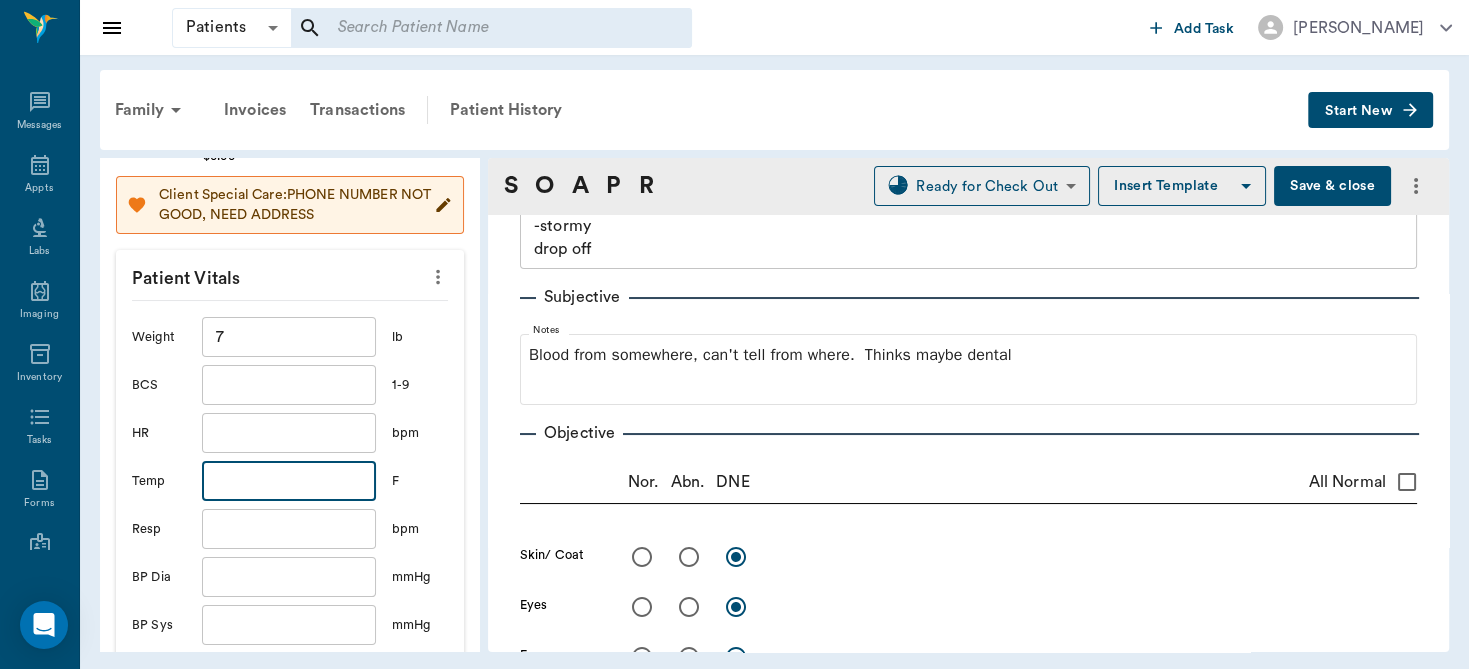 click at bounding box center [289, 481] 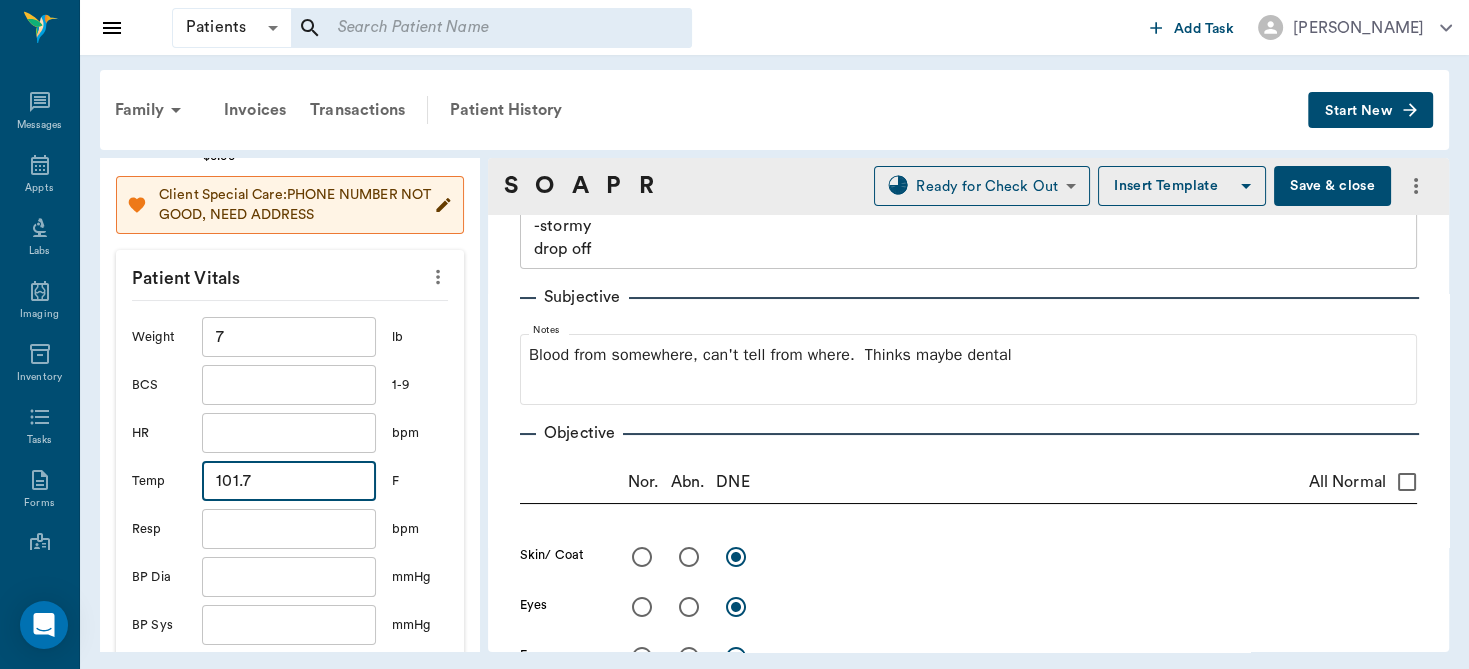scroll, scrollTop: 990, scrollLeft: 0, axis: vertical 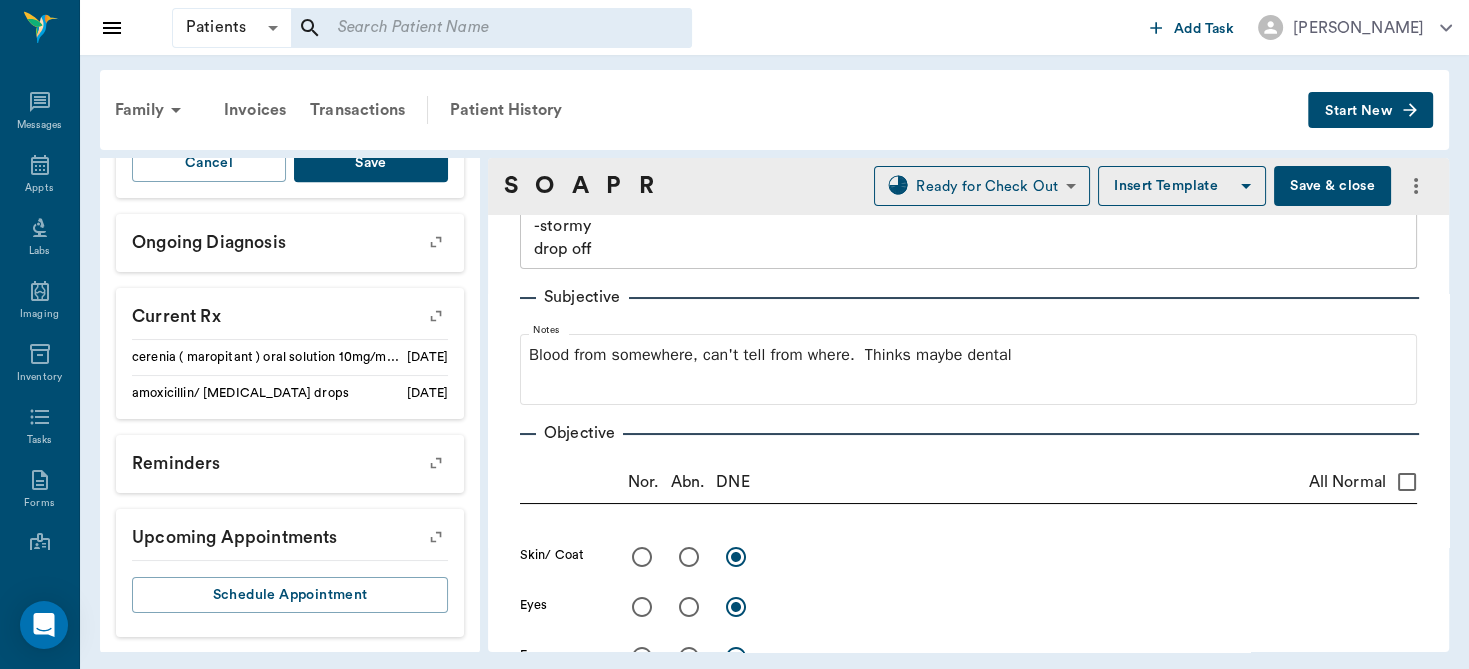 type on "101.7" 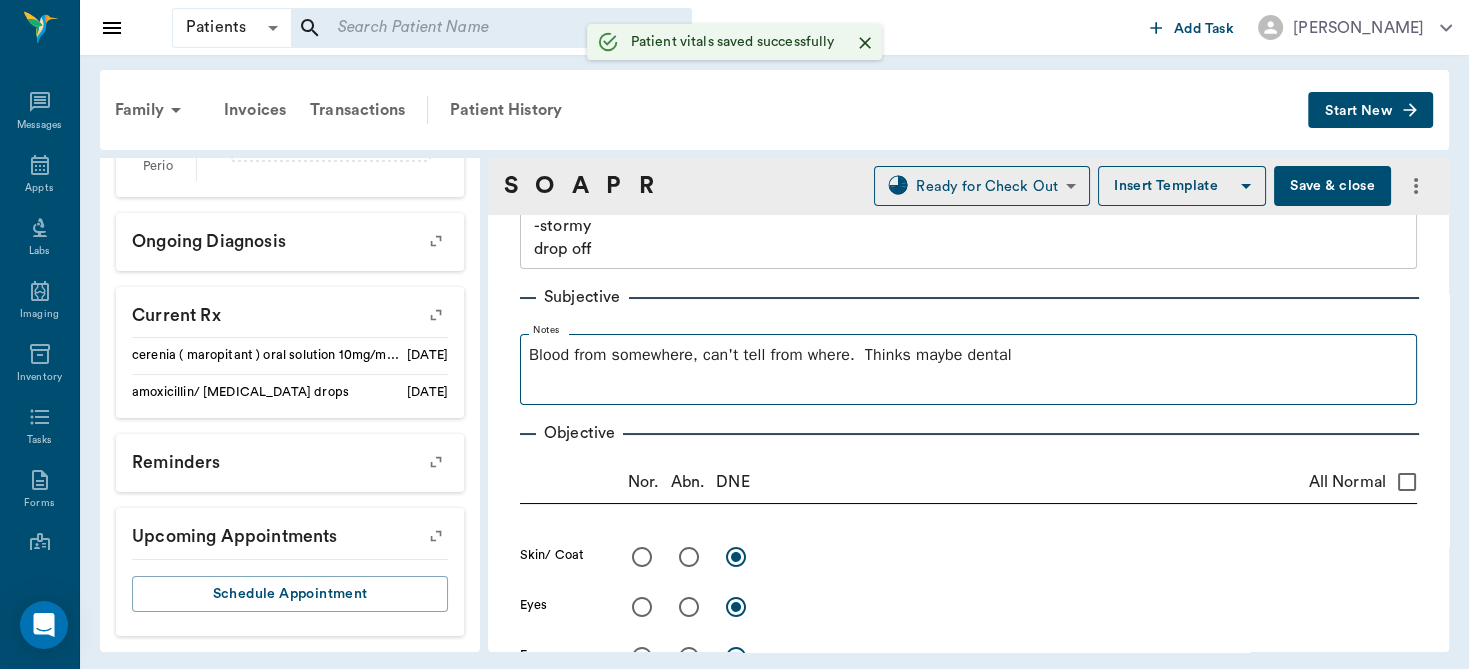 scroll, scrollTop: 751, scrollLeft: 0, axis: vertical 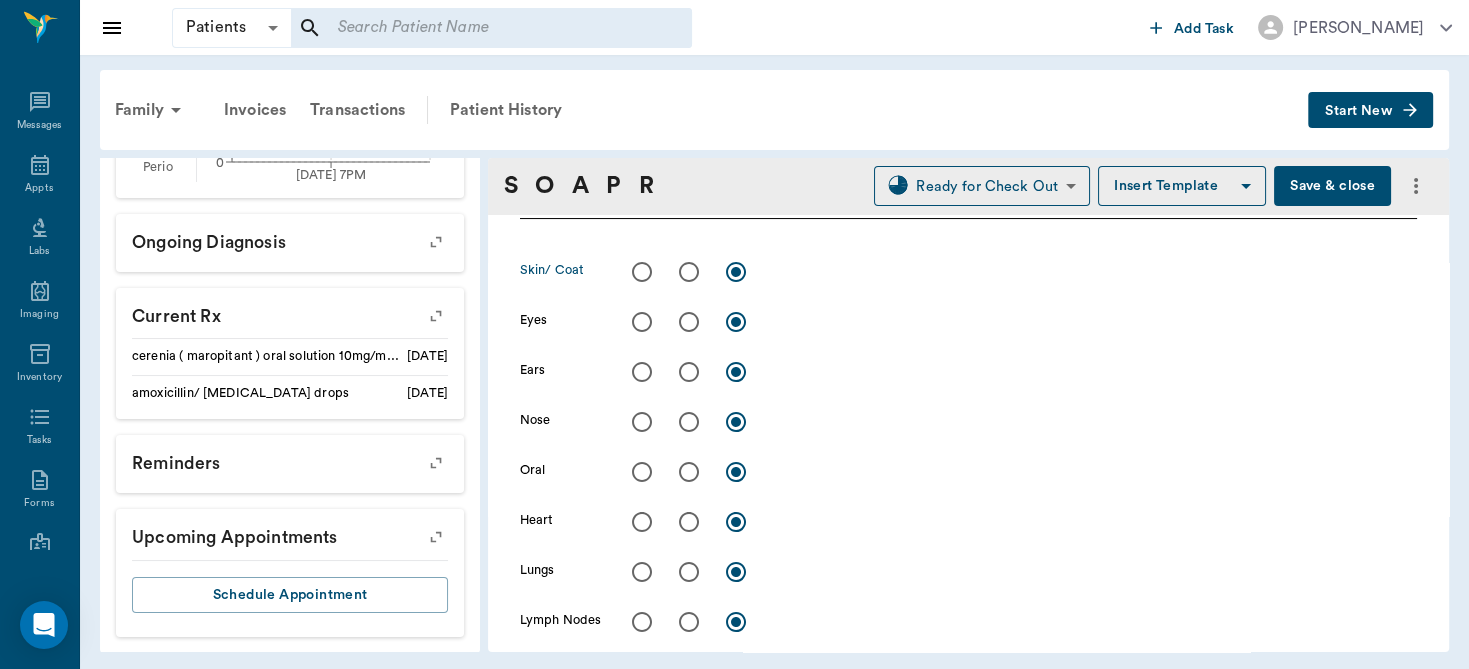 click at bounding box center (642, 272) 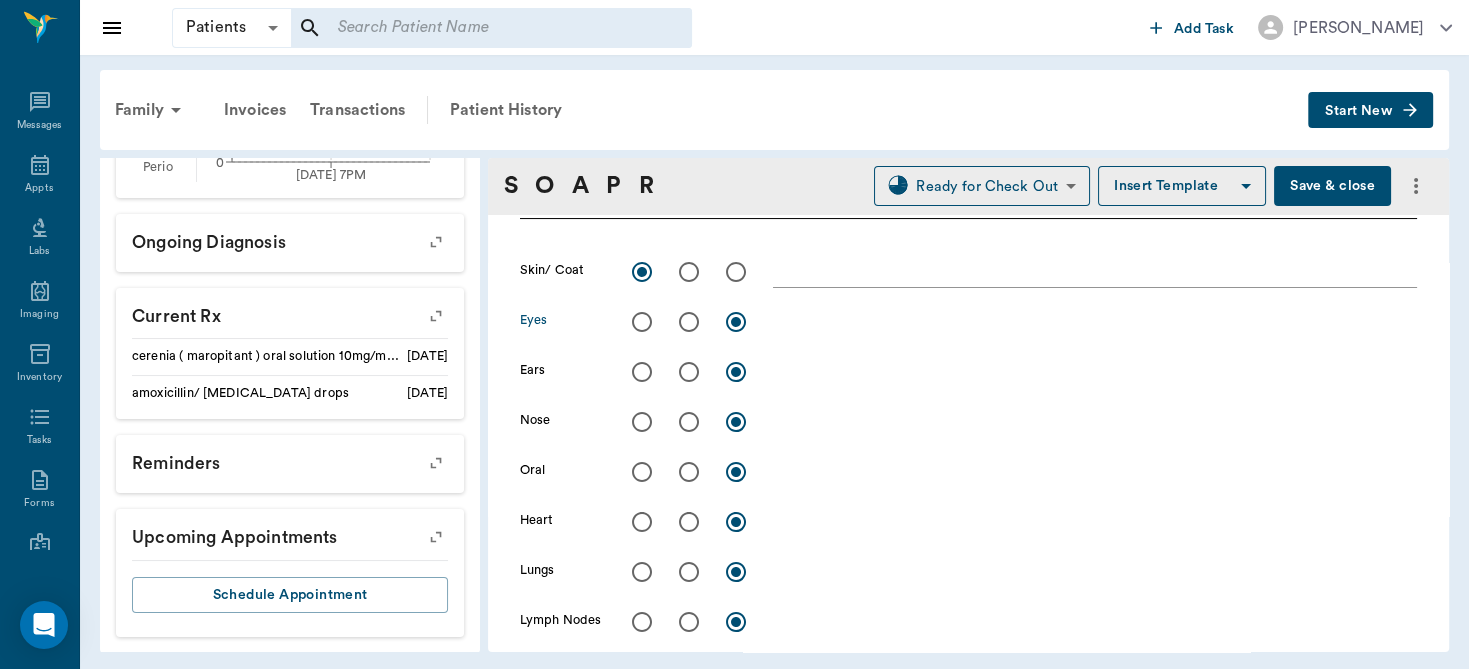 click at bounding box center (642, 322) 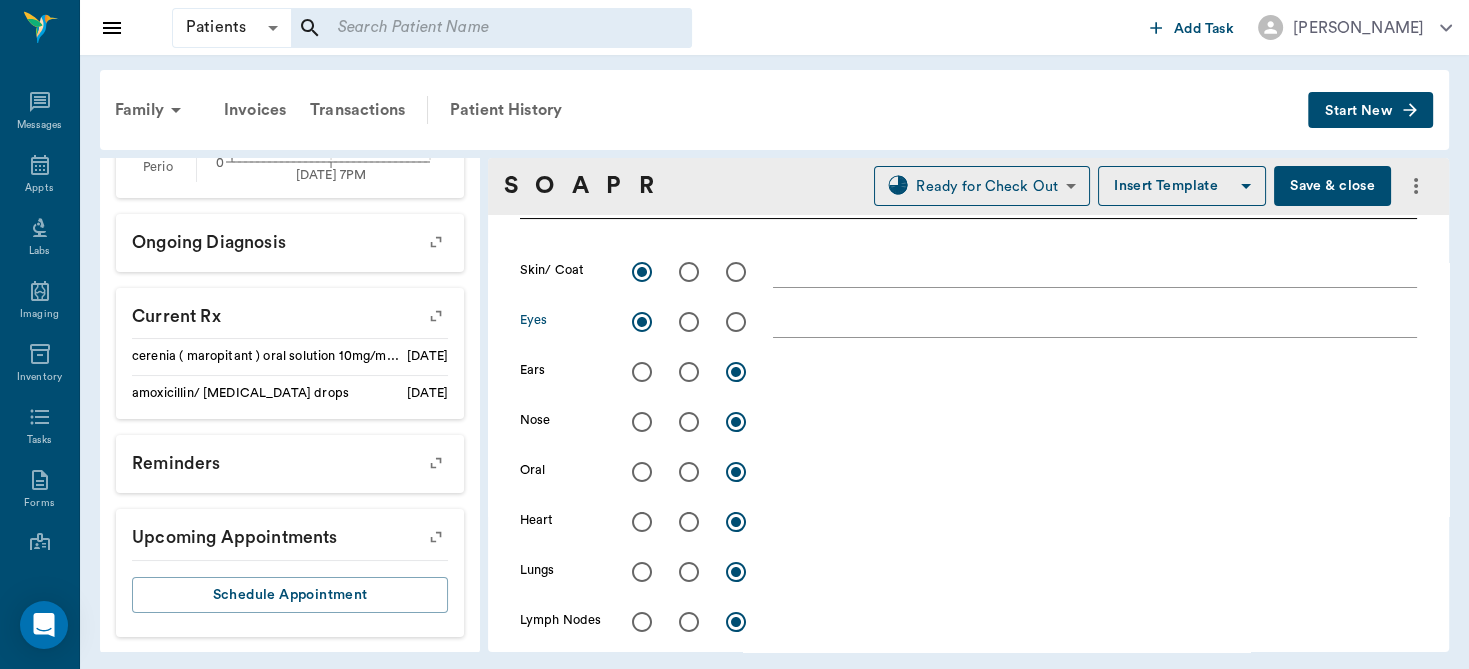 click at bounding box center (642, 372) 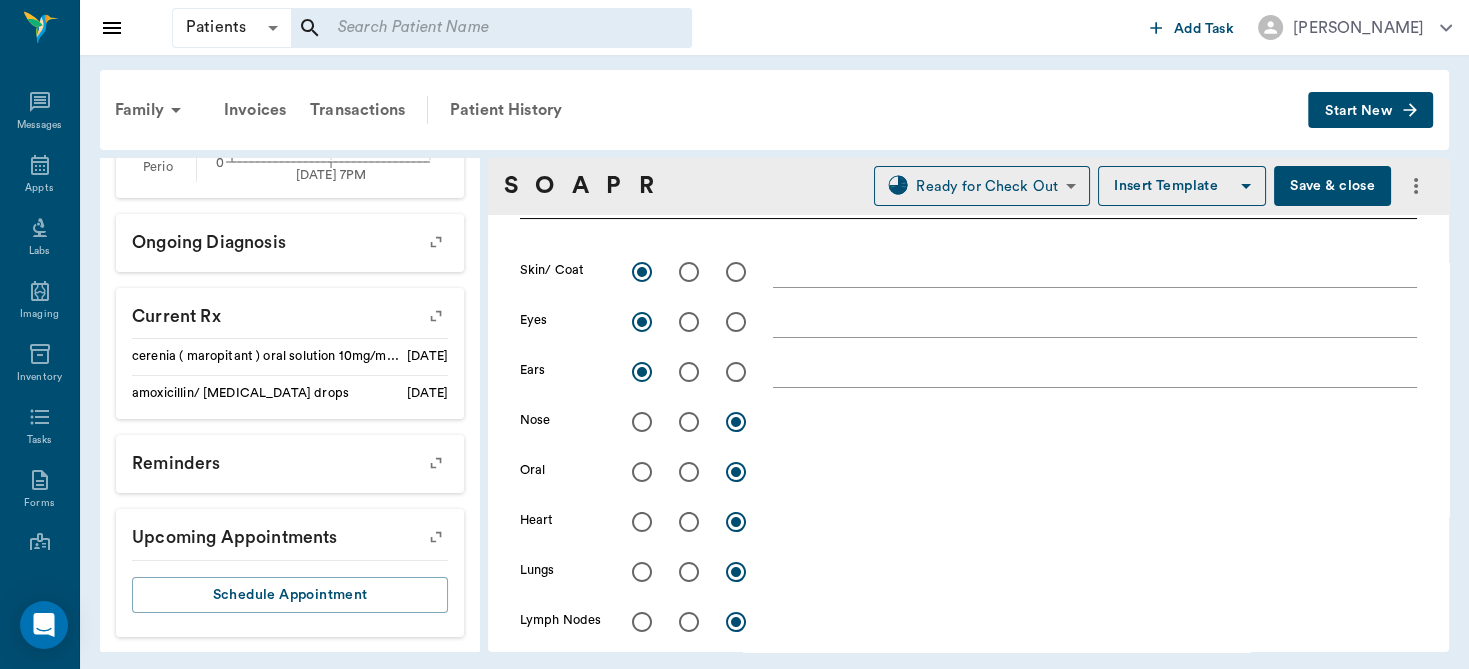 click on "x" at bounding box center (1095, 273) 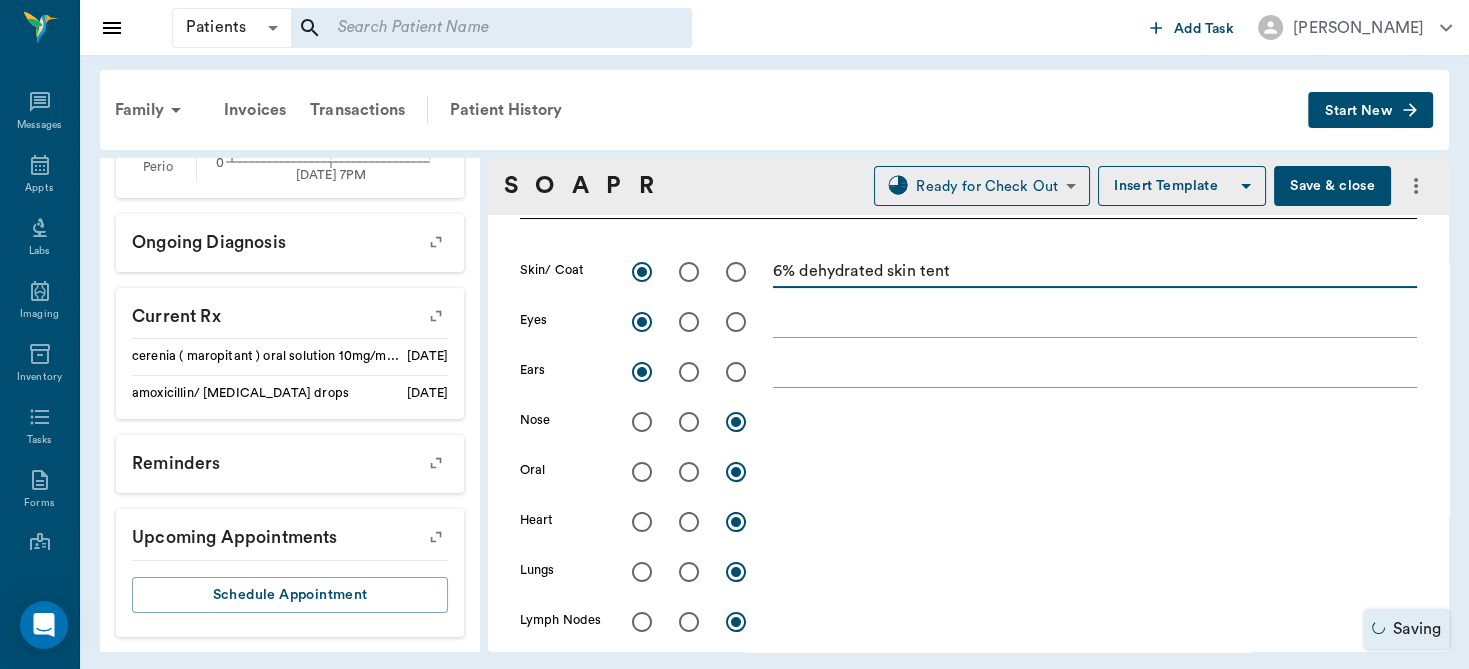 type on "6% dehydrated skin tent" 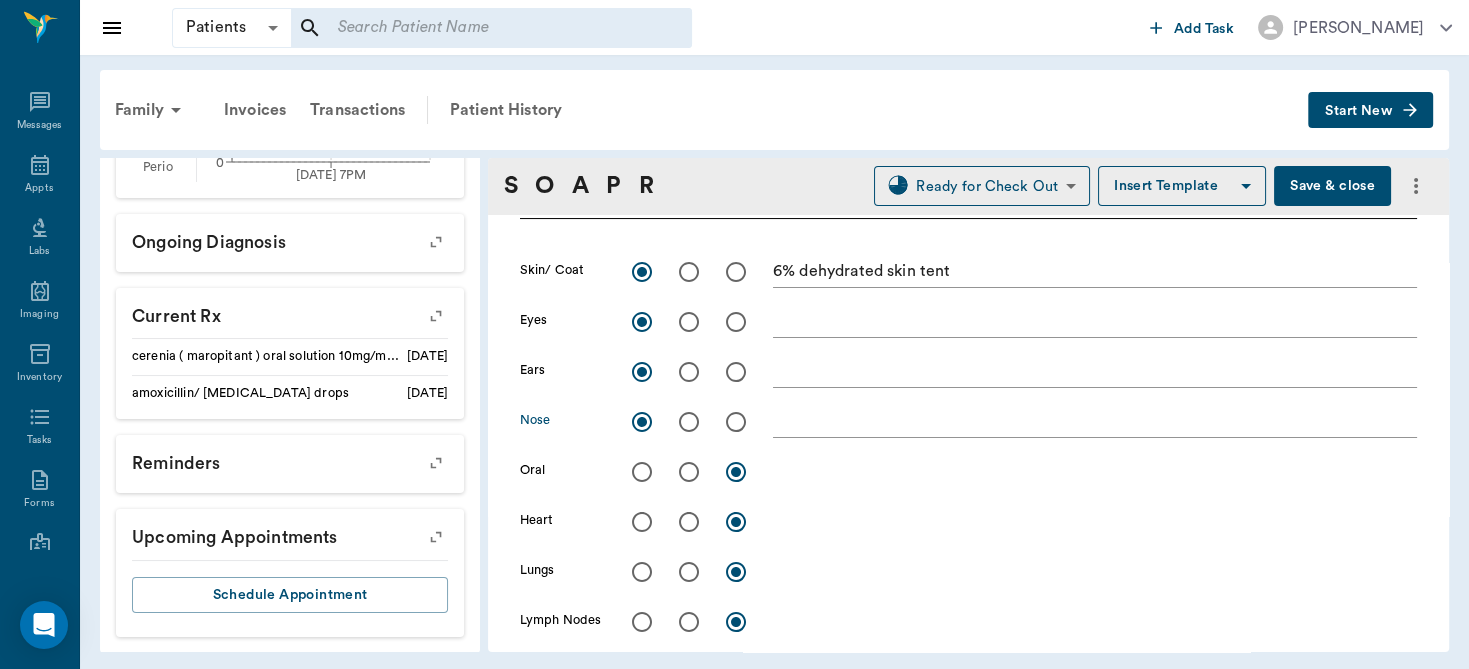 click at bounding box center [689, 472] 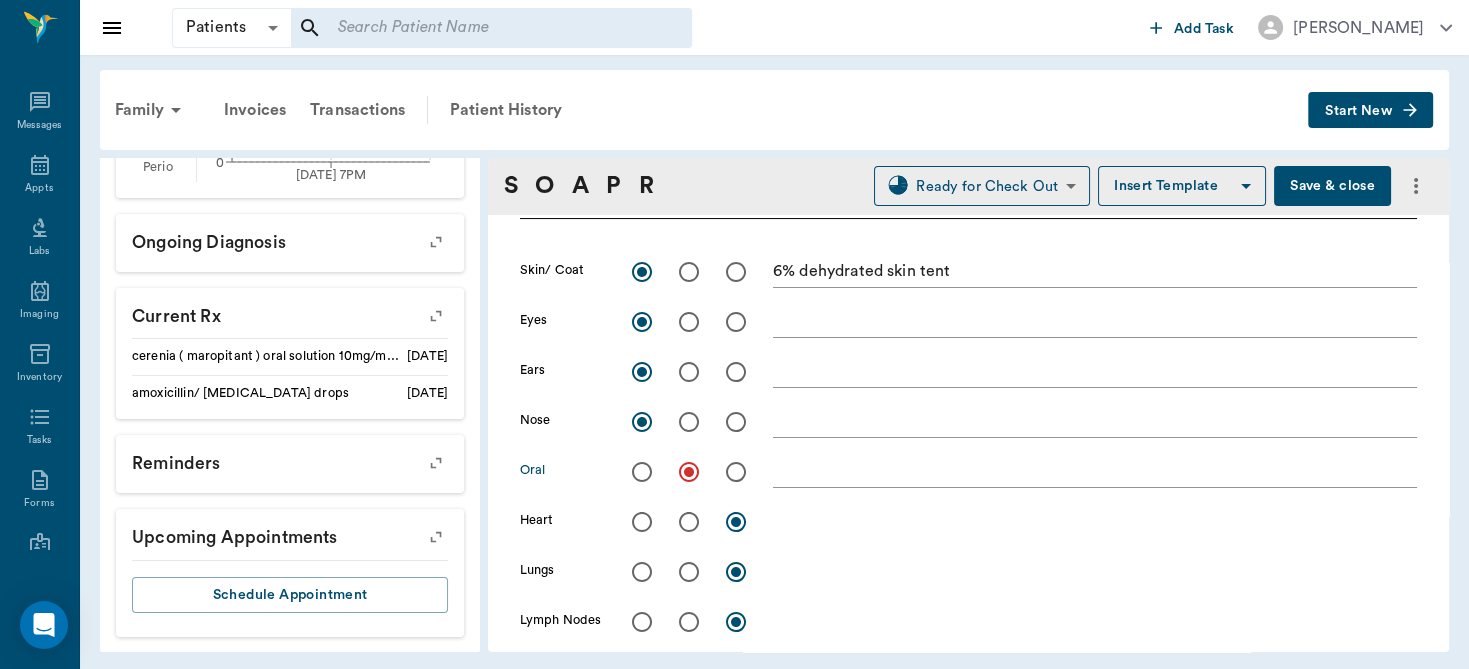 click at bounding box center (1095, 471) 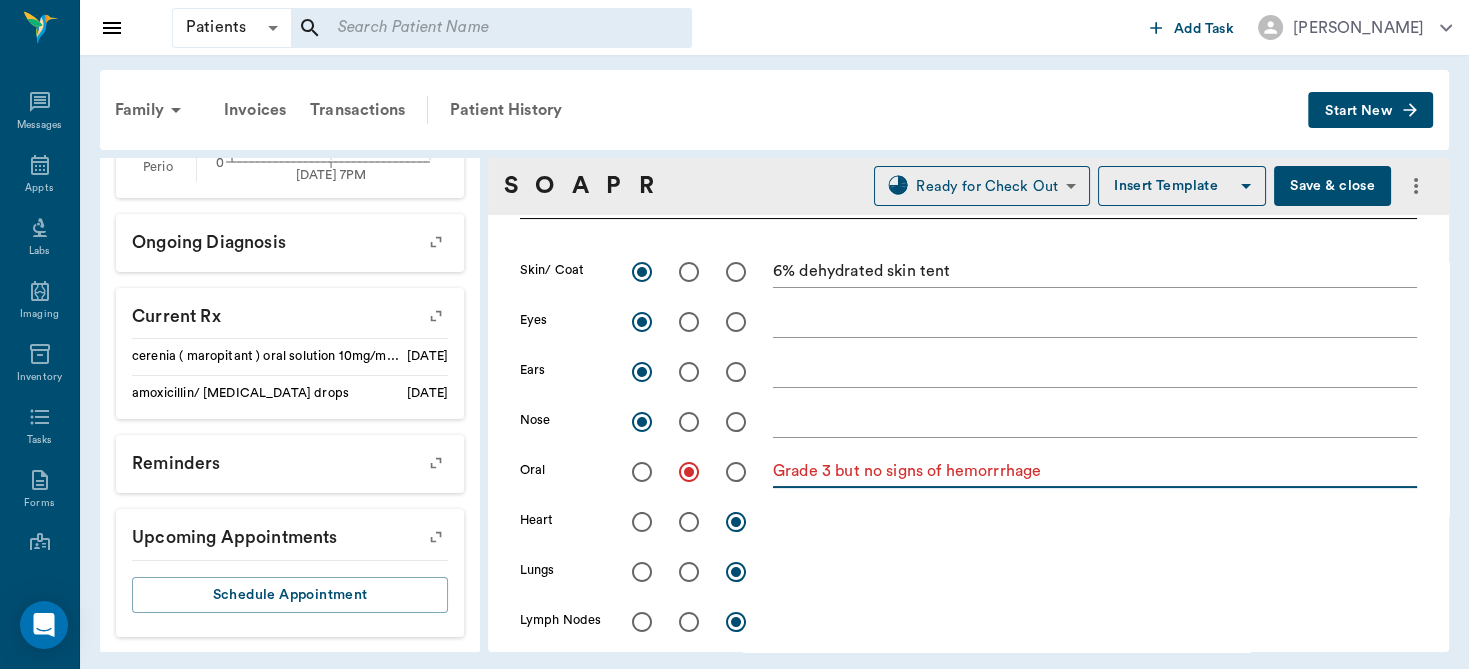 type on "Grade 3 but no signs of hemorrrhage" 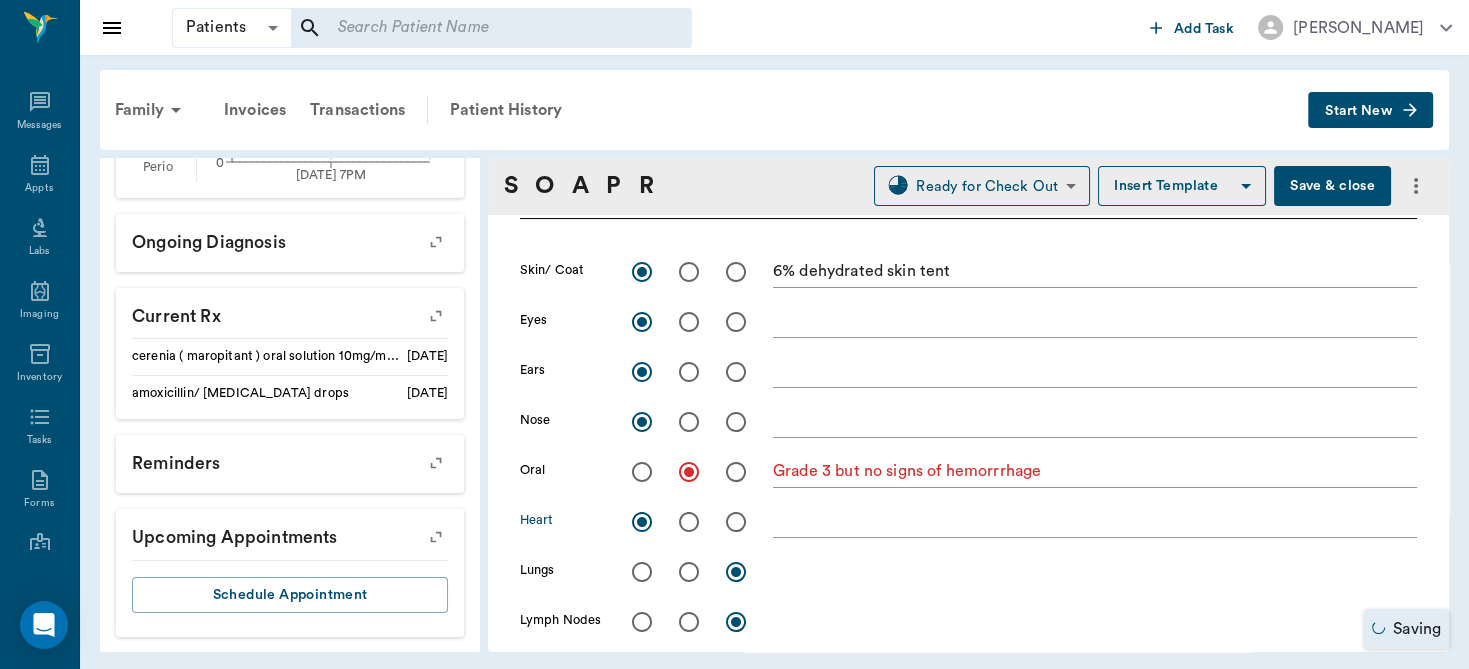 click at bounding box center [642, 572] 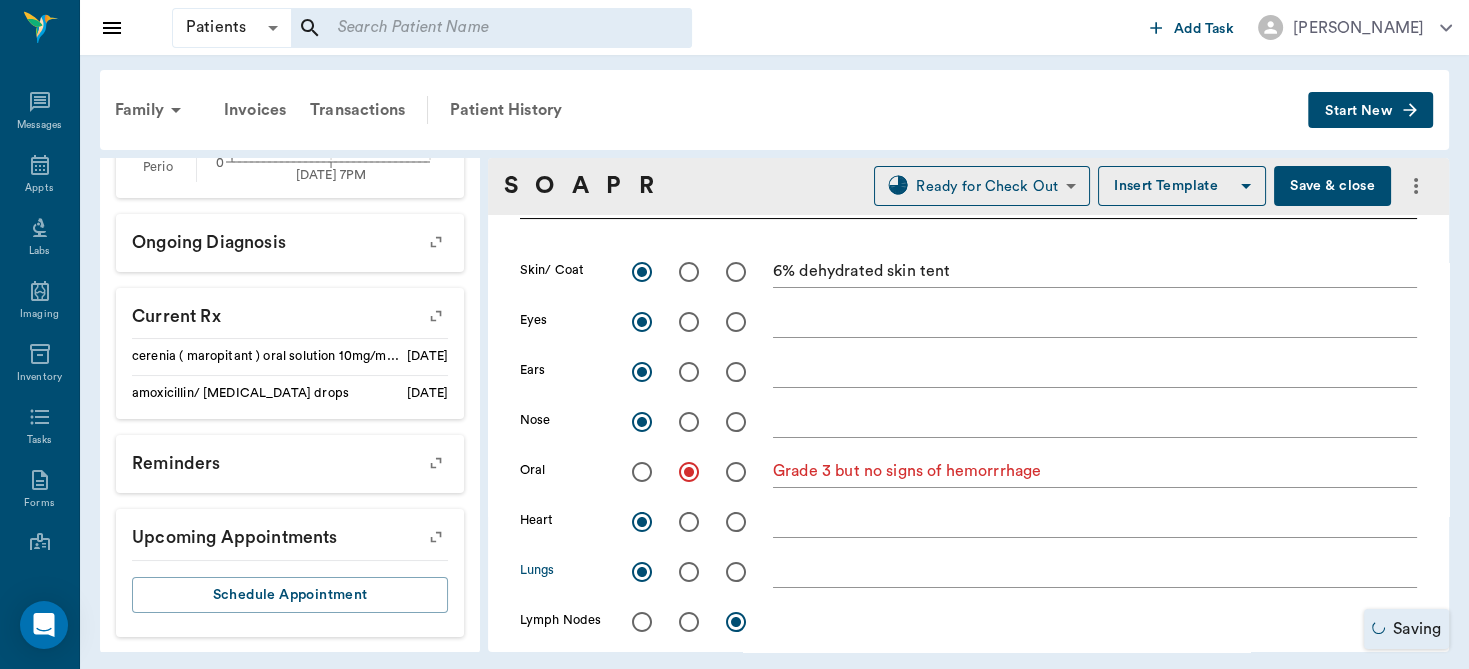 scroll, scrollTop: 684, scrollLeft: 0, axis: vertical 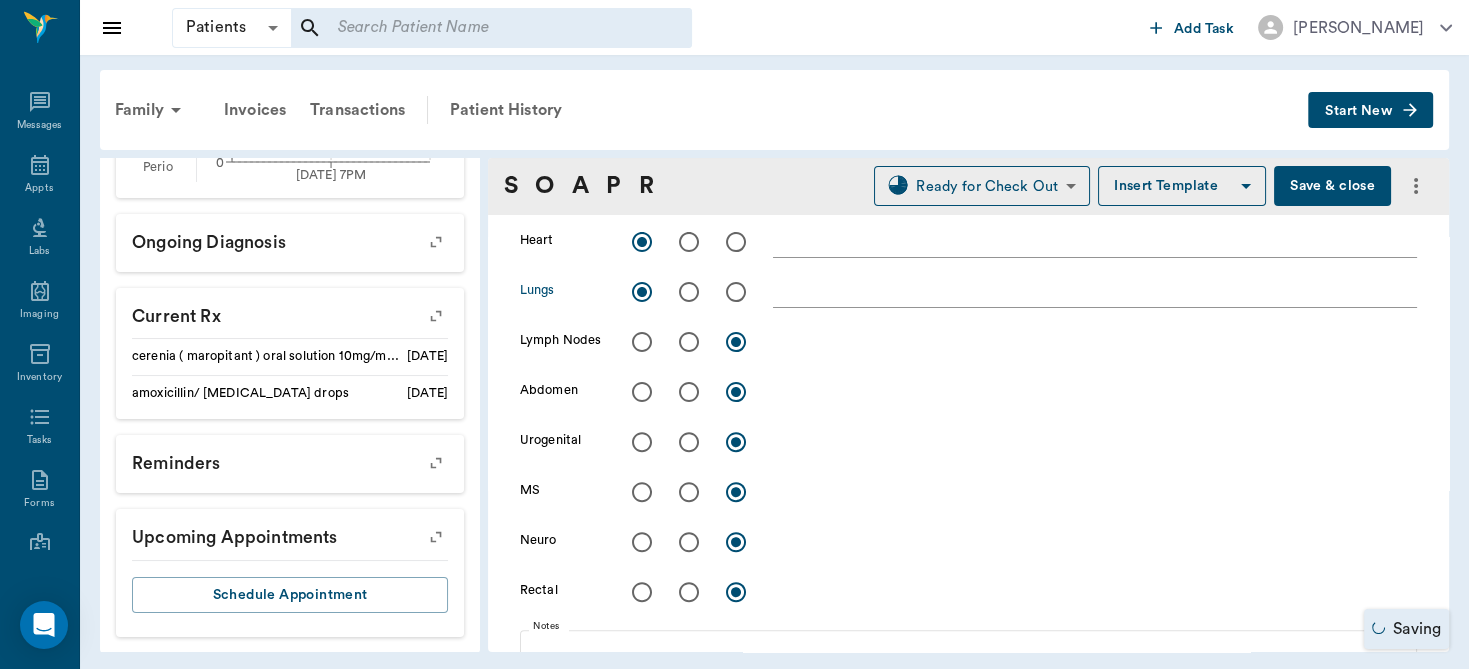 click at bounding box center (642, 342) 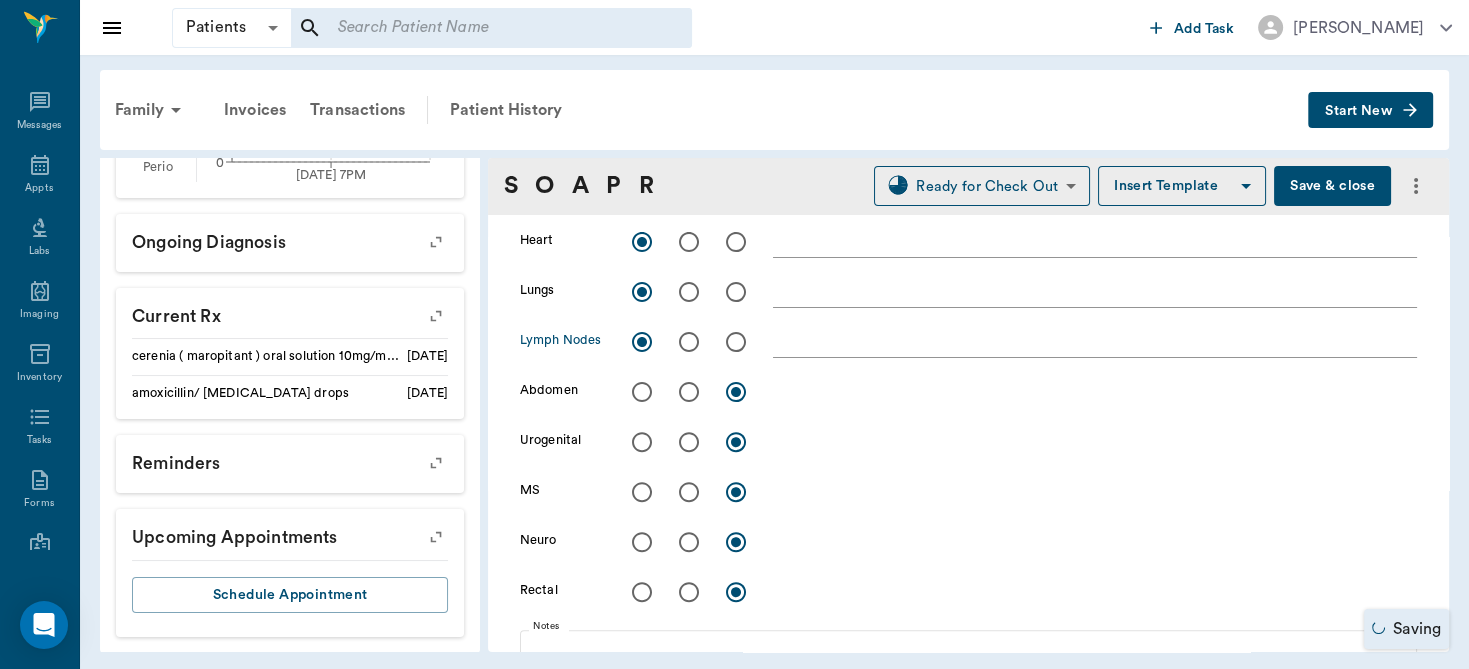 click at bounding box center [689, 392] 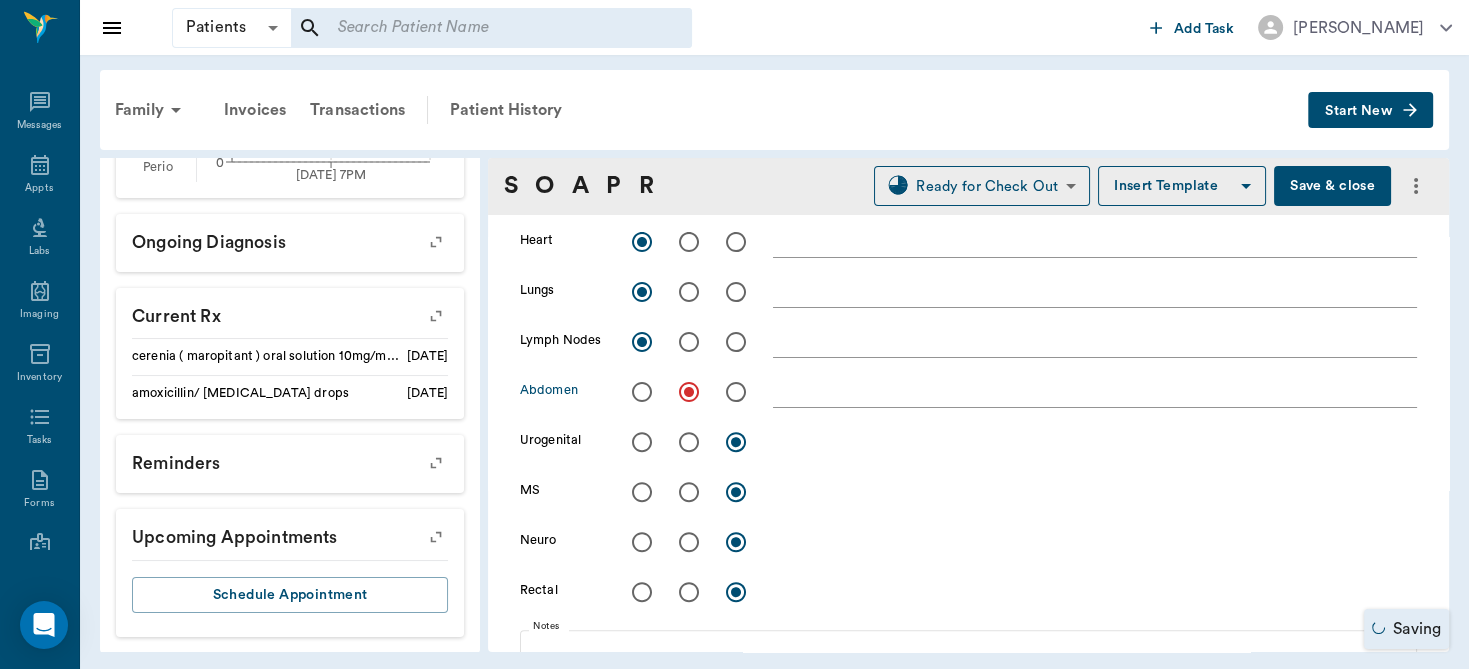 click at bounding box center (642, 442) 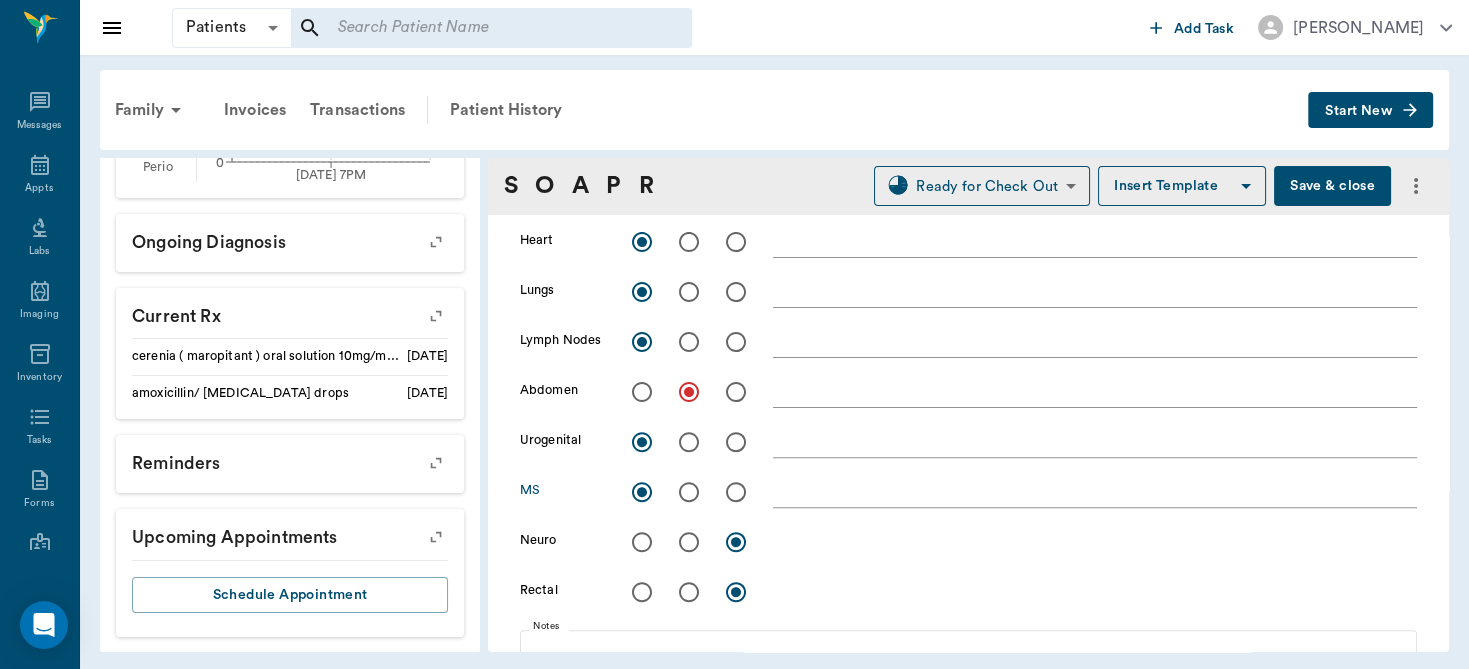click at bounding box center (642, 542) 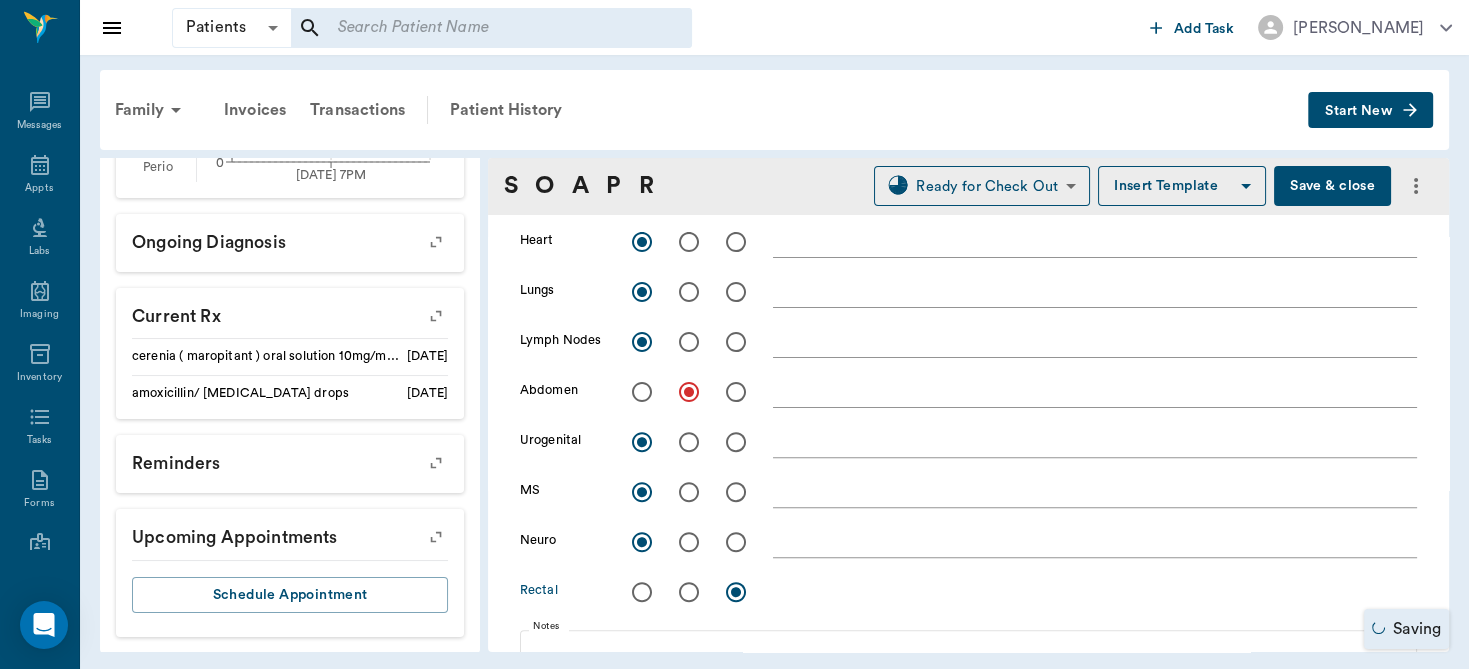 click at bounding box center (642, 592) 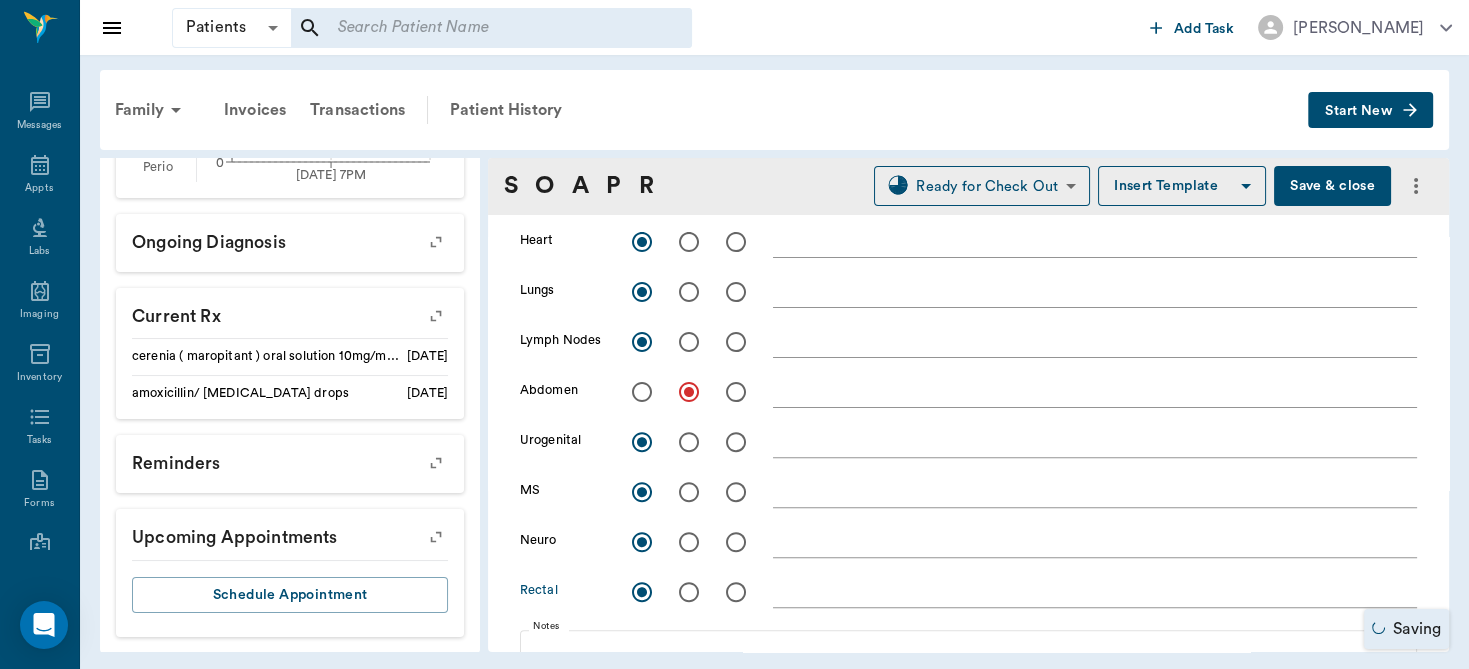 click at bounding box center [1095, 391] 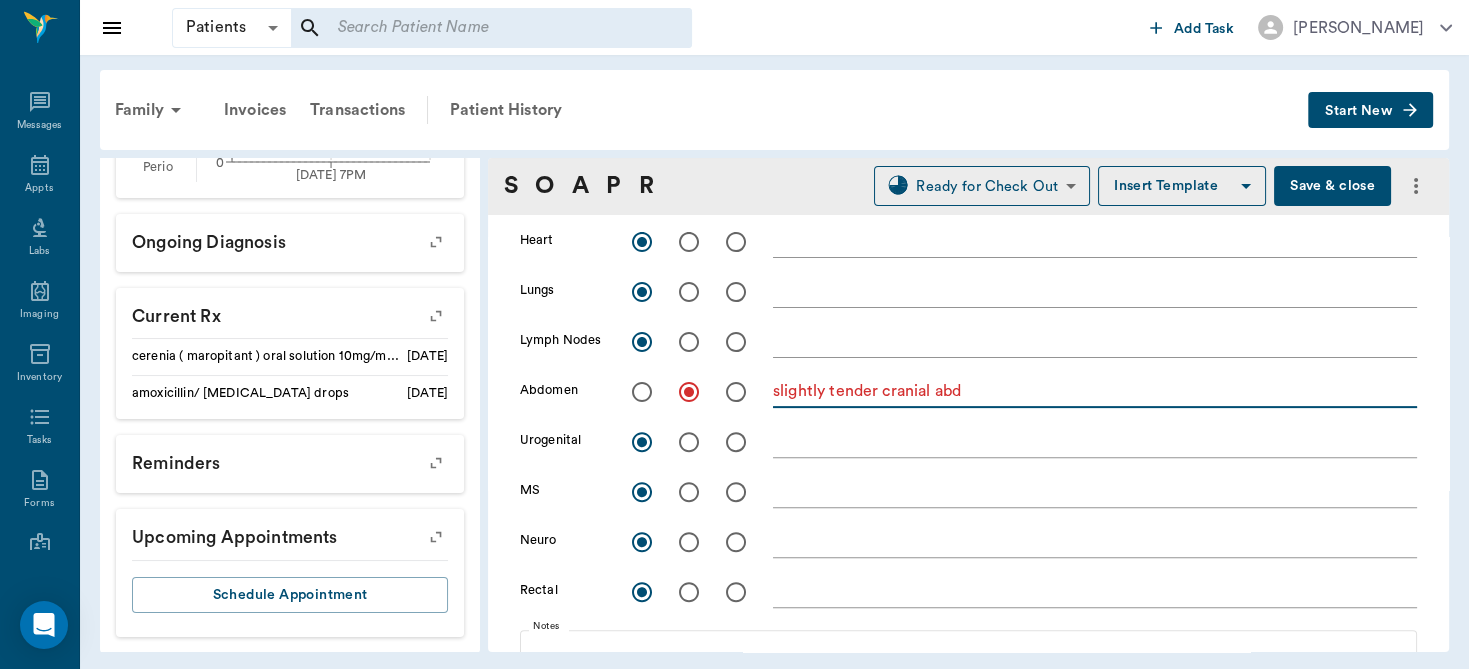 type on "slightly tender cranial abd" 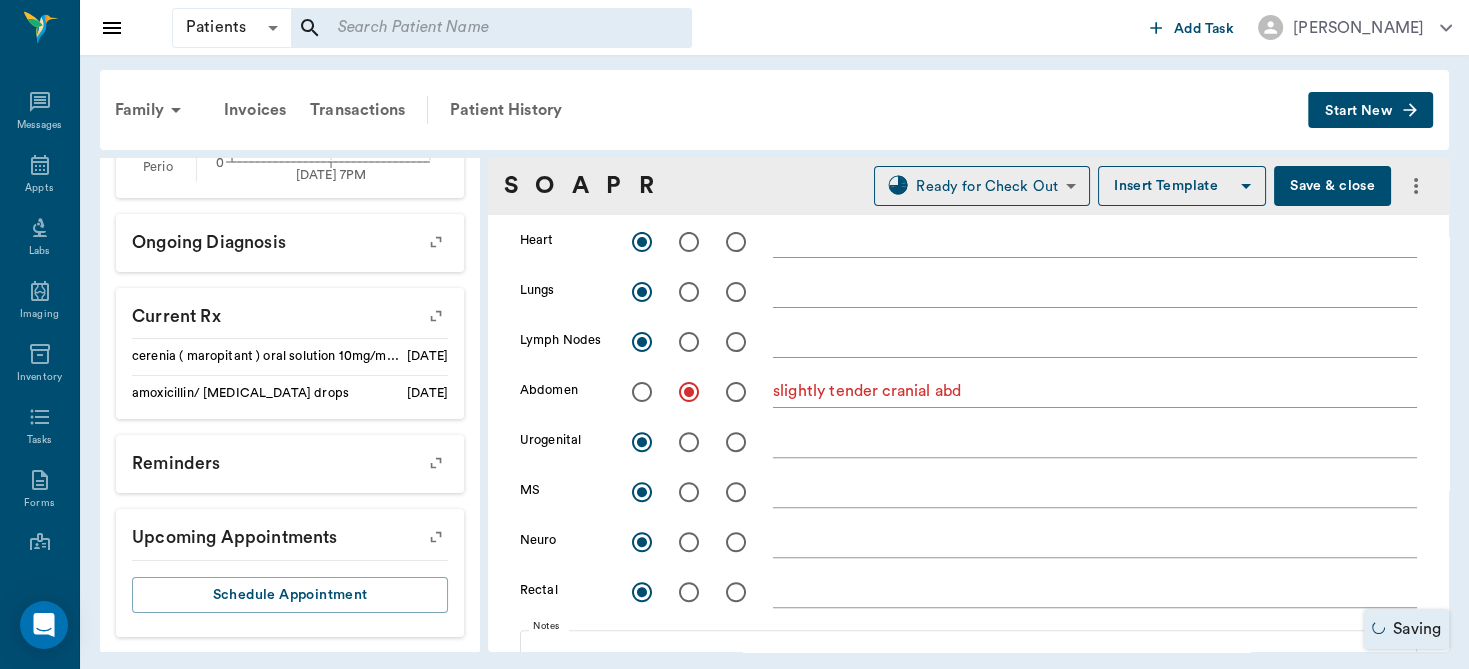 scroll, scrollTop: 964, scrollLeft: 0, axis: vertical 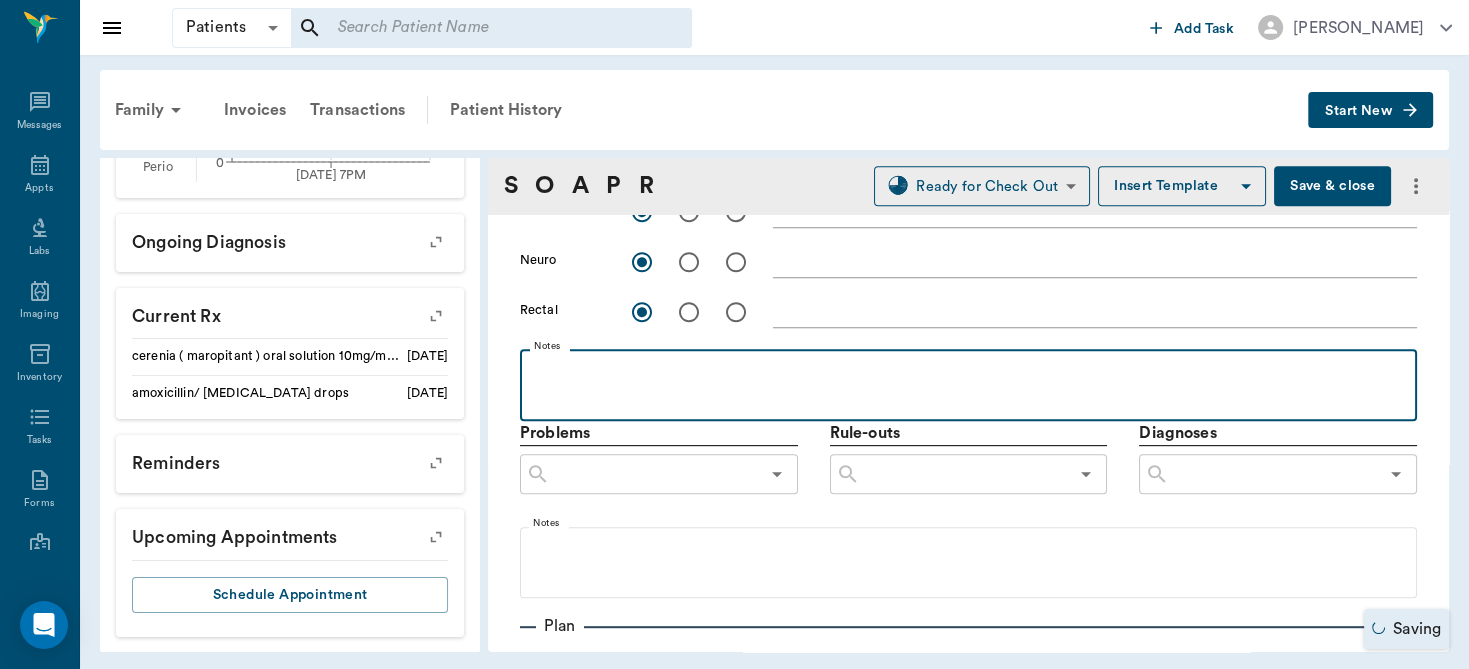 click at bounding box center [968, 371] 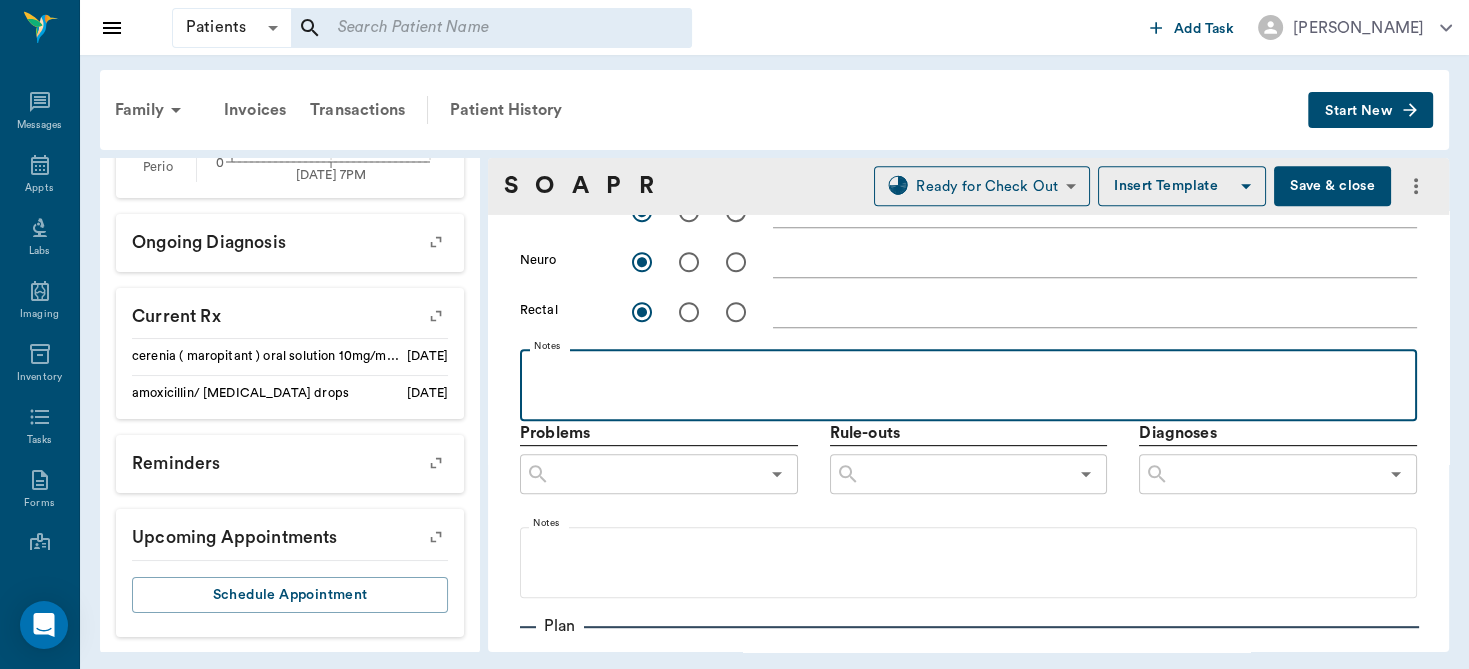type 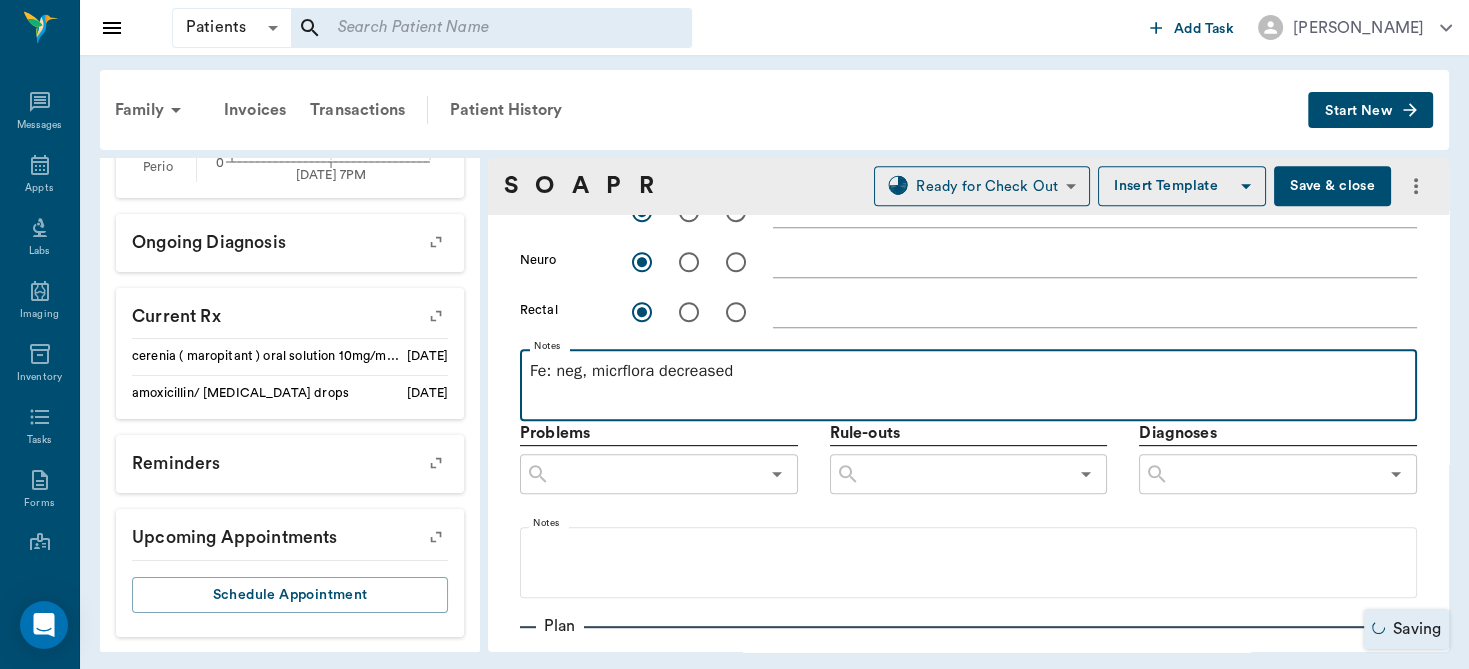 click on "Fe: neg, micrflora decreased" at bounding box center (968, 371) 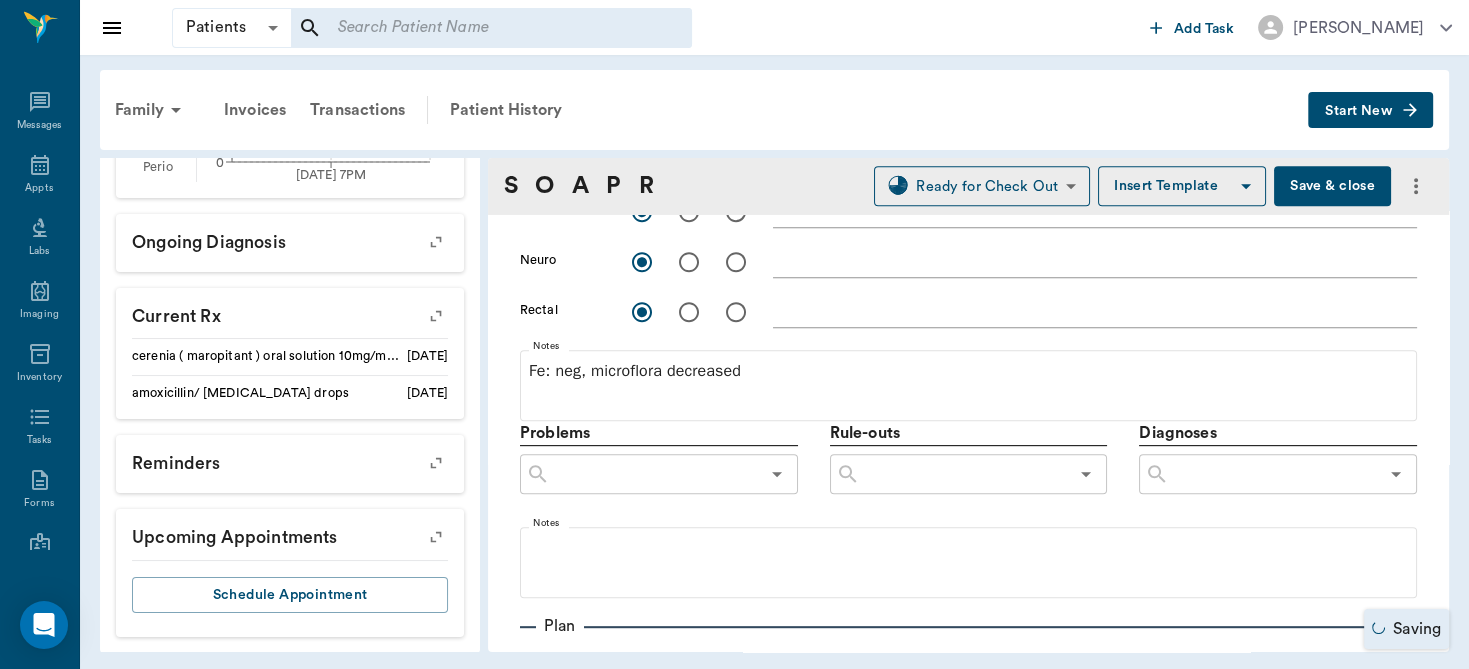 click at bounding box center (1273, 474) 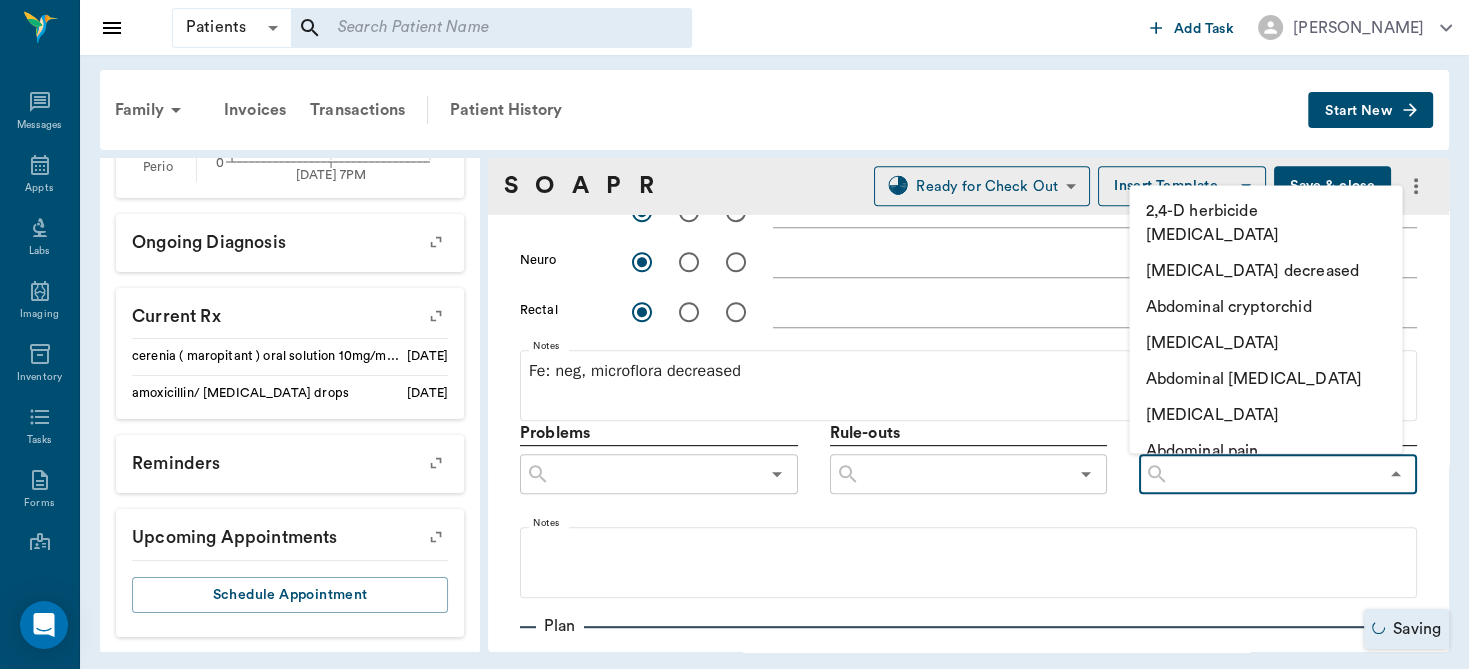 click at bounding box center [1273, 474] 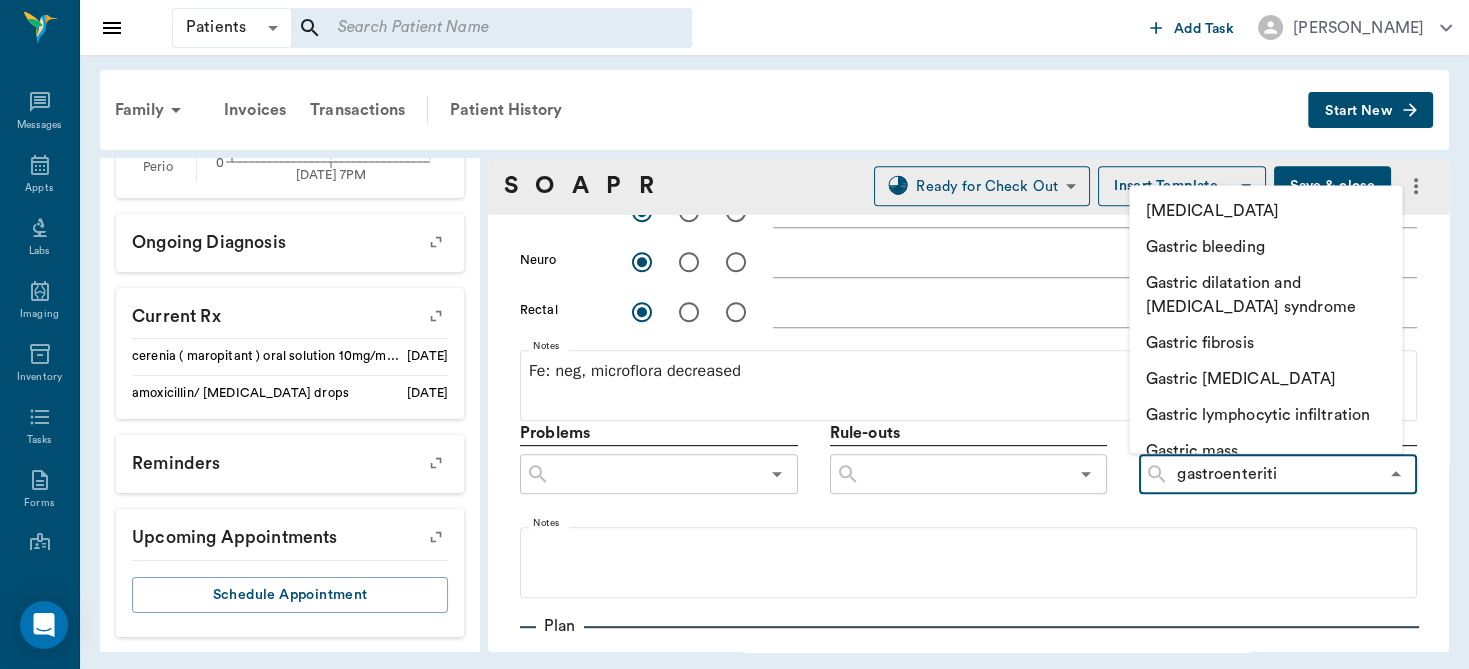 type on "gastroenteritis" 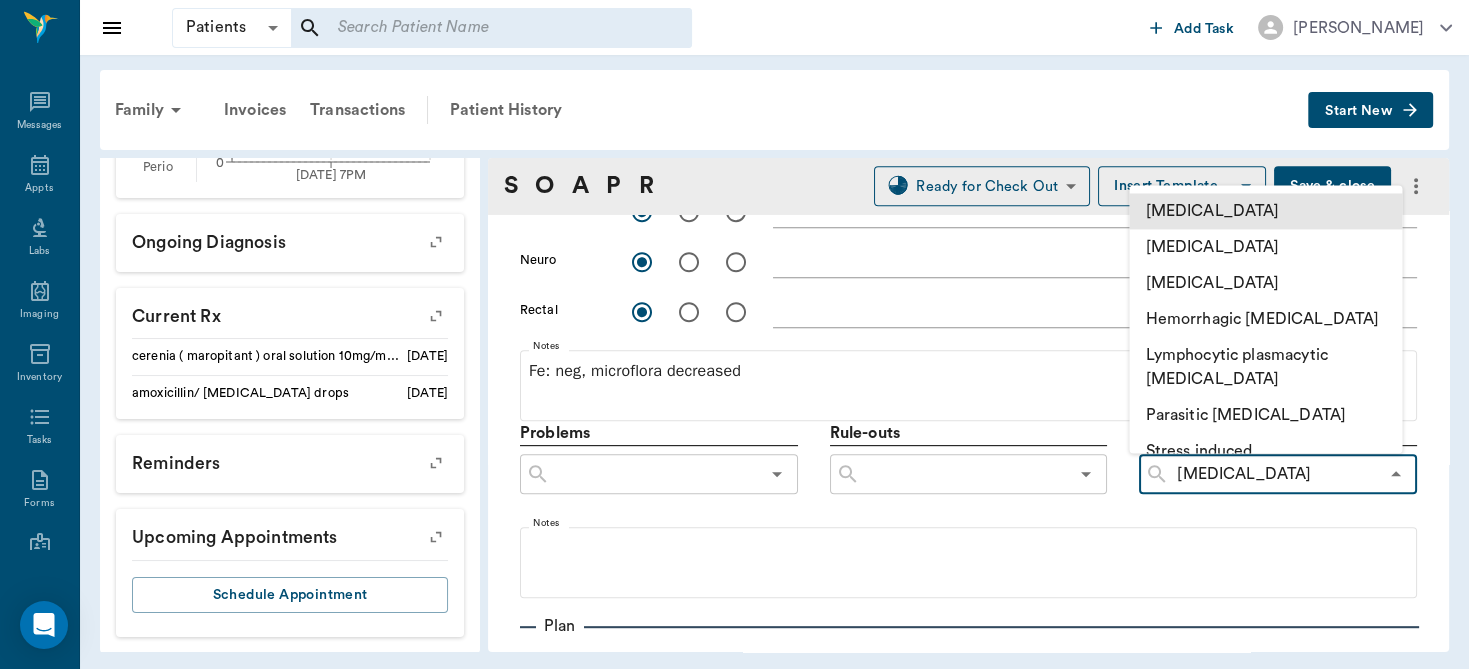click on "[MEDICAL_DATA]" at bounding box center (1265, 212) 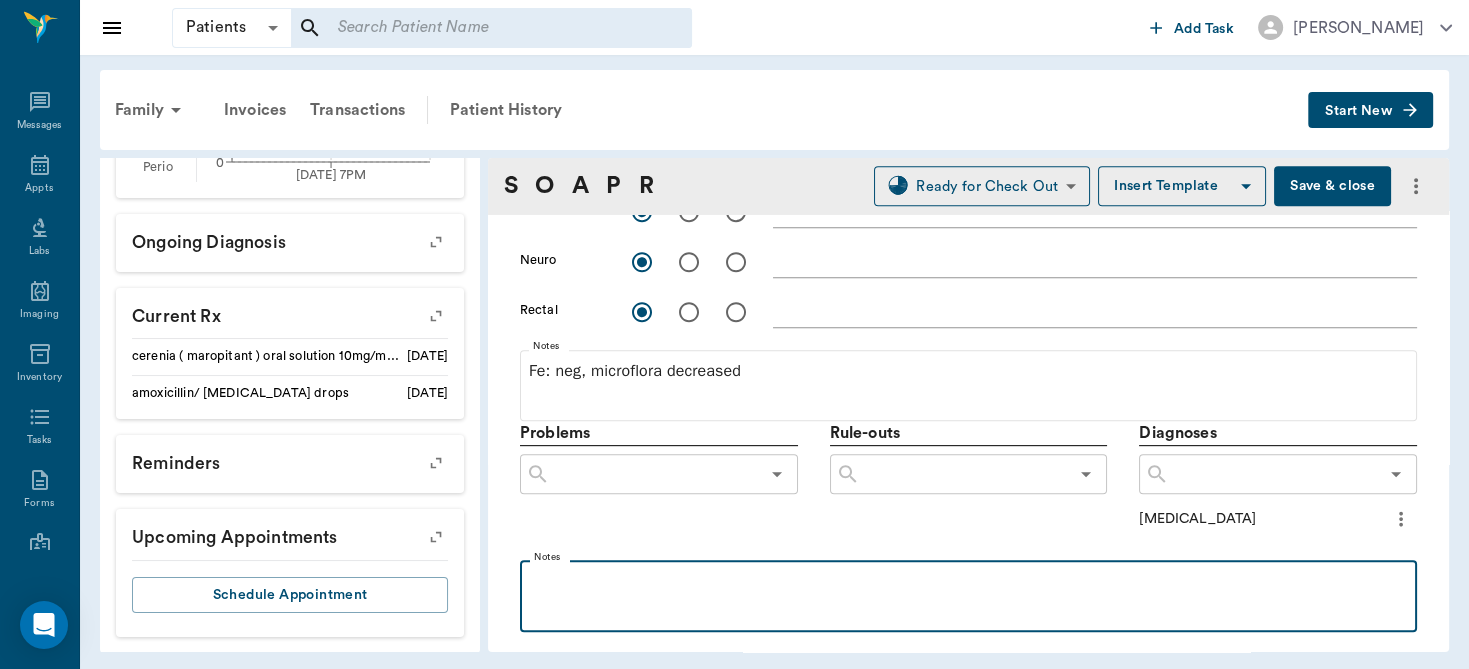 click at bounding box center [968, 582] 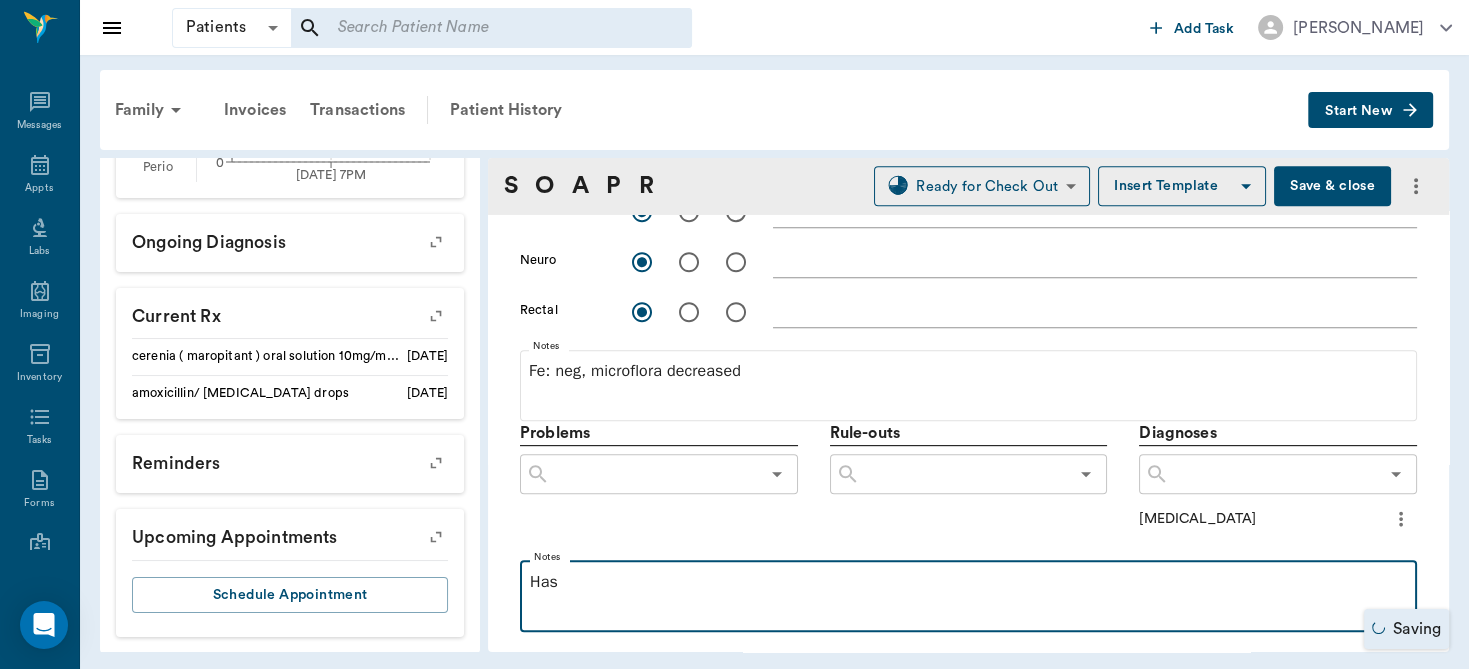 type 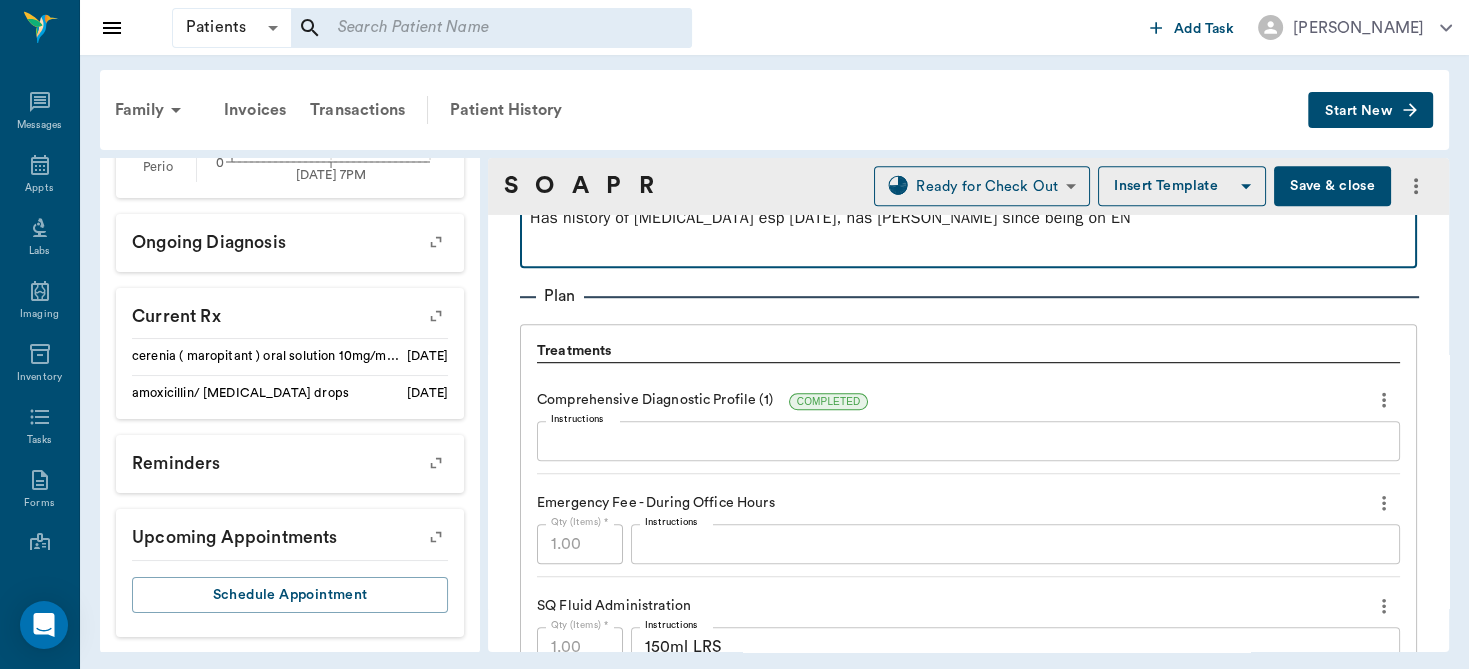 scroll, scrollTop: 1398, scrollLeft: 0, axis: vertical 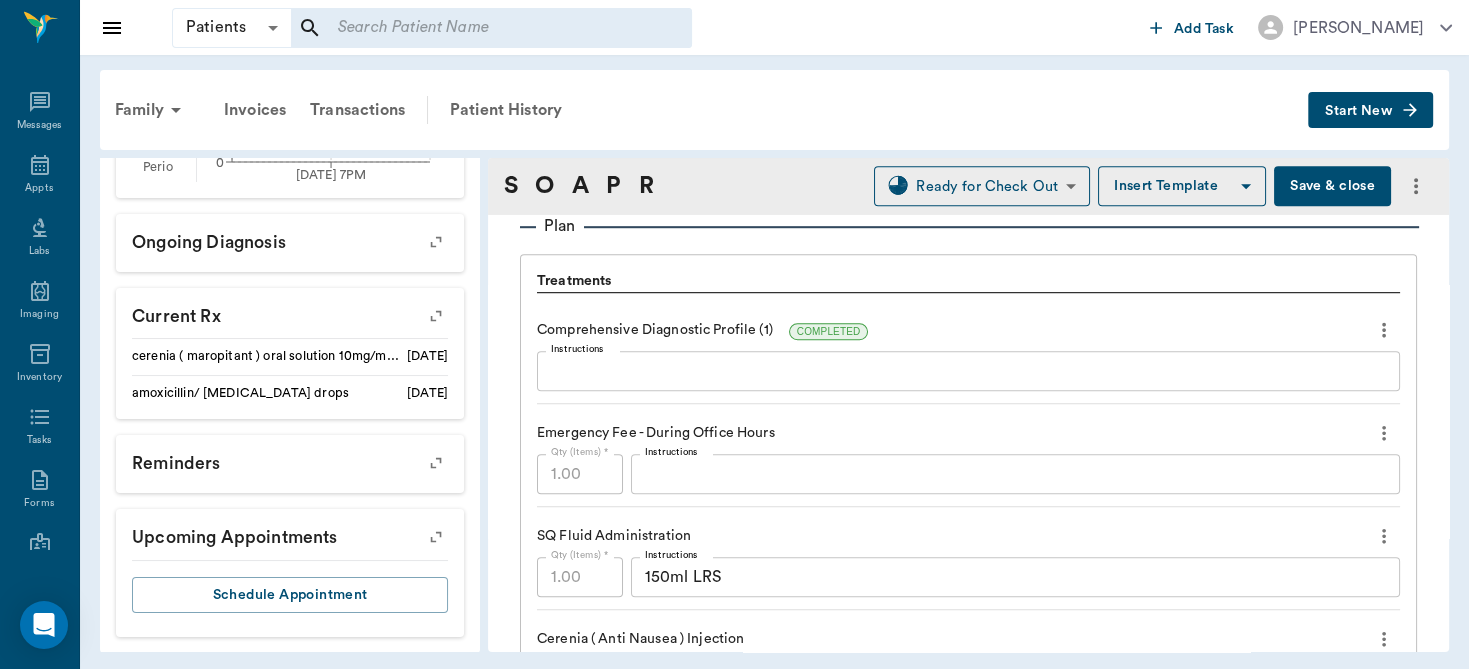 click on "x Instructions" at bounding box center (968, 371) 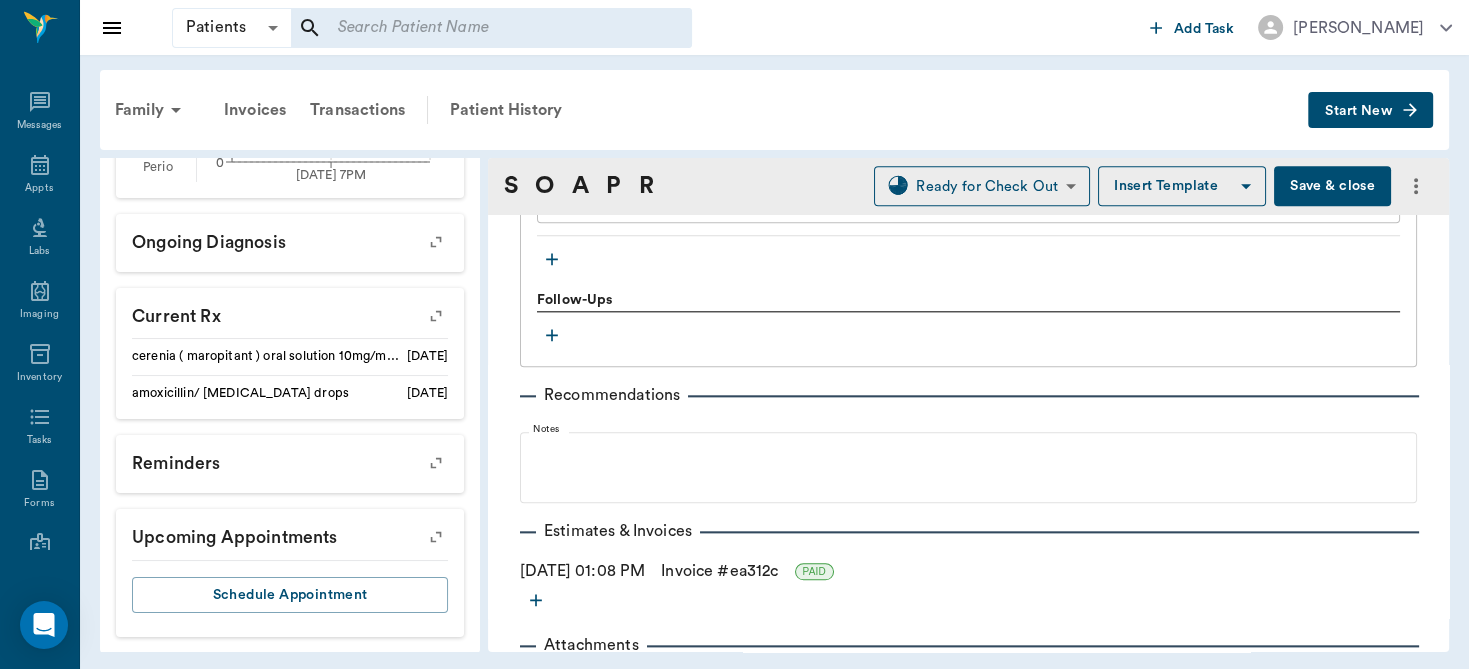 scroll, scrollTop: 2390, scrollLeft: 0, axis: vertical 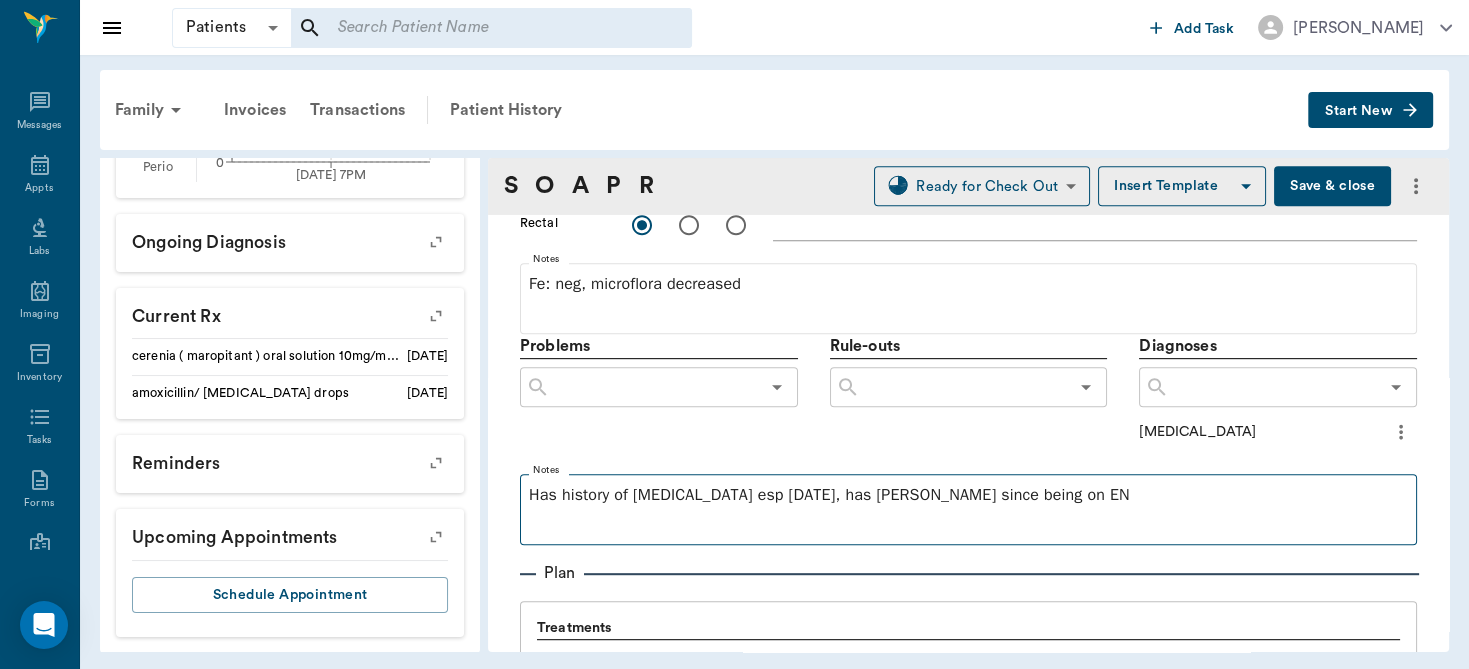type on "ALB low normal, BUN low normal, NA+low" 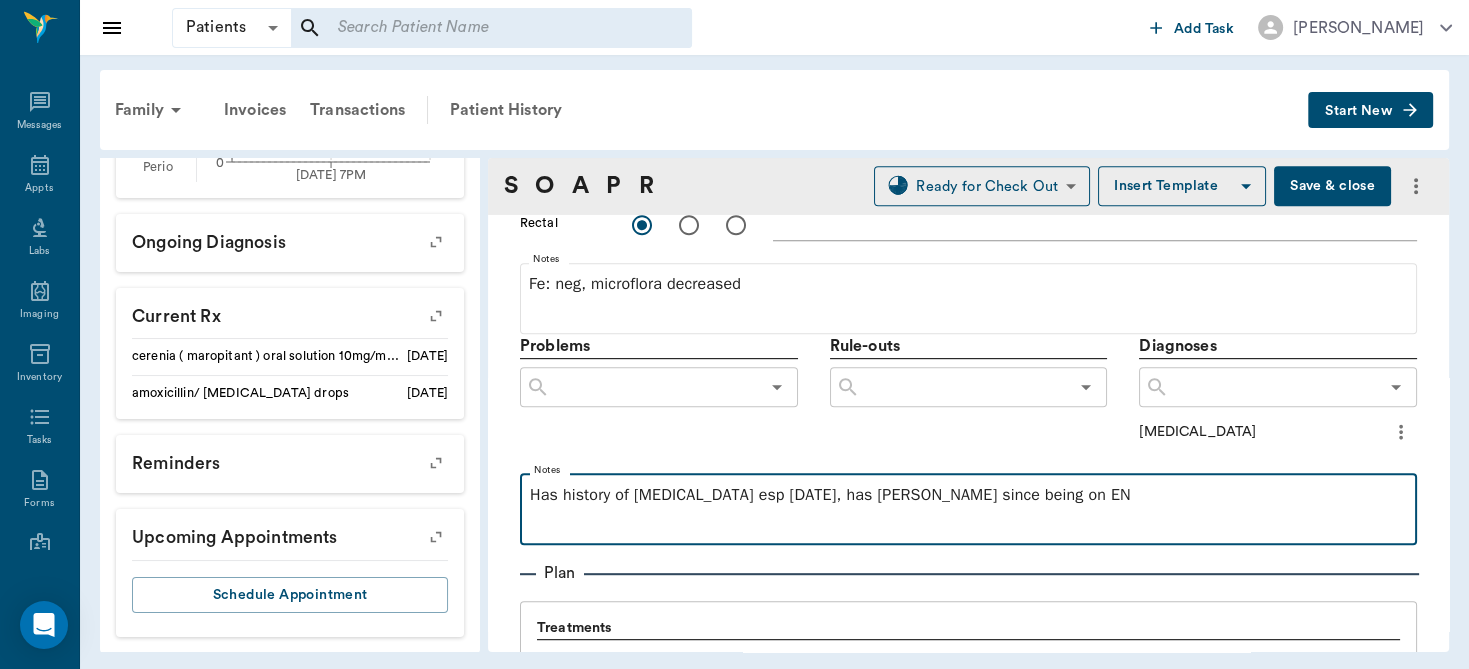 click on "Has history of gastroenteritis esp 5 years ago, has ben good since being on EN" at bounding box center [968, 508] 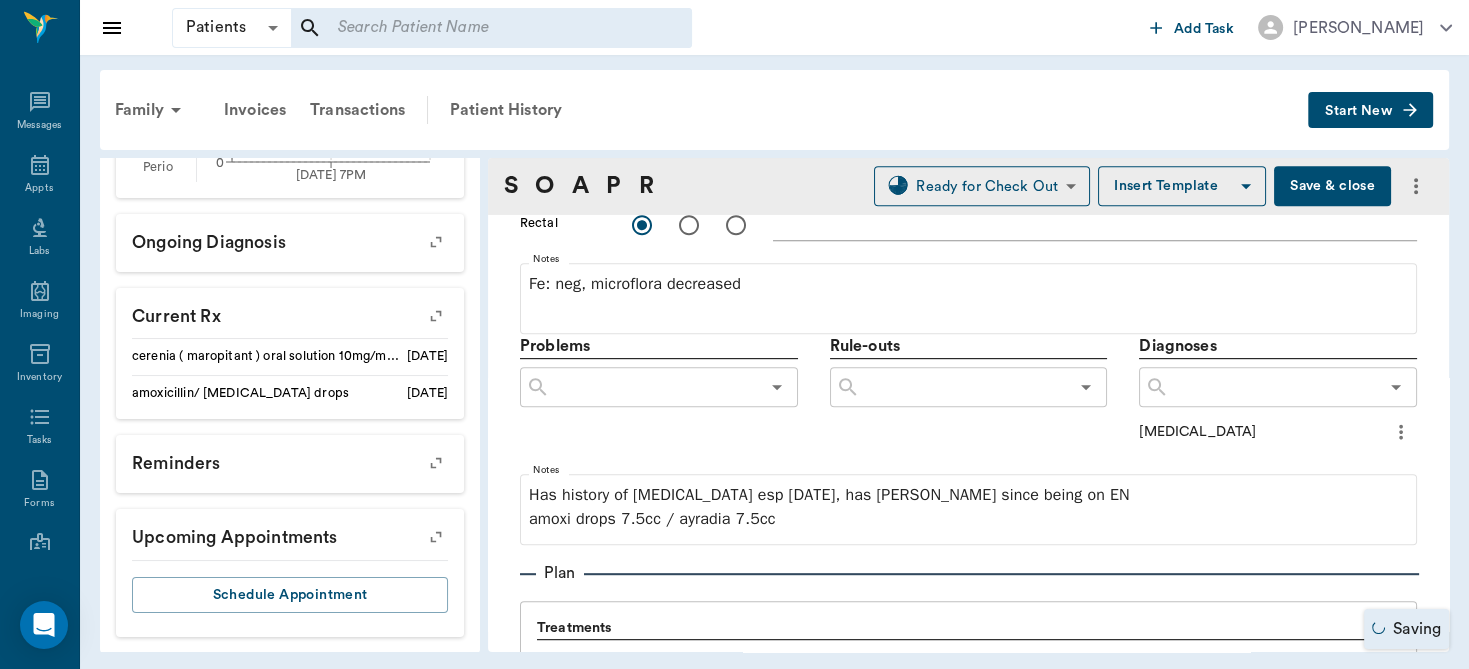 click on "Save & close" at bounding box center [1332, 186] 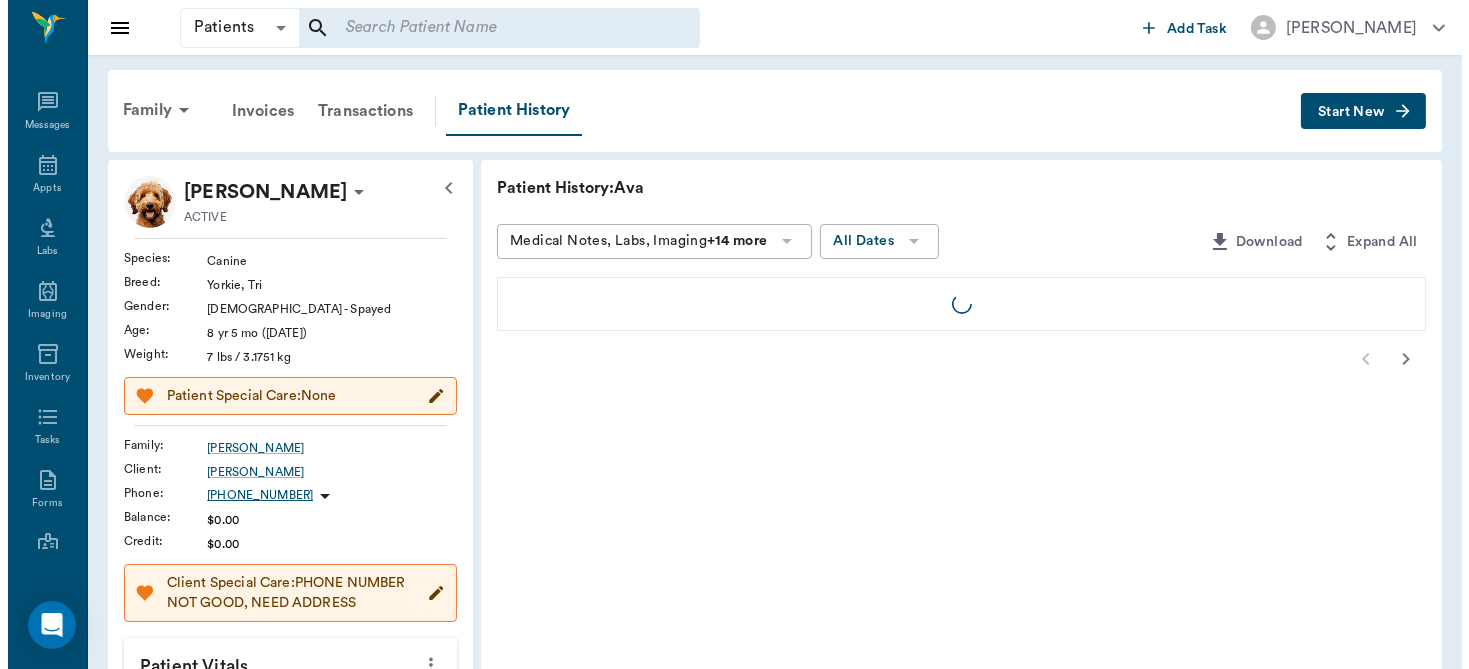 scroll, scrollTop: 0, scrollLeft: 0, axis: both 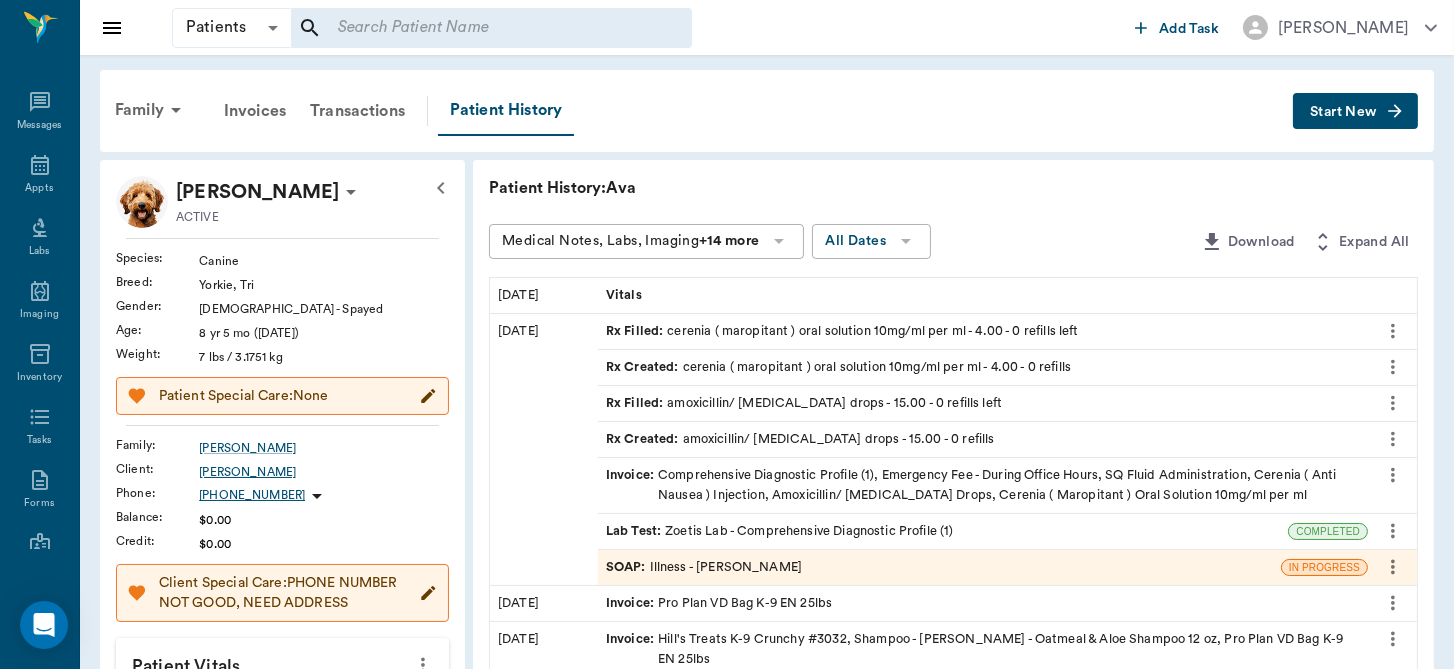 click on "Jim Thompson" at bounding box center (324, 472) 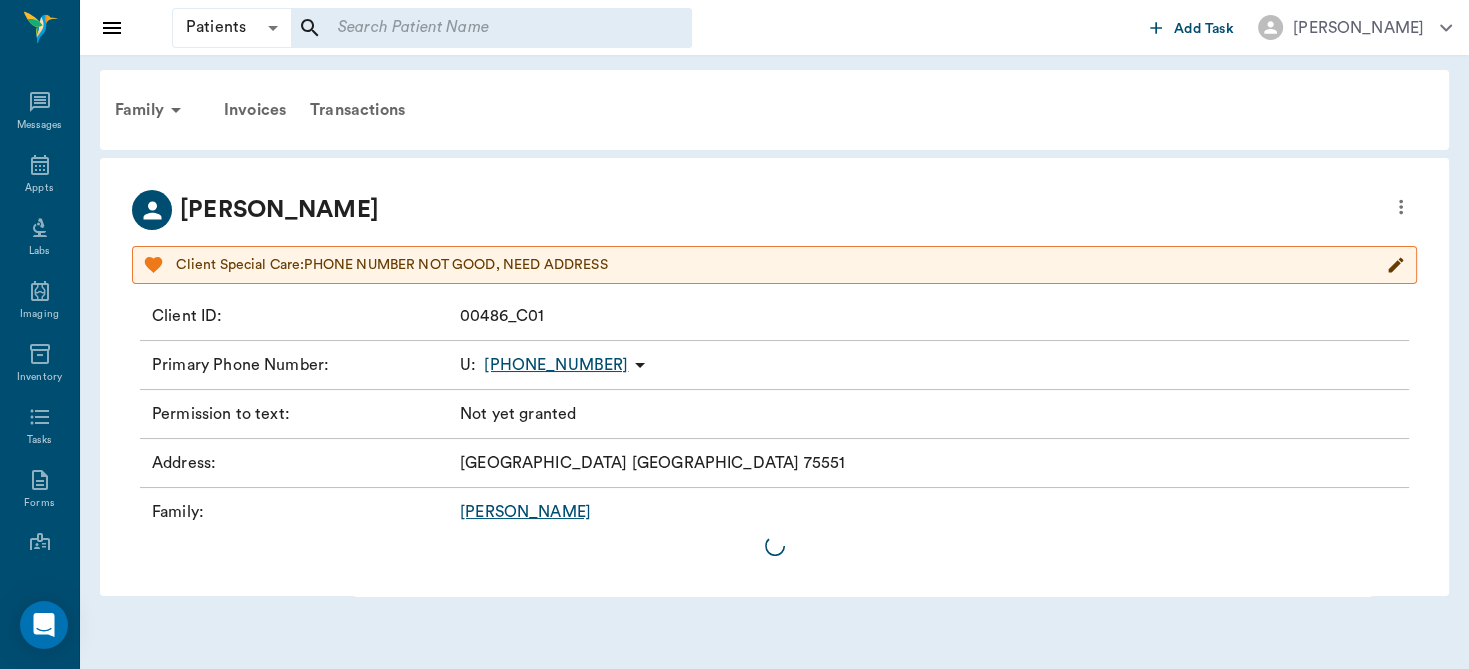 click on "Address : Atlanta TX 75551" at bounding box center (774, 463) 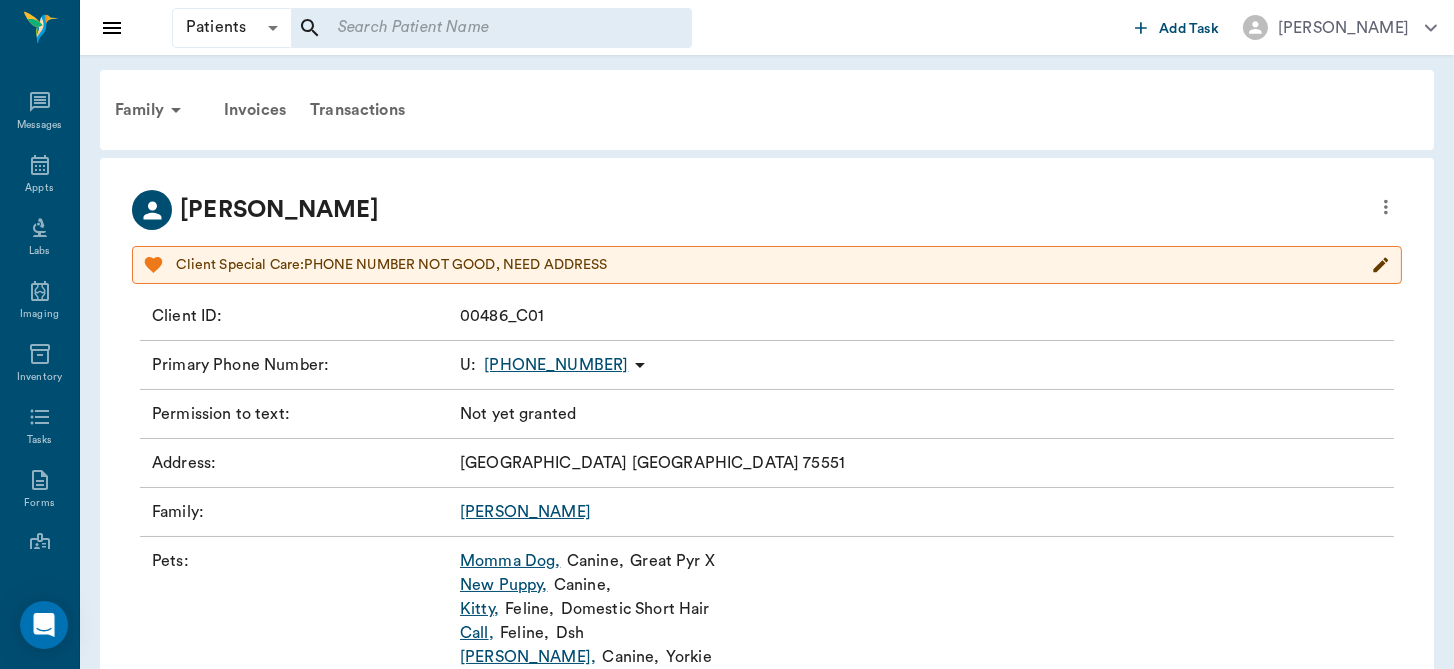 click 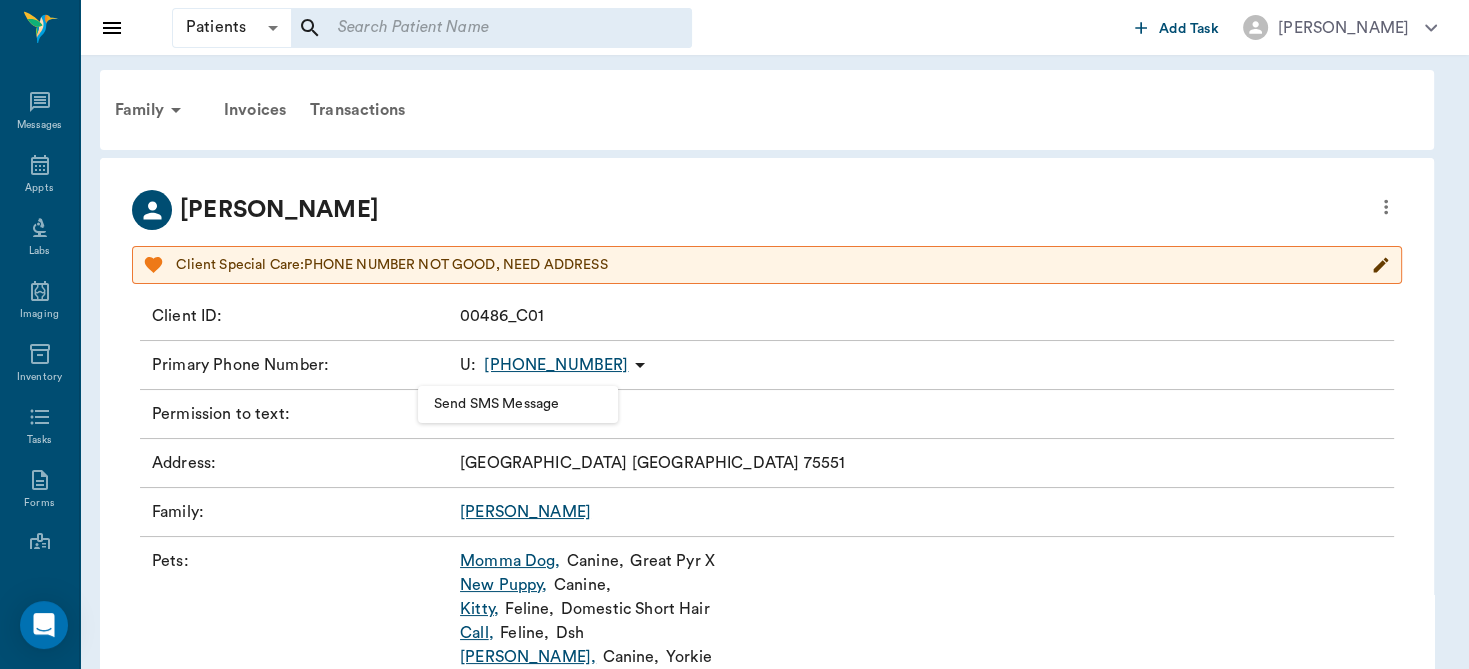click at bounding box center (734, 334) 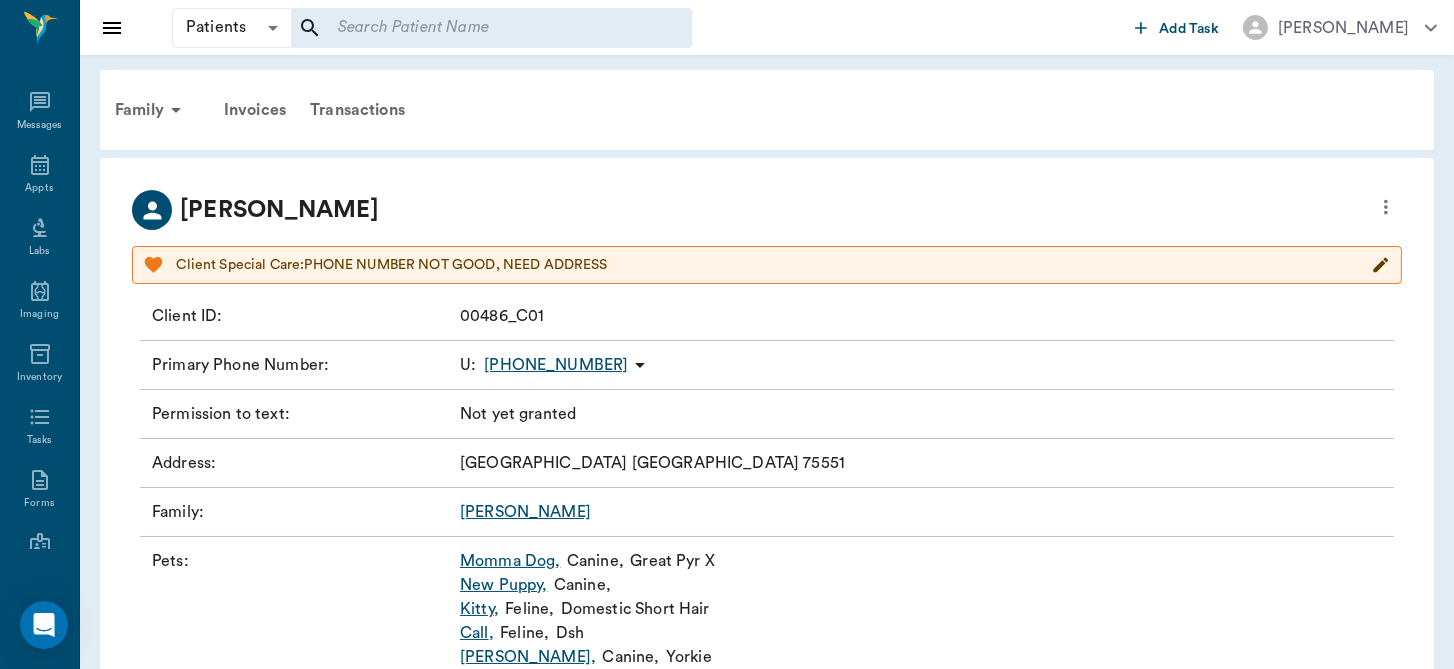 click on "Thompson" at bounding box center (525, 512) 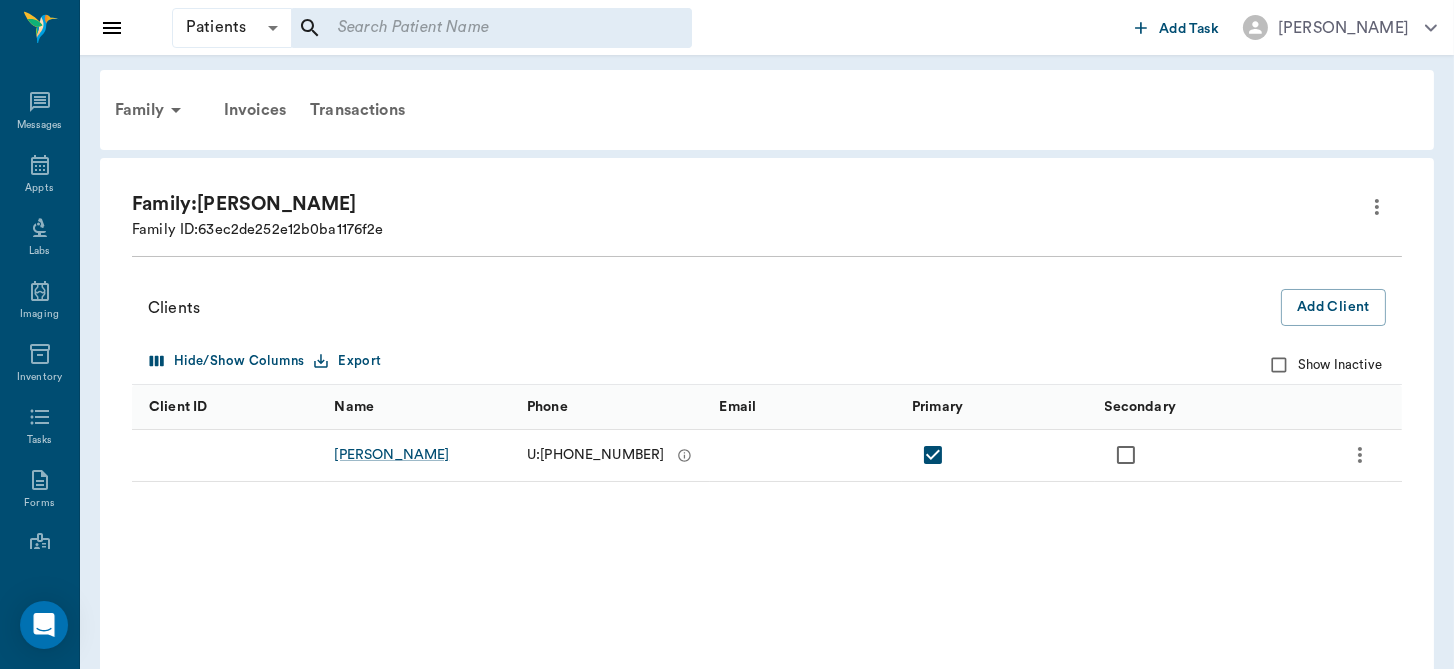click 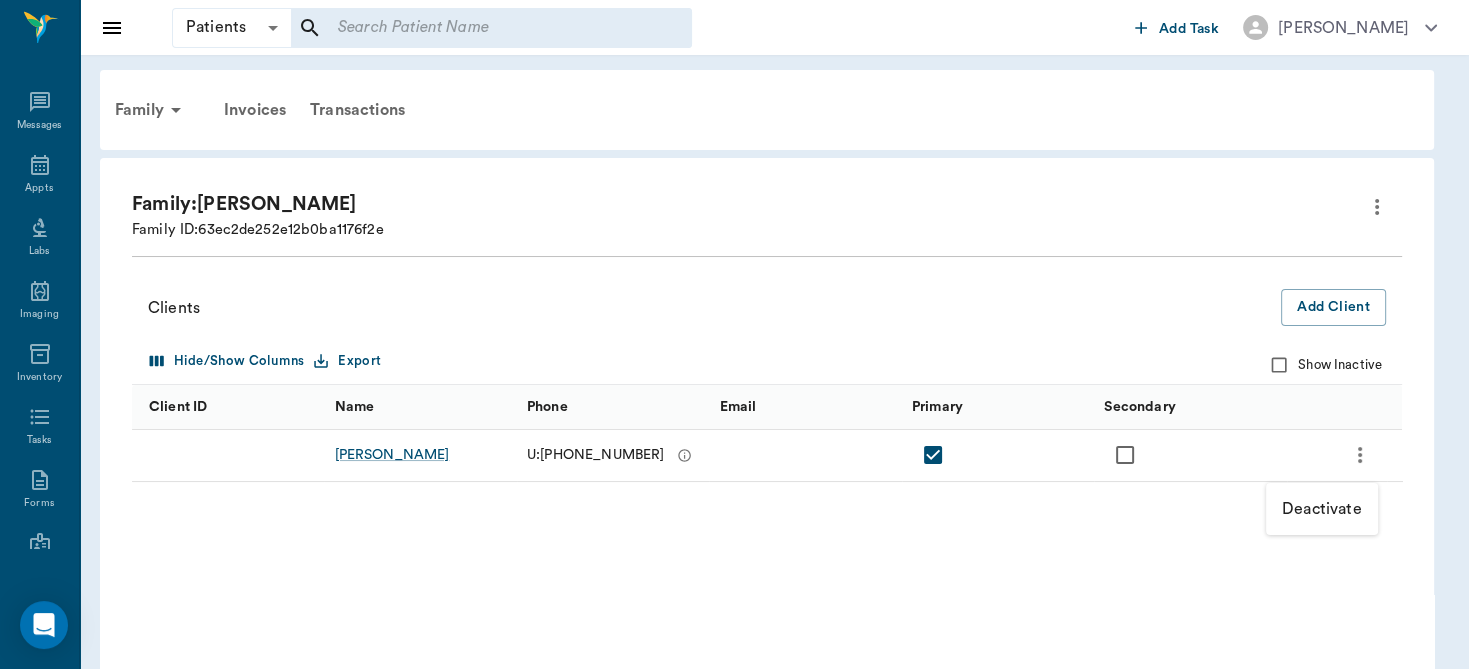 click at bounding box center (734, 334) 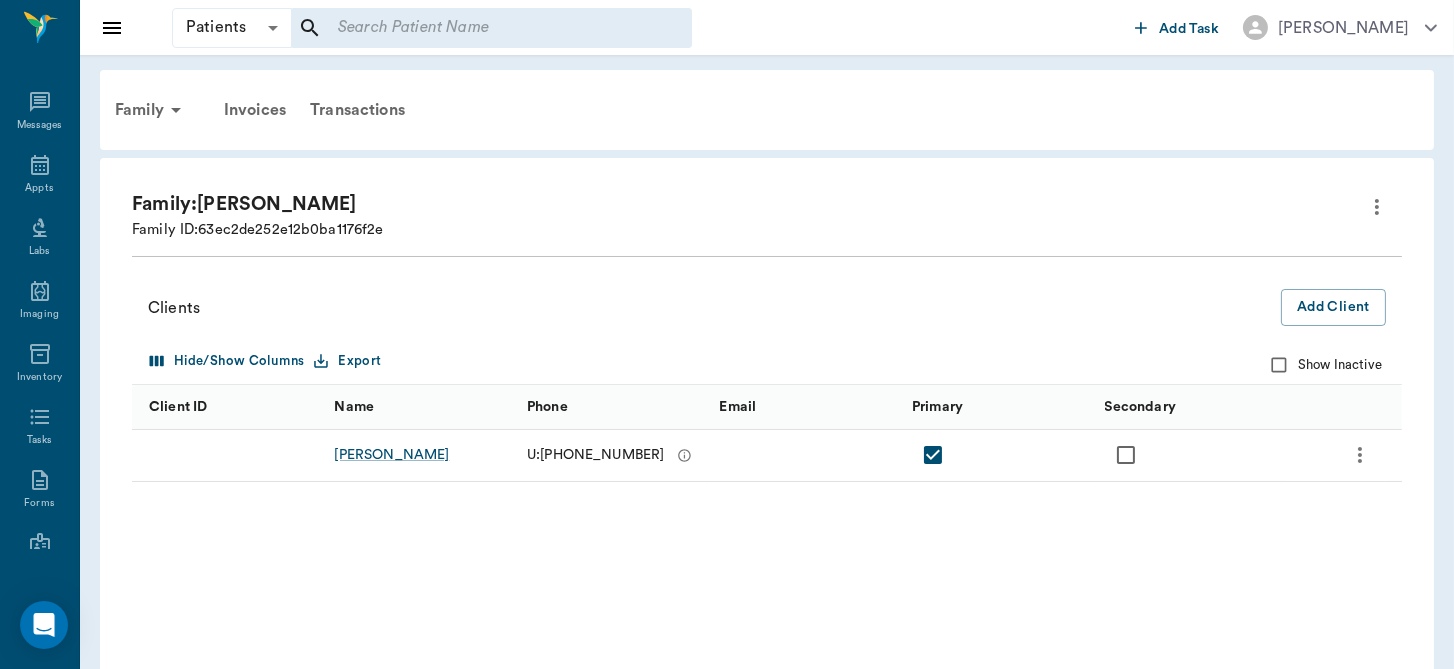 click 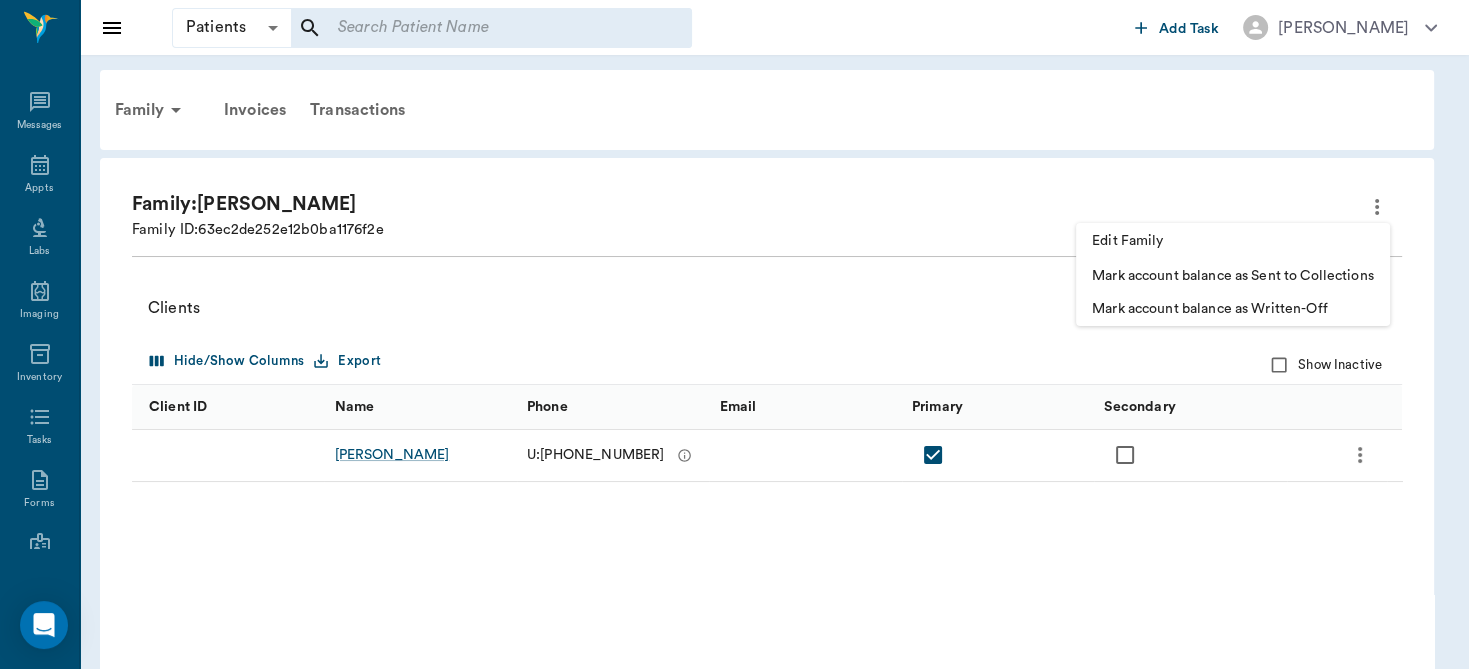 click at bounding box center (734, 334) 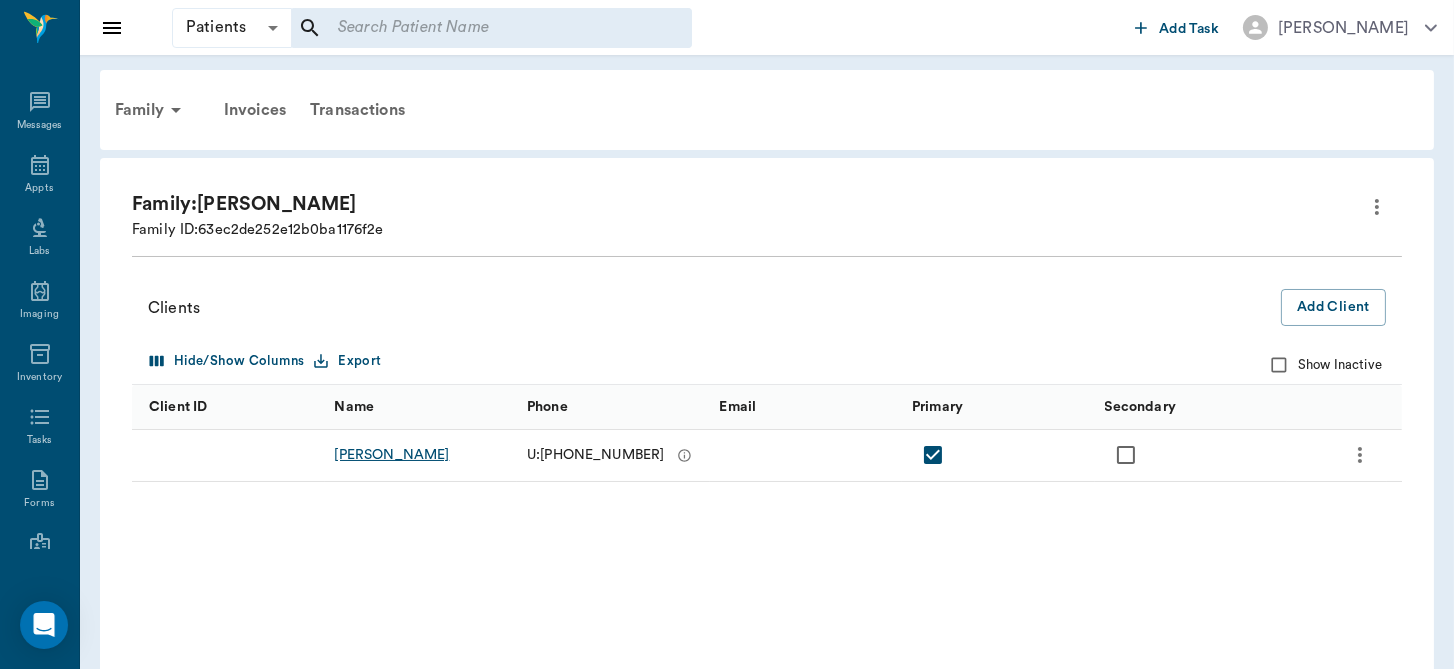 click on "Jim Thompson" at bounding box center (392, 455) 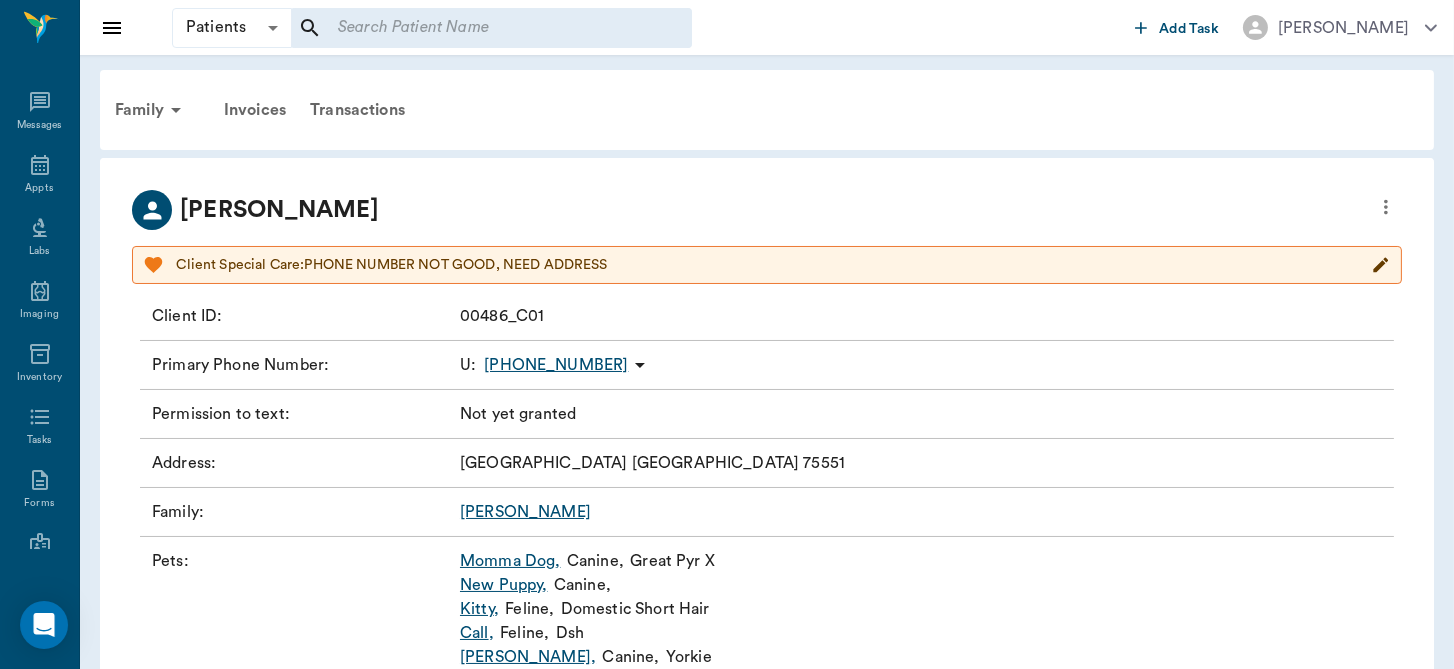 click 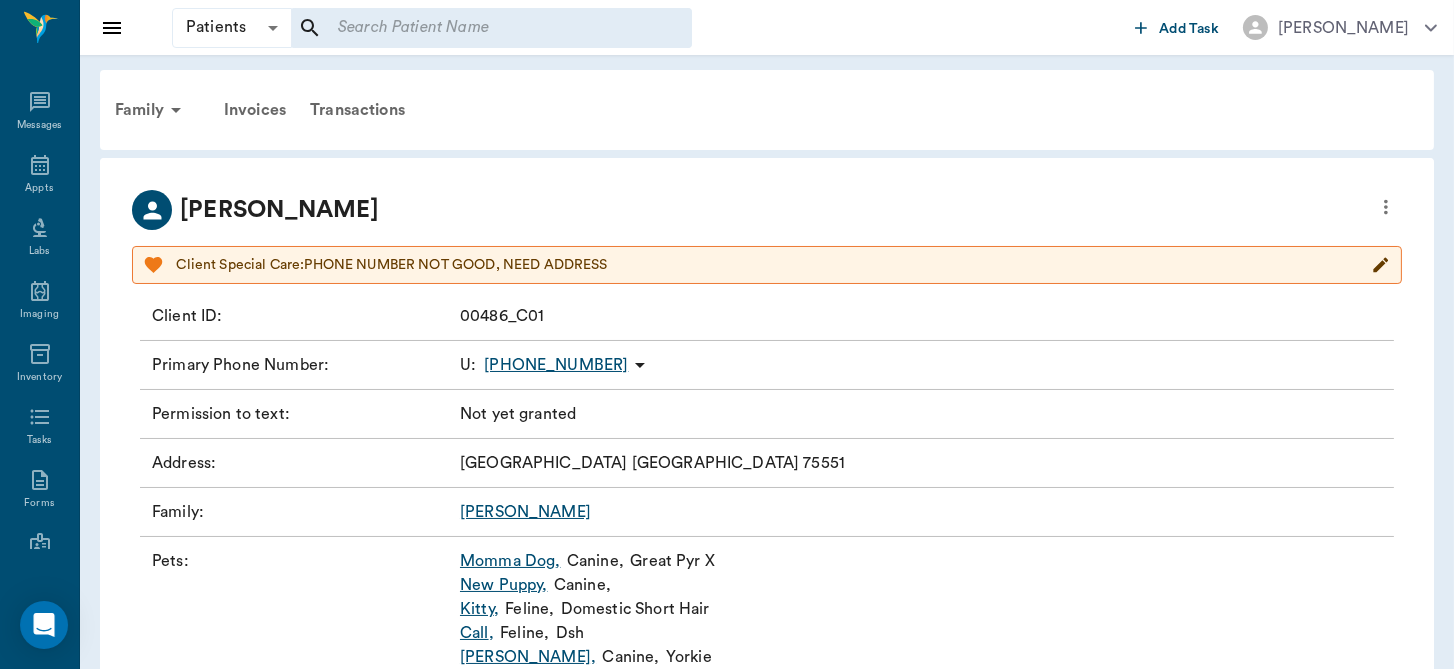 click 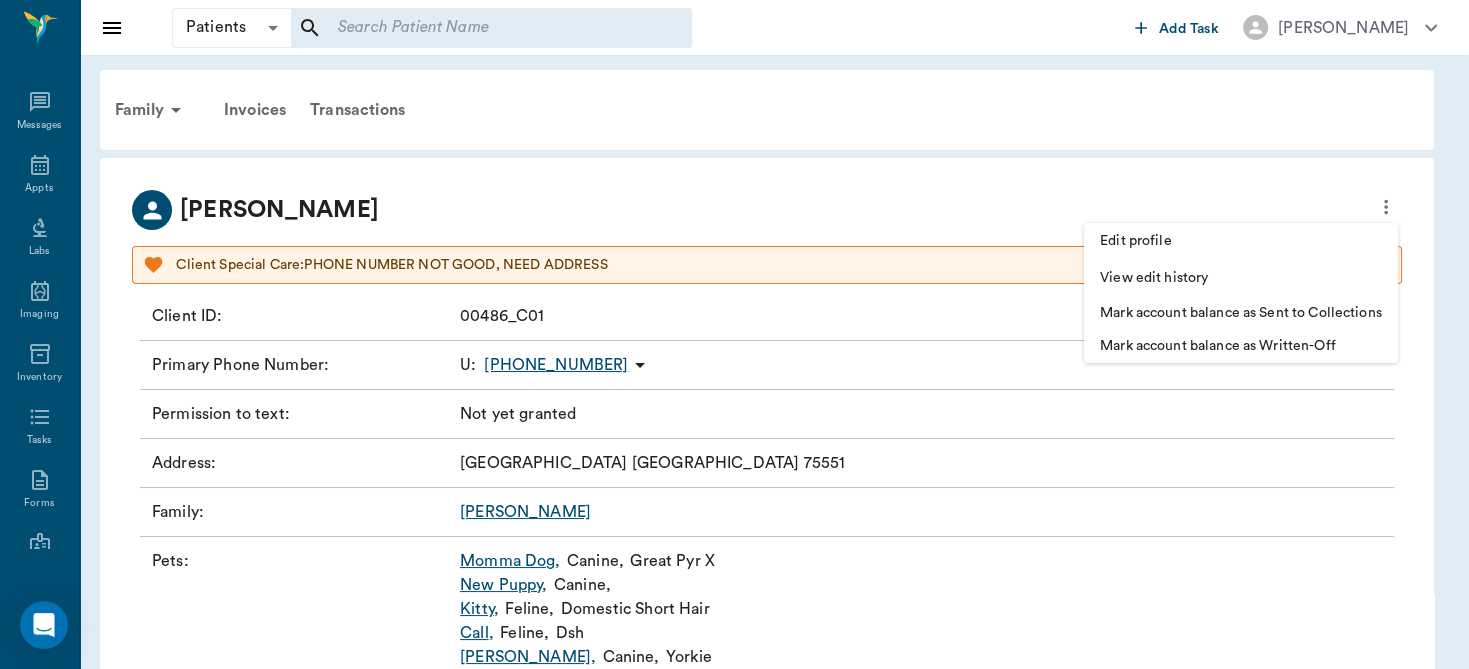 click on "Edit profile" at bounding box center (1241, 241) 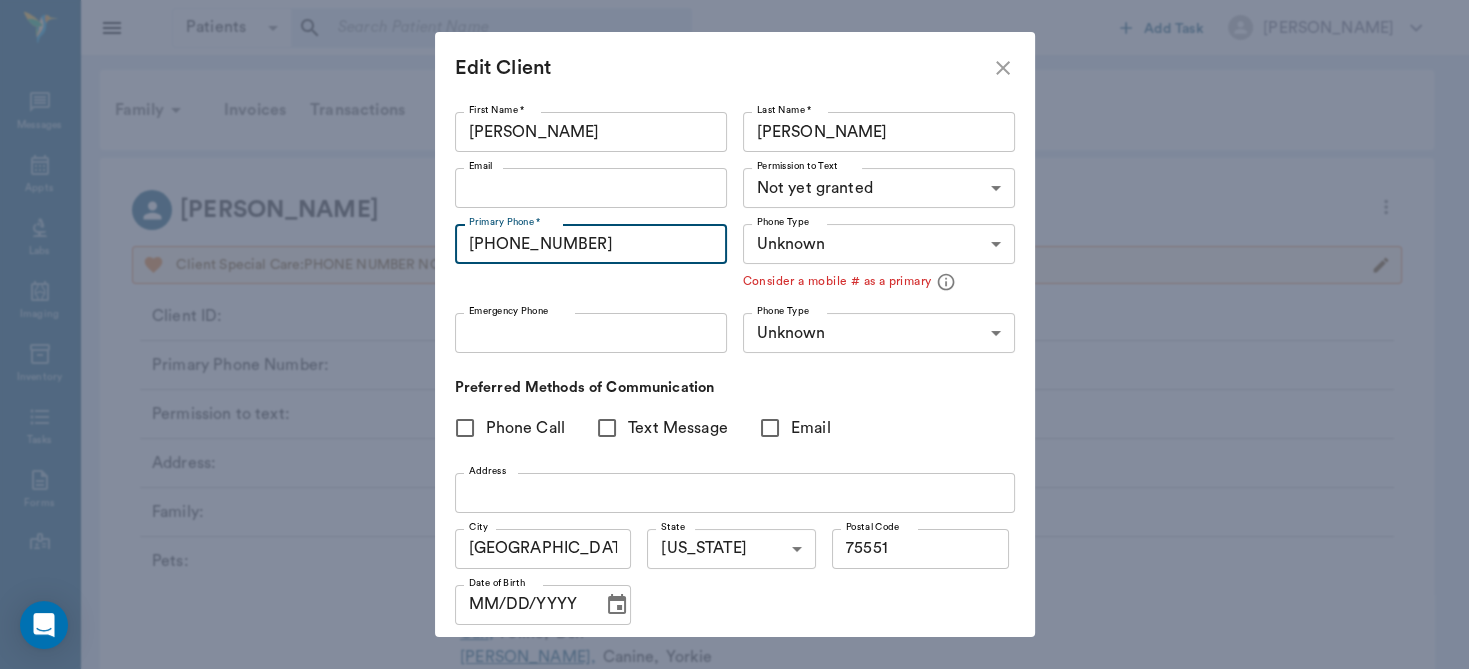 click on "(903) 799-7206" at bounding box center [591, 244] 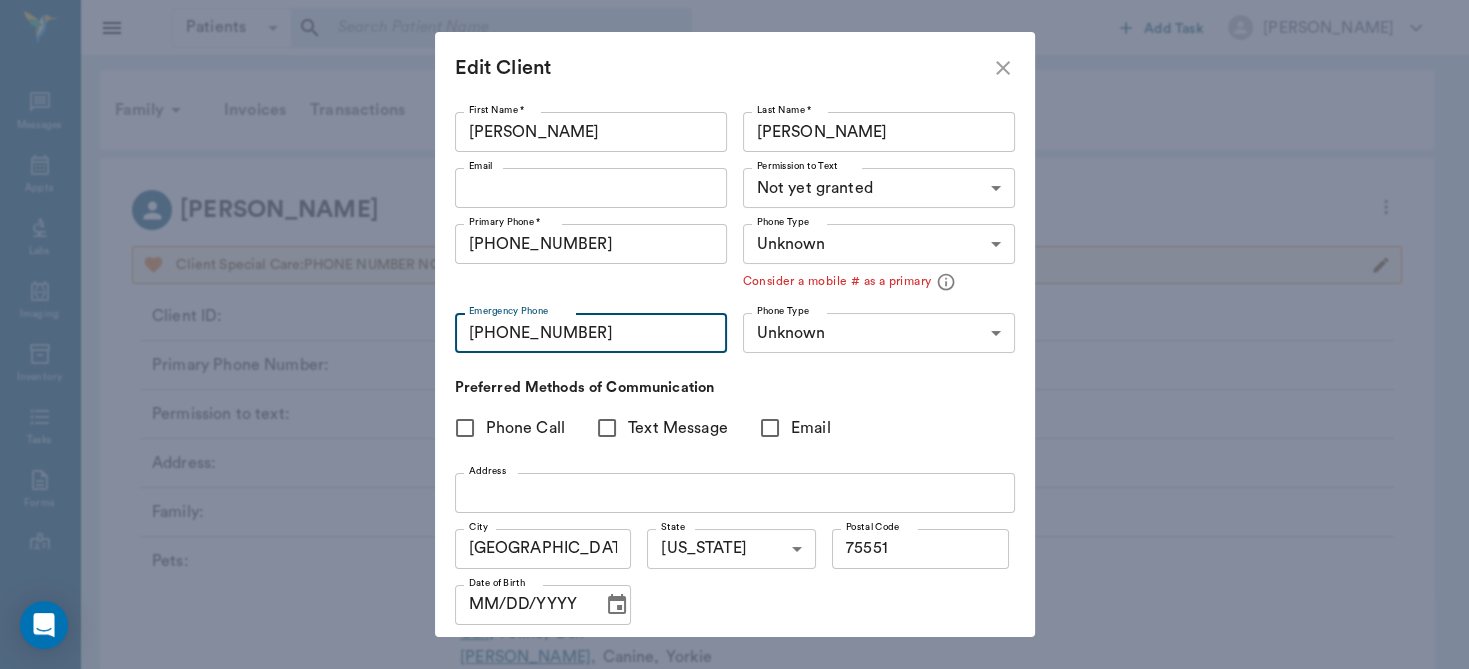 type on "(903) 799-7206" 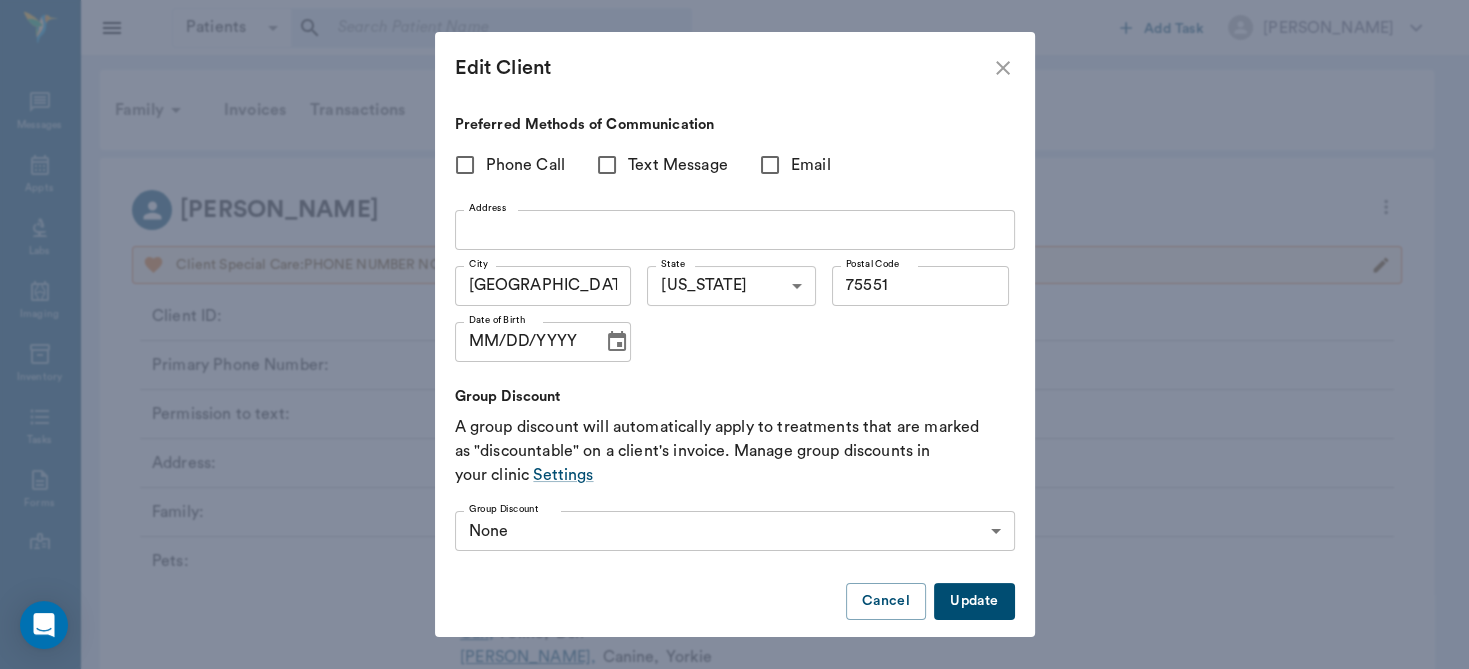 scroll, scrollTop: 281, scrollLeft: 0, axis: vertical 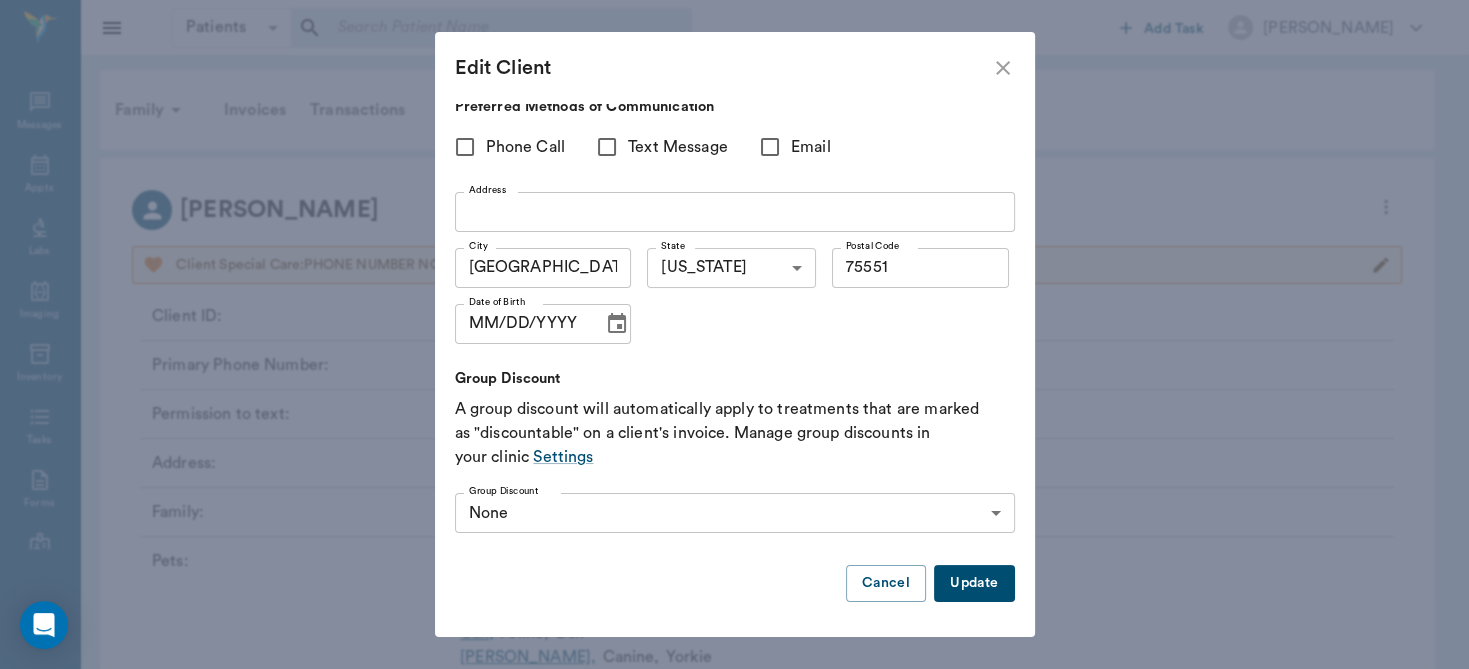 click on "Update" at bounding box center (974, 583) 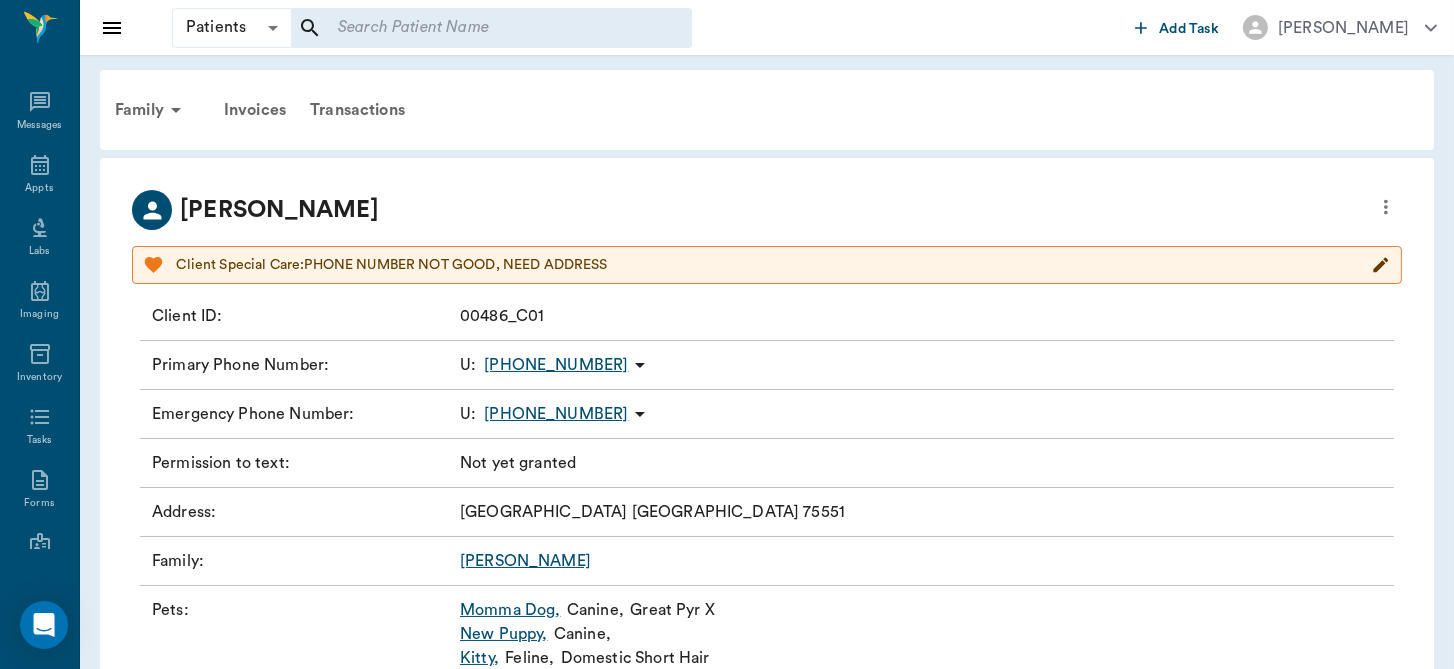 click on "Client Special Care:  PHONE NUMBER NOT GOOD, NEED ADDRESS" at bounding box center [773, 265] 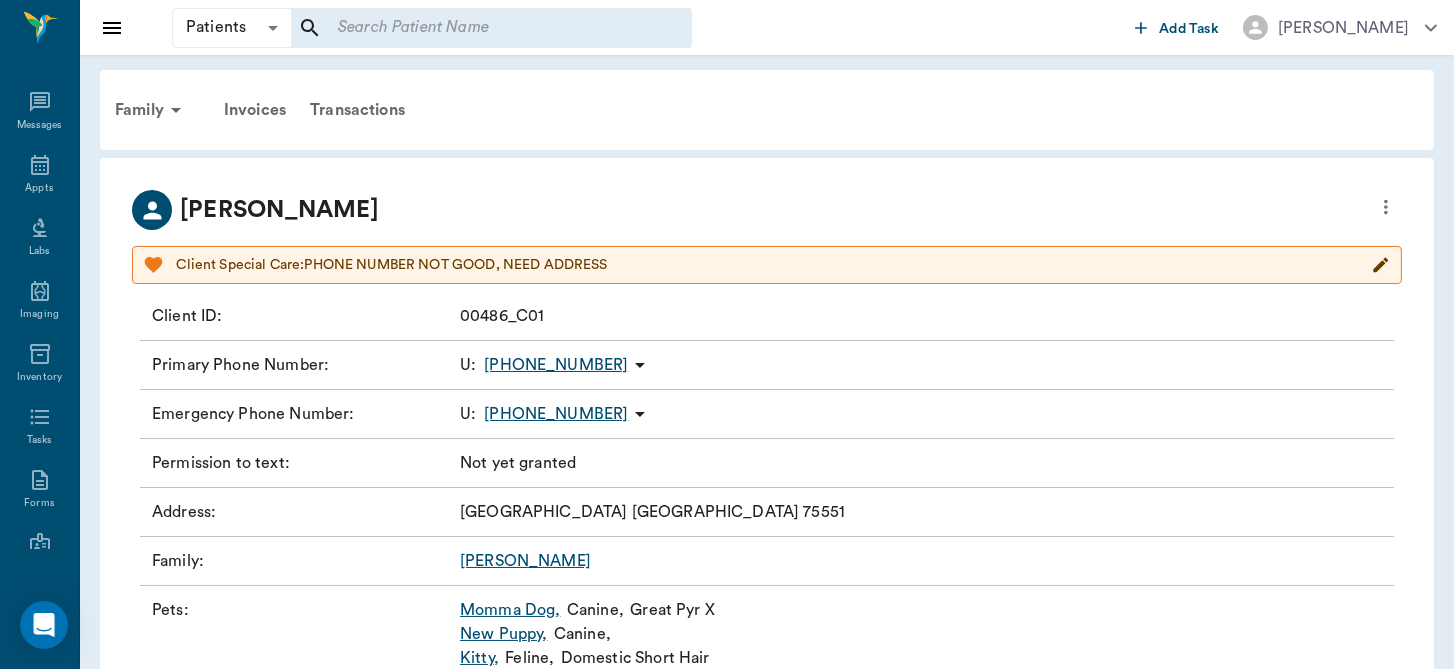 click on "Client Special Care:  PHONE NUMBER NOT GOOD, NEED ADDRESS" at bounding box center (773, 265) 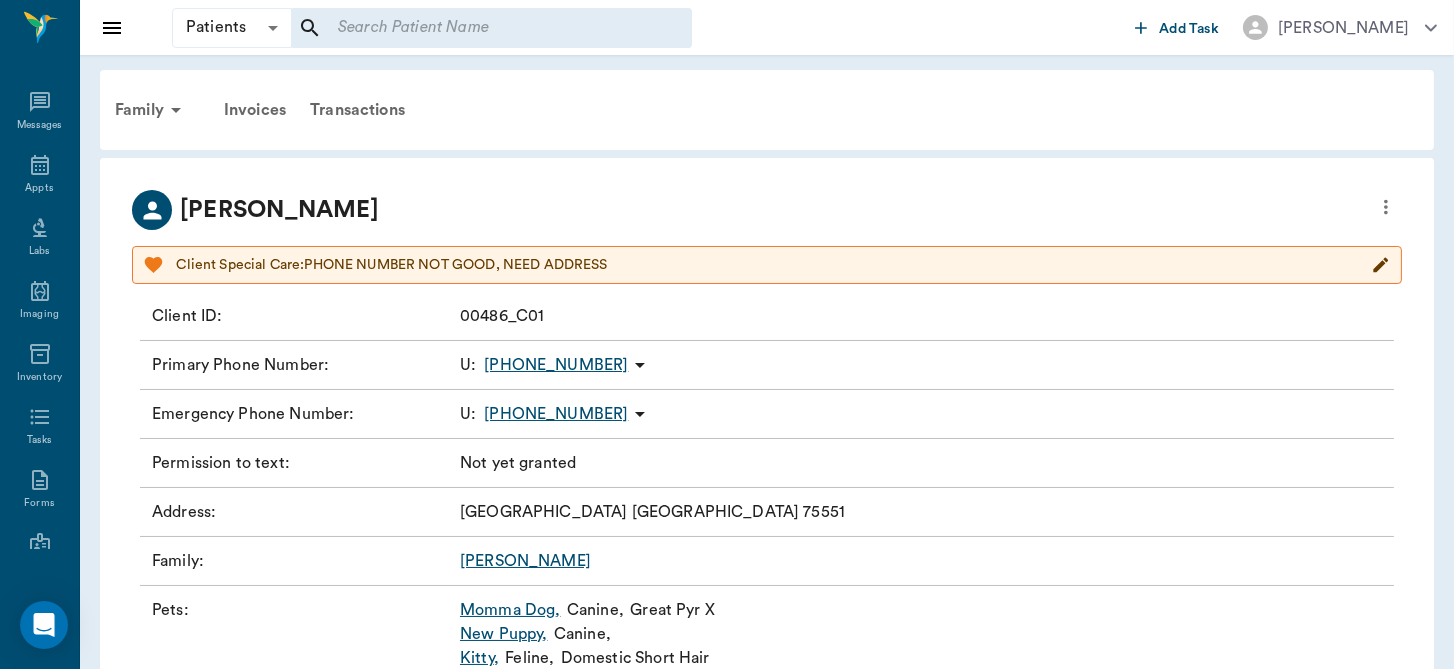 click on "Client Special Care:  PHONE NUMBER NOT GOOD, NEED ADDRESS" at bounding box center [773, 265] 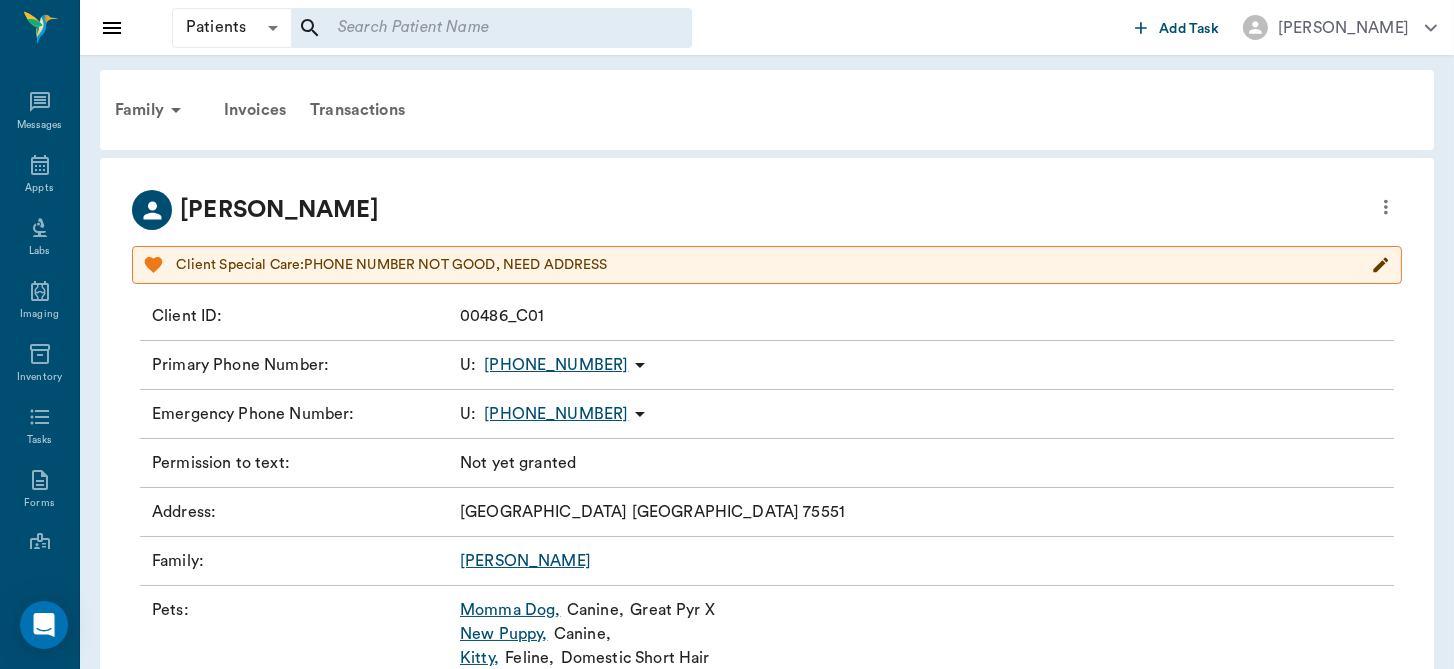click 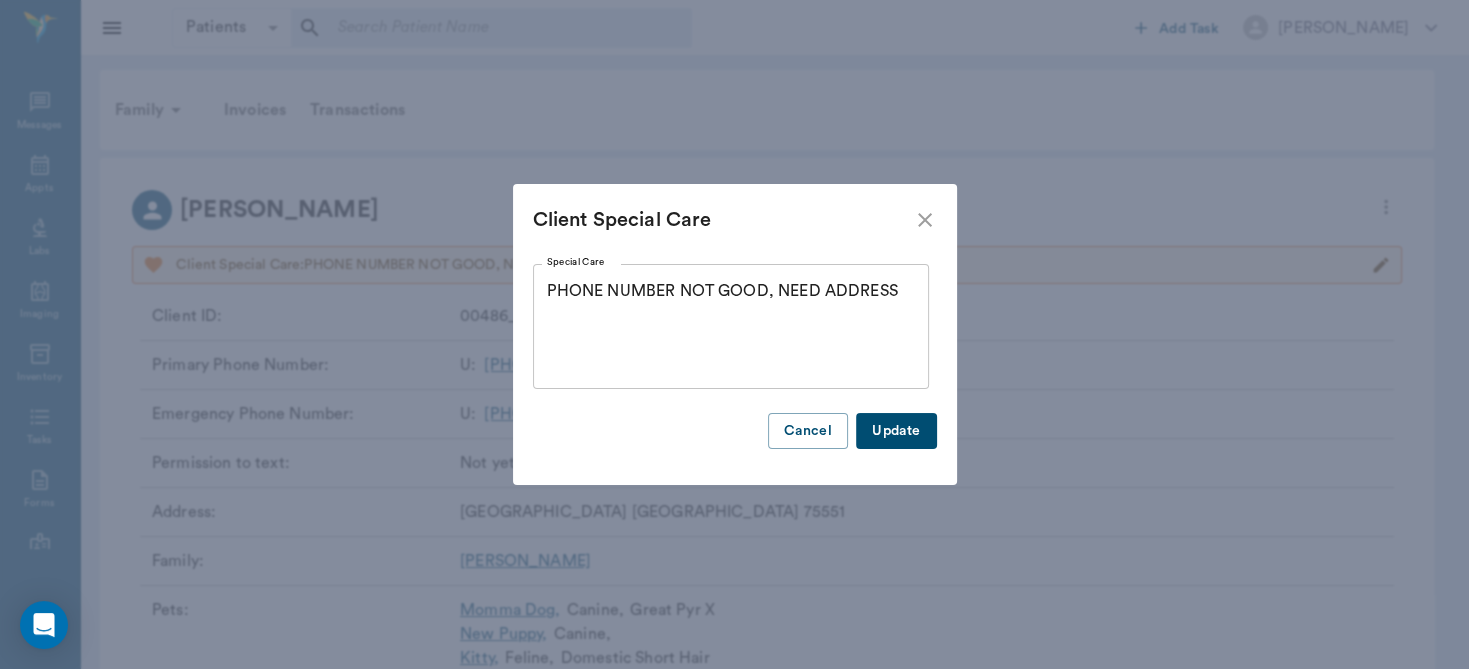 click on "PHONE NUMBER NOT GOOD, NEED ADDRESS" at bounding box center (731, 326) 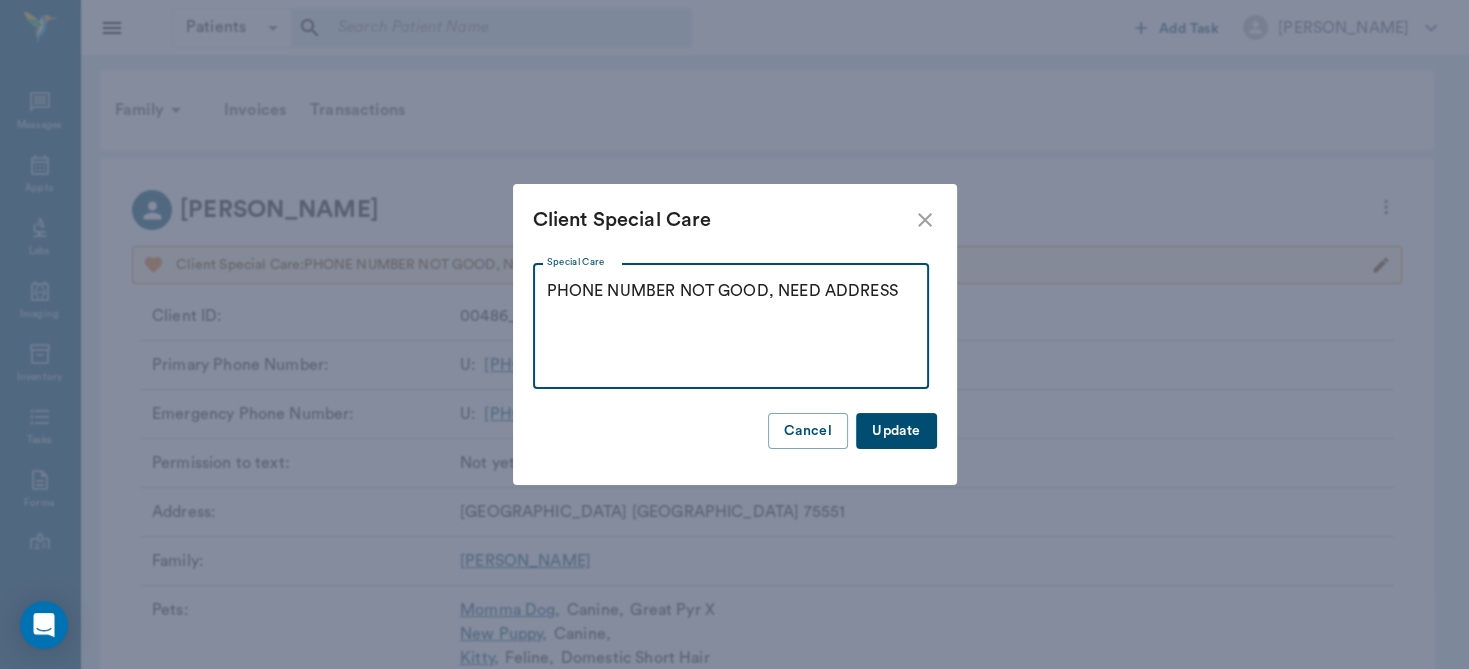 click on "PHONE NUMBER NOT GOOD, NEED ADDRESS" at bounding box center (731, 326) 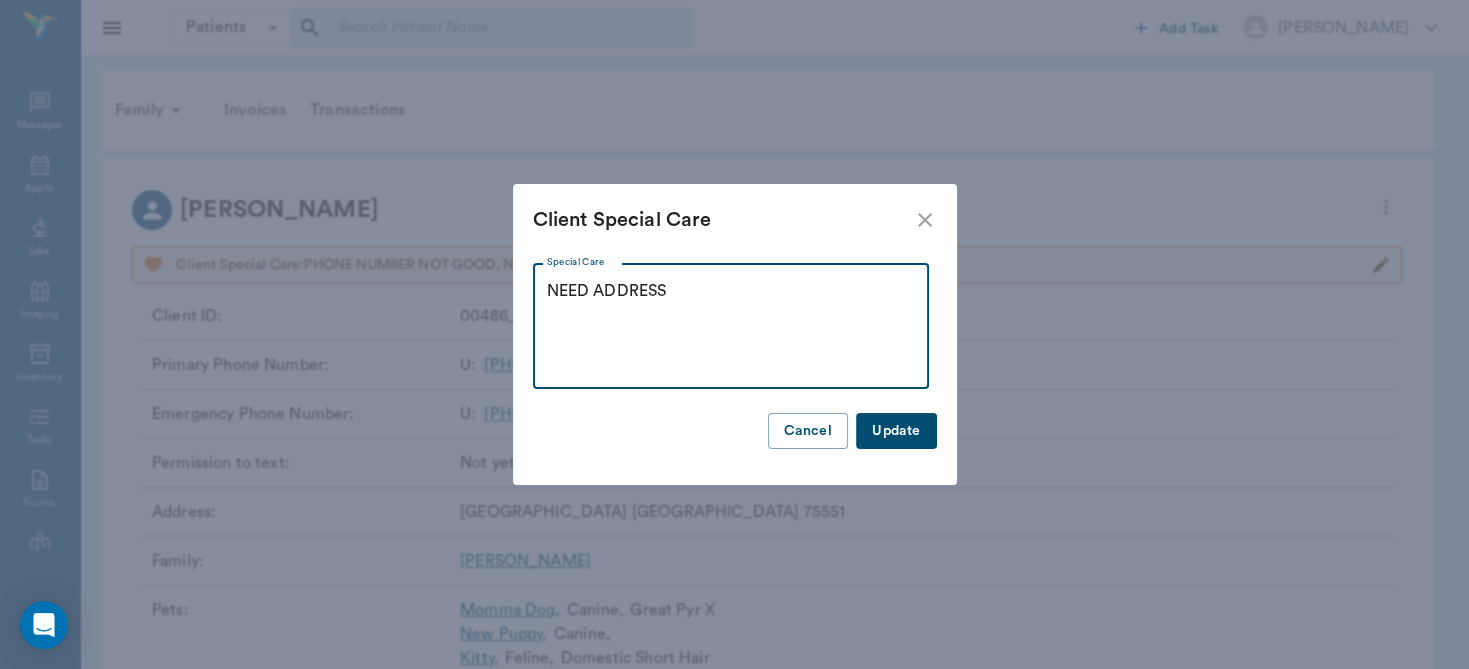type on "NEED ADDRESS" 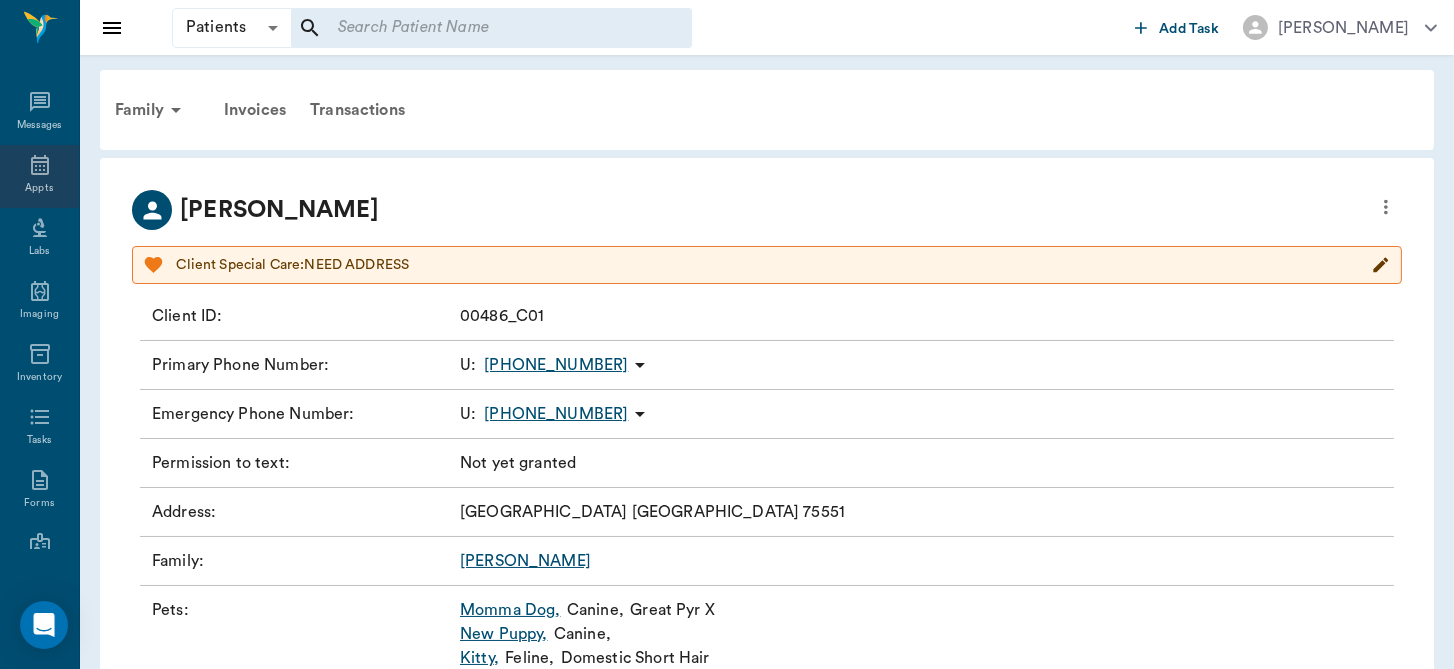 click on "Appts" at bounding box center (39, 176) 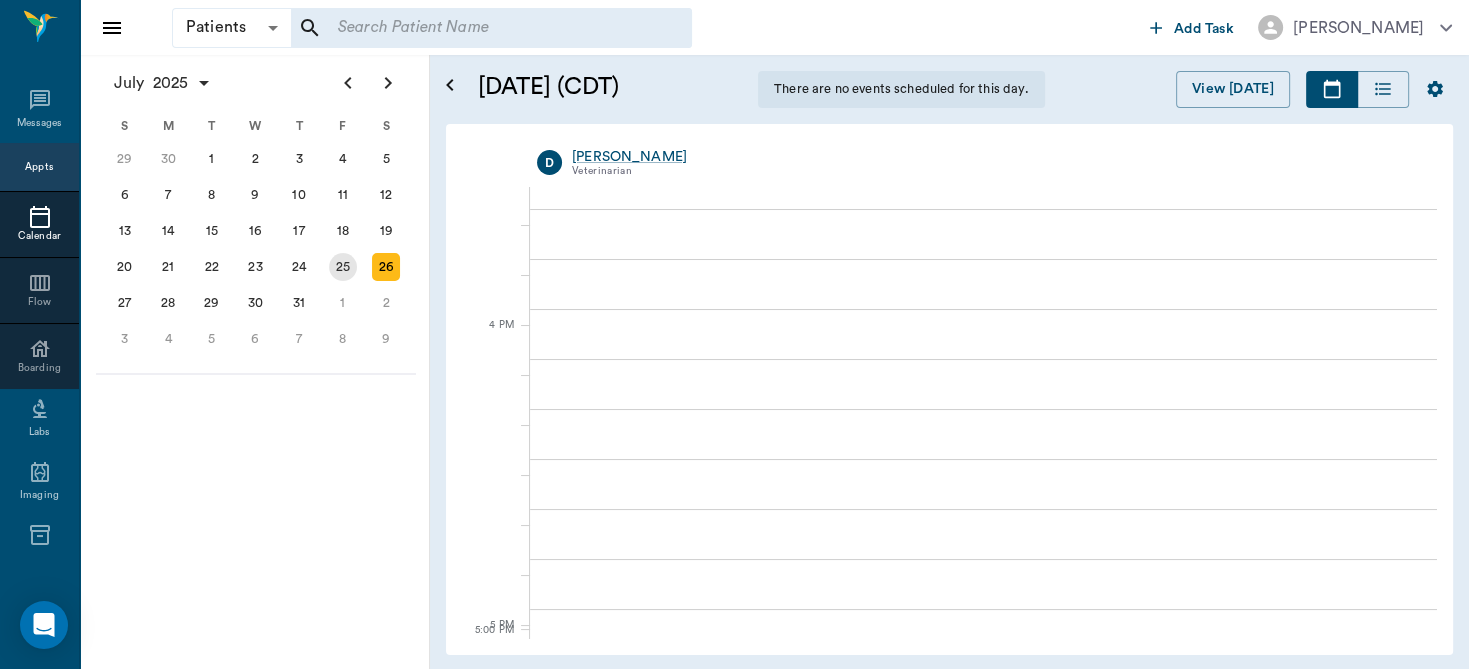 scroll, scrollTop: 1969, scrollLeft: 0, axis: vertical 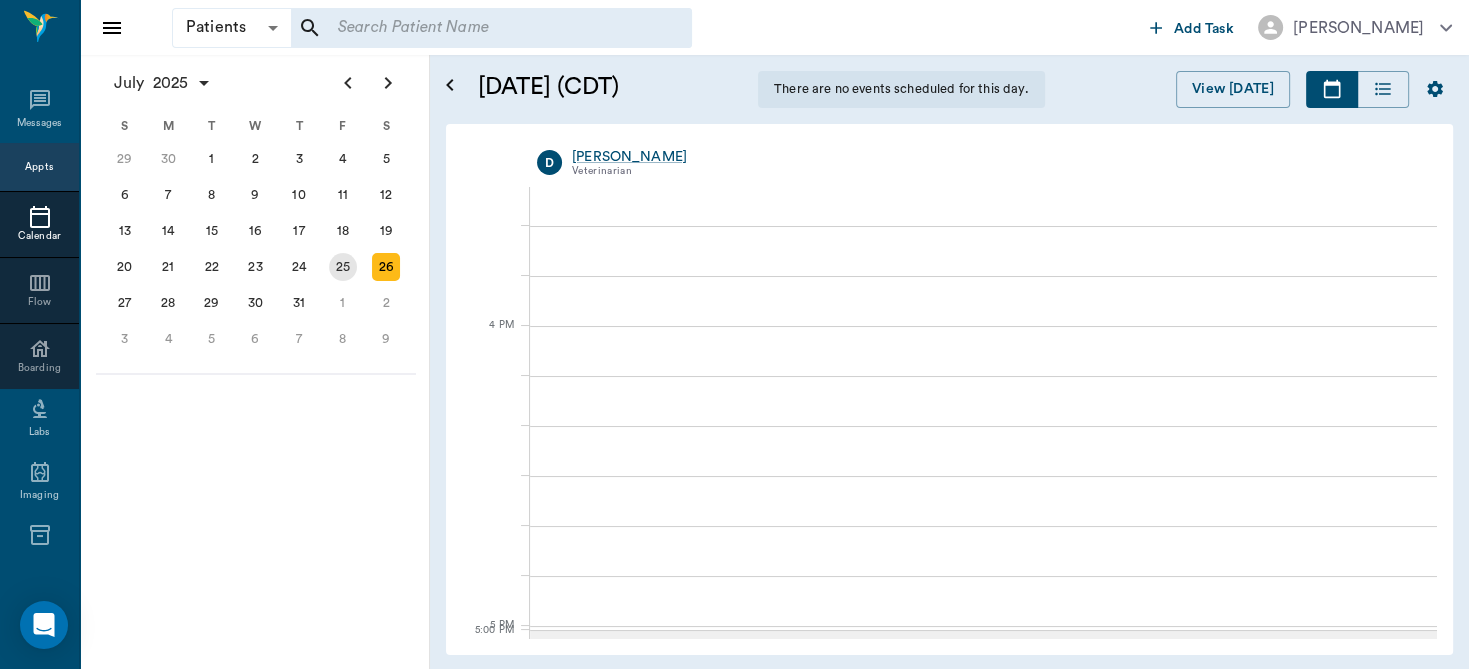 click on "25" at bounding box center [343, 267] 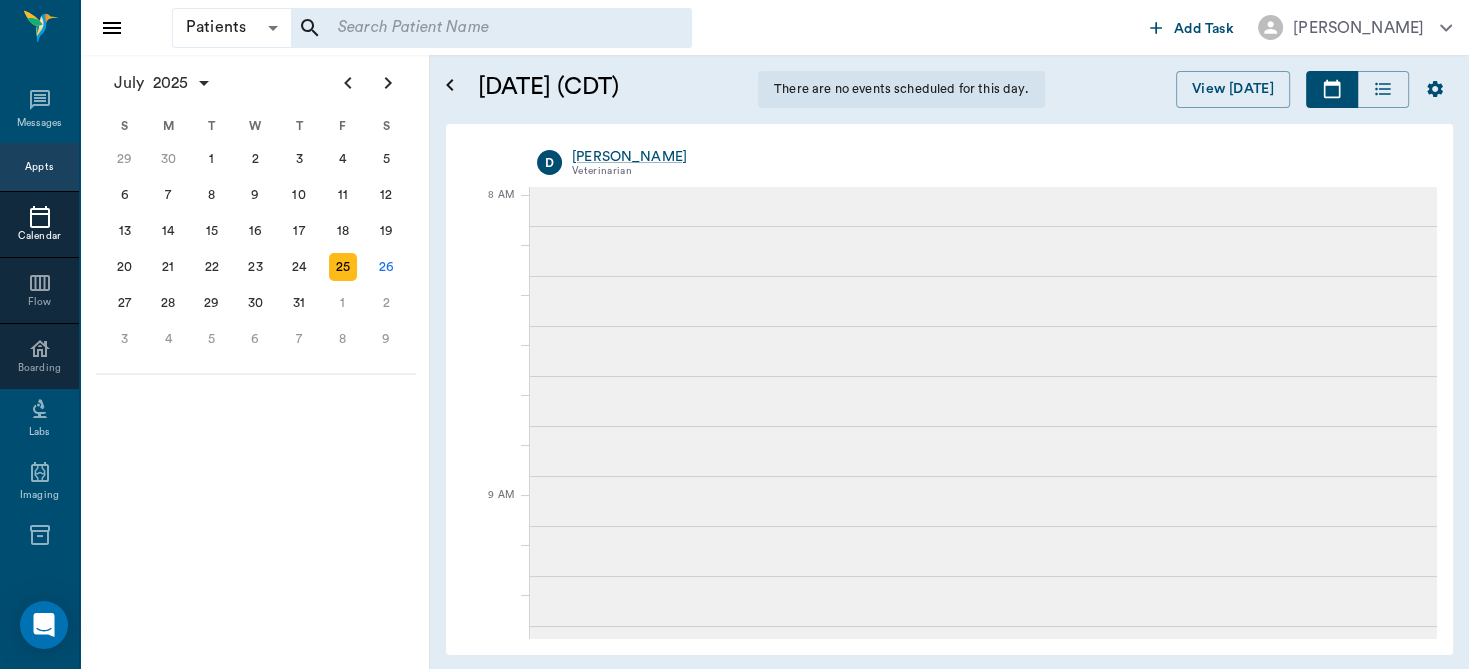 scroll, scrollTop: 0, scrollLeft: 0, axis: both 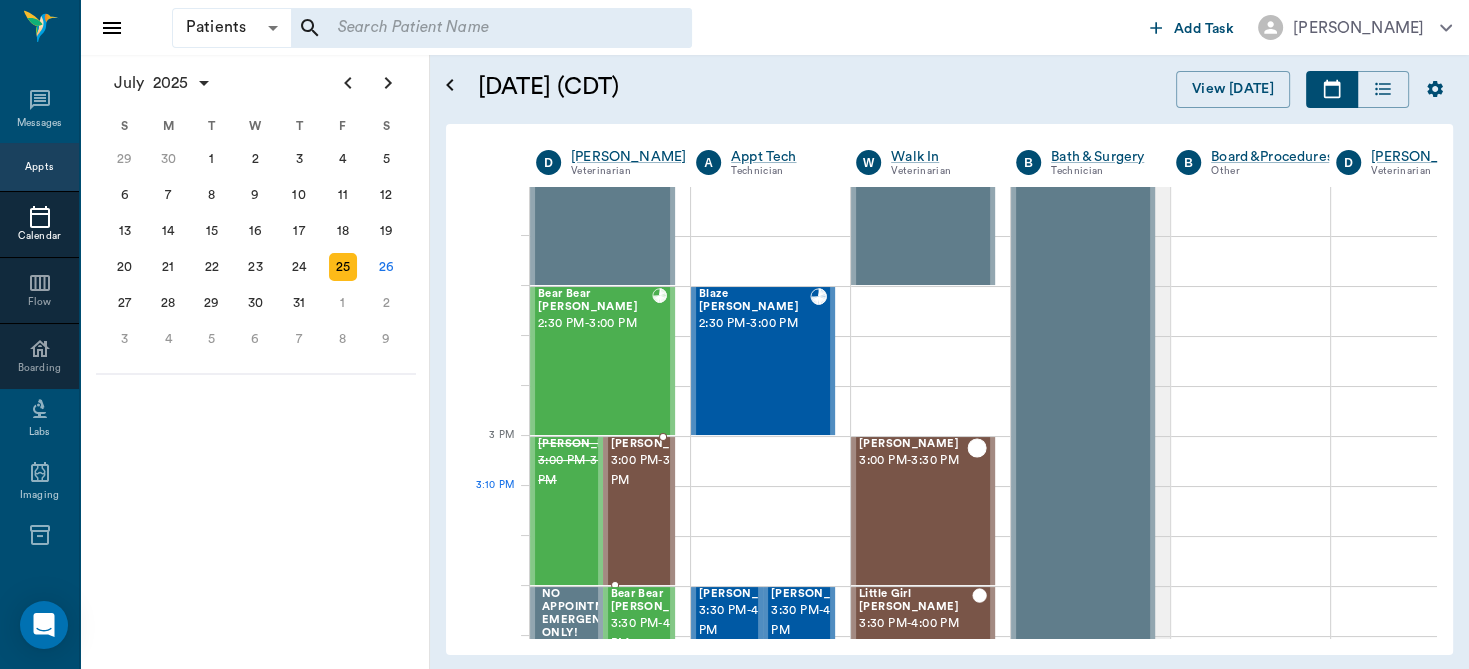 click on "3:00 PM  -  3:30 PM" at bounding box center [661, 471] 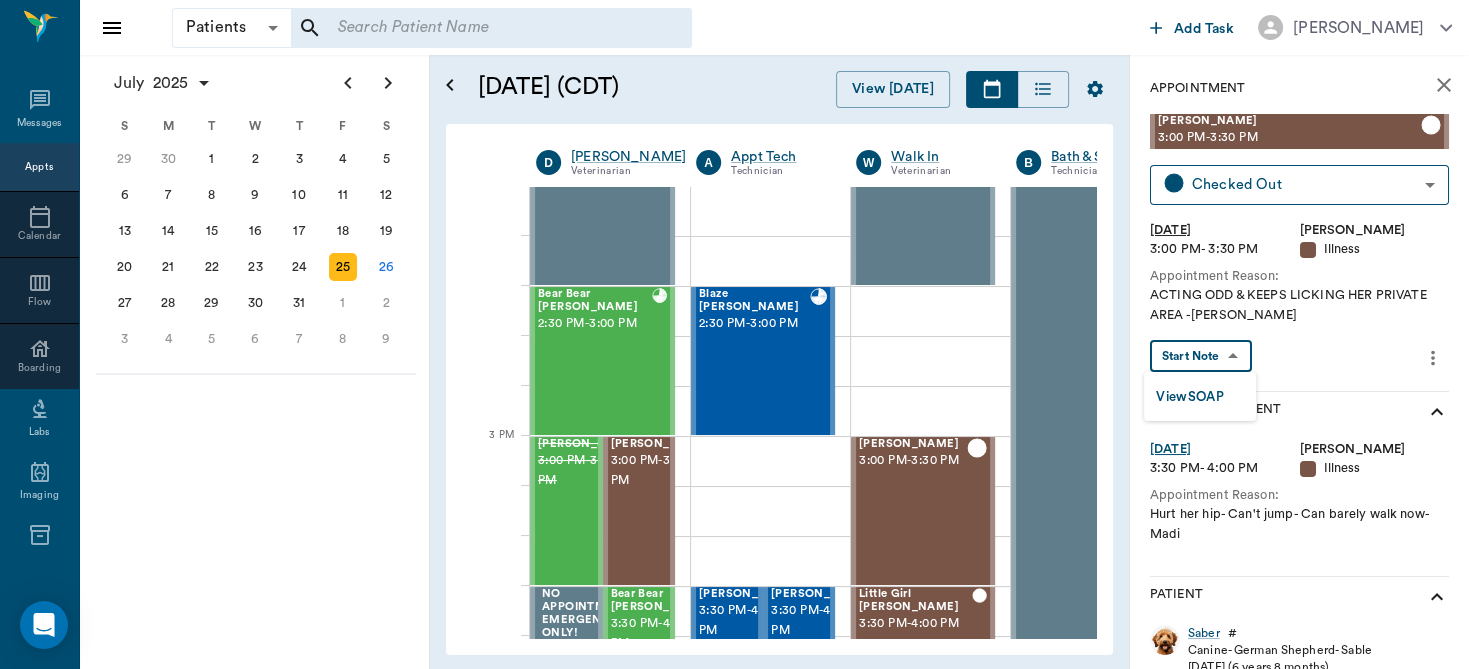 click on "Patients Patients ​ ​ Add Task Dr. Bert Ellsworth Nectar Messages Appts Calendar Flow Boarding Labs Imaging Inventory Tasks Forms Staff Reports Lookup Settings July 2025 S M T W T F S Jun 1 2 3 4 5 6 7 8 9 10 11 12 13 14 15 16 17 18 19 20 21 22 23 24 25 26 27 28 29 30 Jul 1 2 3 4 5 6 7 8 9 10 11 12 S M T W T F S 29 30 Jul 1 2 3 4 5 6 7 8 9 10 11 12 13 14 15 16 17 18 19 20 21 22 23 24 25 26 27 28 29 30 31 Aug 1 2 3 4 5 6 7 8 9 S M T W T F S 27 28 29 30 31 Aug 1 2 3 4 5 6 7 8 9 10 11 12 13 14 15 16 17 18 19 20 21 22 23 24 25 26 27 28 29 30 31 Sep 1 2 3 4 5 6 July 25, 2025 (CDT) View Today July 2025 Today 25 Fri Jul 2025 D Dr. Bert Ellsworth Veterinarian A Appt Tech Technician W Walk In Veterinarian B Bath & Surgery Technician B Board &Procedures Other D Dr. Kindall Jones Veterinarian 8 AM 9 AM 10 AM 11 AM 12 PM 1 PM 2 PM 3 PM 4 PM 5 PM 6 PM 7 PM 8 PM 3:00 PM Time For Moscato Sharp 8:00 AM  -  8:30 AM Famous Molly Sharp 8:00 AM  -  8:30 AM COW Martinez 8:30 AM  -  9:00 AM NO APPOINTMENT! EMERGENCY ONLY!  -" at bounding box center (734, 334) 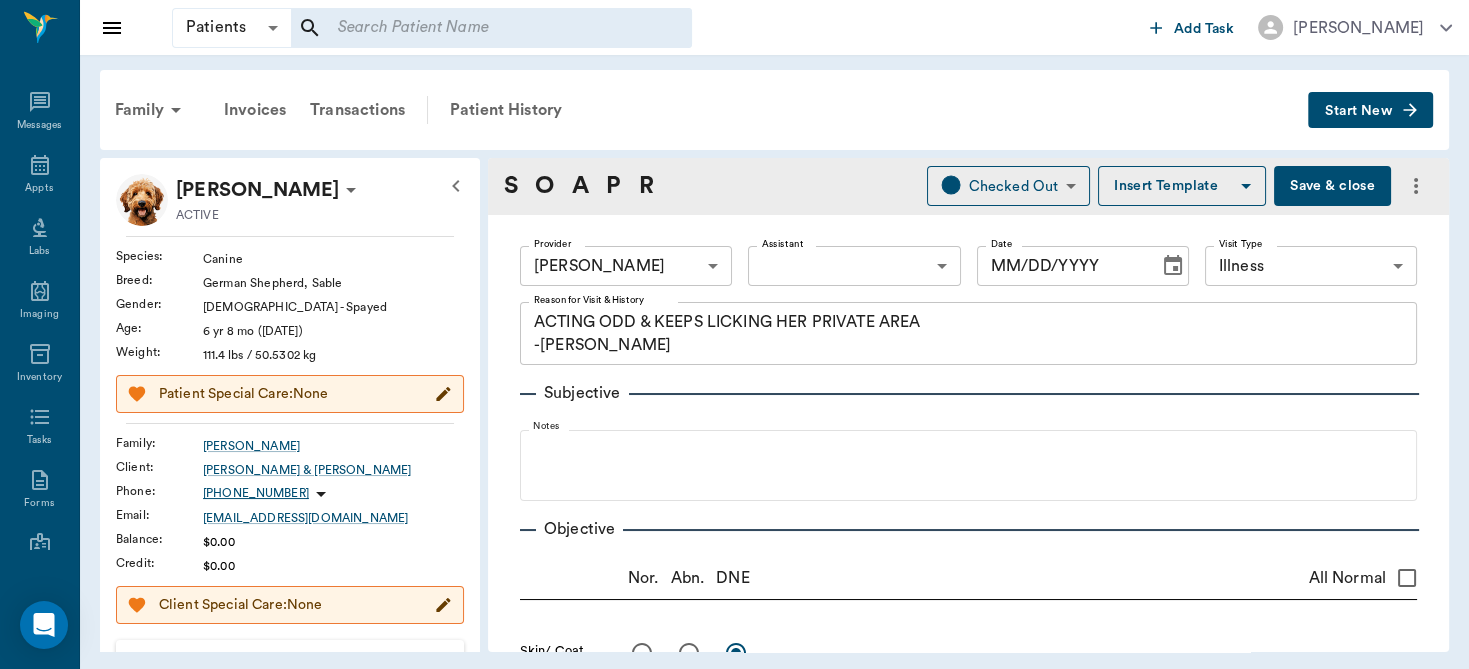 type on "63ec2f075fda476ae8351a4d" 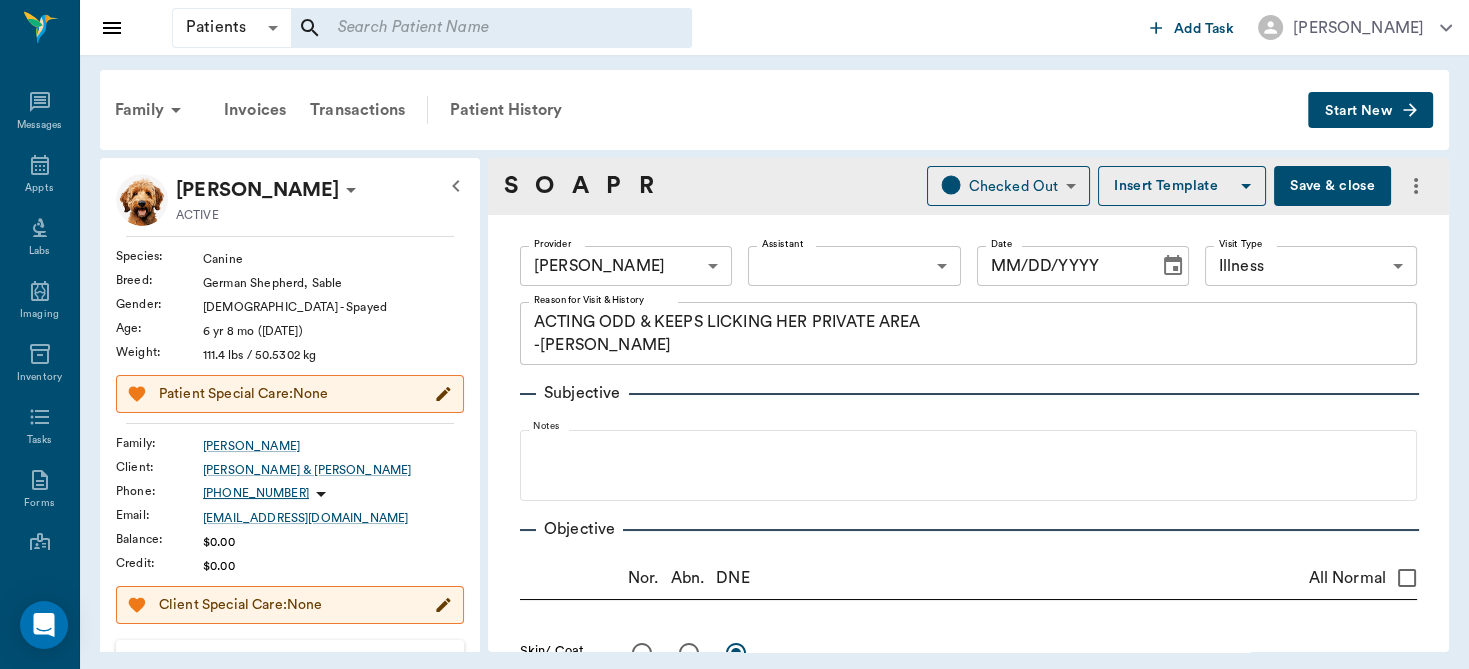 type on "65d2be4f46e3a538d89b8c15" 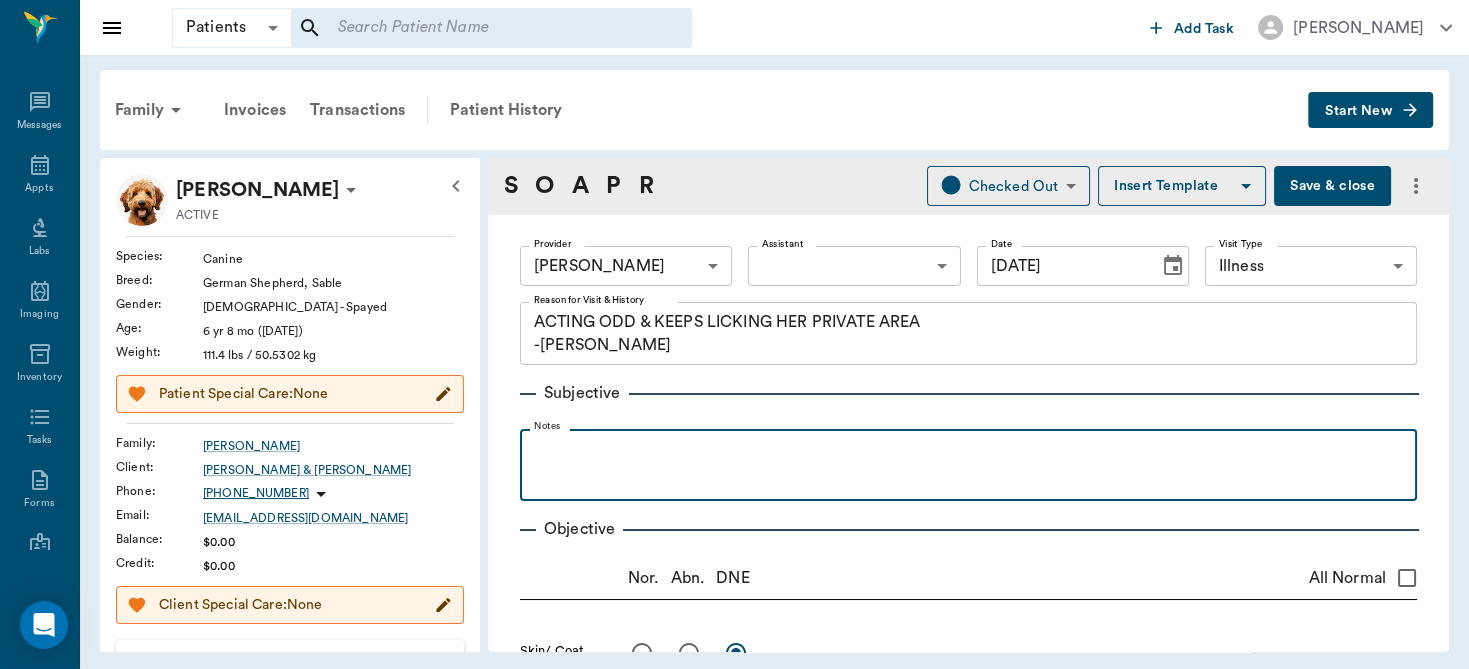 click at bounding box center [968, 464] 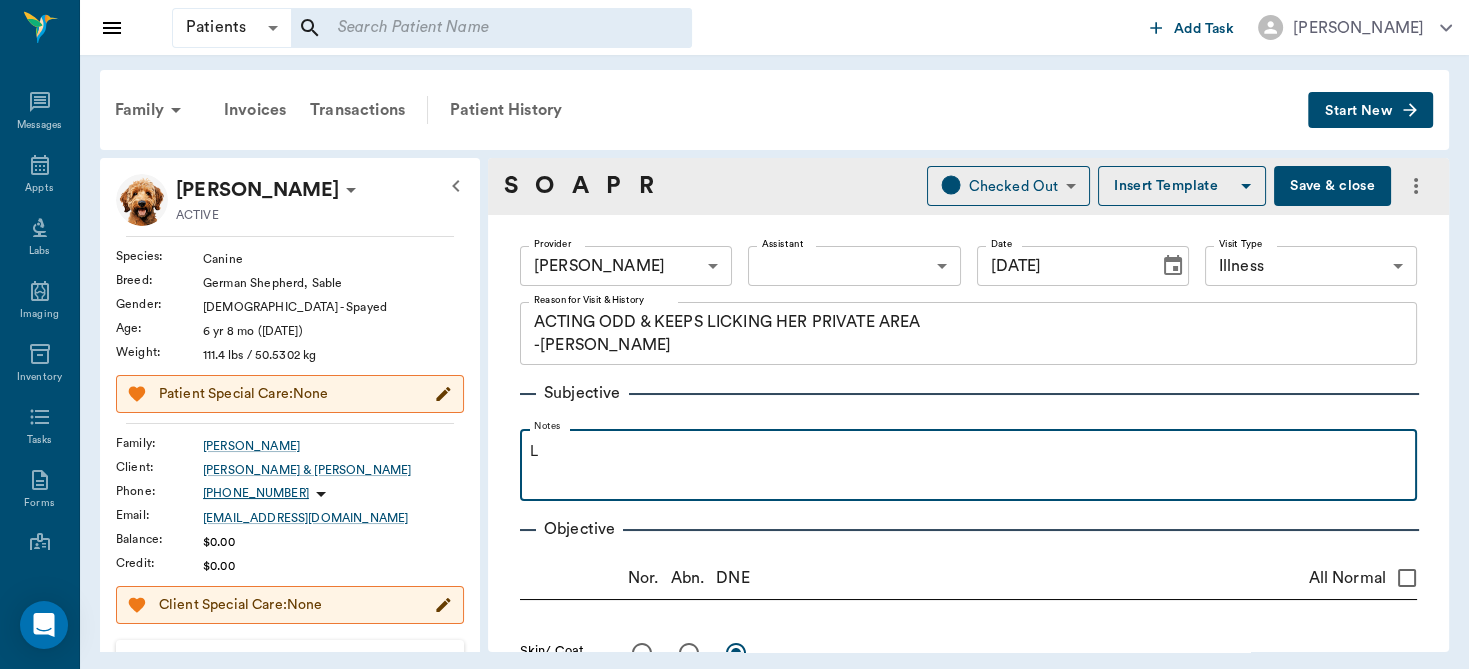 type 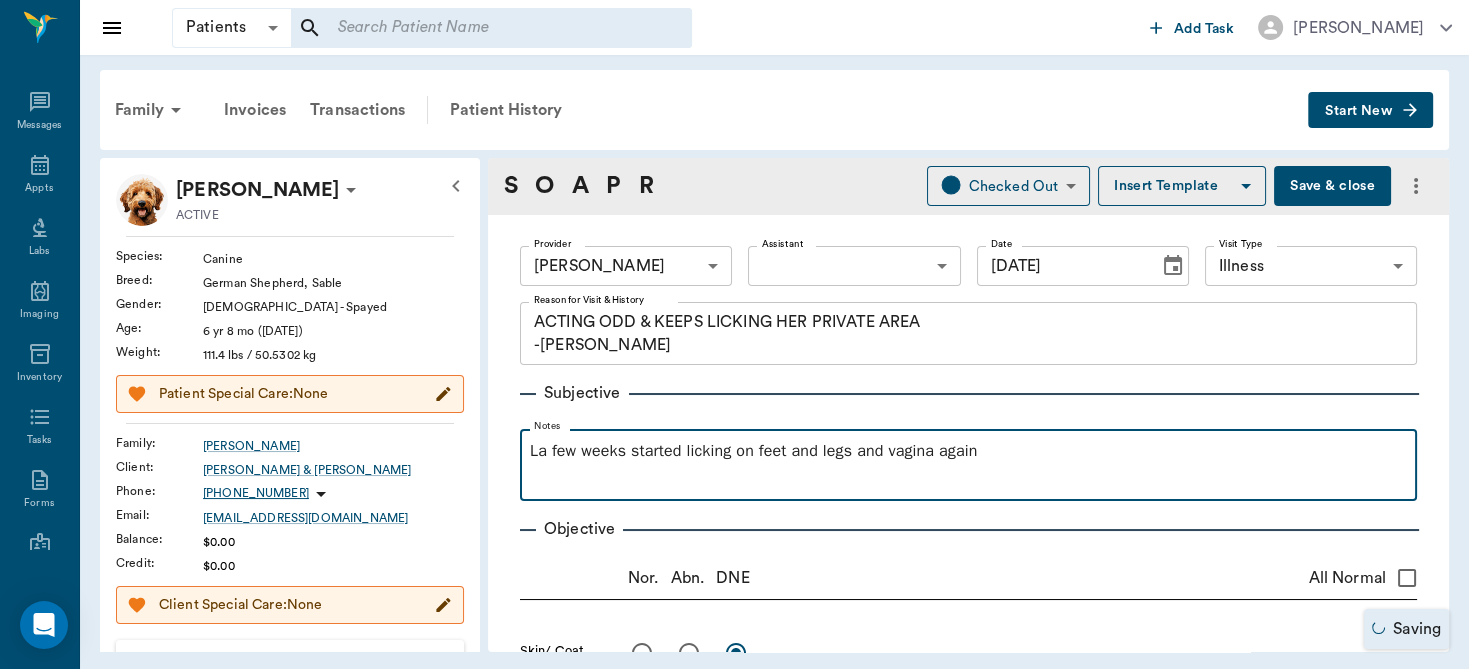 click on "La few weeks started licking on feet and legs and vagina again" at bounding box center (968, 451) 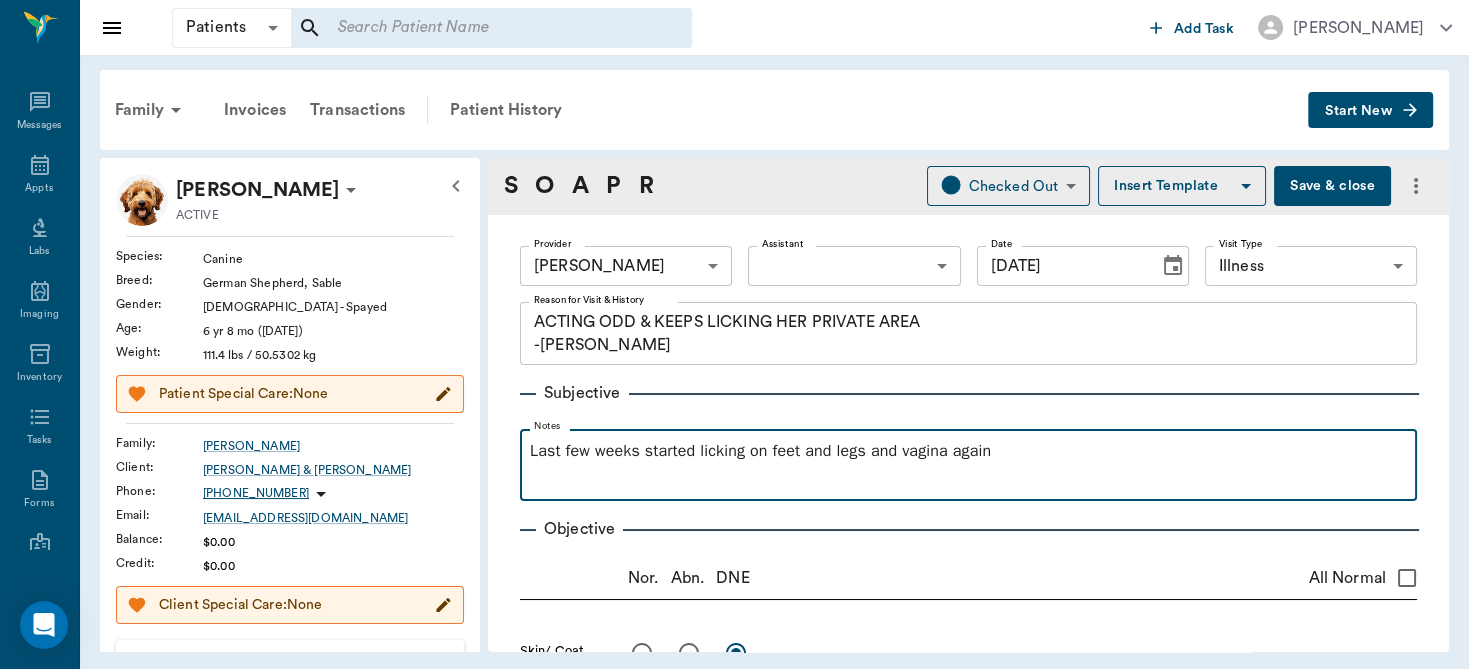 click on "Last few weeks started licking on feet and legs and vagina again" at bounding box center (968, 451) 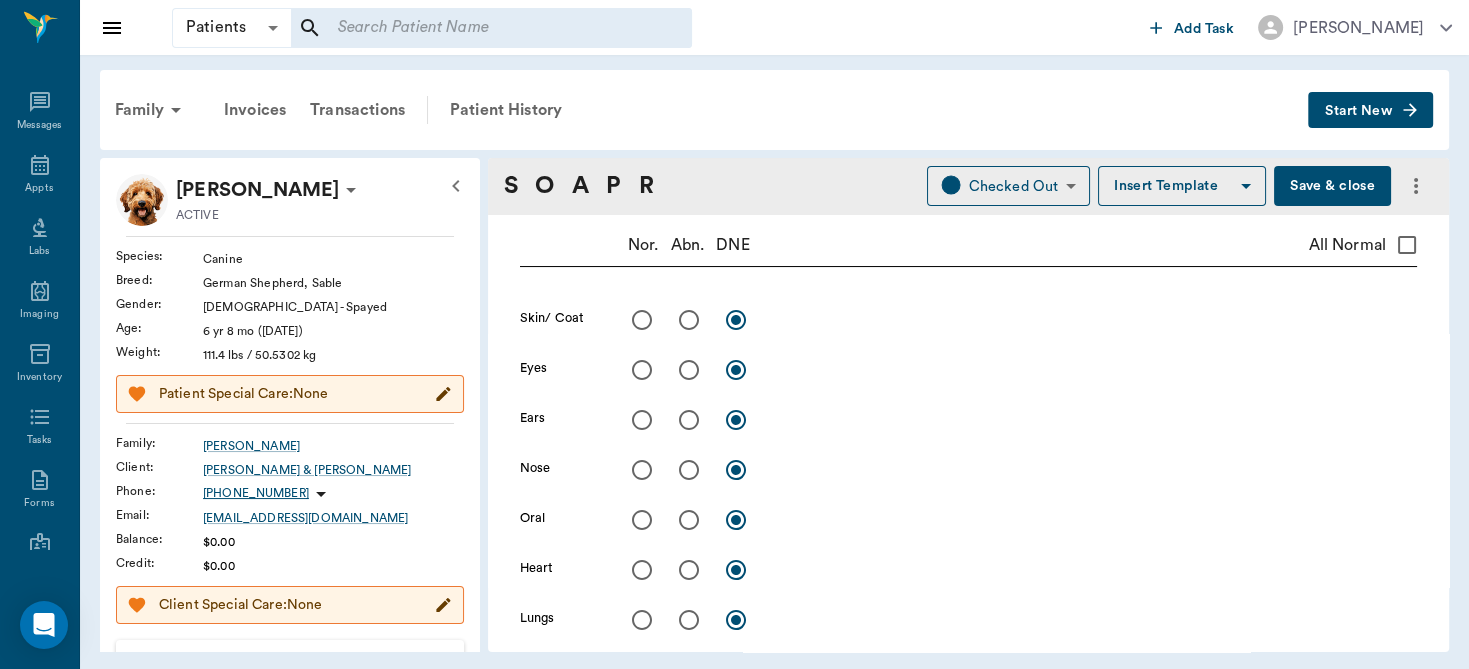 scroll, scrollTop: 328, scrollLeft: 0, axis: vertical 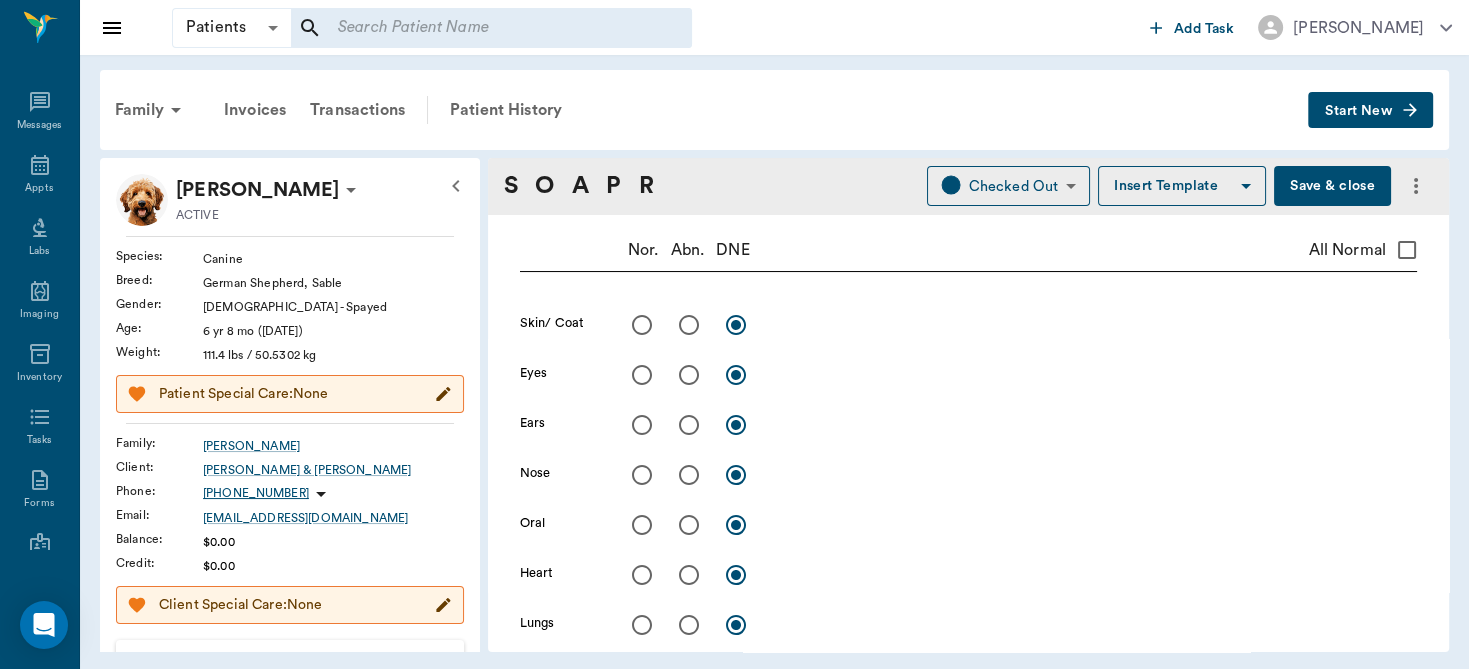 click at bounding box center (689, 325) 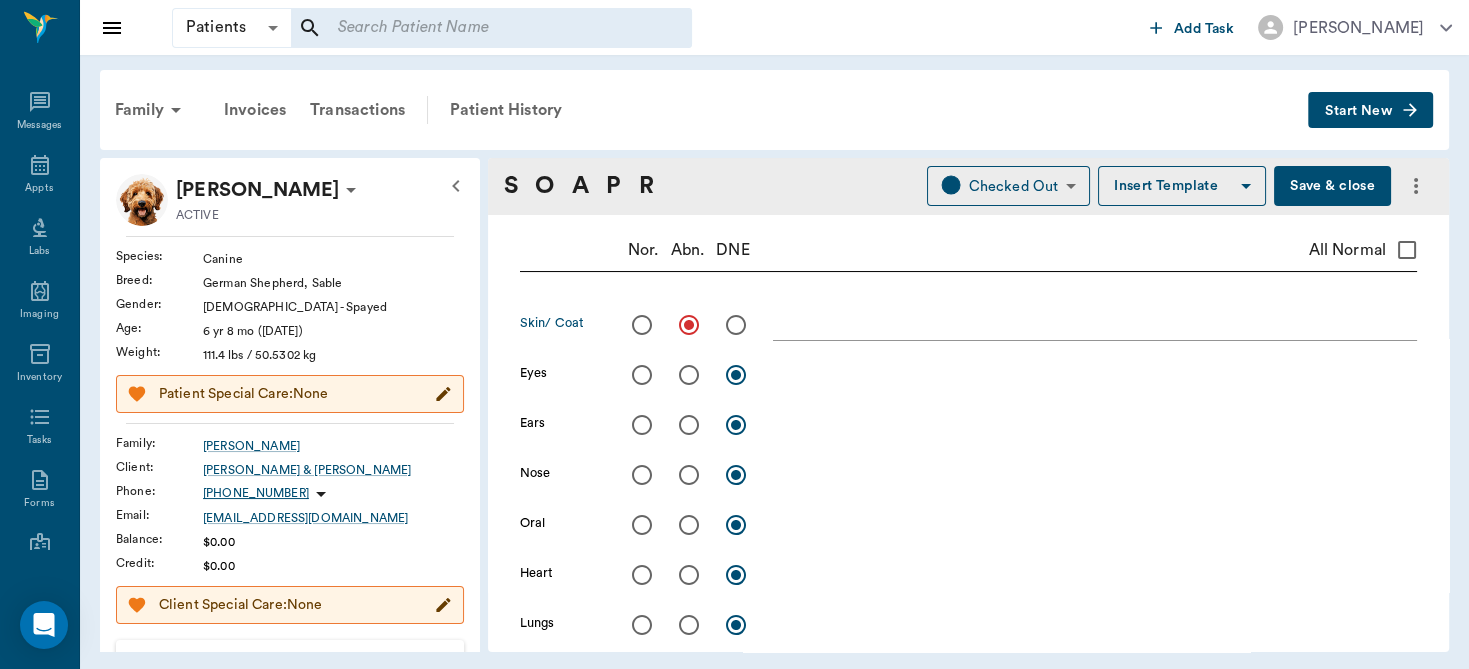 click at bounding box center (1095, 324) 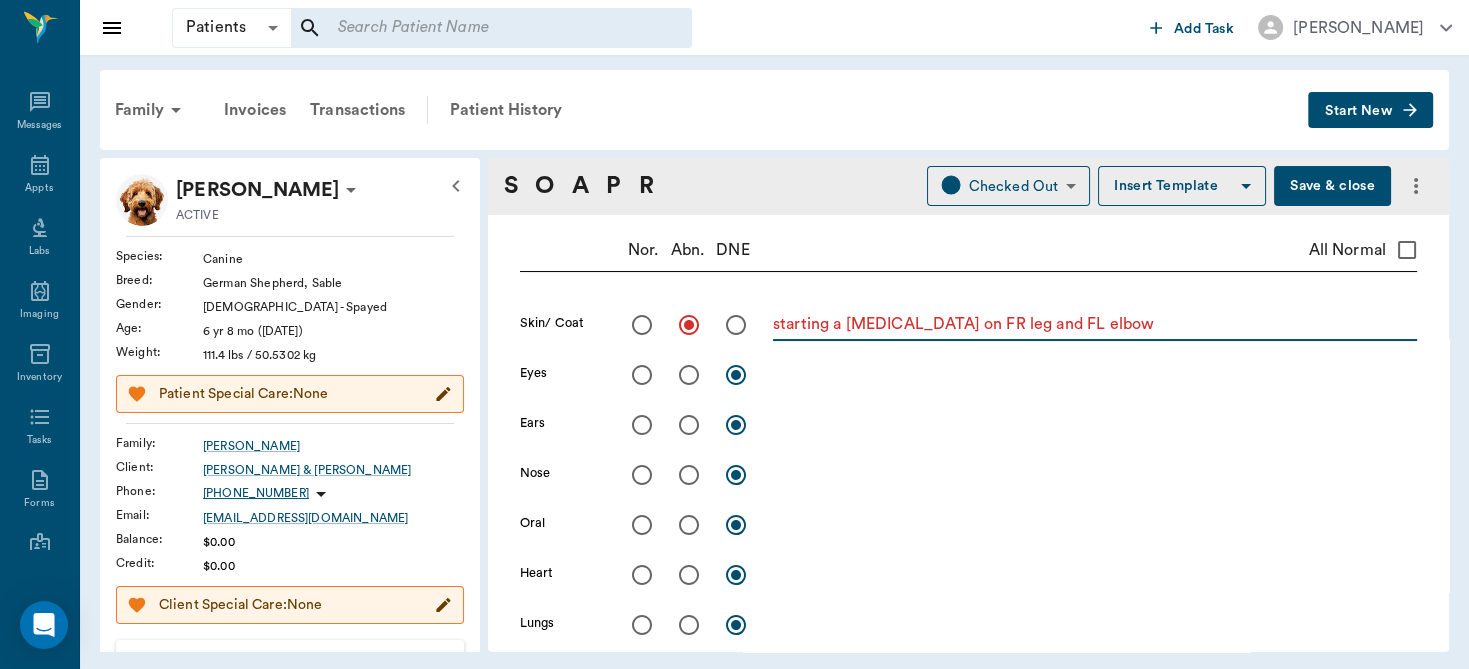 scroll, scrollTop: 50, scrollLeft: 0, axis: vertical 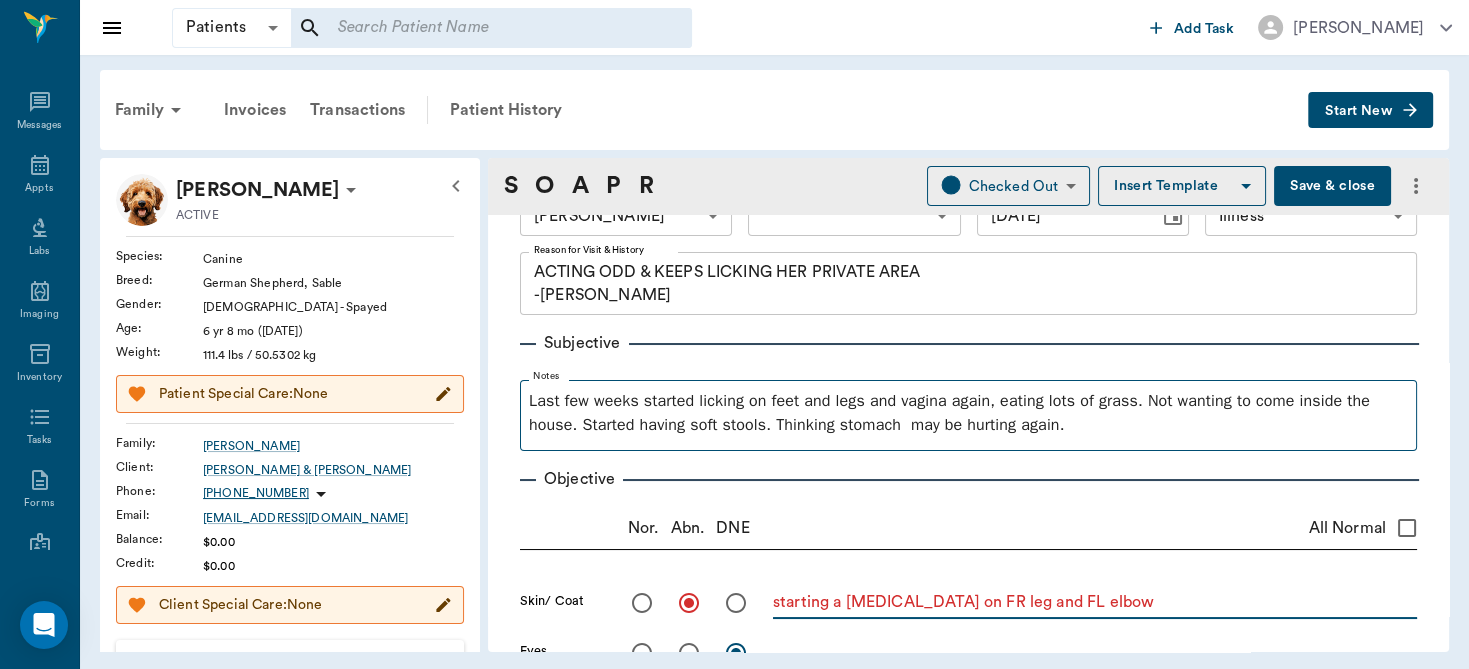 type on "starting a lick granuloma on FR leg and FL elbow" 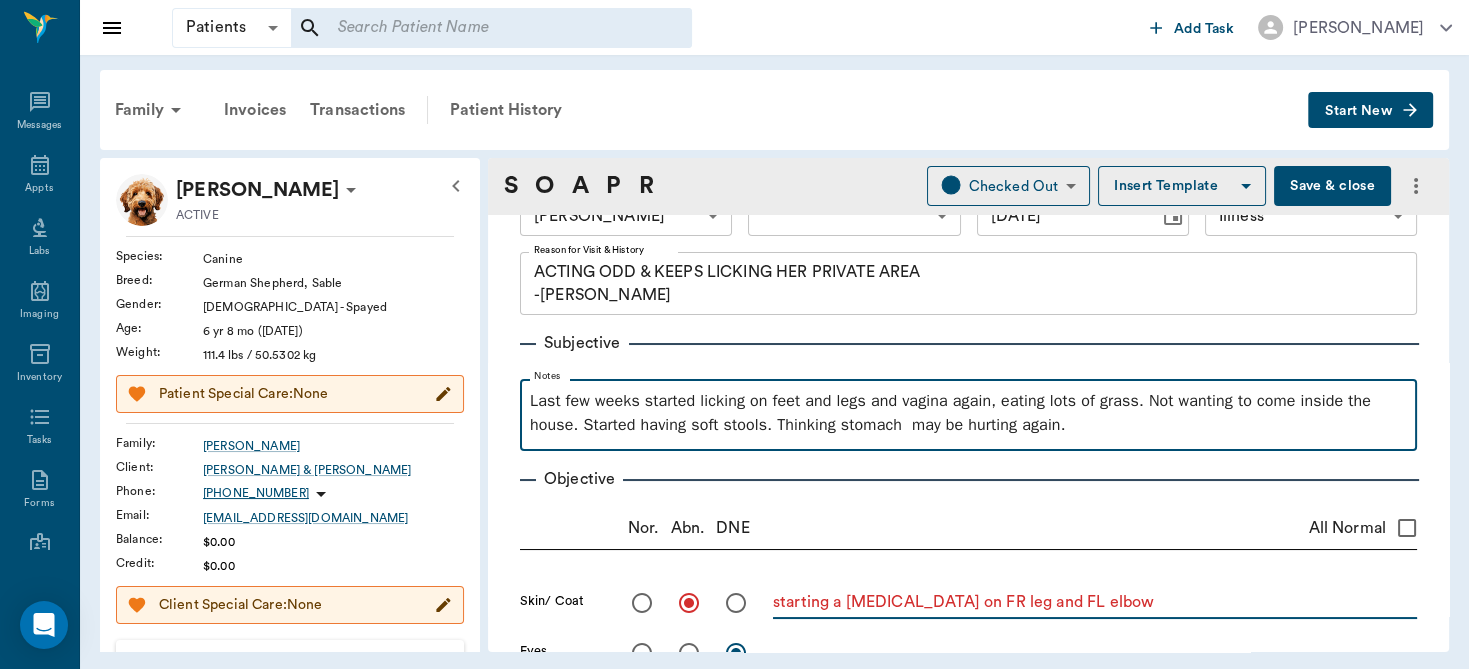 click on "Last few weeks started licking on feet and legs and vagina again, eating lots of grass. Not wanting to come inside the house. Started having soft stools. Thinking stomach  may be hurting again." at bounding box center [968, 413] 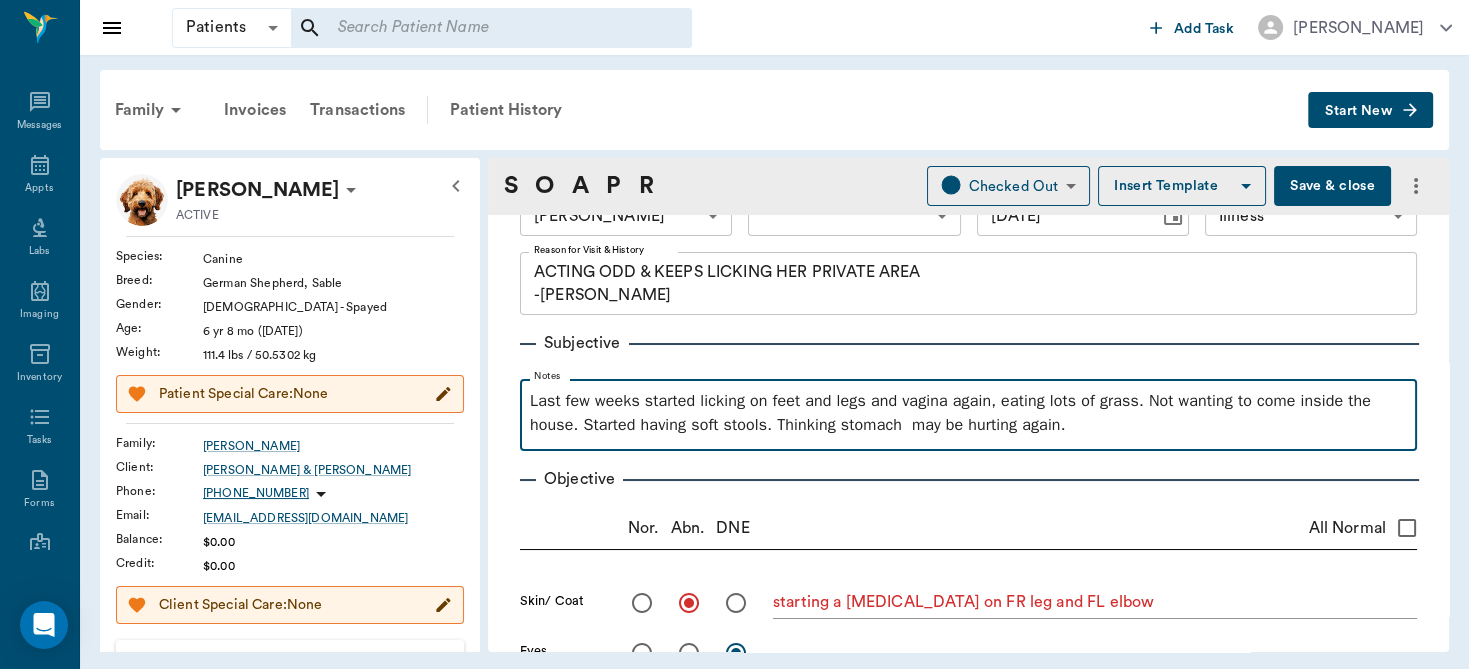 click on "Last few weeks started licking on feet and legs and vagina again, eating lots of grass. Not wanting to come inside the house. Started having soft stools. Thinking stomach  may be hurting again." at bounding box center (968, 413) 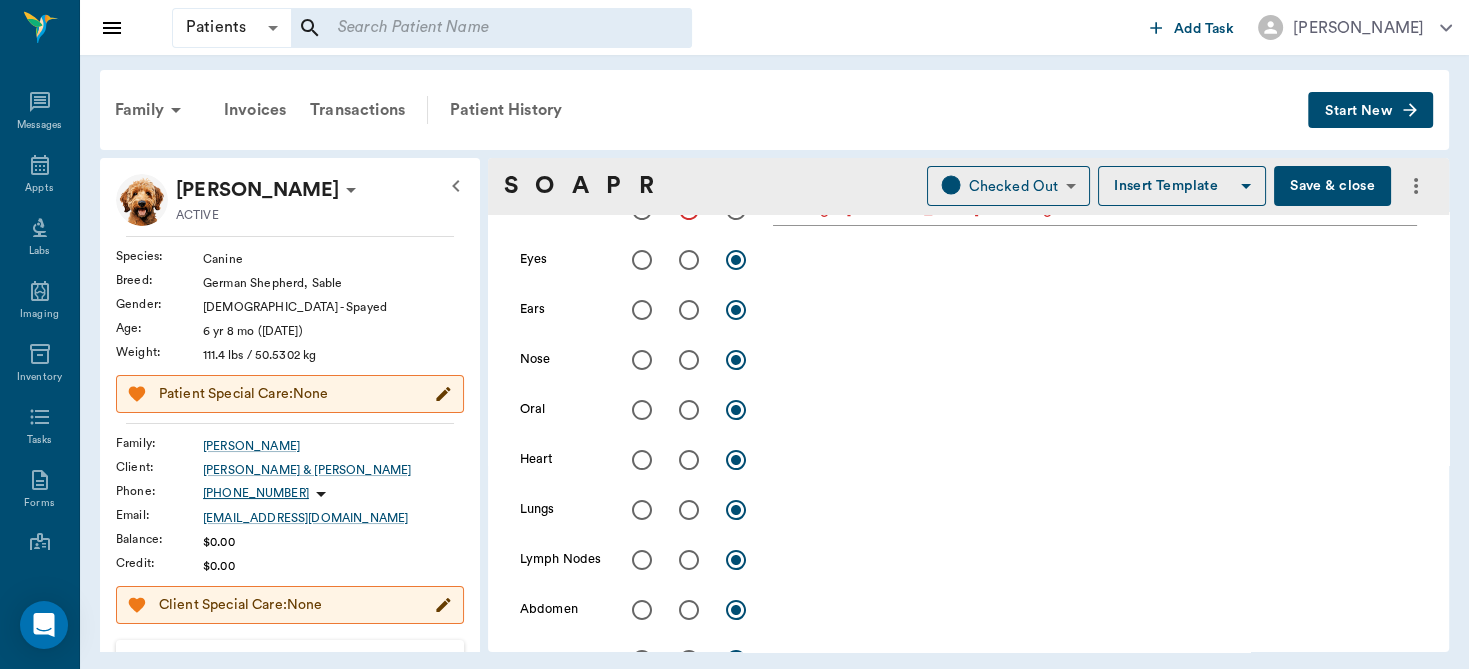 scroll, scrollTop: 356, scrollLeft: 0, axis: vertical 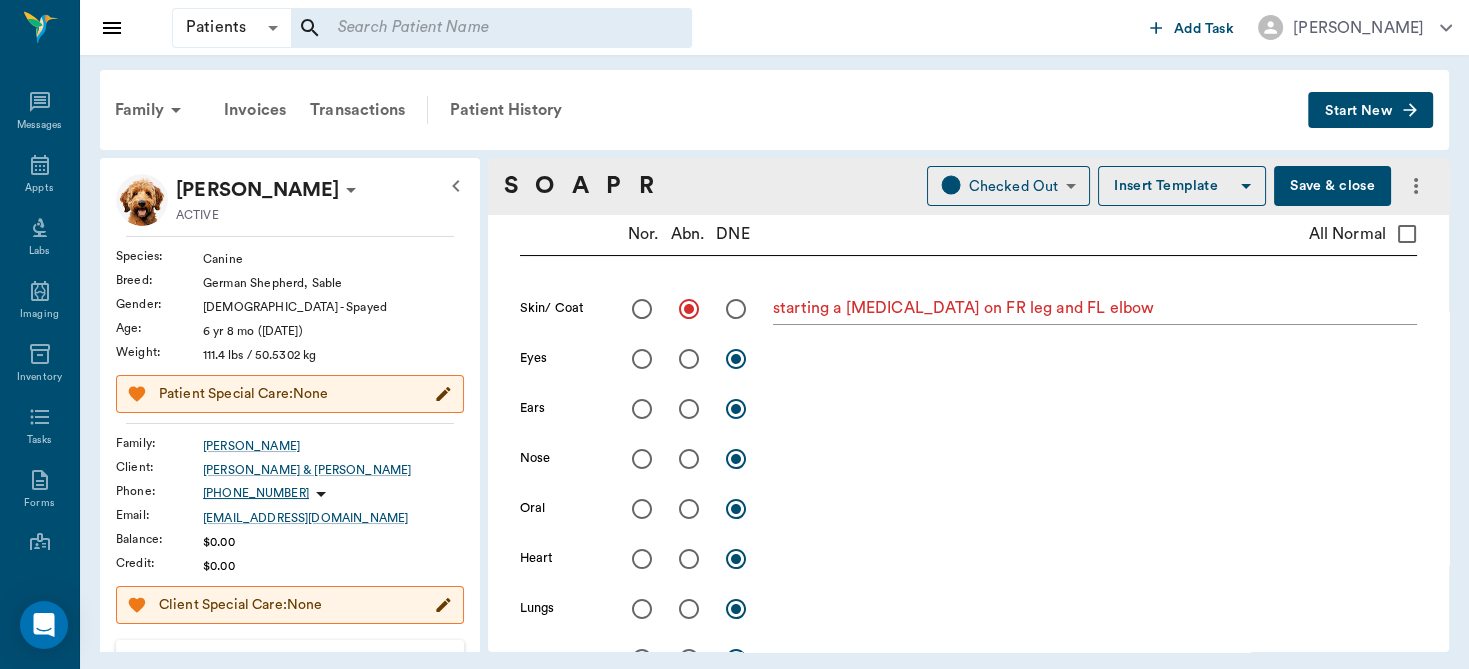 click at bounding box center [642, 359] 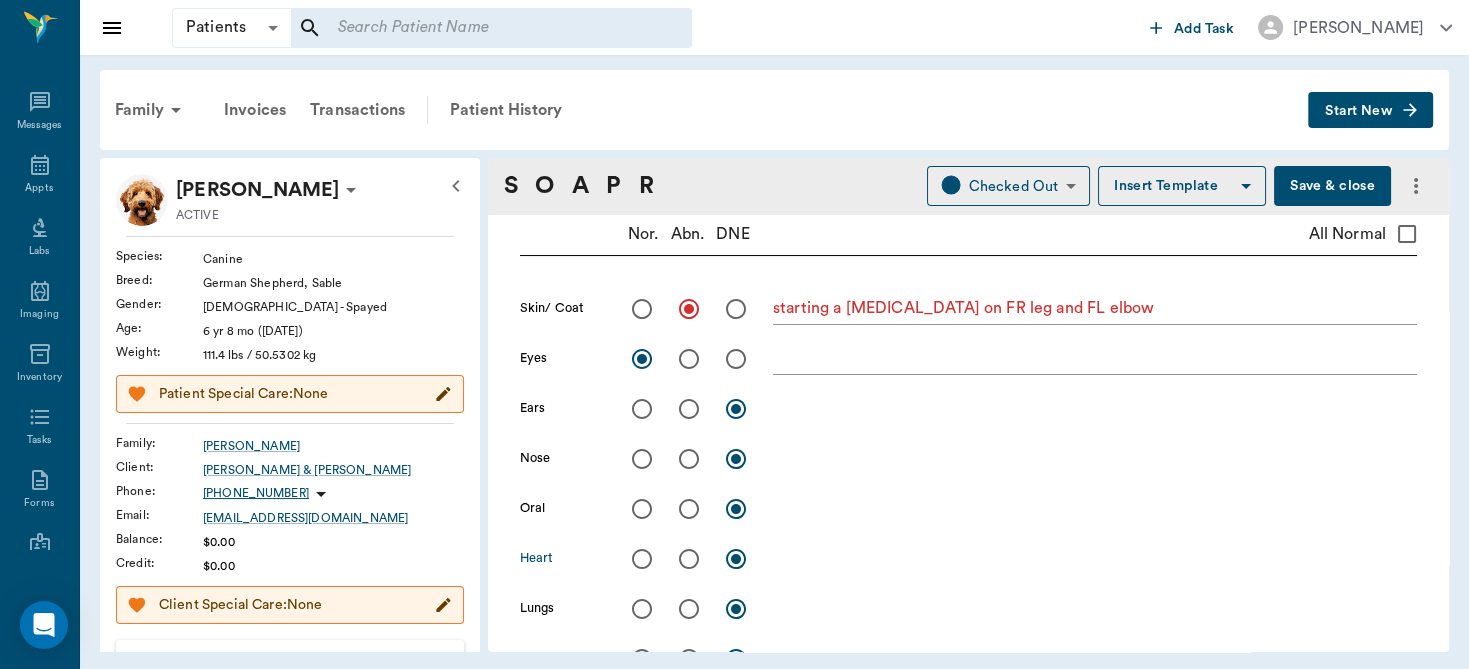click at bounding box center (642, 559) 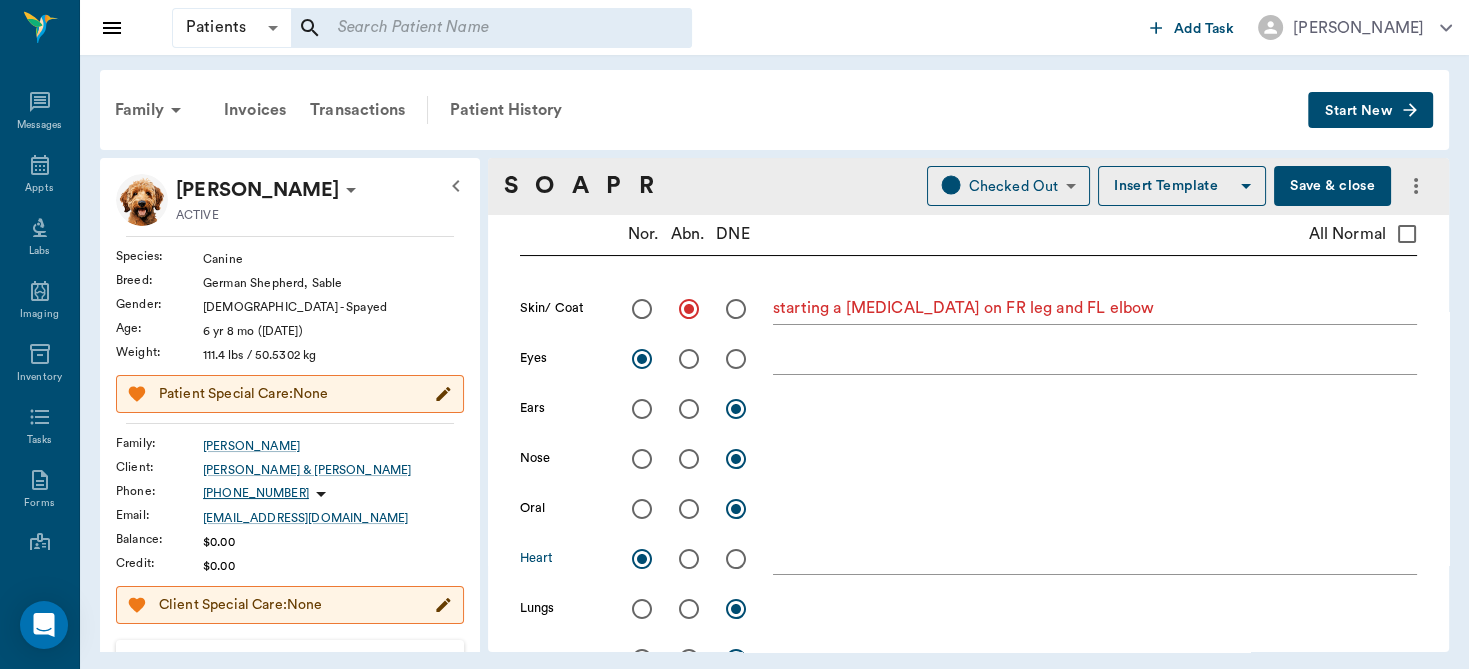 click at bounding box center [642, 609] 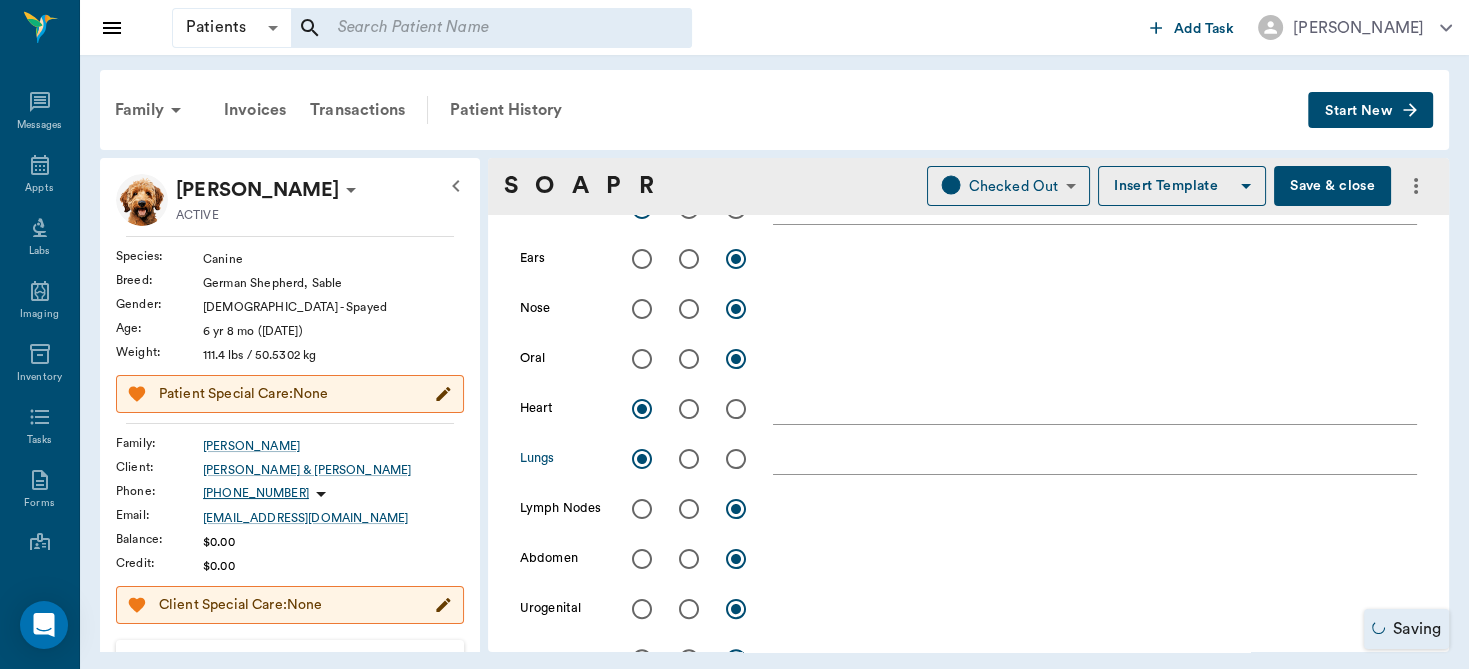 scroll, scrollTop: 655, scrollLeft: 0, axis: vertical 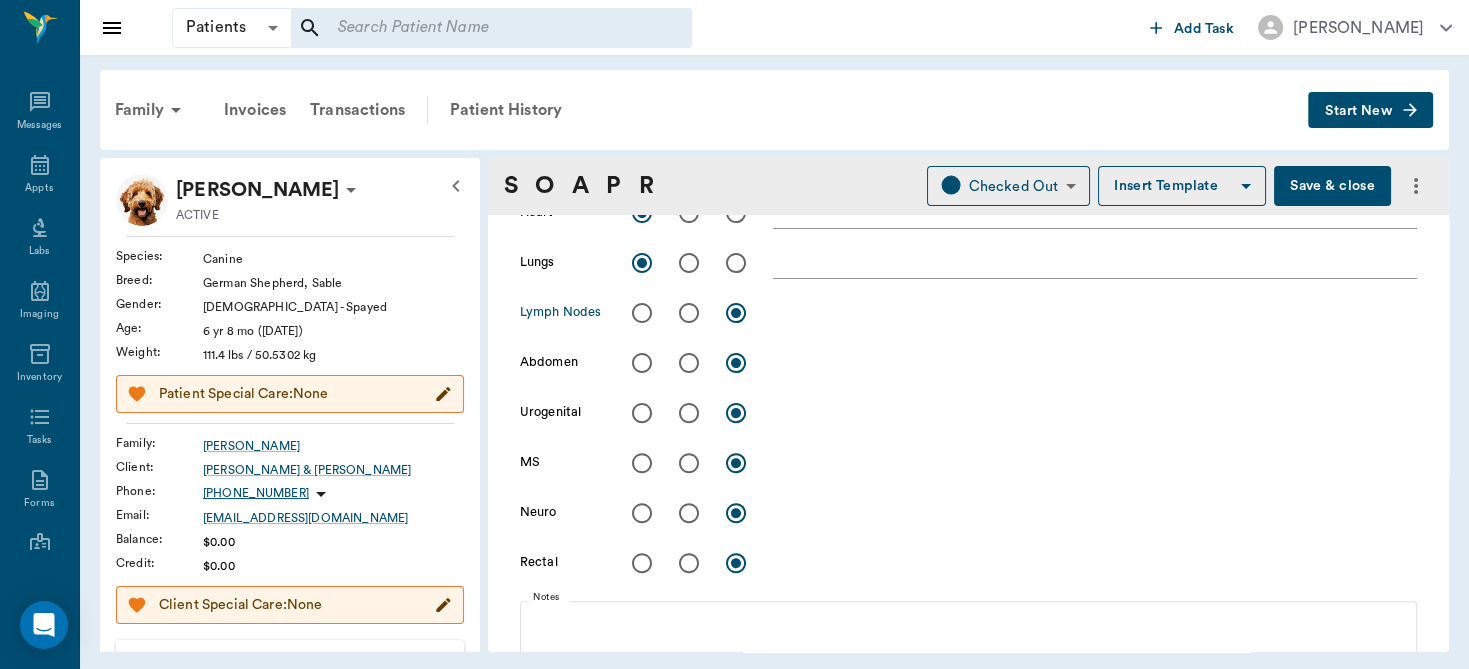 click at bounding box center [642, 313] 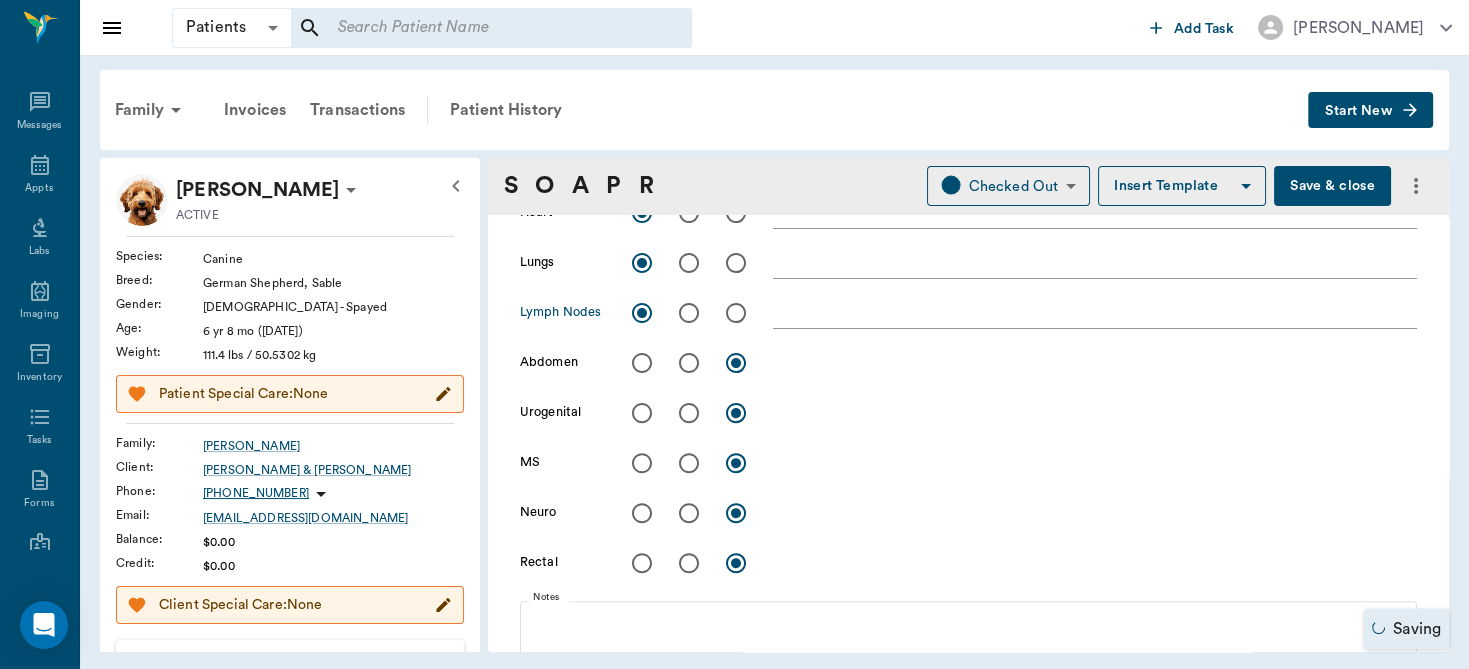click at bounding box center (642, 363) 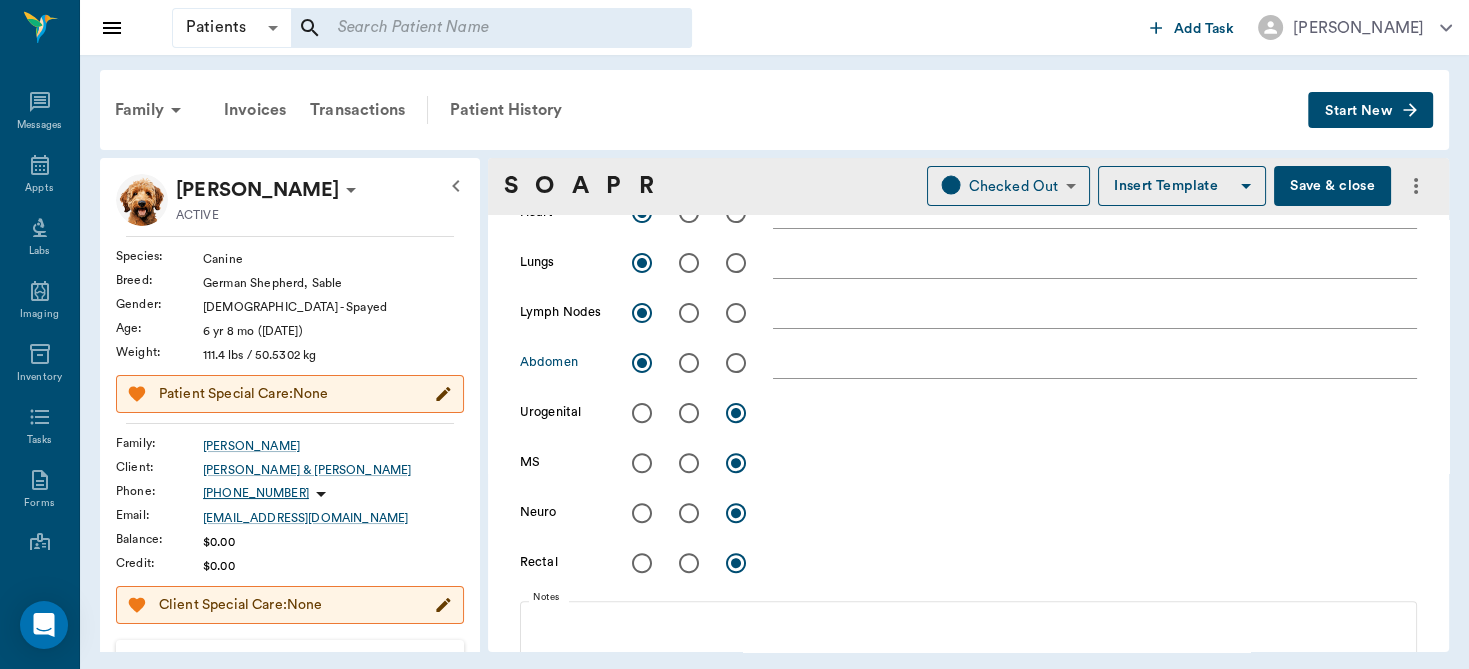 click at bounding box center [642, 413] 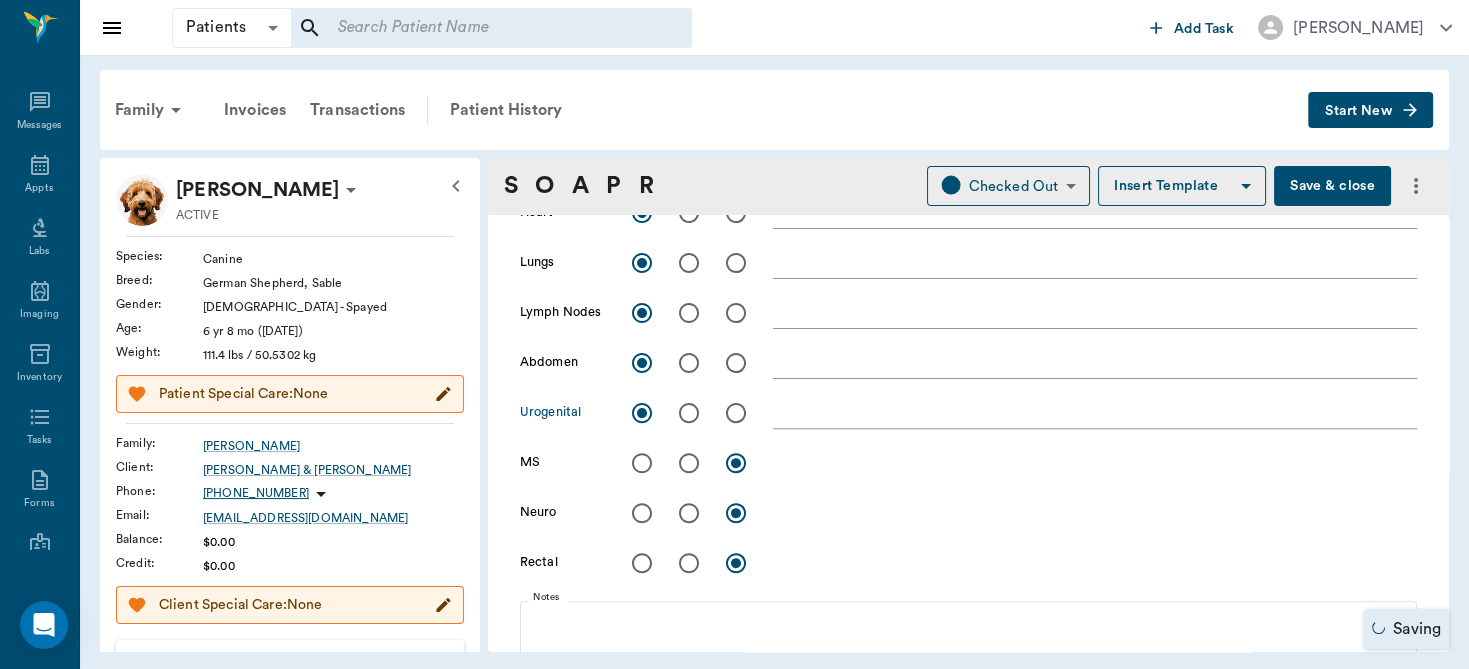 click at bounding box center (1095, 412) 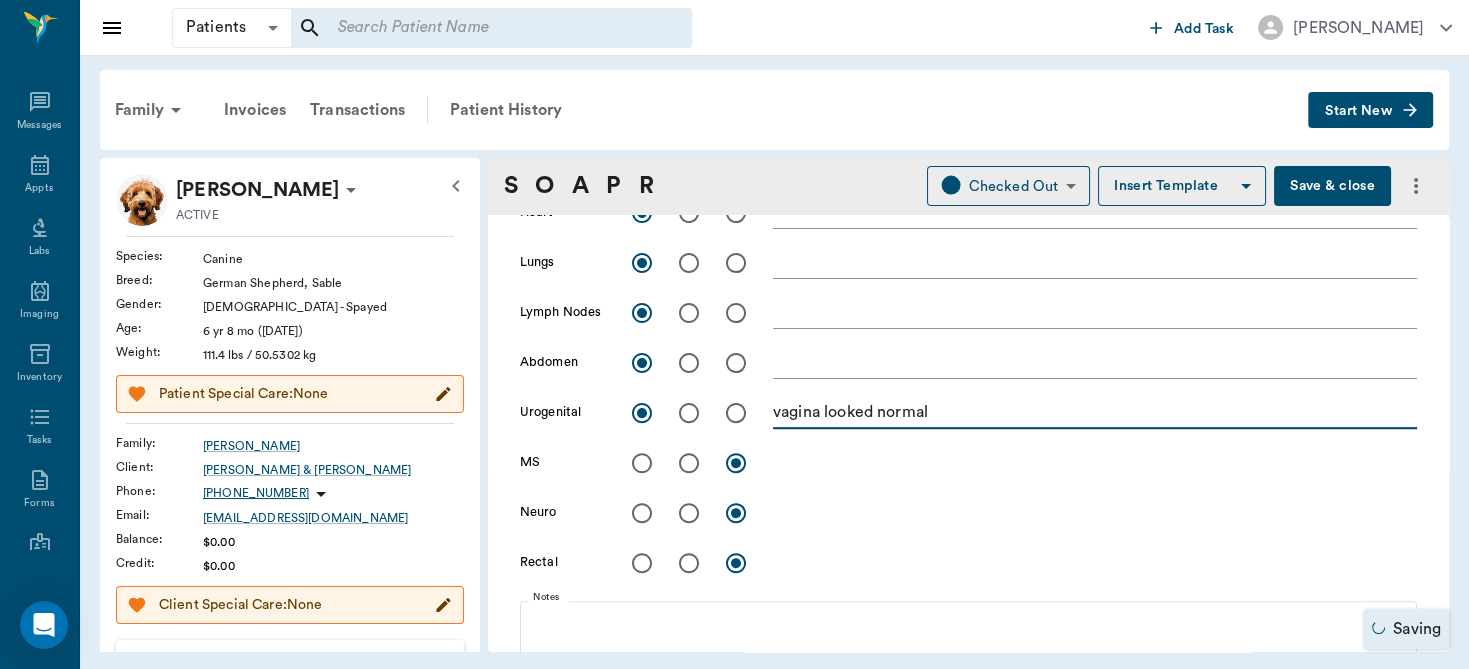 type on "vagina looked normal" 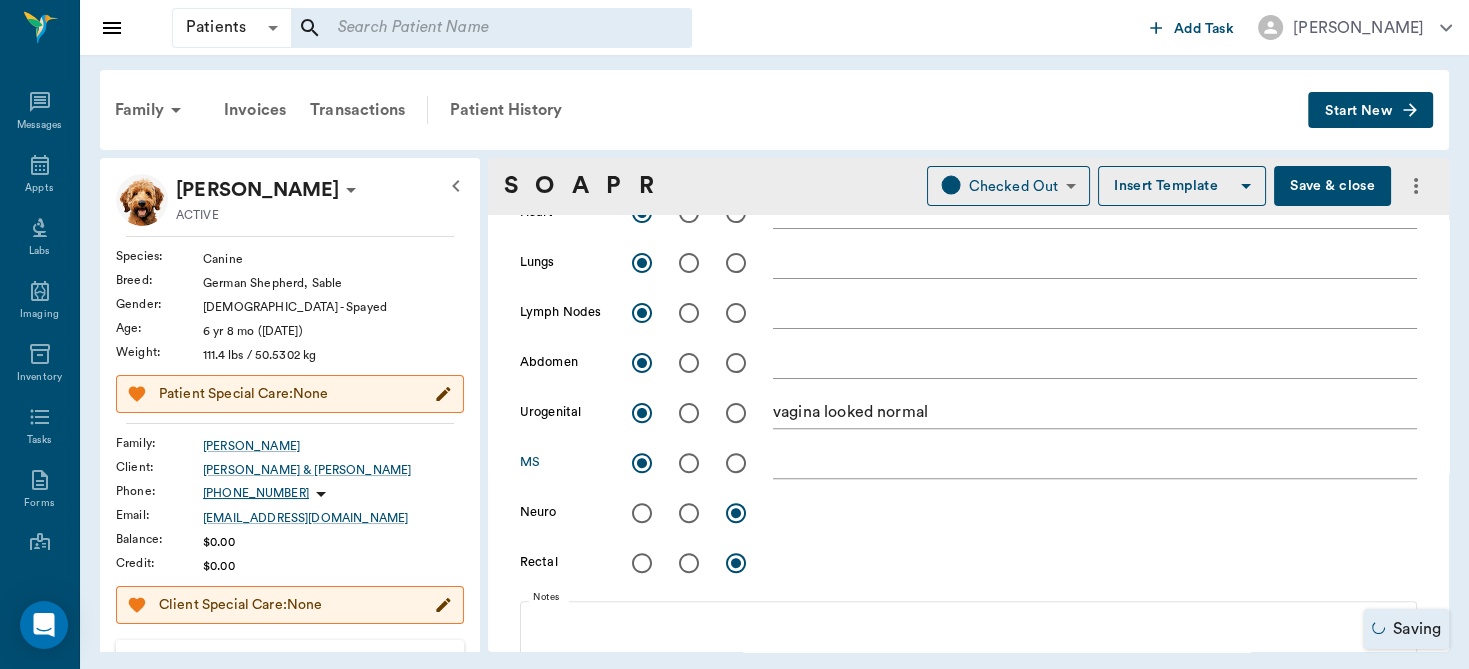 click at bounding box center (642, 513) 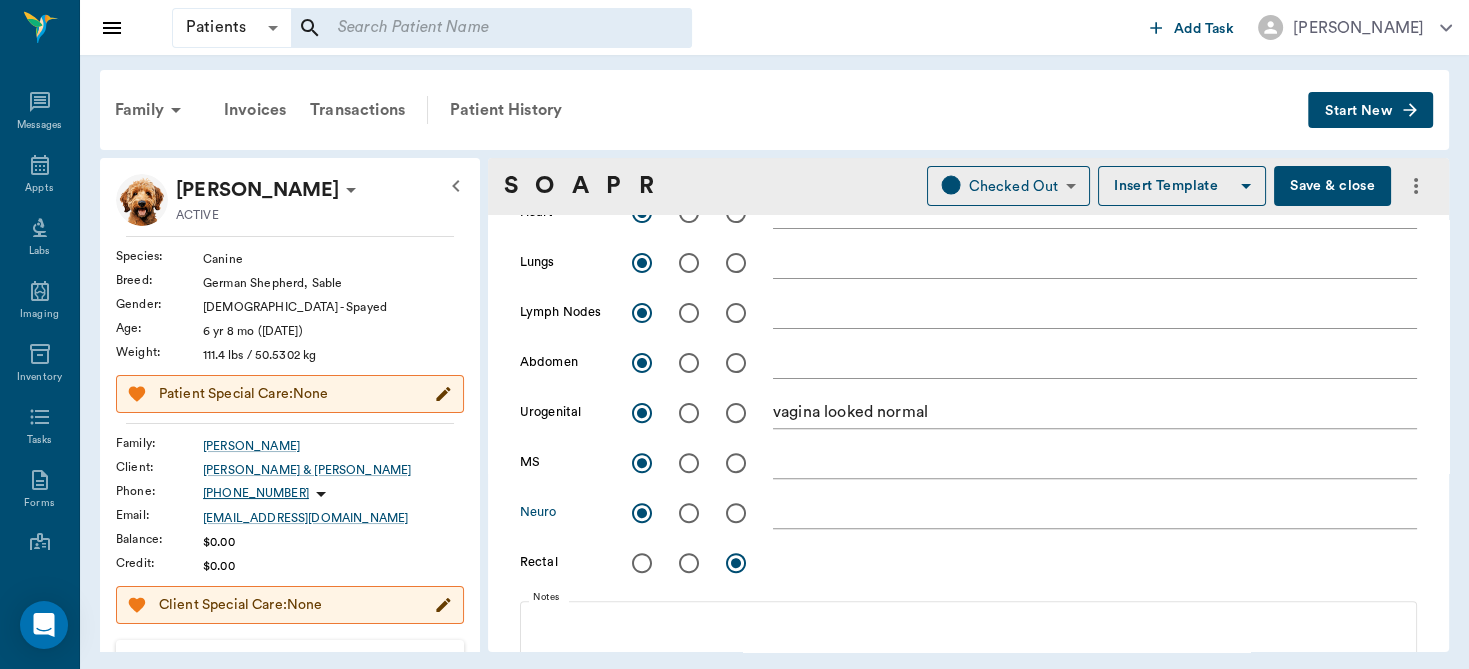 click at bounding box center [642, 563] 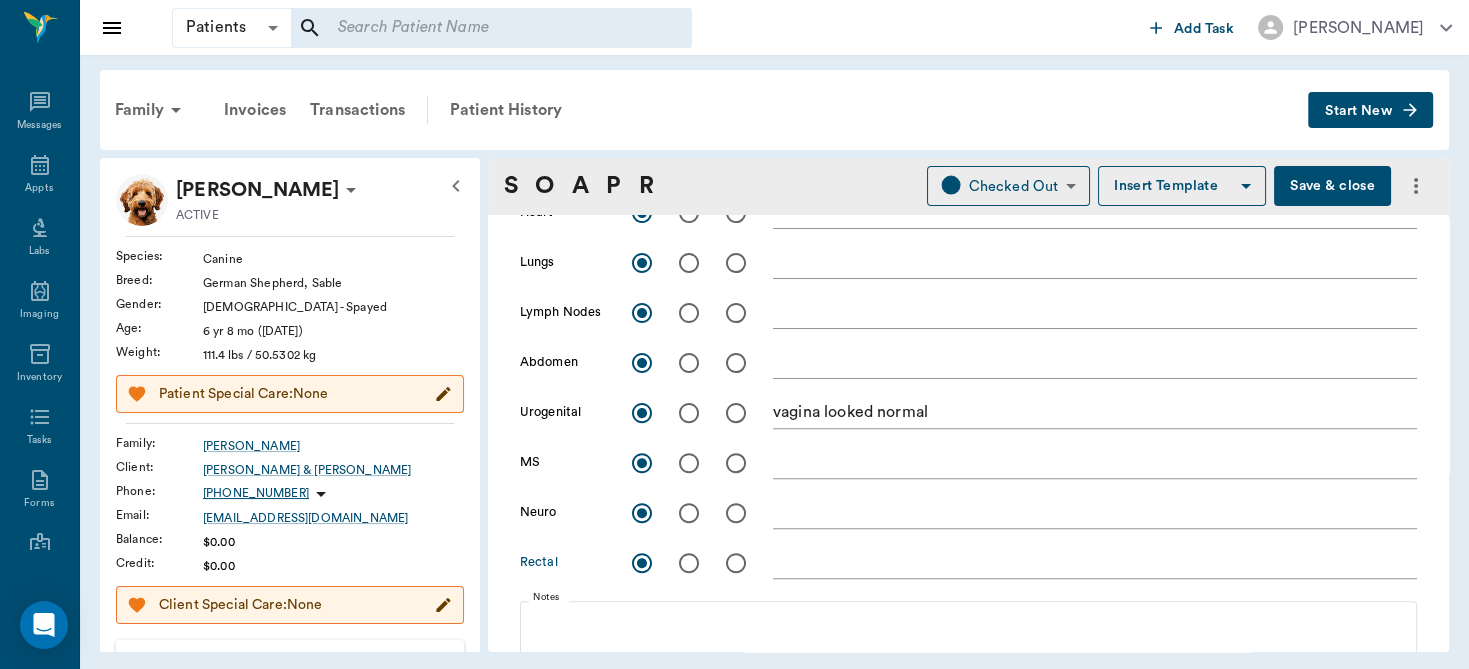 scroll, scrollTop: 527, scrollLeft: 0, axis: vertical 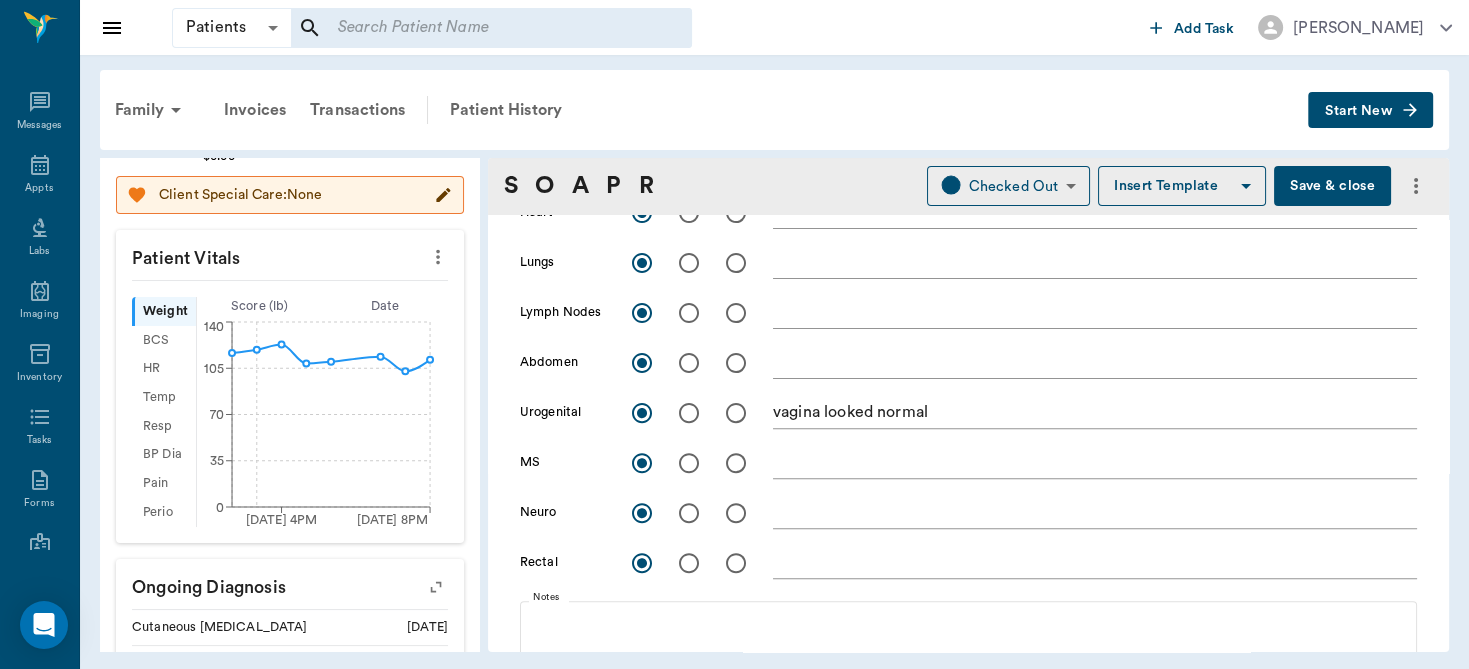 click 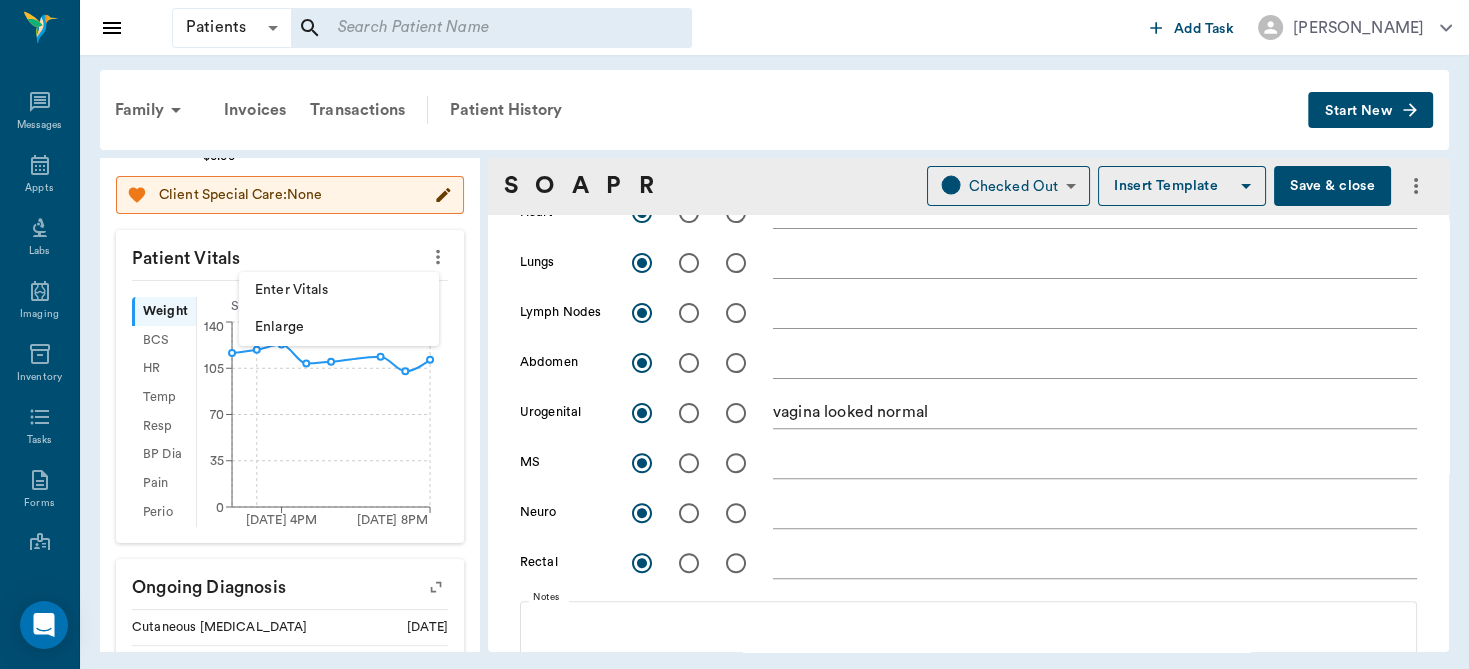 click on "Enter Vitals" at bounding box center [339, 290] 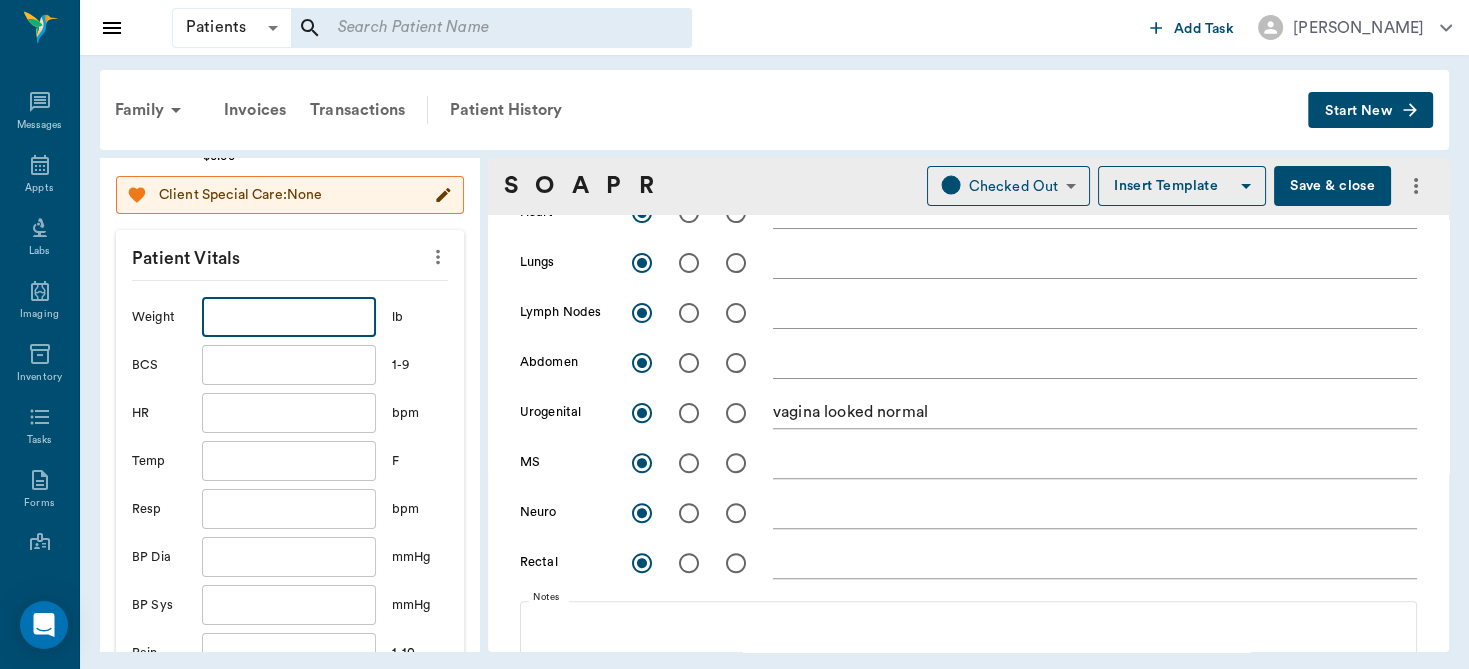 click at bounding box center (289, 317) 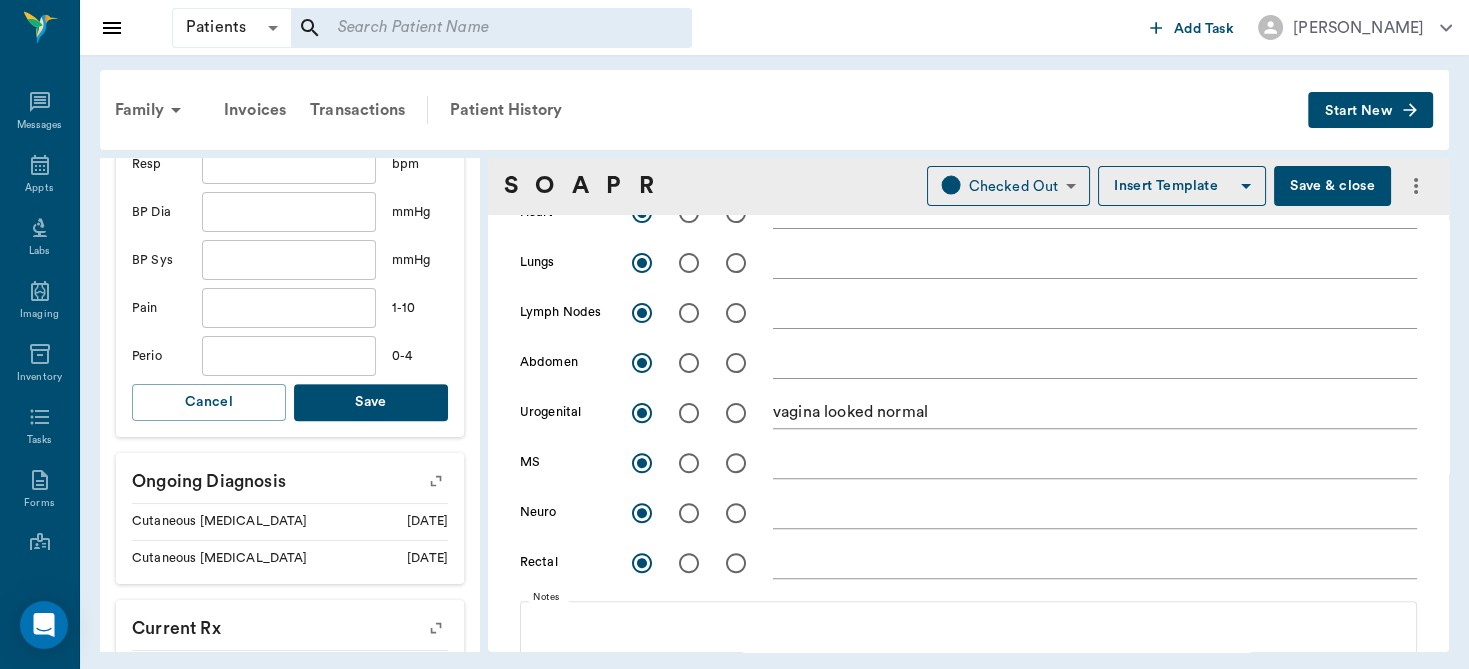 scroll, scrollTop: 788, scrollLeft: 0, axis: vertical 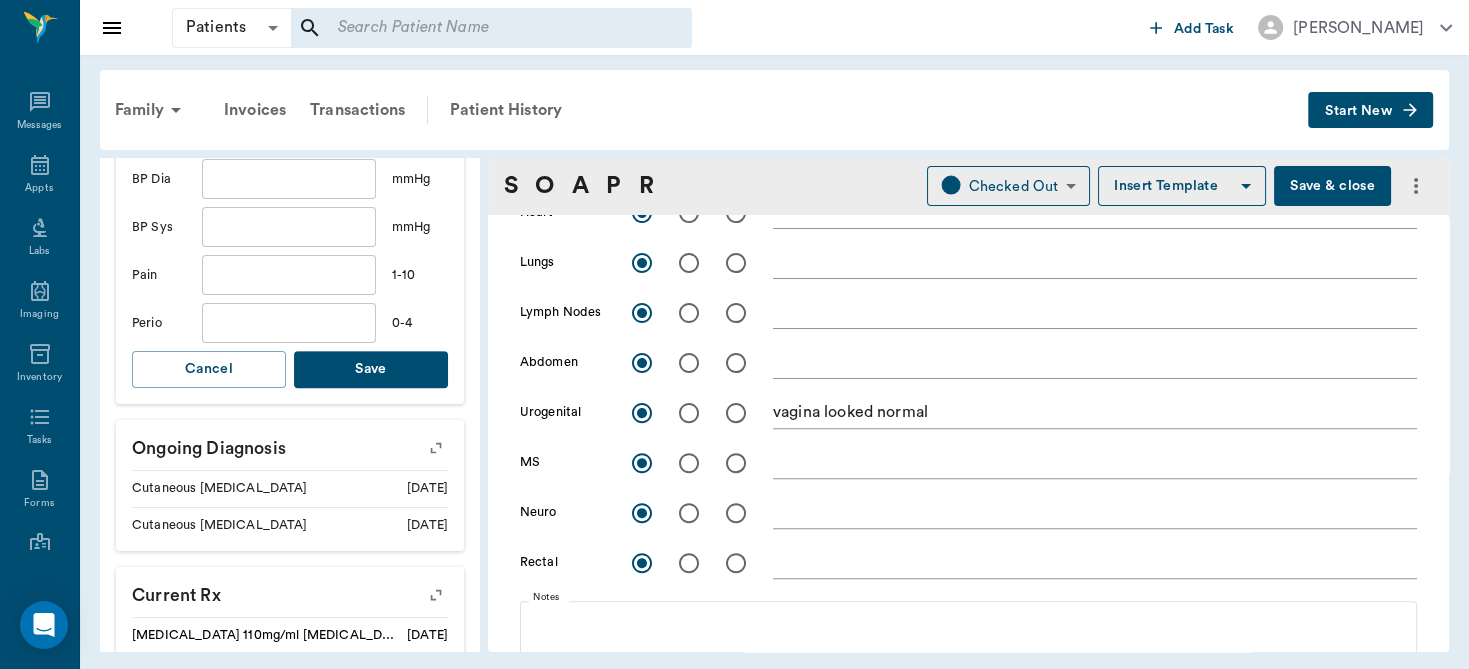 type on "107" 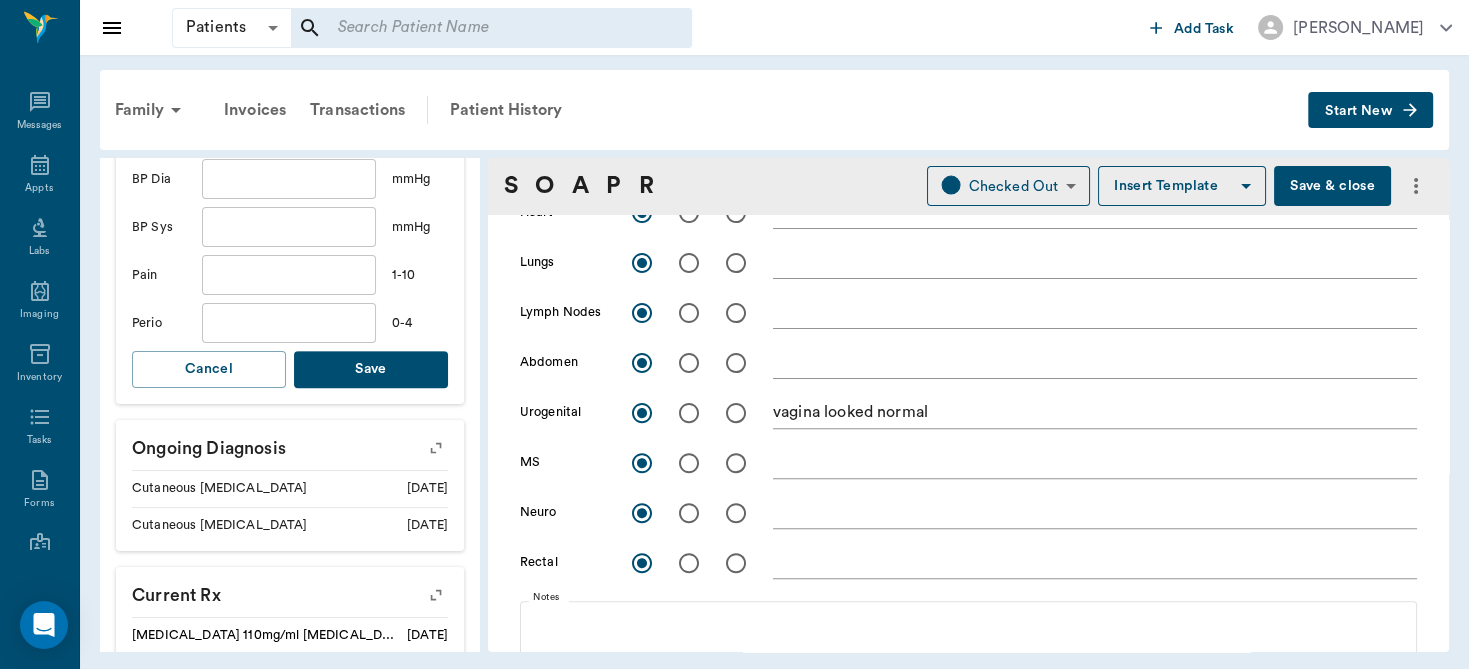 click on "Save" at bounding box center (371, 369) 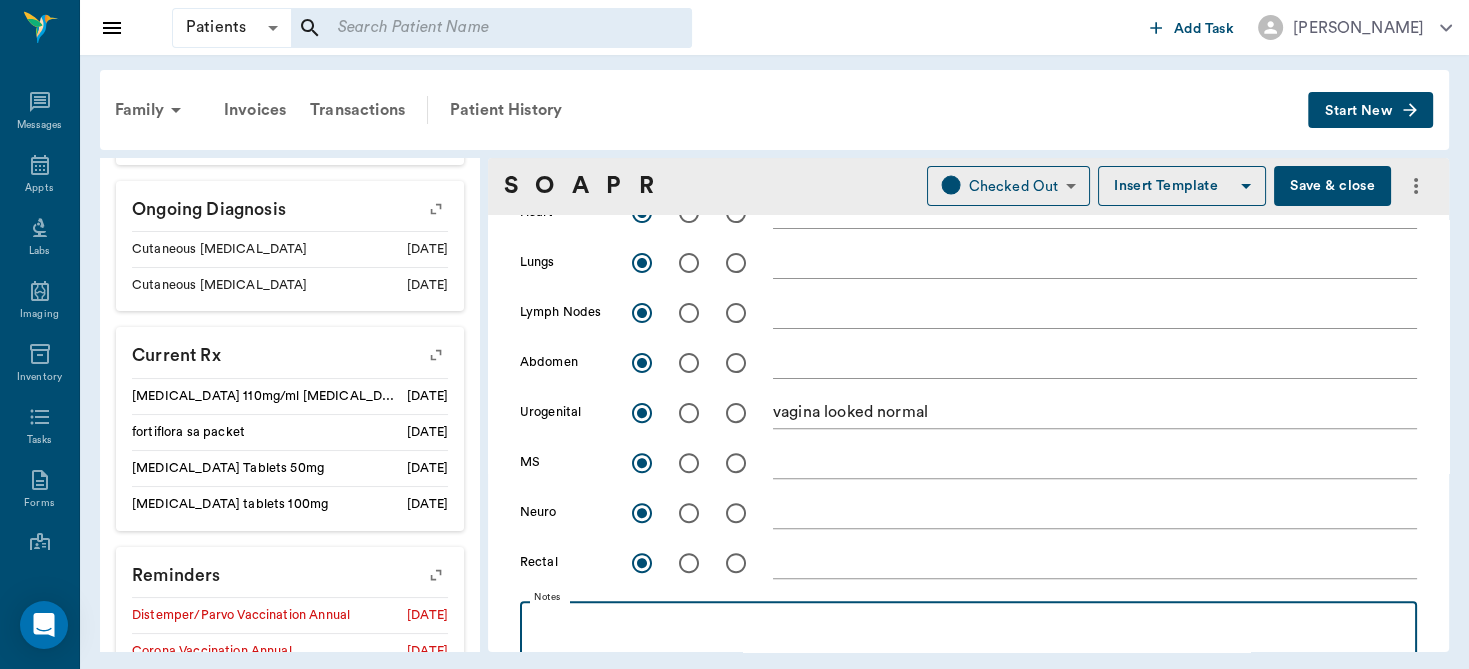 click at bounding box center [968, 623] 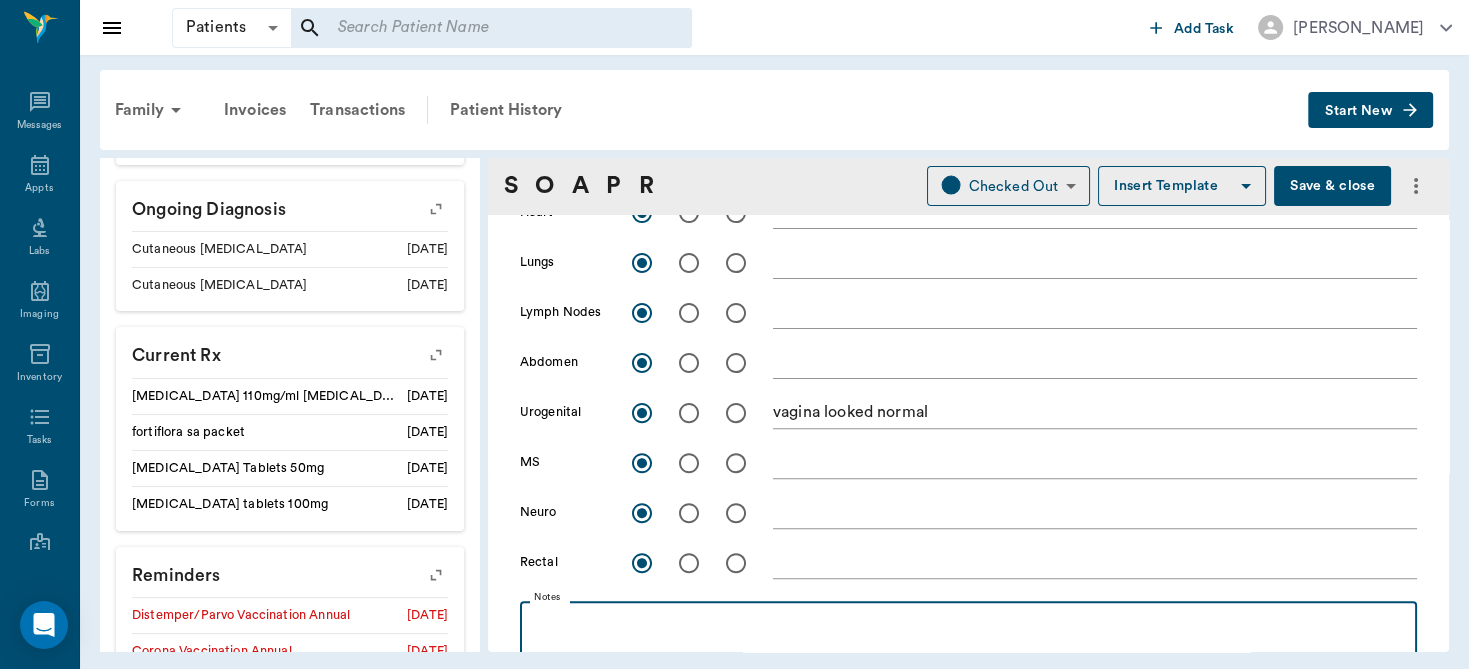 type 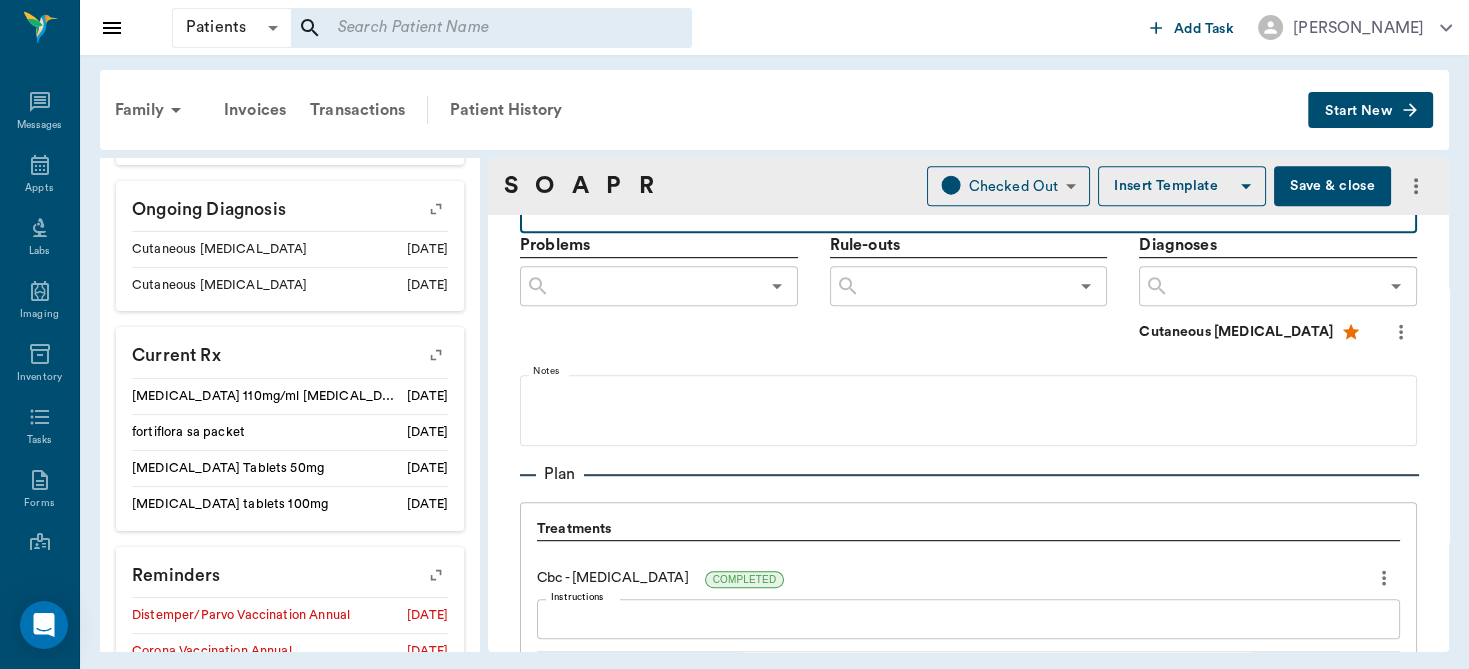 scroll, scrollTop: 2387, scrollLeft: 0, axis: vertical 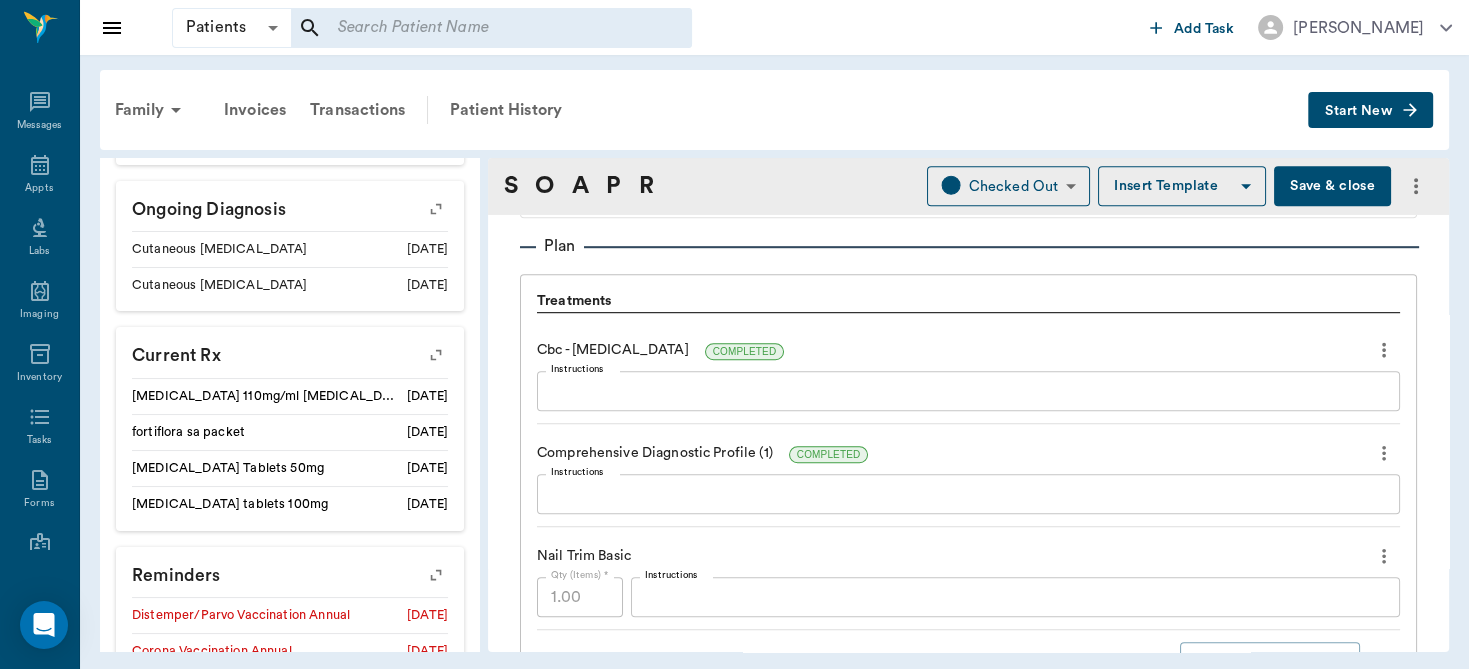click on "Instructions" at bounding box center (968, 391) 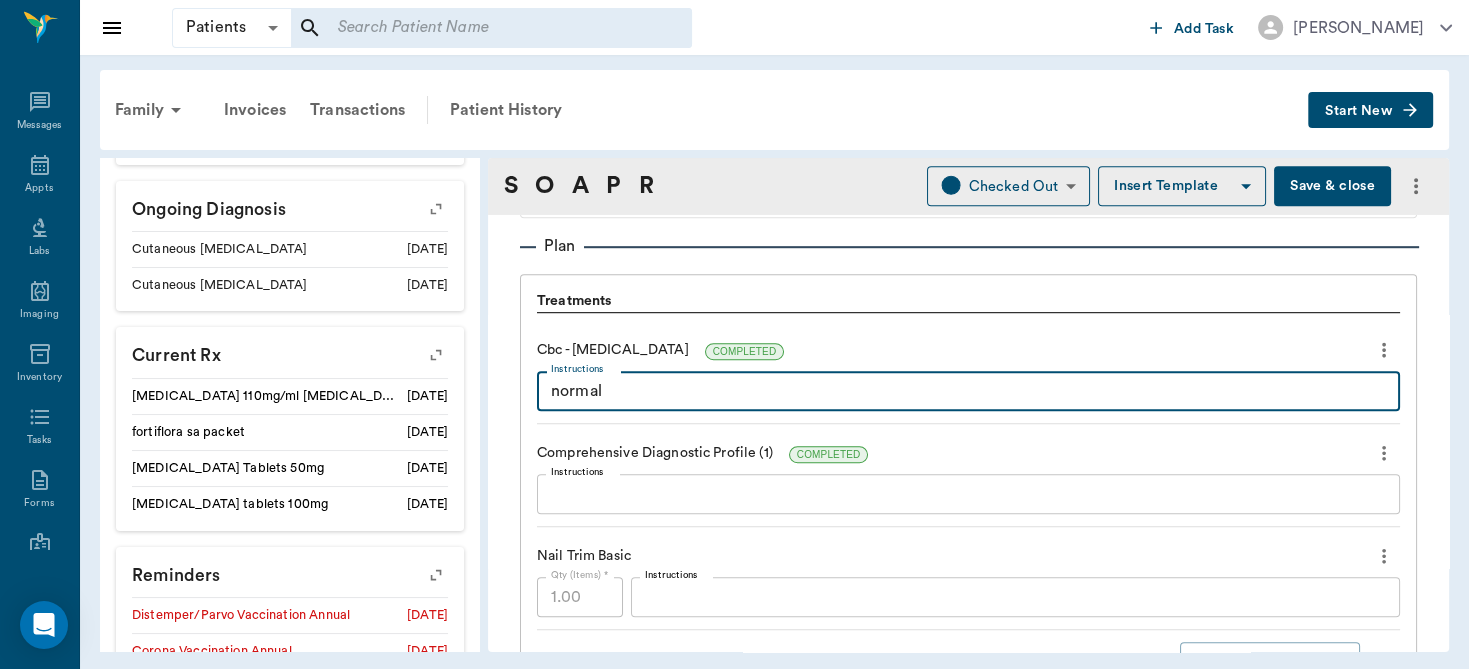 type on "normal" 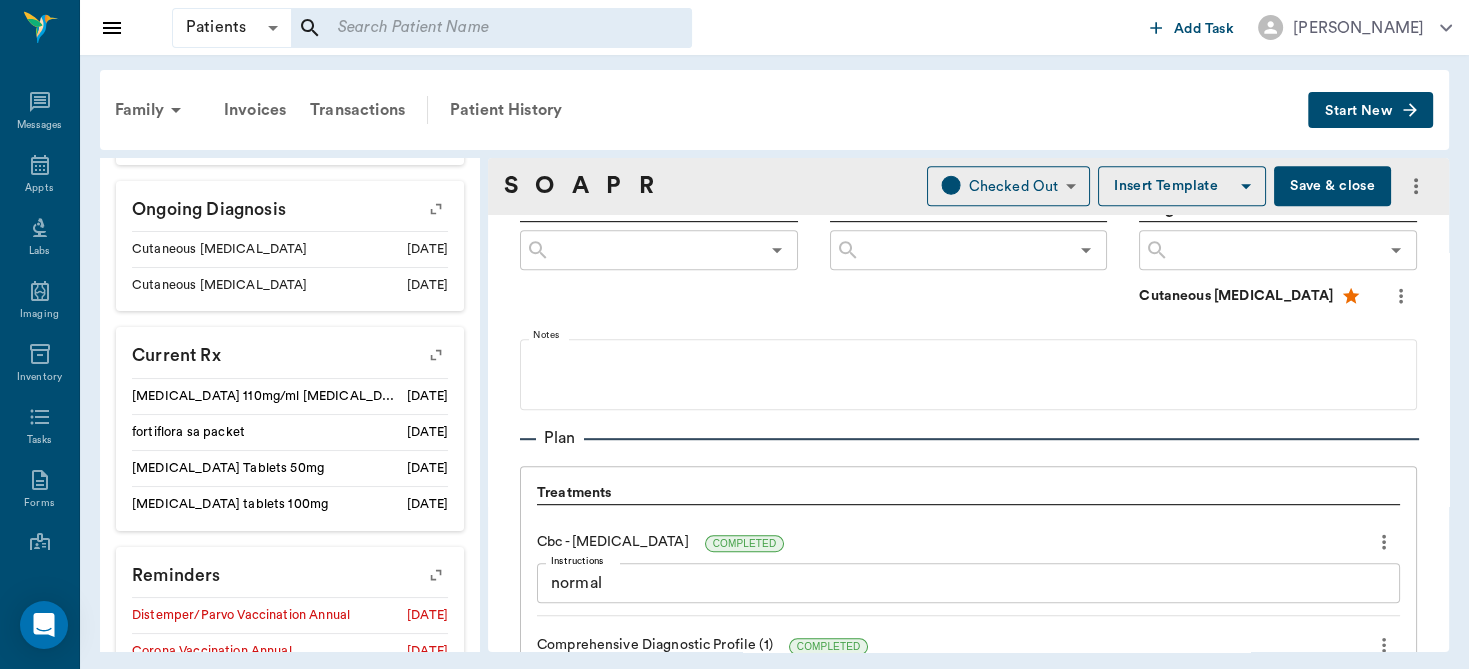 scroll, scrollTop: 1146, scrollLeft: 0, axis: vertical 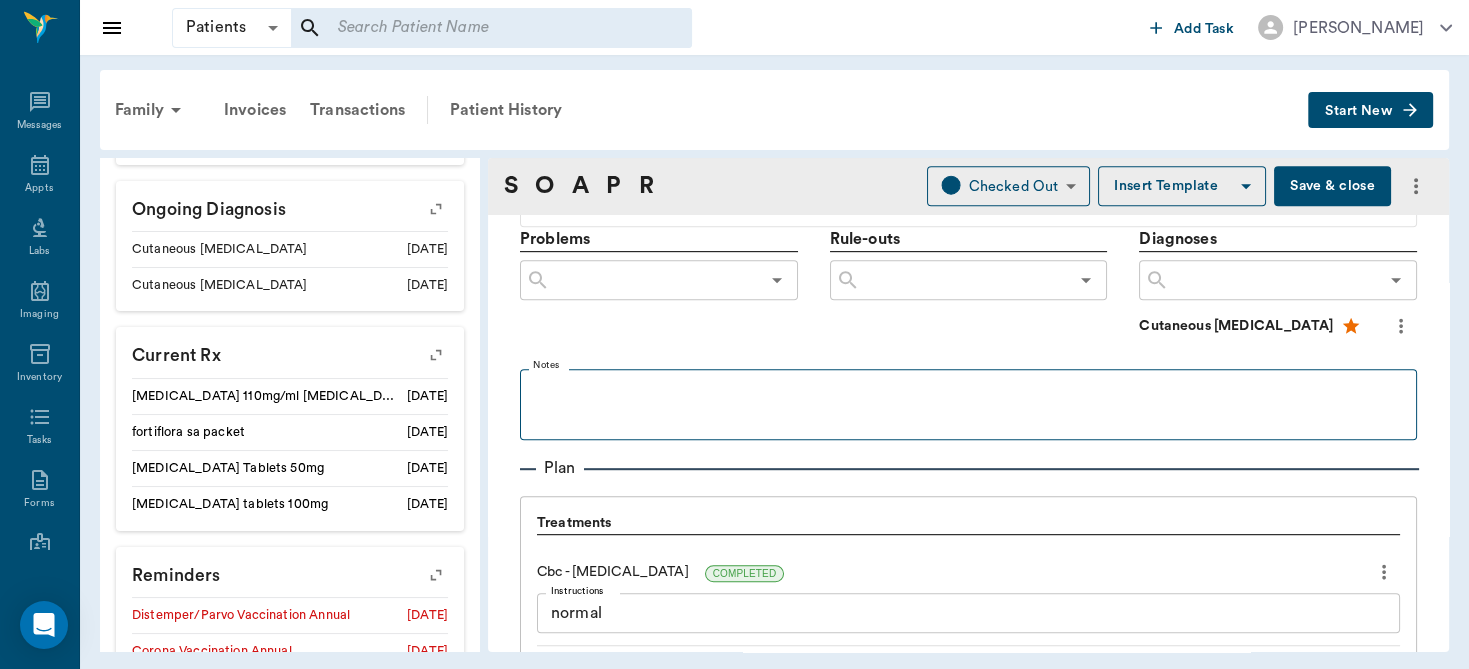type on "ALP 461, ALT 0, AMY 505, TBIL 1.3 INC, BUN 24, CA 10.1, PHOS 5.5, GLU 97, K+ 3.2 DEC, TP 6.3, GLOB 2 DEC HEM +++, LIP +++" 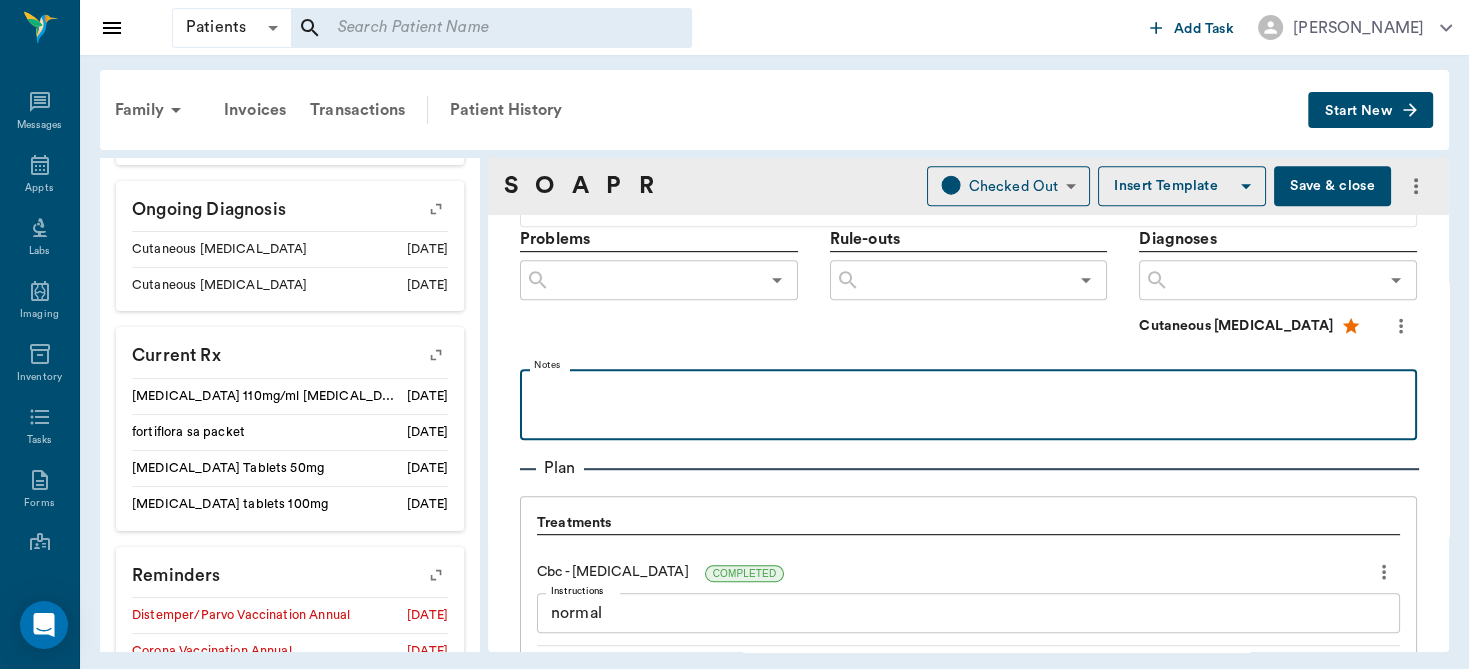 click at bounding box center (968, 391) 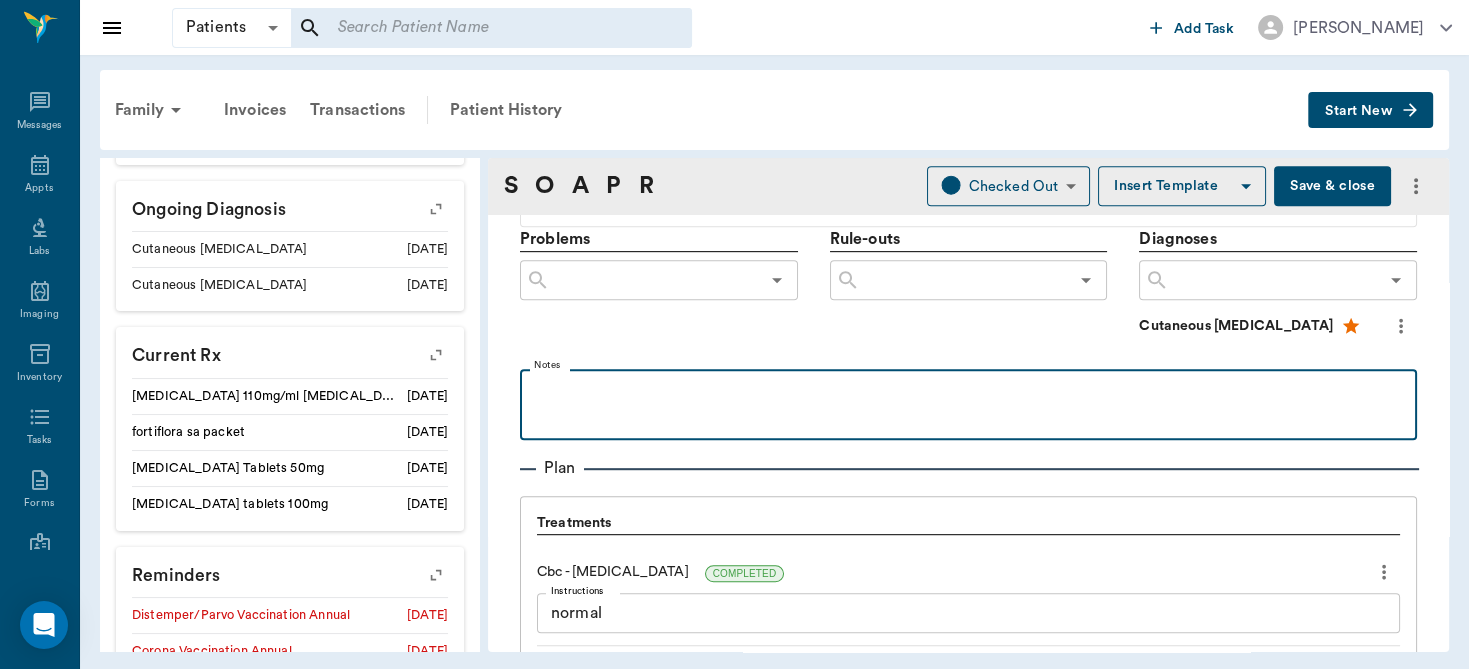 type 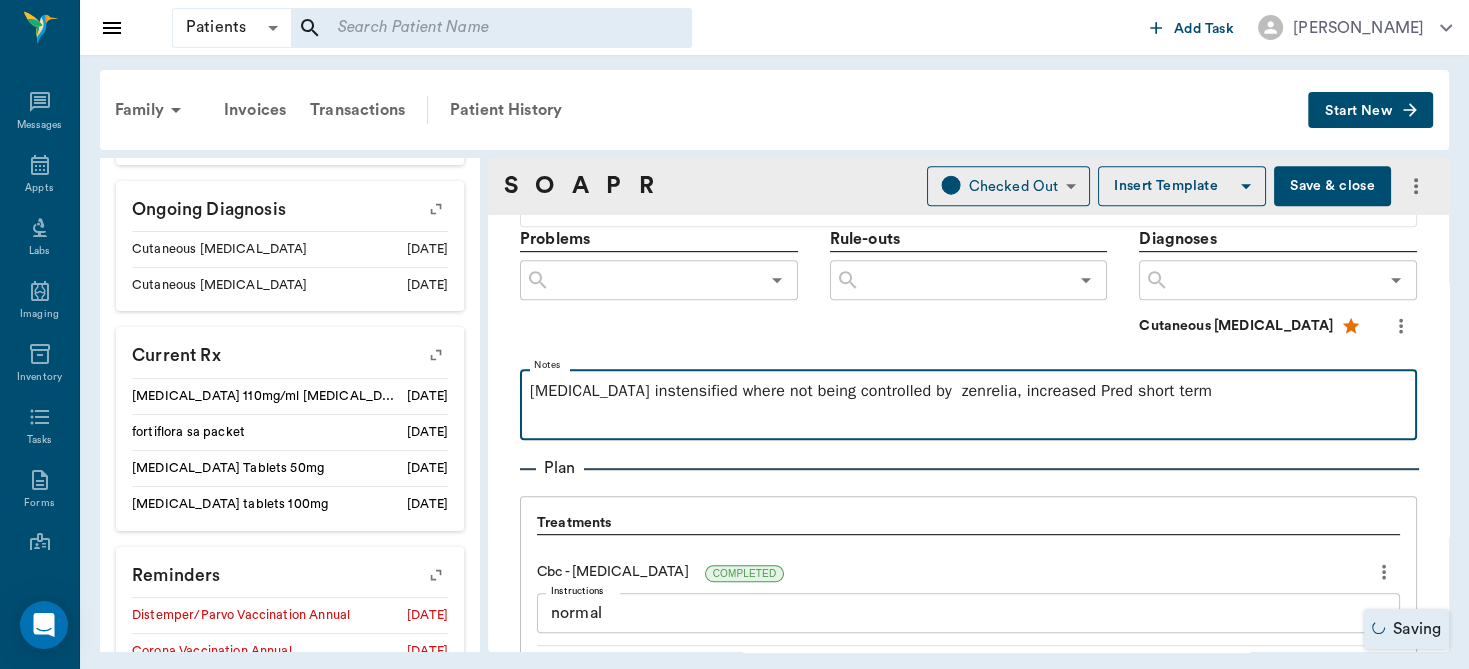 click on "Atopy instensified where not being controlled by  zenrelia, increased Pred short term" at bounding box center (968, 391) 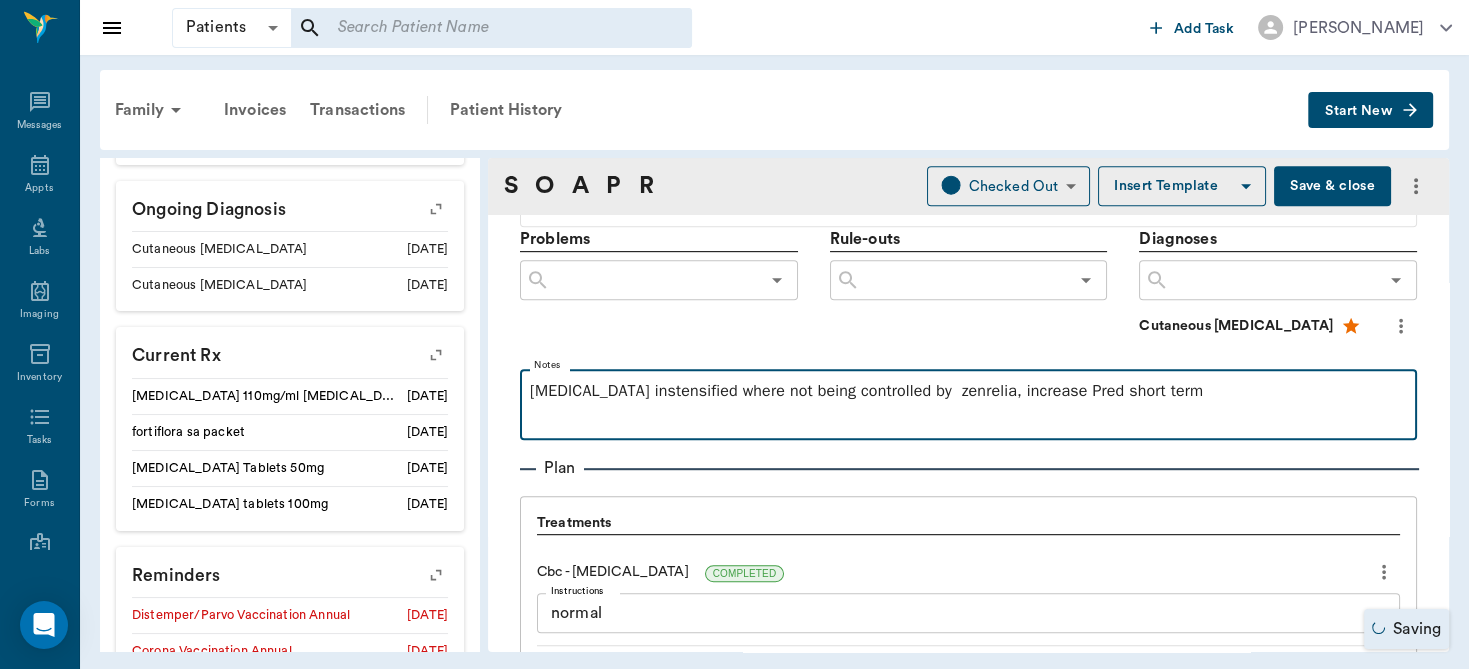 click on "Atopy instensified where not being controlled by  zenrelia, increase Pred short term" at bounding box center [968, 391] 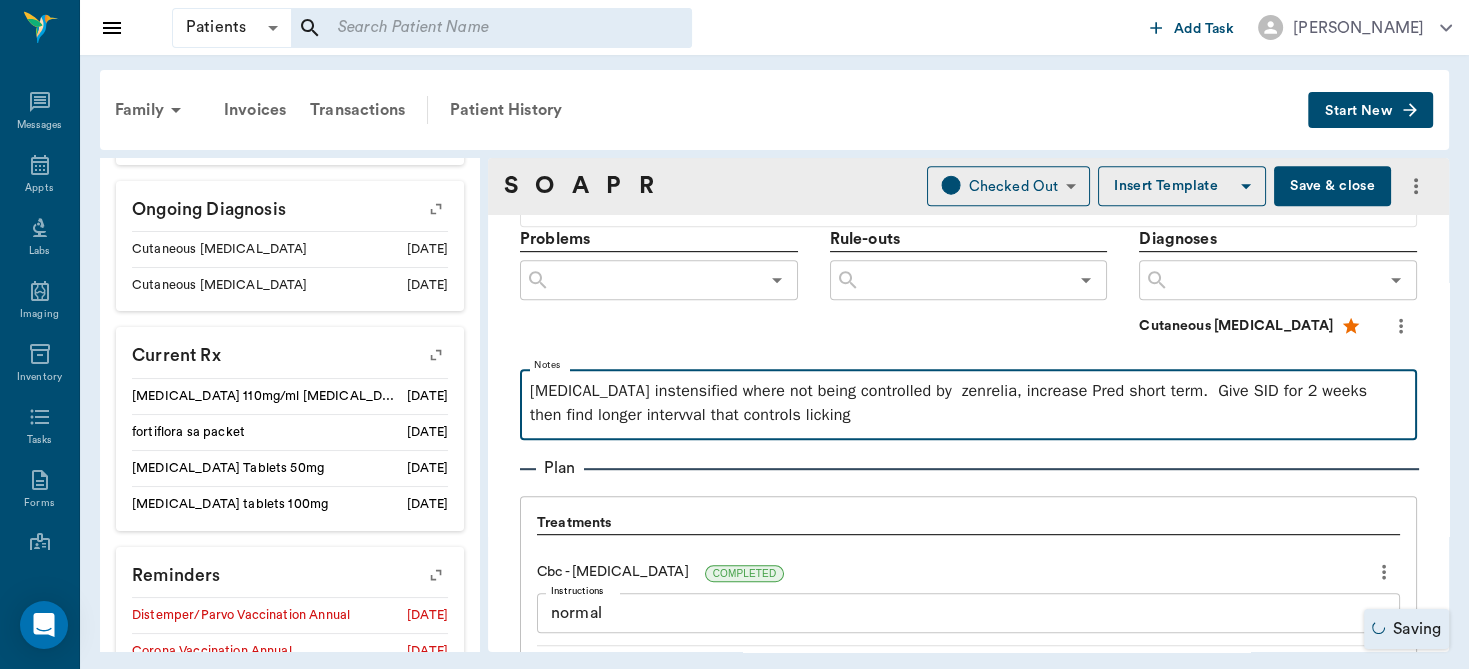 click on "Atopy instensified where not being controlled by  zenrelia, increase Pred short term.  Give SID for 2 weeks then find longer intervval that controls licking" at bounding box center [968, 403] 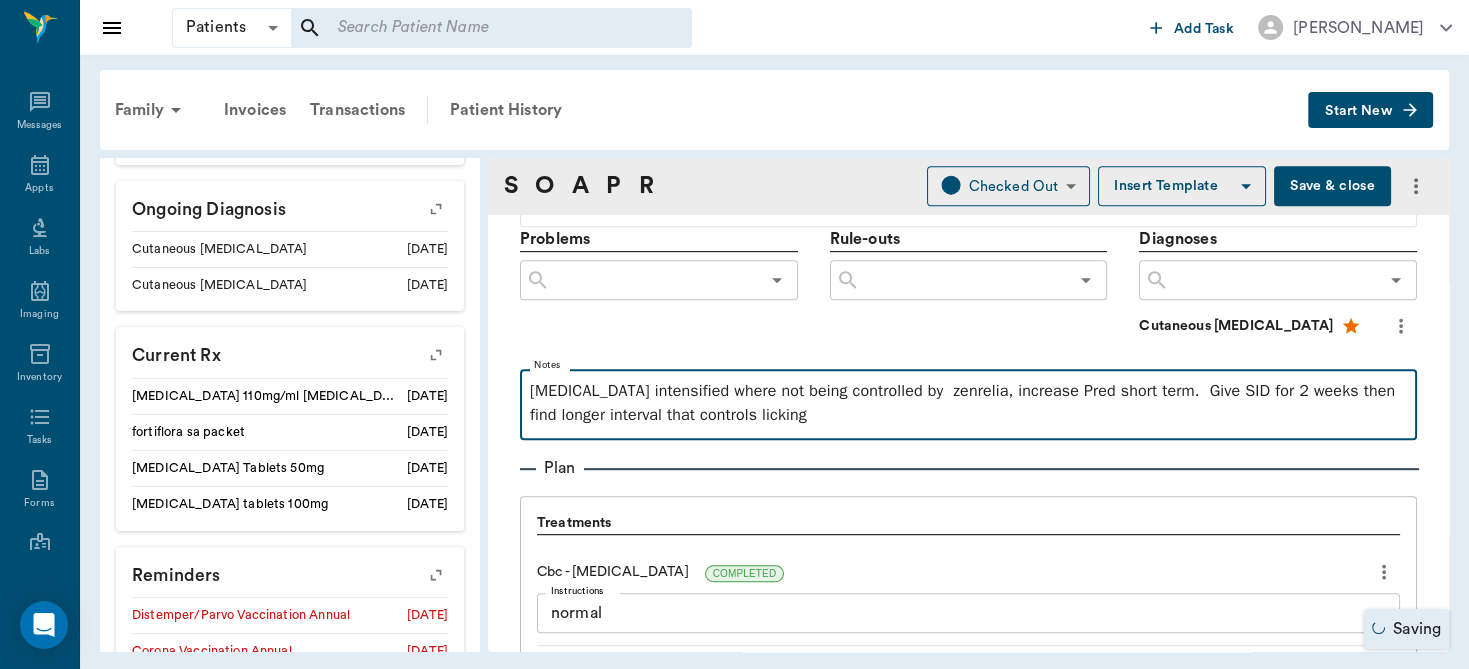 click on "Atopy intensified where not being controlled by  zenrelia, increase Pred short term.  Give SID for 2 weeks then find longer interval that controls licking" at bounding box center [968, 404] 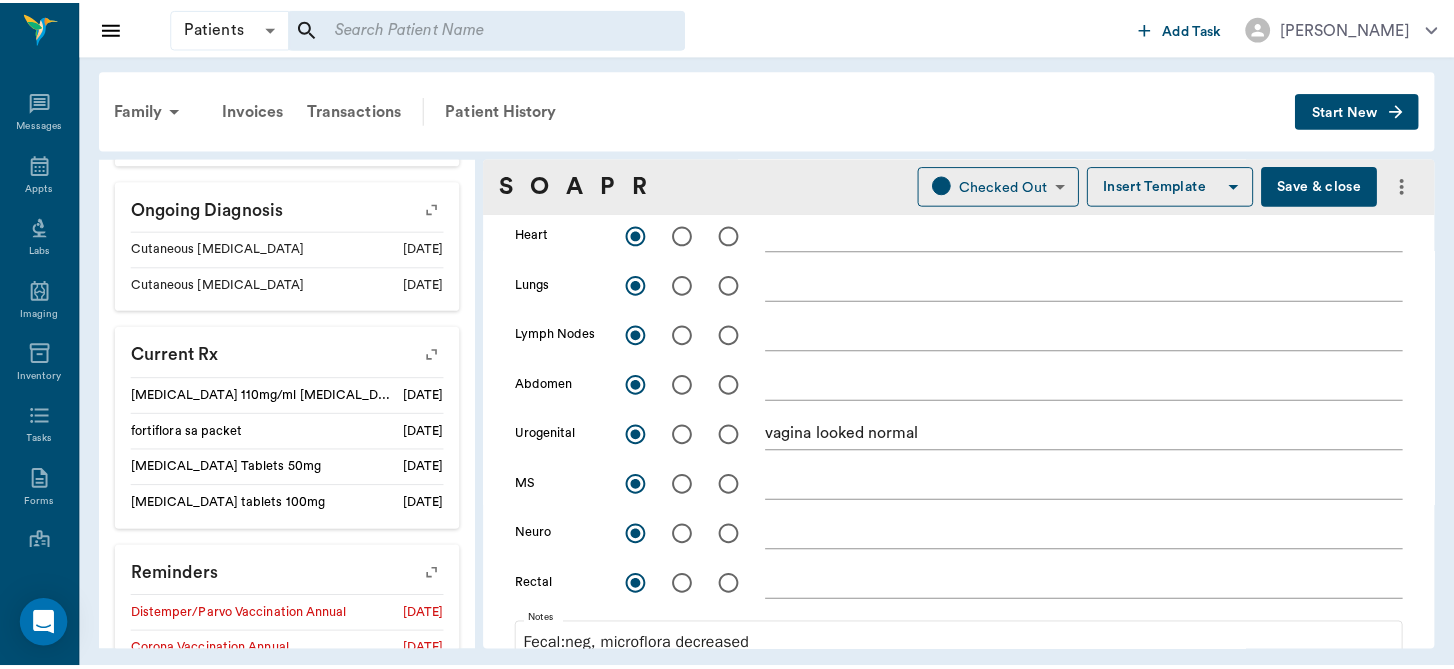 scroll, scrollTop: 0, scrollLeft: 0, axis: both 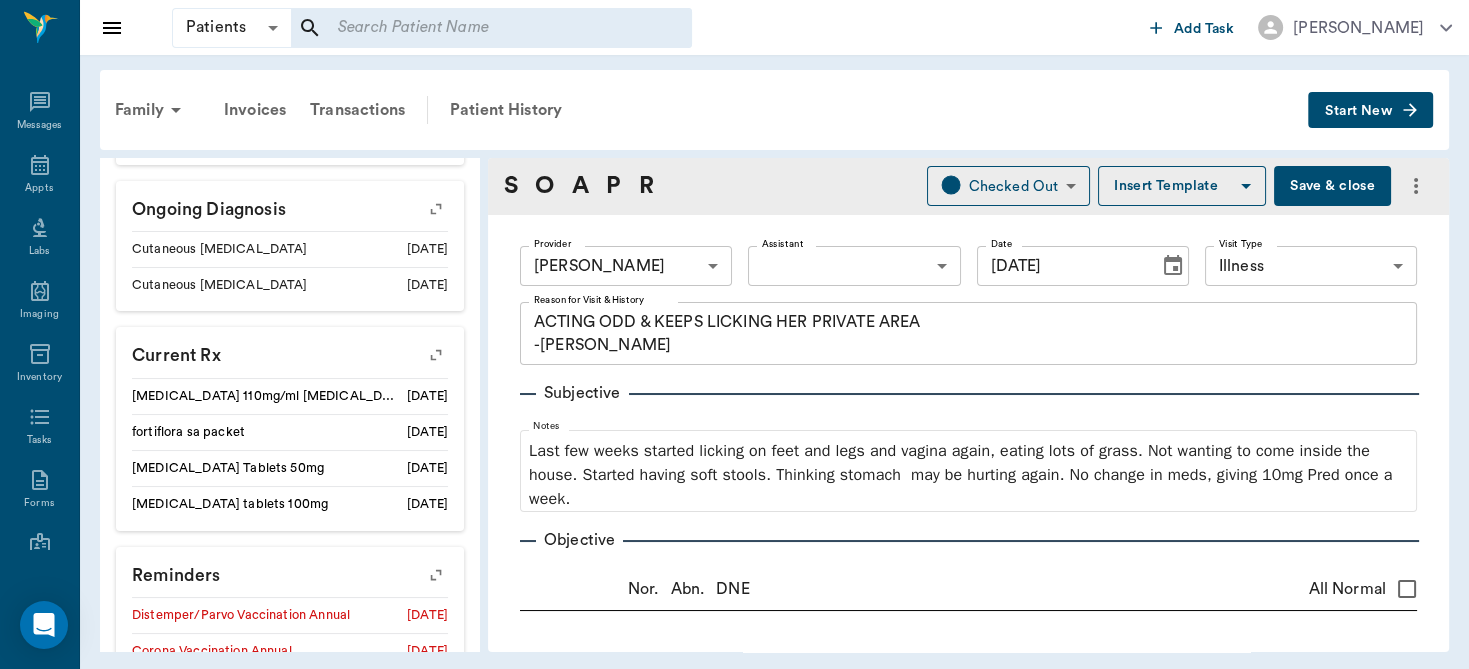 click on "Save & close" at bounding box center [1332, 186] 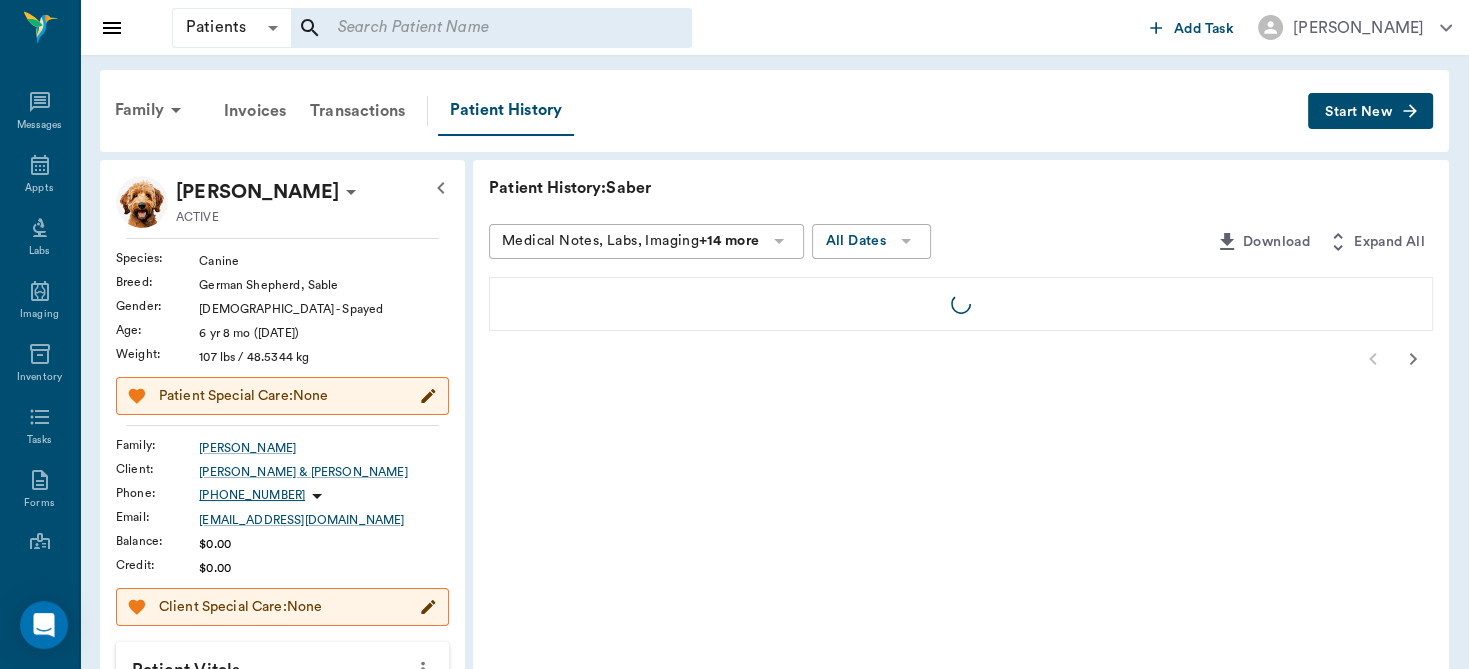 scroll, scrollTop: 0, scrollLeft: 0, axis: both 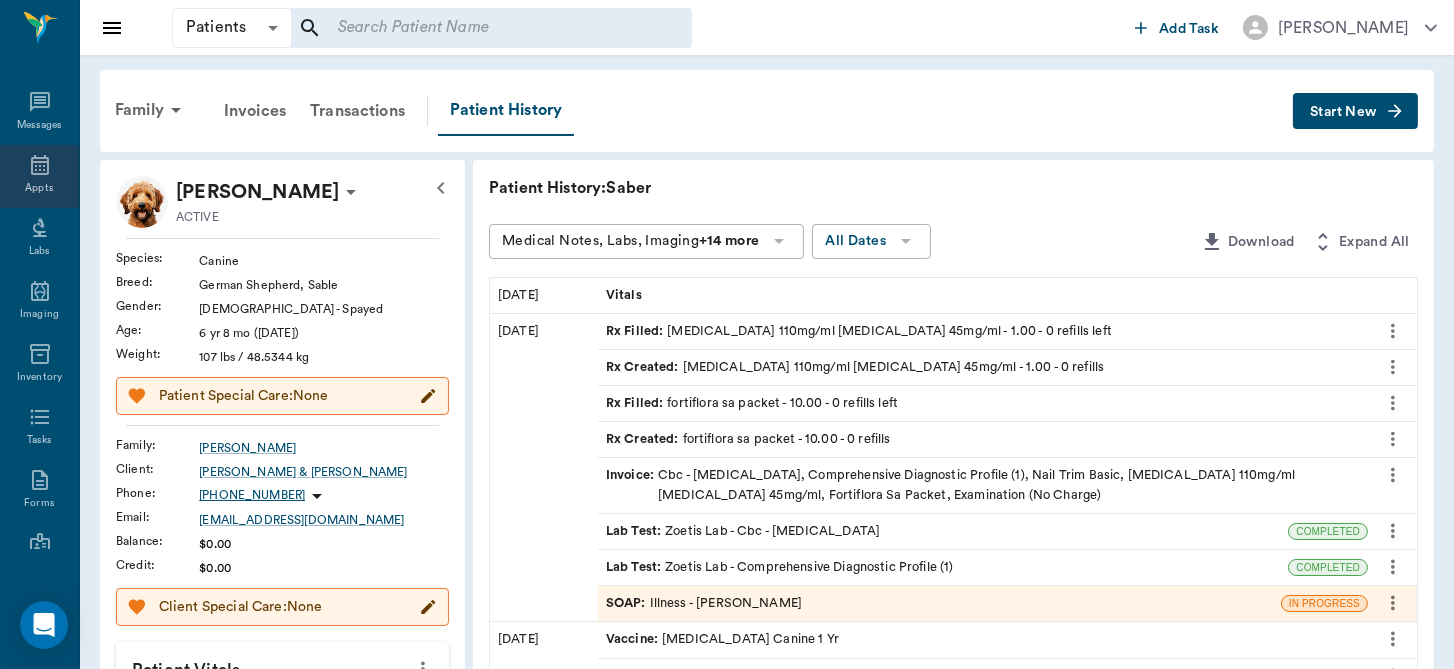 click 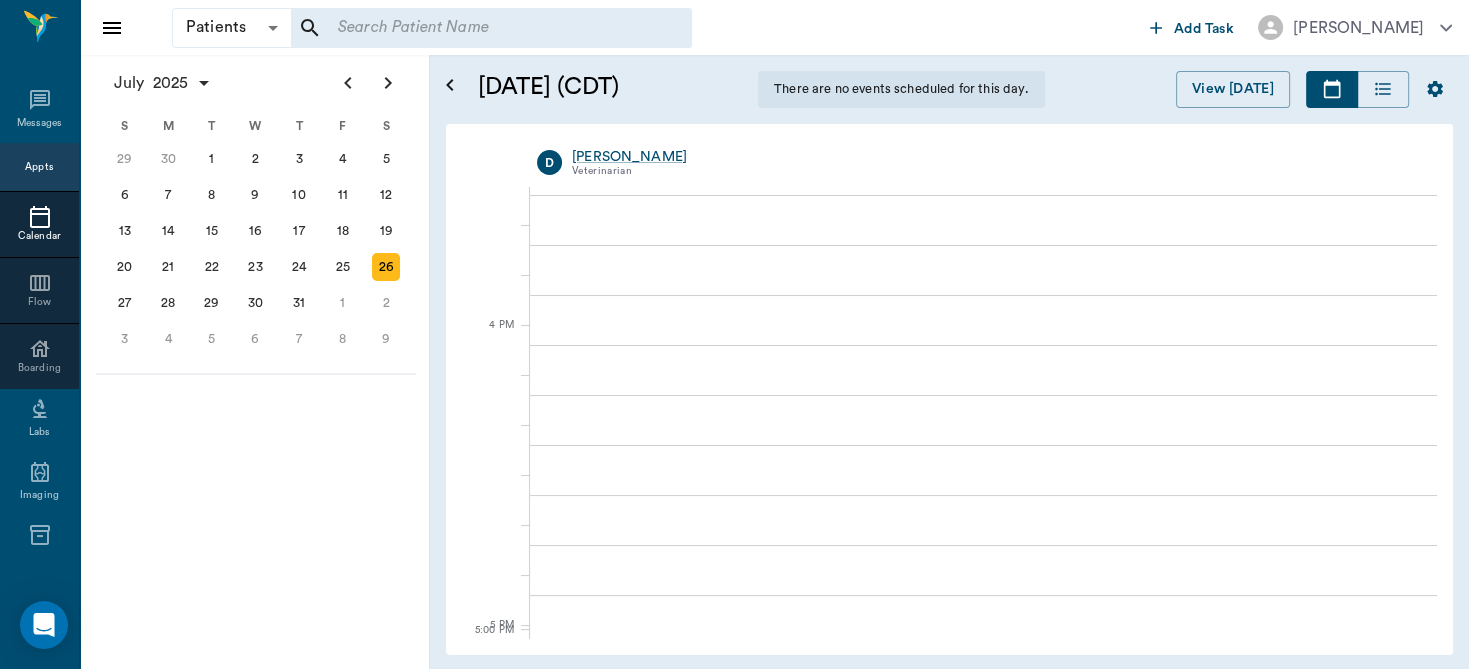 scroll, scrollTop: 1969, scrollLeft: 0, axis: vertical 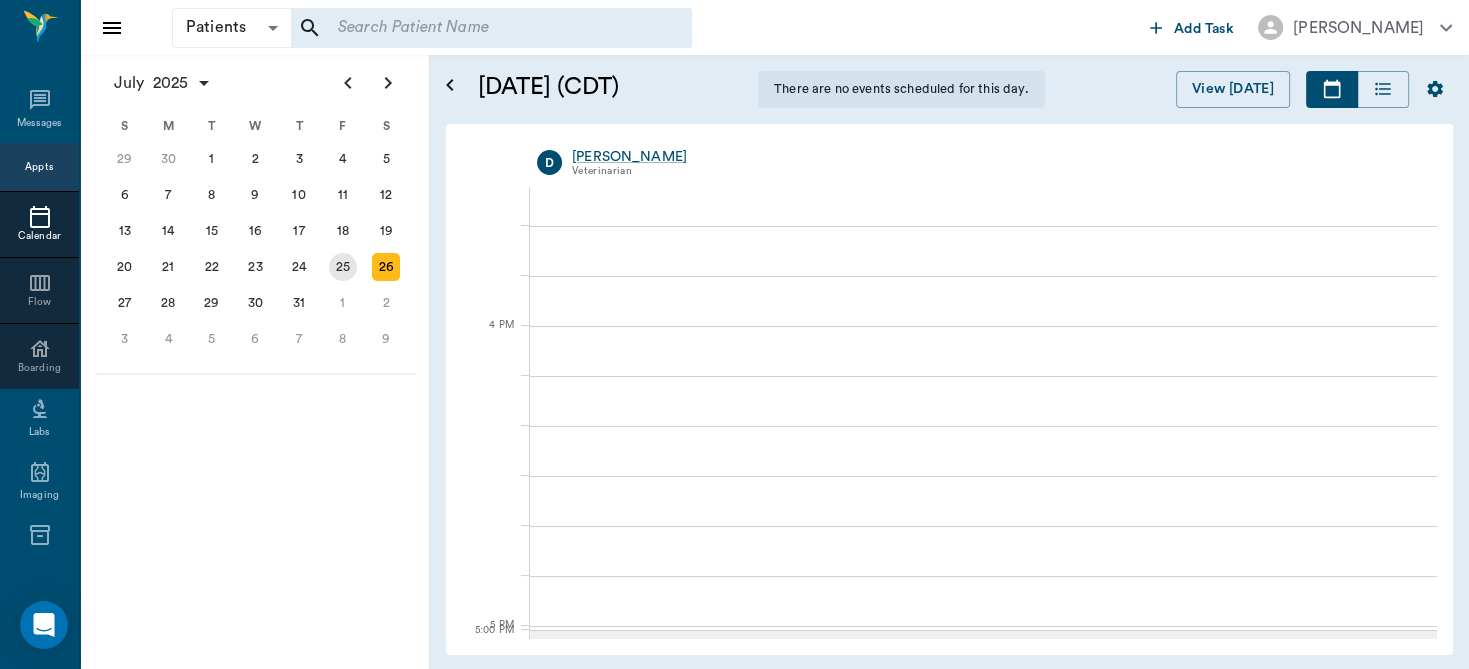 click on "25" at bounding box center (343, 267) 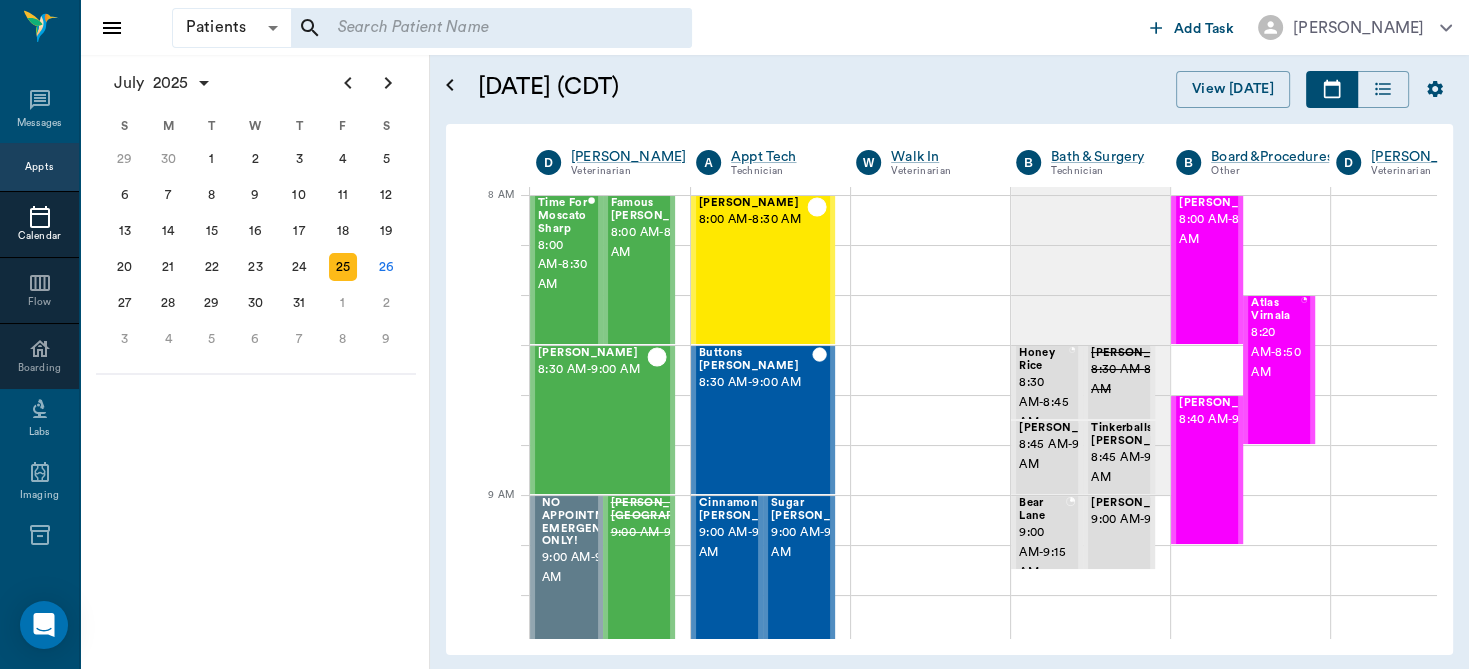 scroll, scrollTop: 0, scrollLeft: 0, axis: both 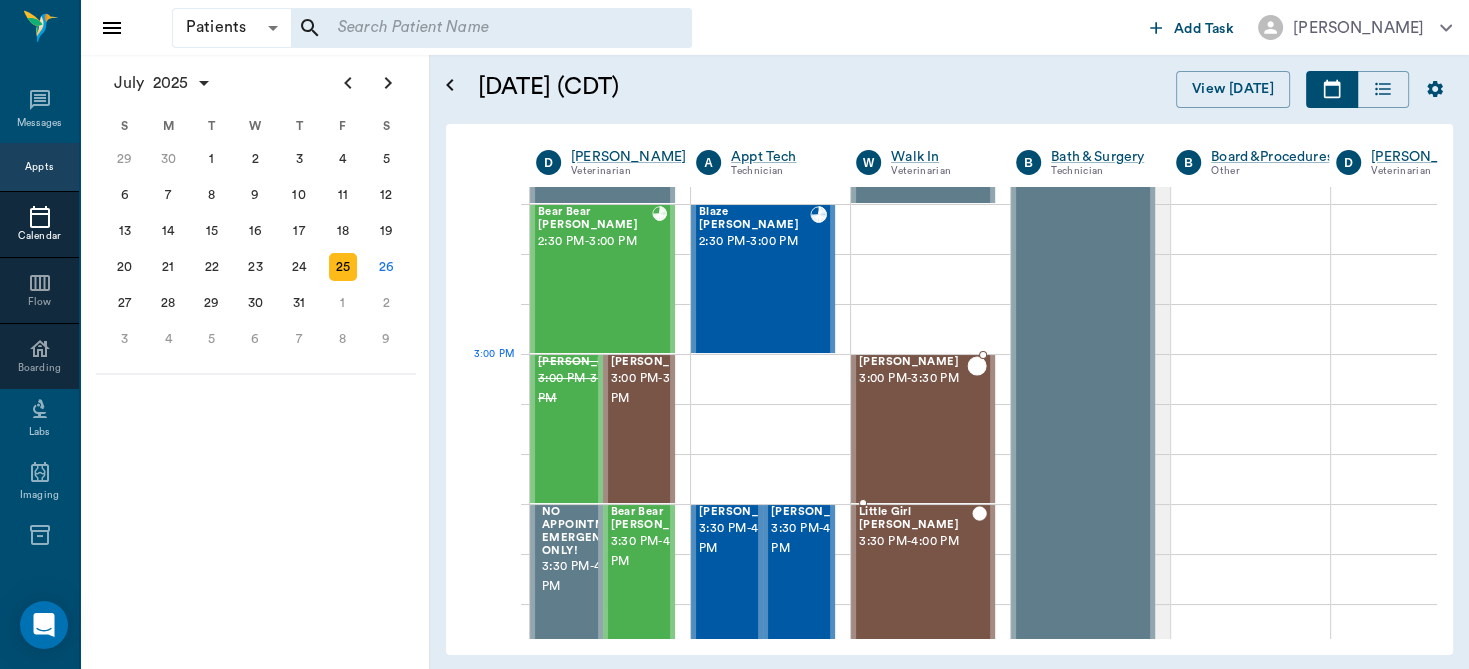 click on "Loki Keene 3:00 PM  -  3:30 PM" at bounding box center [913, 429] 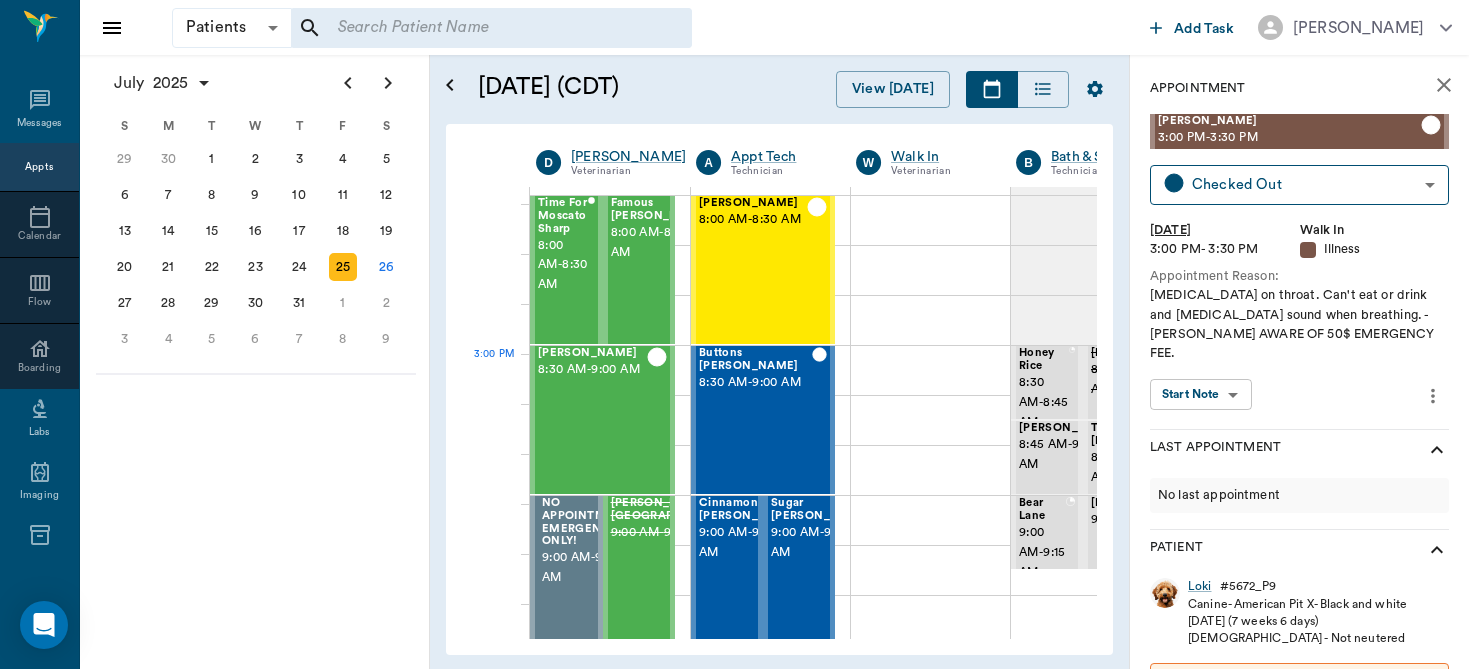 scroll, scrollTop: 0, scrollLeft: 0, axis: both 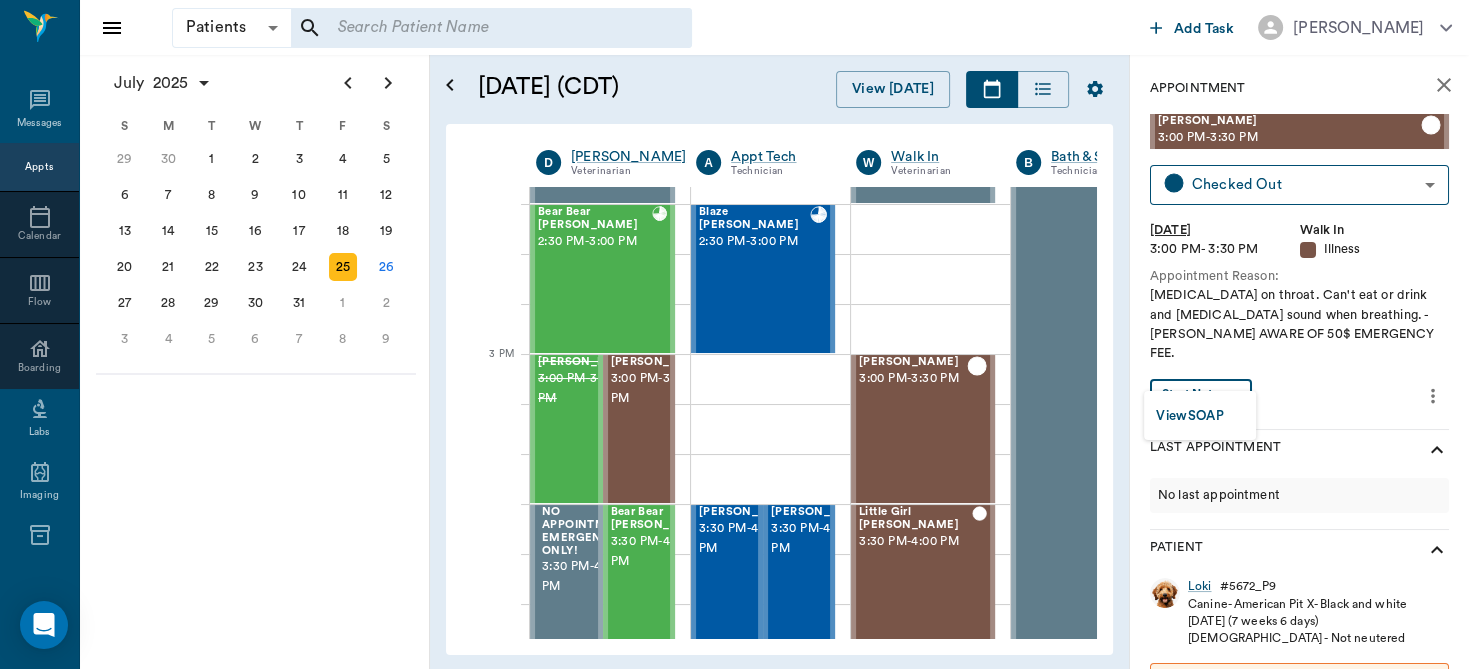 click on "Patients Patients ​ ​ Add Task [PERSON_NAME] Nectar Messages Appts Calendar Flow Boarding Labs Imaging Inventory Tasks Forms Staff Reports Lookup Settings [DATE] S M T W T F S [DATE] 2 3 4 5 6 7 8 9 10 11 12 13 14 15 16 17 18 19 20 21 22 23 24 25 26 27 28 29 [DATE] 1 2 3 4 5 6 7 8 9 10 11 12 S M T W T F S 29 [DATE] 1 2 3 4 5 6 7 8 9 10 11 12 13 14 15 16 17 18 19 20 21 22 23 24 25 26 27 28 29 30 [DATE] 1 2 3 4 5 6 7 8 9 S M T W T F S 27 28 29 30 [DATE] 1 2 3 4 5 6 7 8 9 10 11 12 13 14 15 16 17 18 19 20 21 22 23 24 25 26 27 28 29 30 31 [DATE] 2 3 4 5 6 [DATE] (CDT) View [DATE] [DATE] [DATE] [DATE] D [PERSON_NAME] Veterinarian A Appt Tech Technician W Walk In Veterinarian B Bath & Surgery Technician B Board &Procedures Other D [PERSON_NAME] Veterinarian 8 AM 9 AM 10 AM 11 AM 12 PM 1 PM 2 PM 3 PM 4 PM 5 PM 6 PM 7 PM 8 PM 3:10 PM Time For Moscato Sharp 8:00 AM  -  8:30 AM Famous [PERSON_NAME] 8:00 AM  -  8:30 AM COW [PERSON_NAME] 8:30 AM  -  9:00 AM NO APPOINTMENT! EMERGENCY ONLY!  -" at bounding box center (734, 334) 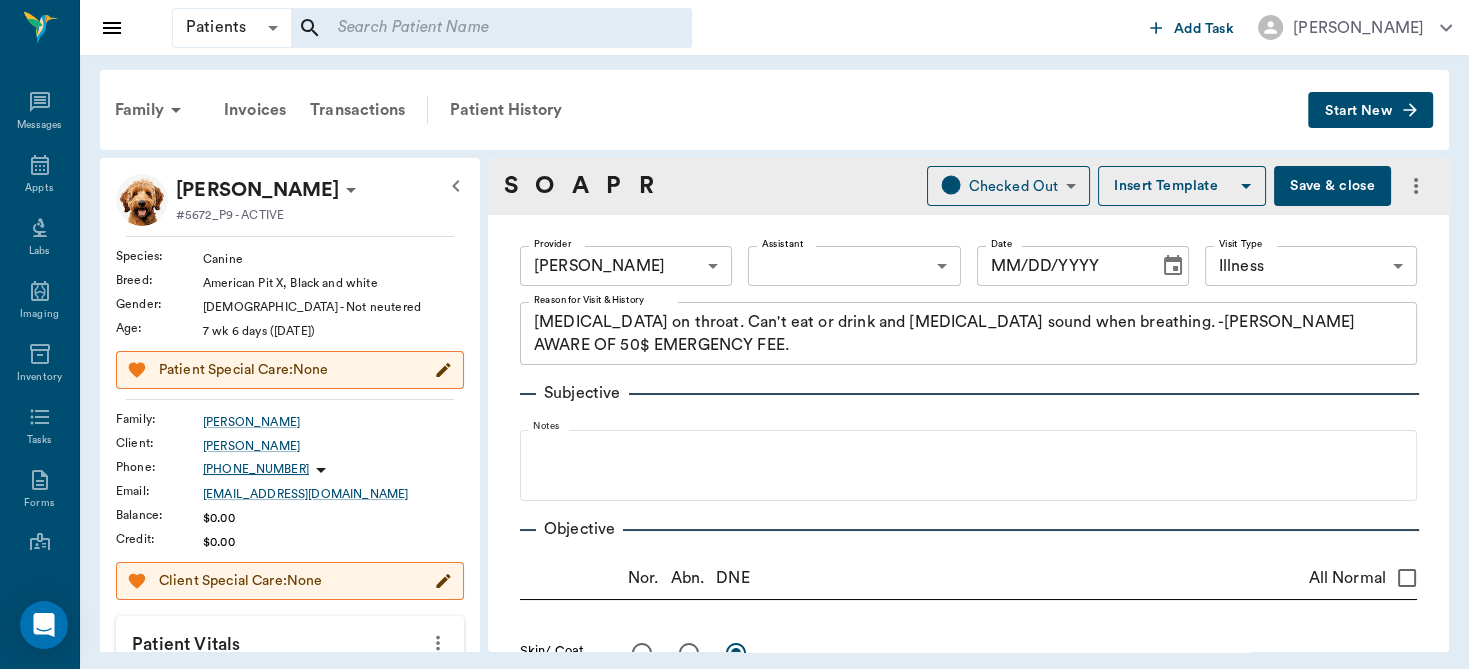 type on "63ec2f075fda476ae8351a4d" 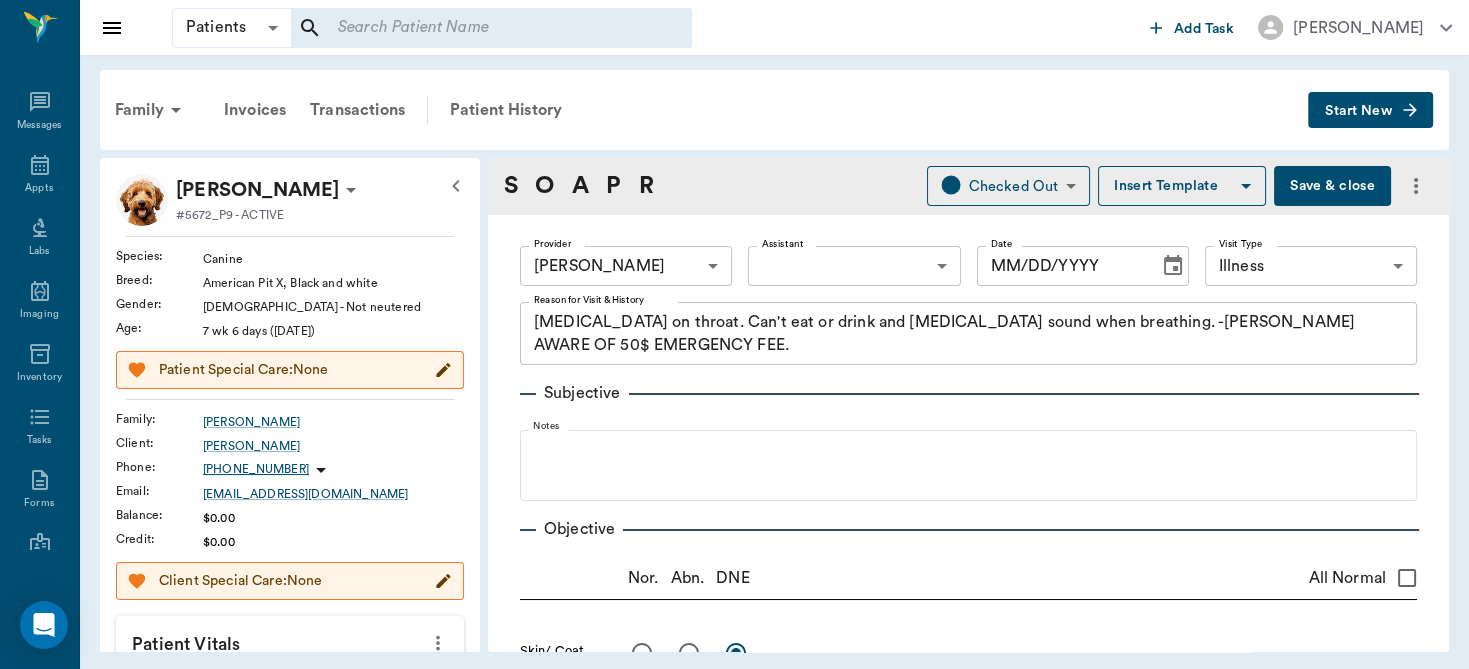 type on "65d2be4f46e3a538d89b8c15" 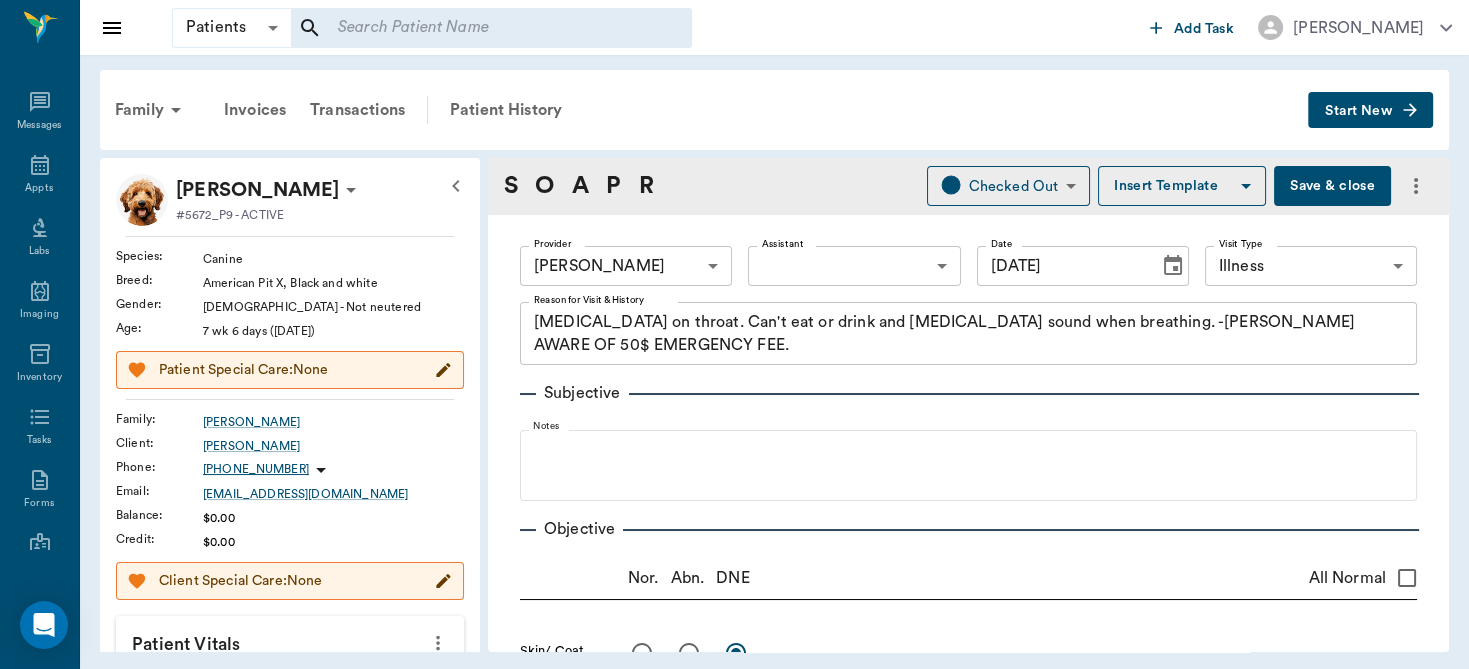 type on "[DATE]" 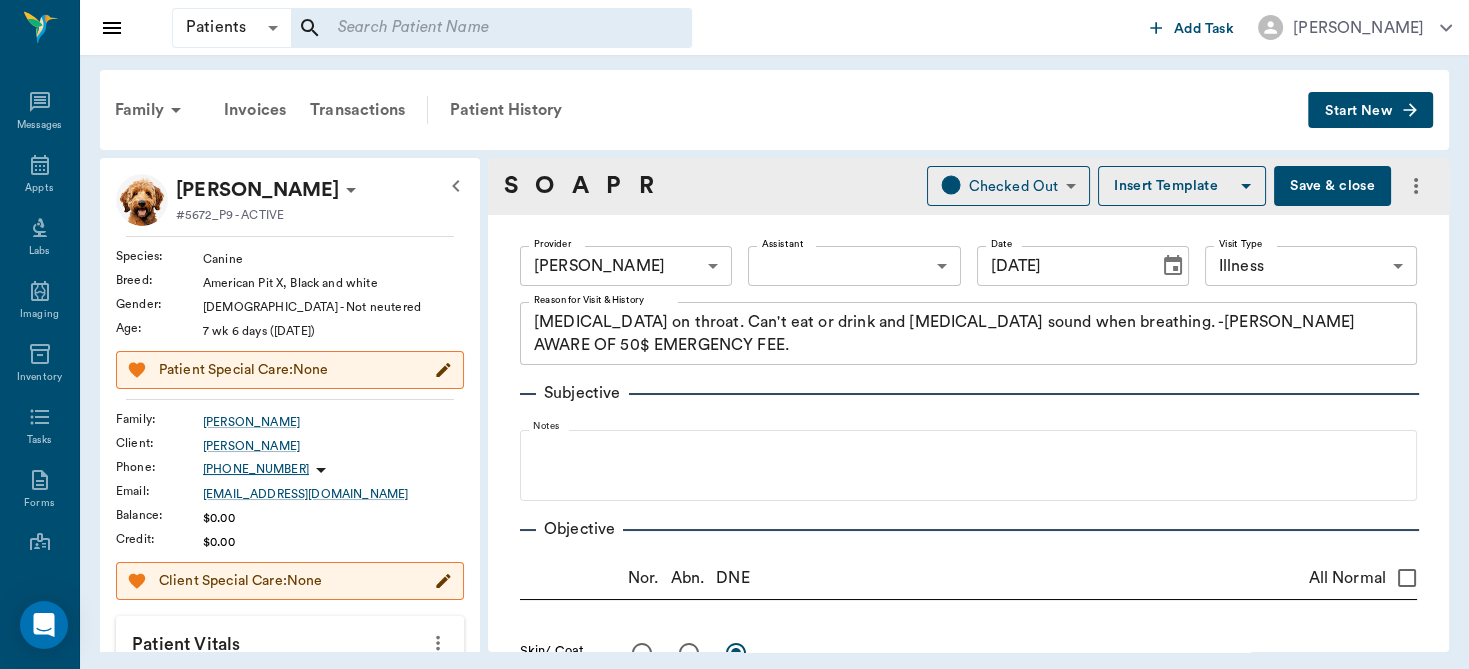 click on "Subjective Notes" at bounding box center (968, 433) 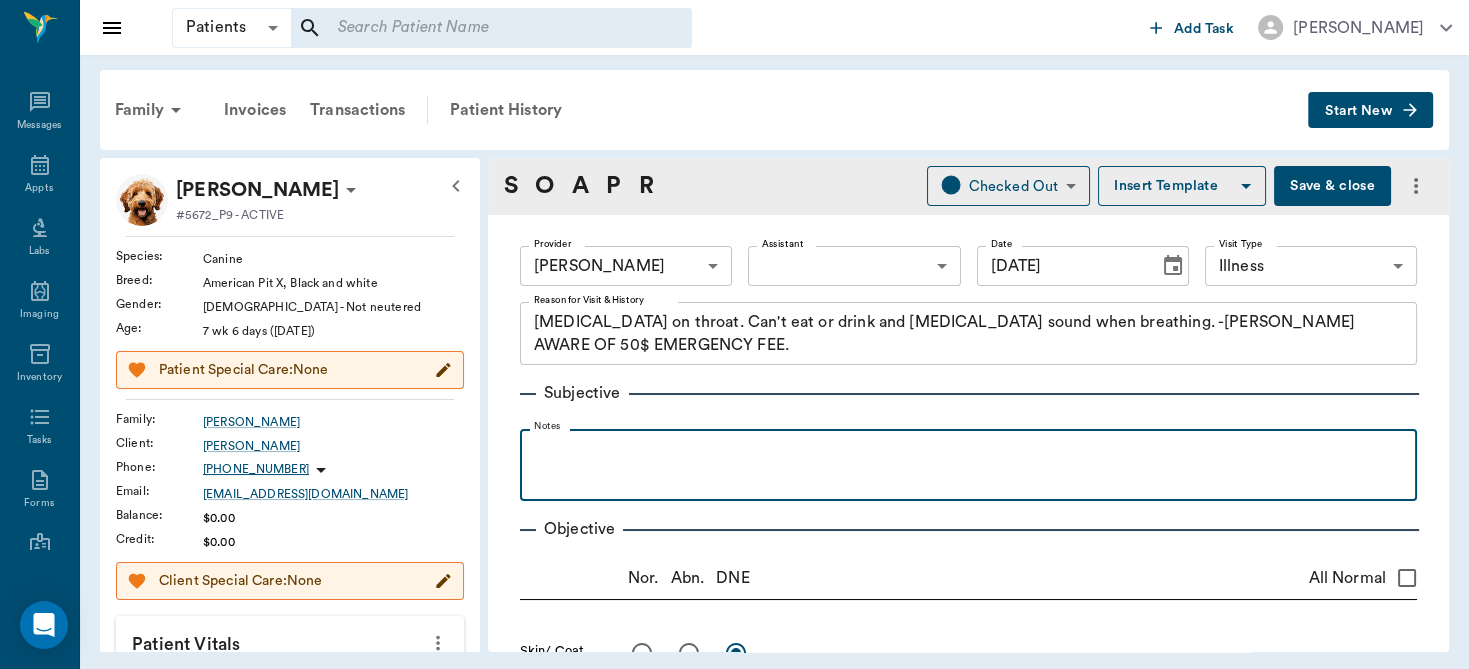 click at bounding box center [968, 451] 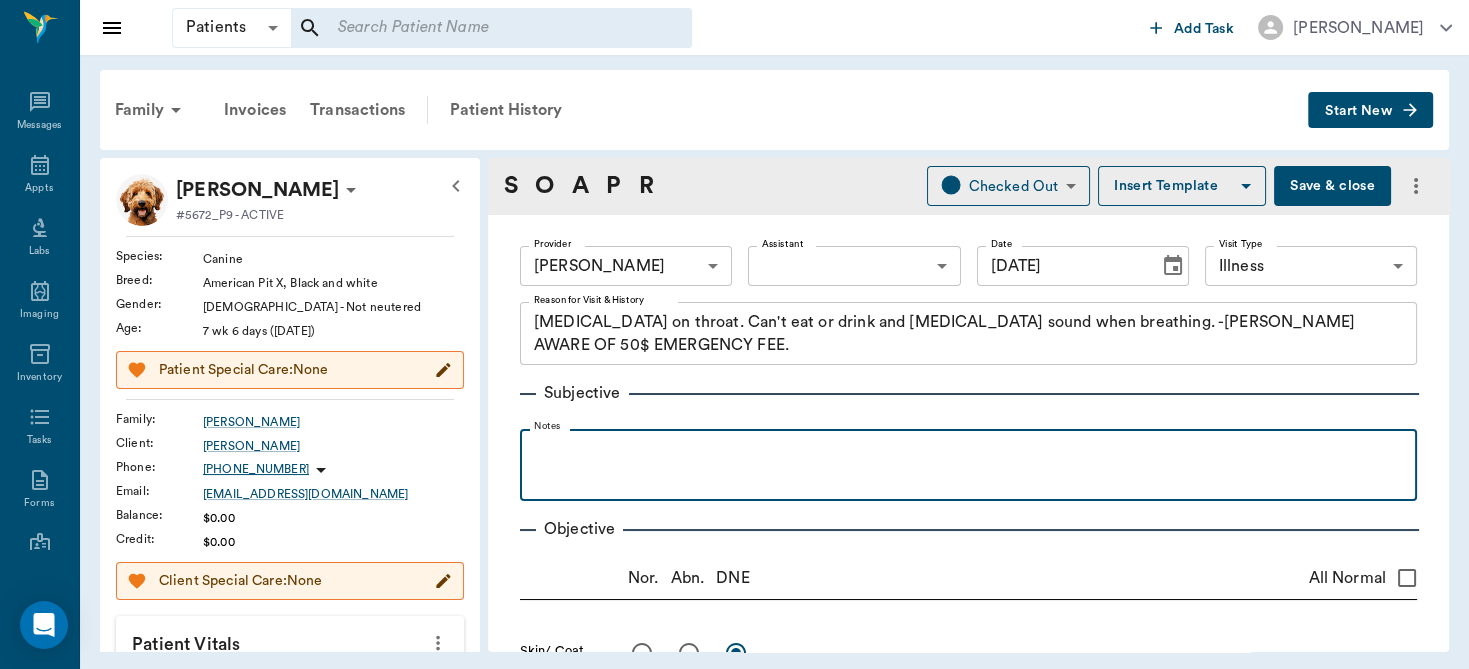 type 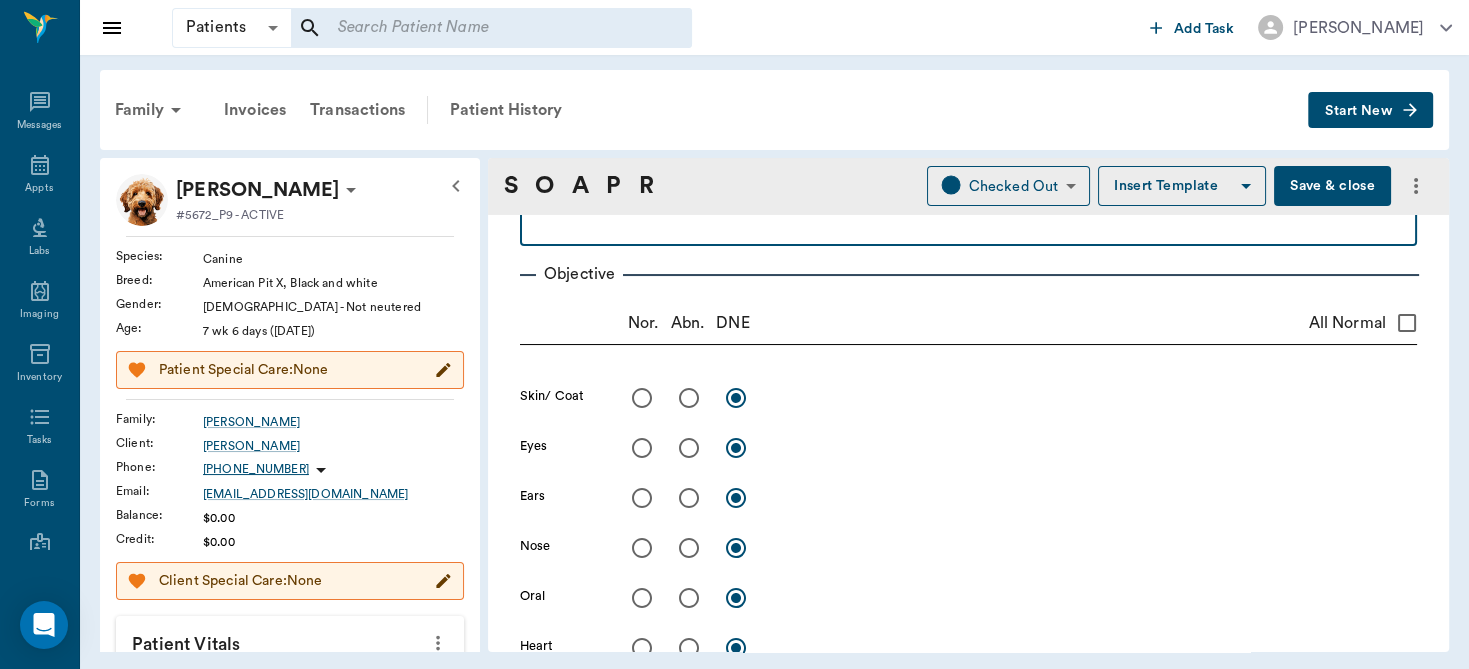 scroll, scrollTop: 221, scrollLeft: 0, axis: vertical 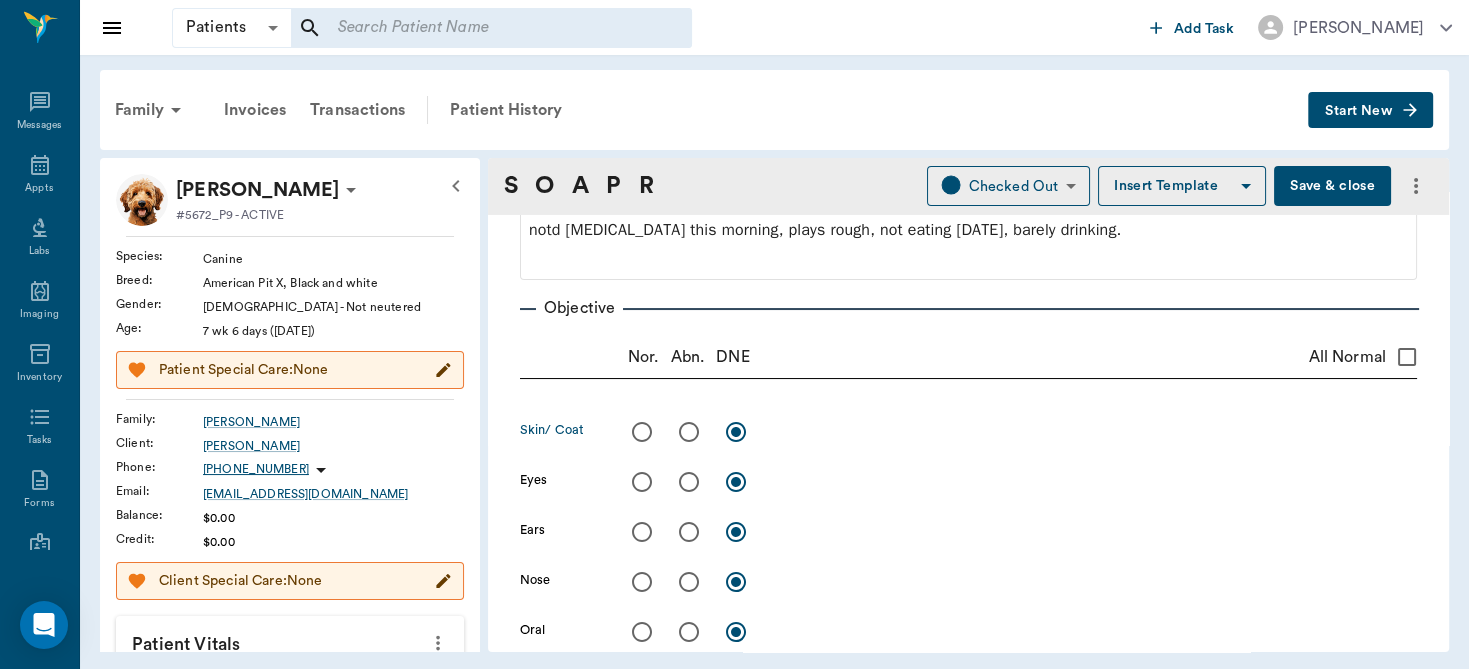 click at bounding box center (642, 432) 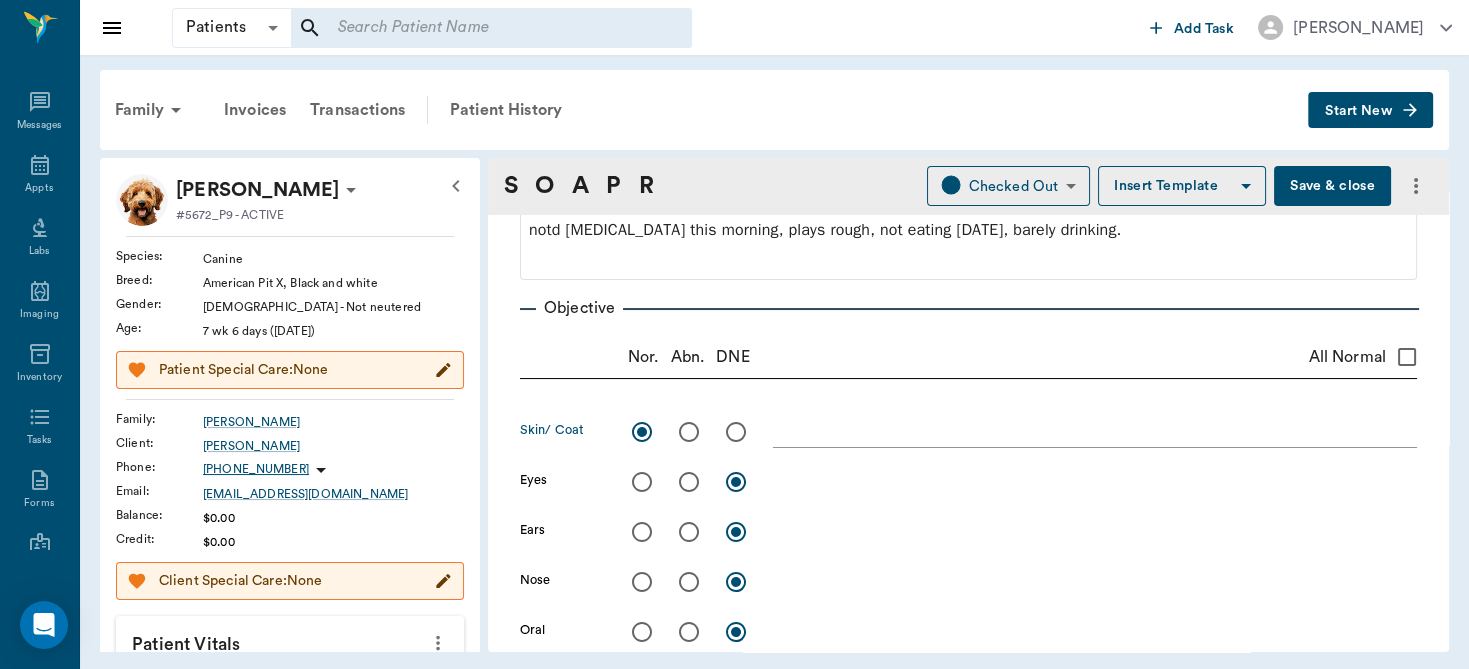 click at bounding box center (642, 482) 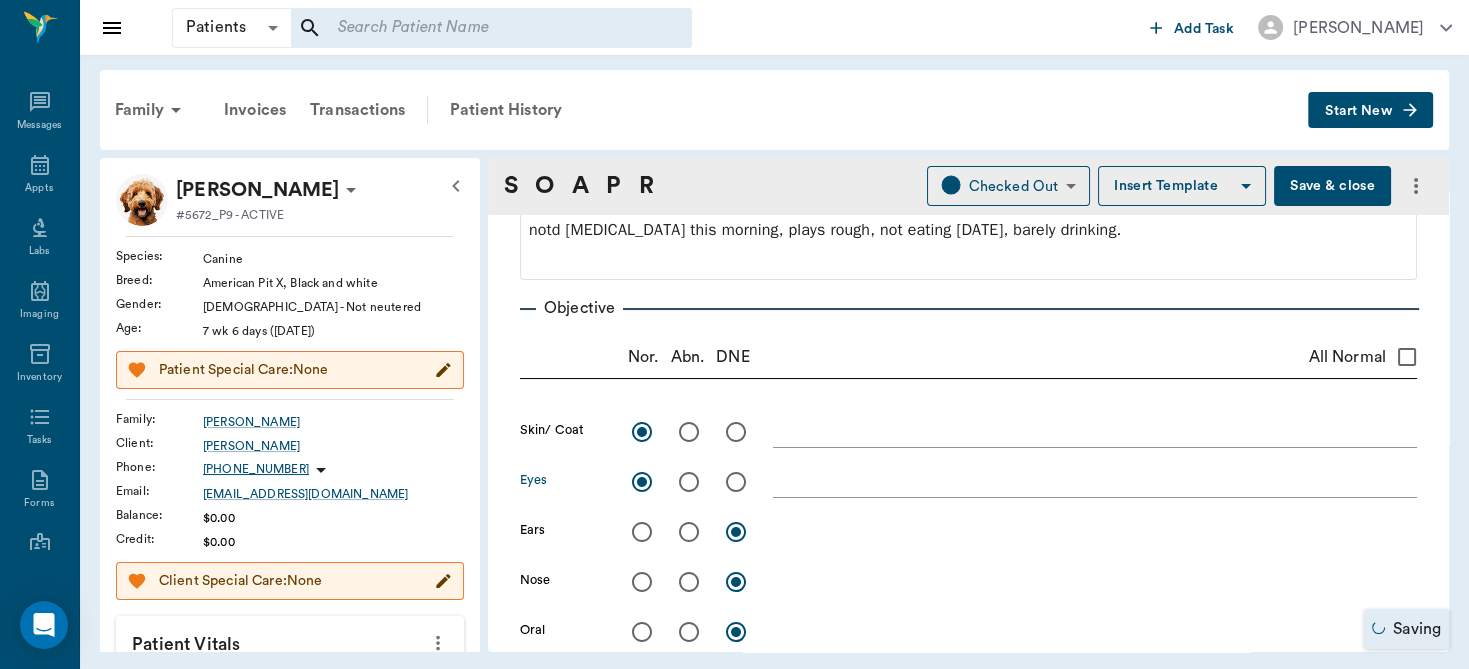 click at bounding box center [642, 532] 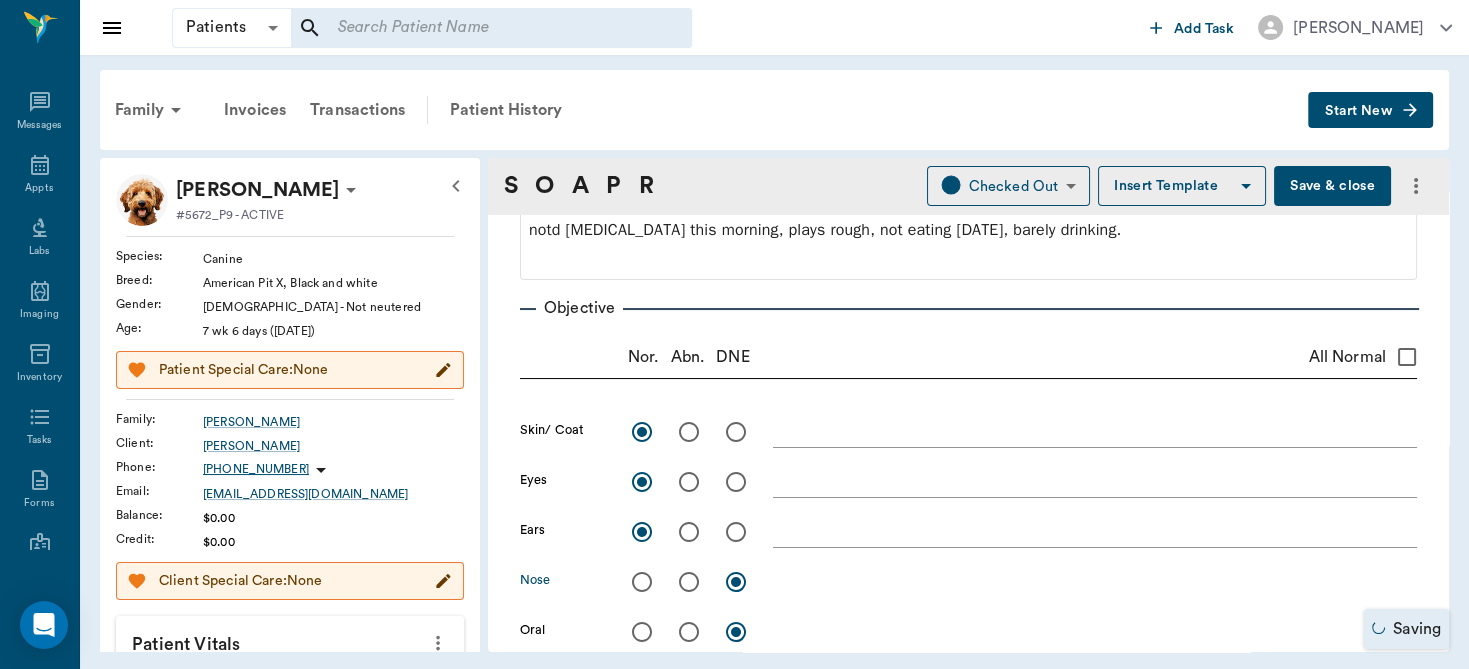 click at bounding box center [642, 582] 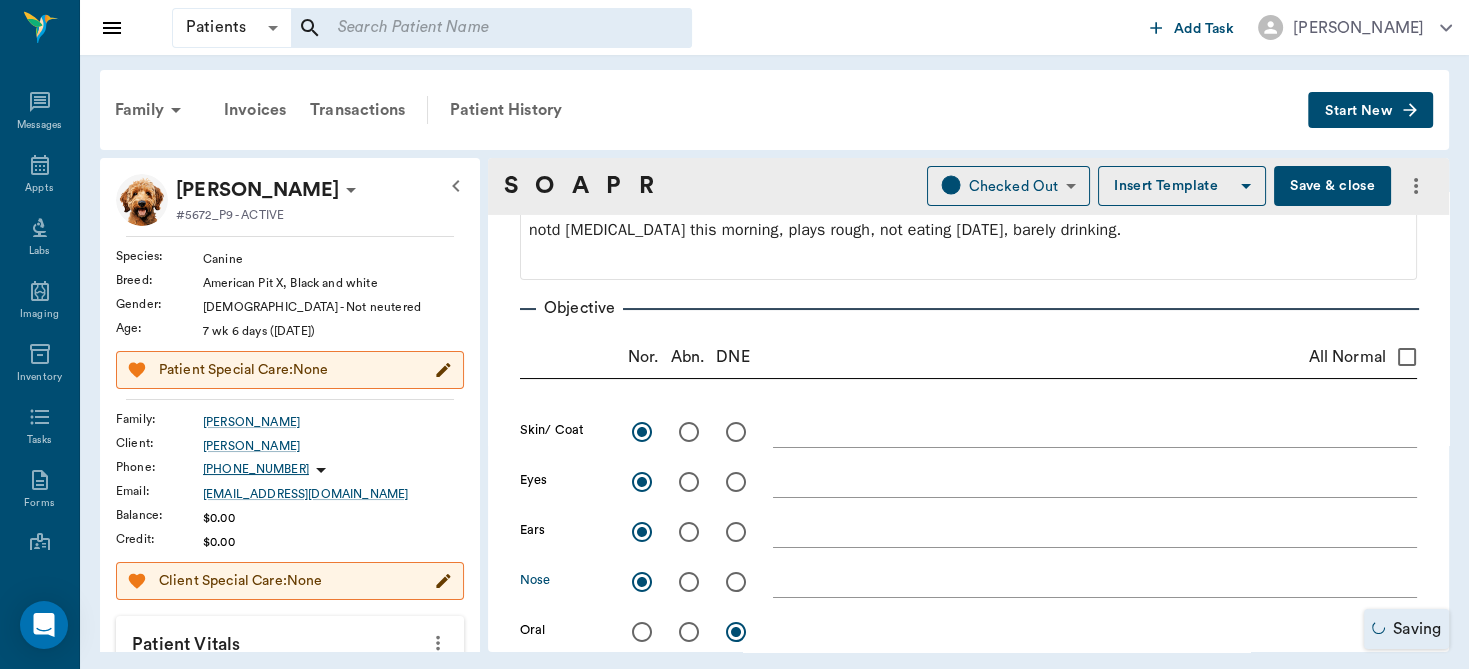 scroll, scrollTop: 259, scrollLeft: 0, axis: vertical 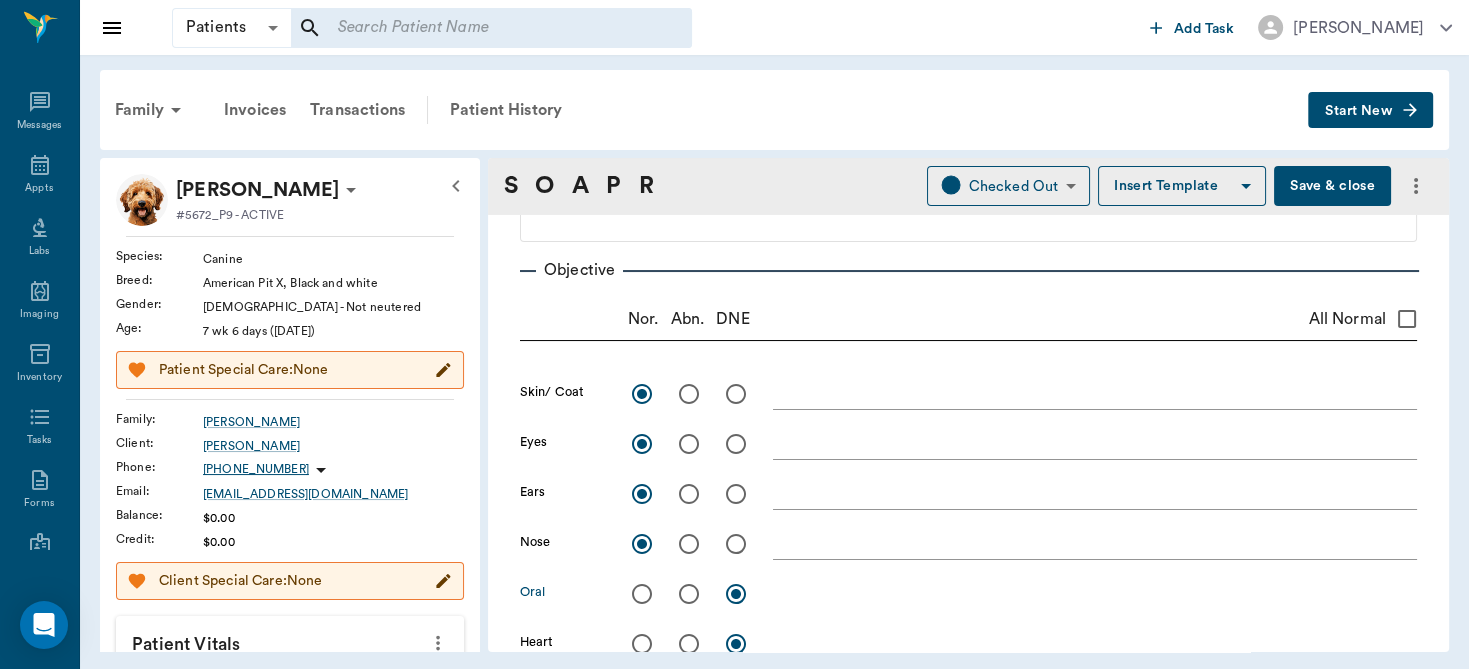 click at bounding box center [689, 594] 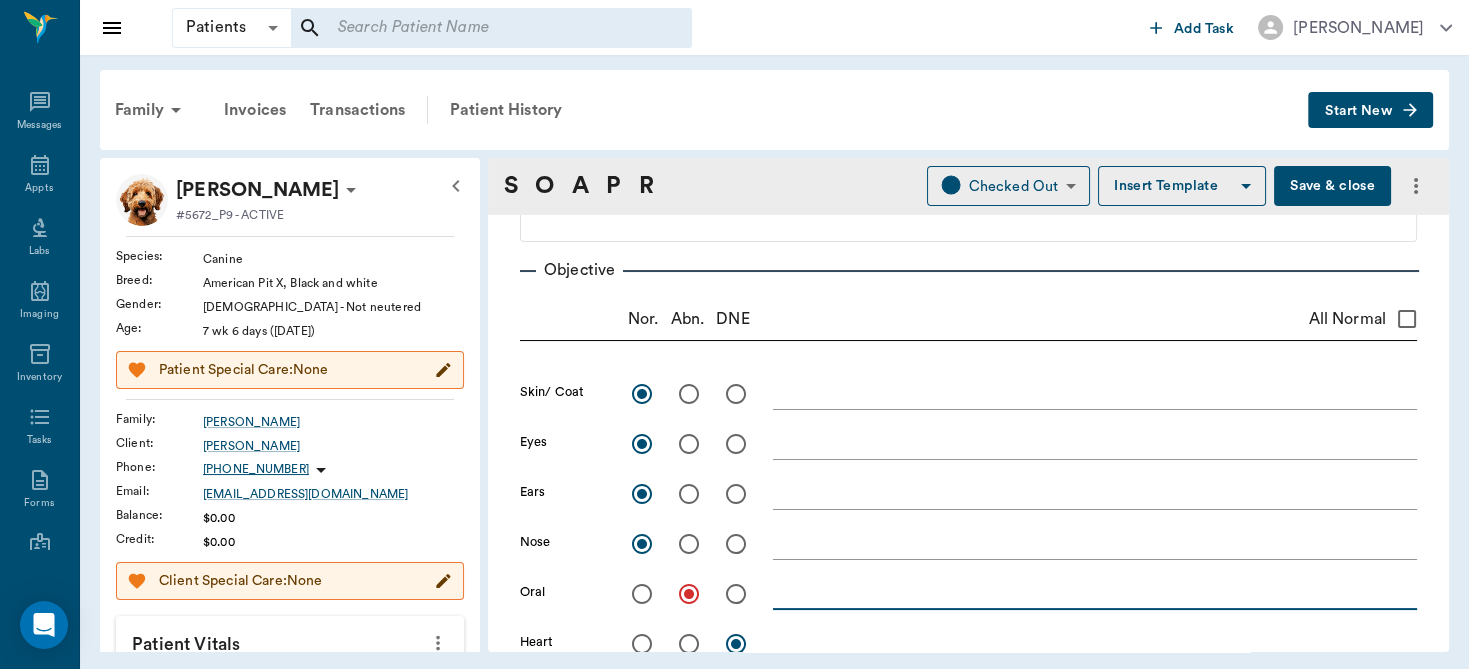 click at bounding box center [1095, 593] 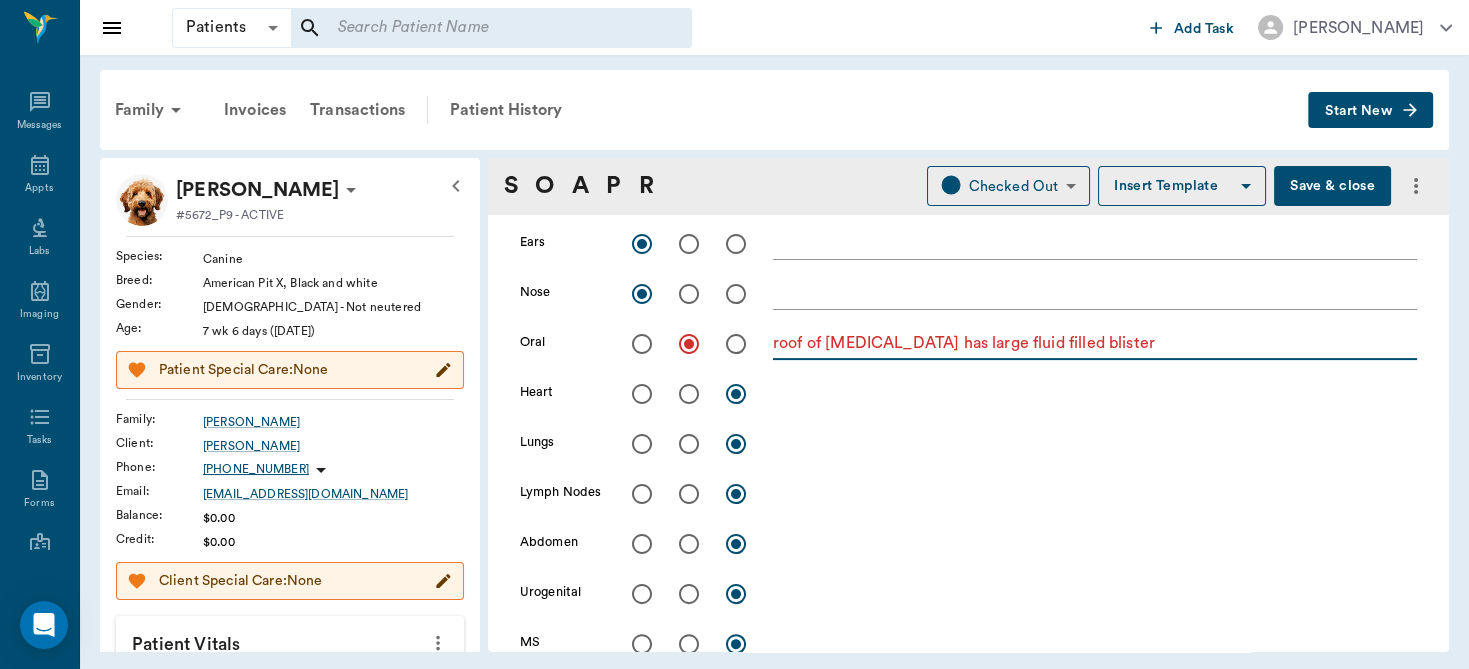 scroll, scrollTop: 514, scrollLeft: 0, axis: vertical 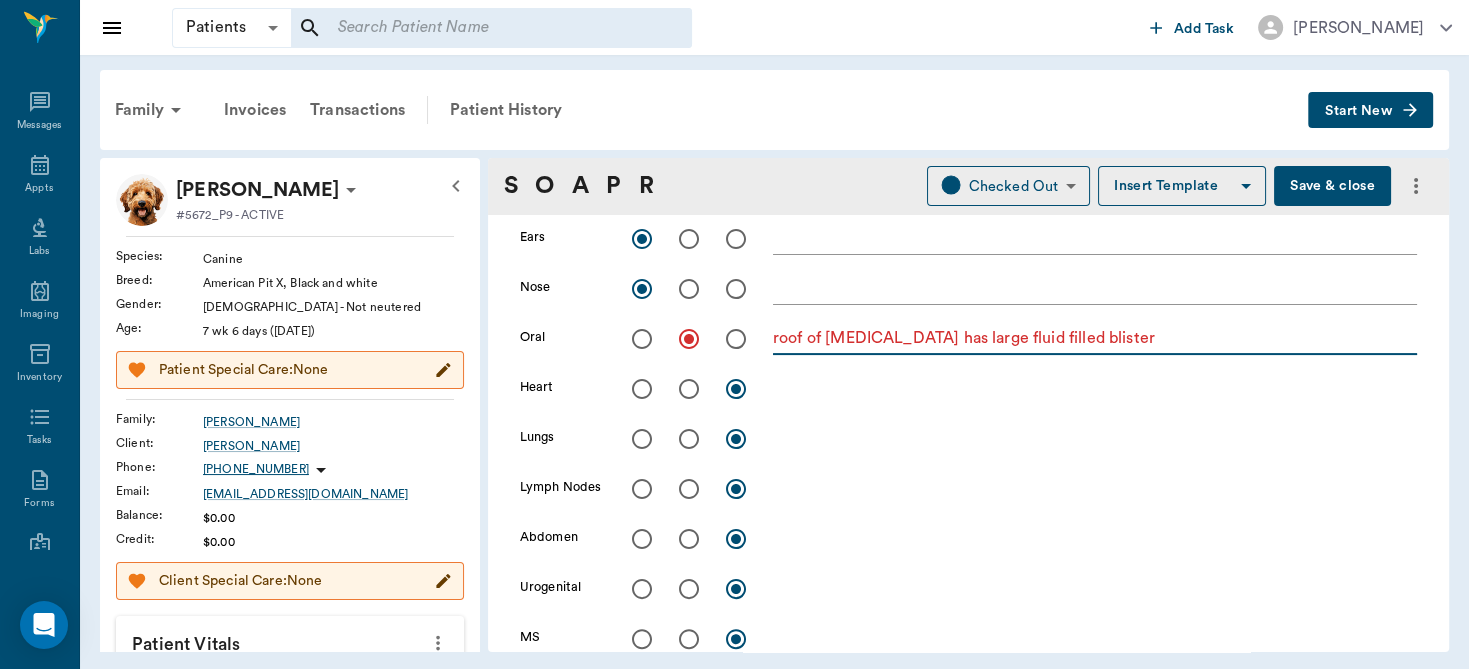 type on "roof of soft palate has large fluid filled blister" 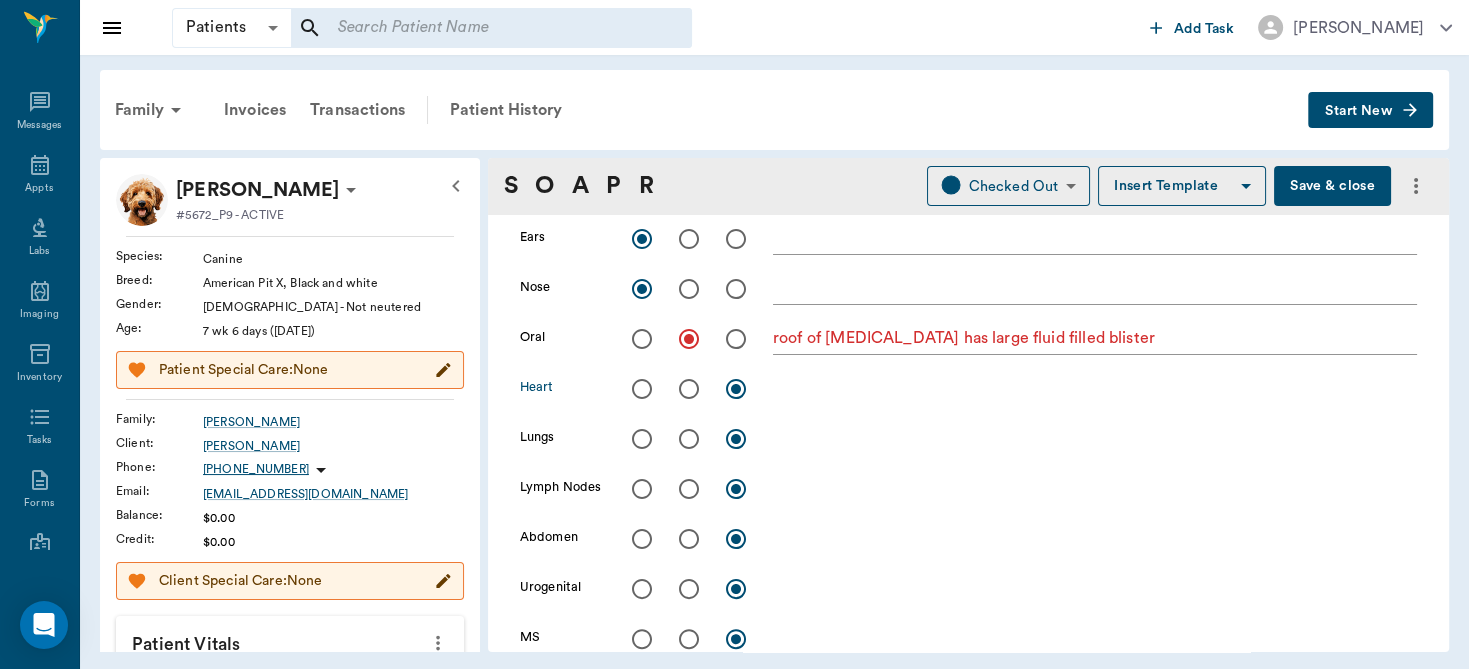 click at bounding box center (642, 389) 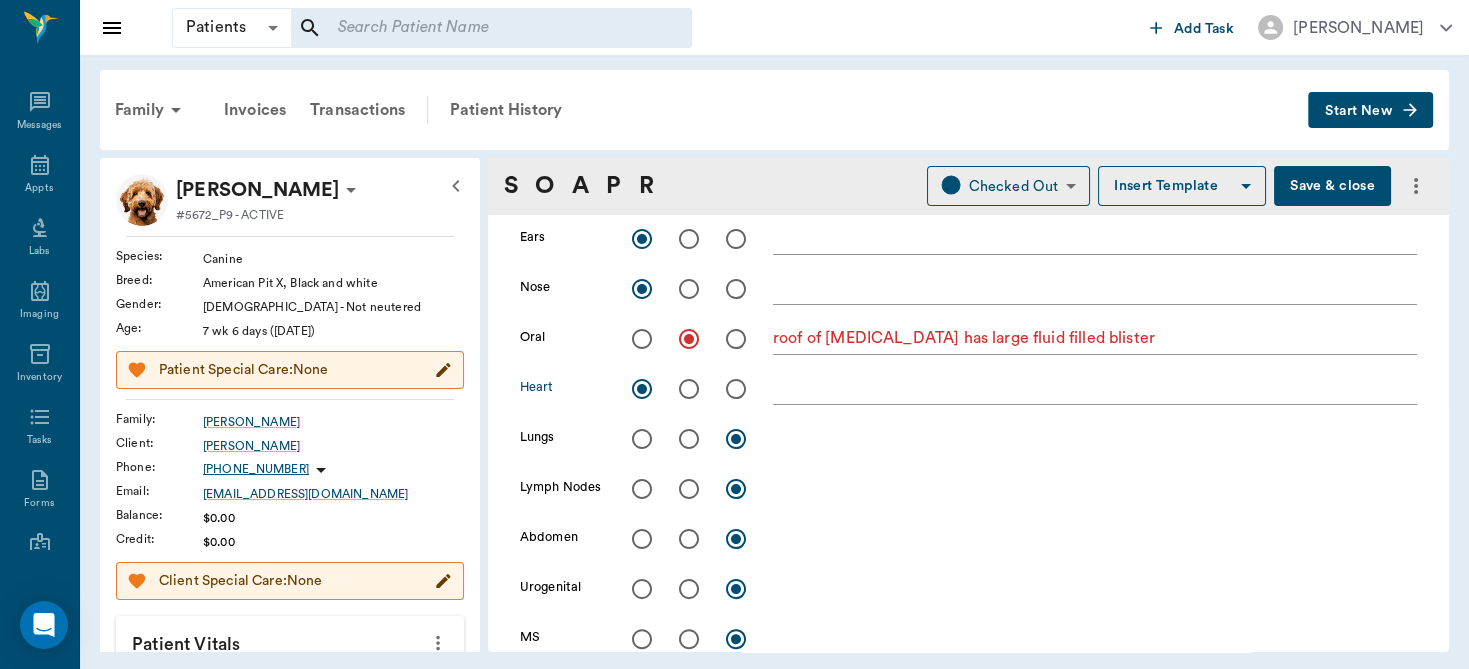 click at bounding box center (642, 439) 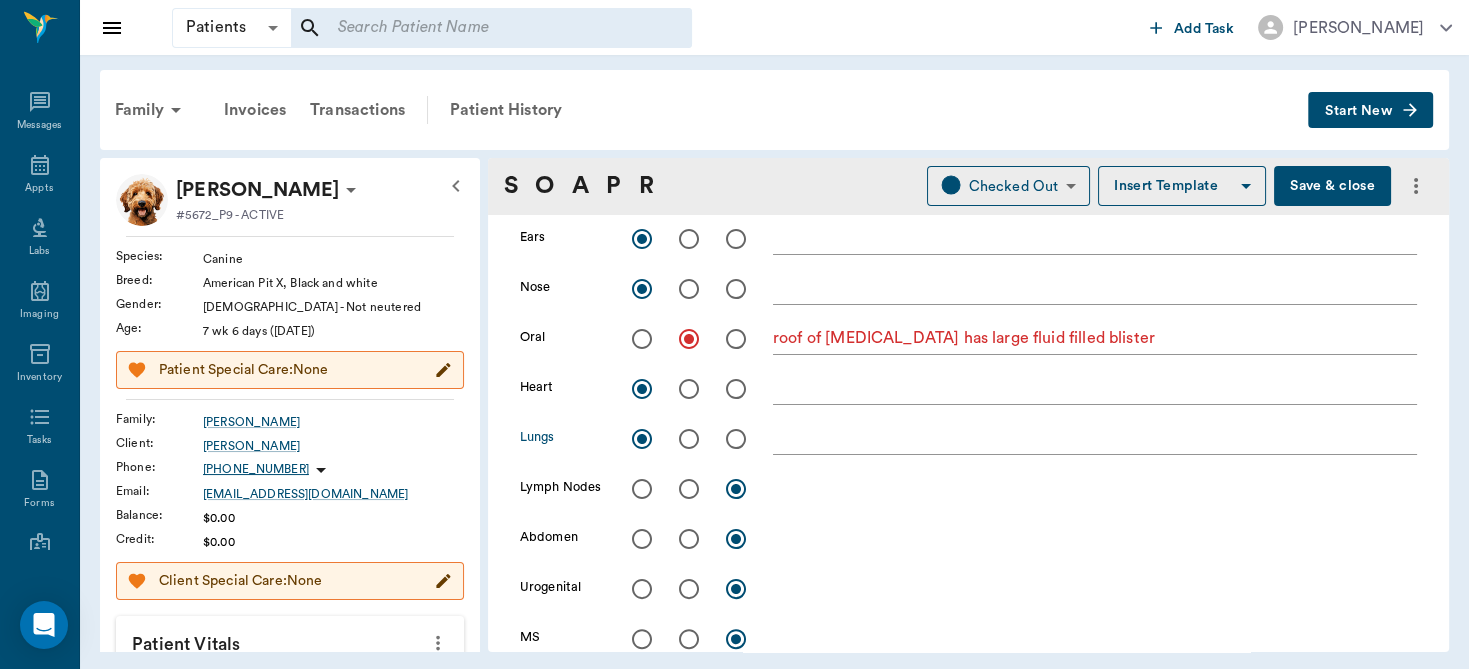 click at bounding box center [689, 489] 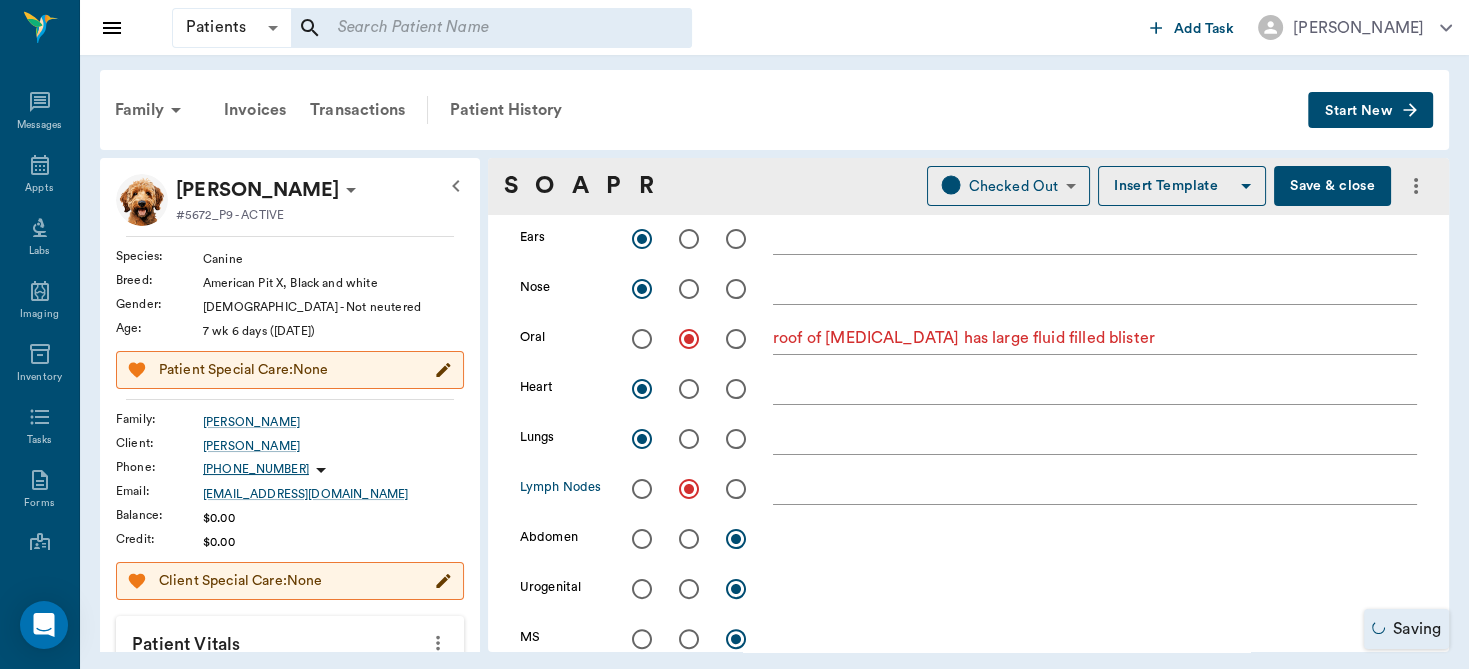 click at bounding box center (1095, 488) 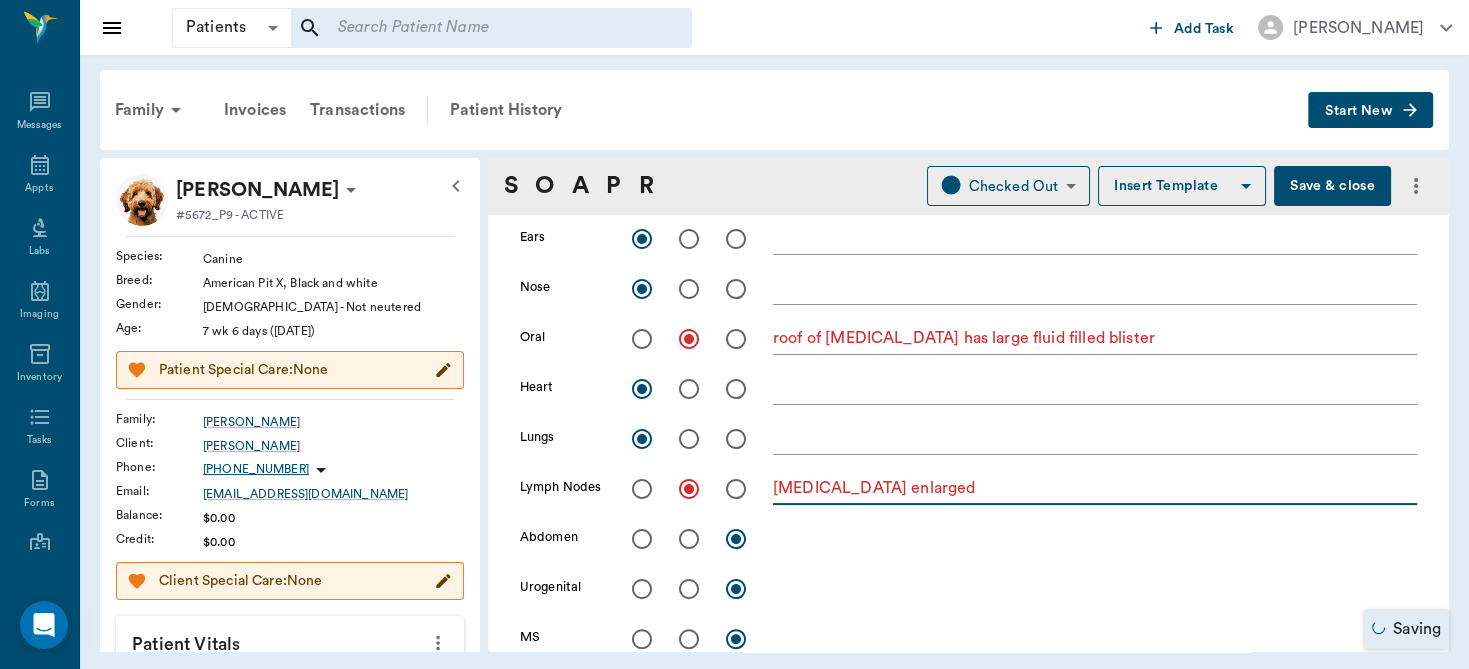 click on "submandibular lymph nodes enlarged" at bounding box center (1095, 488) 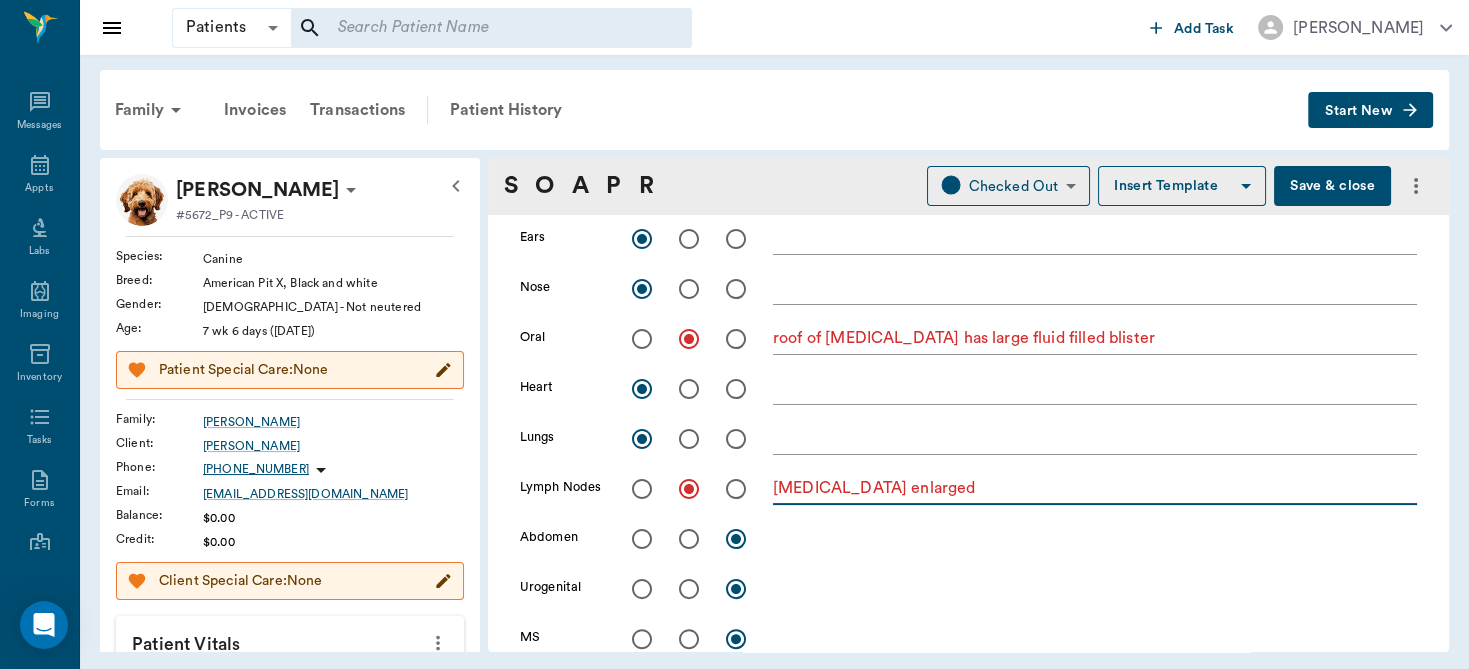 type on "submandibular lymph nodes enlarged" 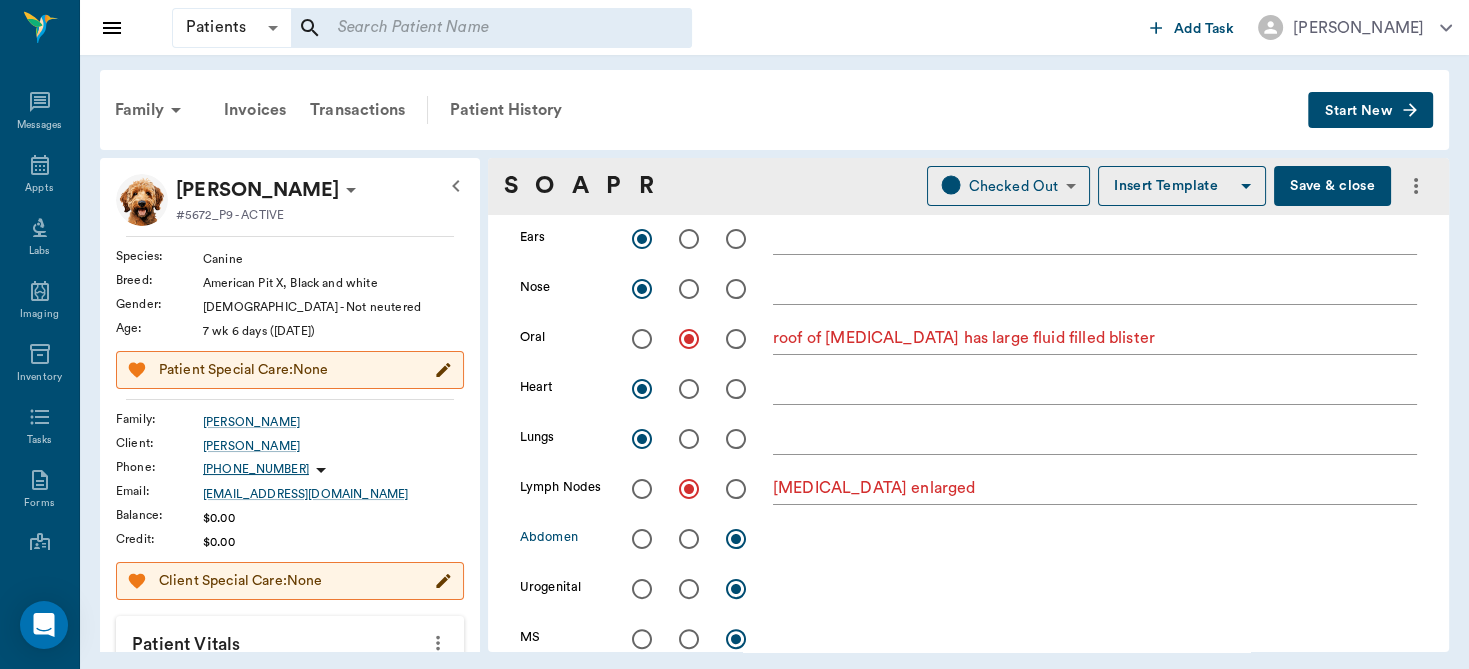 click at bounding box center [642, 539] 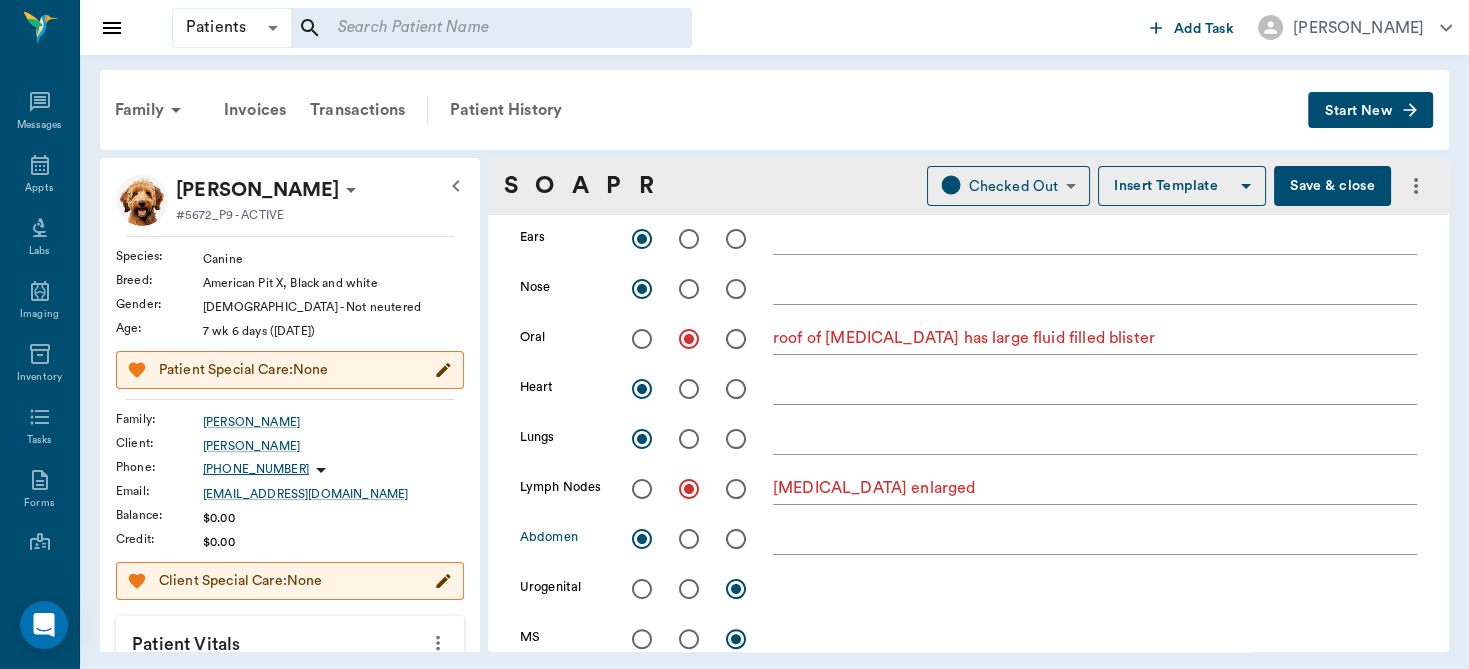 scroll, scrollTop: 769, scrollLeft: 0, axis: vertical 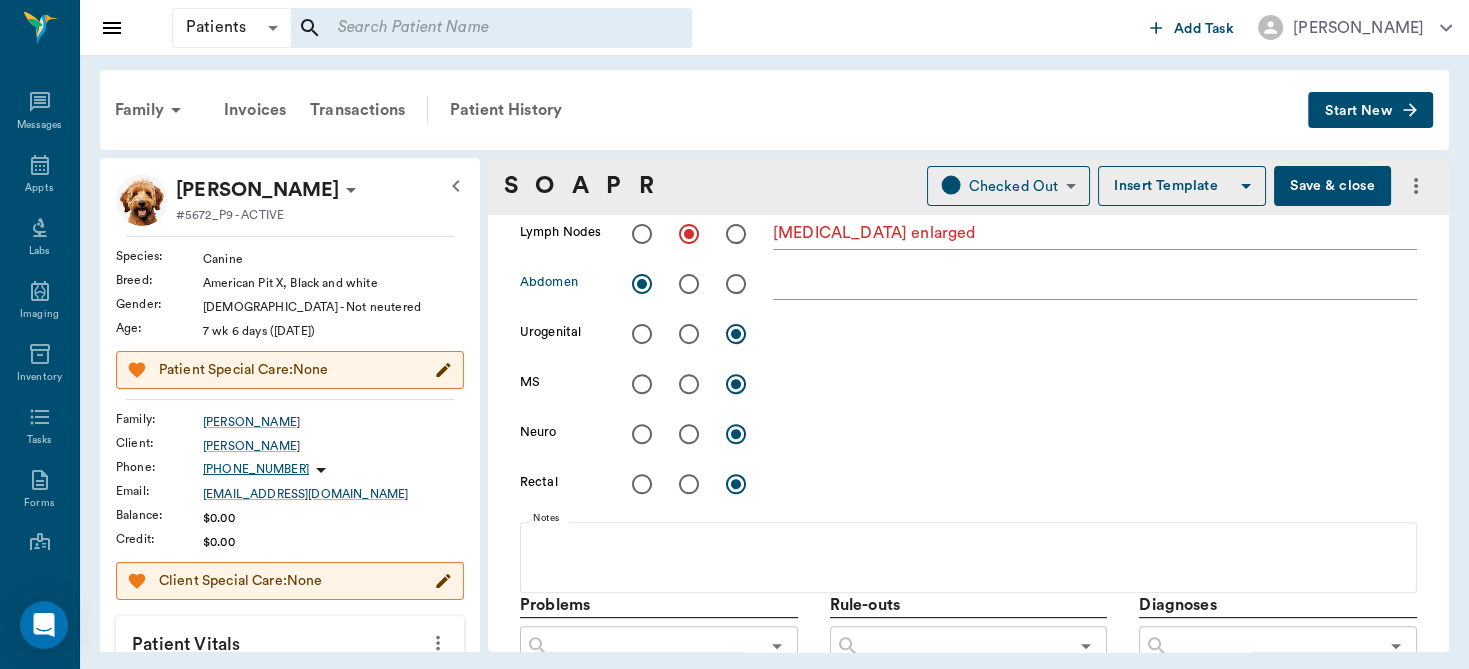 click at bounding box center (642, 334) 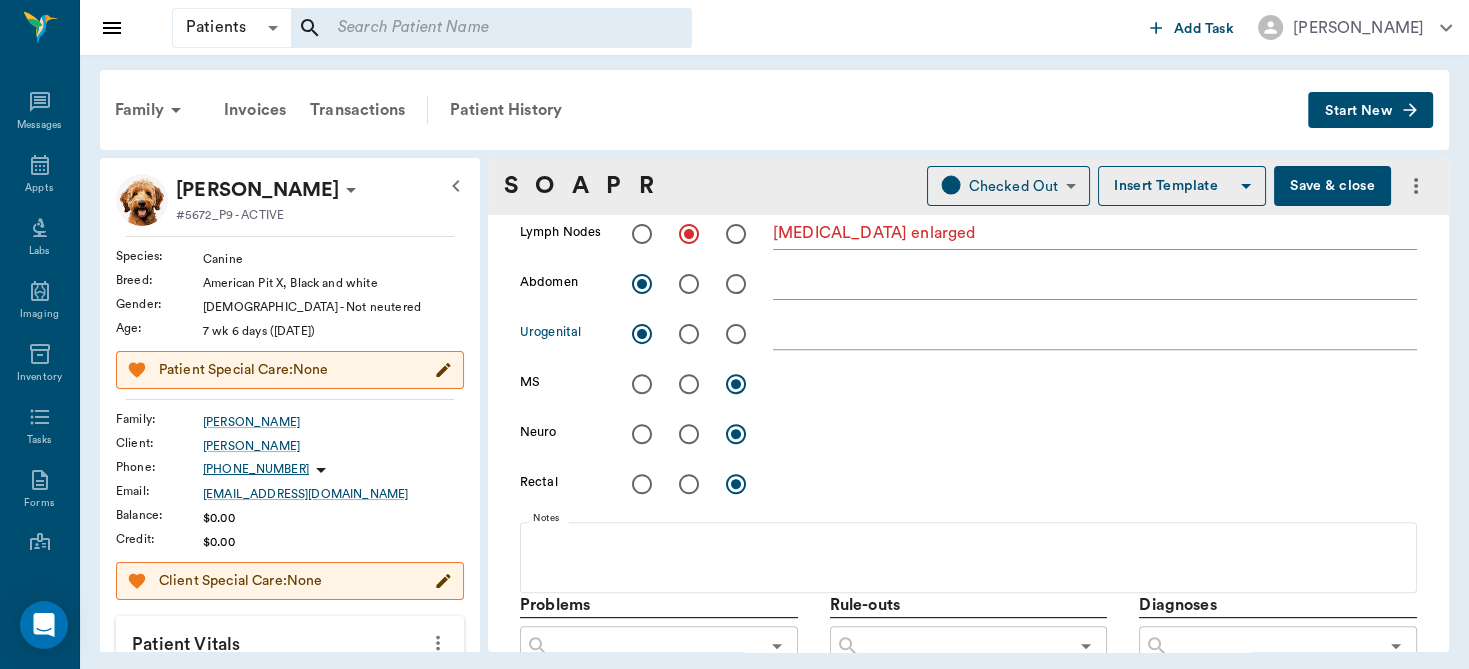 click at bounding box center [642, 384] 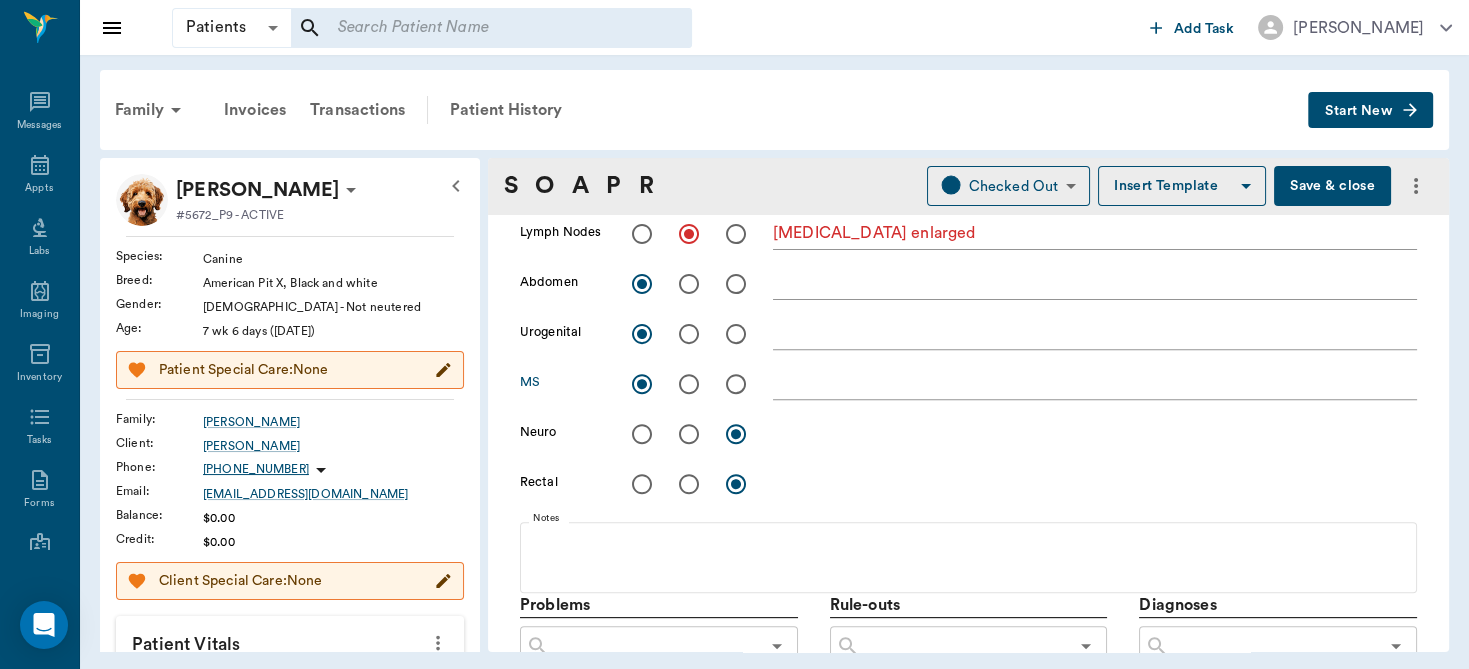 click at bounding box center (642, 434) 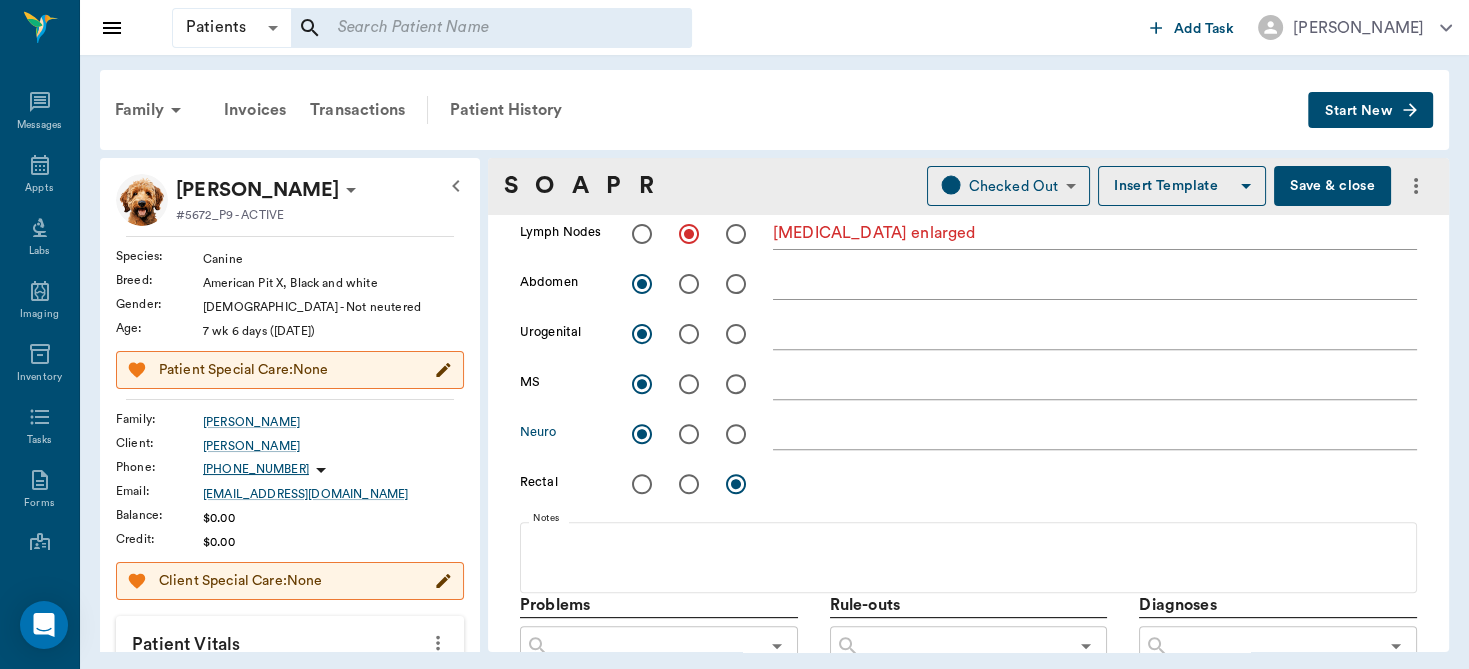 click at bounding box center [642, 484] 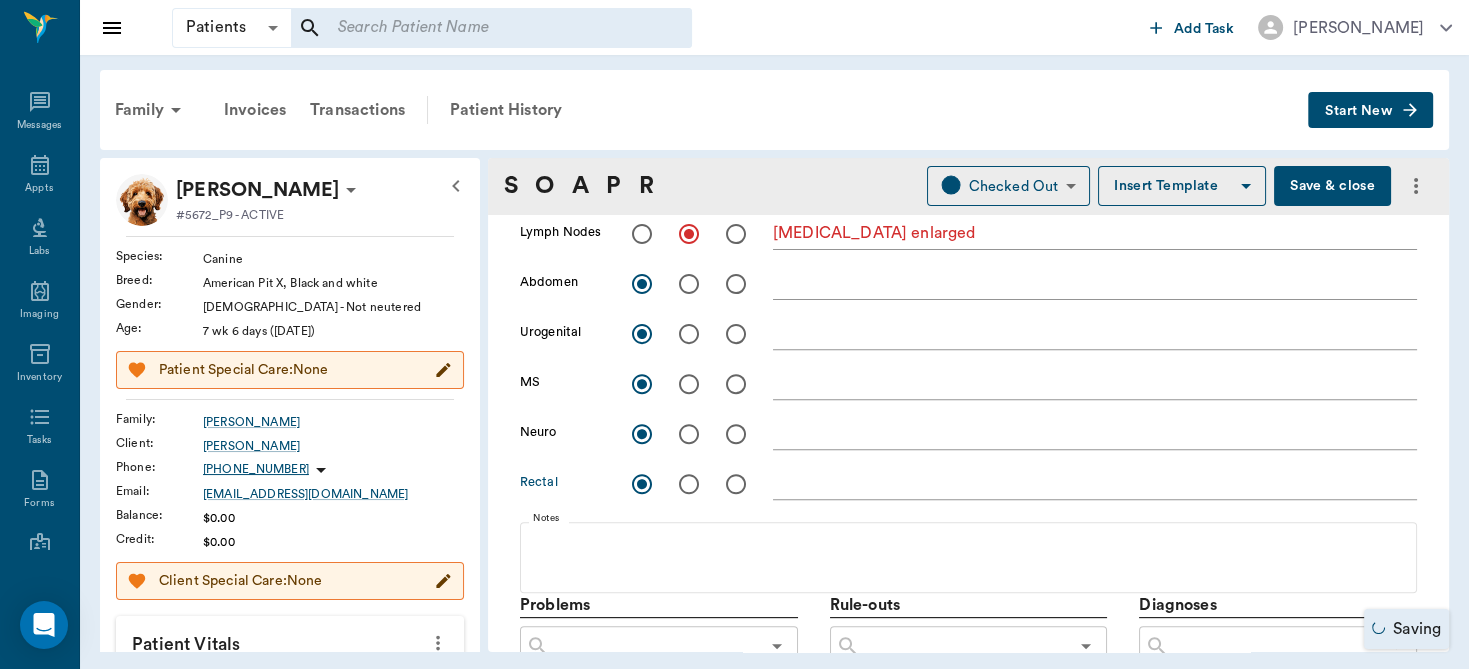 scroll, scrollTop: 1019, scrollLeft: 0, axis: vertical 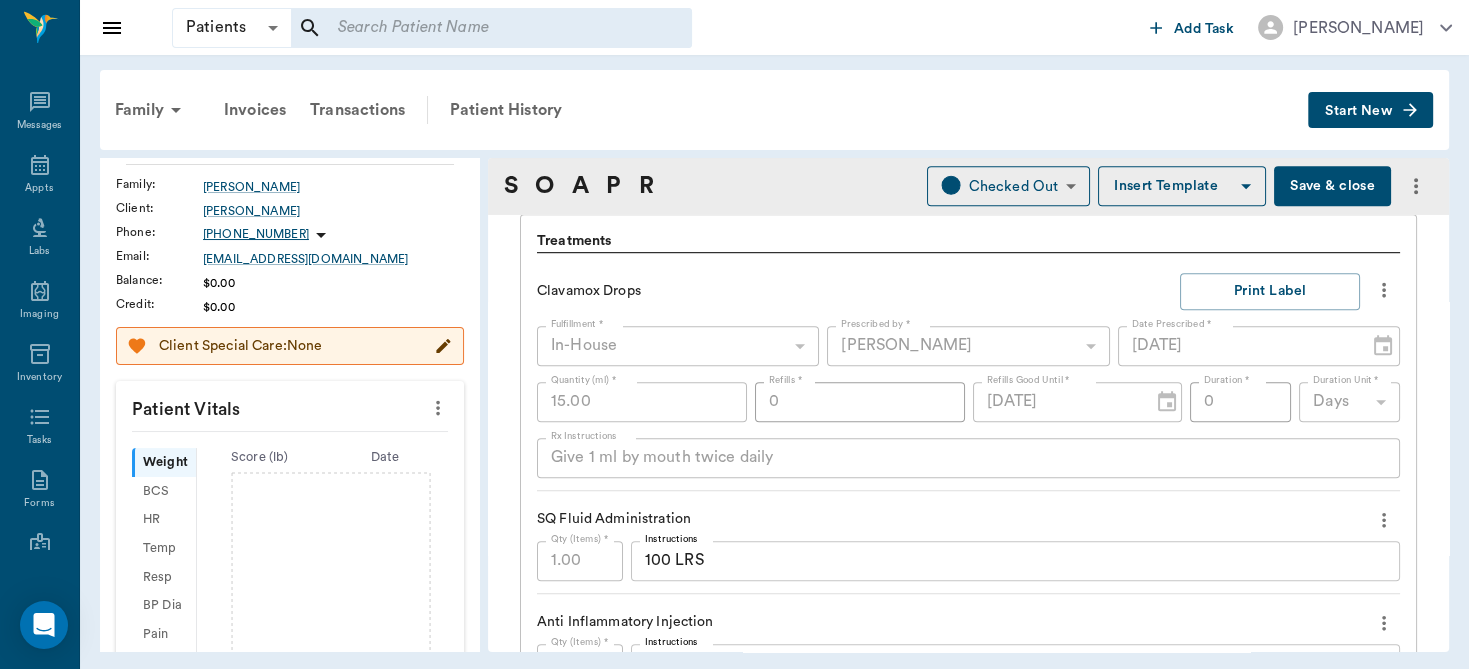 click 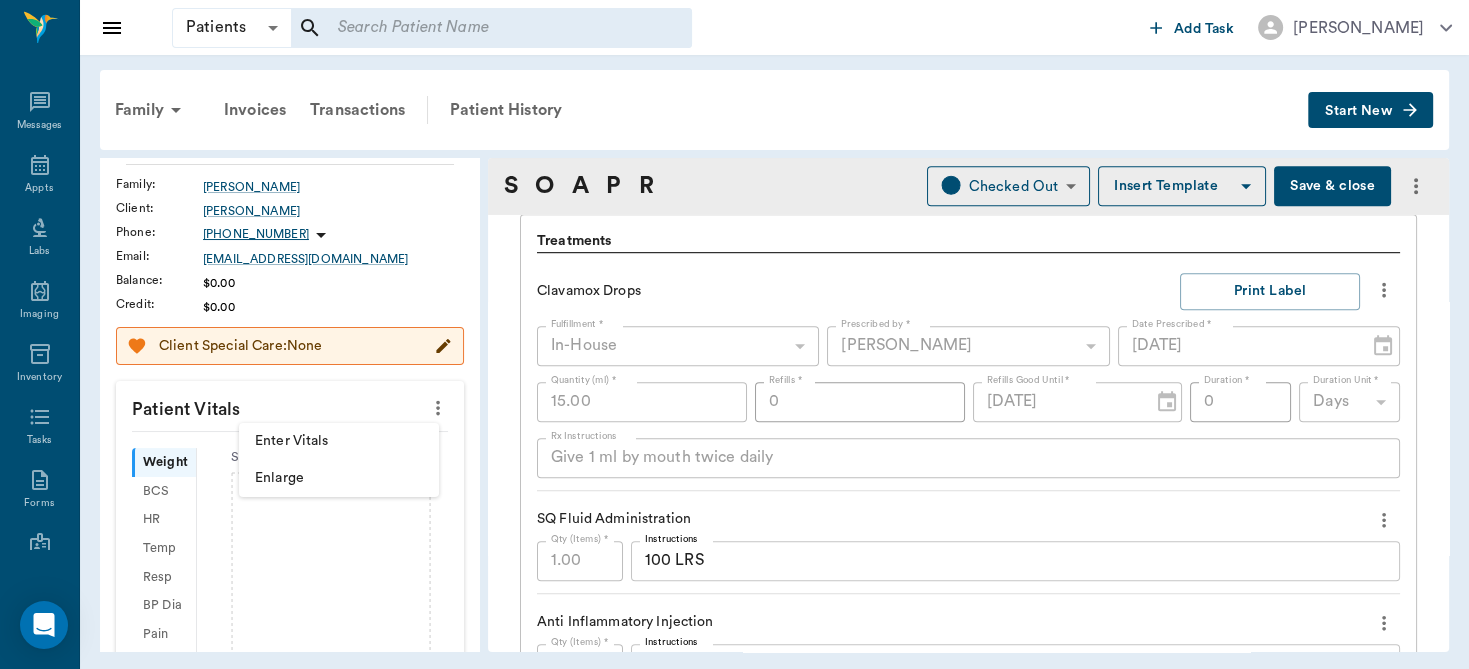 click on "Enter Vitals" at bounding box center (339, 441) 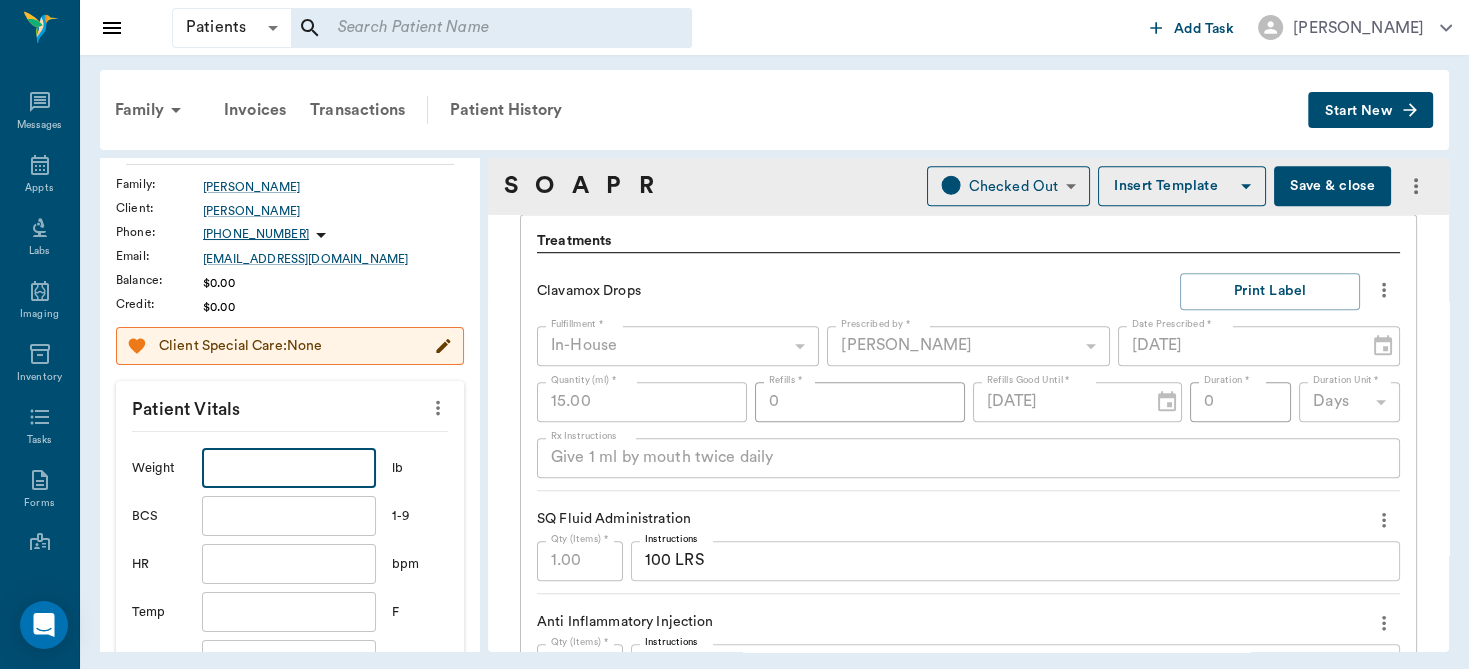click at bounding box center (289, 468) 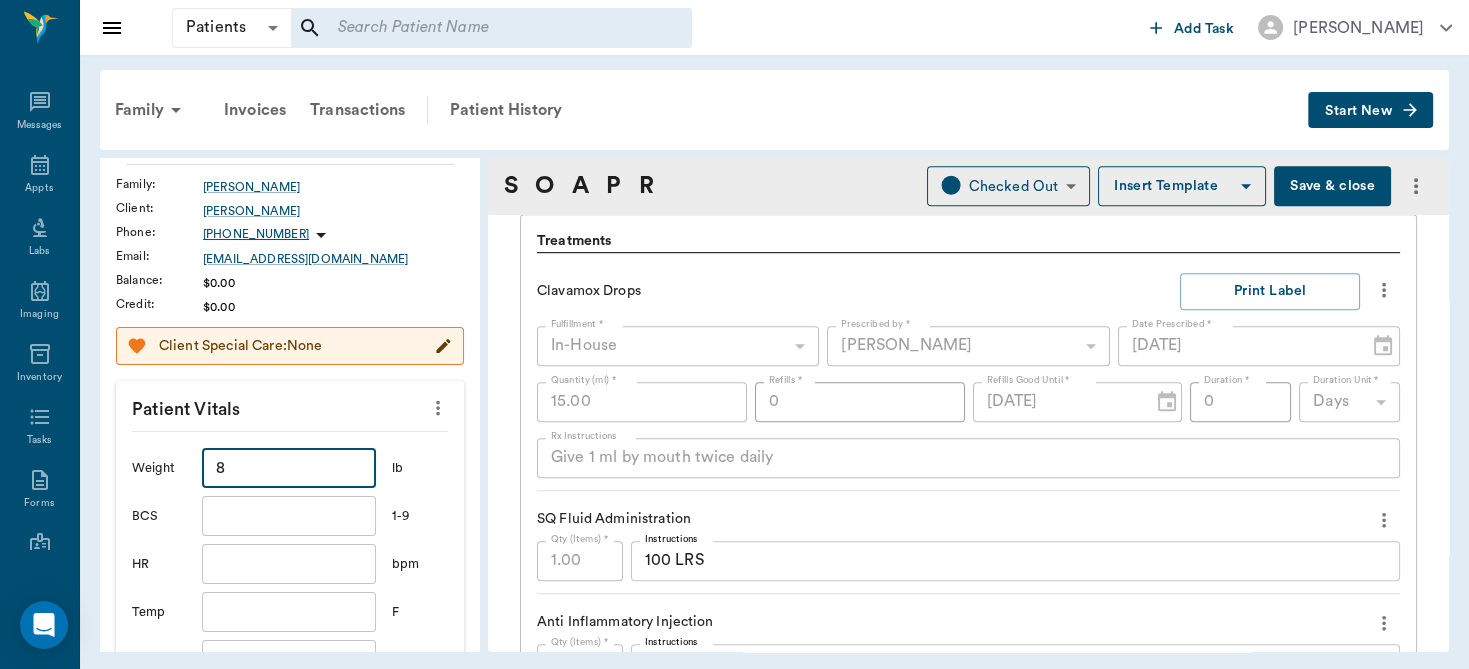 scroll, scrollTop: 344, scrollLeft: 0, axis: vertical 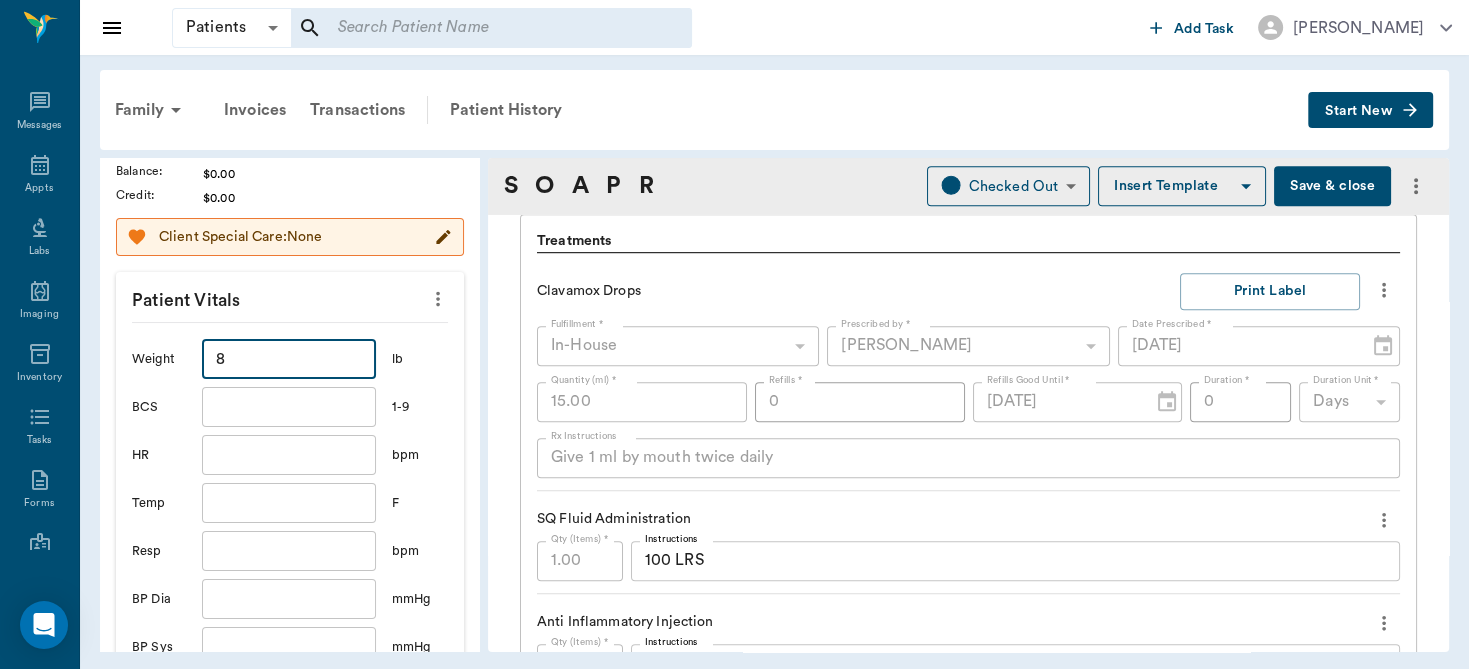 type on "8" 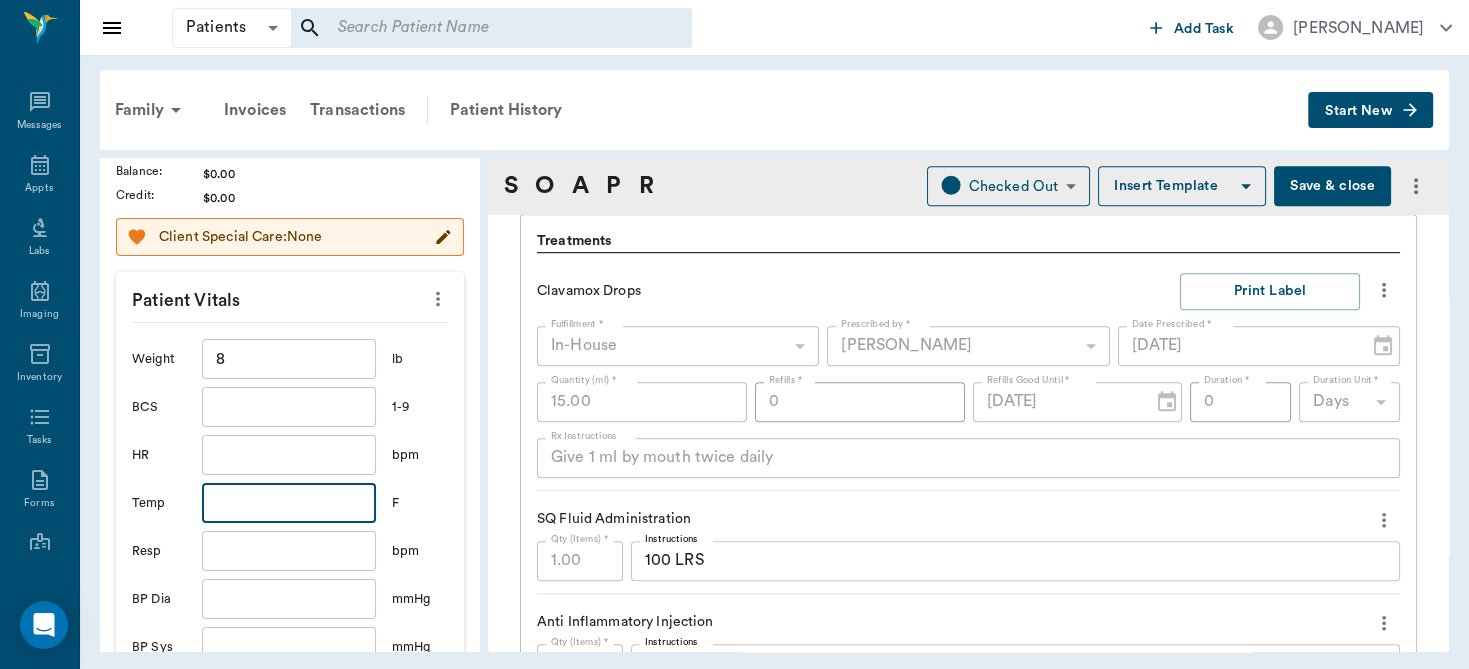 click at bounding box center (289, 503) 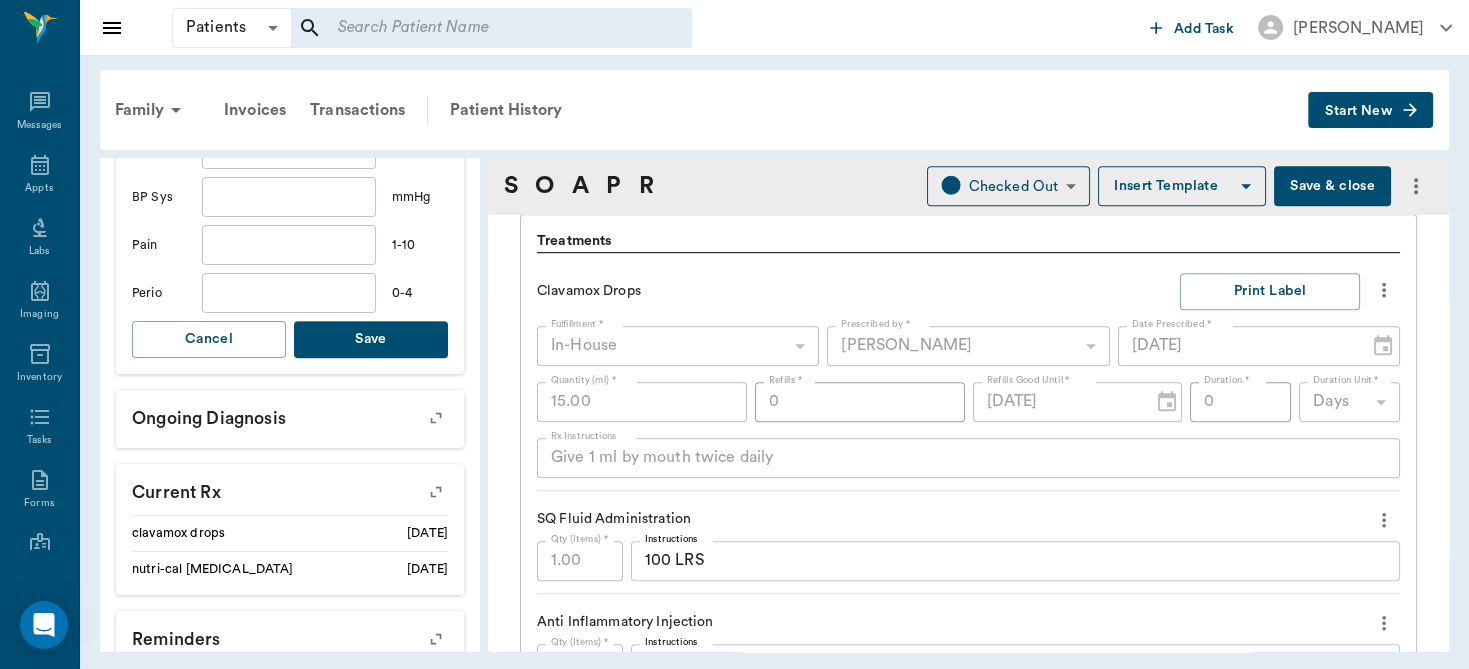 scroll, scrollTop: 791, scrollLeft: 0, axis: vertical 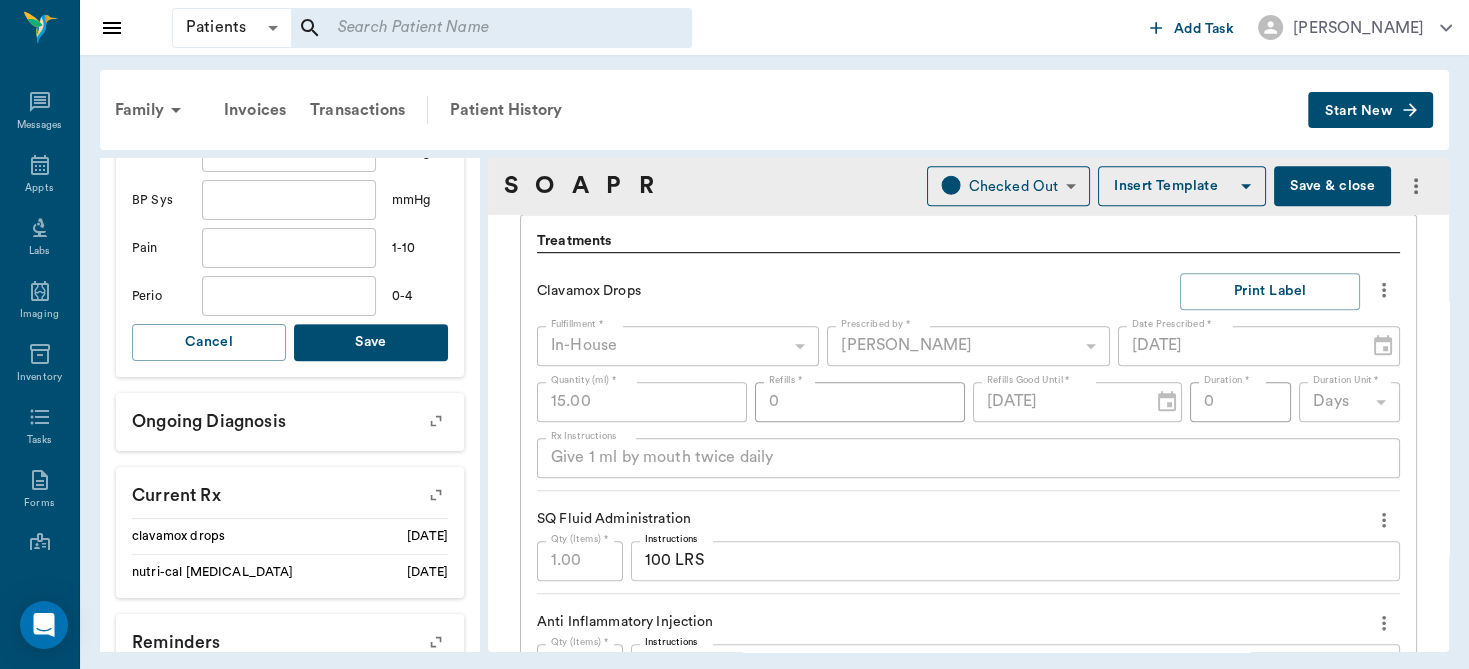 type on "104.1" 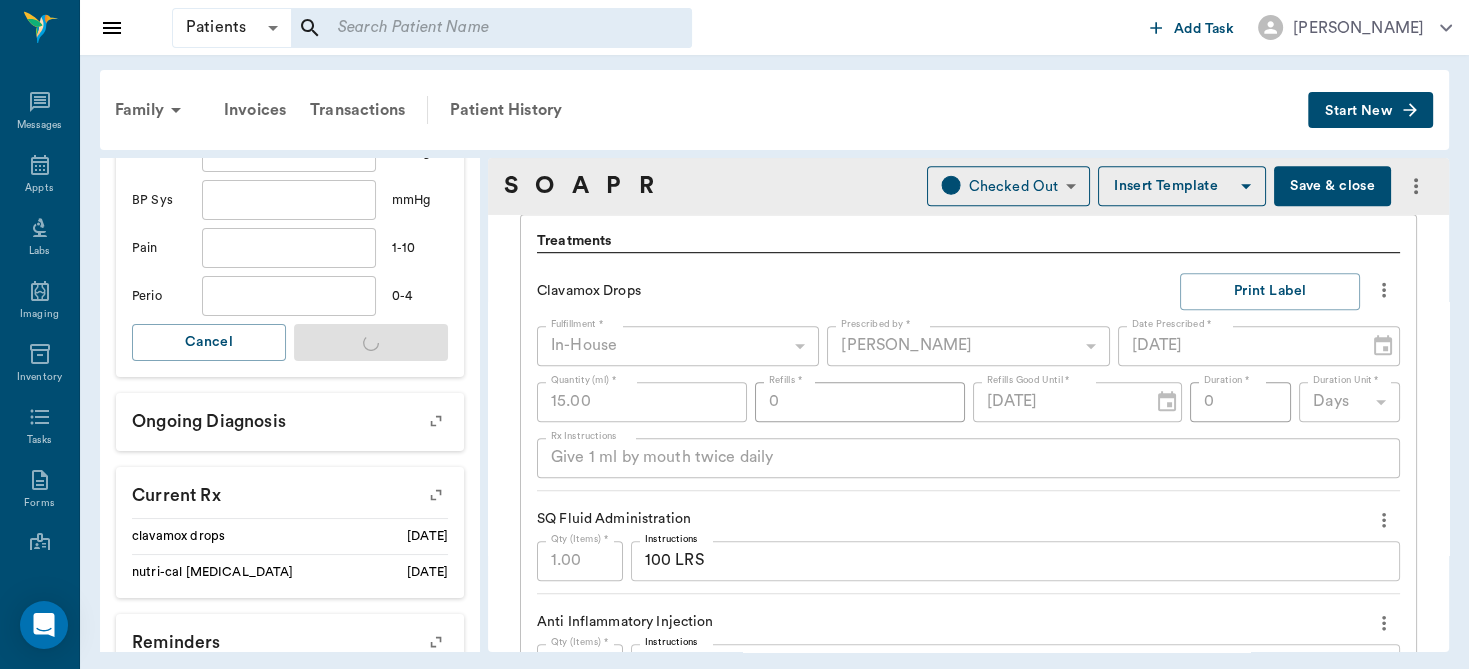 click on "clavamox drops 07/25/26" at bounding box center [290, 536] 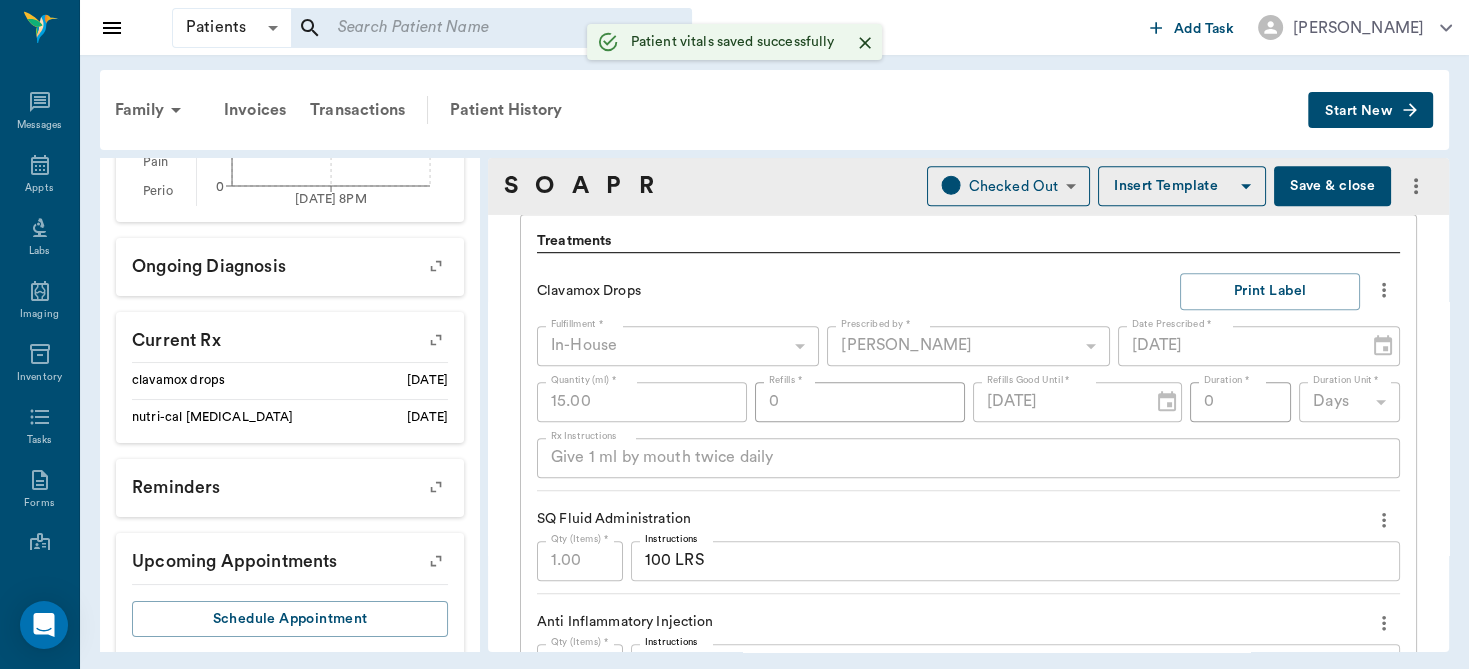 scroll, scrollTop: 755, scrollLeft: 0, axis: vertical 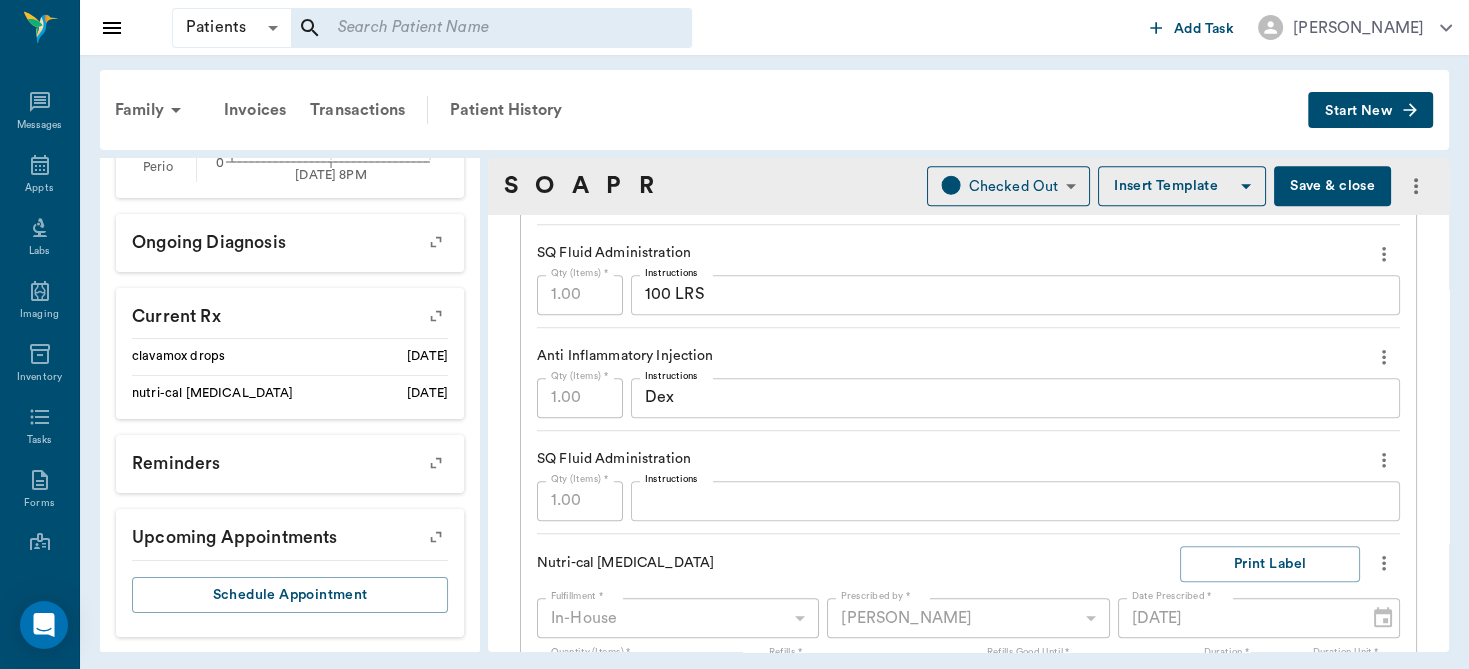 click on "Dex" at bounding box center [1015, 397] 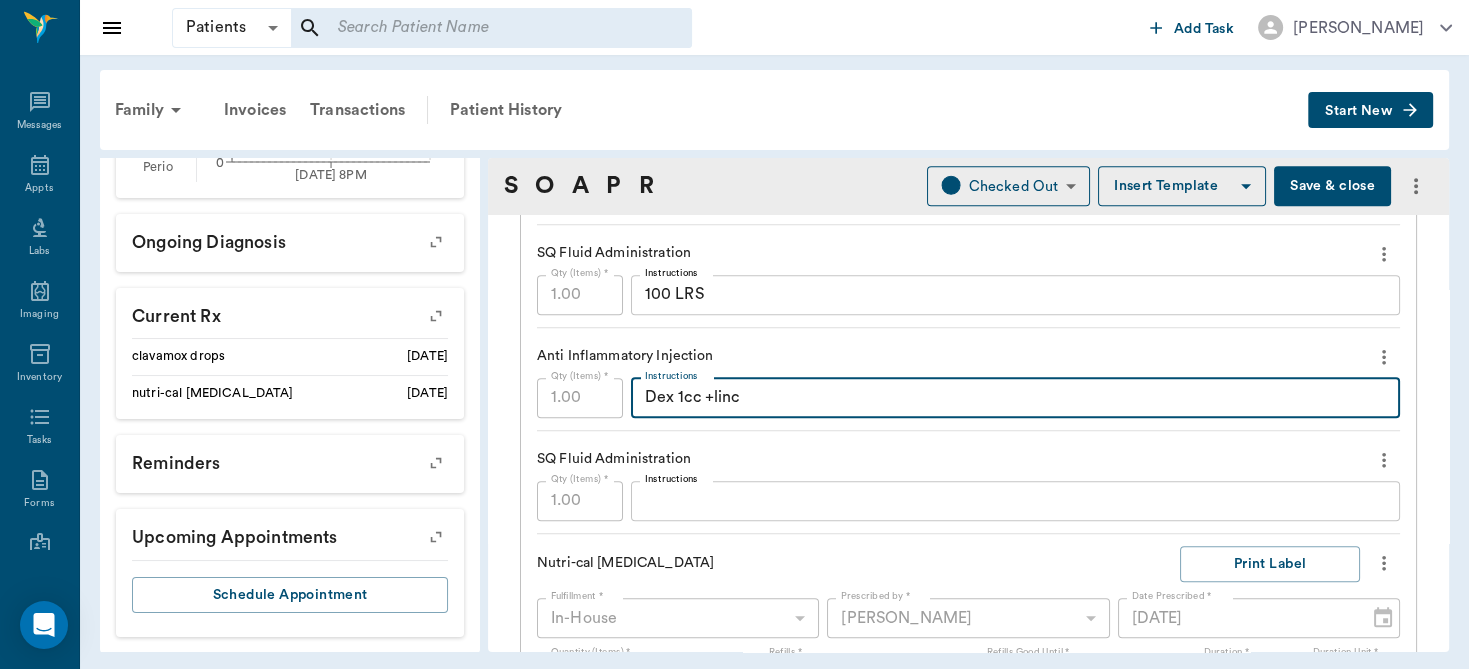 click on "Dex 1cc +linc" at bounding box center (1015, 397) 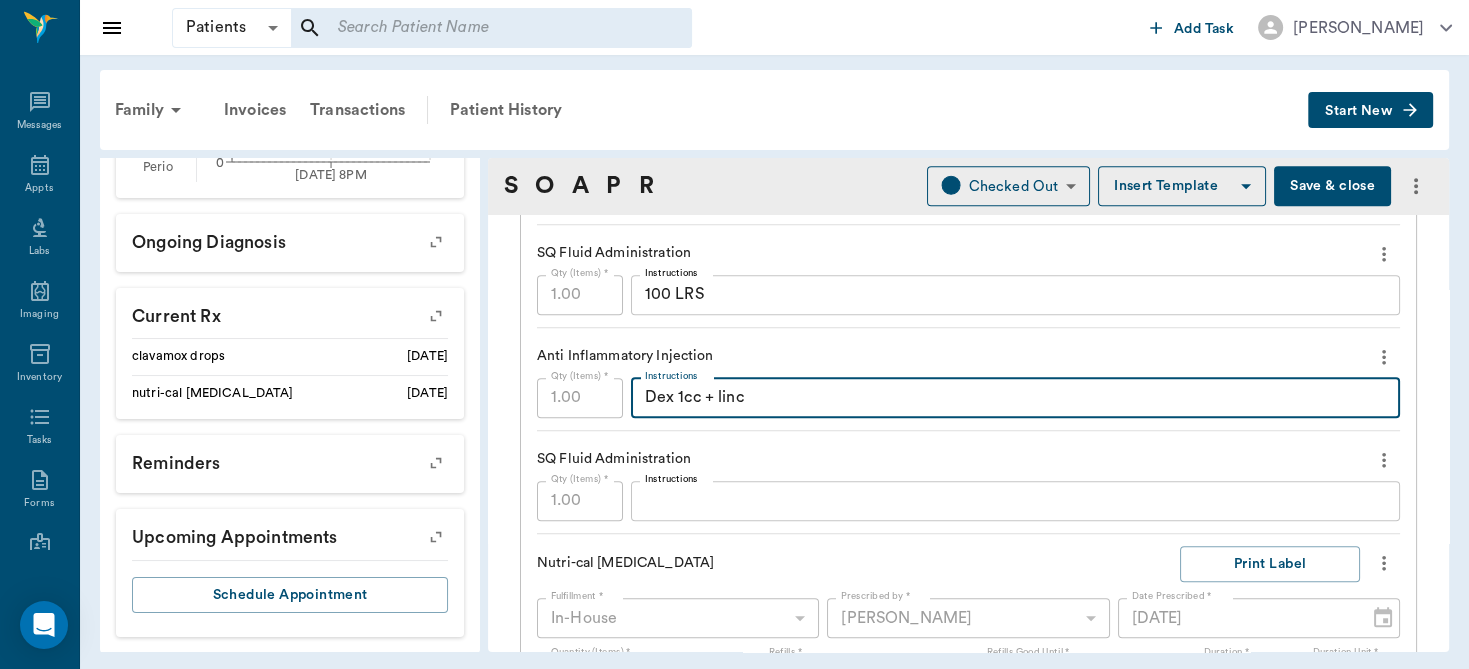 click on "Dex 1cc + linc" at bounding box center [1015, 397] 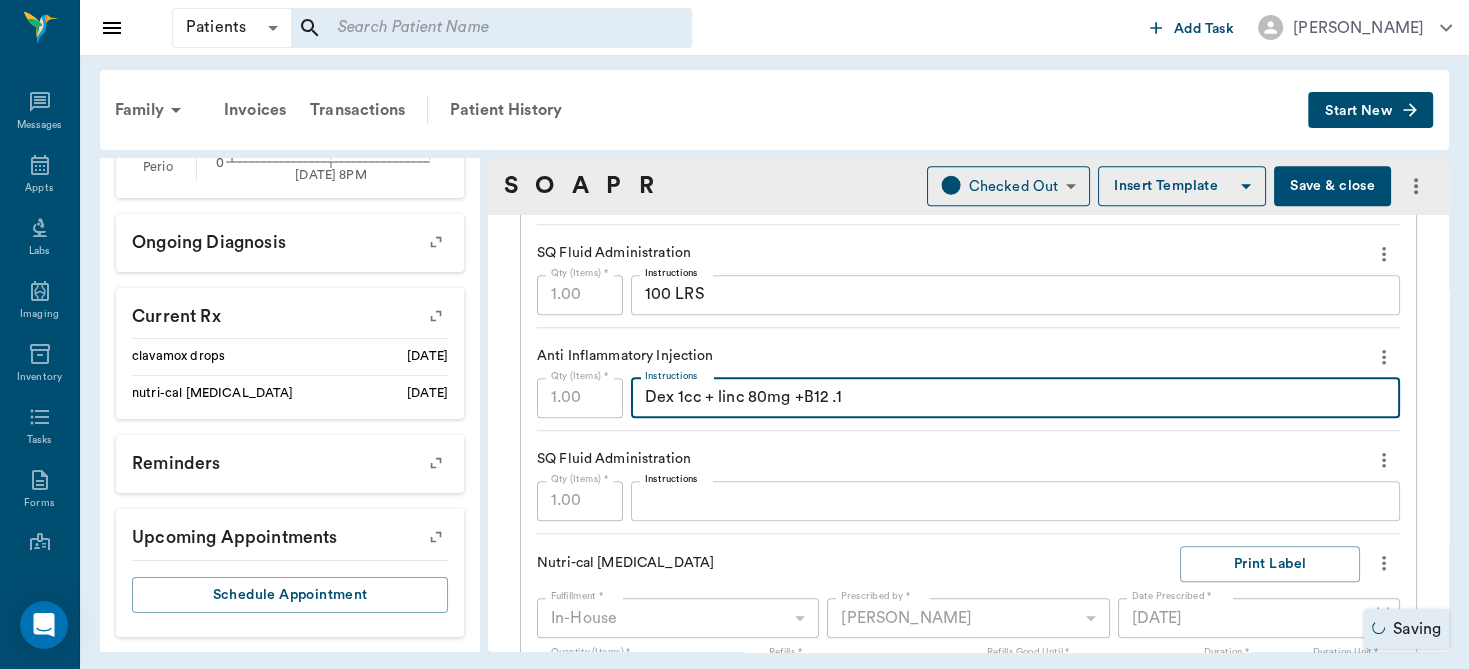 type on "Dex 1cc + linc 80mg +B12 .1" 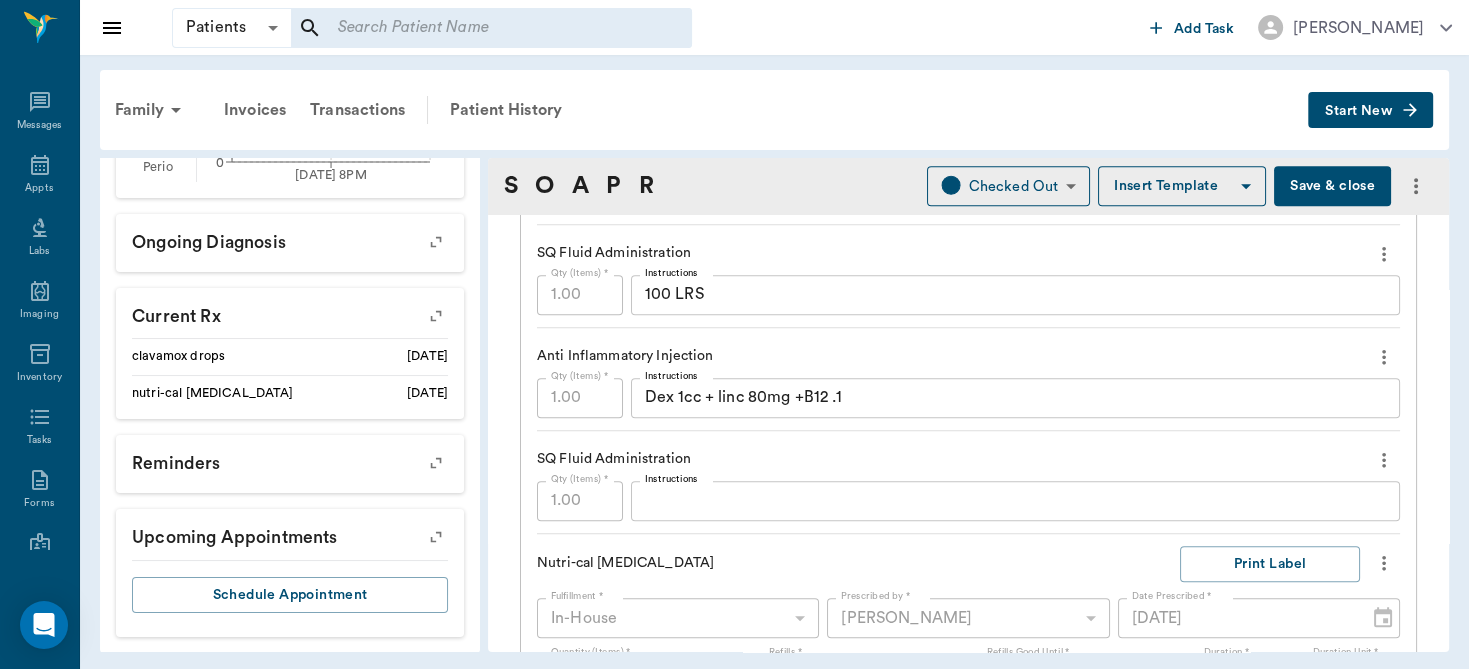 click 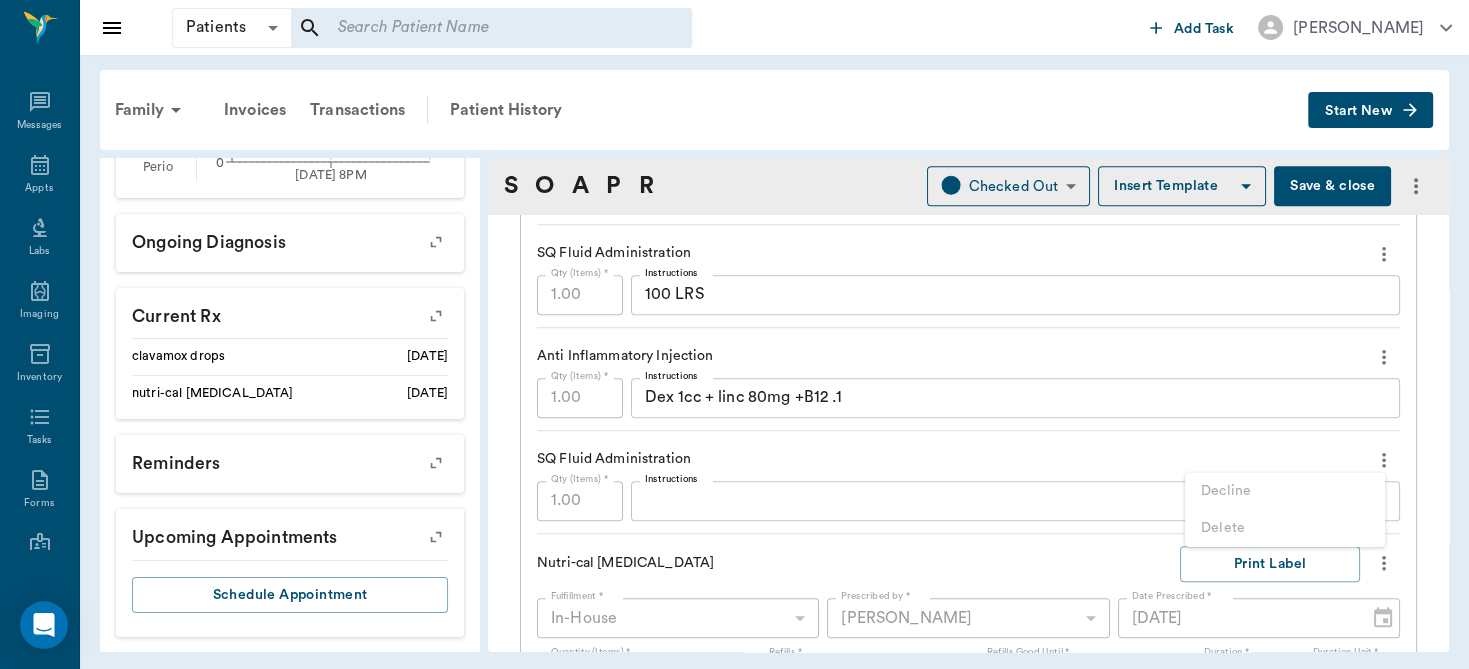 click at bounding box center [734, 334] 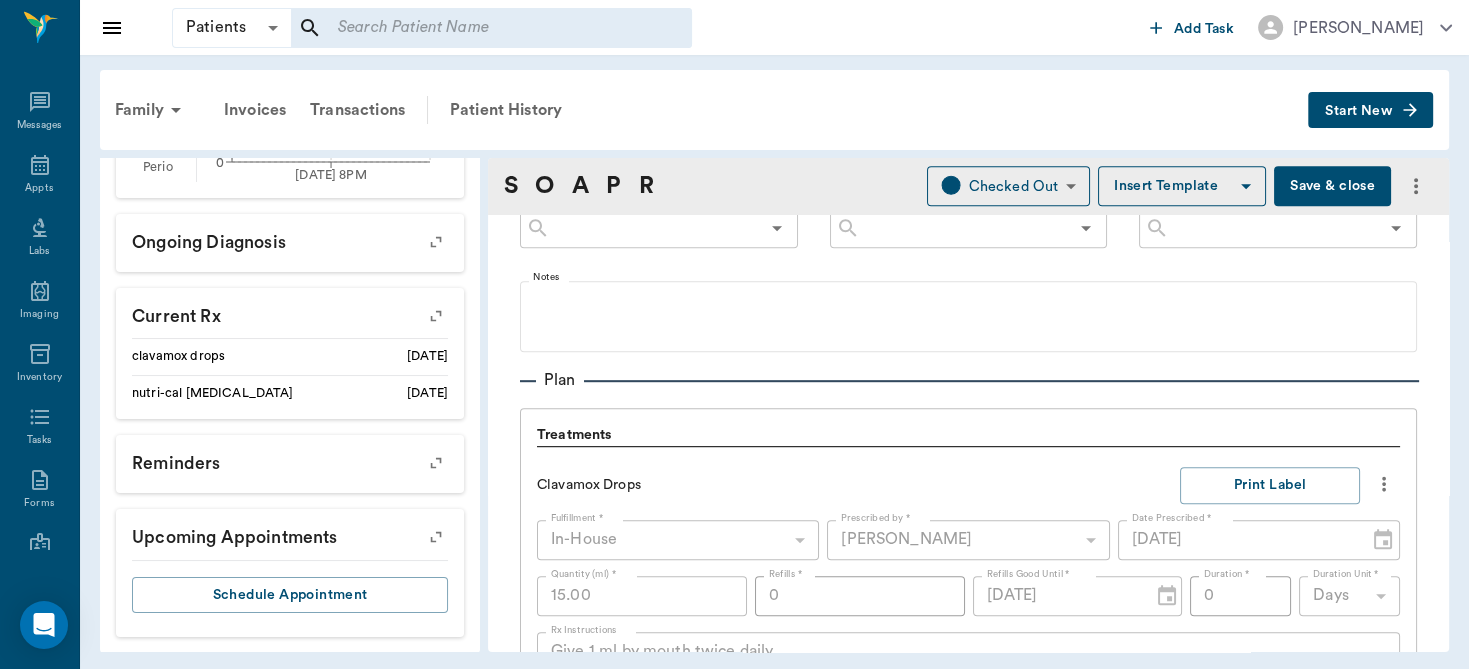 scroll, scrollTop: 1108, scrollLeft: 0, axis: vertical 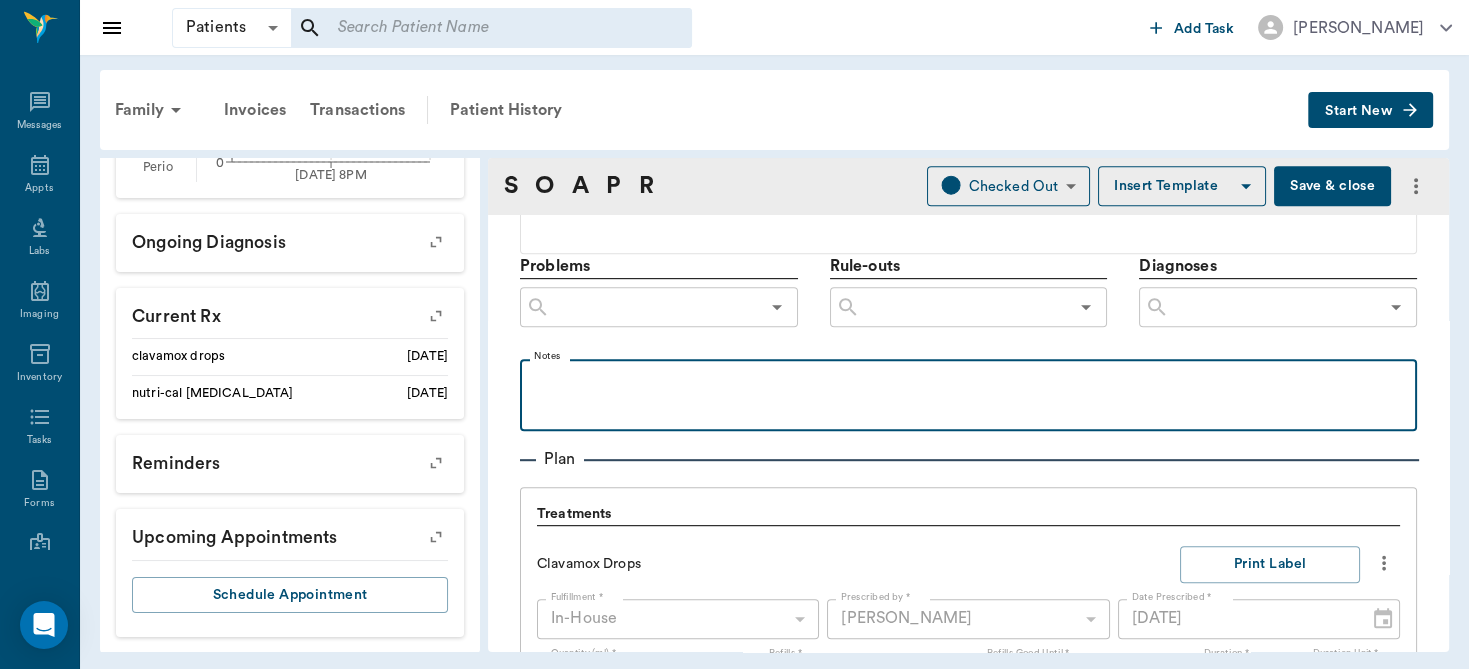 click at bounding box center (968, 381) 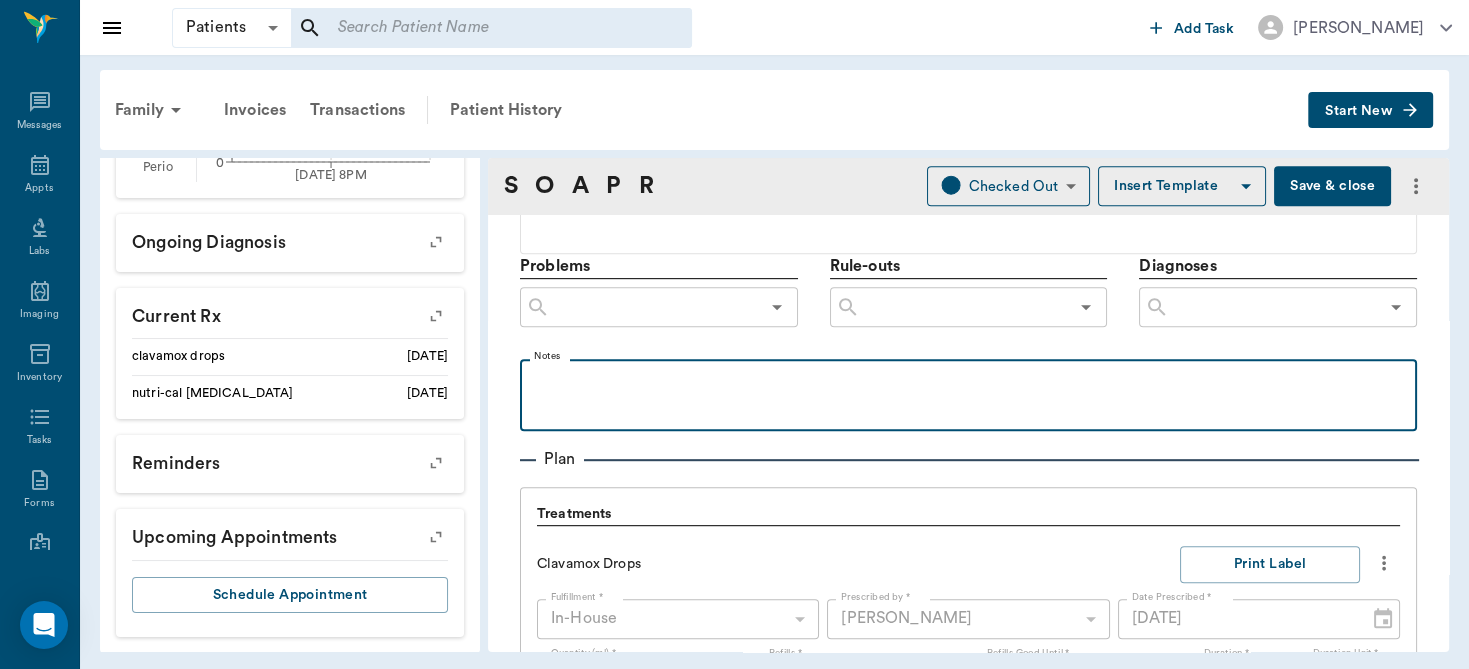 type 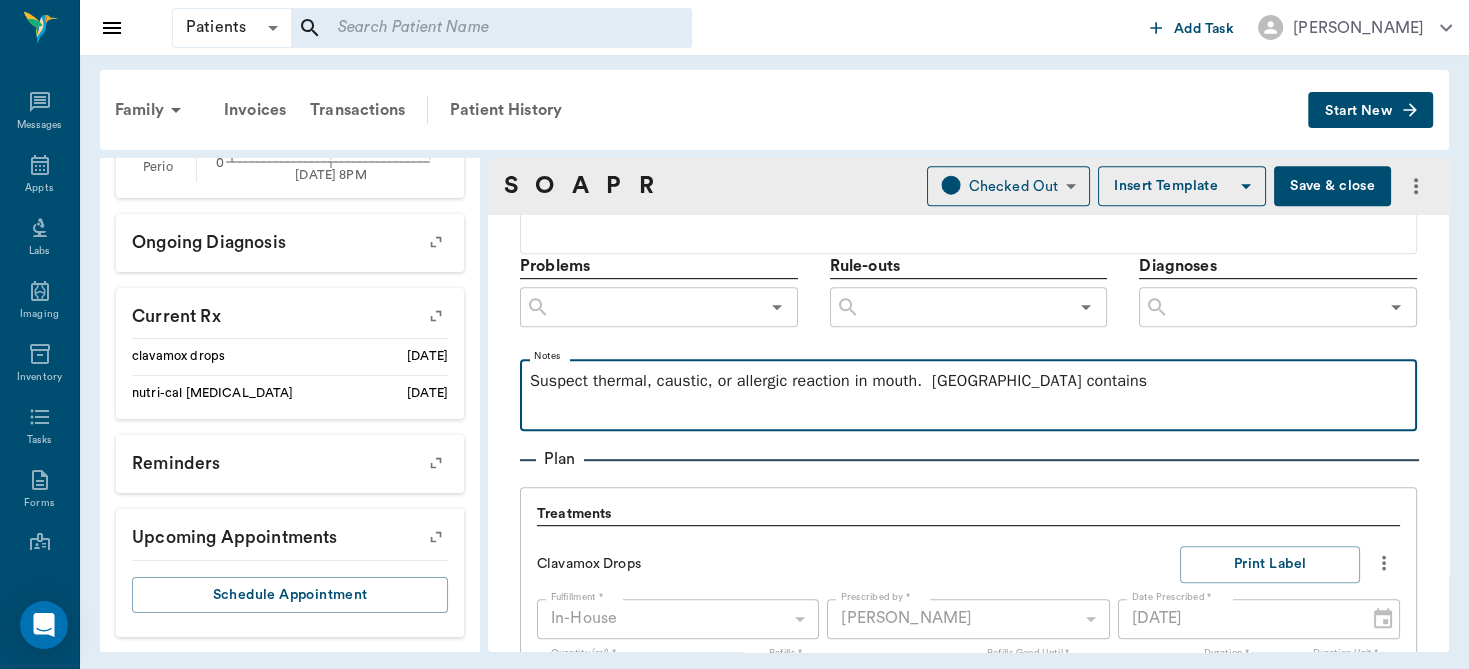 click on "Suspect thermal, caustic, or allergic reaction in mouth.  Clavamox contains" at bounding box center (968, 381) 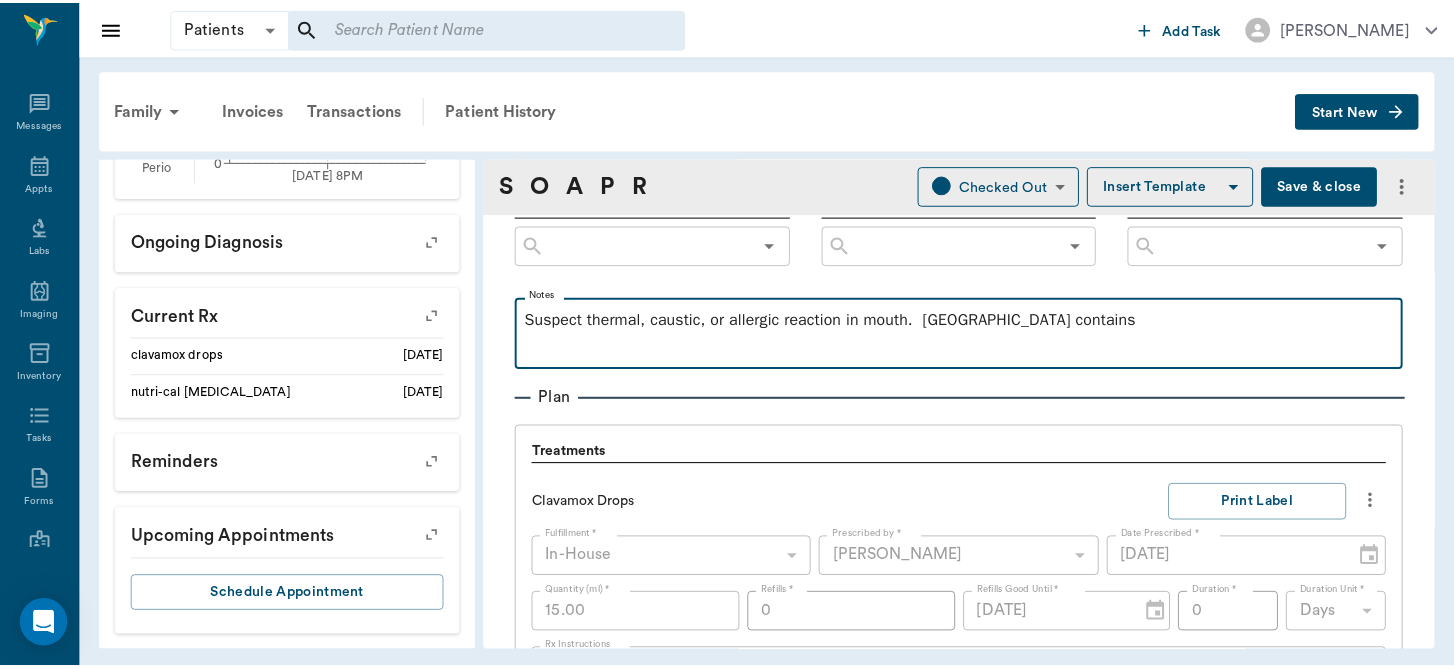 scroll, scrollTop: 1187, scrollLeft: 0, axis: vertical 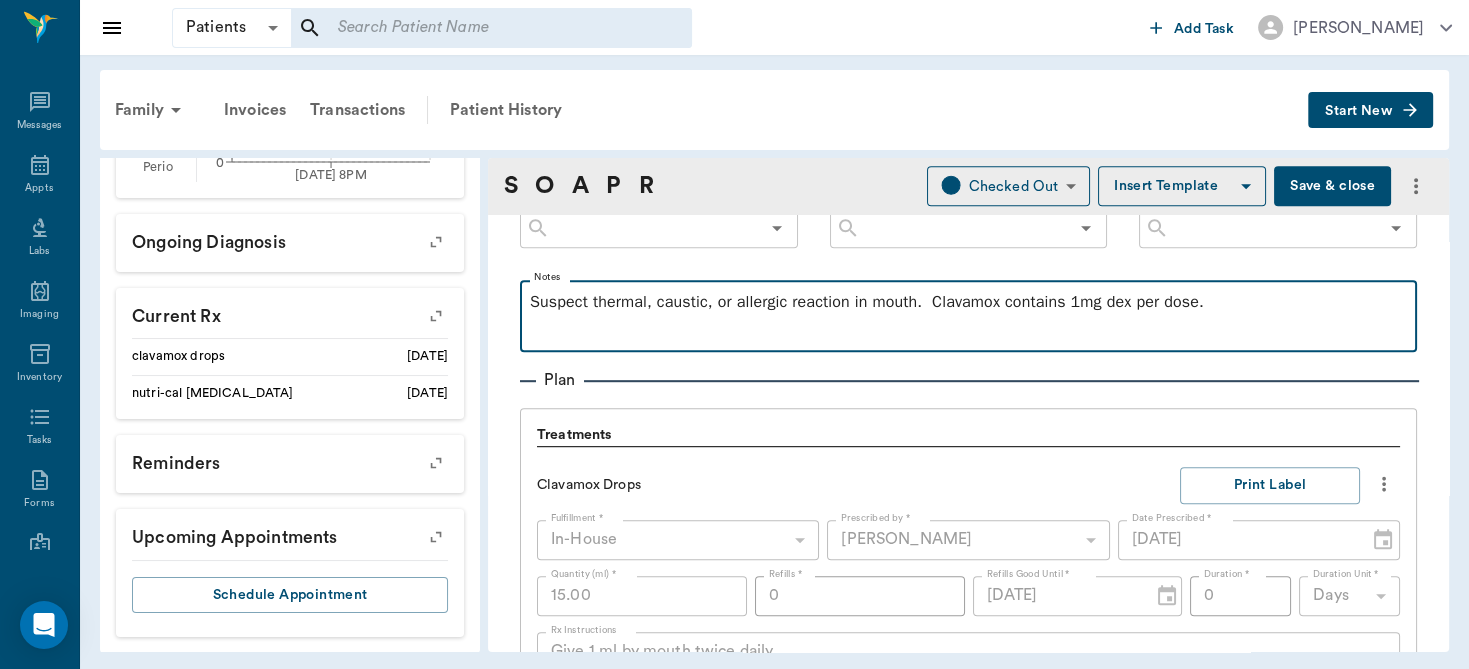 click on "Suspect thermal, caustic, or allergic reaction in mouth.  Clavamox contains 1mg dex per dose." at bounding box center [968, 302] 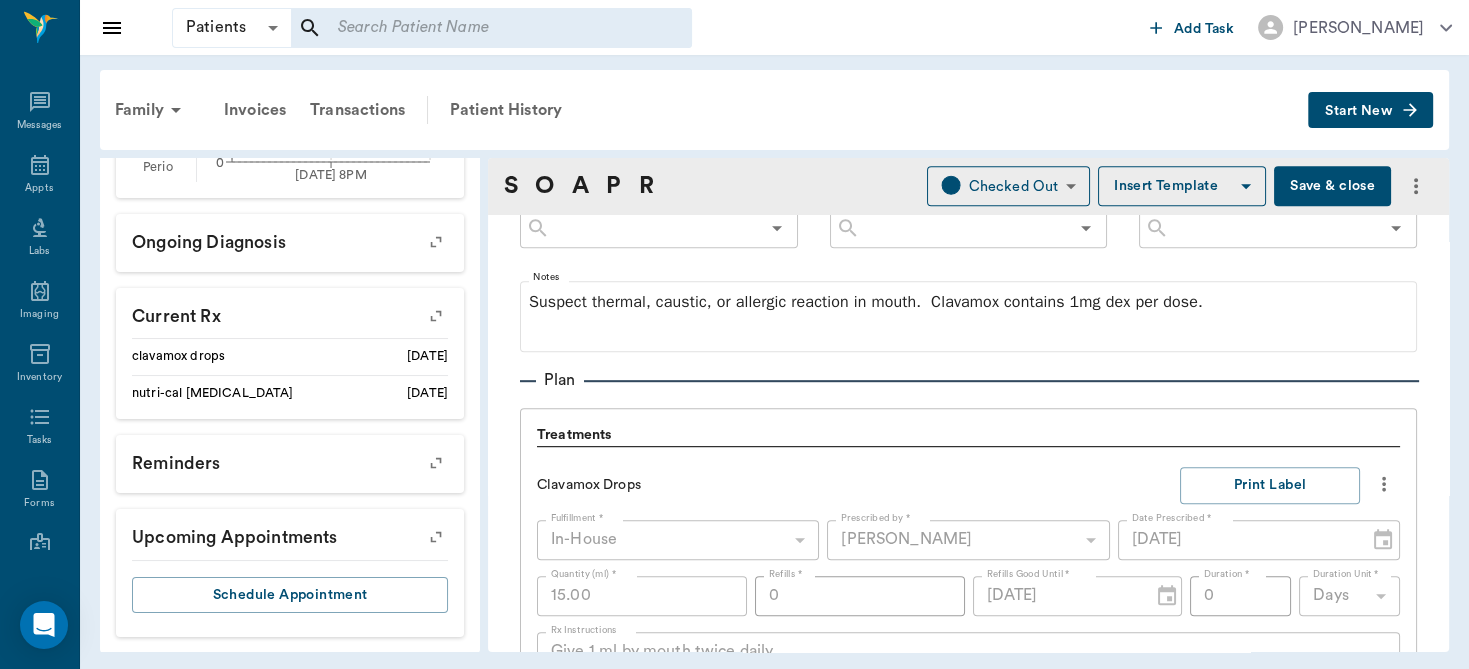 click on "Save & close" at bounding box center [1332, 186] 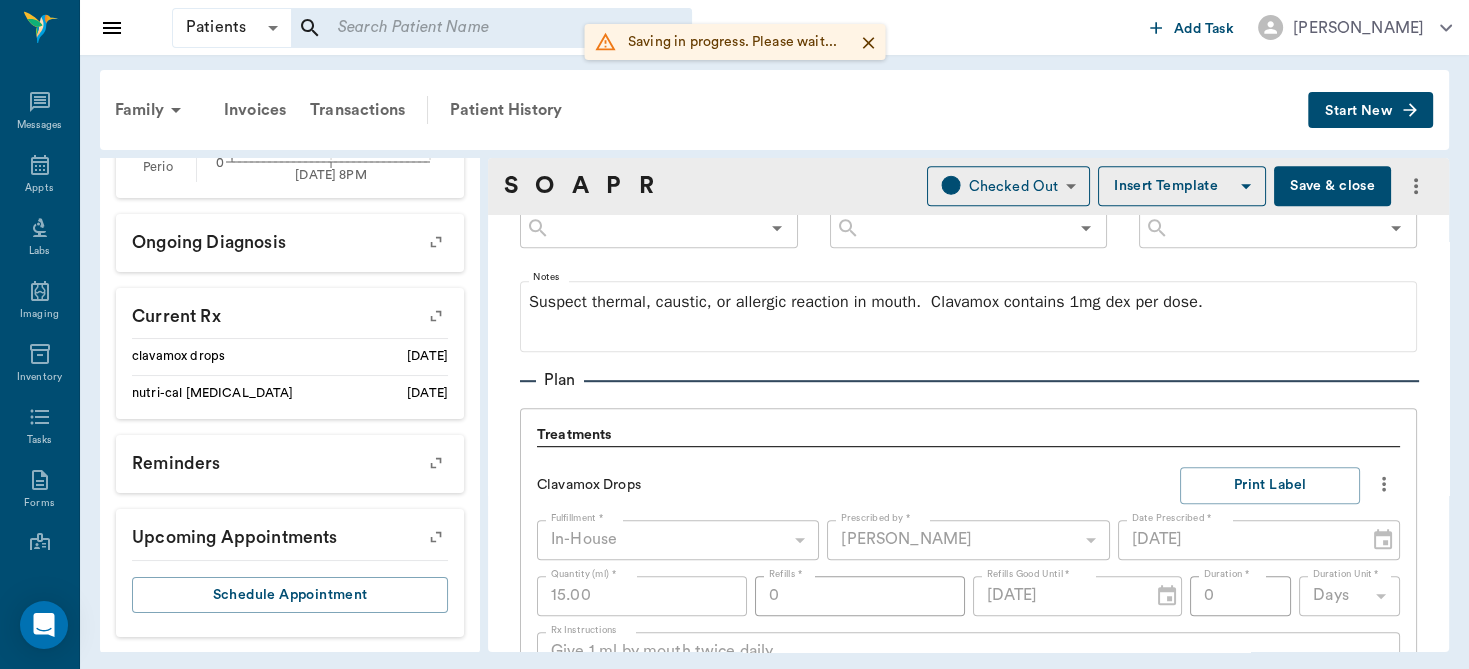 click on "Save & close" at bounding box center [1332, 186] 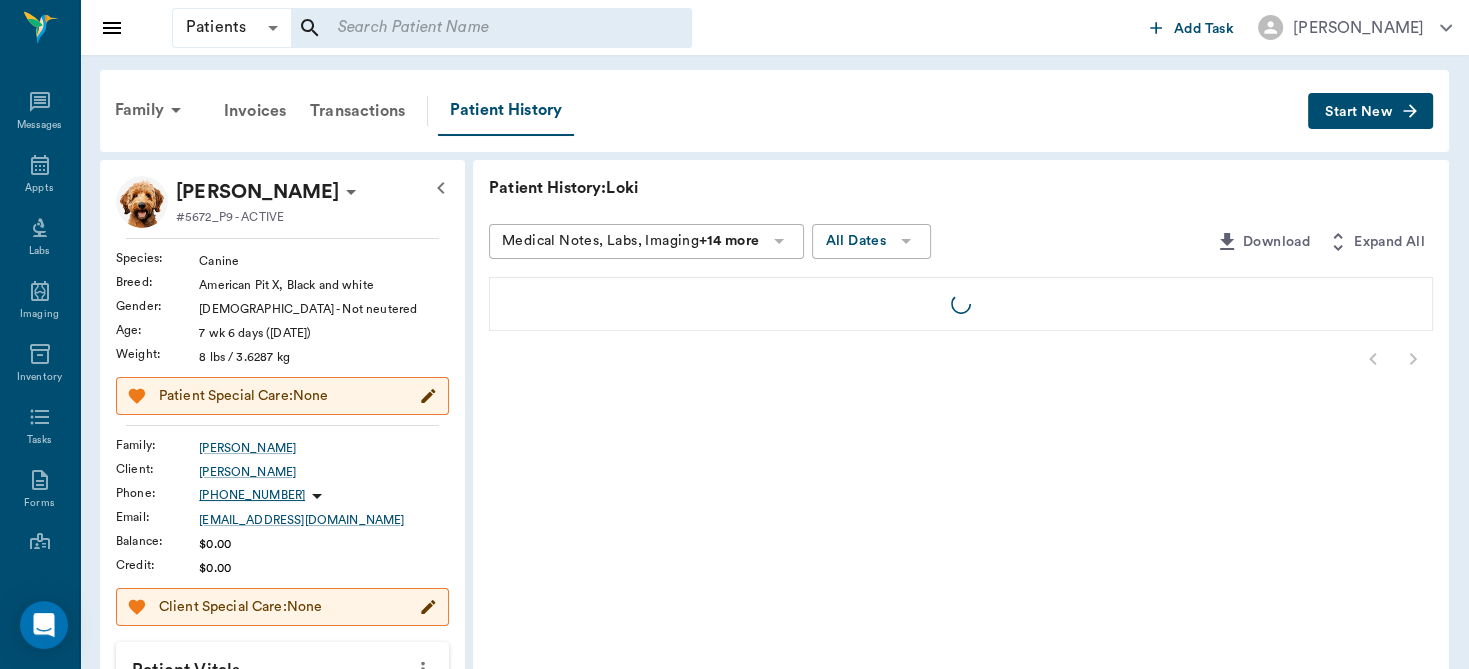 scroll, scrollTop: 0, scrollLeft: 0, axis: both 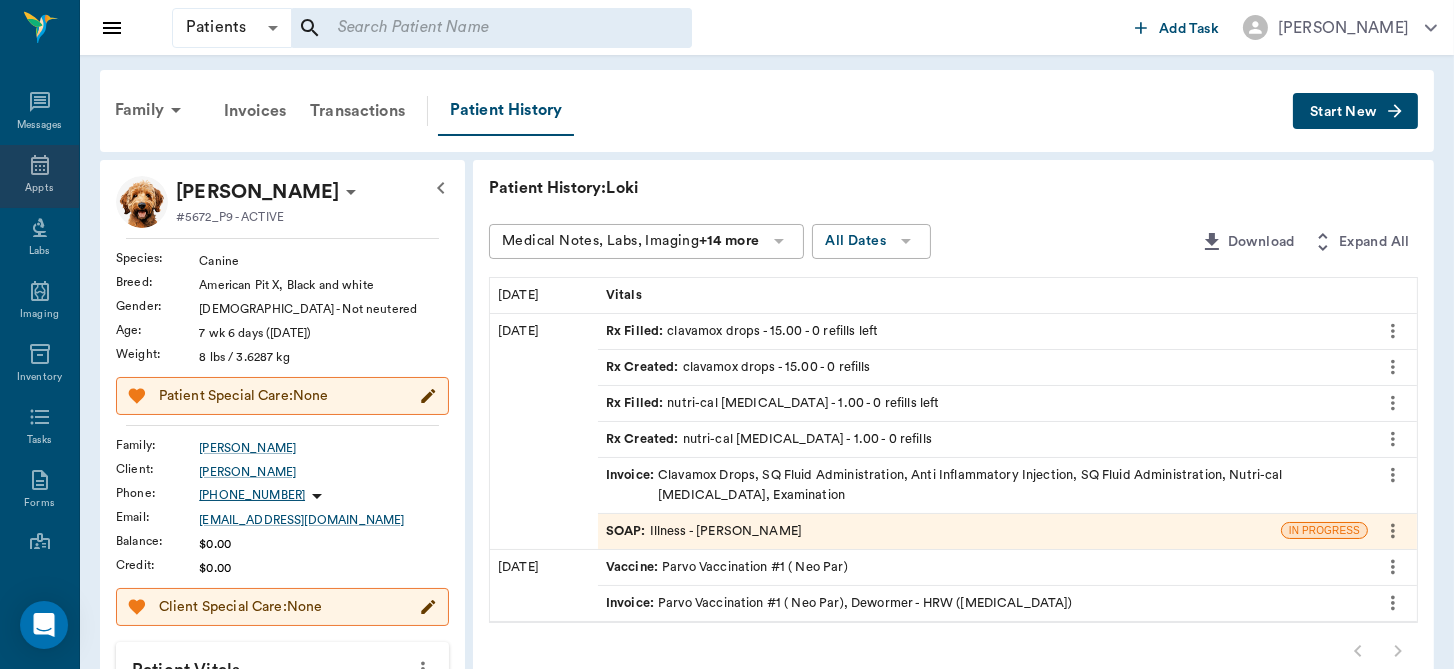 click 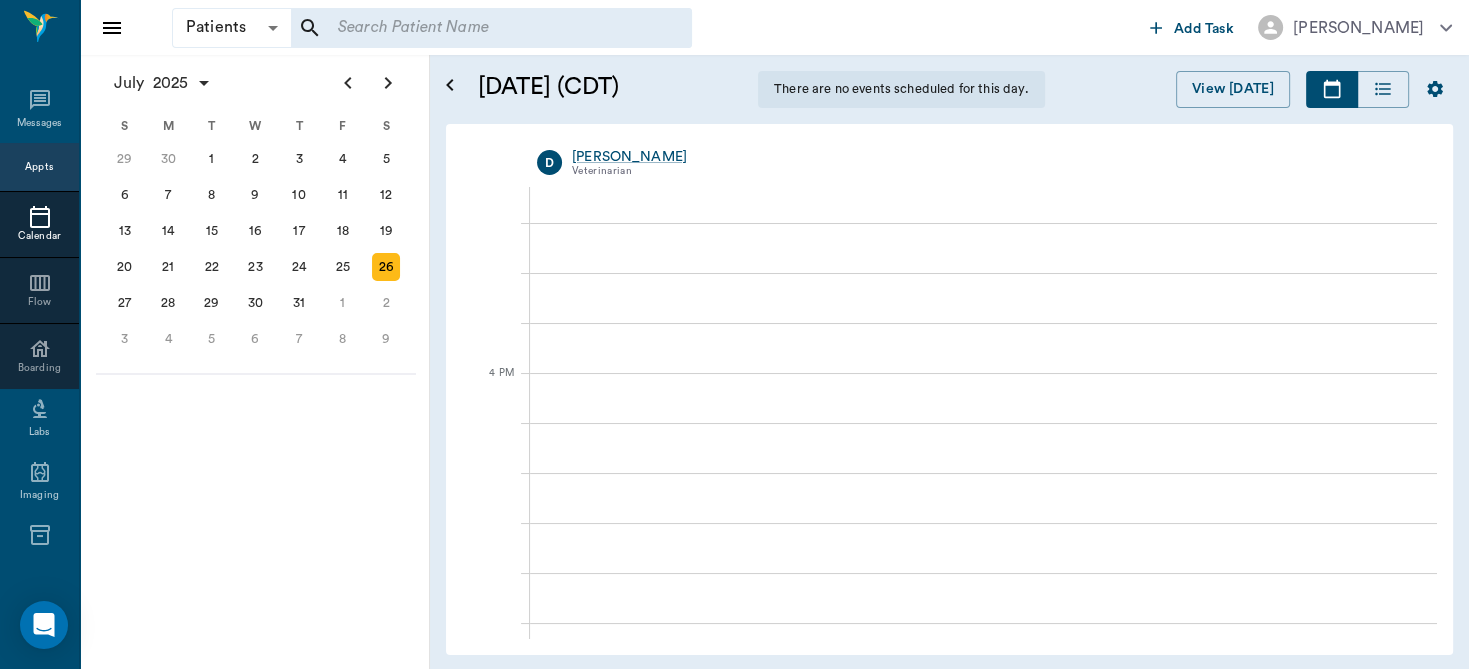 scroll, scrollTop: 1969, scrollLeft: 0, axis: vertical 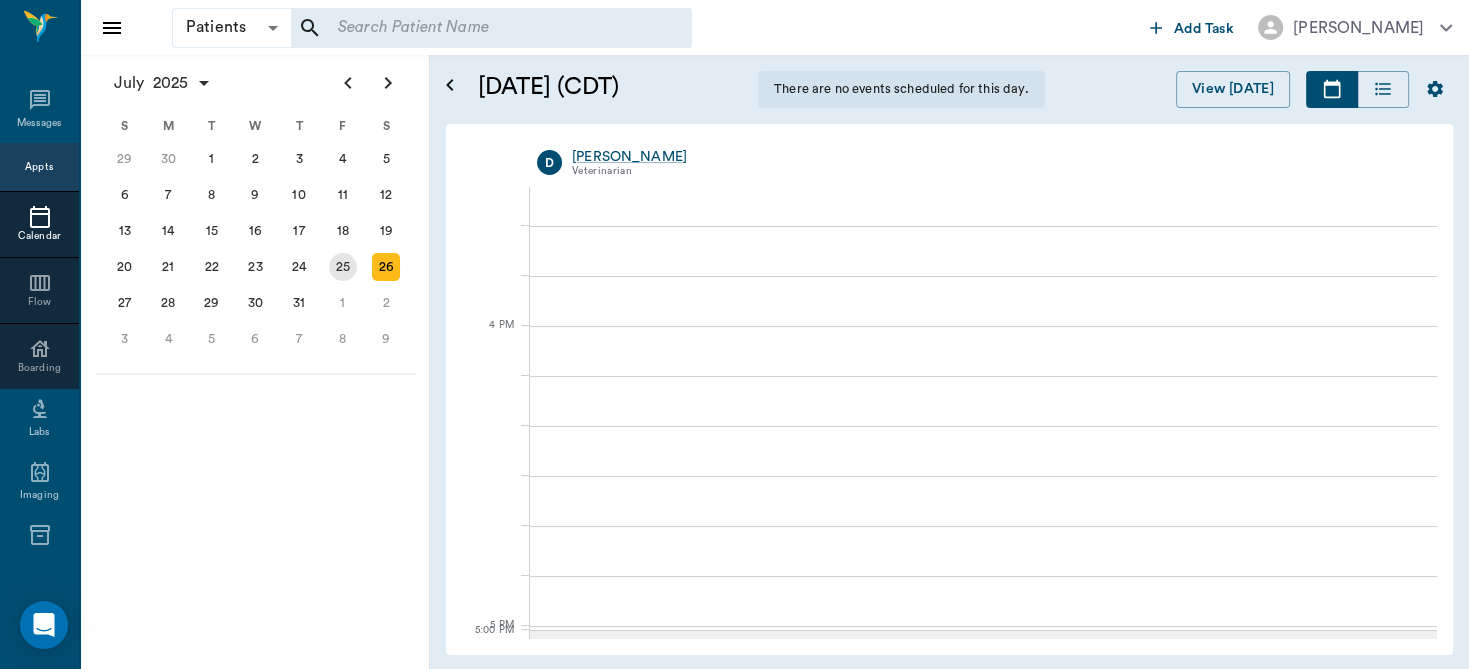 click on "25" at bounding box center [343, 267] 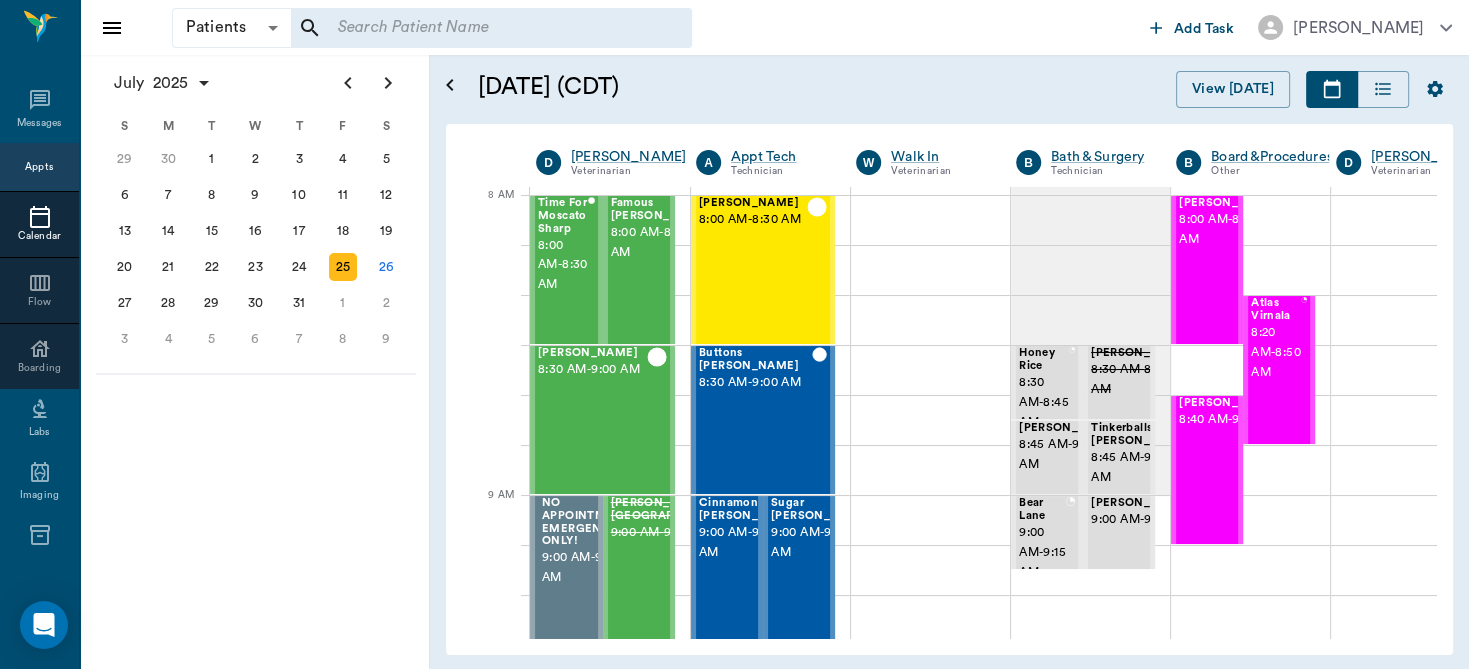 scroll, scrollTop: 0, scrollLeft: 0, axis: both 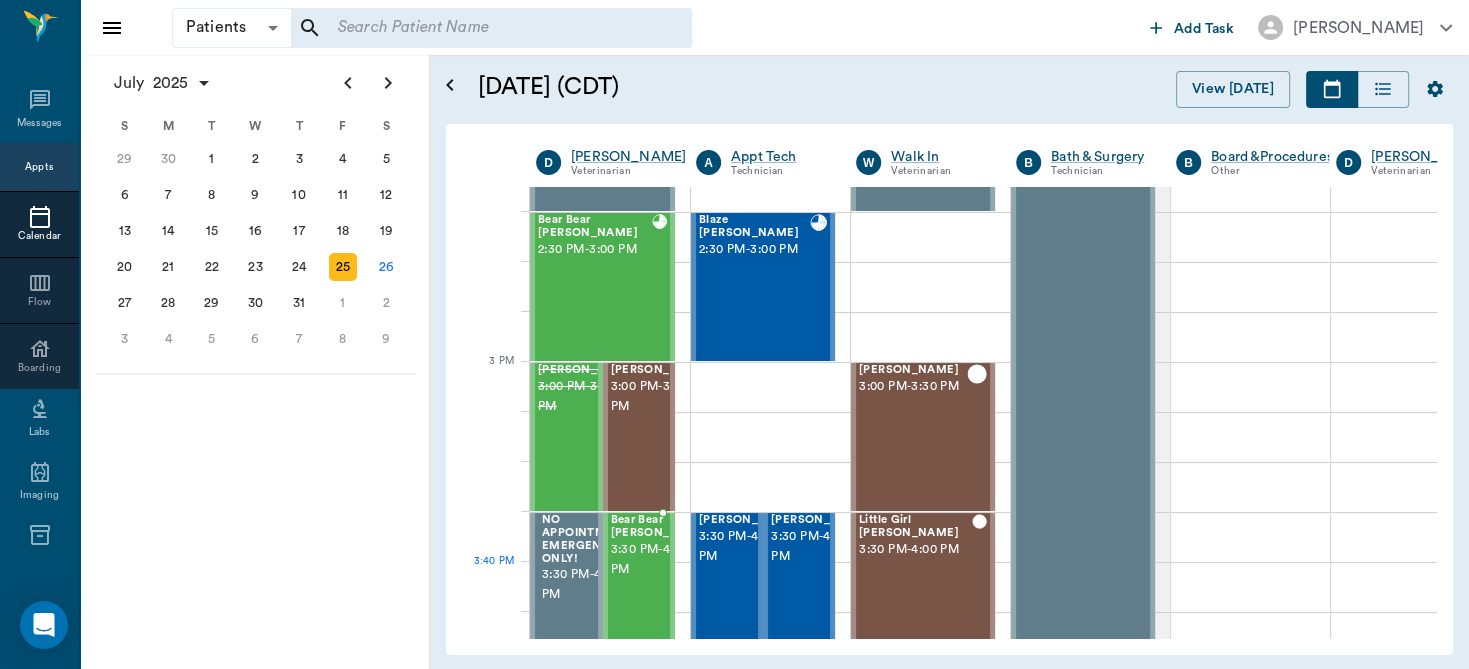 click on "3:30 PM  -  4:00 PM" at bounding box center (661, 560) 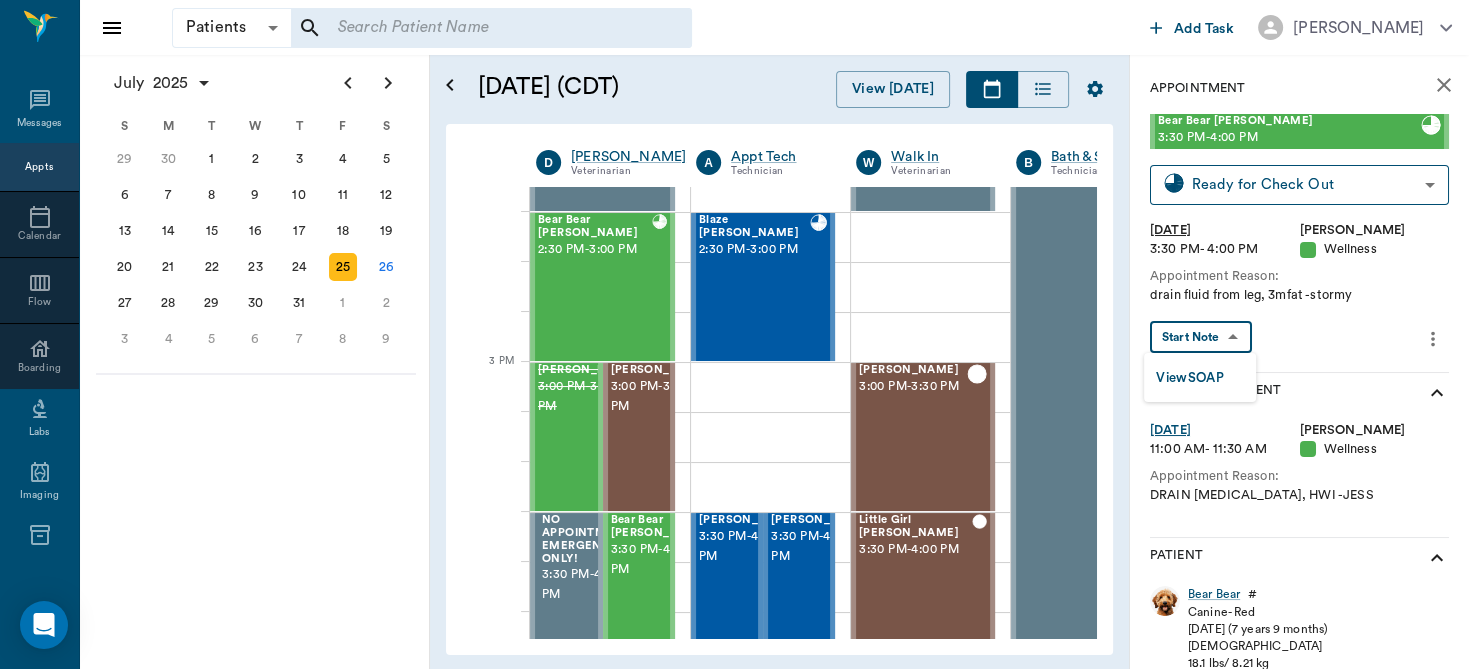 click on "Patients Patients ​ ​ Add Task Dr. Bert Ellsworth Nectar Messages Appts Calendar Flow Boarding Labs Imaging Inventory Tasks Forms Staff Reports Lookup Settings July 2025 S M T W T F S Jun 1 2 3 4 5 6 7 8 9 10 11 12 13 14 15 16 17 18 19 20 21 22 23 24 25 26 27 28 29 30 Jul 1 2 3 4 5 6 7 8 9 10 11 12 S M T W T F S 29 30 Jul 1 2 3 4 5 6 7 8 9 10 11 12 13 14 15 16 17 18 19 20 21 22 23 24 25 26 27 28 29 30 31 Aug 1 2 3 4 5 6 7 8 9 S M T W T F S 27 28 29 30 31 Aug 1 2 3 4 5 6 7 8 9 10 11 12 13 14 15 16 17 18 19 20 21 22 23 24 25 26 27 28 29 30 31 Sep 1 2 3 4 5 6 July 25, 2025 (CDT) View Today July 2025 Today 25 Fri Jul 2025 D Dr. Bert Ellsworth Veterinarian A Appt Tech Technician W Walk In Veterinarian B Bath & Surgery Technician B Board &Procedures Other D Dr. Kindall Jones Veterinarian 8 AM 9 AM 10 AM 11 AM 12 PM 1 PM 2 PM 3 PM 4 PM 5 PM 6 PM 7 PM 8 PM 3:20 PM Time For Moscato Sharp 8:00 AM  -  8:30 AM Famous Molly Sharp 8:00 AM  -  8:30 AM COW Martinez 8:30 AM  -  9:00 AM NO APPOINTMENT! EMERGENCY ONLY!  -" at bounding box center [734, 334] 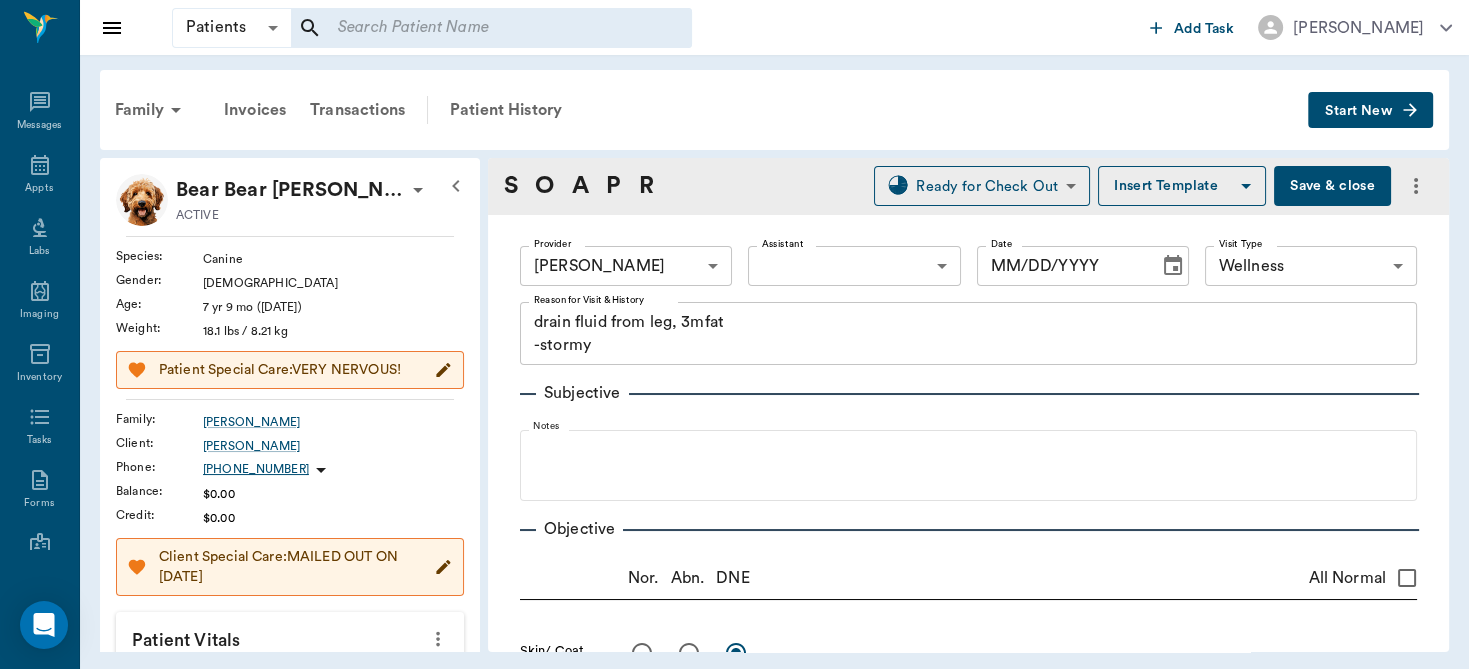 type on "63ec2f075fda476ae8351a4d" 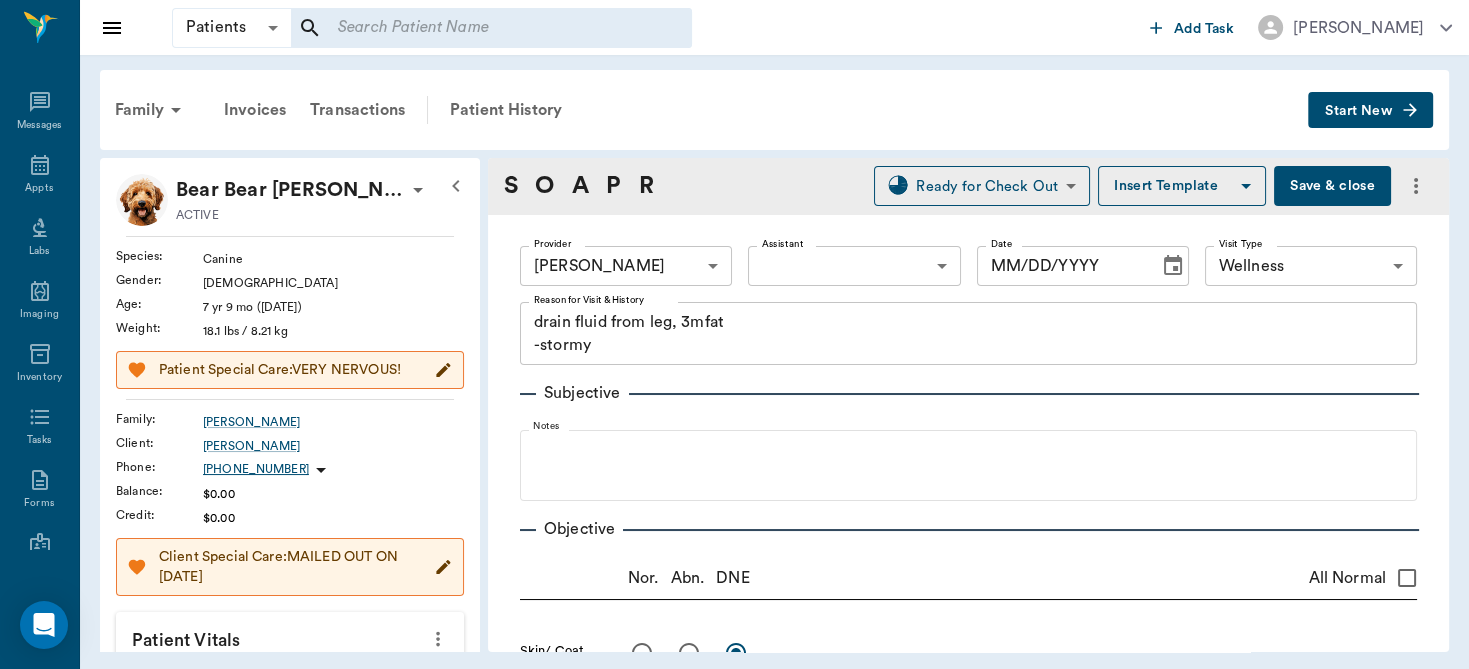 type on "65d2be4f46e3a538d89b8c14" 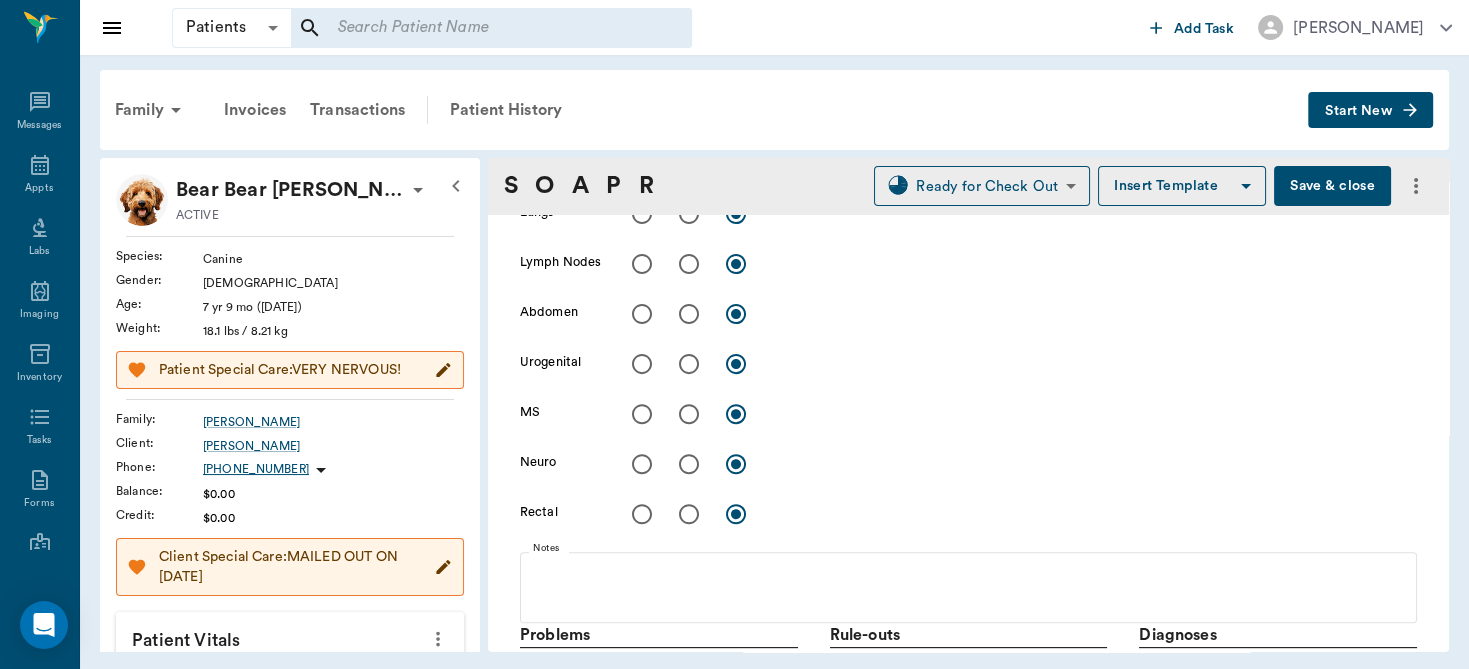 scroll, scrollTop: 422, scrollLeft: 0, axis: vertical 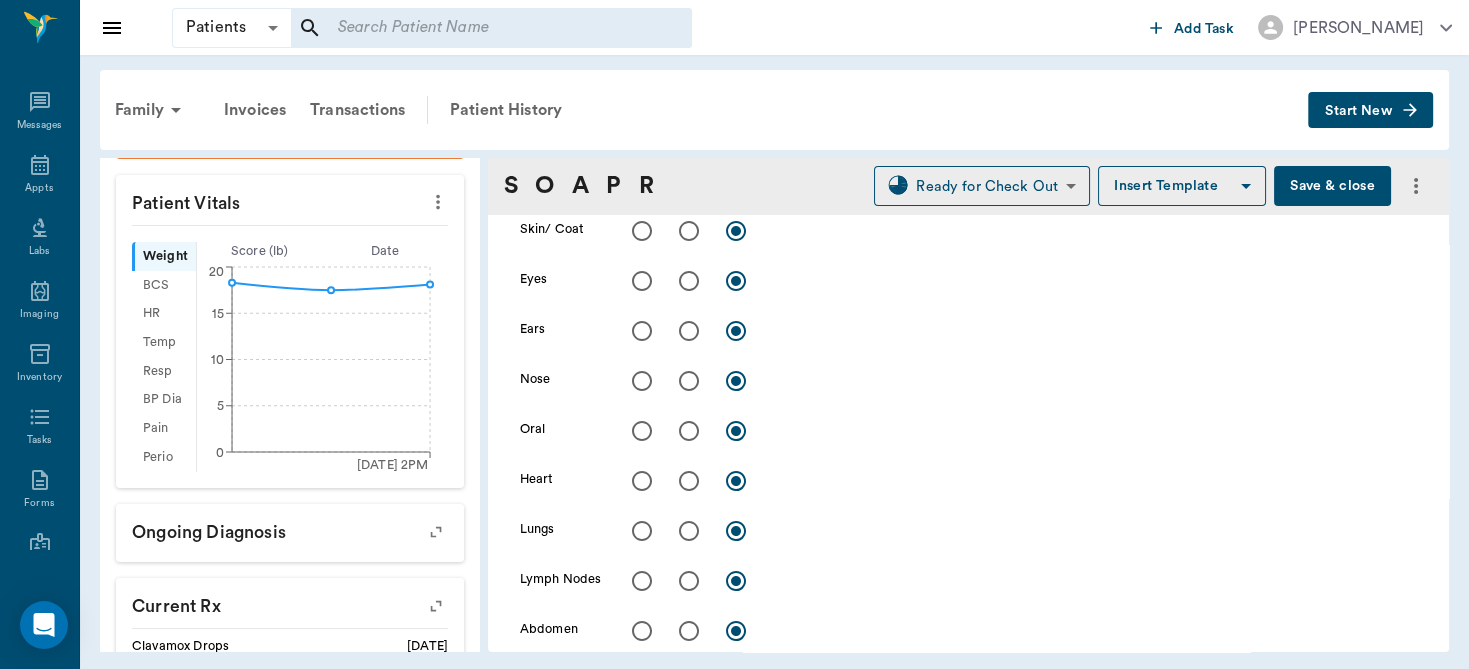 click 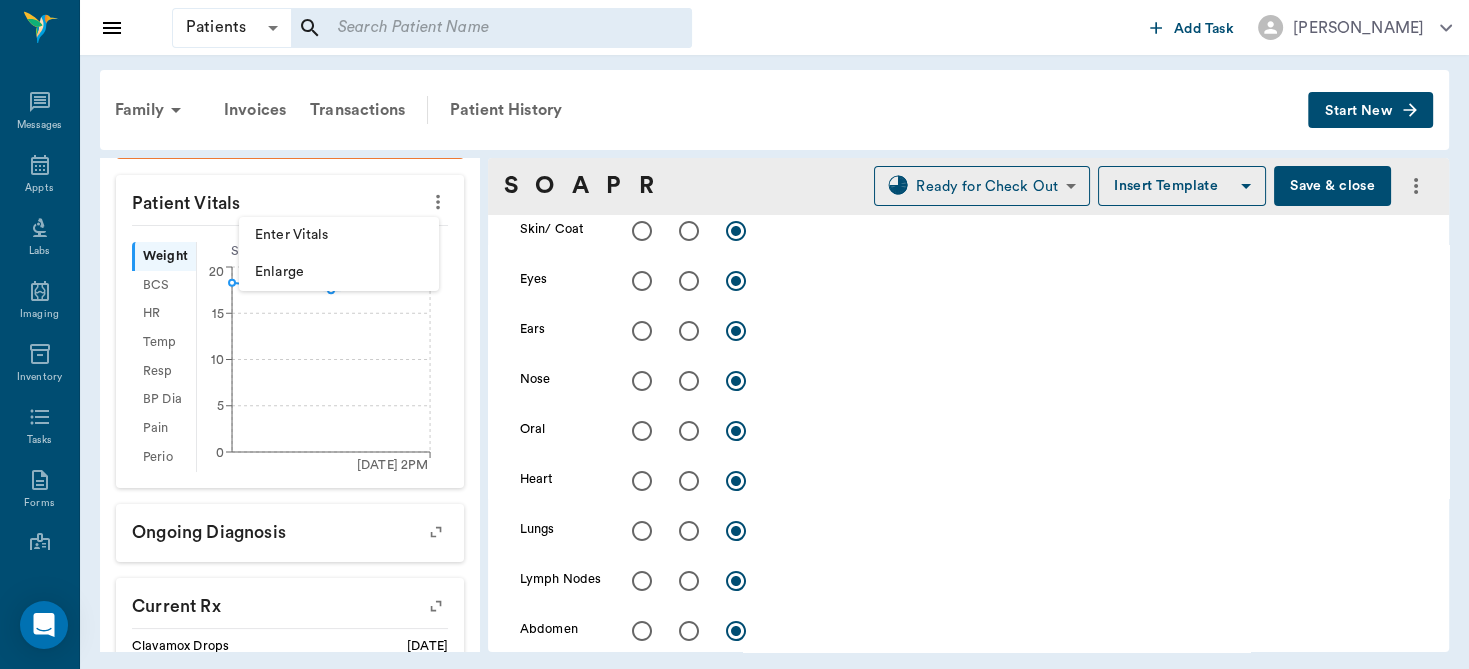 click on "Enter Vitals" at bounding box center [339, 235] 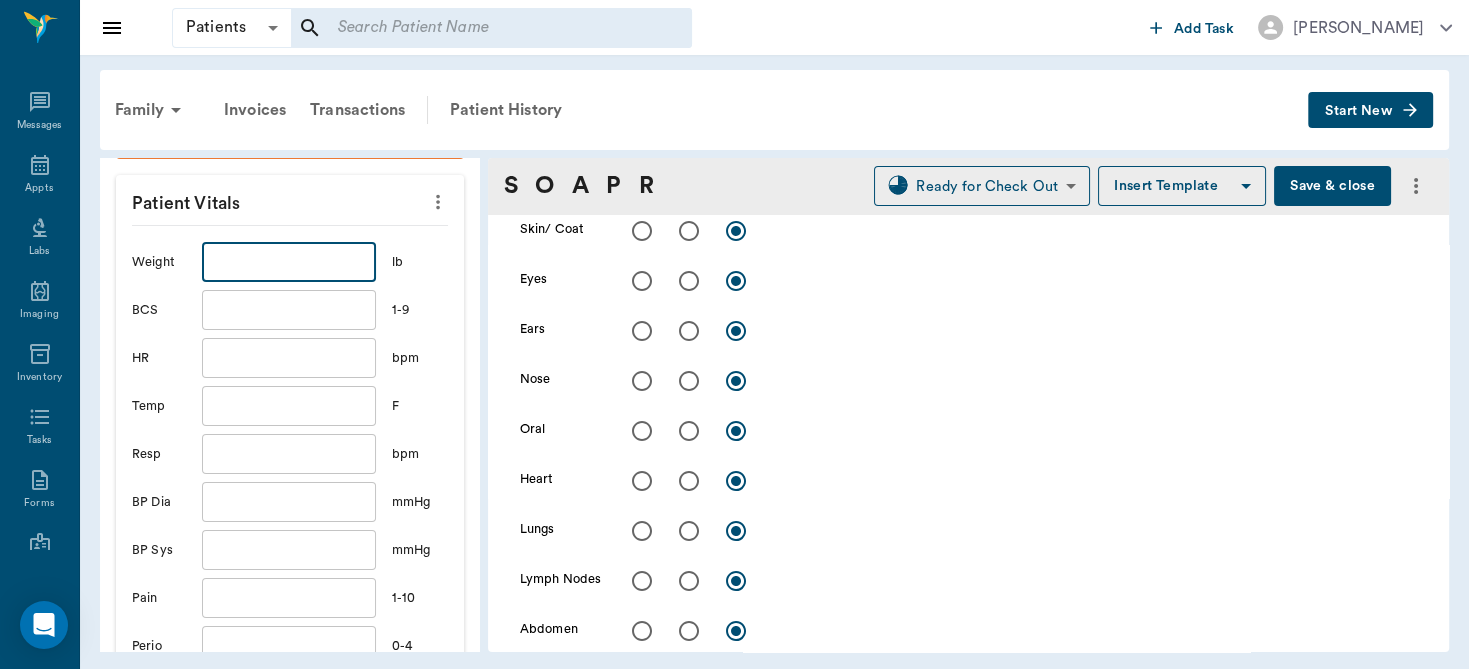click at bounding box center [289, 262] 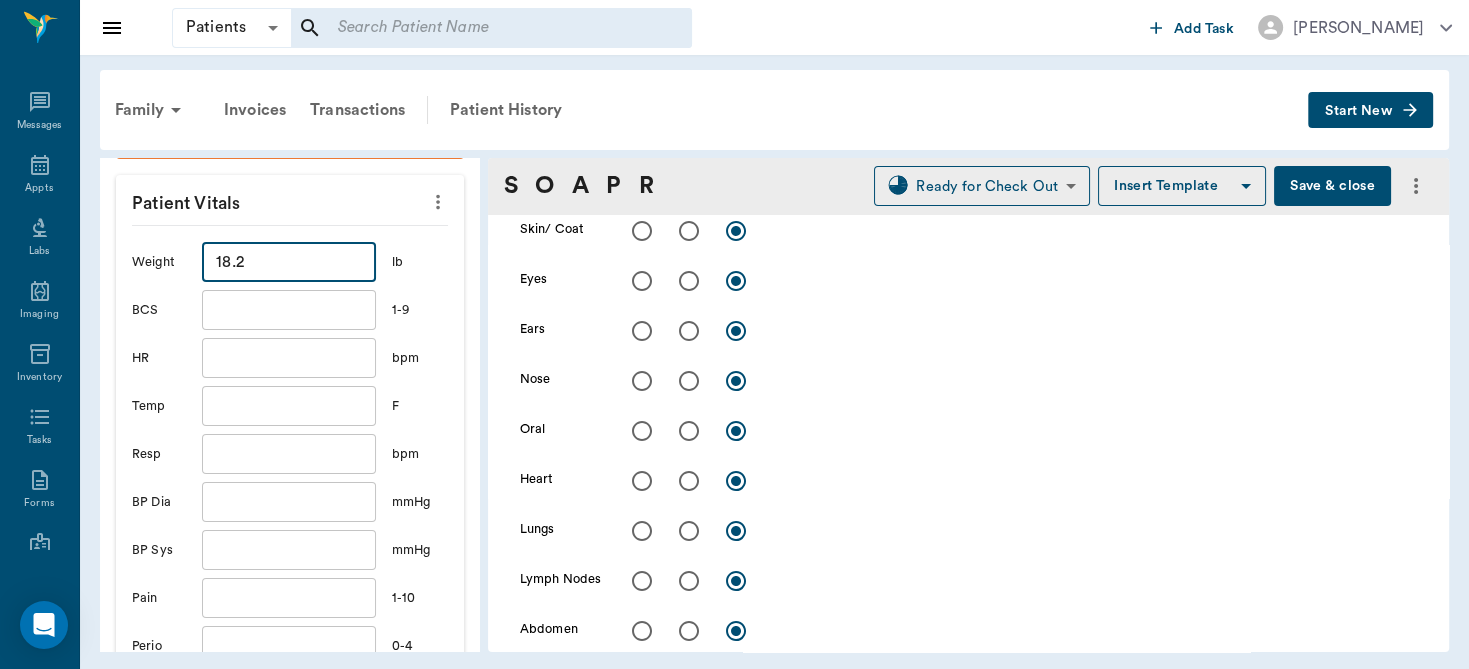 type on "18.2" 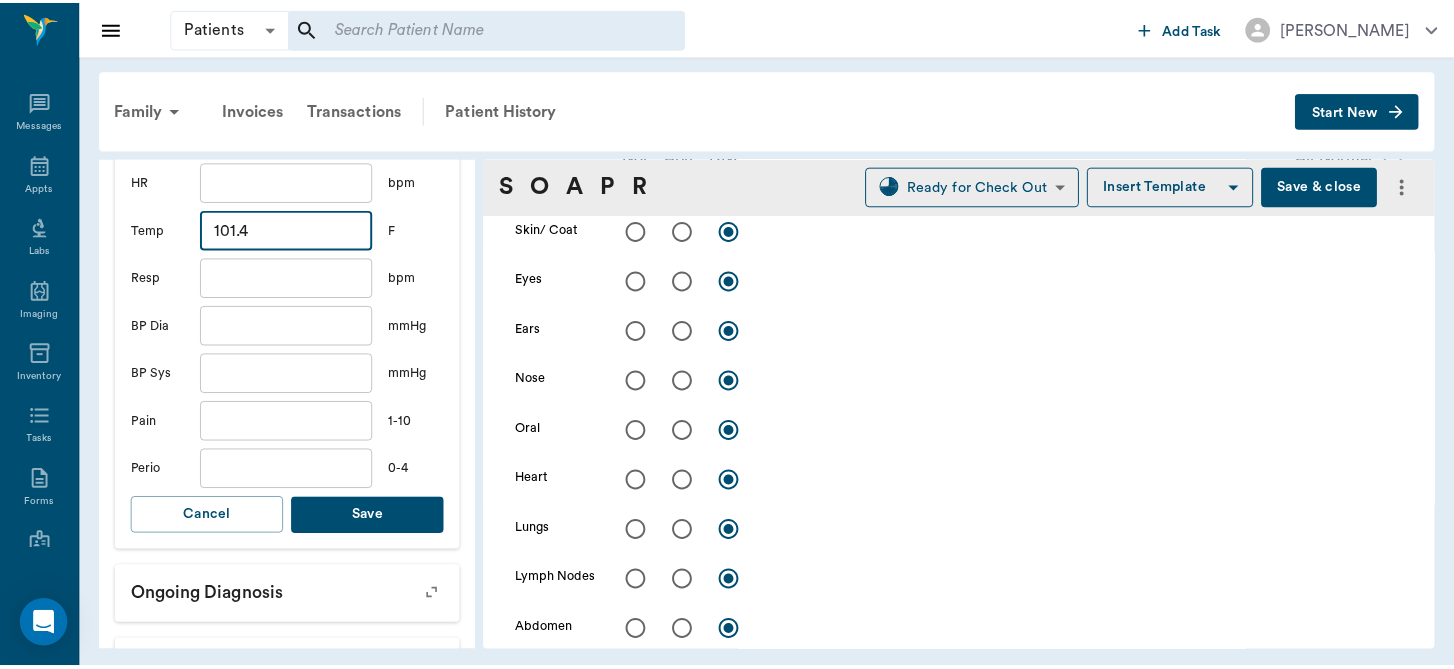 scroll, scrollTop: 617, scrollLeft: 0, axis: vertical 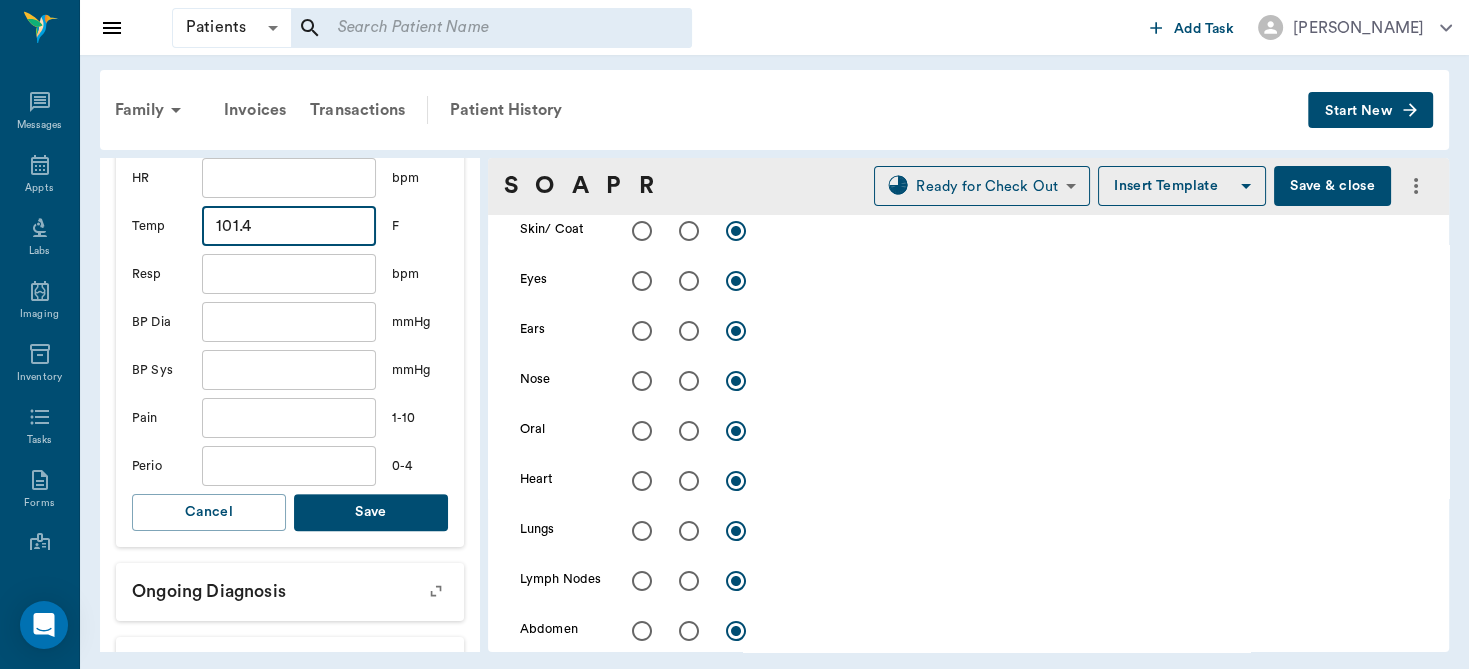type on "101.4" 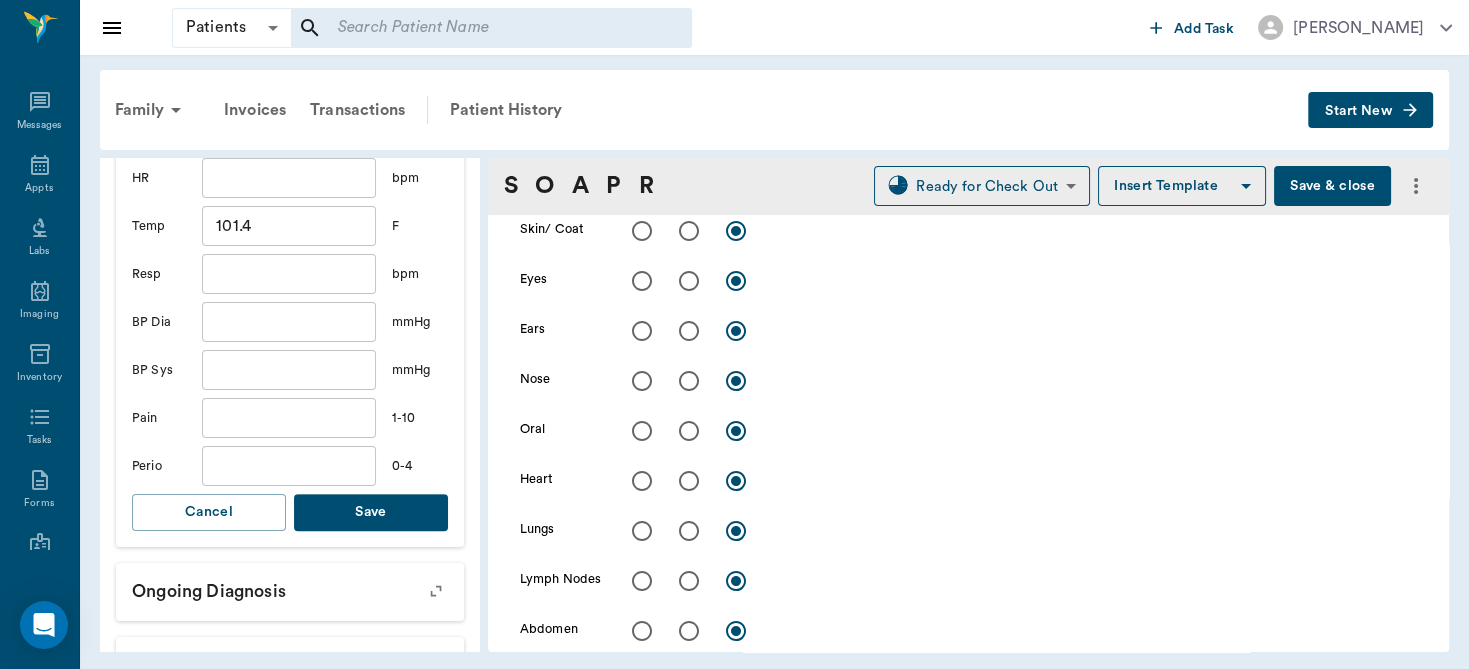 click on "Save" at bounding box center [371, 512] 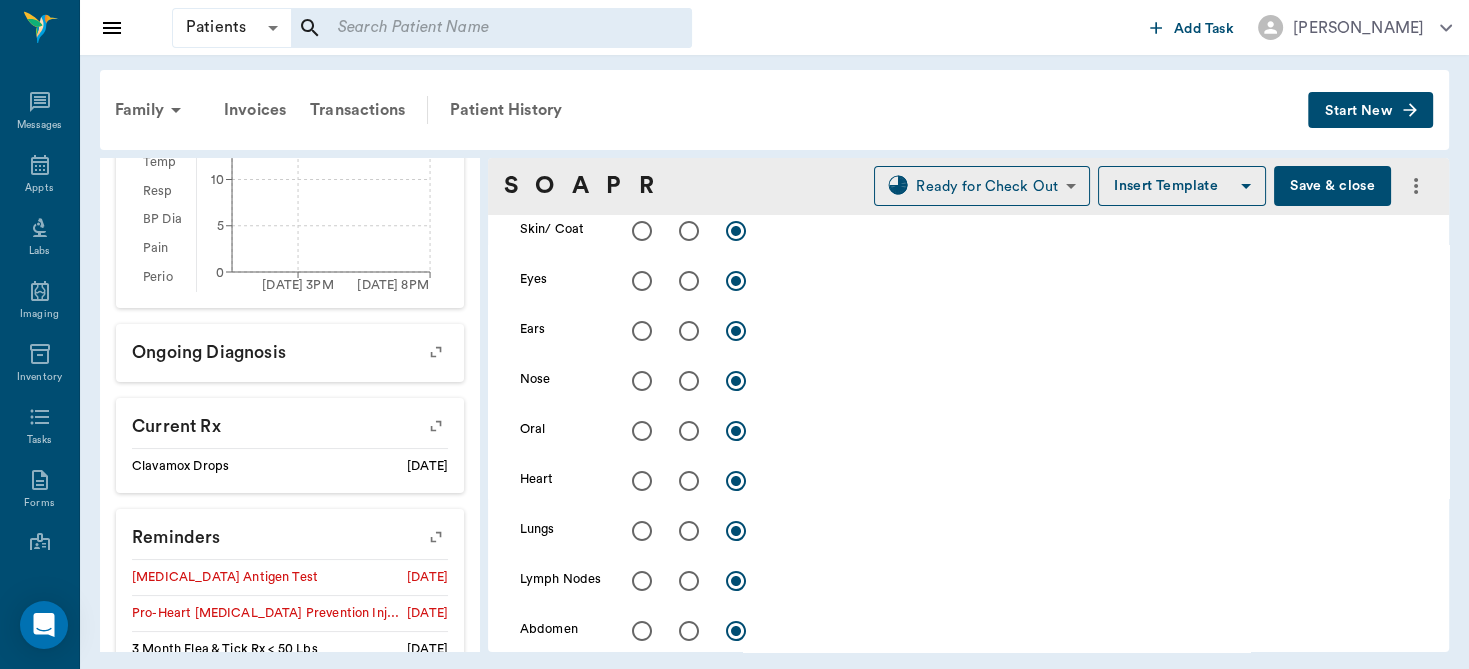 click on "Save & close" at bounding box center [1332, 186] 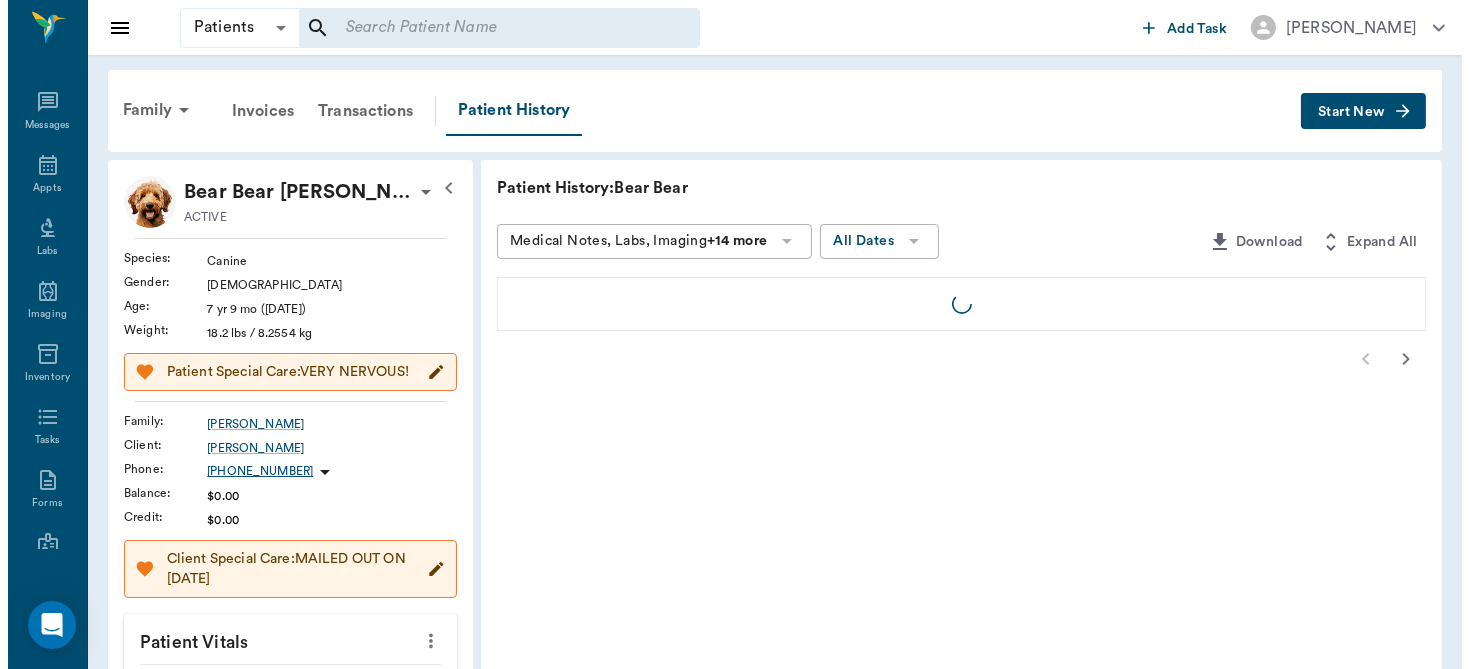 scroll, scrollTop: 0, scrollLeft: 0, axis: both 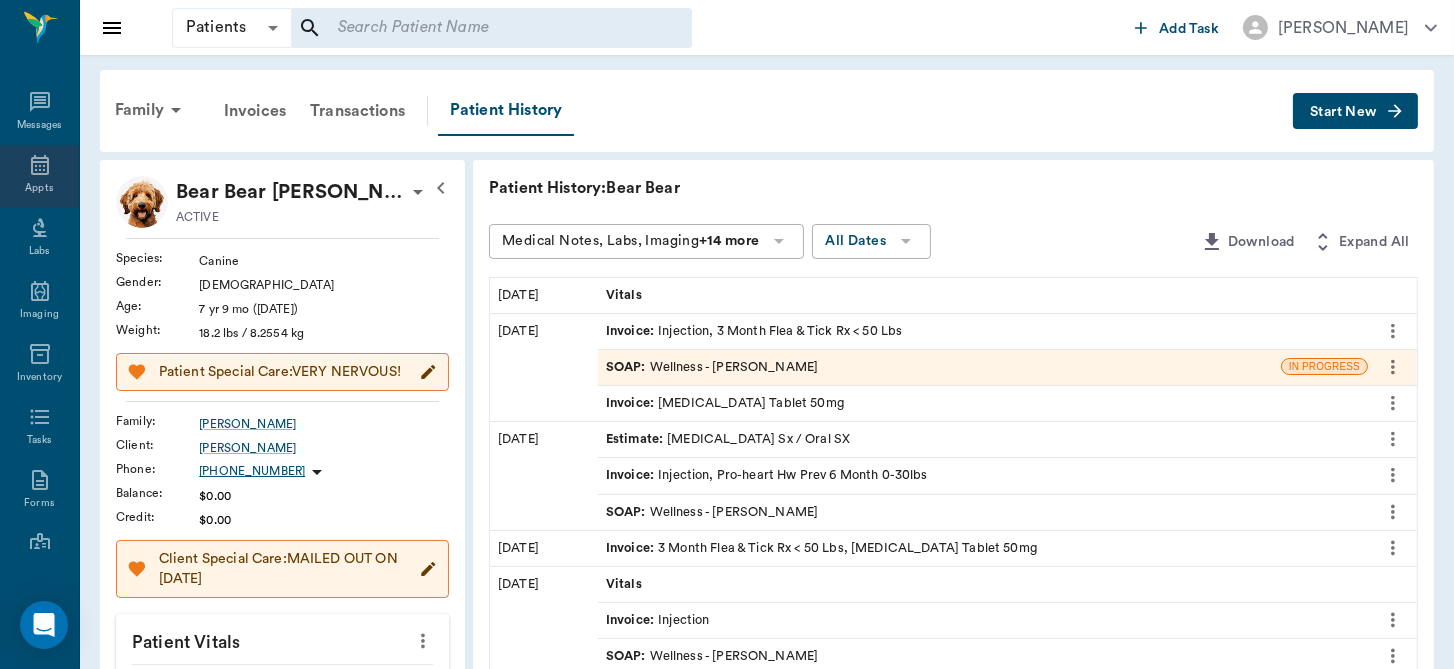 click 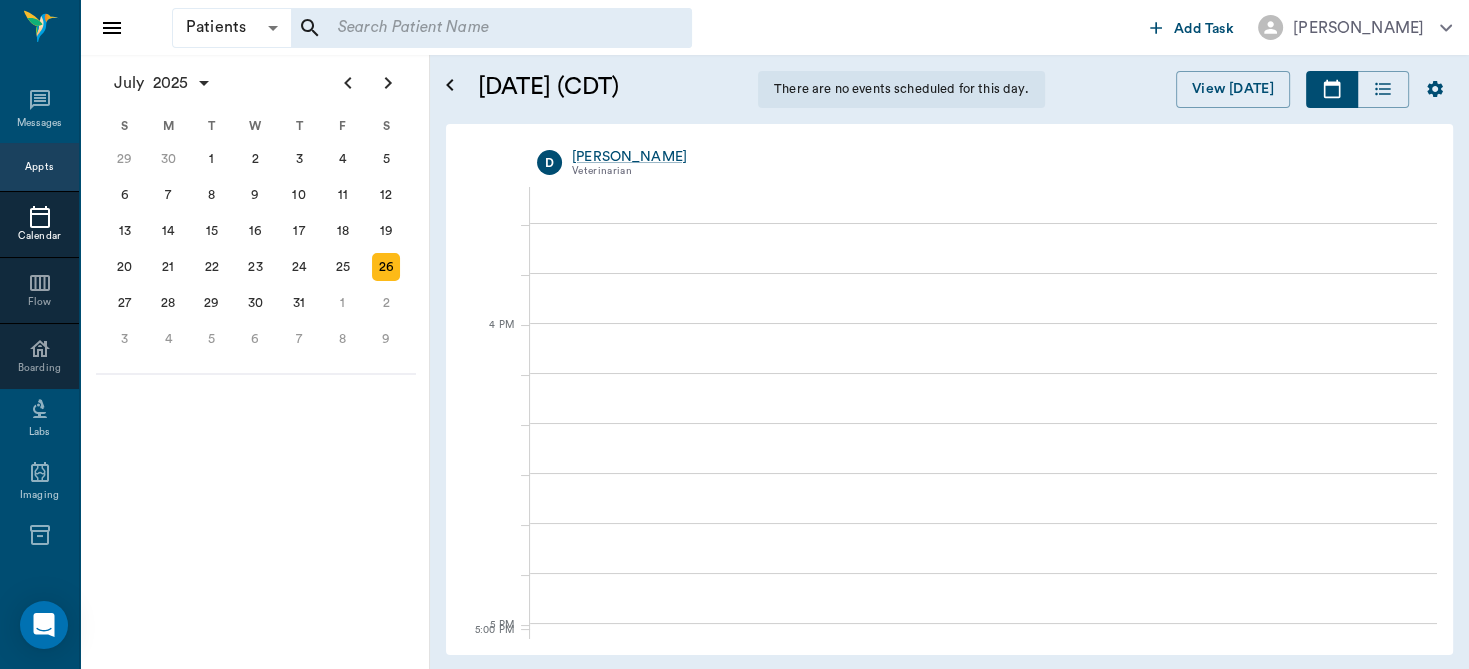 scroll, scrollTop: 1969, scrollLeft: 0, axis: vertical 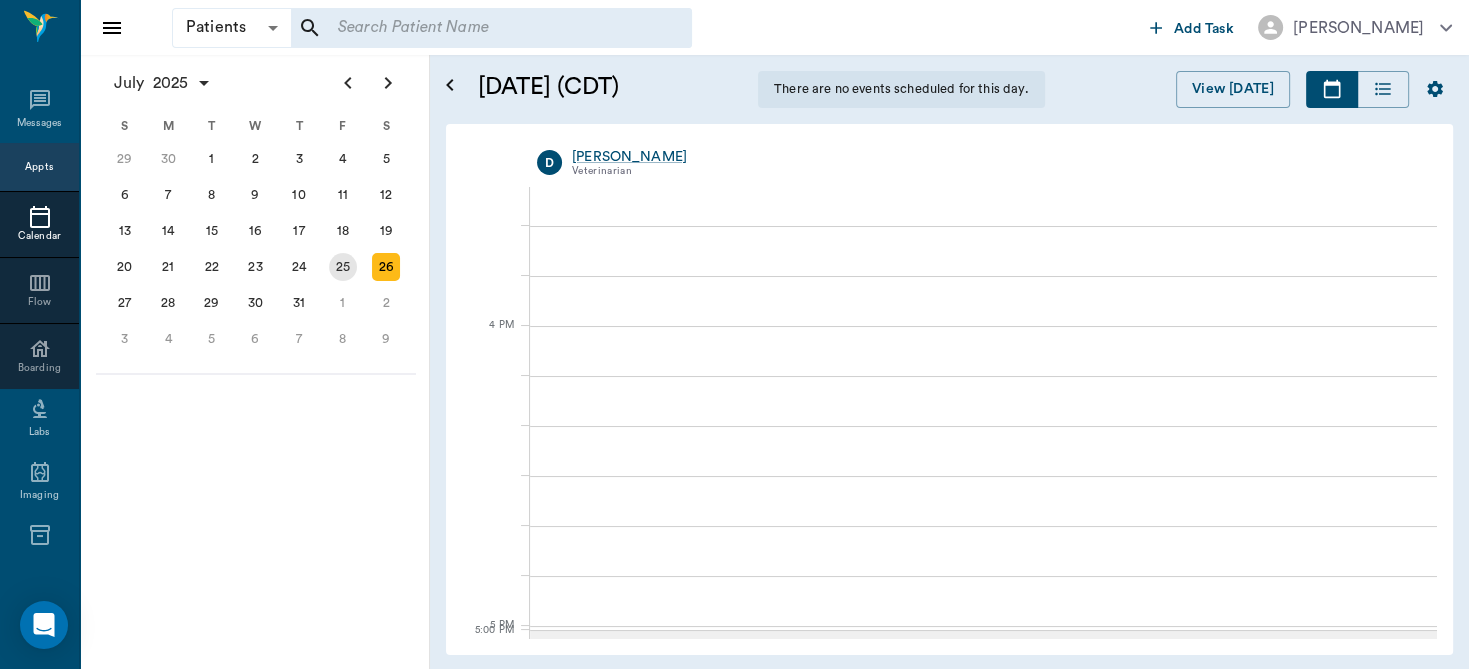click on "25" at bounding box center (343, 267) 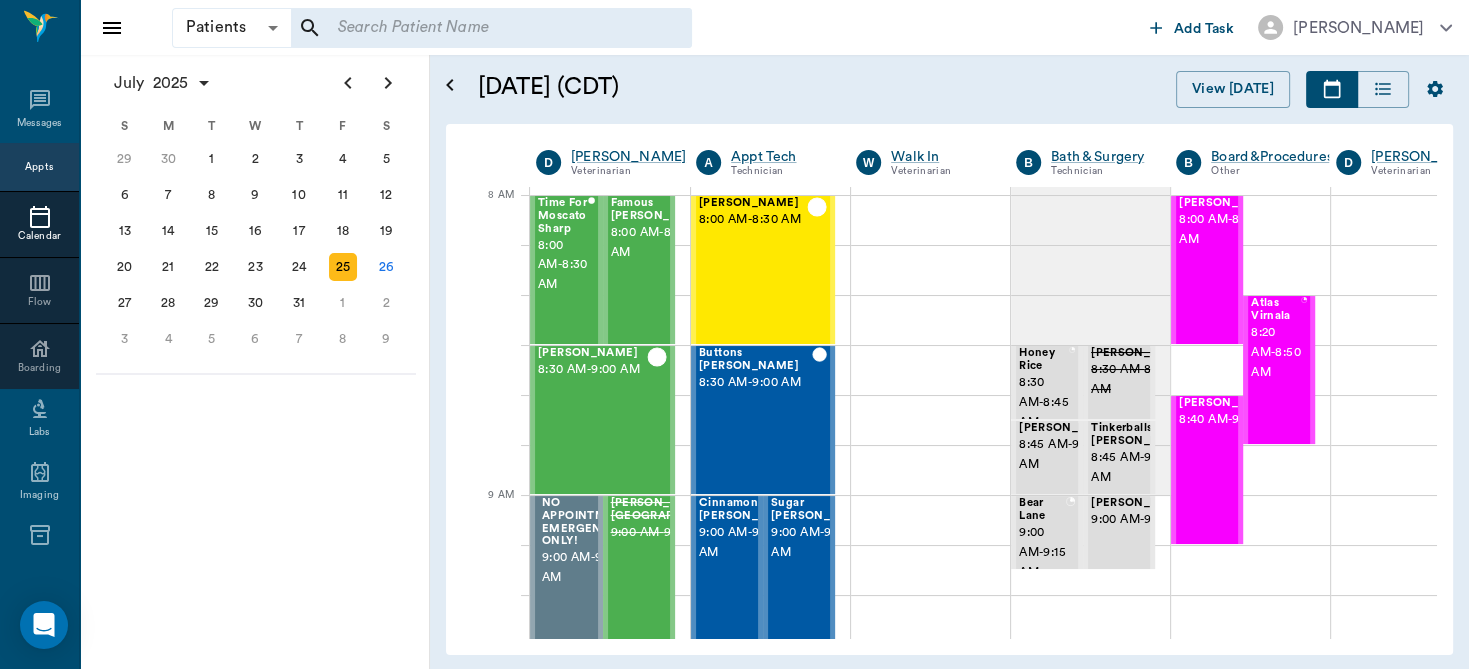 scroll, scrollTop: 0, scrollLeft: 0, axis: both 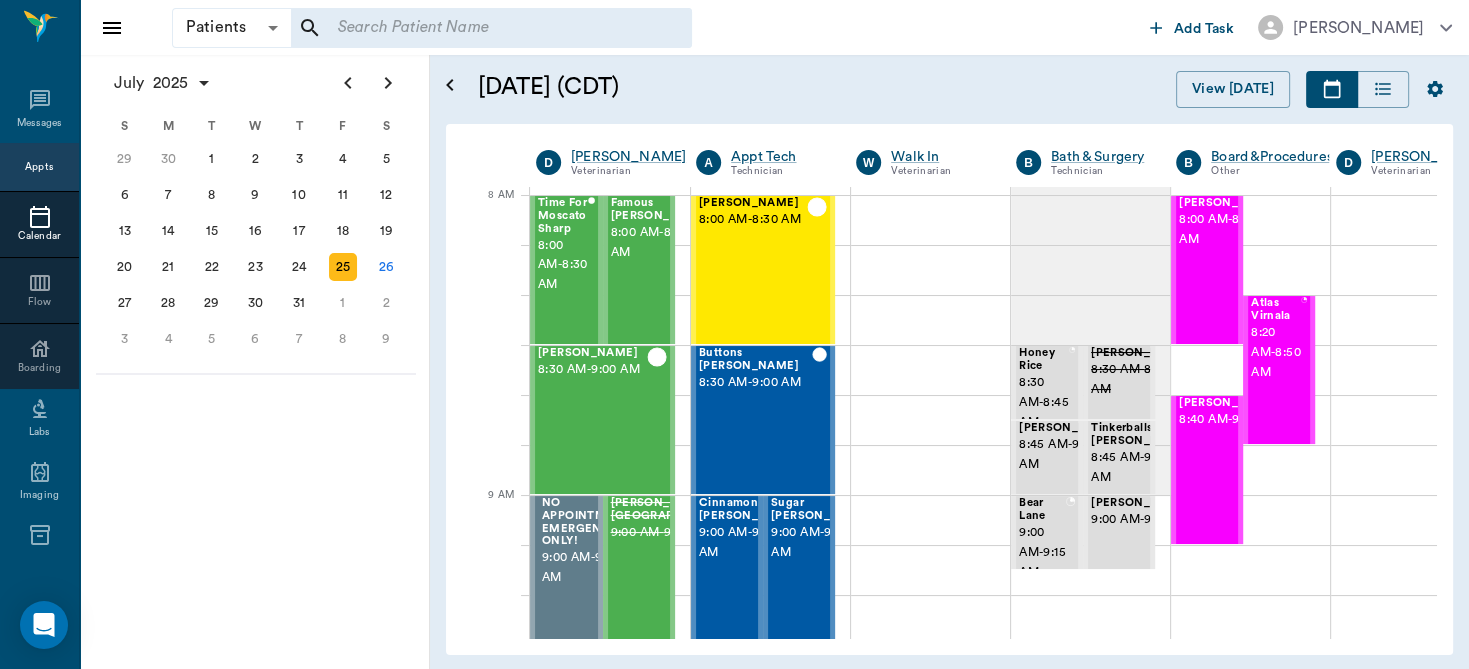 click on "25" at bounding box center (343, 267) 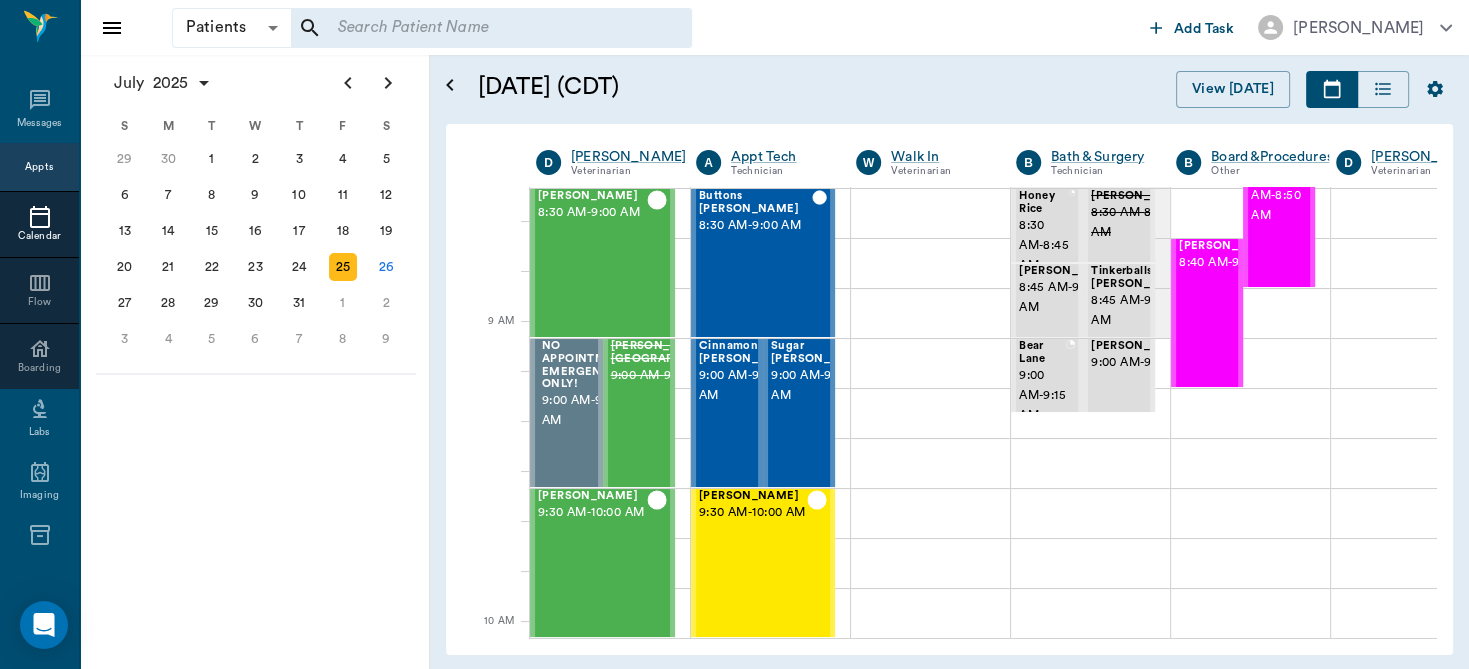 scroll, scrollTop: 174, scrollLeft: 0, axis: vertical 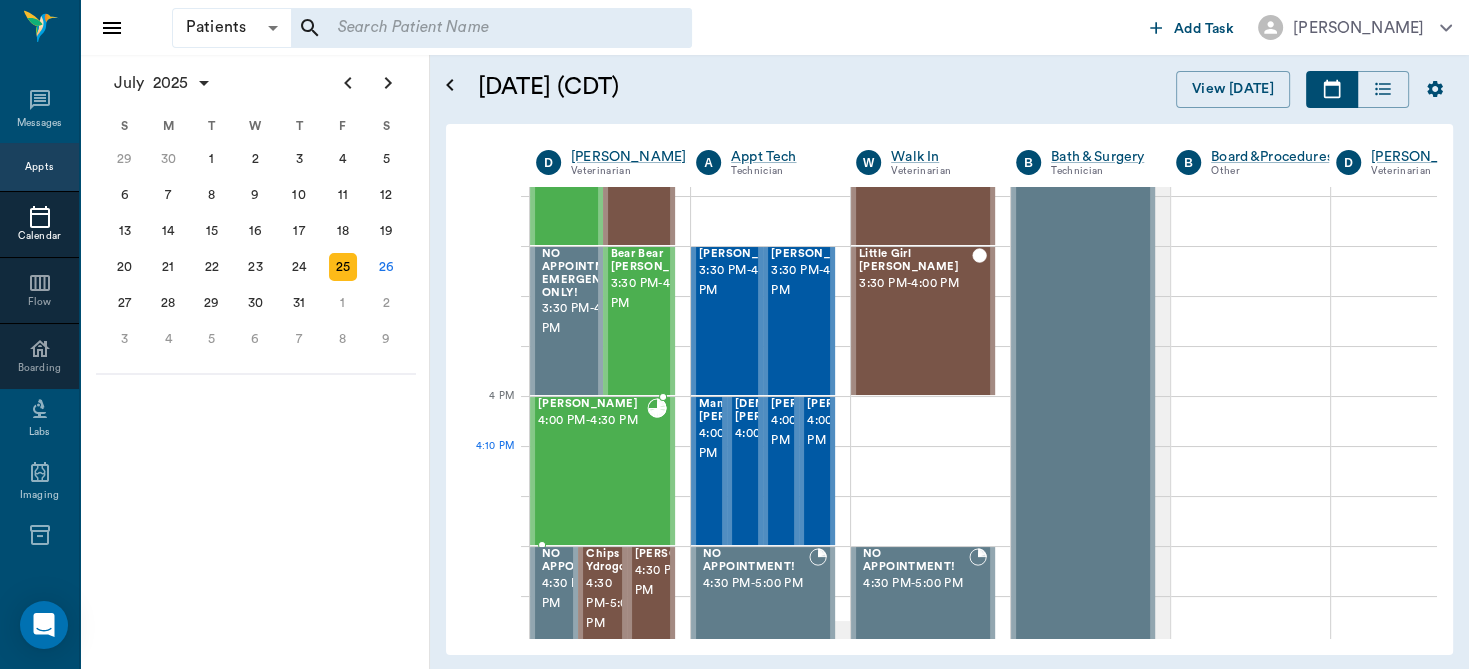 click on "Chloe Sylvestory 4:00 PM  -  4:30 PM" at bounding box center [592, 471] 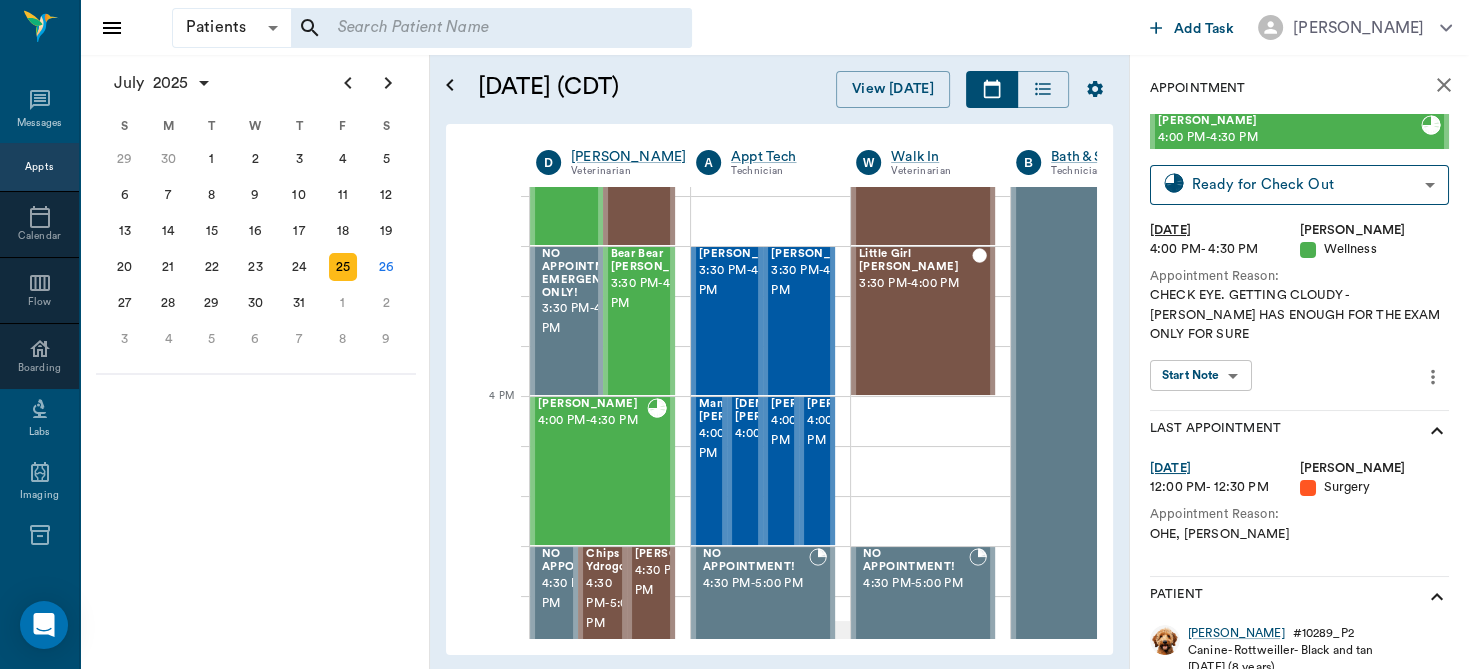 click on "Patients Patients ​ ​ Add Task Dr. Bert Ellsworth Nectar Messages Appts Calendar Flow Boarding Labs Imaging Inventory Tasks Forms Staff Reports Lookup Settings July 2025 S M T W T F S Jun 1 2 3 4 5 6 7 8 9 10 11 12 13 14 15 16 17 18 19 20 21 22 23 24 25 26 27 28 29 30 Jul 1 2 3 4 5 6 7 8 9 10 11 12 S M T W T F S 29 30 Jul 1 2 3 4 5 6 7 8 9 10 11 12 13 14 15 16 17 18 19 20 21 22 23 24 25 26 27 28 29 30 31 Aug 1 2 3 4 5 6 7 8 9 S M T W T F S 27 28 29 30 31 Aug 1 2 3 4 5 6 7 8 9 10 11 12 13 14 15 16 17 18 19 20 21 22 23 24 25 26 27 28 29 30 31 Sep 1 2 3 4 5 6 July 25, 2025 (CDT) View Today July 2025 Today 25 Fri Jul 2025 D Dr. Bert Ellsworth Veterinarian A Appt Tech Technician W Walk In Veterinarian B Bath & Surgery Technician B Board &Procedures Other D Dr. Kindall Jones Veterinarian 8 AM 9 AM 10 AM 11 AM 12 PM 1 PM 2 PM 3 PM 4 PM 5 PM 6 PM 7 PM 8 PM 4:10 PM Time For Moscato Sharp 8:00 AM  -  8:30 AM Famous Molly Sharp 8:00 AM  -  8:30 AM COW Martinez 8:30 AM  -  9:00 AM NO APPOINTMENT! EMERGENCY ONLY!  -" at bounding box center (734, 334) 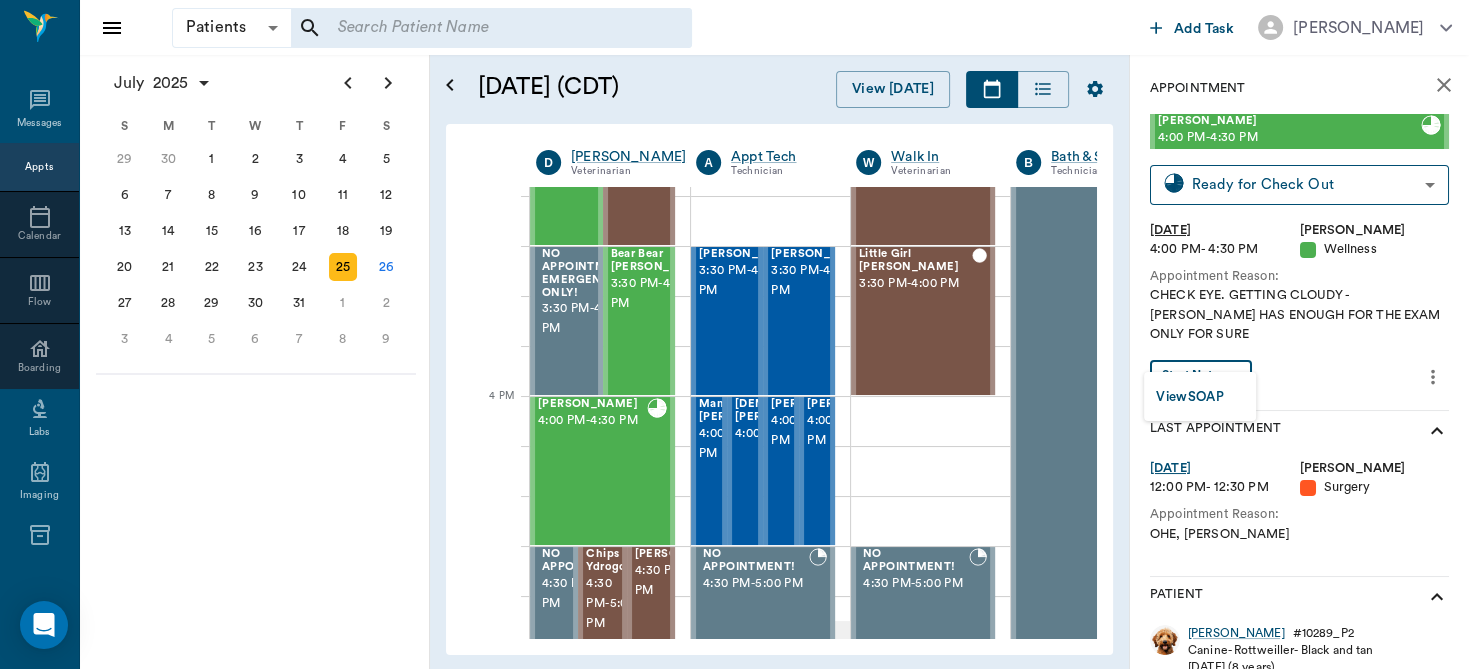 click on "View  SOAP" at bounding box center [1190, 397] 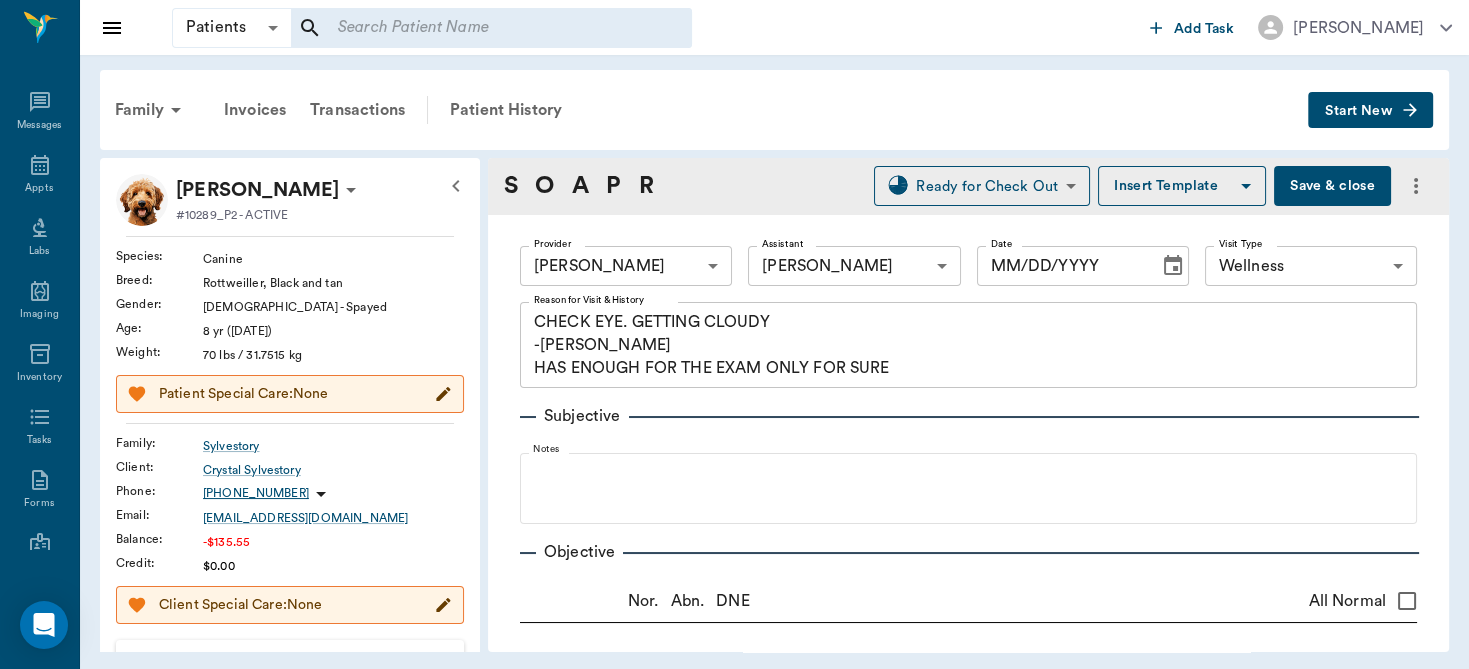 type on "63ec2f075fda476ae8351a4d" 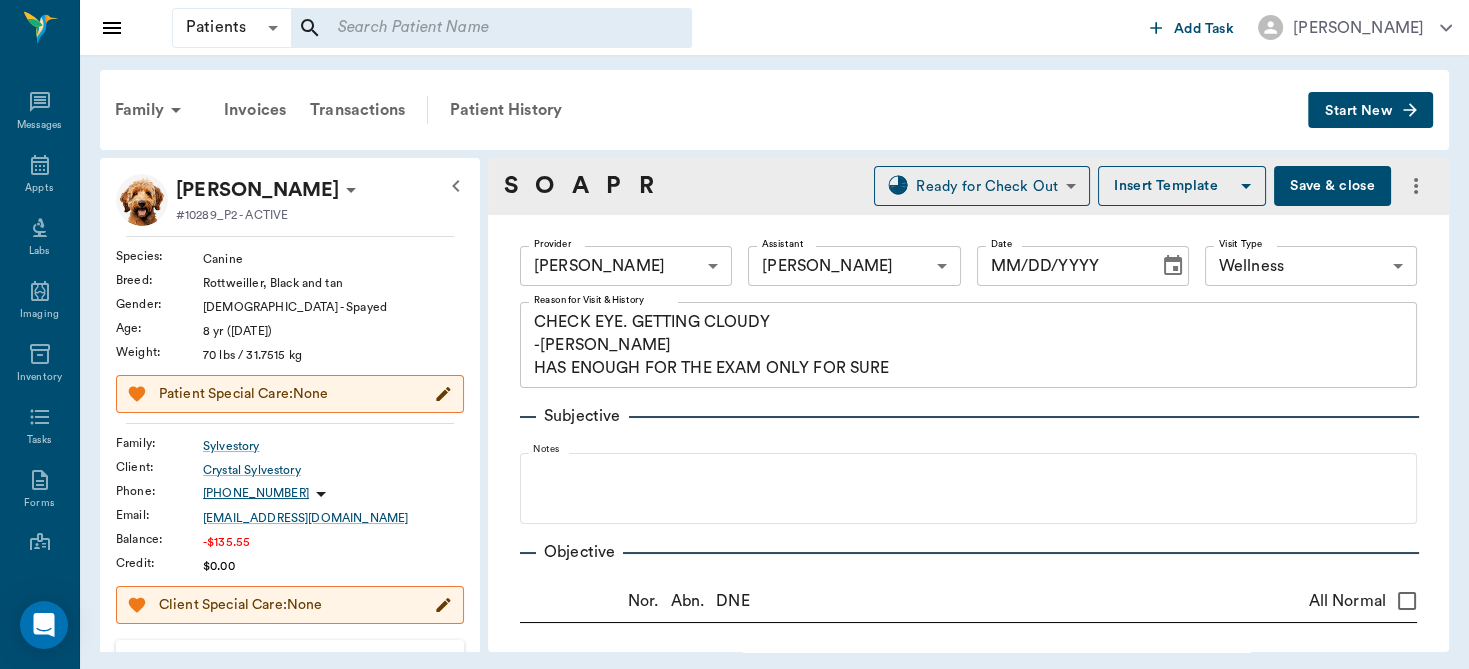 type on "63ec2e7e52e12b0ba117b124" 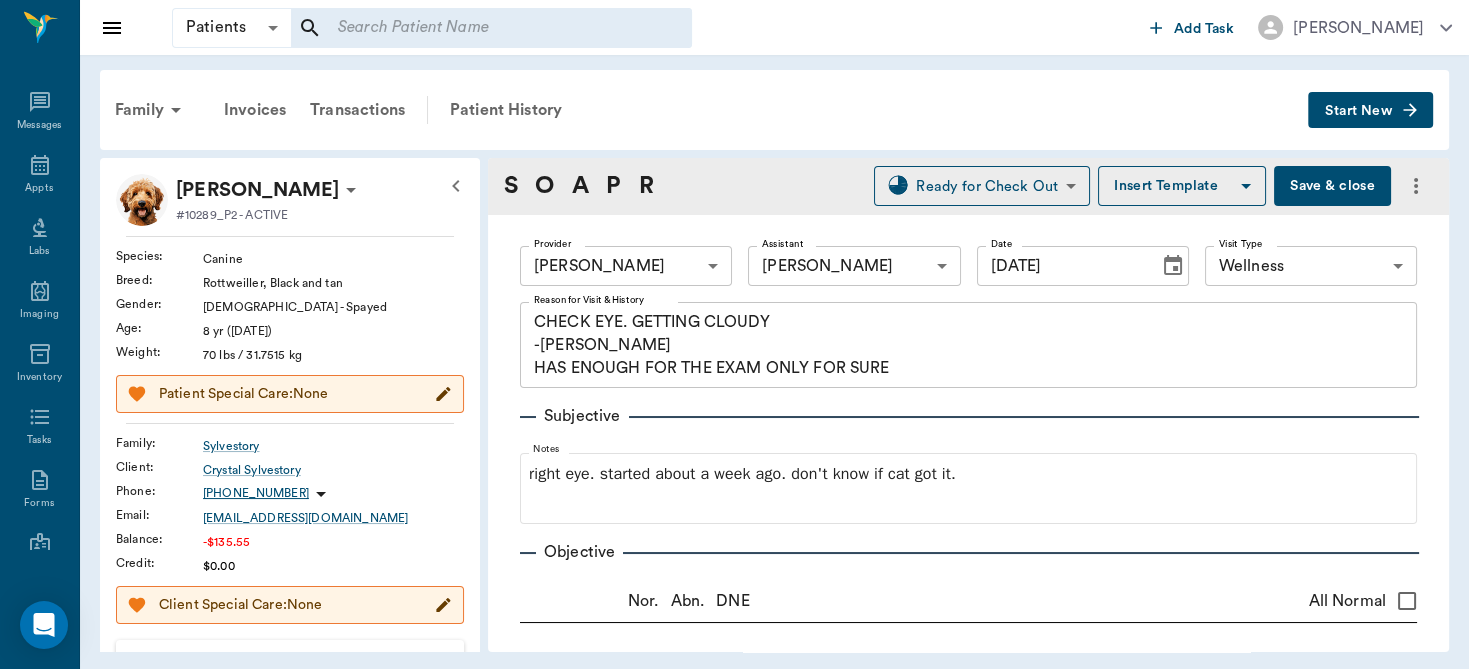 type on "07/25/2025" 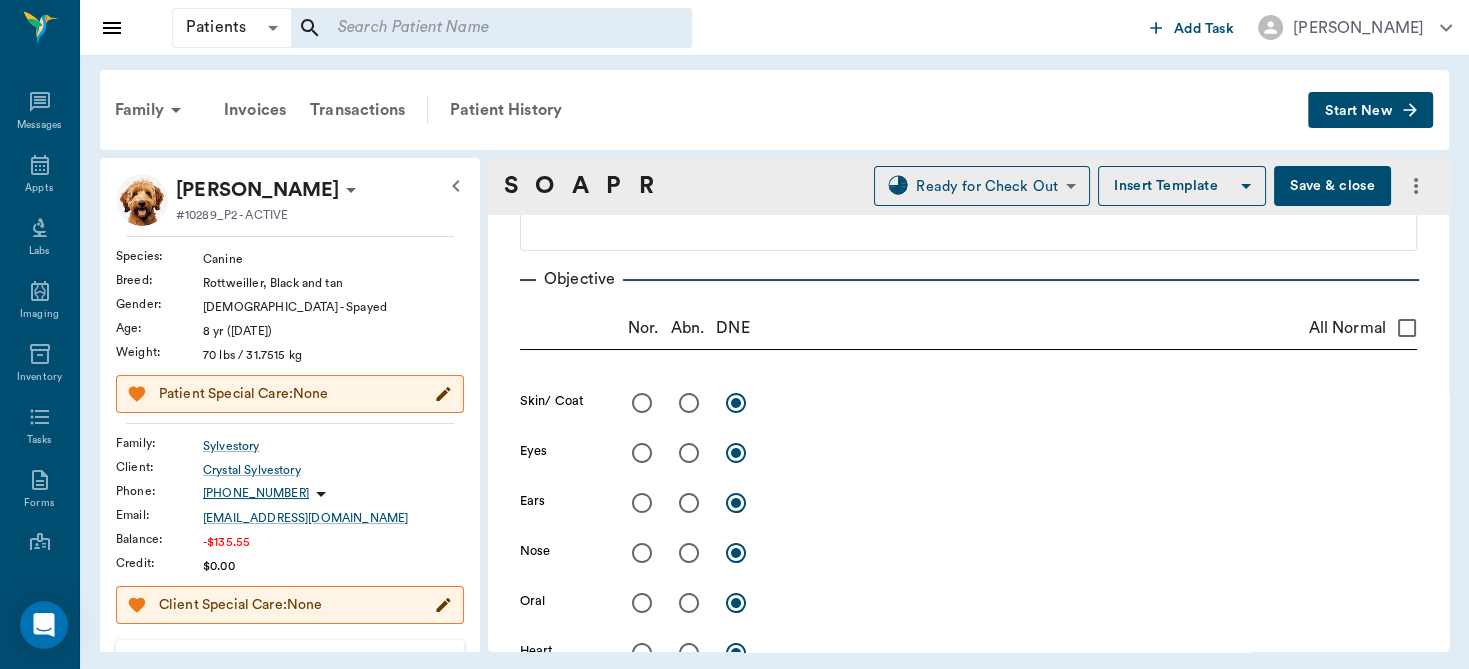 scroll, scrollTop: 286, scrollLeft: 0, axis: vertical 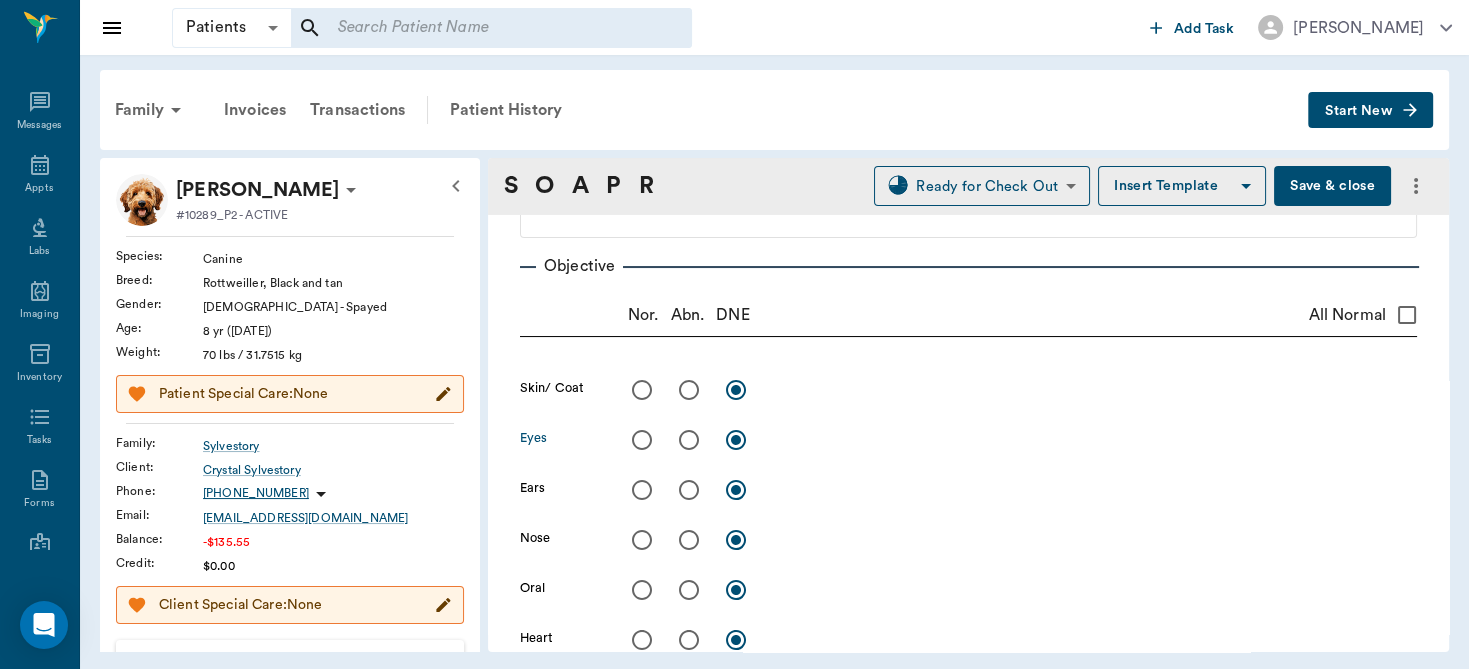 click at bounding box center (689, 440) 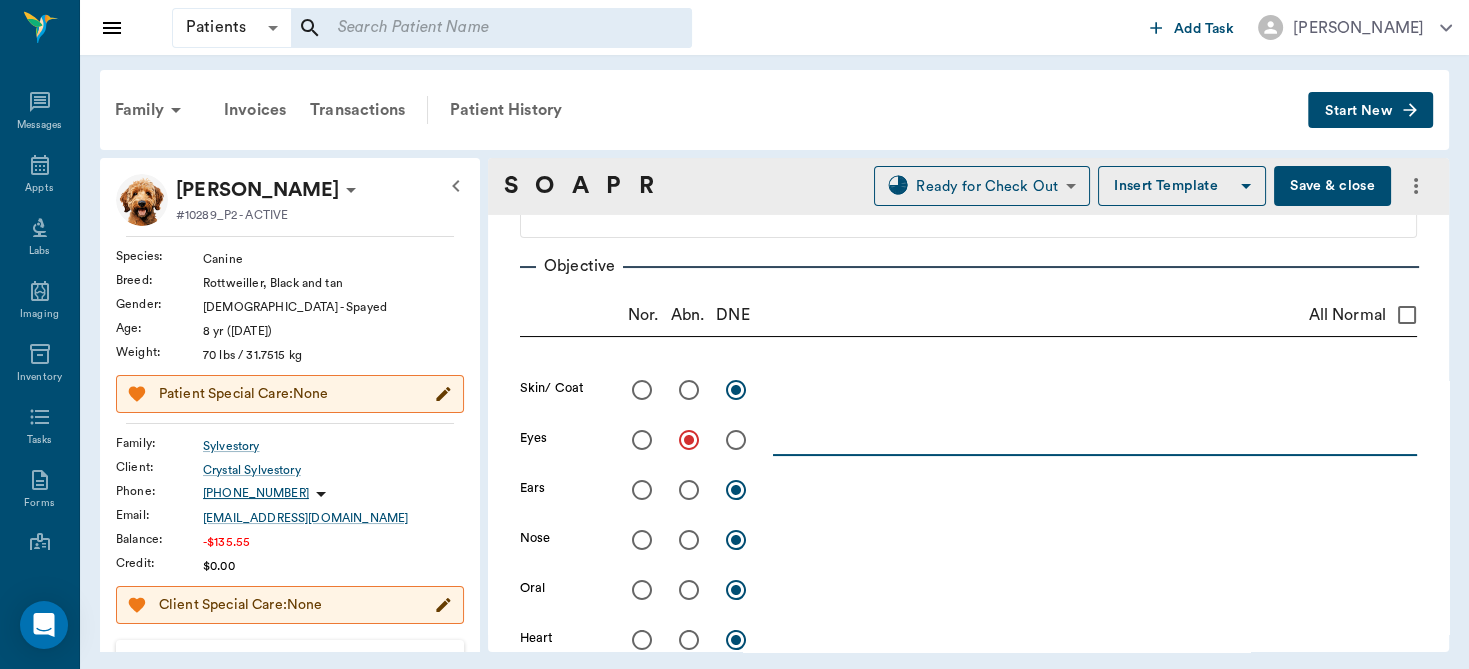 click at bounding box center [1095, 439] 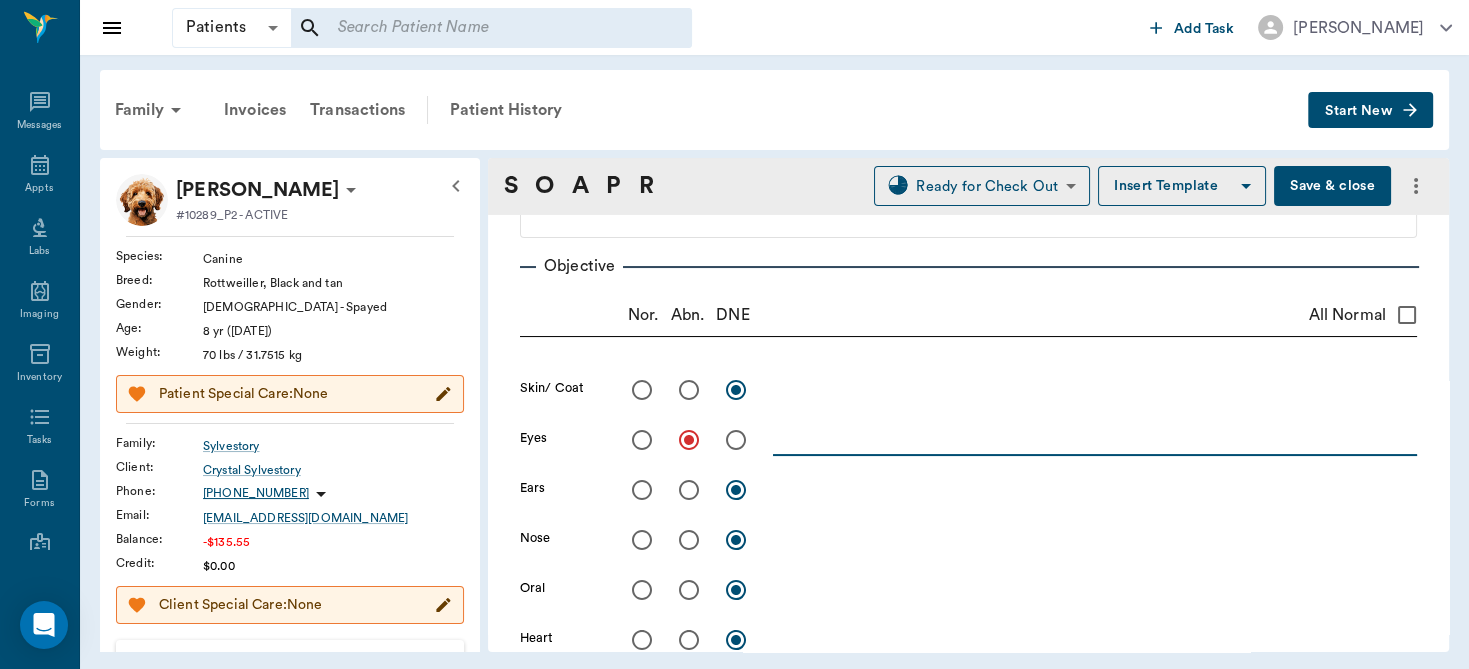 click at bounding box center [1095, 439] 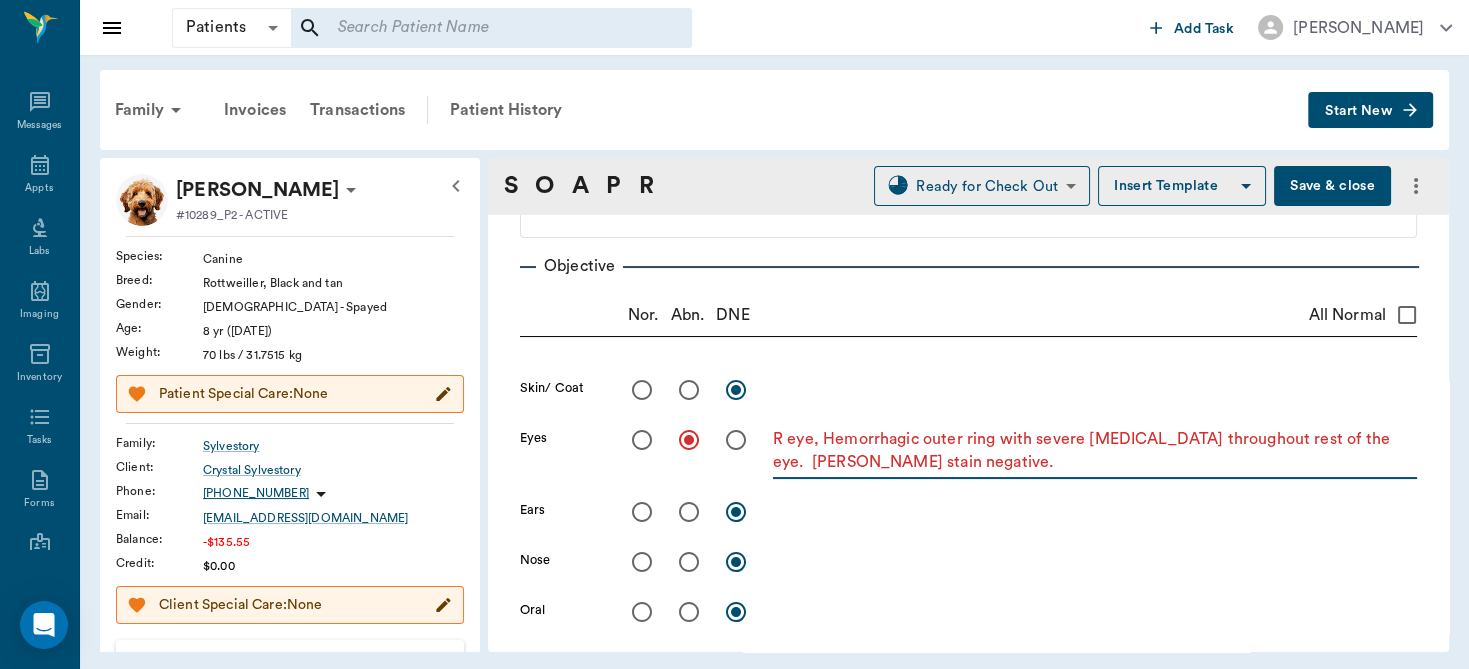 click on "R eye, Hemorrhagic outer ring with severe corneal edema throughout rest of the eye.  Flor stain negative." at bounding box center [1095, 451] 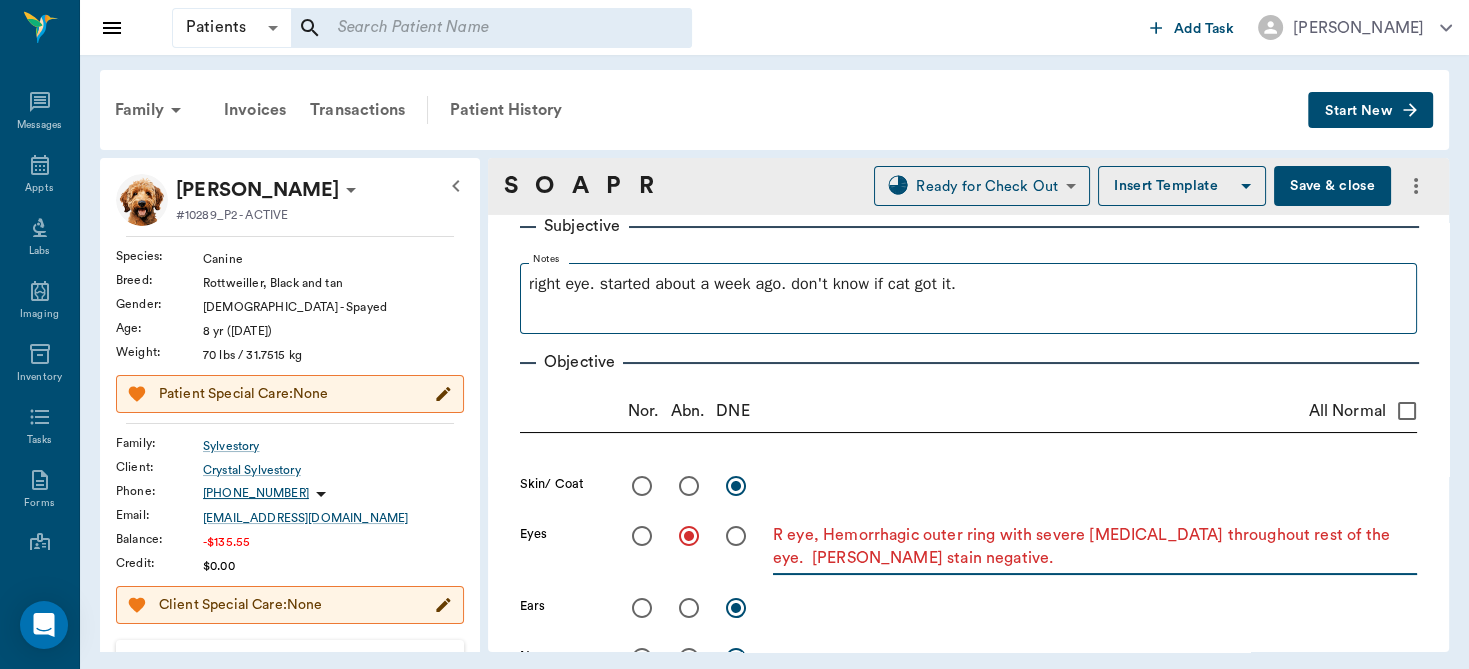 type on "R eye, Hemorrhagic outer ring with severe corneal edema throughout rest of the eye.  Flor stain negative." 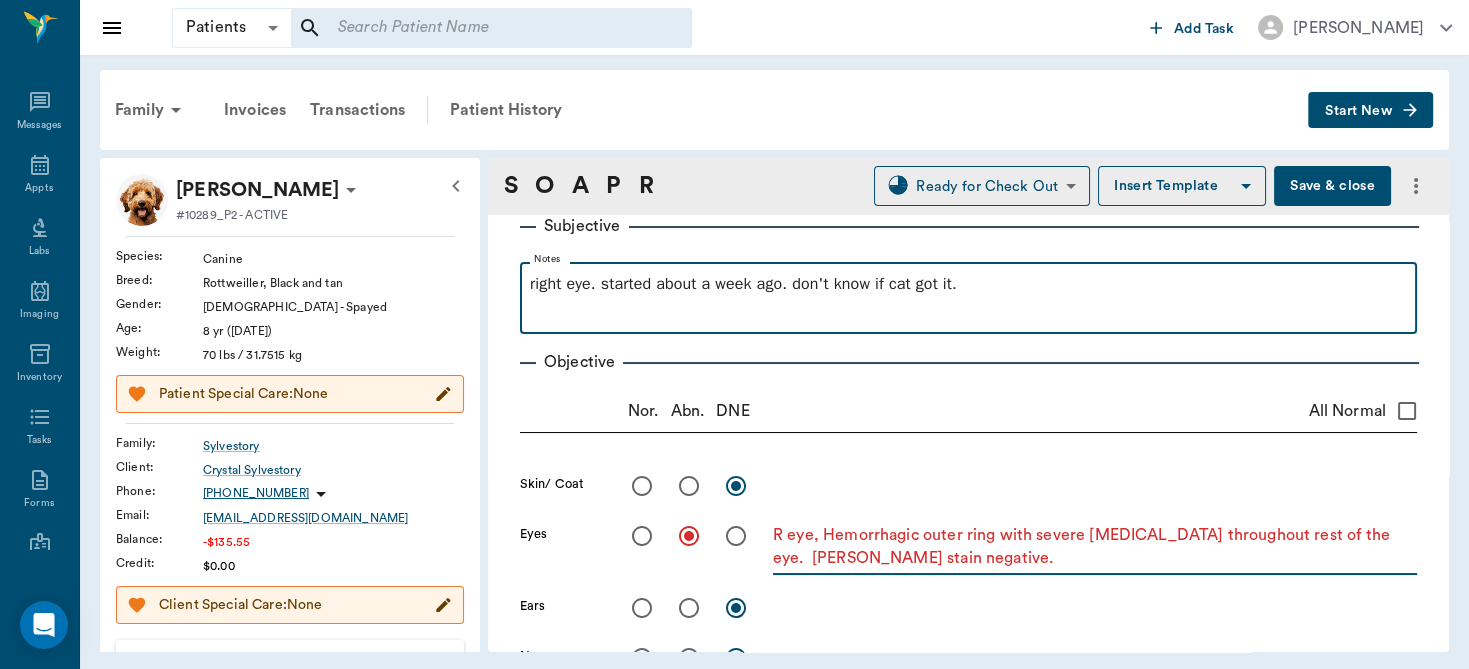 click on "right eye. started about a week ago. don't know if cat got it." at bounding box center [968, 297] 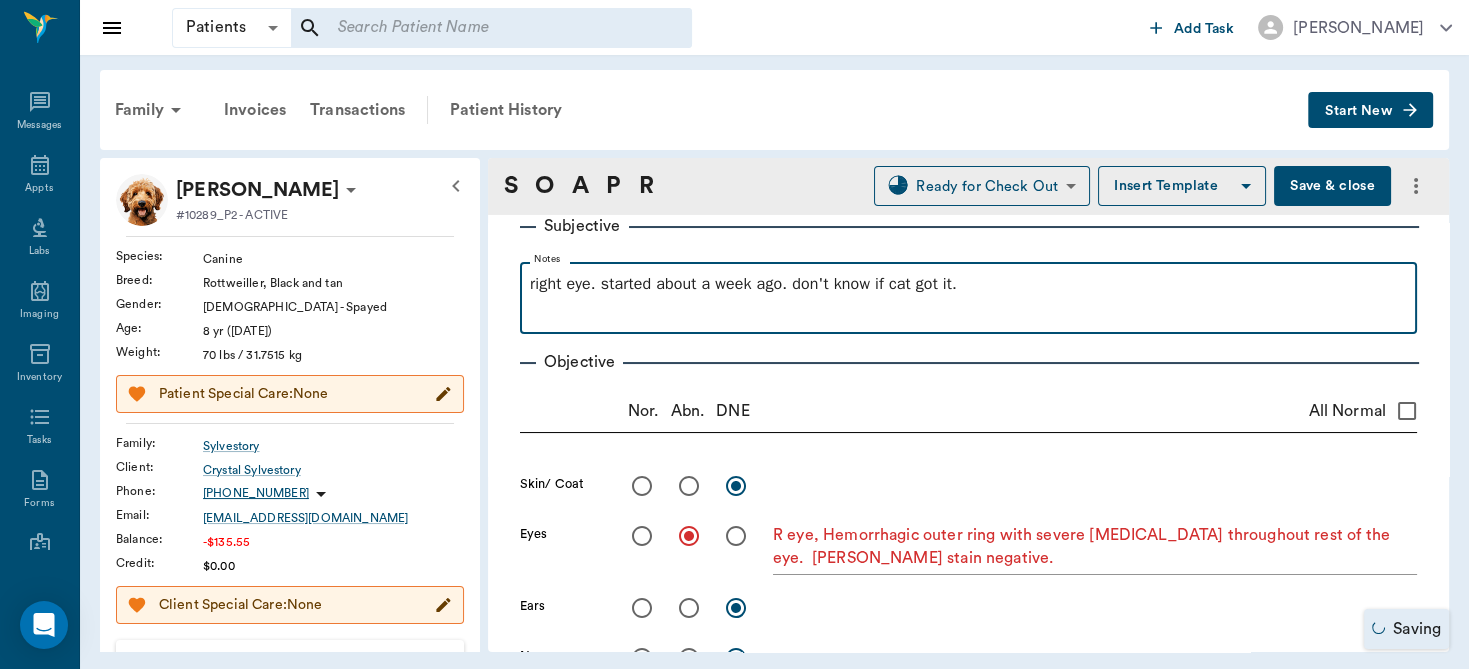 type 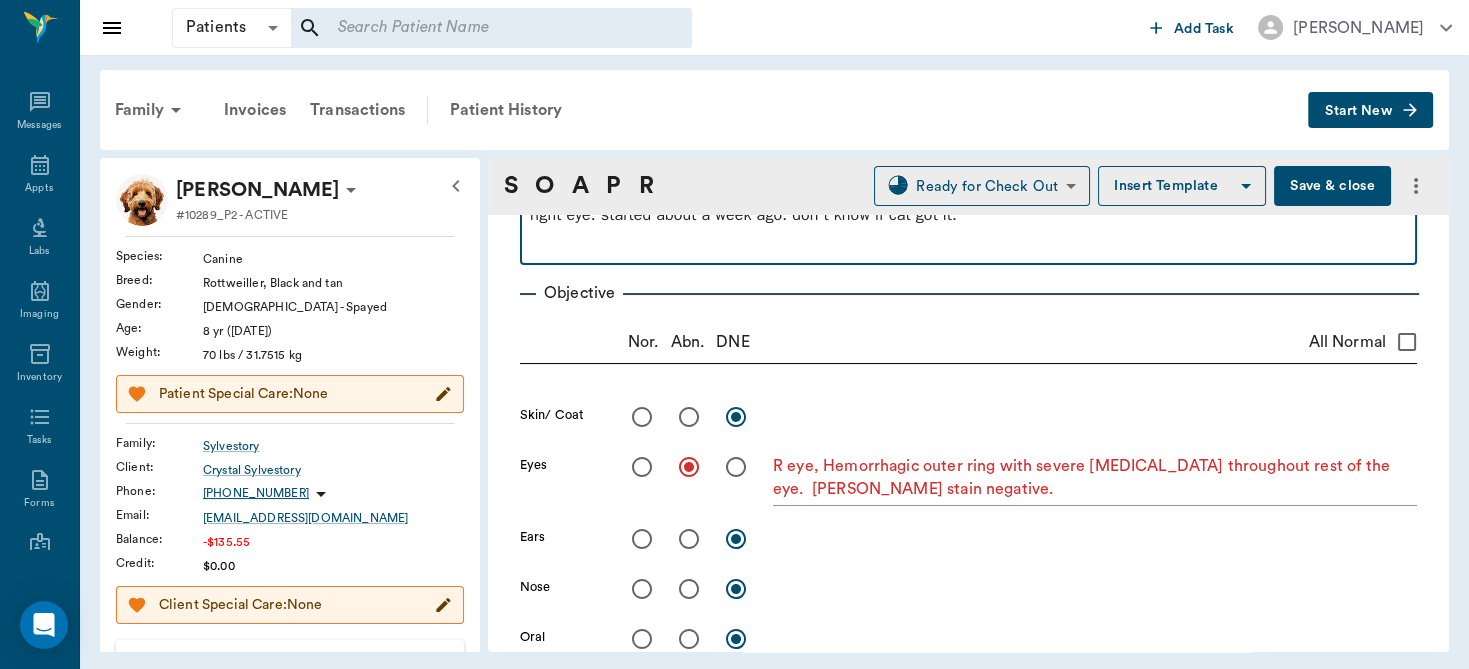 scroll, scrollTop: 215, scrollLeft: 0, axis: vertical 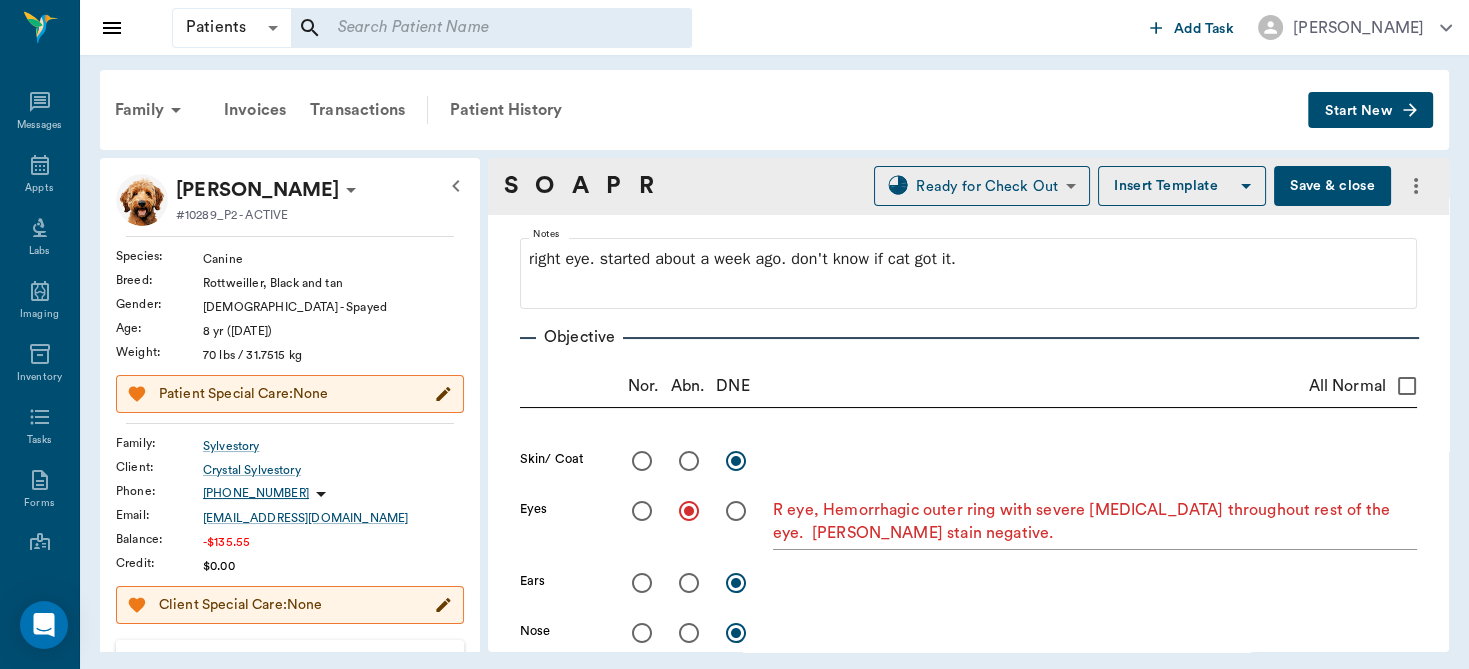click on "R eye, Hemorrhagic outer ring with severe corneal edema throughout rest of the eye.  Flor stain negative." at bounding box center [1095, 522] 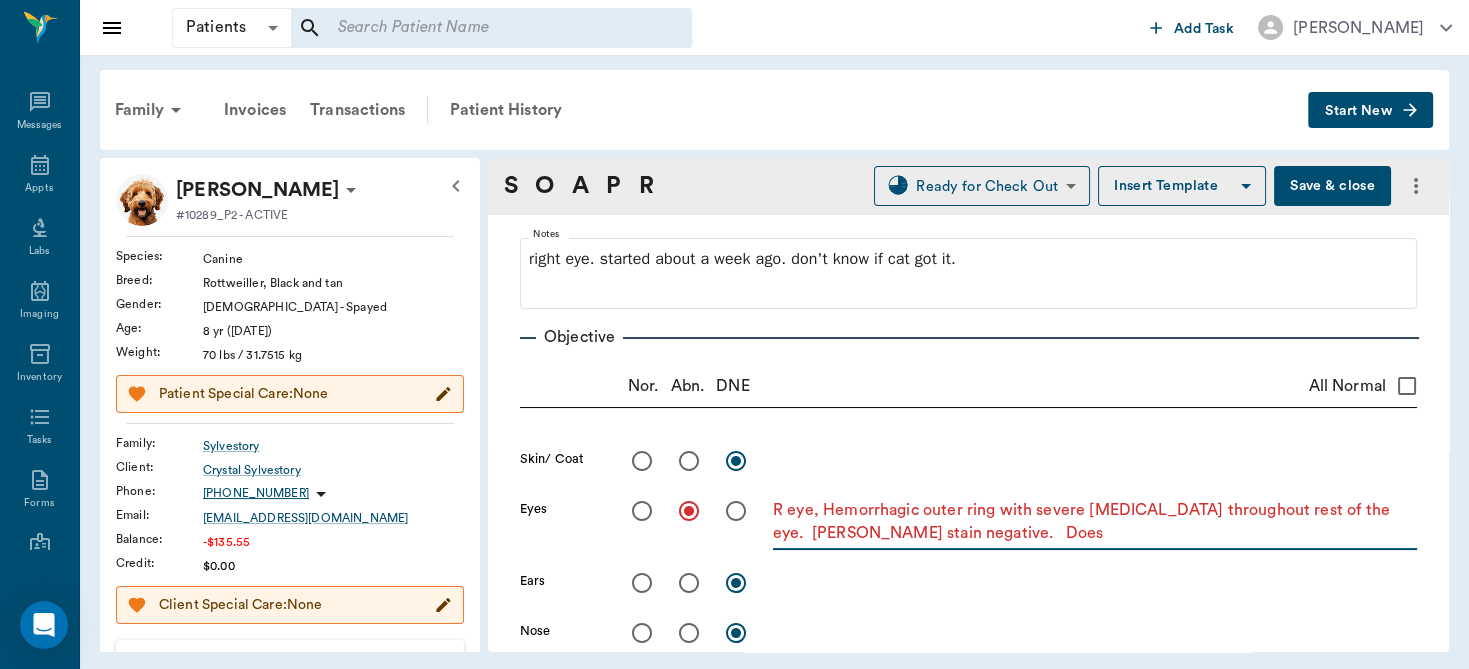 click on "R eye, Hemorrhagic outer ring with severe corneal edema throughout rest of the eye.  Flor stain negative.   Does" at bounding box center (1095, 522) 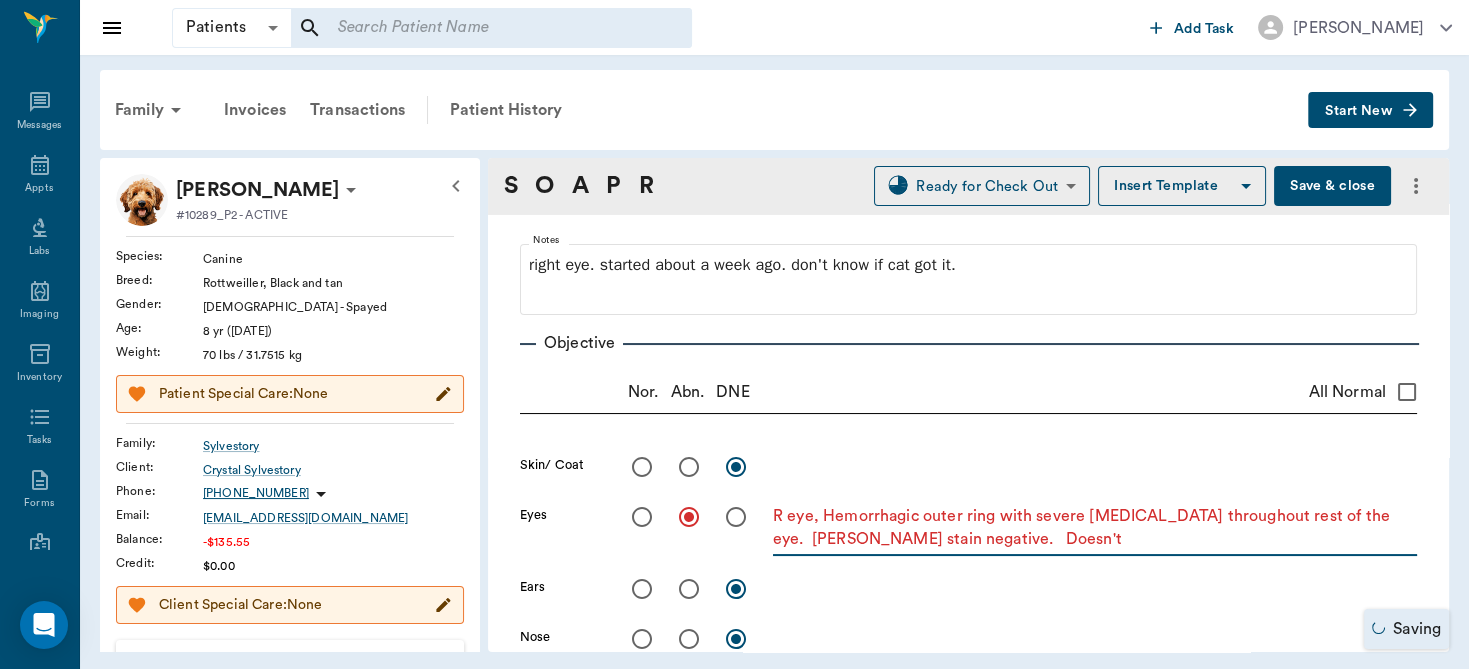 scroll, scrollTop: 104, scrollLeft: 0, axis: vertical 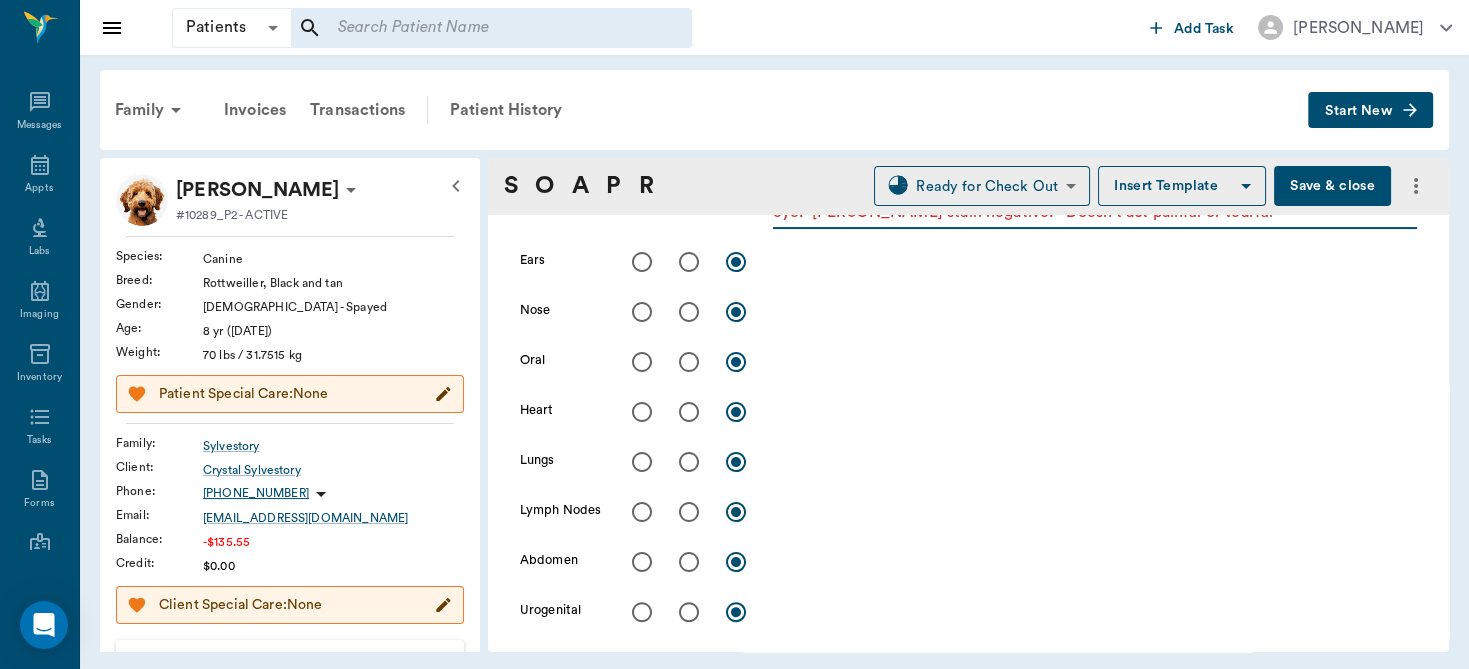 type on "R eye, Hemorrhagic outer ring with severe corneal edema throughout rest of the eye.  Flor stain negative.   Doesn't act painful or tearful" 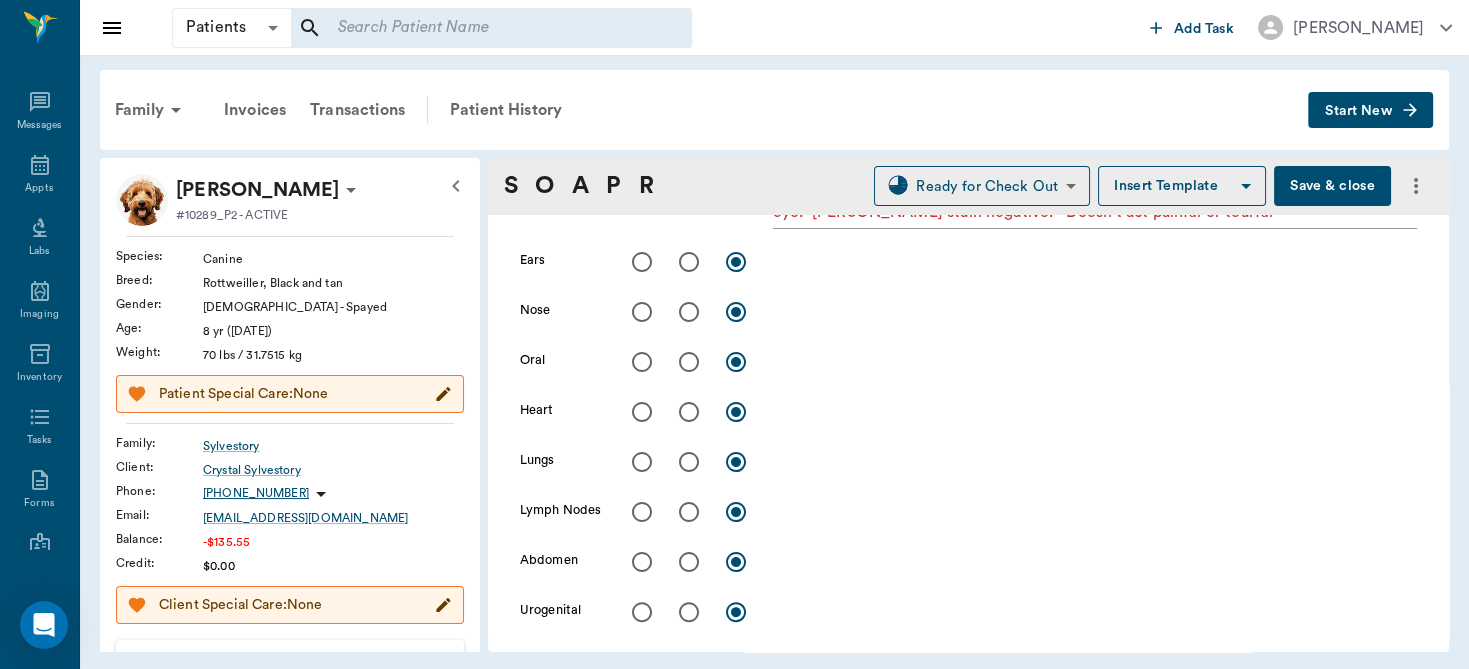 drag, startPoint x: 1433, startPoint y: 313, endPoint x: 1433, endPoint y: 333, distance: 20 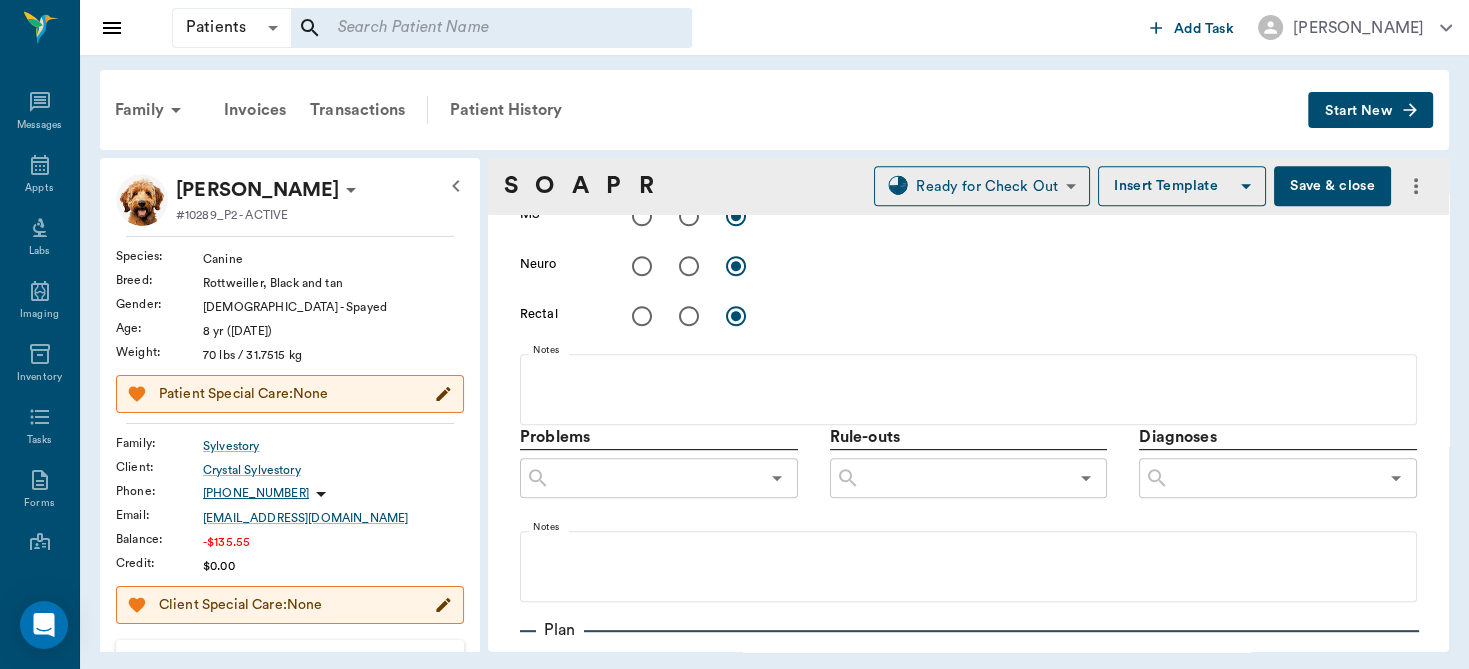 scroll, scrollTop: 1026, scrollLeft: 0, axis: vertical 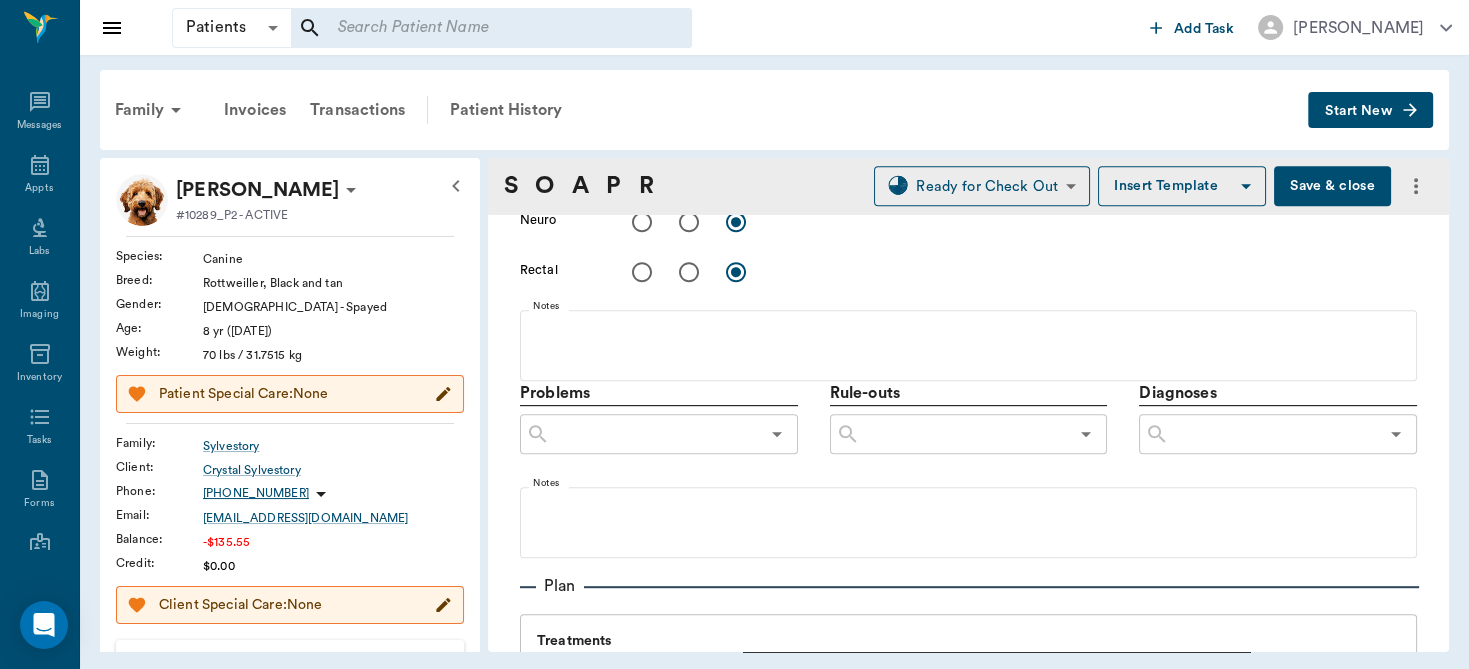 click at bounding box center [1273, 434] 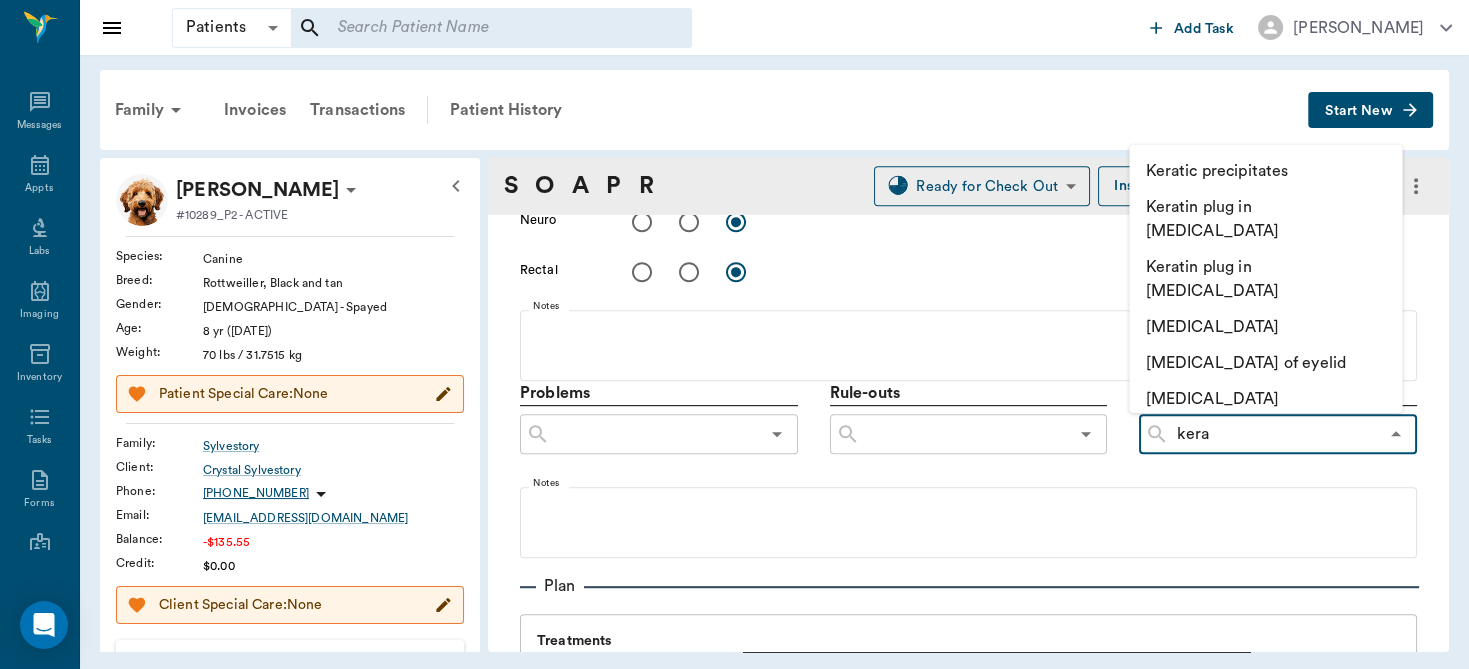 type on "kerat" 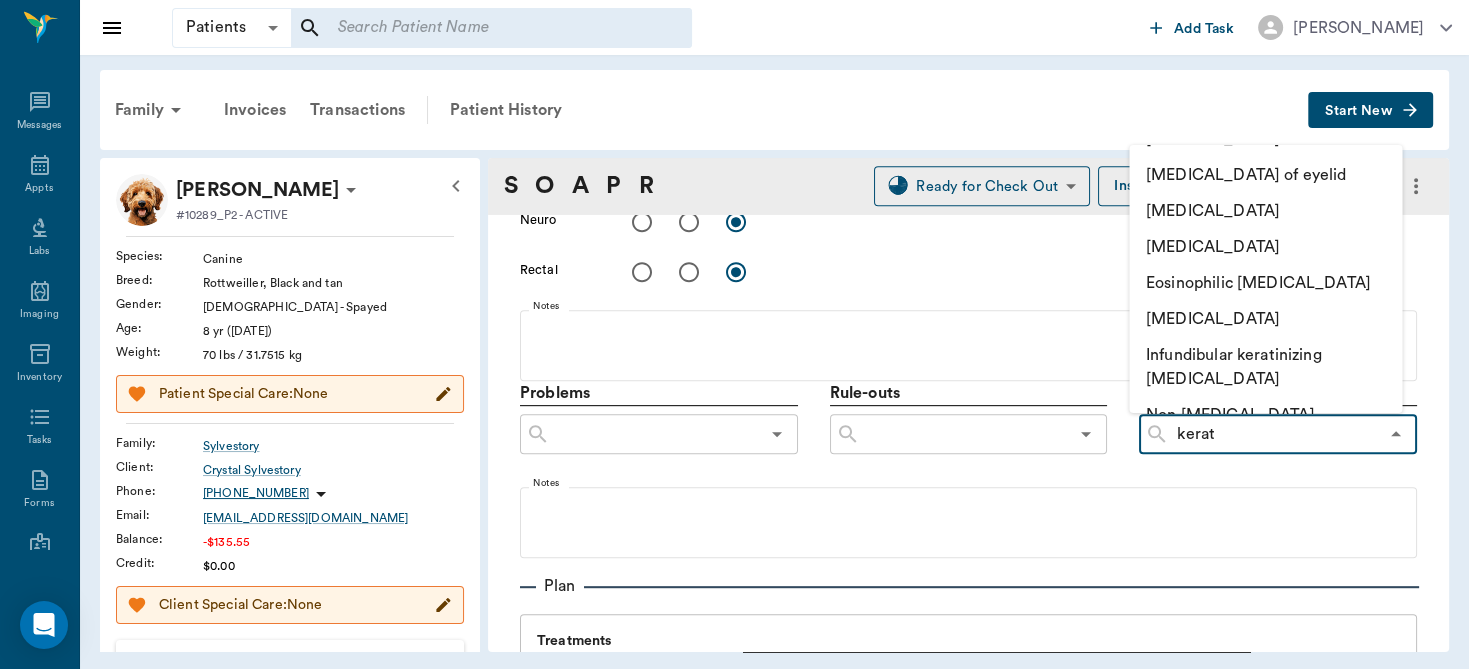 scroll, scrollTop: 55, scrollLeft: 0, axis: vertical 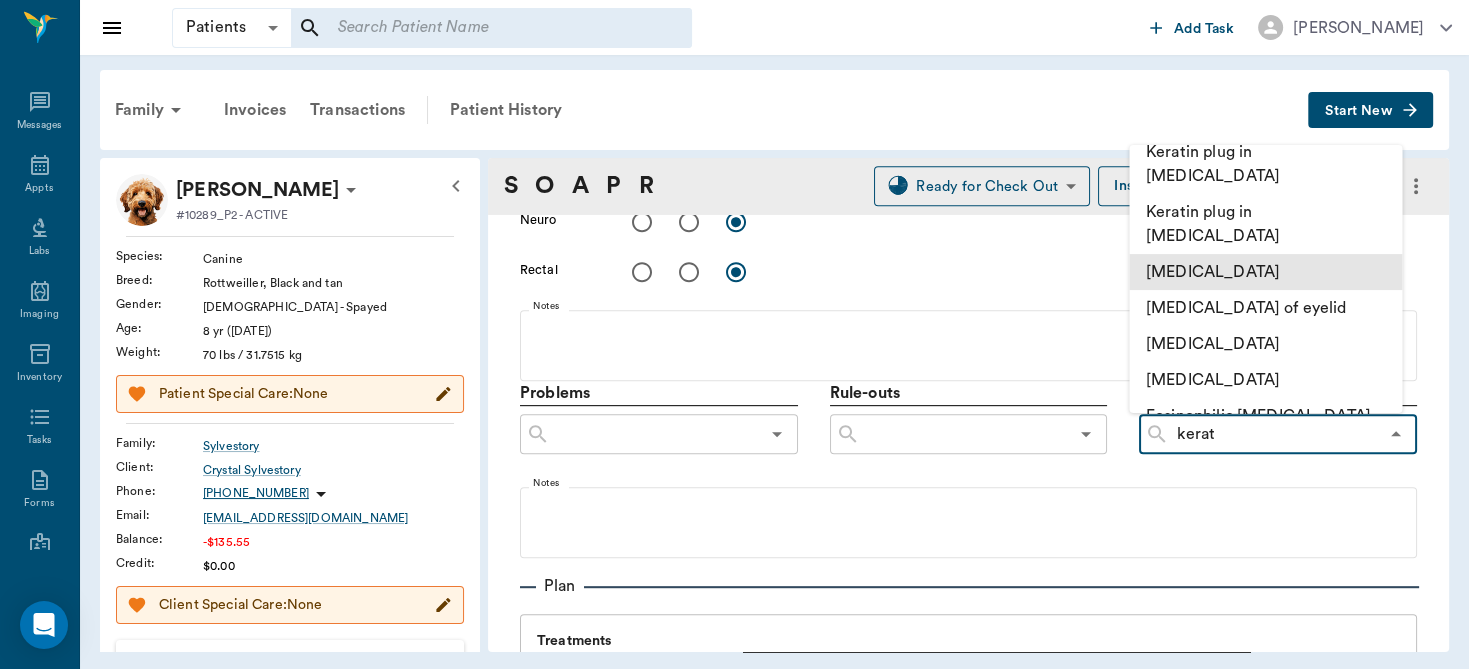 click on "[MEDICAL_DATA]" at bounding box center (1265, 272) 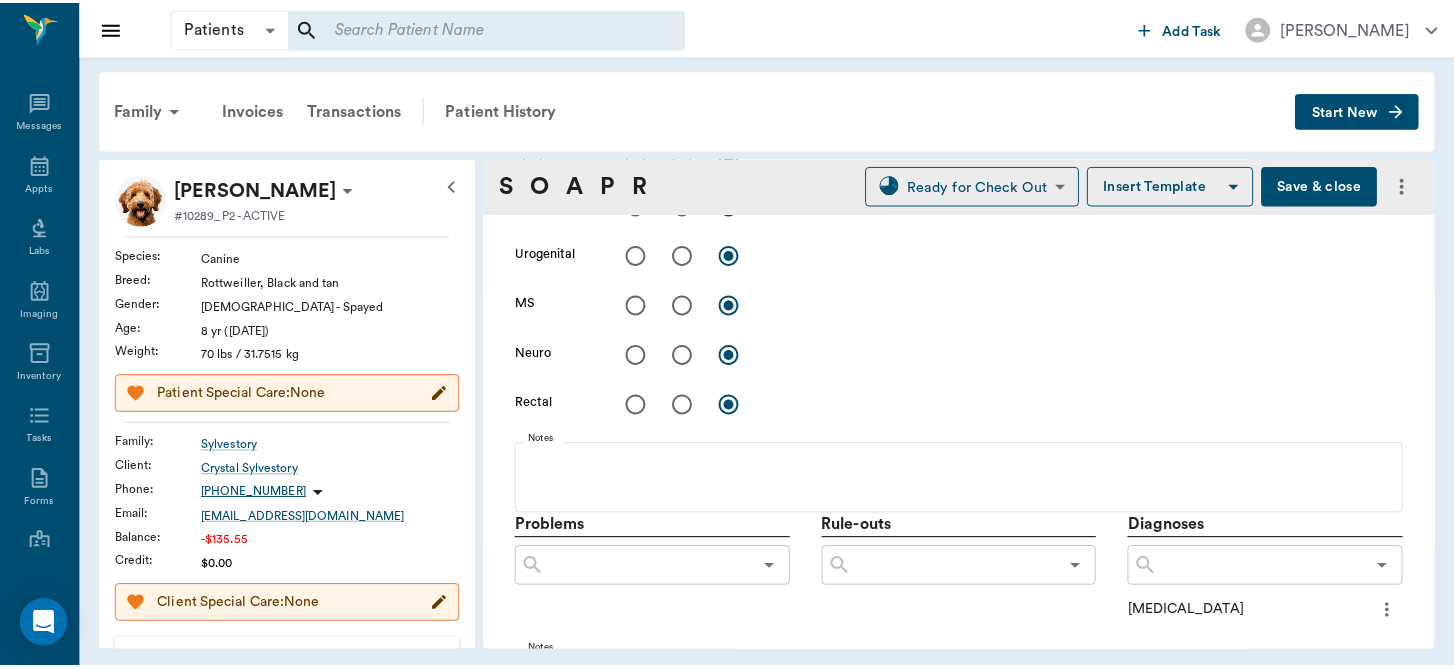 scroll, scrollTop: 0, scrollLeft: 0, axis: both 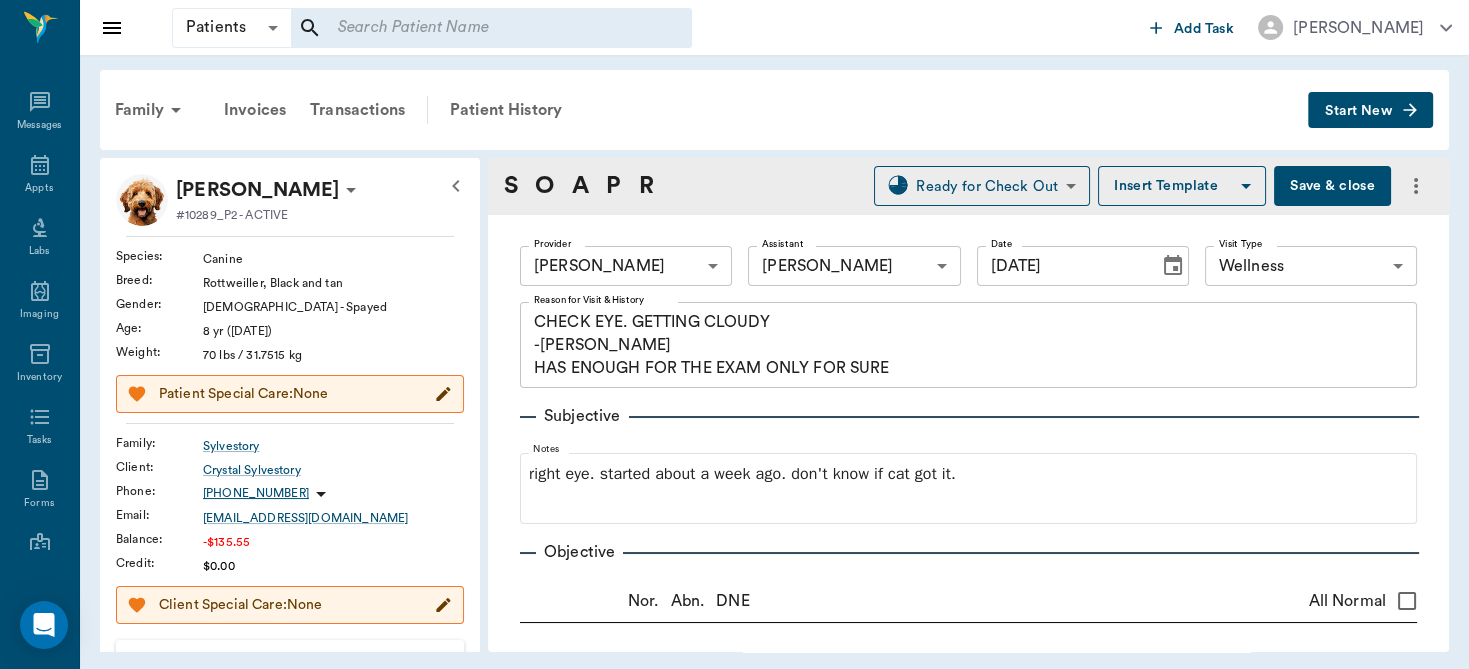 drag, startPoint x: 1352, startPoint y: 238, endPoint x: 1352, endPoint y: 212, distance: 26 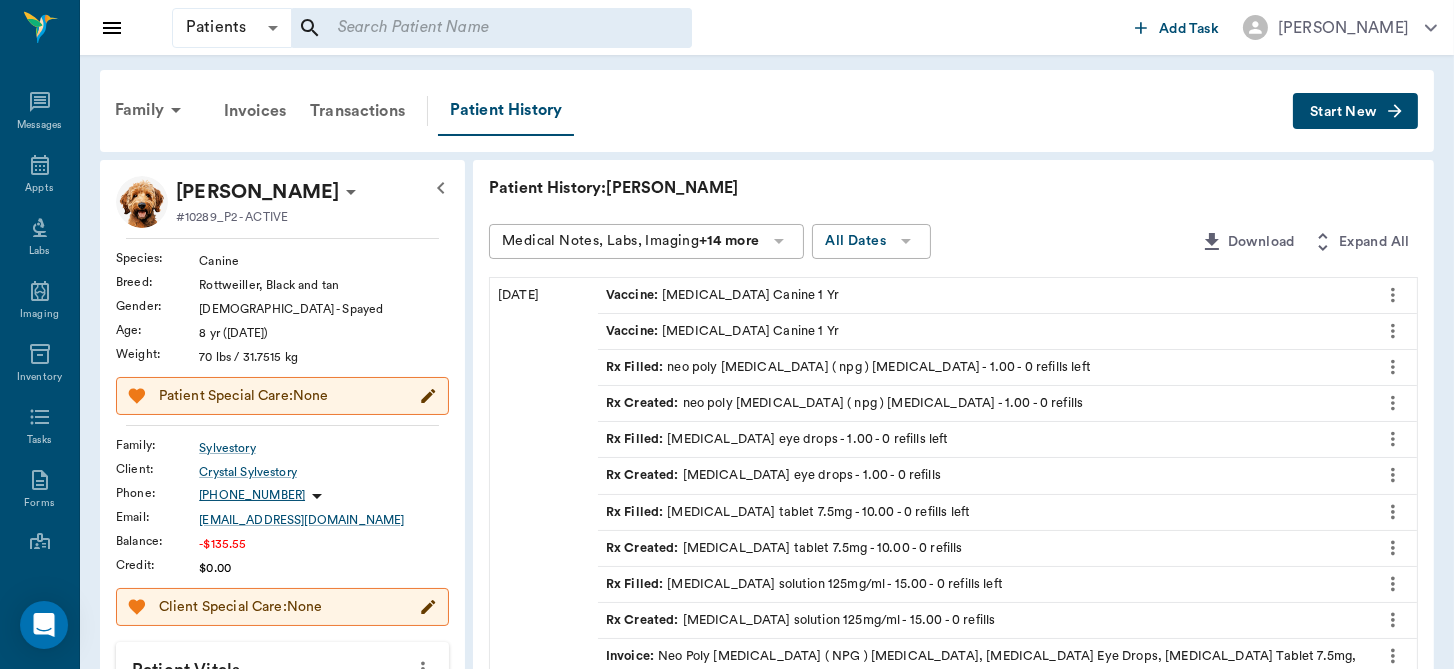 click on "Patient History:  Chloe" at bounding box center (953, 188) 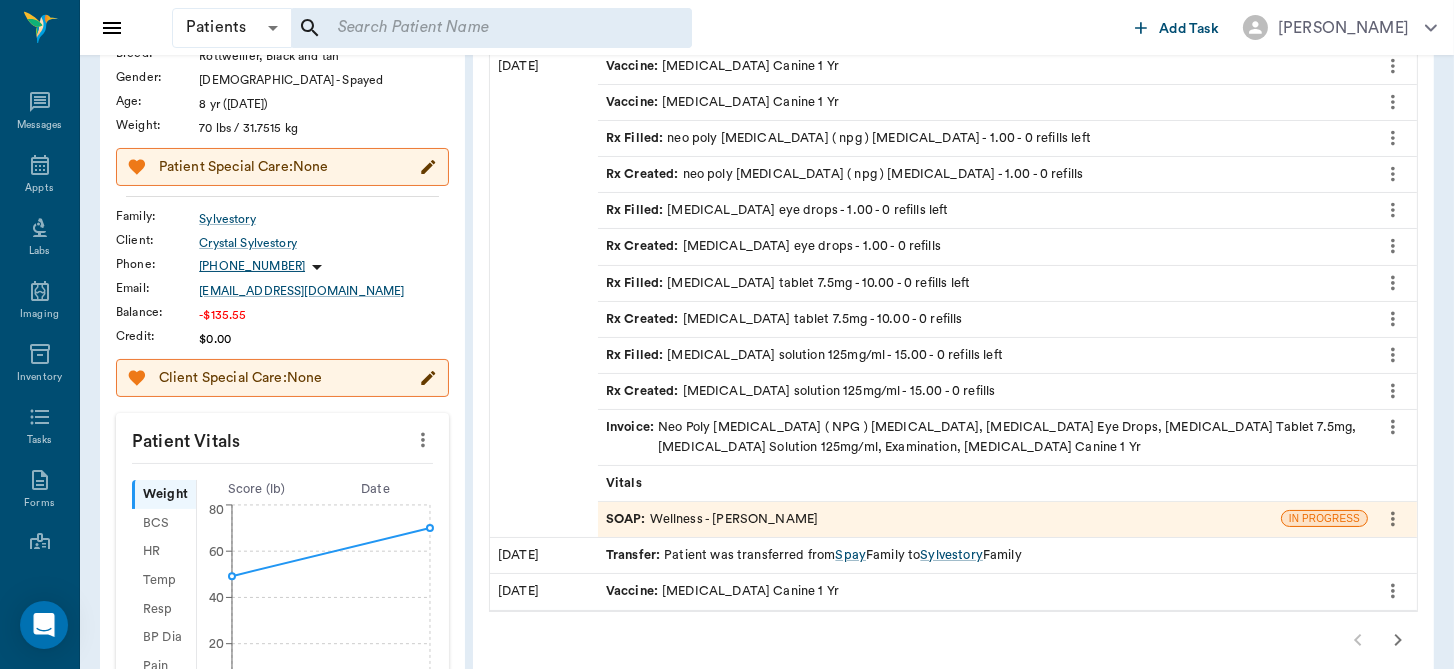 scroll, scrollTop: 231, scrollLeft: 0, axis: vertical 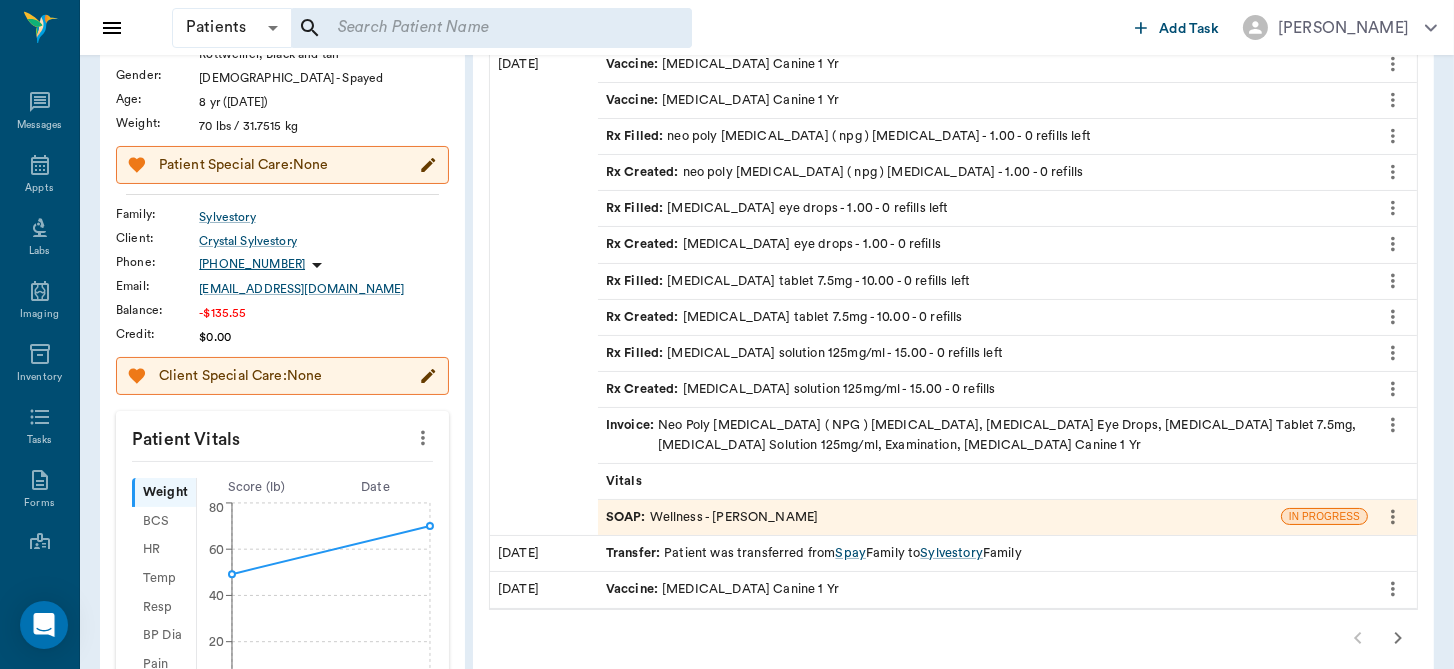 click on "SOAP : Wellness - Dr. Bert Ellsworth" at bounding box center [712, 517] 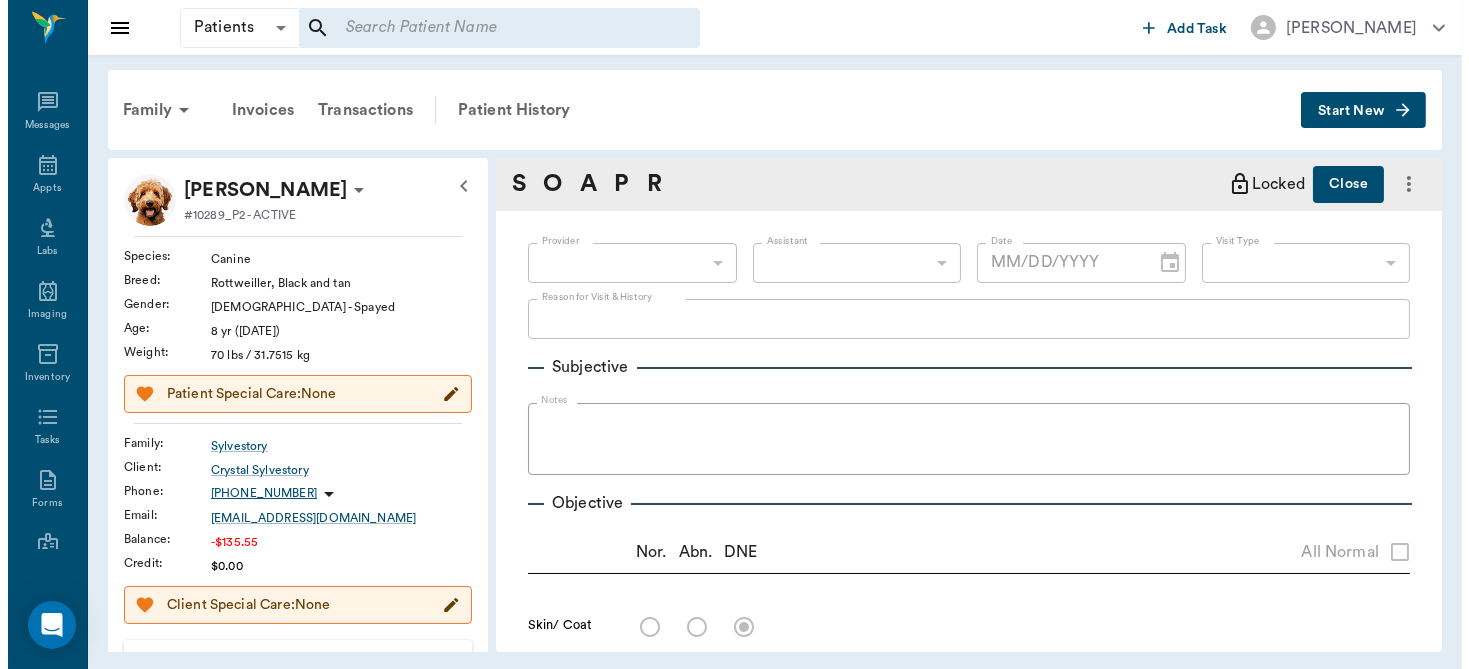 scroll, scrollTop: 0, scrollLeft: 0, axis: both 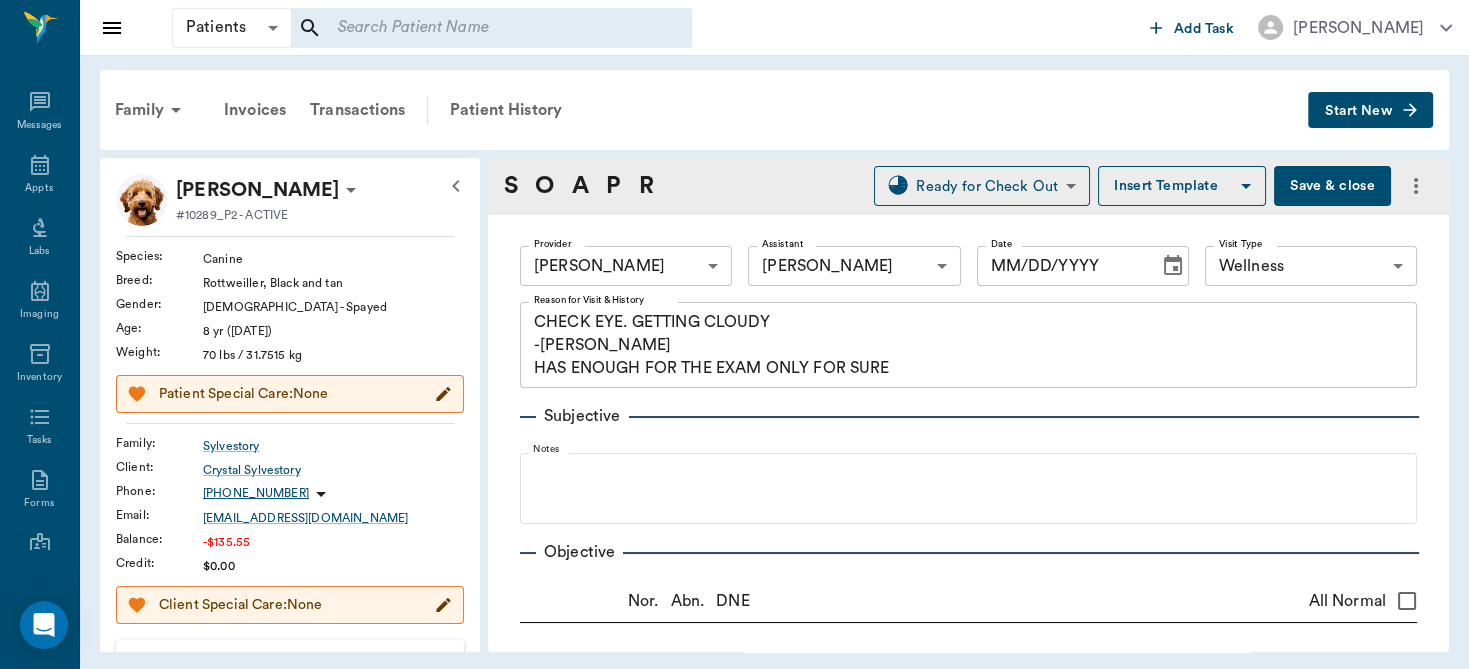 type on "63ec2f075fda476ae8351a4d" 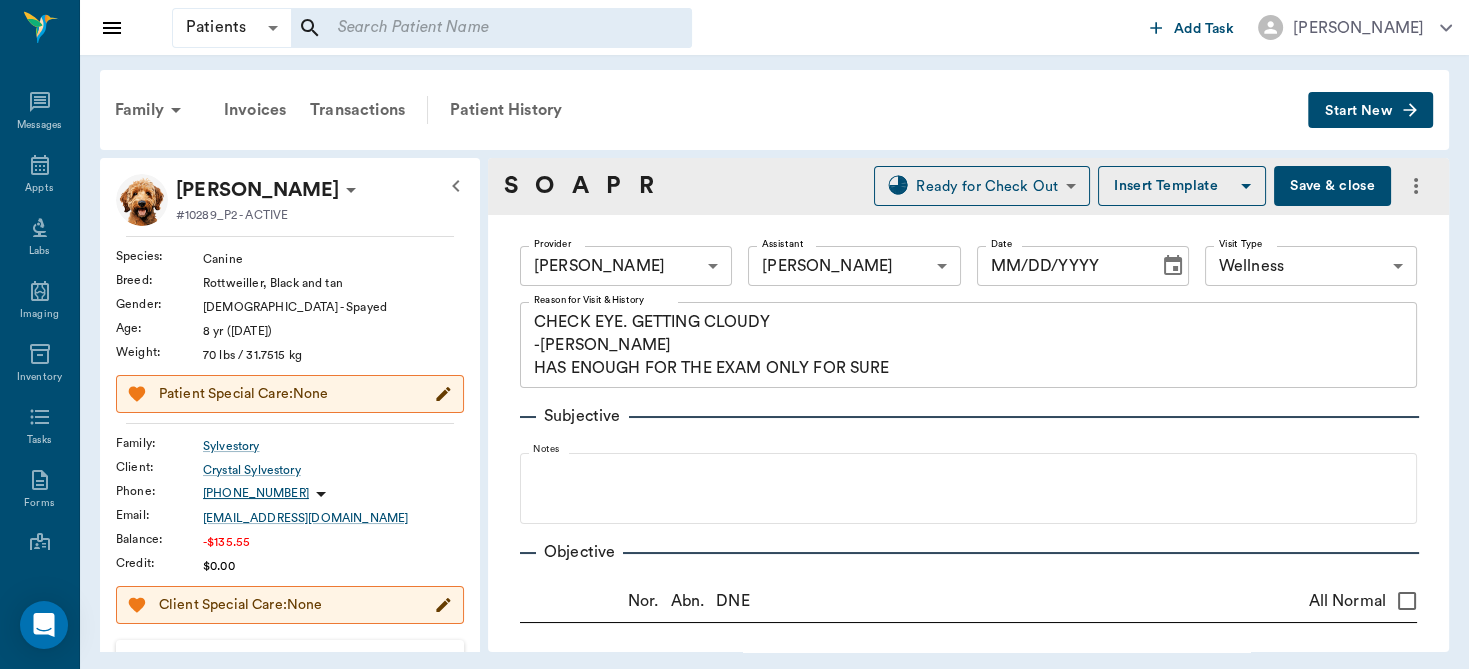 type on "63ec2e7e52e12b0ba117b124" 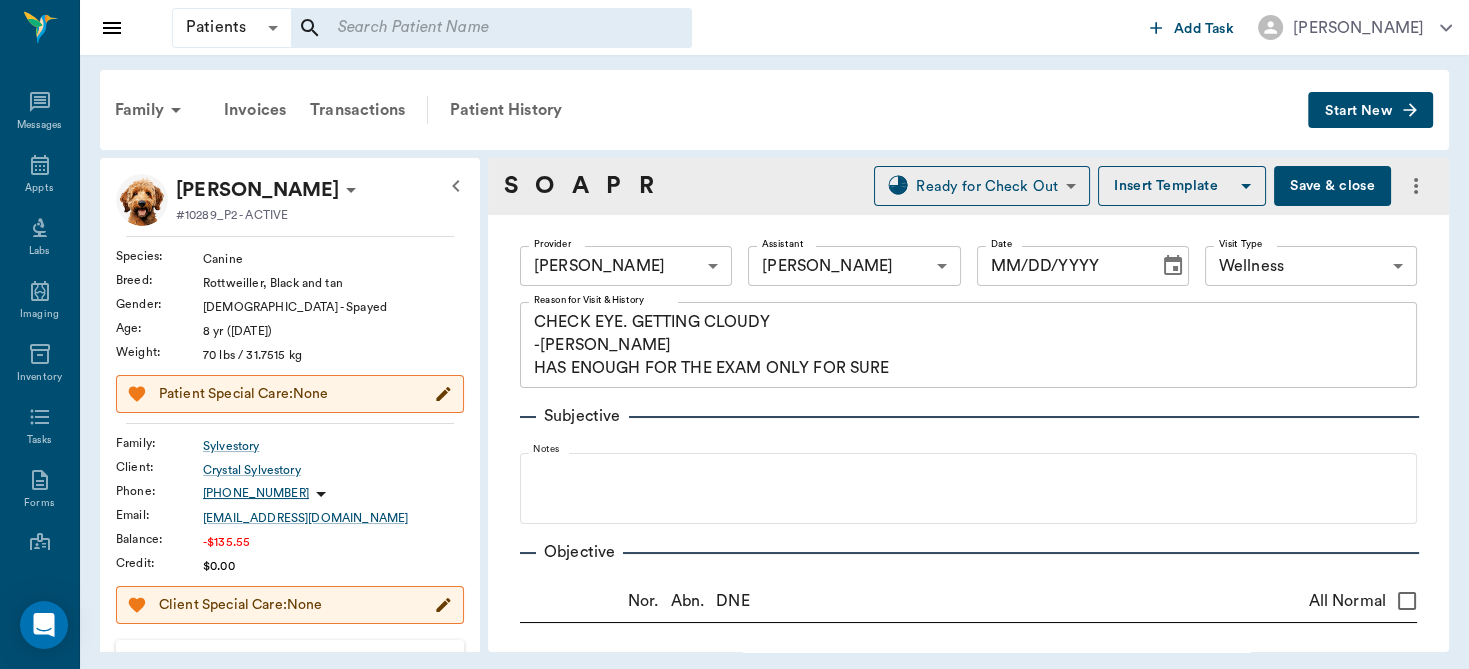 type on "07/25/2025" 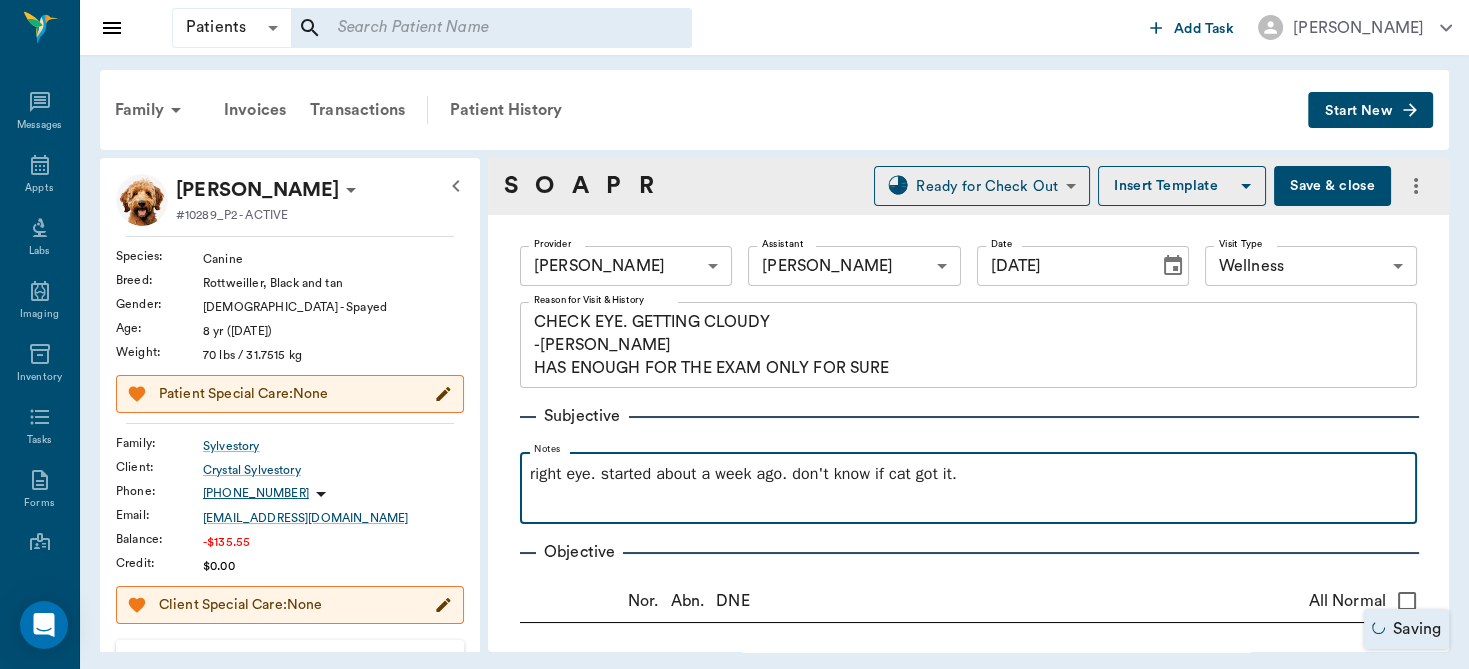 click on "right eye. started about a week ago. don't know if cat got it." at bounding box center [968, 474] 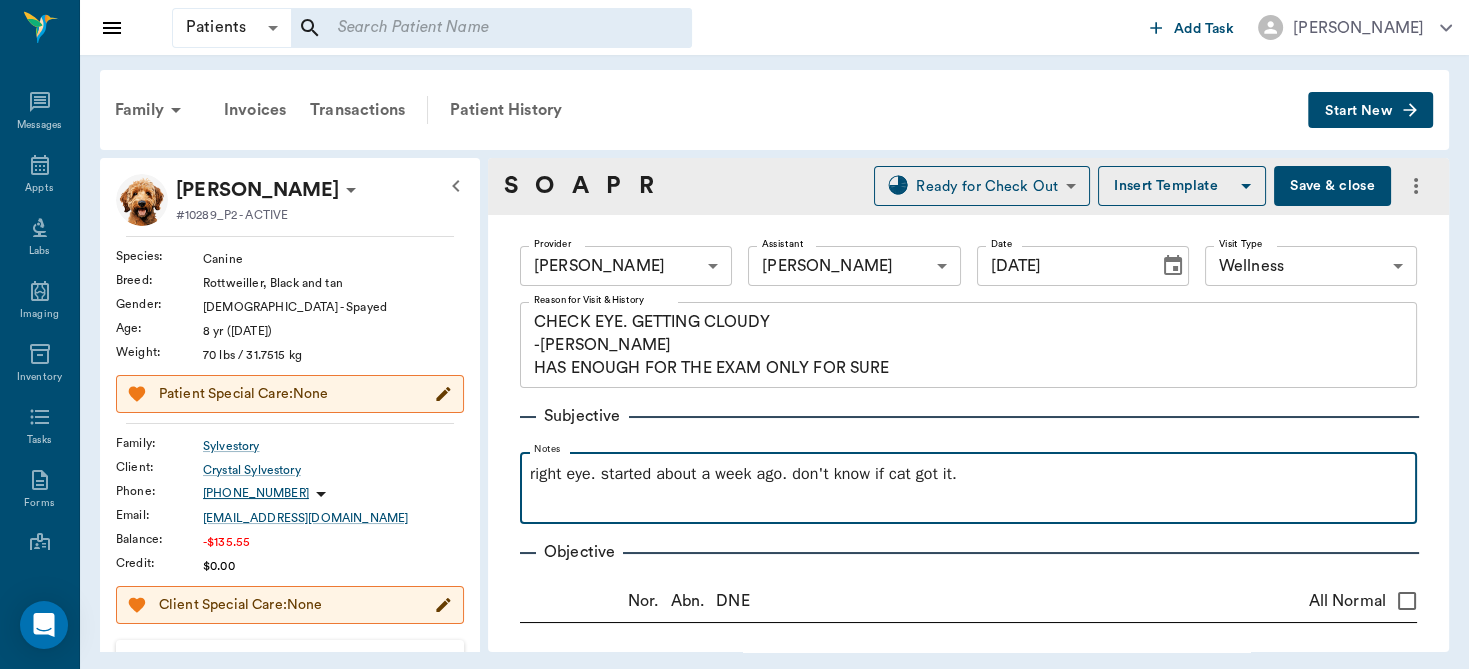 click on "right eye. started about a week ago. don't know if cat got it." at bounding box center (968, 474) 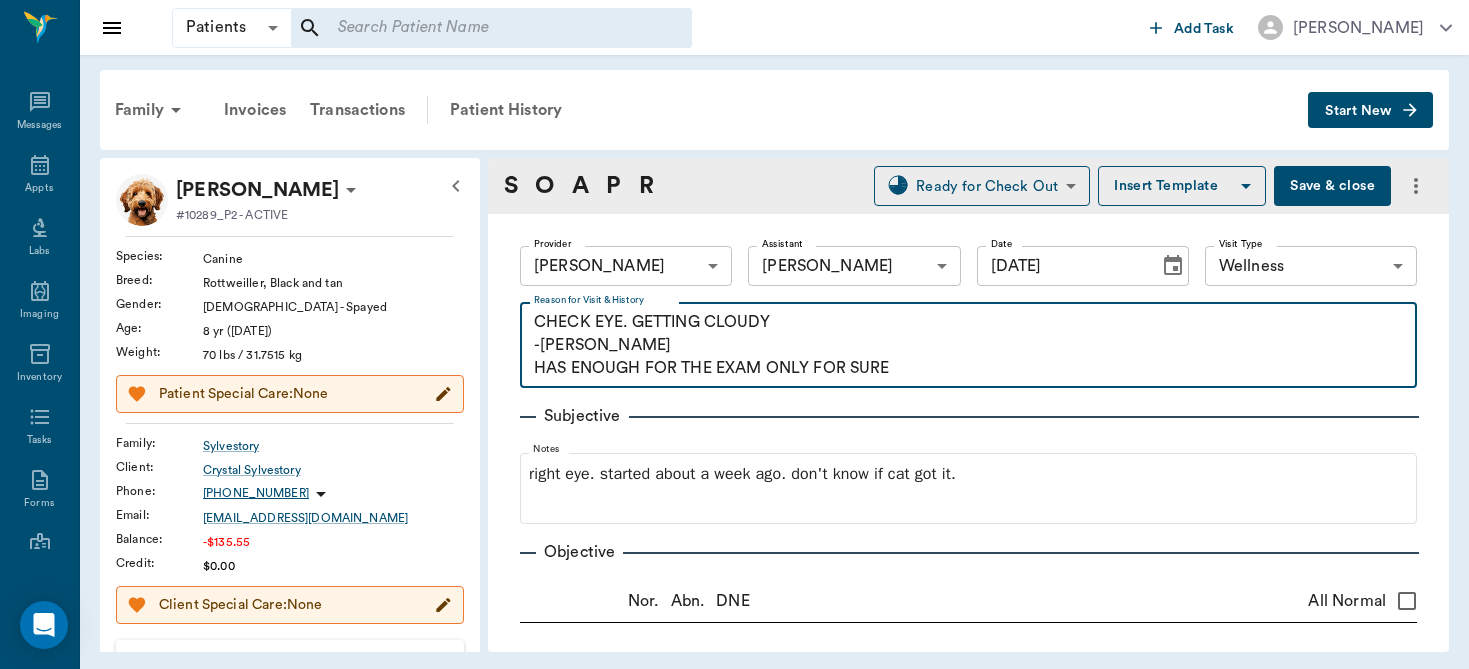 scroll, scrollTop: 0, scrollLeft: 0, axis: both 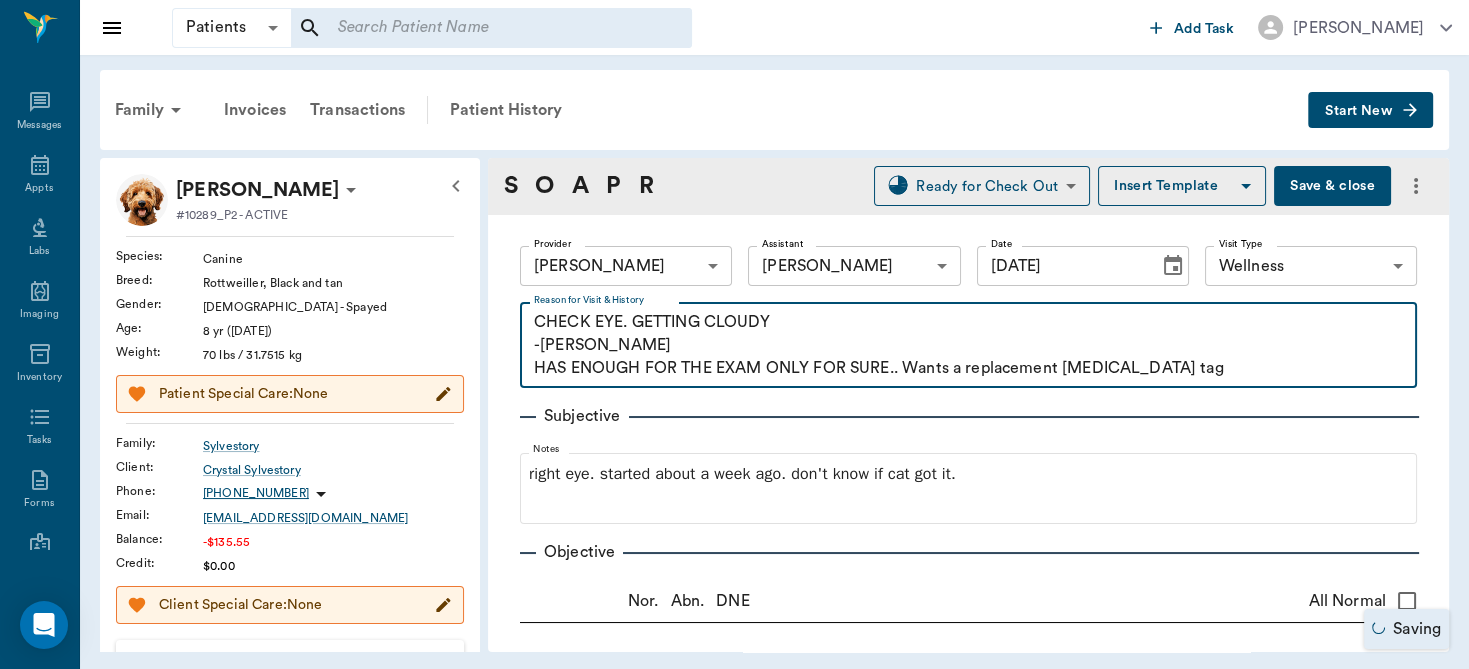 type on "CHECK EYE. GETTING CLOUDY
-LORY
HAS ENOUGH FOR THE EXAM ONLY FOR SURE.. Wants a replacement rabies tag" 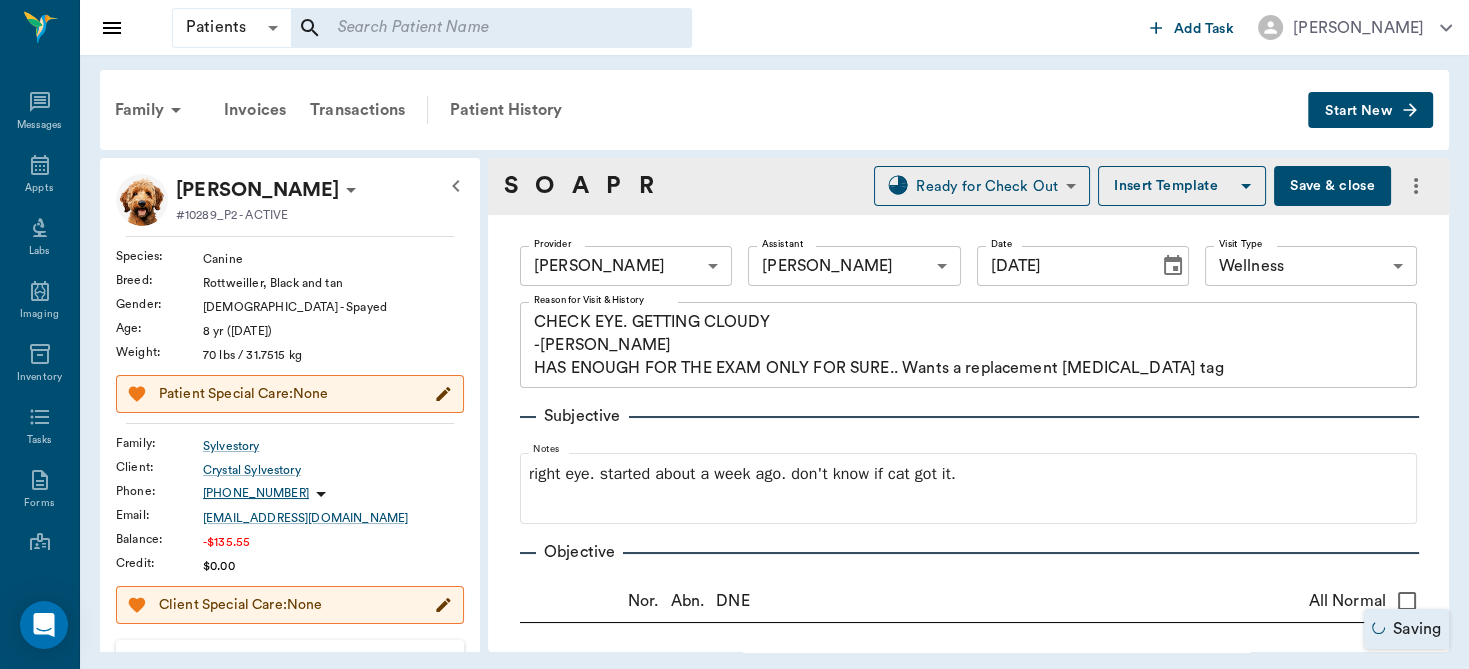 click on "Save & close" at bounding box center (1332, 186) 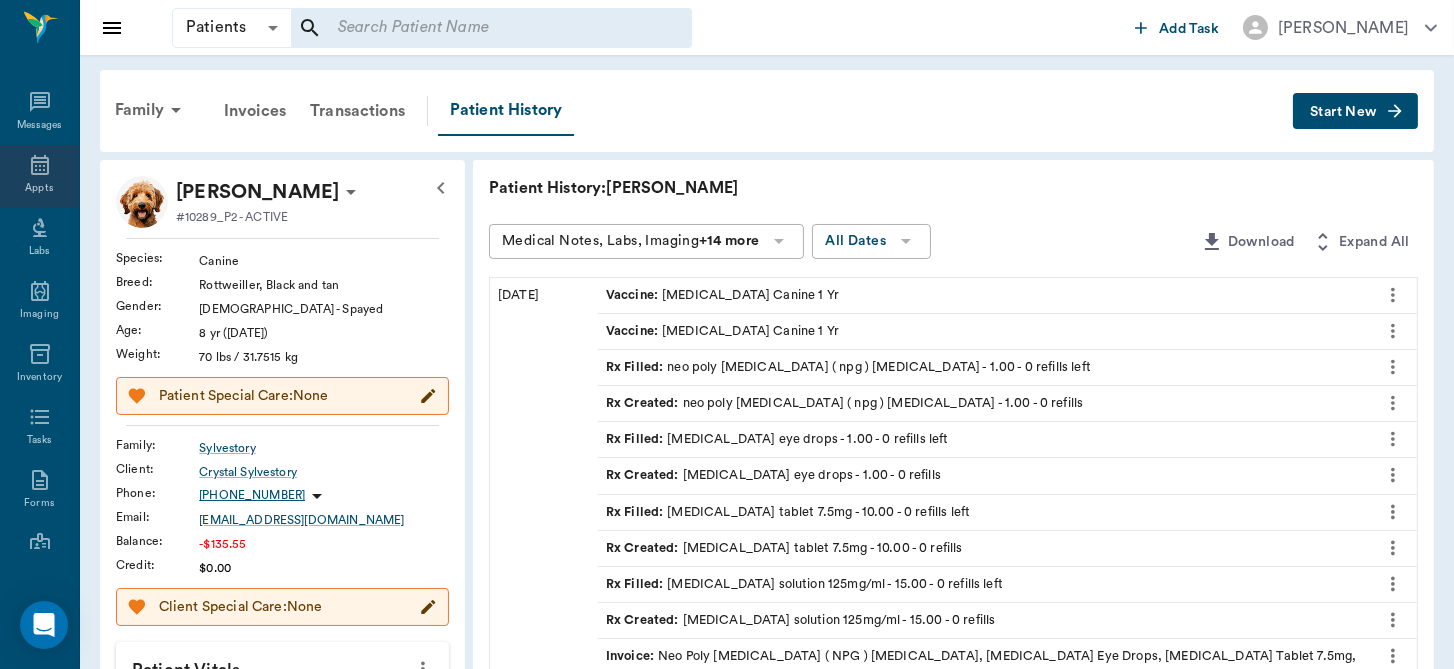 click 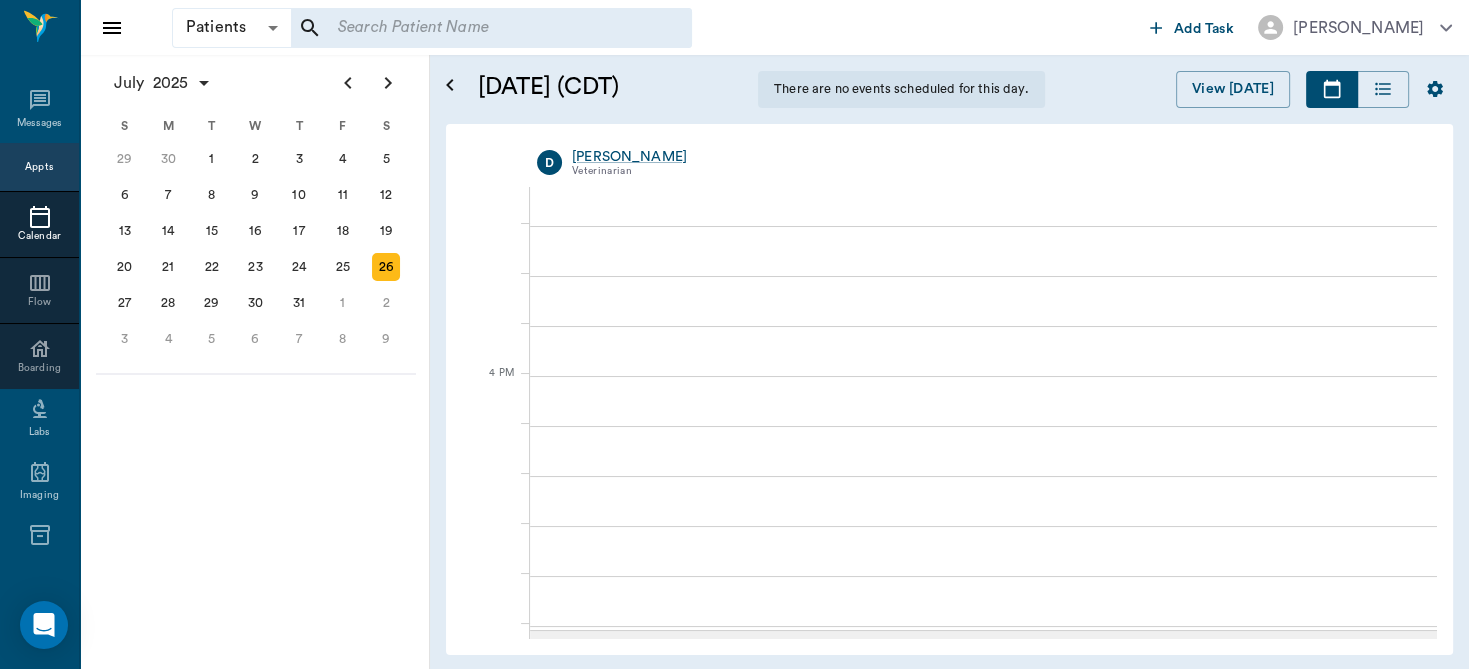 scroll, scrollTop: 1969, scrollLeft: 0, axis: vertical 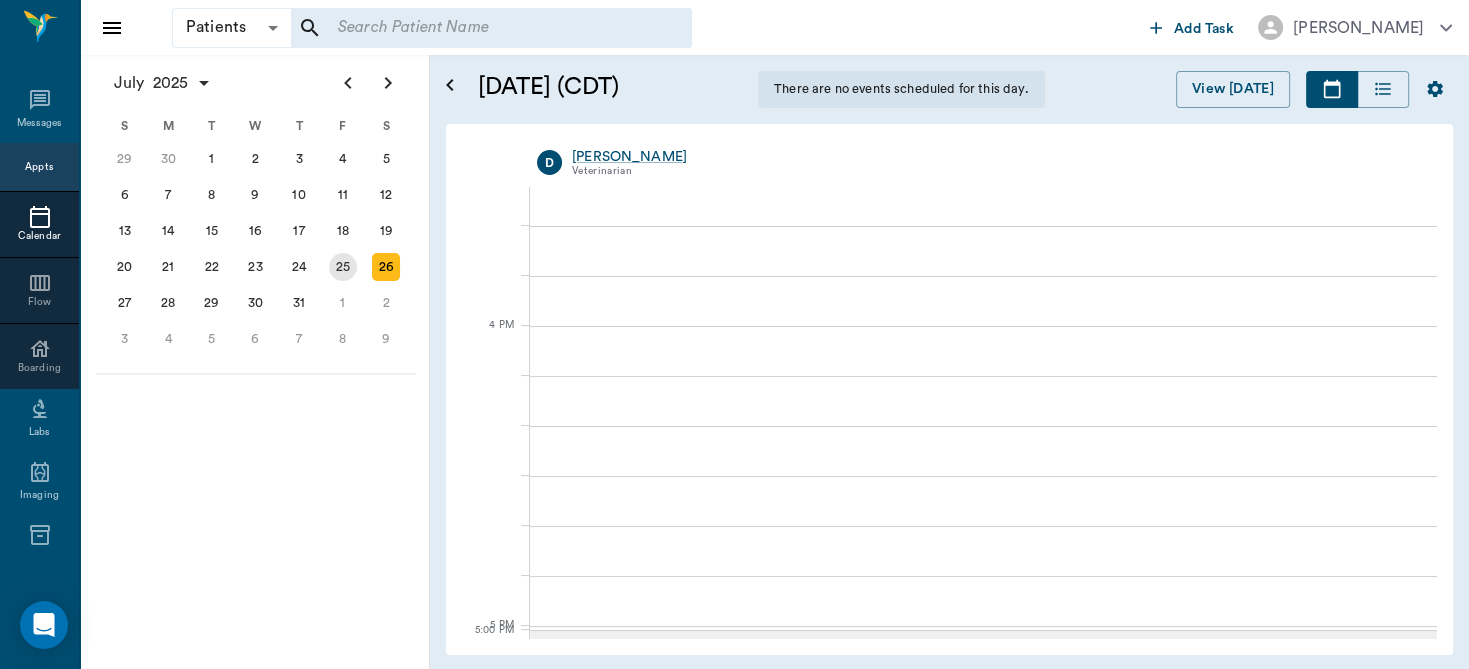 click on "25" at bounding box center (343, 267) 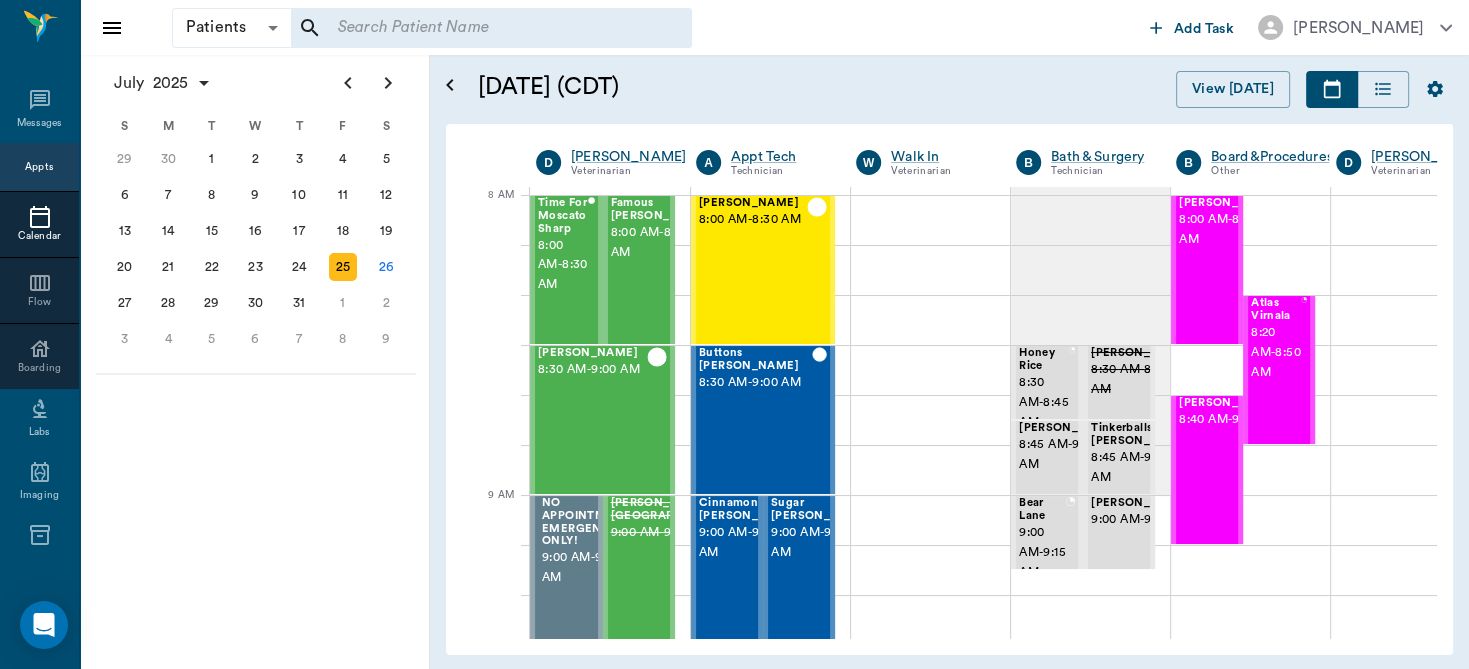 scroll, scrollTop: 0, scrollLeft: 0, axis: both 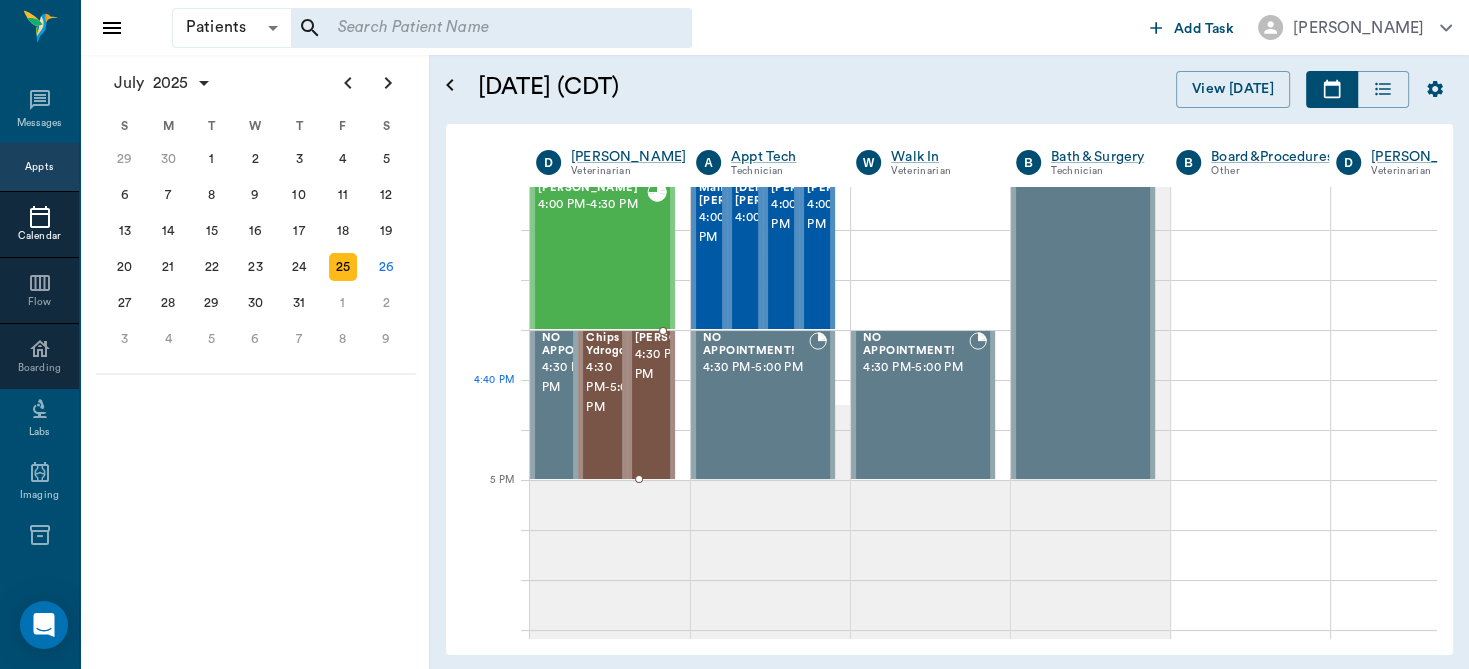 click on "4:30 PM  -  5:00 PM" at bounding box center [685, 365] 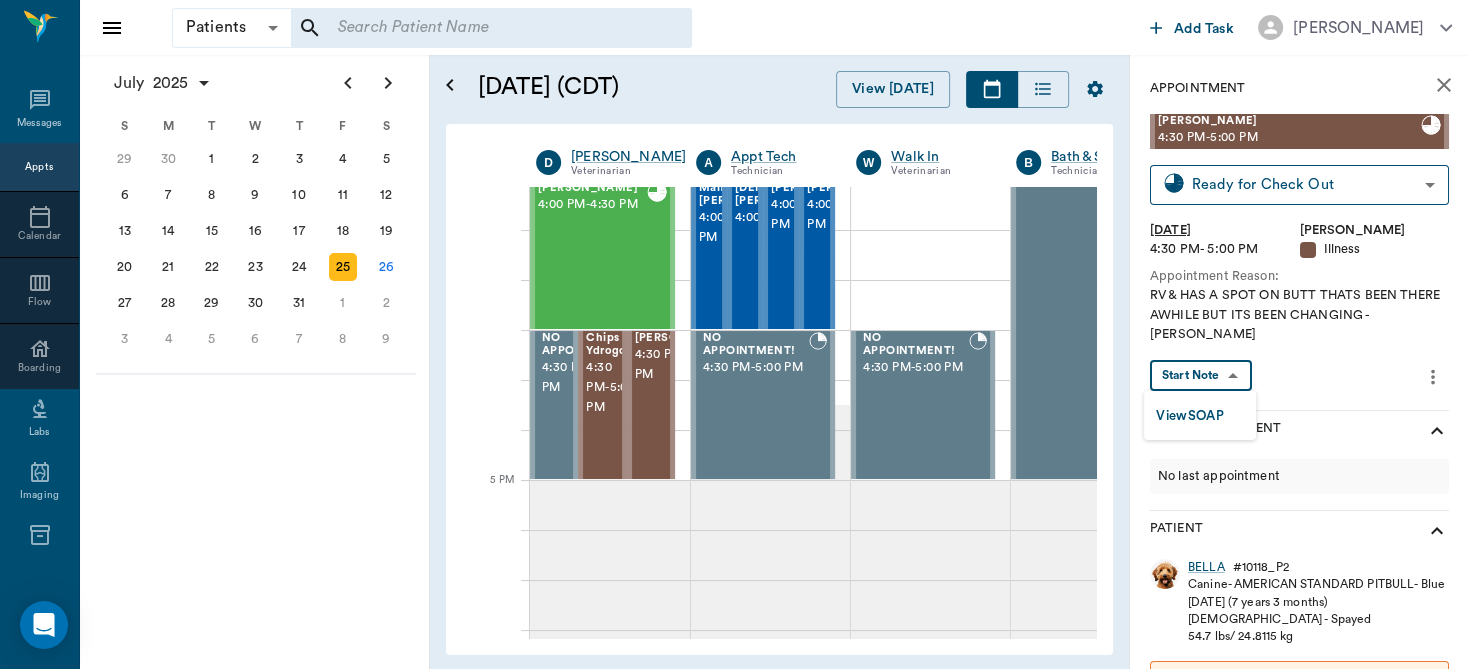 click on "Patients Patients ​ ​ Add Task Dr. Bert Ellsworth Nectar Messages Appts Calendar Flow Boarding Labs Imaging Inventory Tasks Forms Staff Reports Lookup Settings July 2025 S M T W T F S Jun 1 2 3 4 5 6 7 8 9 10 11 12 13 14 15 16 17 18 19 20 21 22 23 24 25 26 27 28 29 30 Jul 1 2 3 4 5 6 7 8 9 10 11 12 S M T W T F S 29 30 Jul 1 2 3 4 5 6 7 8 9 10 11 12 13 14 15 16 17 18 19 20 21 22 23 24 25 26 27 28 29 30 31 Aug 1 2 3 4 5 6 7 8 9 S M T W T F S 27 28 29 30 31 Aug 1 2 3 4 5 6 7 8 9 10 11 12 13 14 15 16 17 18 19 20 21 22 23 24 25 26 27 28 29 30 31 Sep 1 2 3 4 5 6 July 25, 2025 (CDT) View Today July 2025 Today 25 Fri Jul 2025 D Dr. Bert Ellsworth Veterinarian A Appt Tech Technician W Walk In Veterinarian B Bath & Surgery Technician B Board &Procedures Other D Dr. Kindall Jones Veterinarian 8 AM 9 AM 10 AM 11 AM 12 PM 1 PM 2 PM 3 PM 4 PM 5 PM 6 PM 7 PM 8 PM 4:20 PM Time For Moscato Sharp 8:00 AM  -  8:30 AM Famous Molly Sharp 8:00 AM  -  8:30 AM COW Martinez 8:30 AM  -  9:00 AM NO APPOINTMENT! EMERGENCY ONLY!  -" at bounding box center (734, 334) 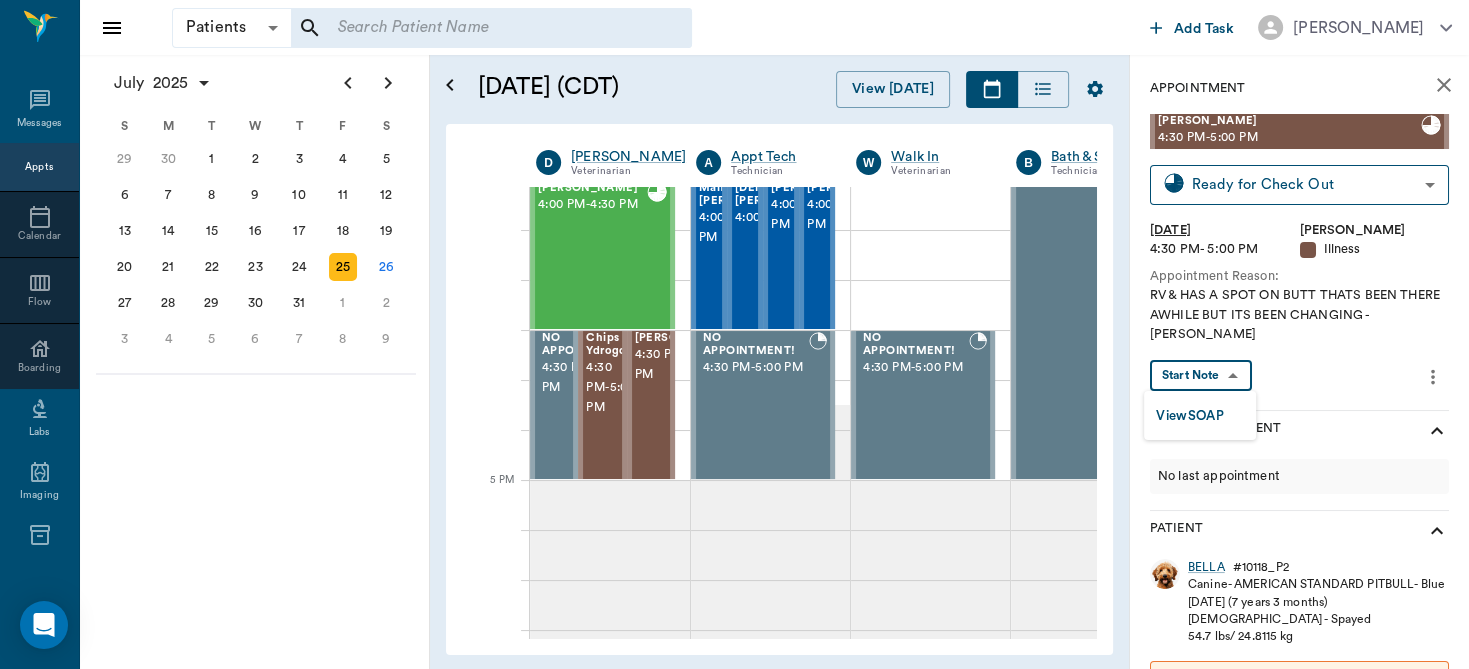 click on "View  SOAP" at bounding box center (1190, 416) 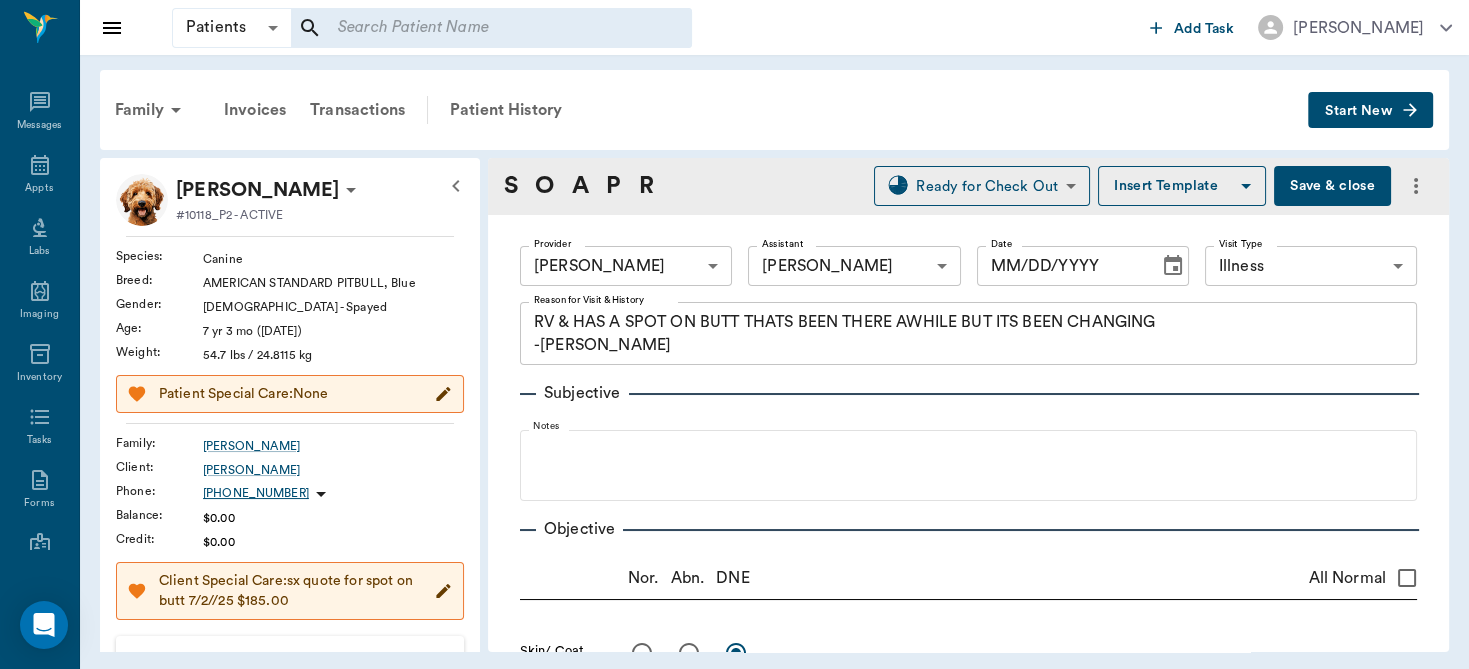type on "63ec2f075fda476ae8351a4d" 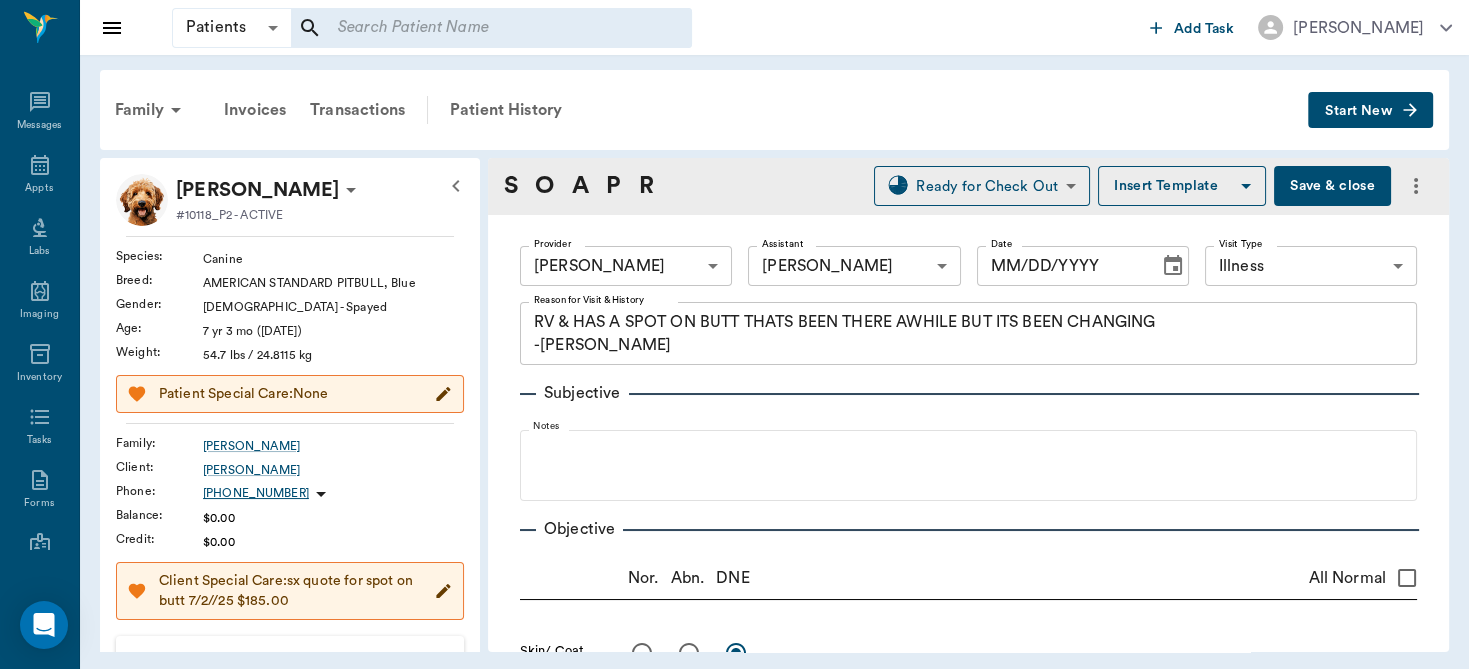 type on "642ef10e332a41444de2bad1" 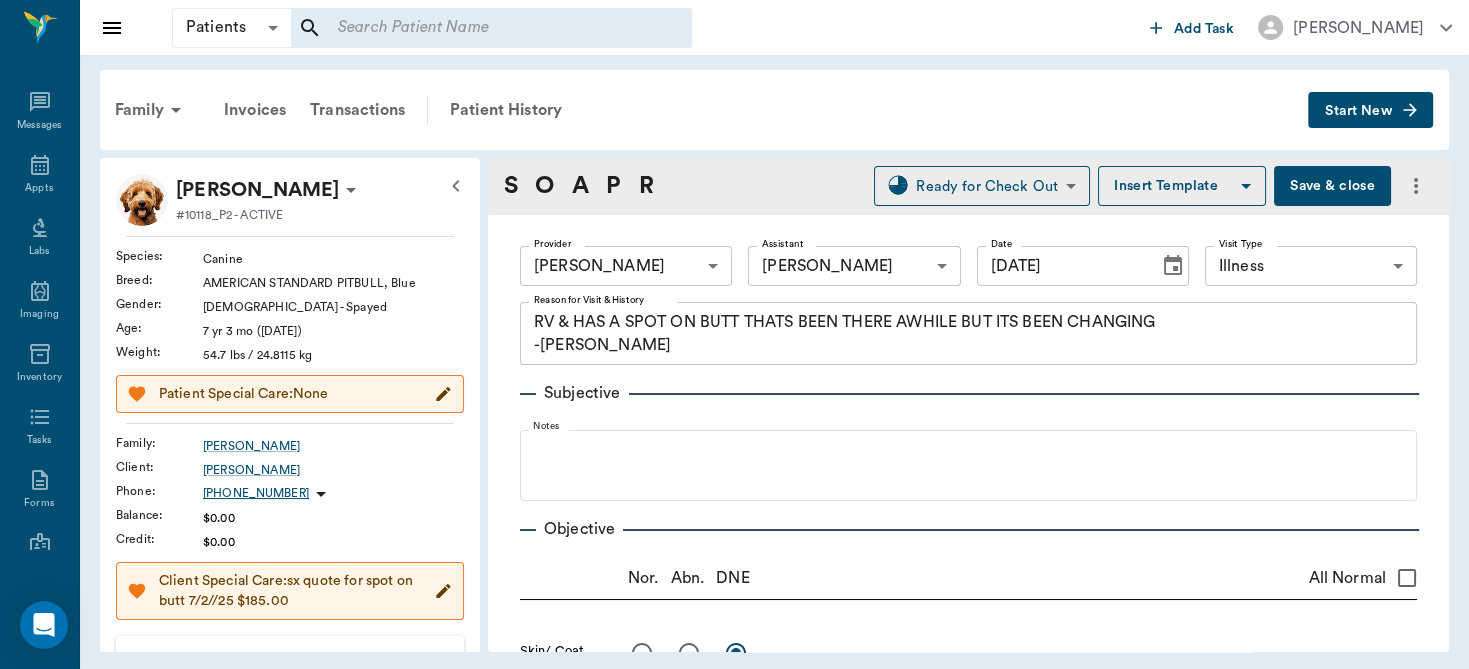 type on "07/25/2025" 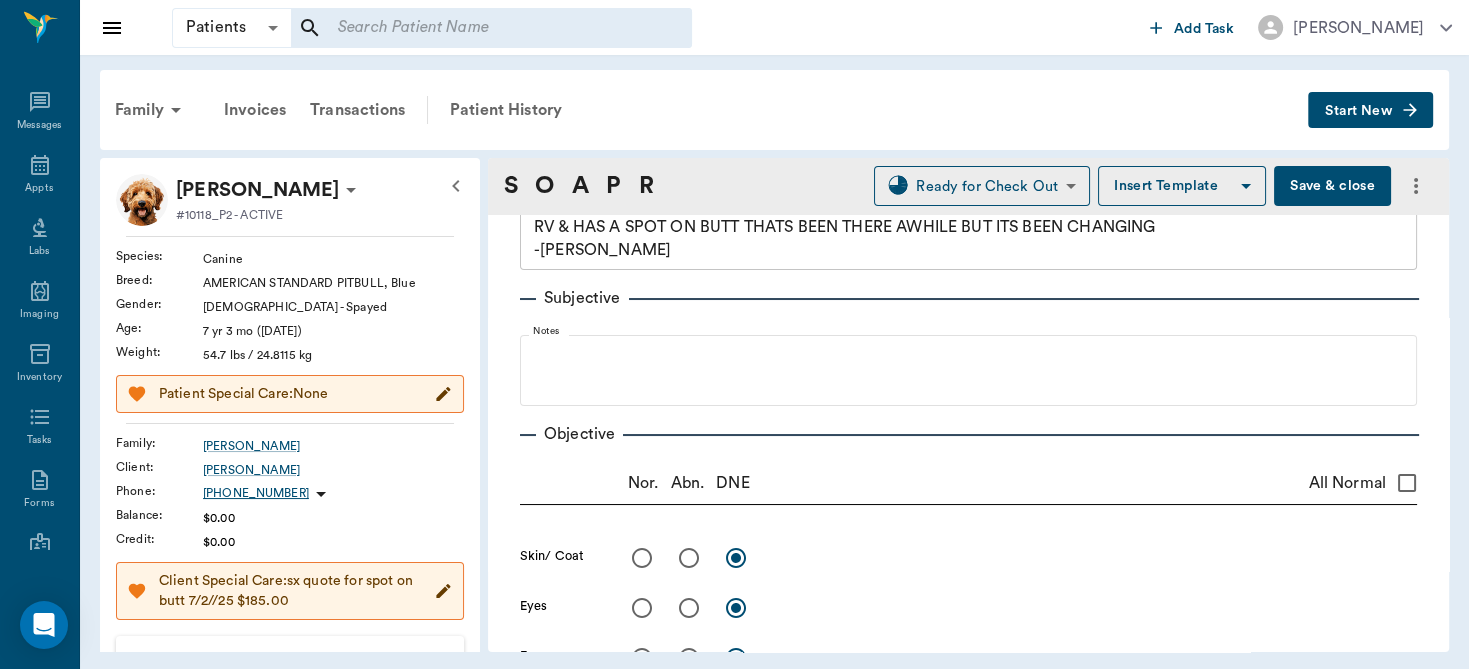 scroll, scrollTop: 99, scrollLeft: 0, axis: vertical 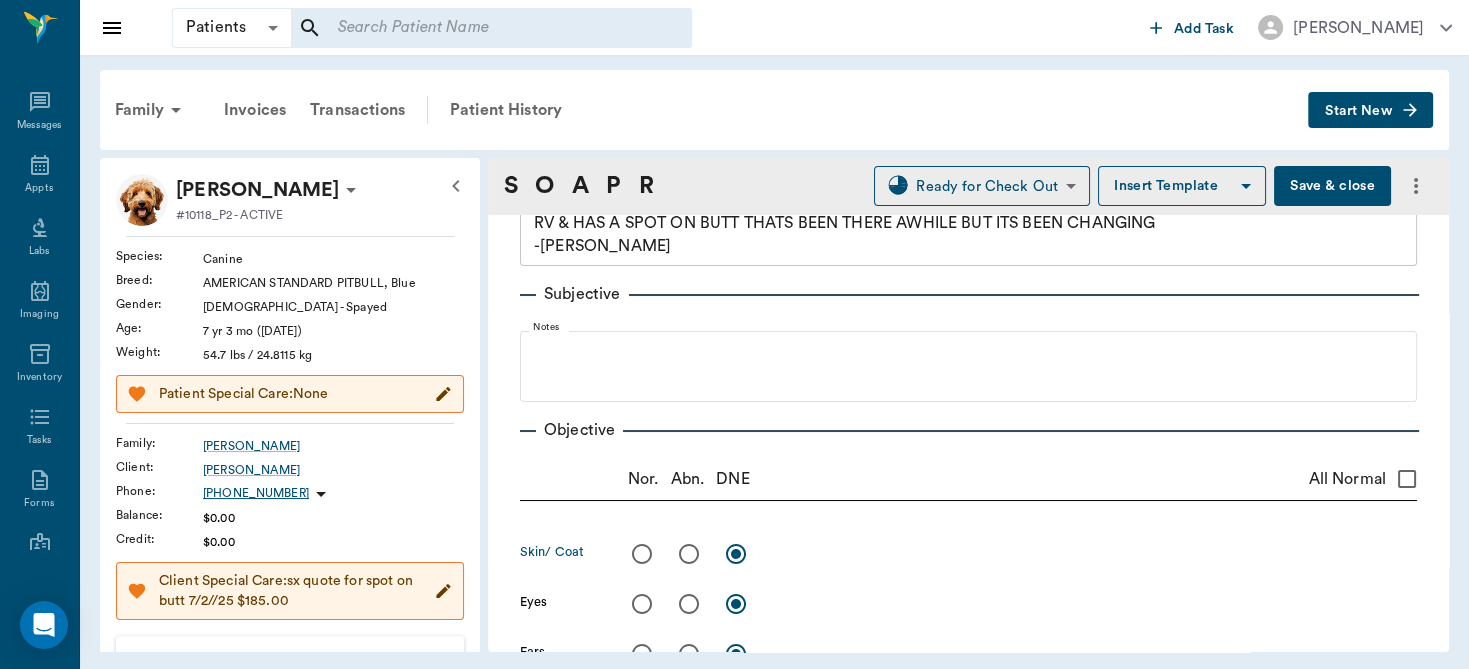 click at bounding box center (689, 554) 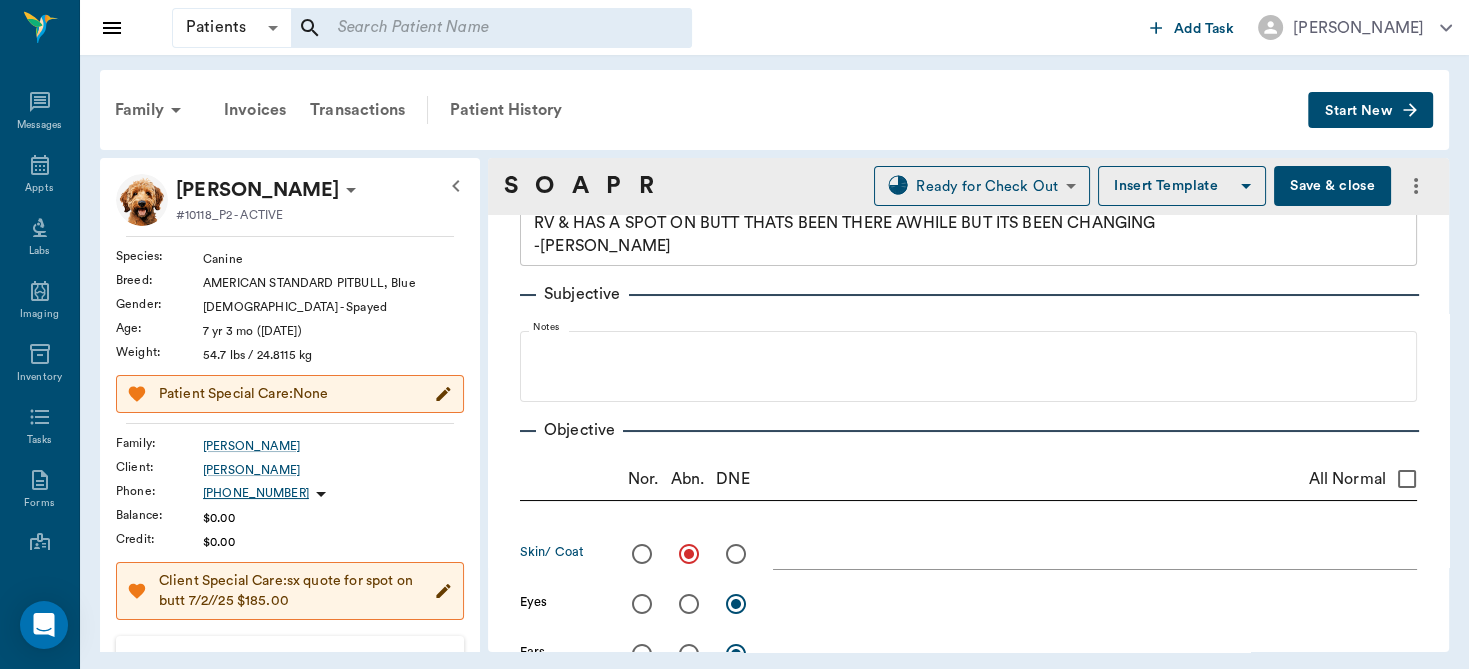 click at bounding box center (1095, 553) 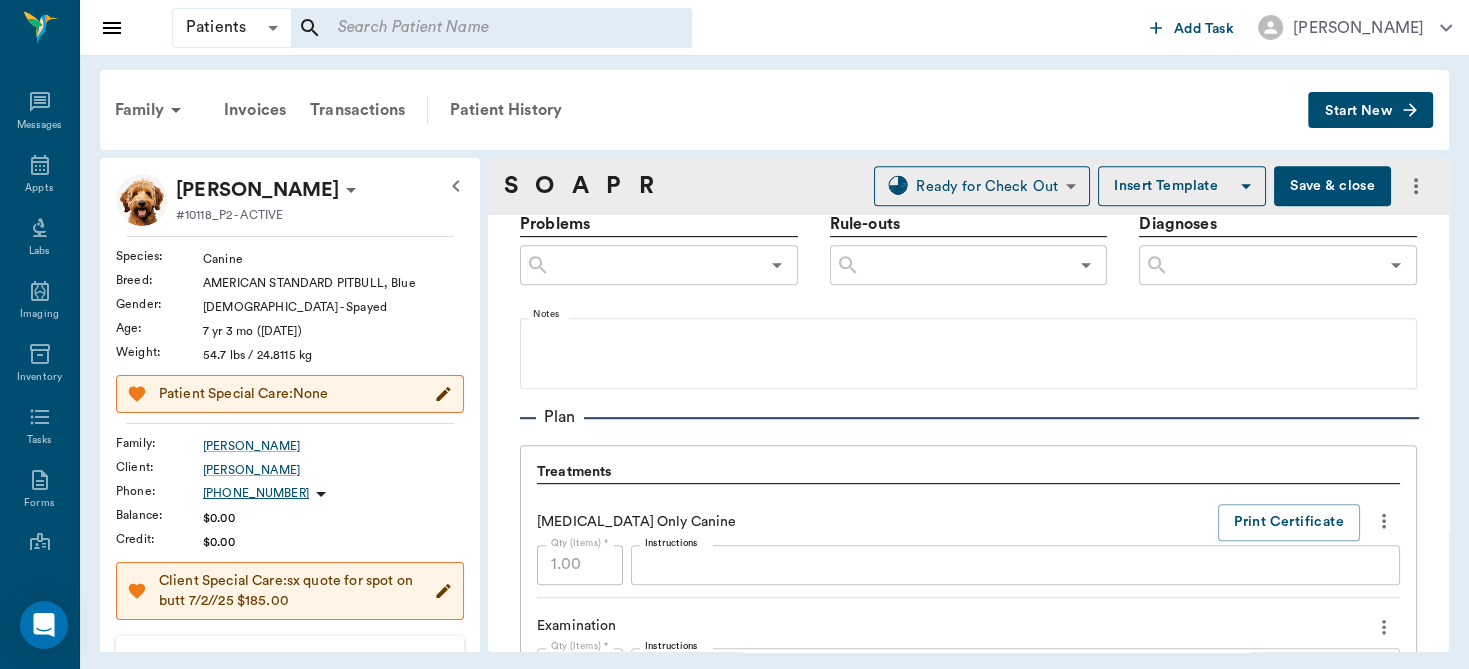 scroll, scrollTop: 1672, scrollLeft: 0, axis: vertical 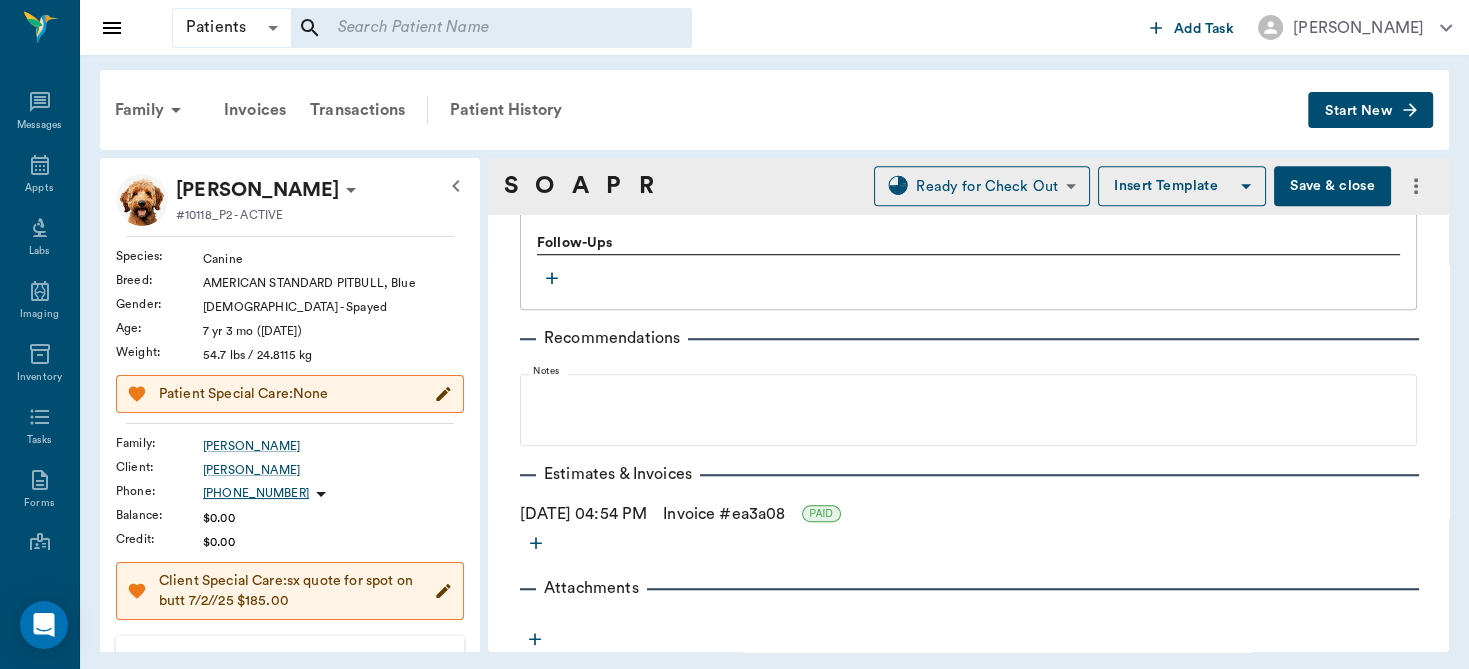 type on "Has large protruding dangling skin mass from the L rear." 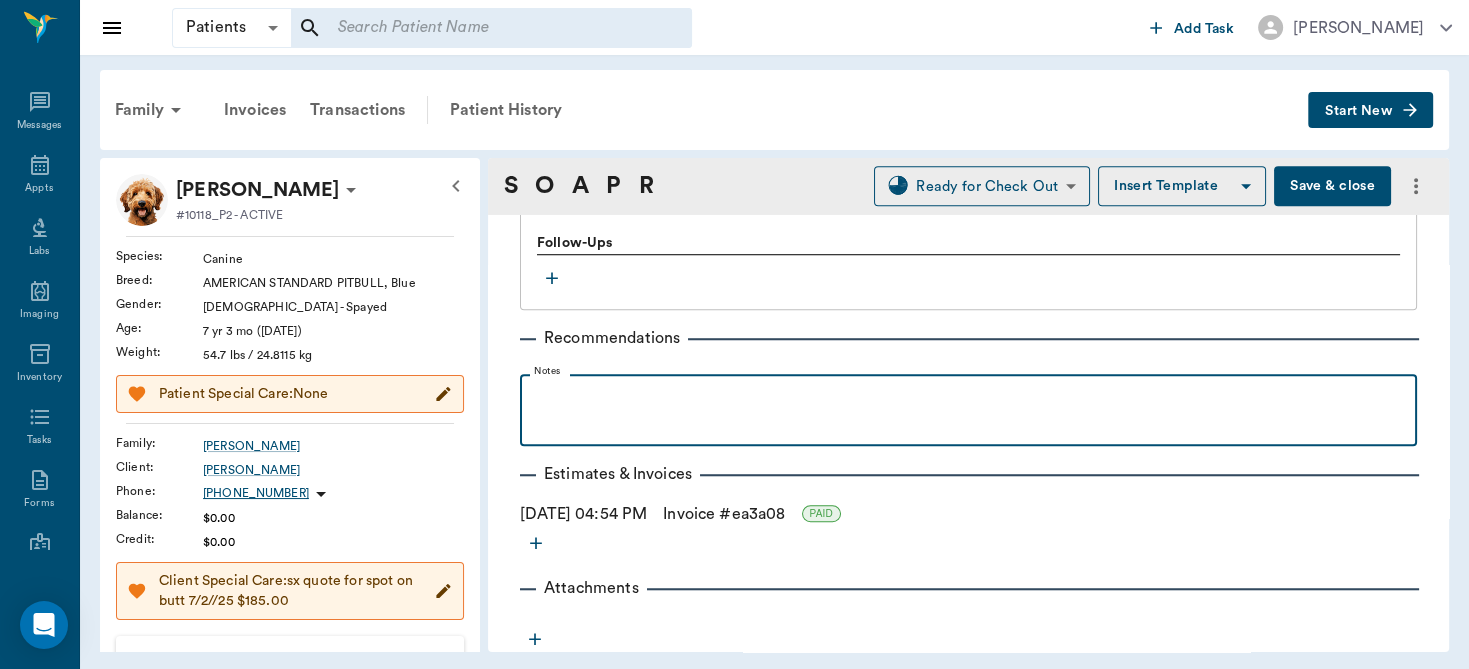 click at bounding box center [968, 396] 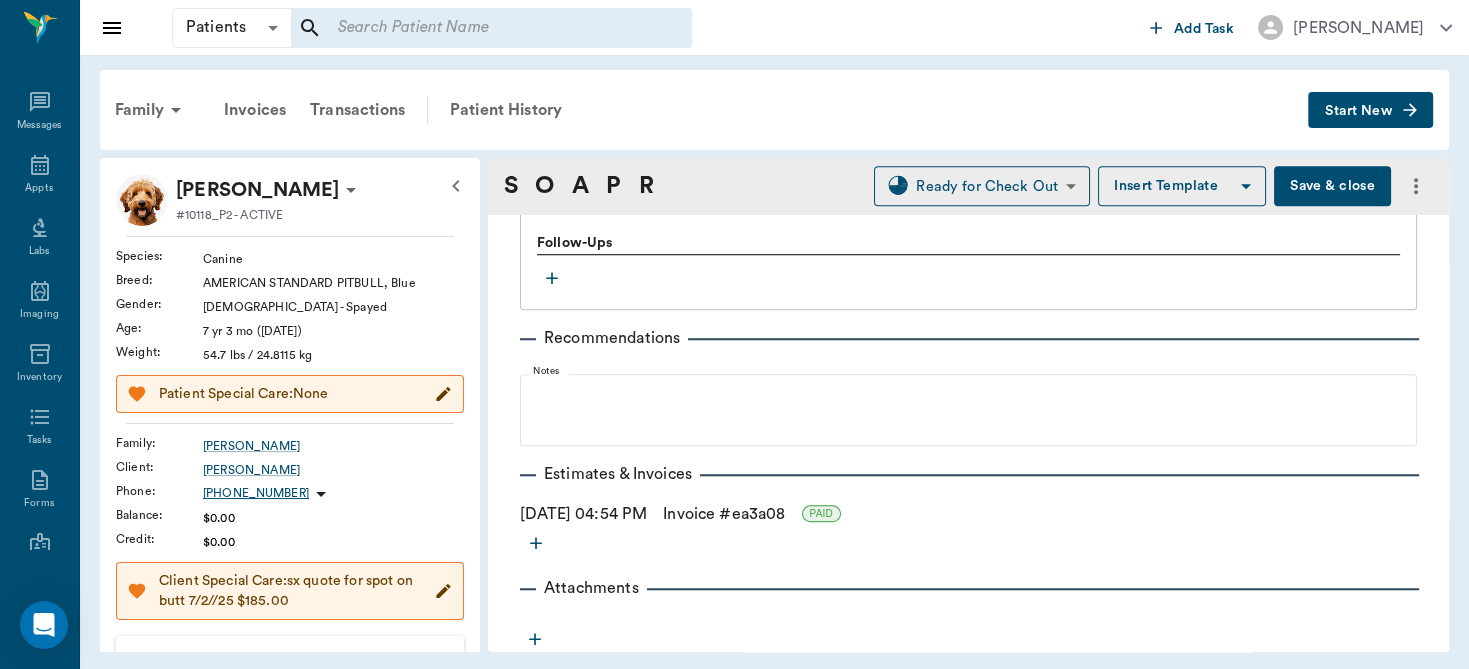 click on "Family Invoices Transactions Patient History Start New BELLA Durmon #10118_P2    -    ACTIVE   Species : Canine Breed : AMERICAN STANDARD PITBULL, Blue Gender : Female - Spayed Age : 7 yr 3 mo (04/13/2018) Weight : 54.7 lbs / 24.8115 kg Patient Special Care:  None Family : Durmon Client : Karissa Durmon Phone : (903) 556-4862 Balance : $0.00 Credit : $0.00 Client Special Care:  sx quote for spot on butt 7/2//25
$185.00 Patient Vitals Weight BCS HR Temp Resp BP Dia Pain Perio Score ( lb ) Date 07/25/25 4PM 0 15 30 45 60 Ongoing diagnosis Current Rx Reminders Rabies Vaccination Canine 1 Yr 07/24/26 Upcoming appointments Surgery 08/15/25 Schedule Appointment S O A P R Ready for Check Out READY_TO_CHECKOUT ​ Insert Template  Save & close Provider Dr. Bert Ellsworth 63ec2f075fda476ae8351a4d Provider Assistant Daniel Virnala 642ef10e332a41444de2bad1 Assistant Date 07/25/2025 Date Visit Type Illness 65d2be4f46e3a538d89b8c15 Visit Type Reason for Visit & History x Reason for Visit & History Subjective Notes Nor." at bounding box center [774, 361] 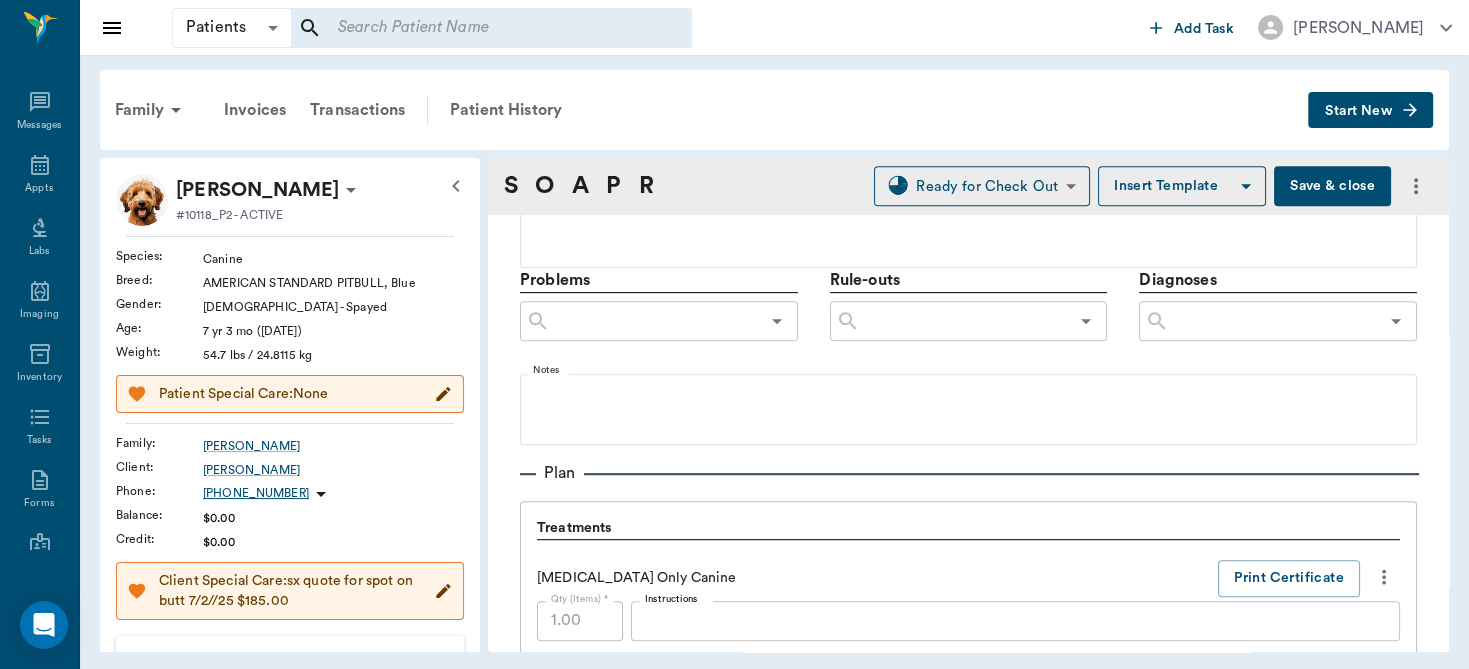 scroll, scrollTop: 1437, scrollLeft: 0, axis: vertical 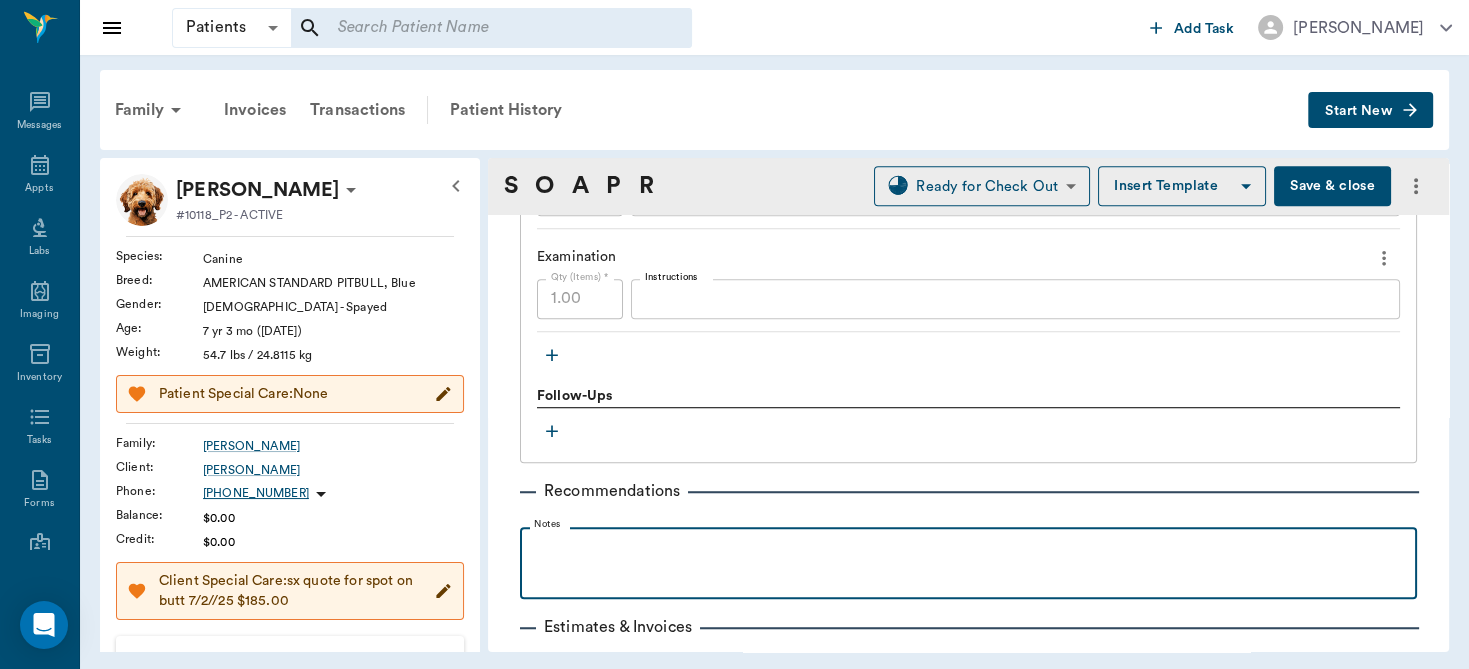 click at bounding box center (968, 549) 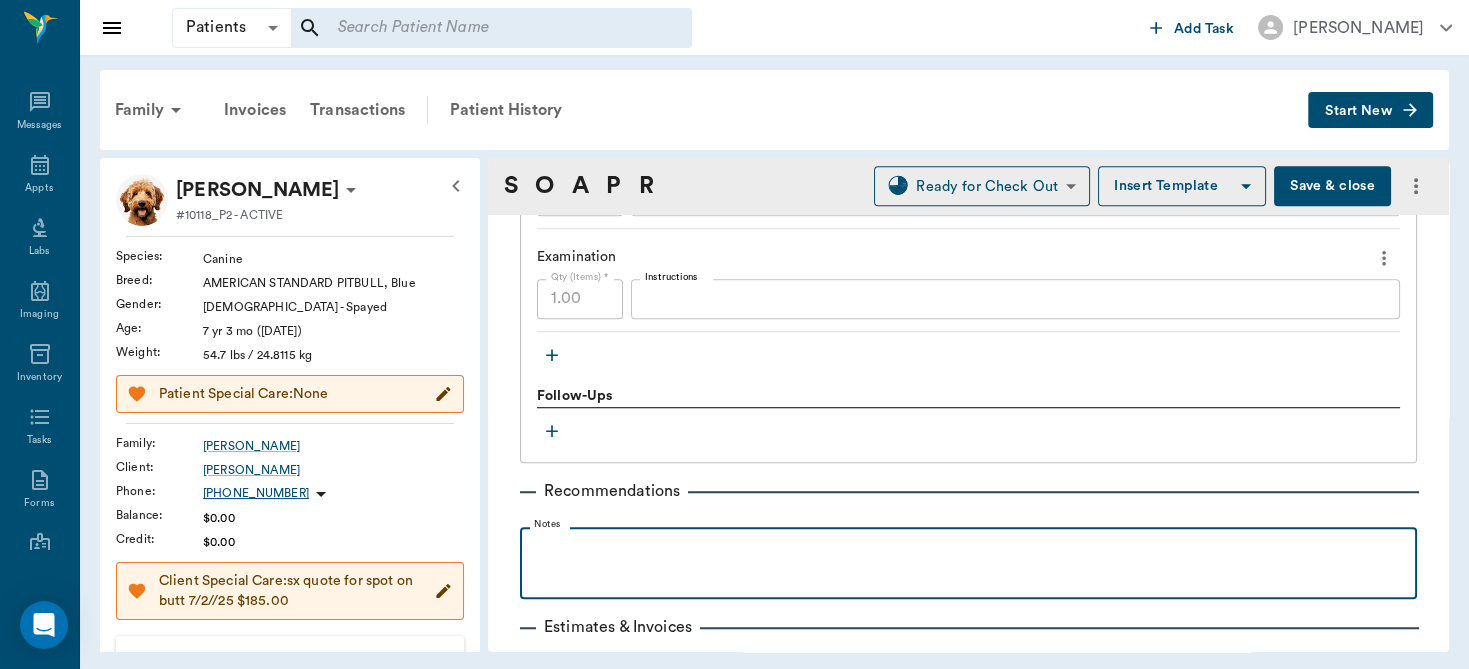 type 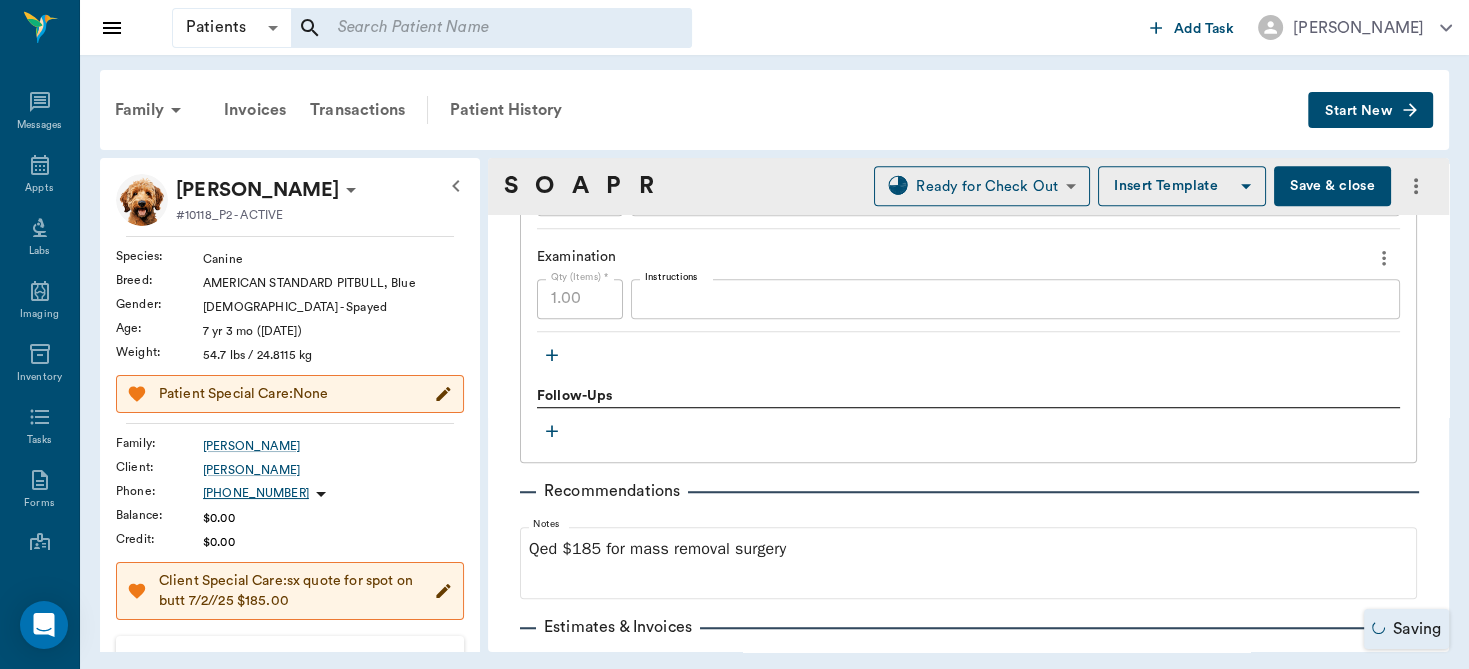 click on "Save & close" at bounding box center [1332, 186] 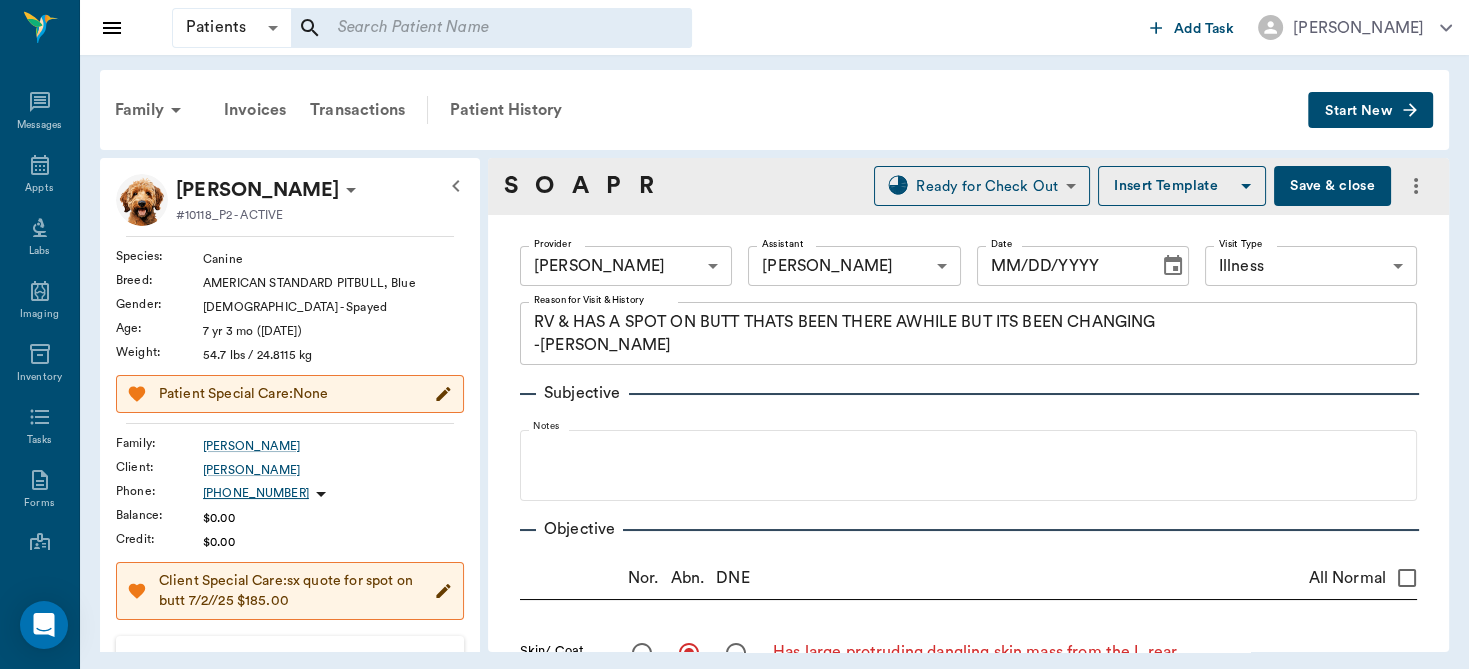 type on "63ec2f075fda476ae8351a4d" 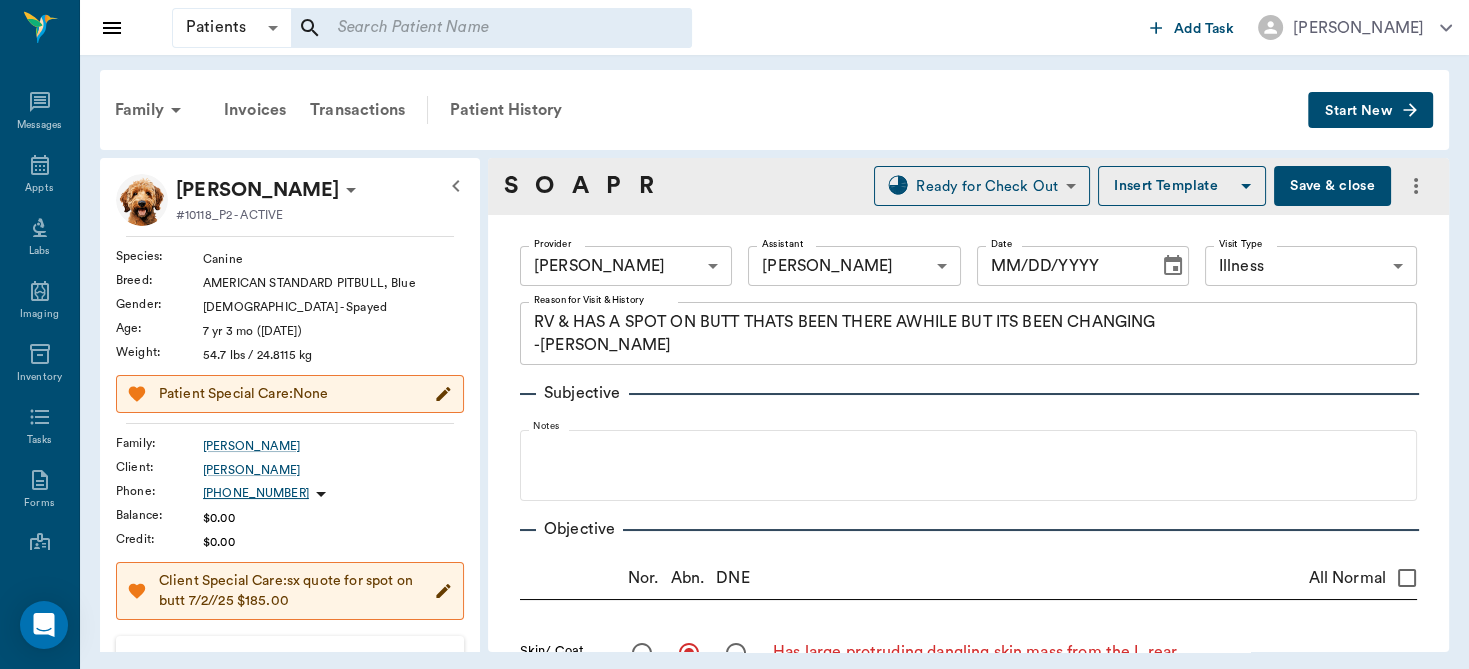 type on "642ef10e332a41444de2bad1" 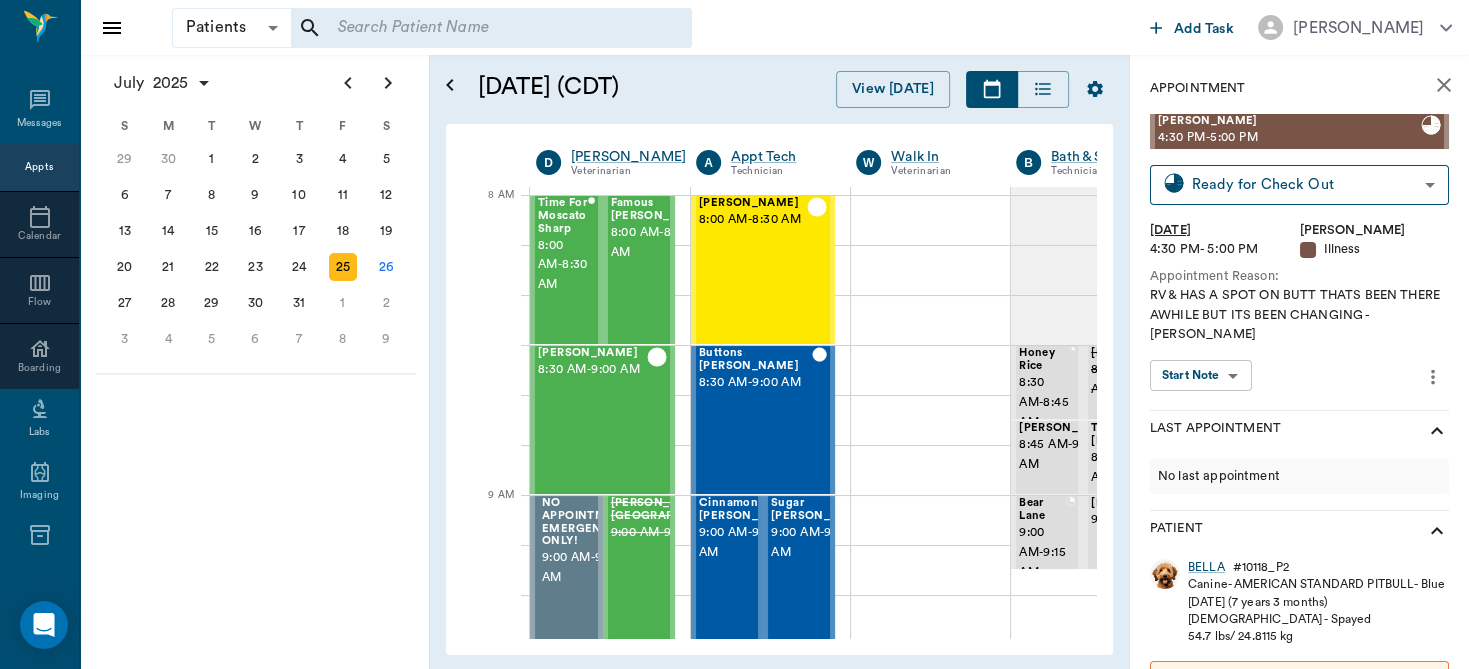scroll, scrollTop: 0, scrollLeft: 0, axis: both 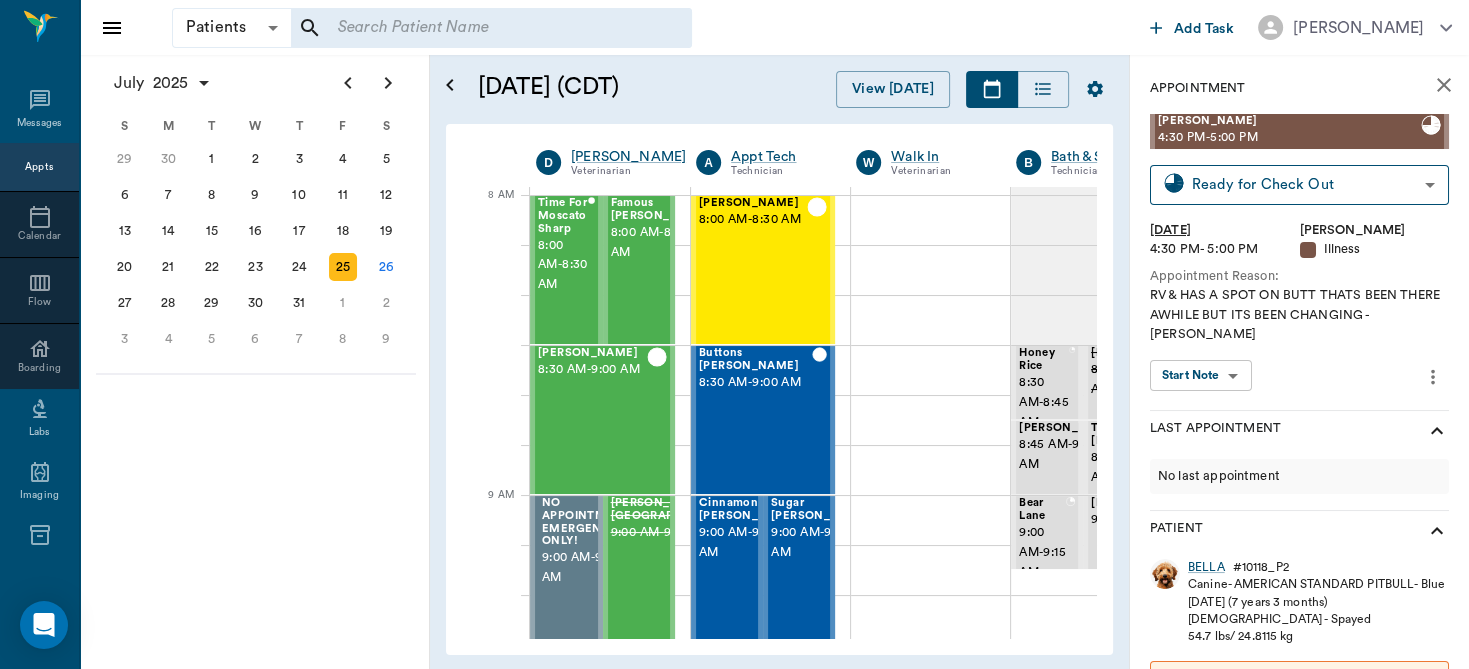 drag, startPoint x: 70, startPoint y: 10, endPoint x: 393, endPoint y: 481, distance: 571.113 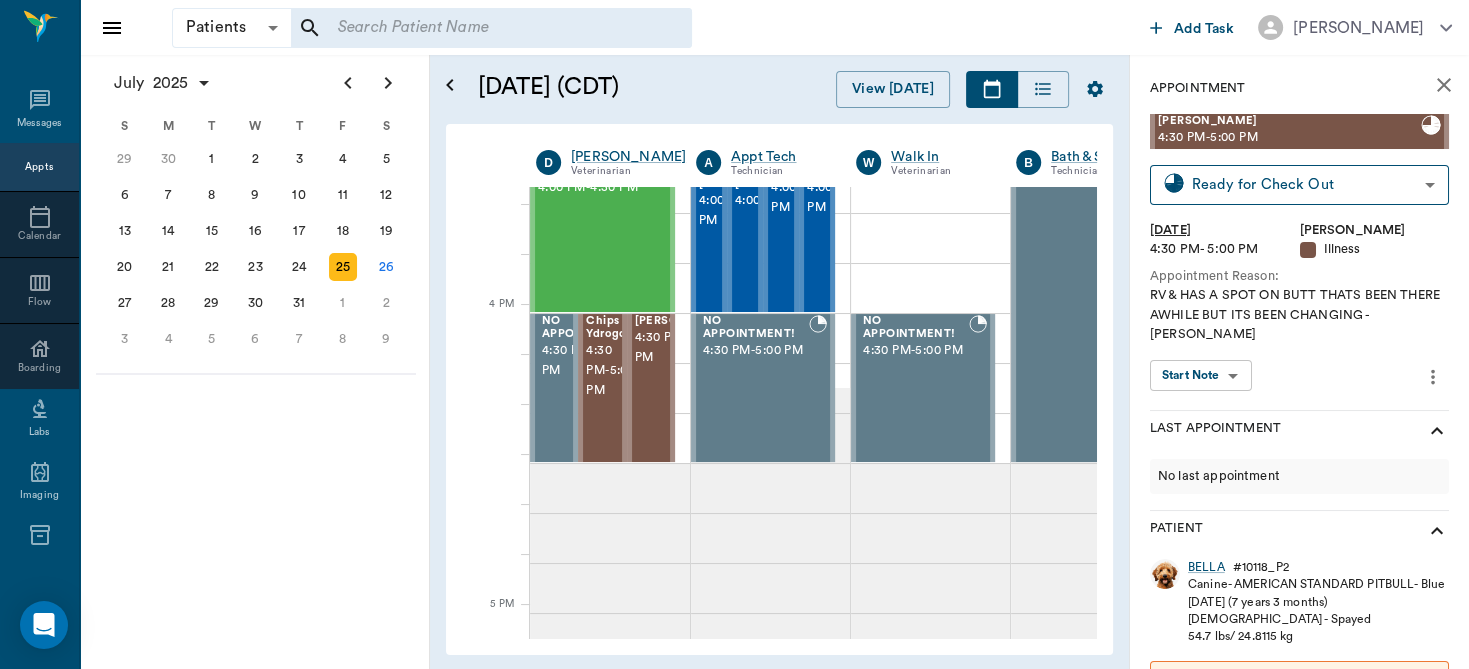 scroll, scrollTop: 2282, scrollLeft: 0, axis: vertical 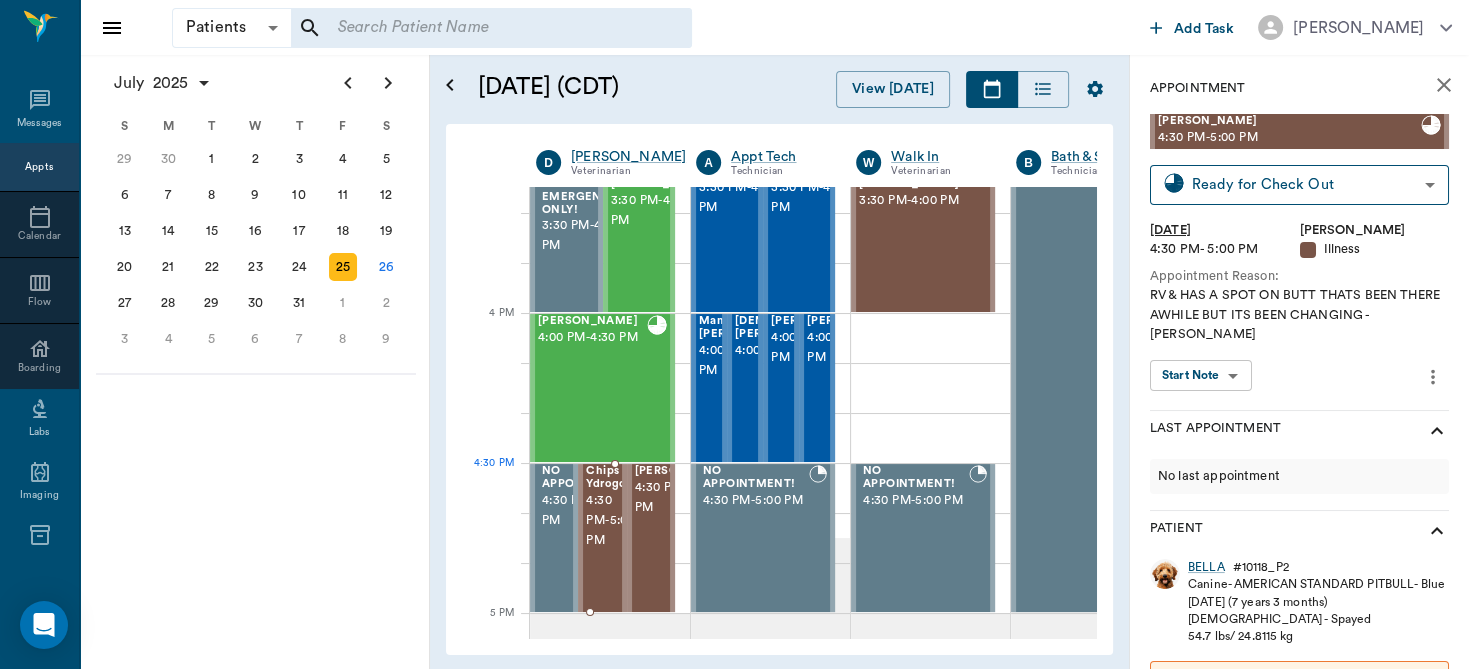 click on "4:30 PM  -  5:00 PM" at bounding box center [610, 521] 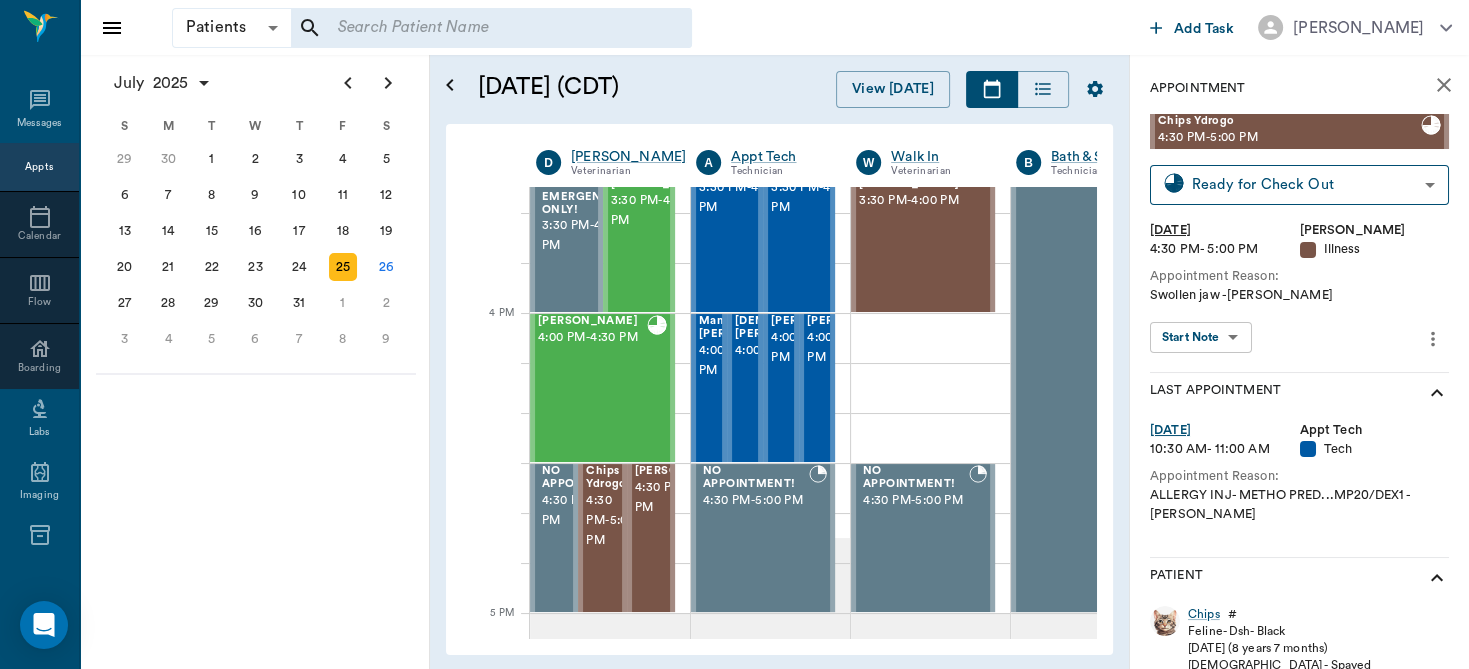 click on "Patients Patients ​ ​ Add Task Dr. Bert Ellsworth Nectar Messages Appts Calendar Flow Boarding Labs Imaging Inventory Tasks Forms Staff Reports Lookup Settings July 2025 S M T W T F S Jun 1 2 3 4 5 6 7 8 9 10 11 12 13 14 15 16 17 18 19 20 21 22 23 24 25 26 27 28 29 30 Jul 1 2 3 4 5 6 7 8 9 10 11 12 S M T W T F S 29 30 Jul 1 2 3 4 5 6 7 8 9 10 11 12 13 14 15 16 17 18 19 20 21 22 23 24 25 26 27 28 29 30 31 Aug 1 2 3 4 5 6 7 8 9 S M T W T F S 27 28 29 30 31 Aug 1 2 3 4 5 6 7 8 9 10 11 12 13 14 15 16 17 18 19 20 21 22 23 24 25 26 27 28 29 30 31 Sep 1 2 3 4 5 6 July 25, 2025 (CDT) View Today July 2025 Today 25 Fri Jul 2025 D Dr. Bert Ellsworth Veterinarian A Appt Tech Technician W Walk In Veterinarian B Bath & Surgery Technician B Board &Procedures Other D Dr. Kindall Jones Veterinarian 8 AM 9 AM 10 AM 11 AM 12 PM 1 PM 2 PM 3 PM 4 PM 5 PM 6 PM 7 PM 8 PM 3:50 PM Time For Moscato Sharp 8:00 AM  -  8:30 AM Famous Molly Sharp 8:00 AM  -  8:30 AM COW Martinez 8:30 AM  -  9:00 AM NO APPOINTMENT! EMERGENCY ONLY!  -" at bounding box center (734, 334) 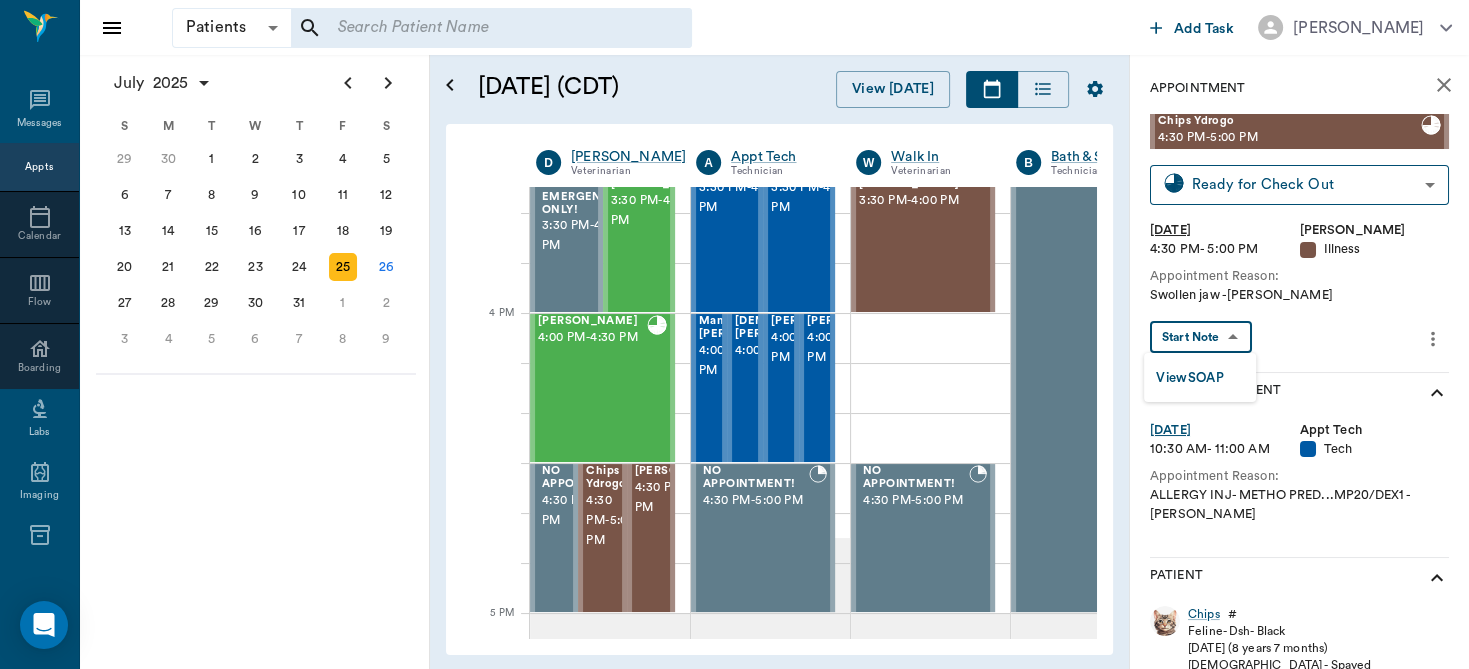 click on "View  SOAP" at bounding box center (1190, 378) 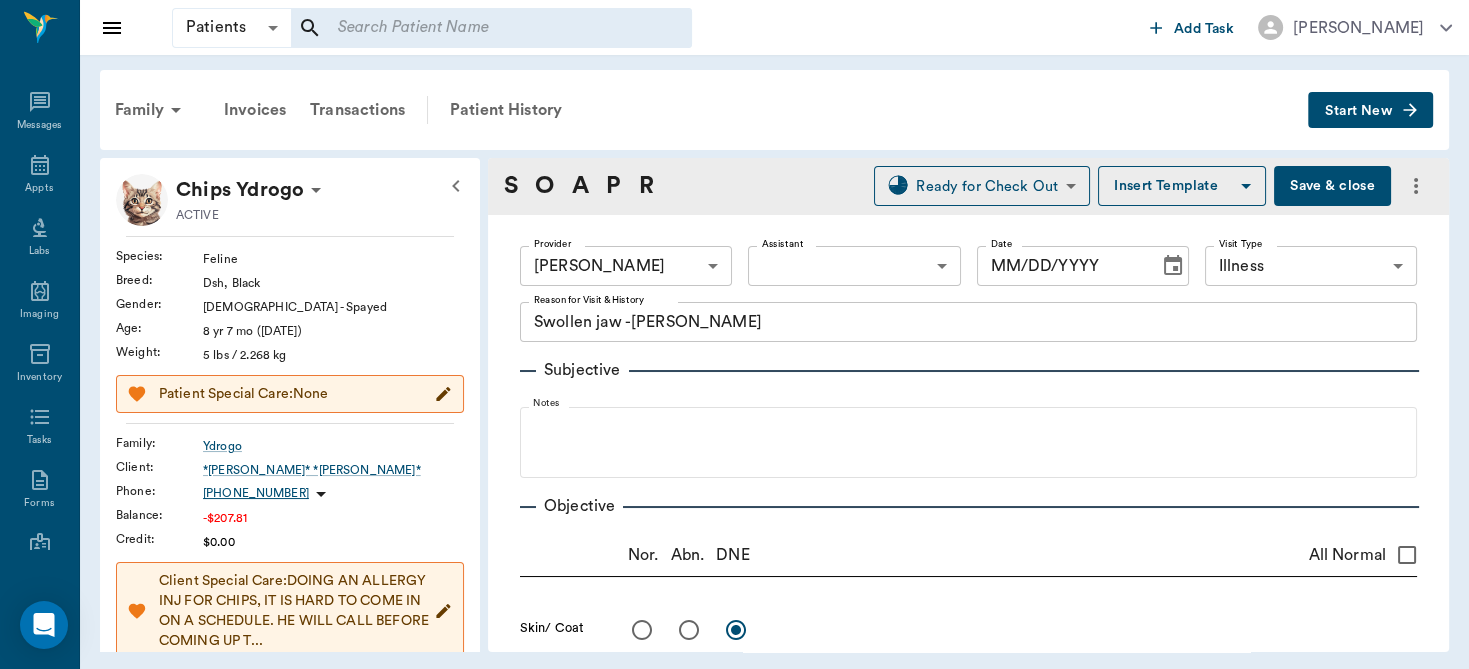 type on "63ec2f075fda476ae8351a4d" 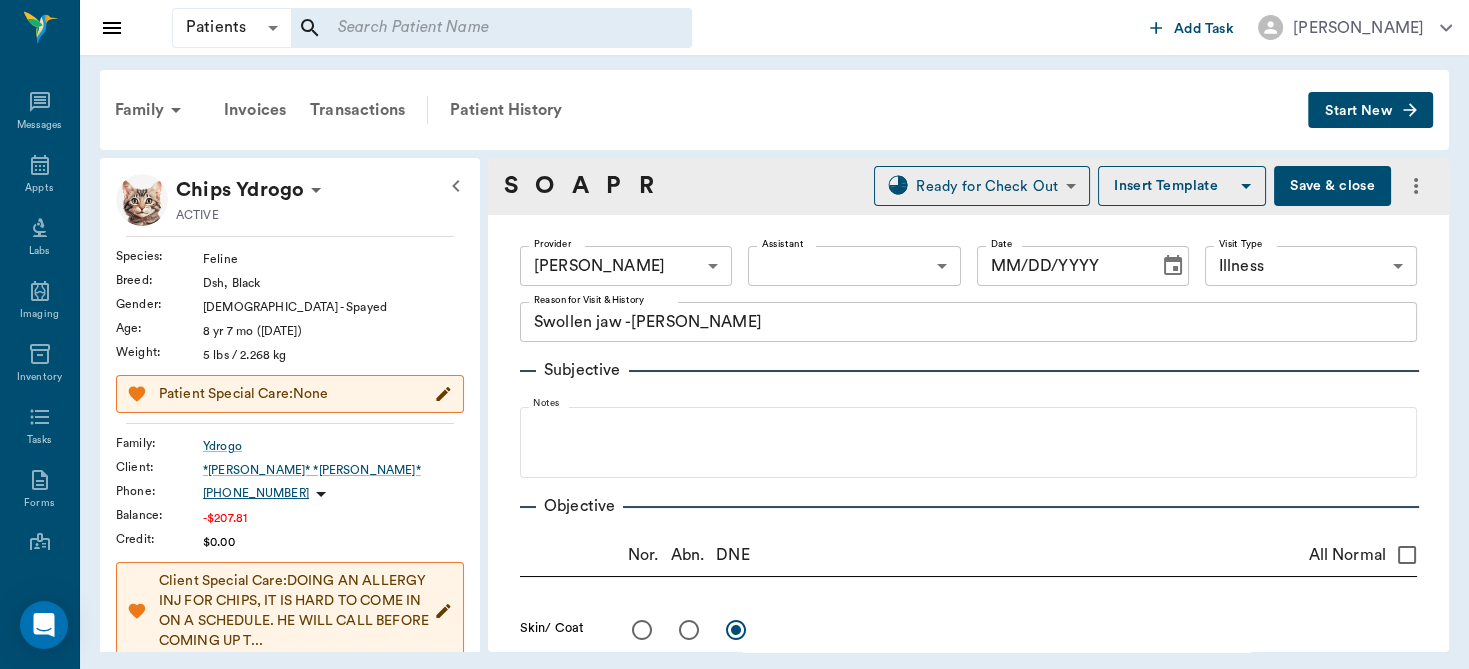 type on "65d2be4f46e3a538d89b8c15" 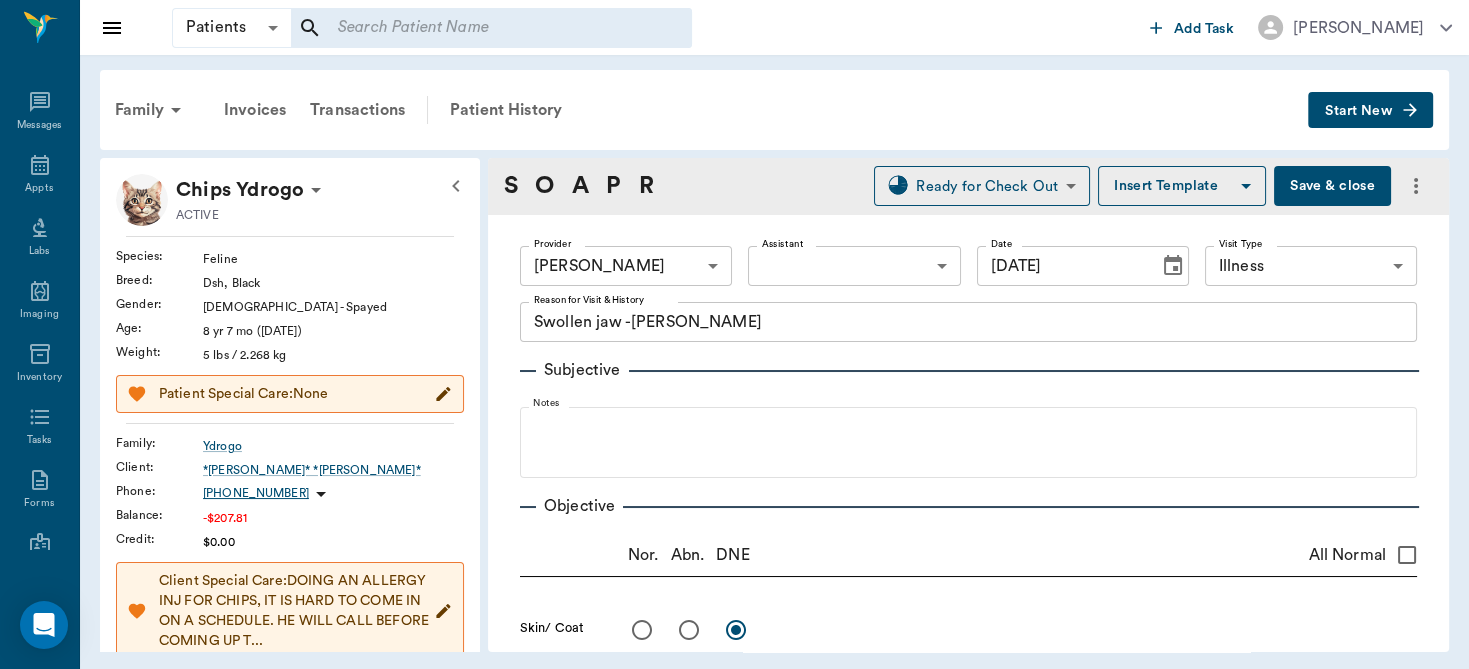 type on "07/25/2025" 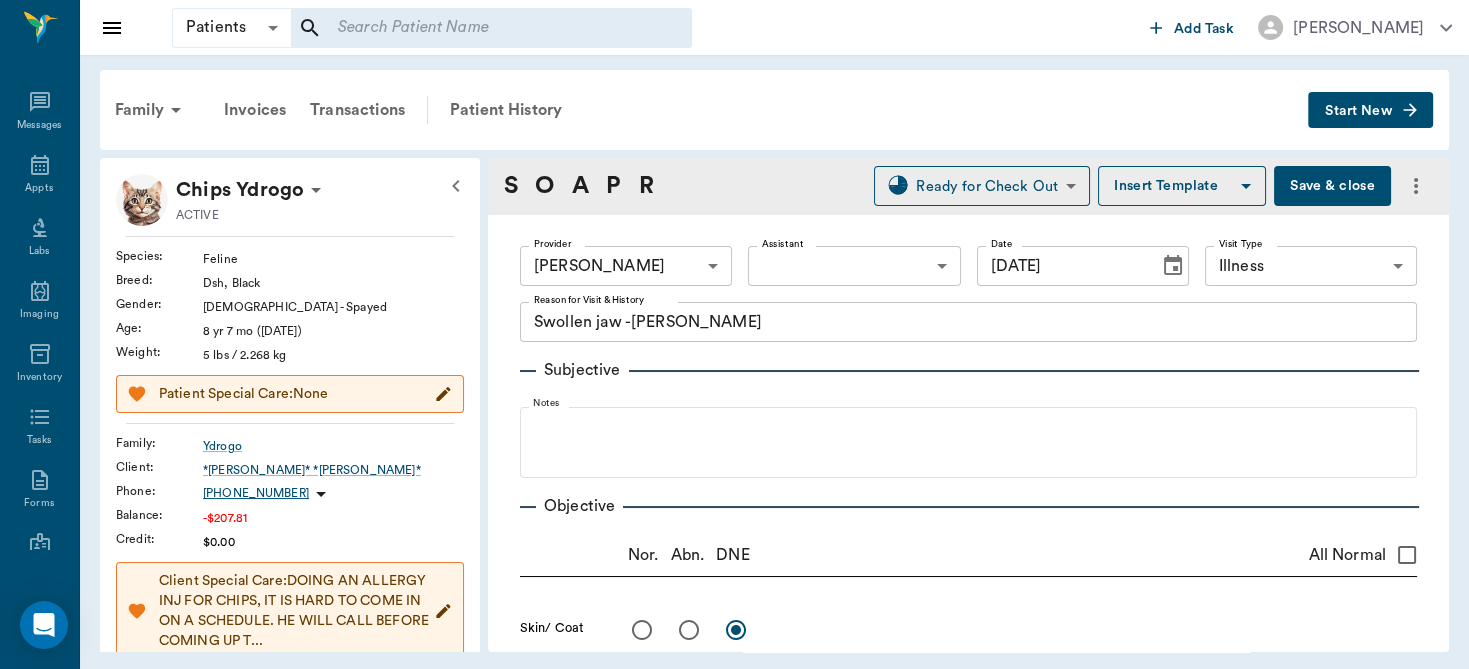 click on "Subjective" at bounding box center [968, 370] 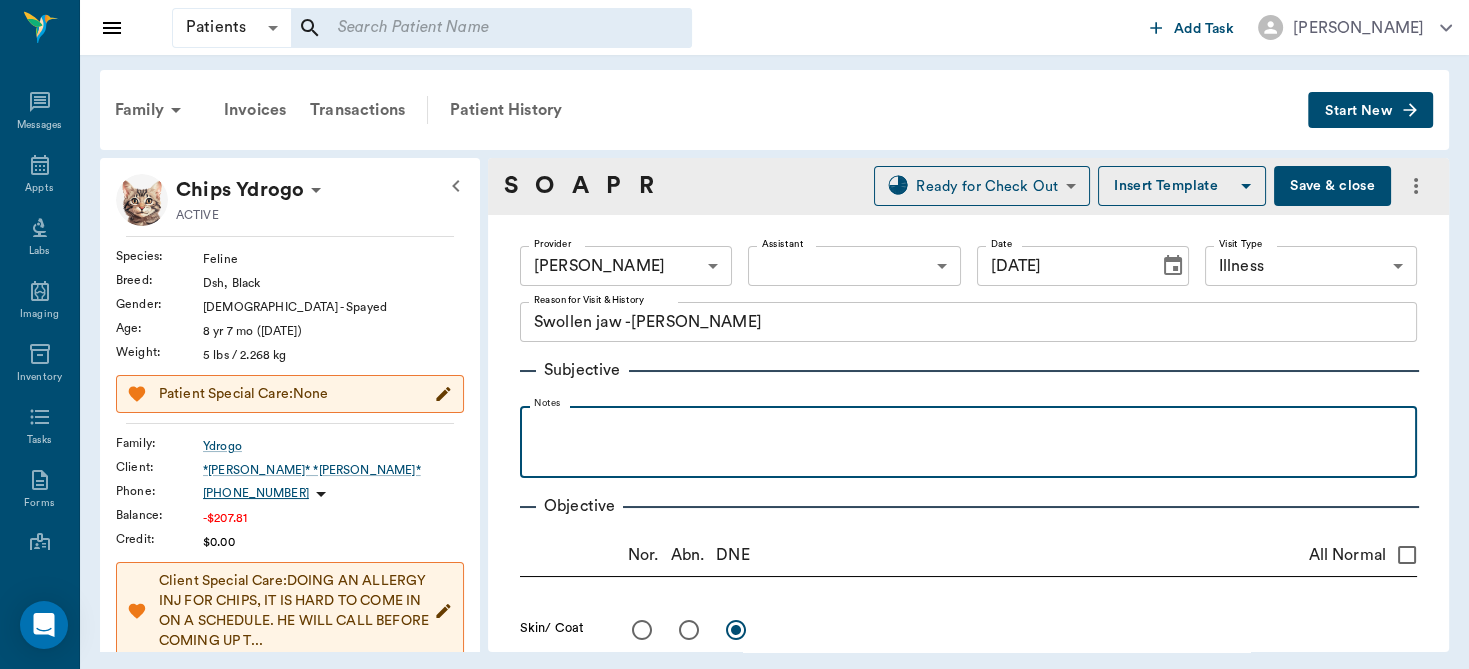 drag, startPoint x: 963, startPoint y: 481, endPoint x: 852, endPoint y: 457, distance: 113.56496 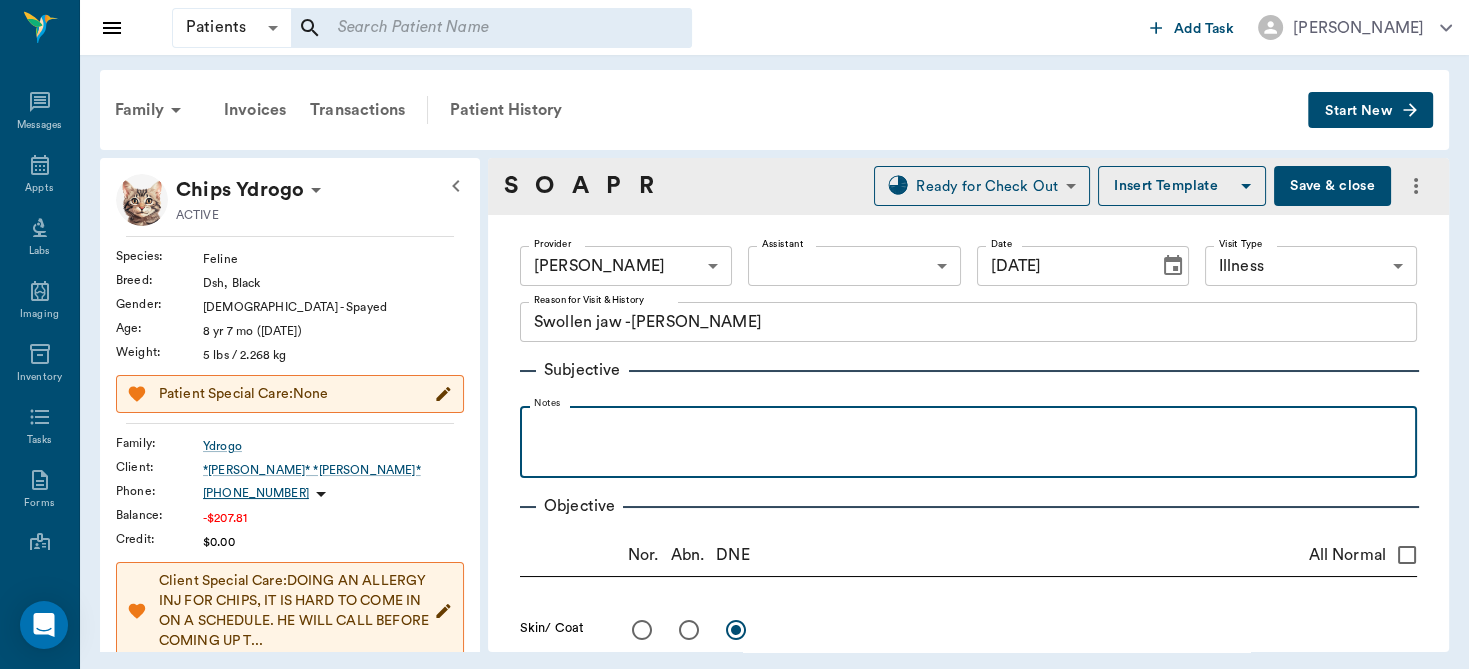 type 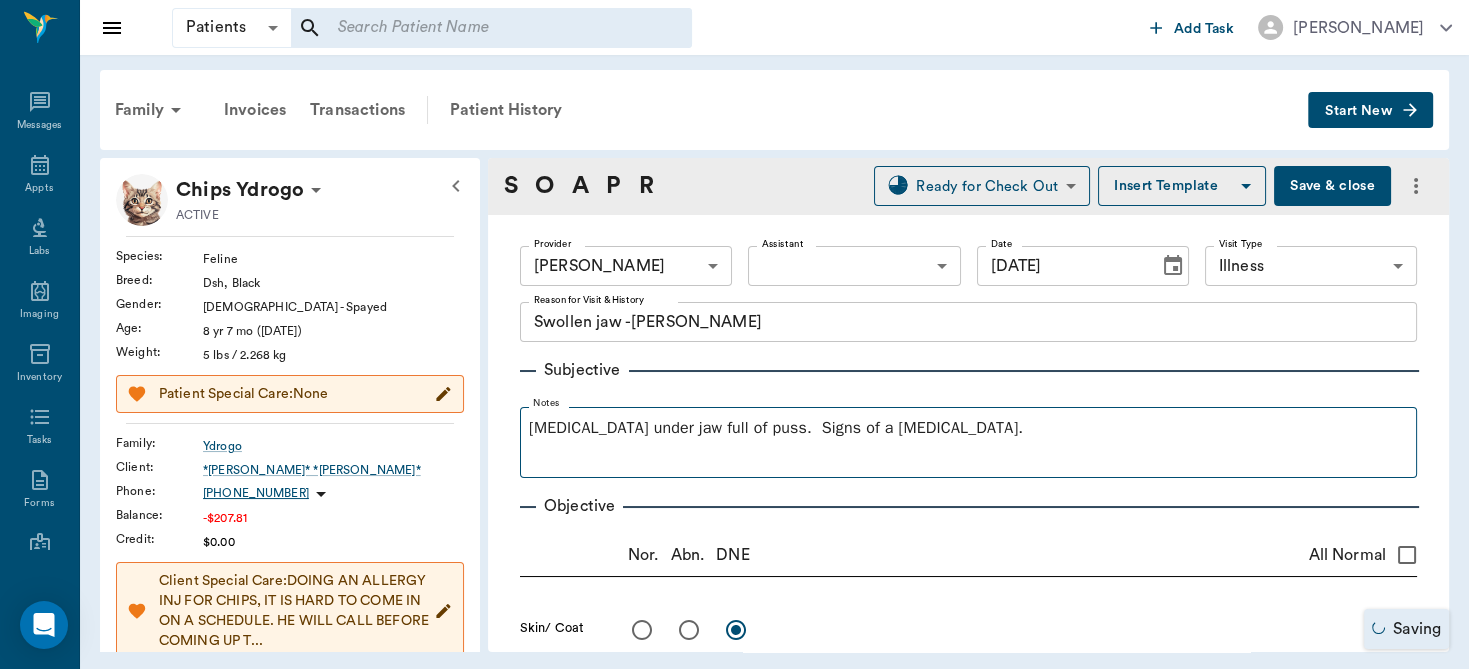 click on "Notes Abscess under jaw full of puss.  Signs of a puncture wound." at bounding box center [968, 438] 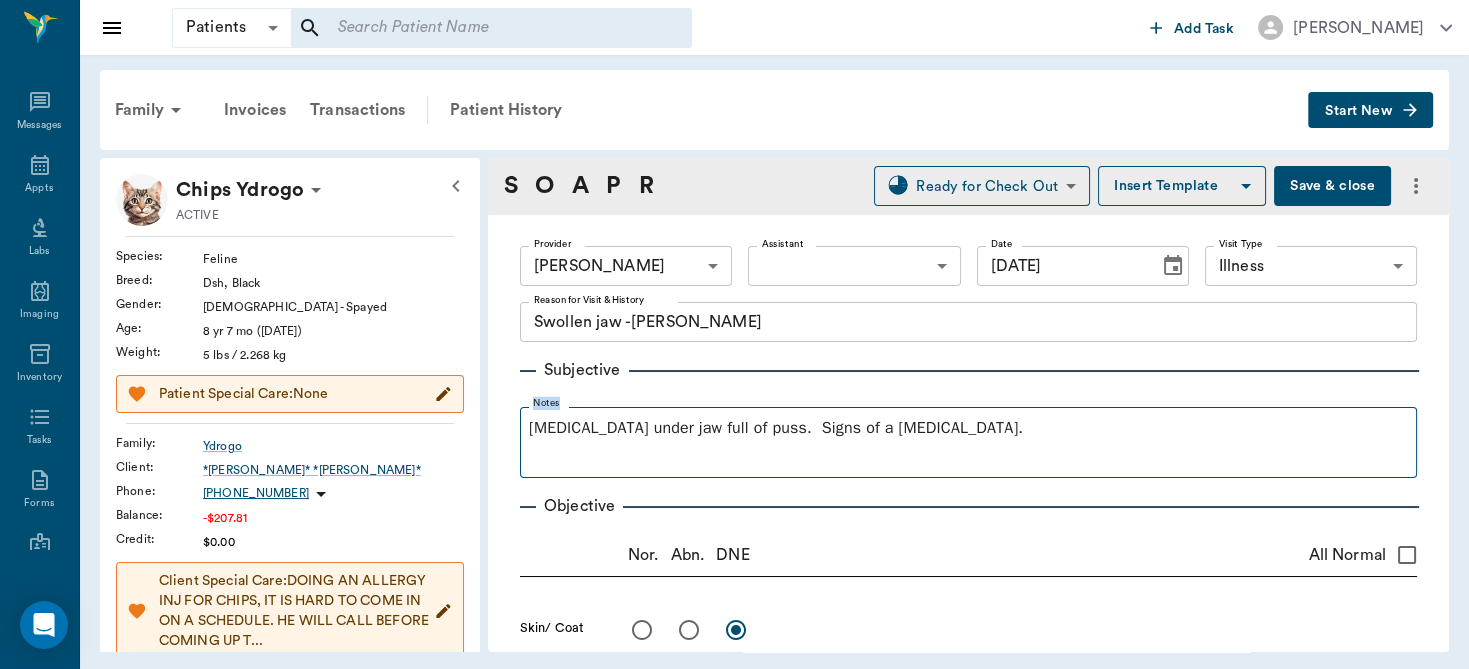 click on "Notes Abscess under jaw full of puss.  Signs of a puncture wound." at bounding box center [968, 438] 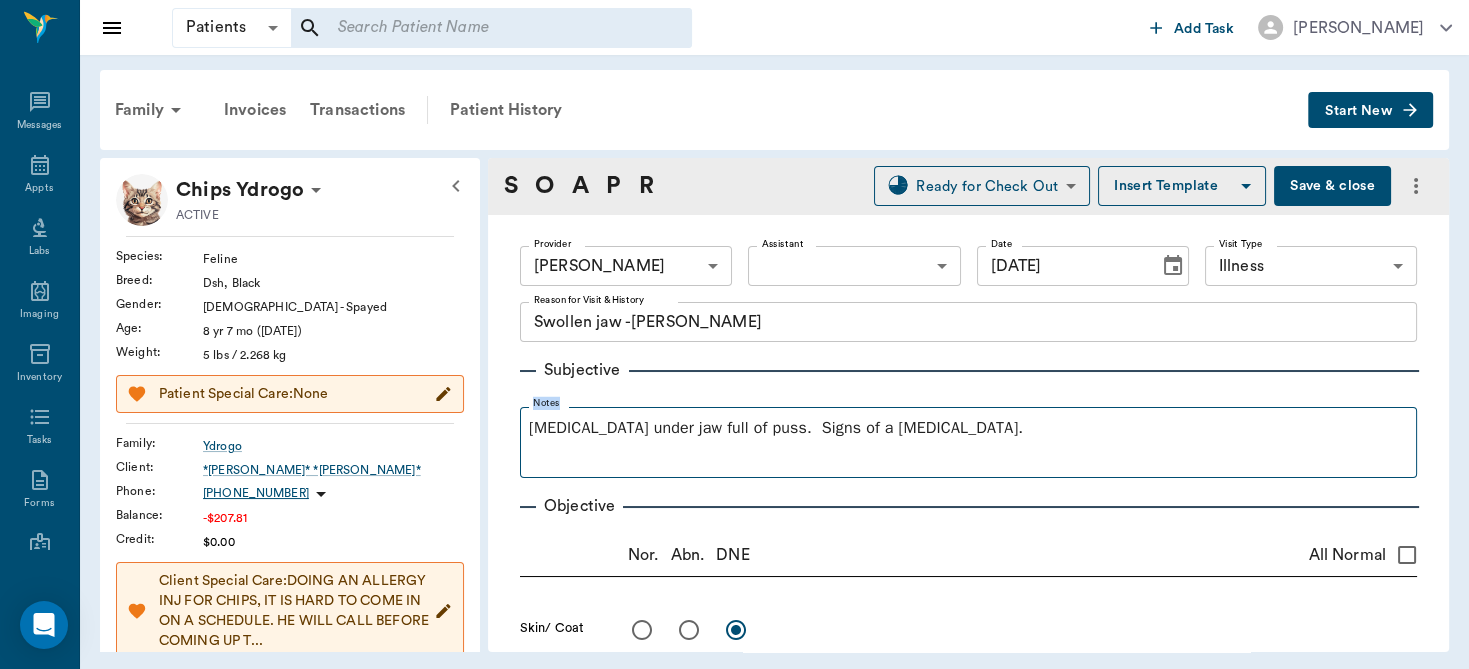 click on "Notes Abscess under jaw full of puss.  Signs of a puncture wound." at bounding box center (968, 438) 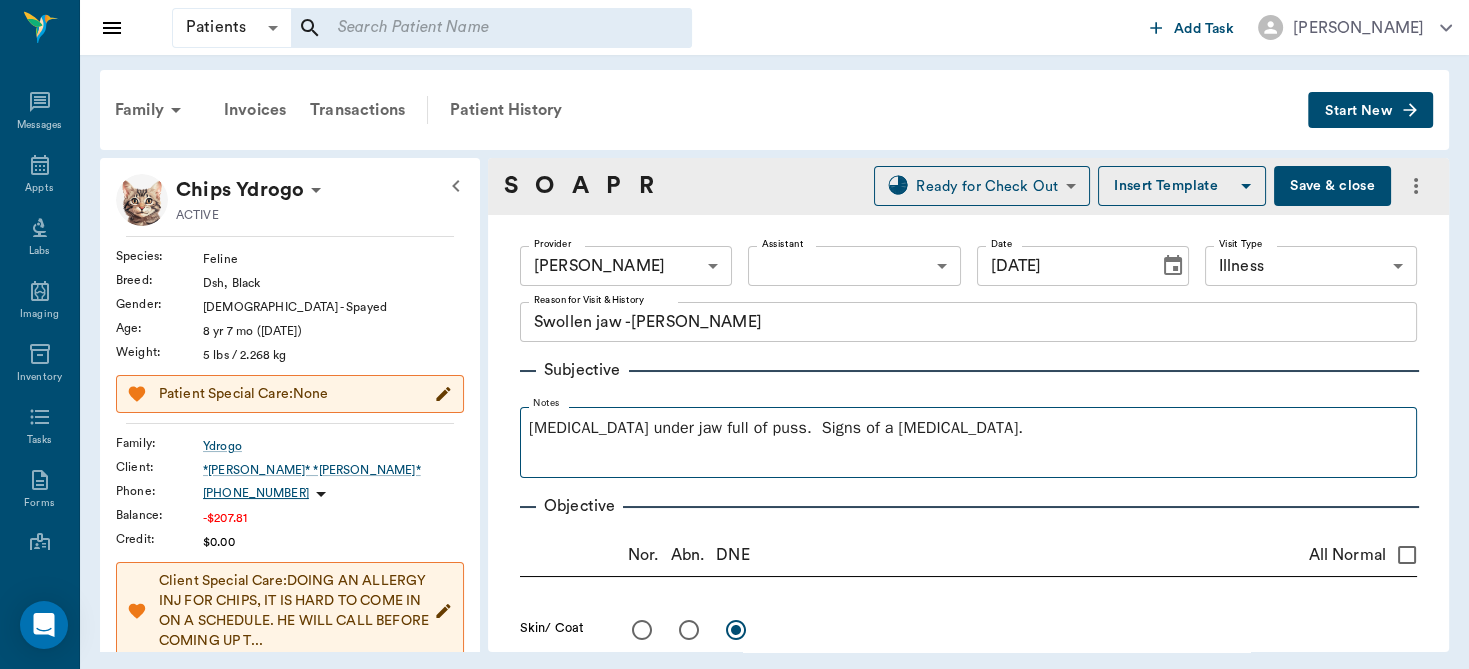 click on "Notes Abscess under jaw full of puss.  Signs of a puncture wound." at bounding box center (968, 438) 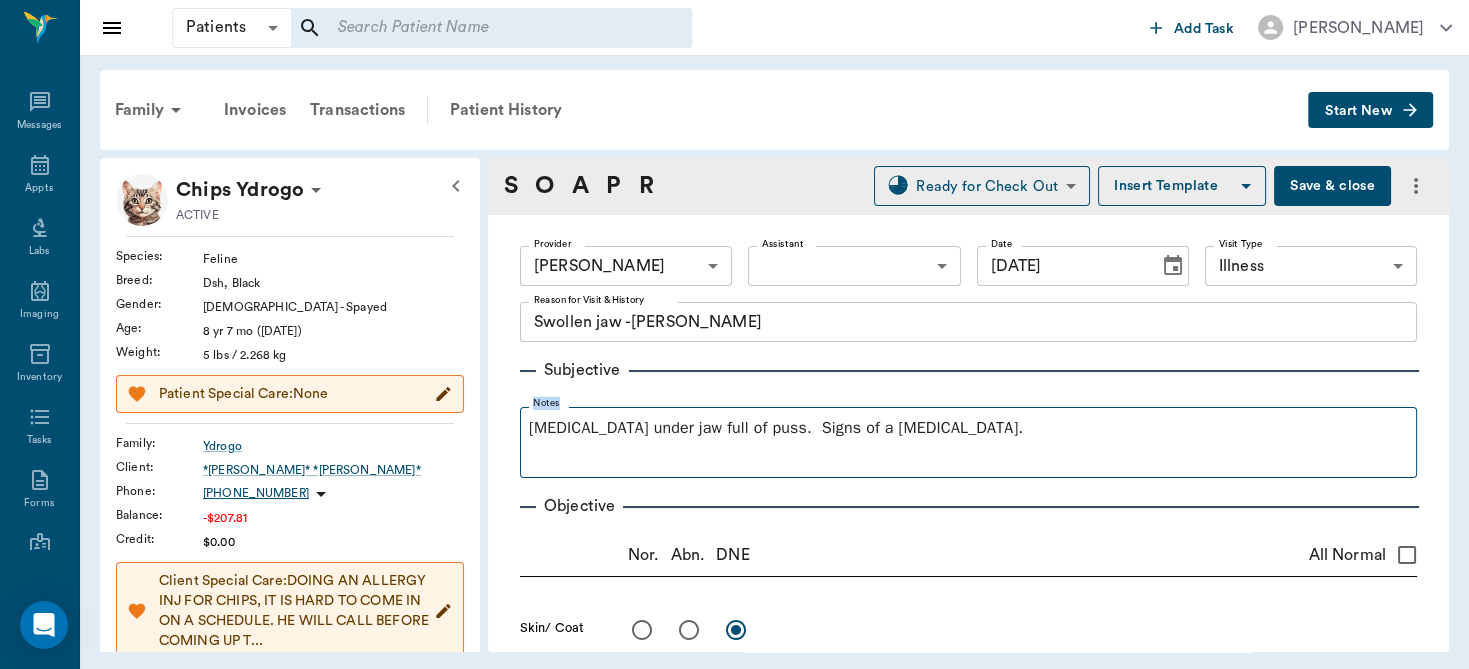click on "Notes Abscess under jaw full of puss.  Signs of a puncture wound." at bounding box center (968, 438) 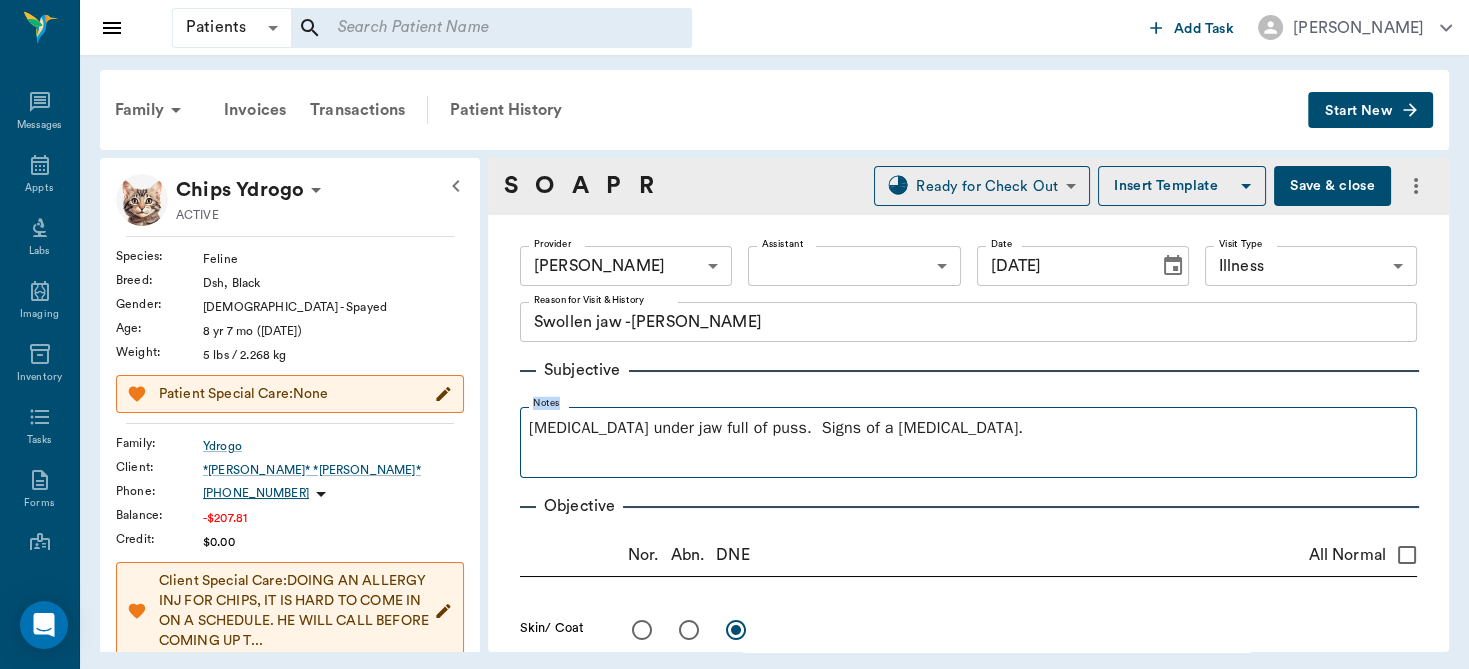 click on "Notes Abscess under jaw full of puss.  Signs of a puncture wound." at bounding box center [968, 438] 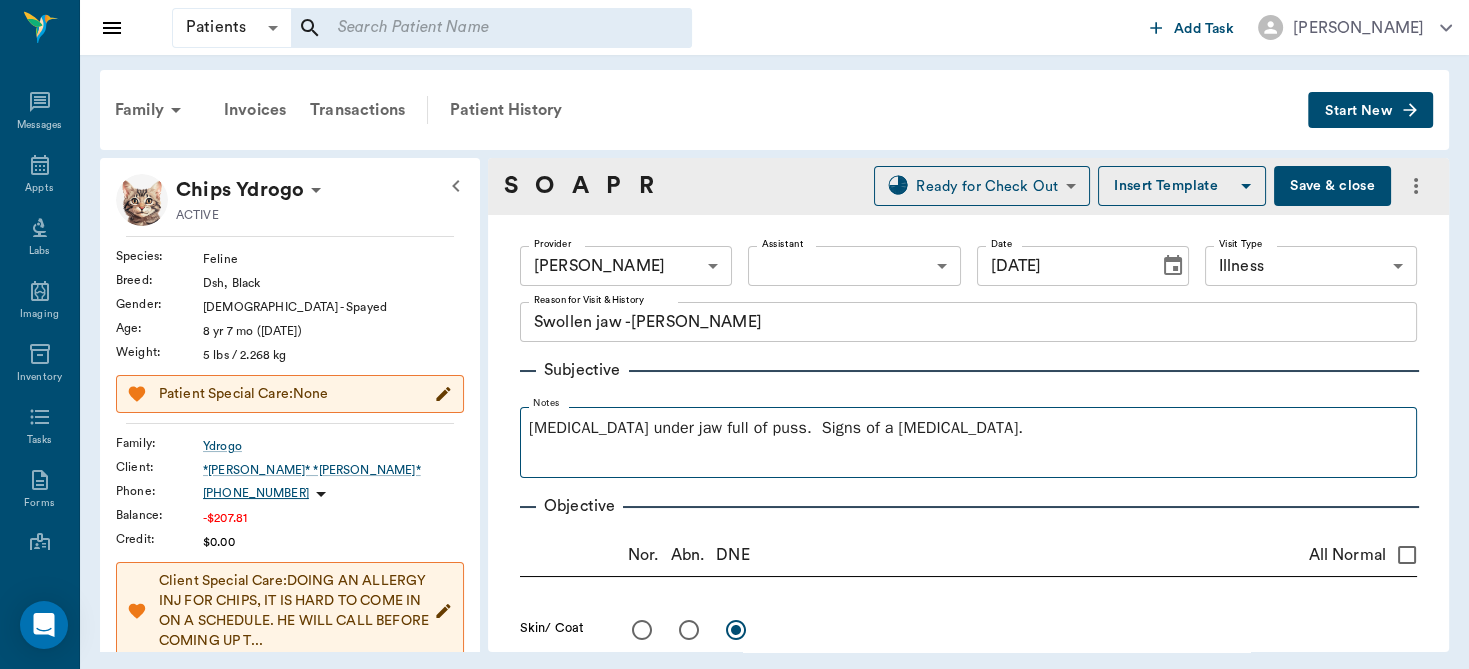 click on "Notes Abscess under jaw full of puss.  Signs of a puncture wound." at bounding box center (968, 438) 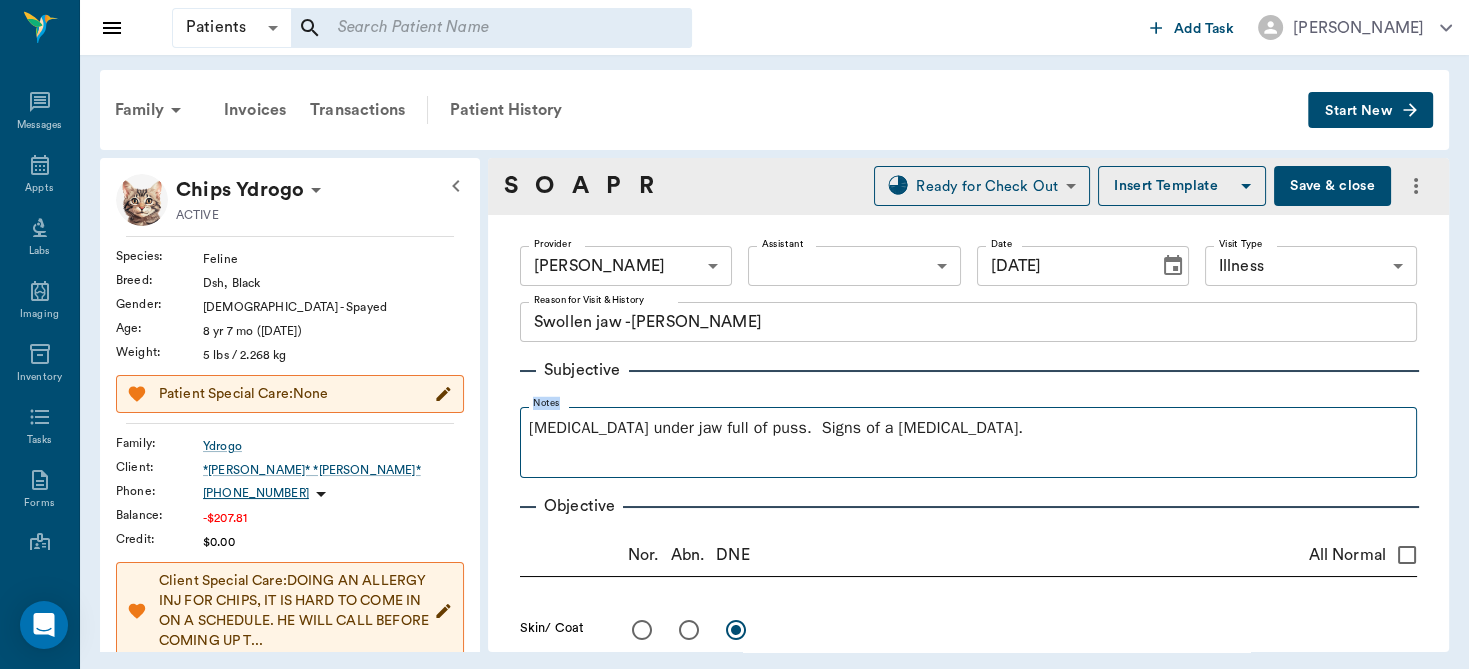 click on "Notes Abscess under jaw full of puss.  Signs of a puncture wound." at bounding box center (968, 438) 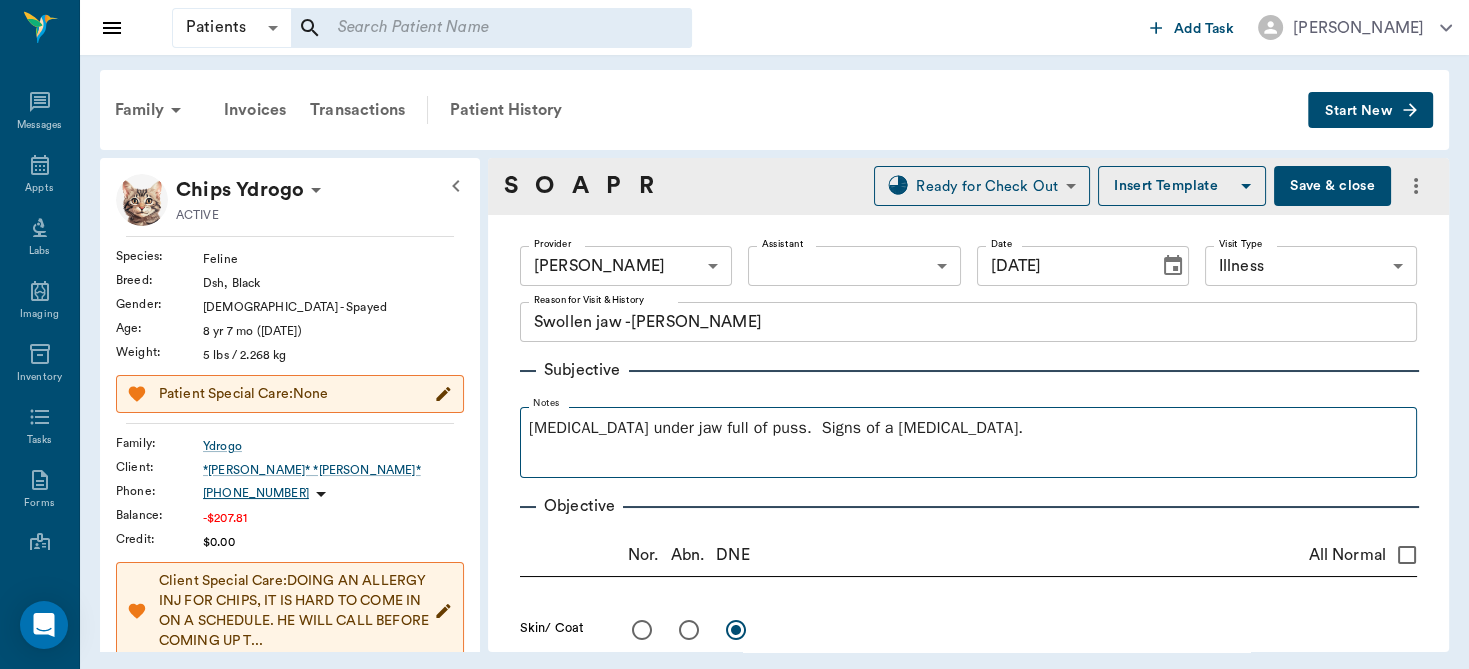 click on "Notes Abscess under jaw full of puss.  Signs of a puncture wound." at bounding box center (968, 438) 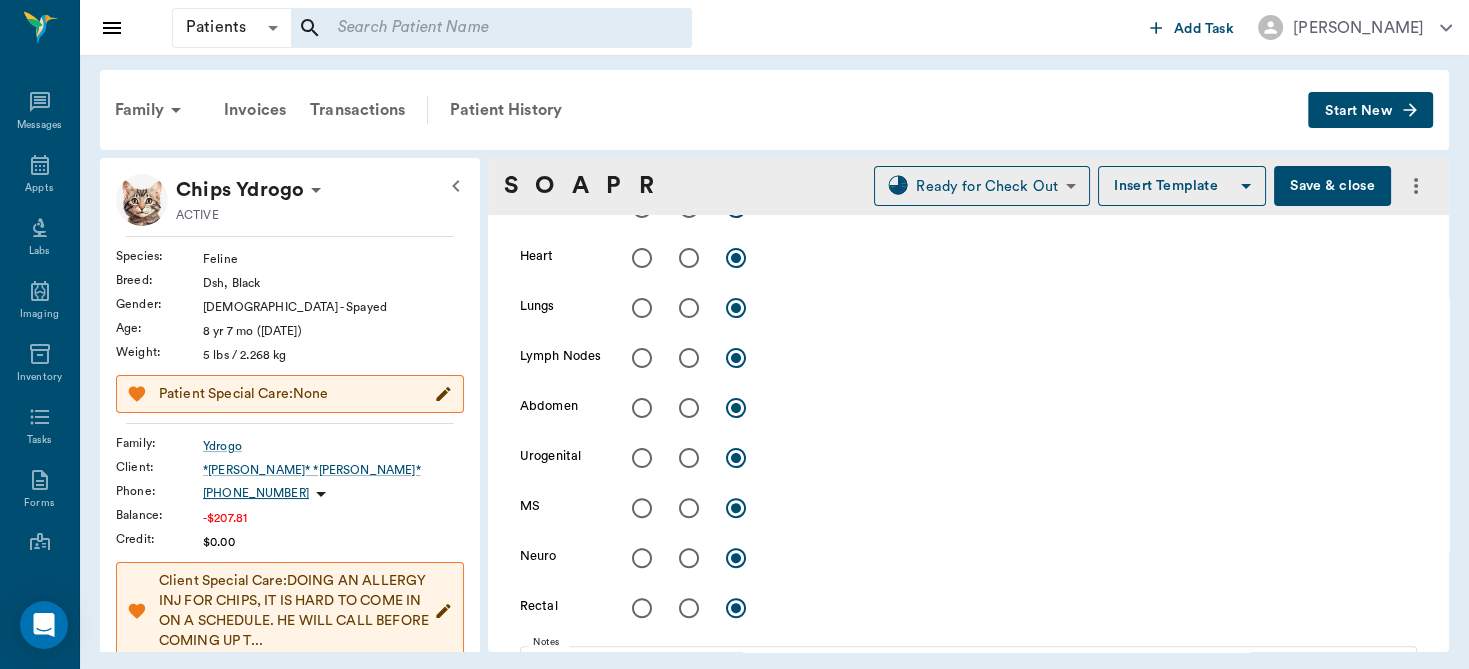 scroll, scrollTop: 952, scrollLeft: 0, axis: vertical 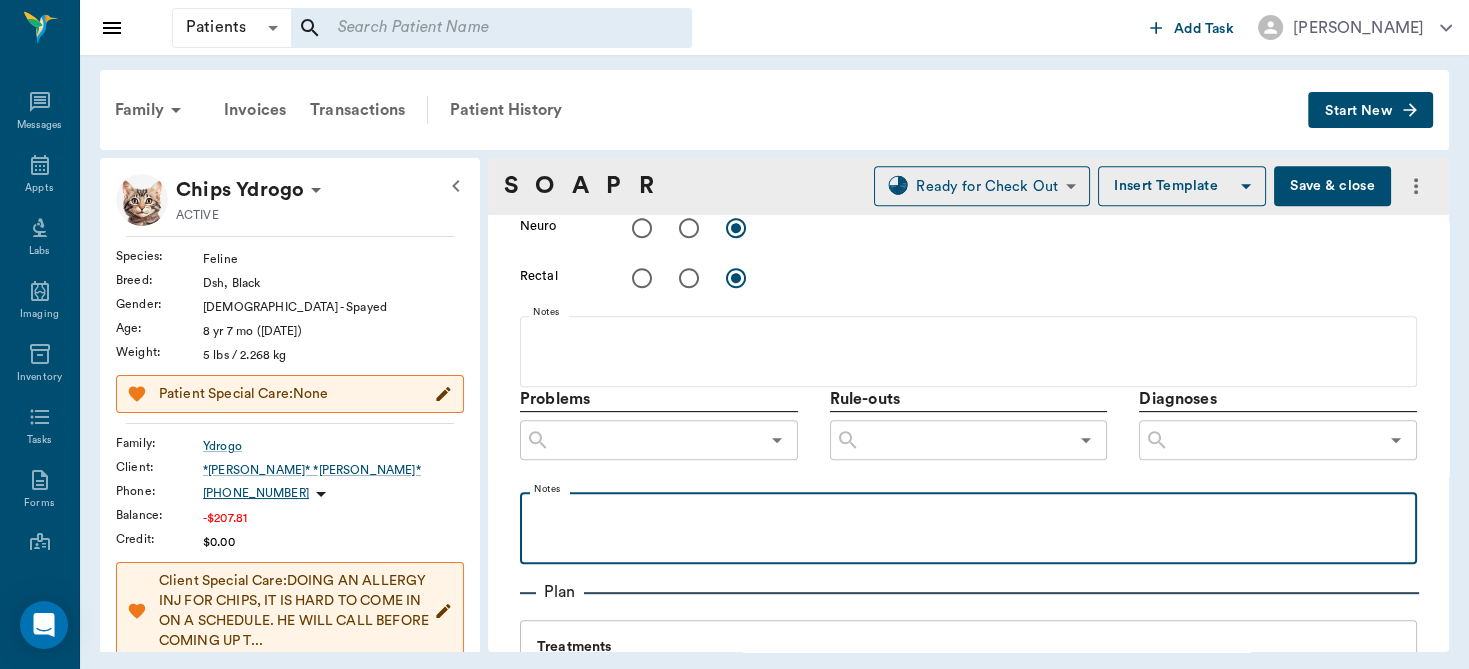 click at bounding box center (968, 514) 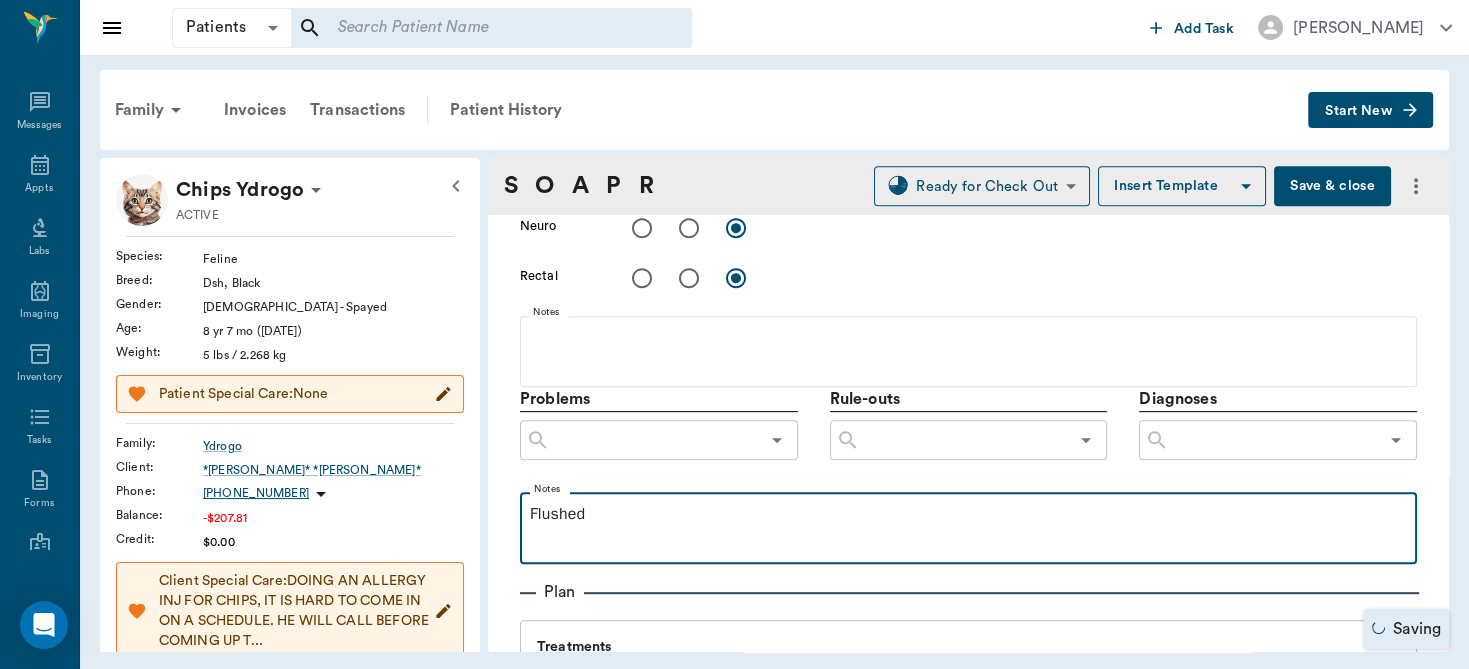 scroll, scrollTop: 1296, scrollLeft: 0, axis: vertical 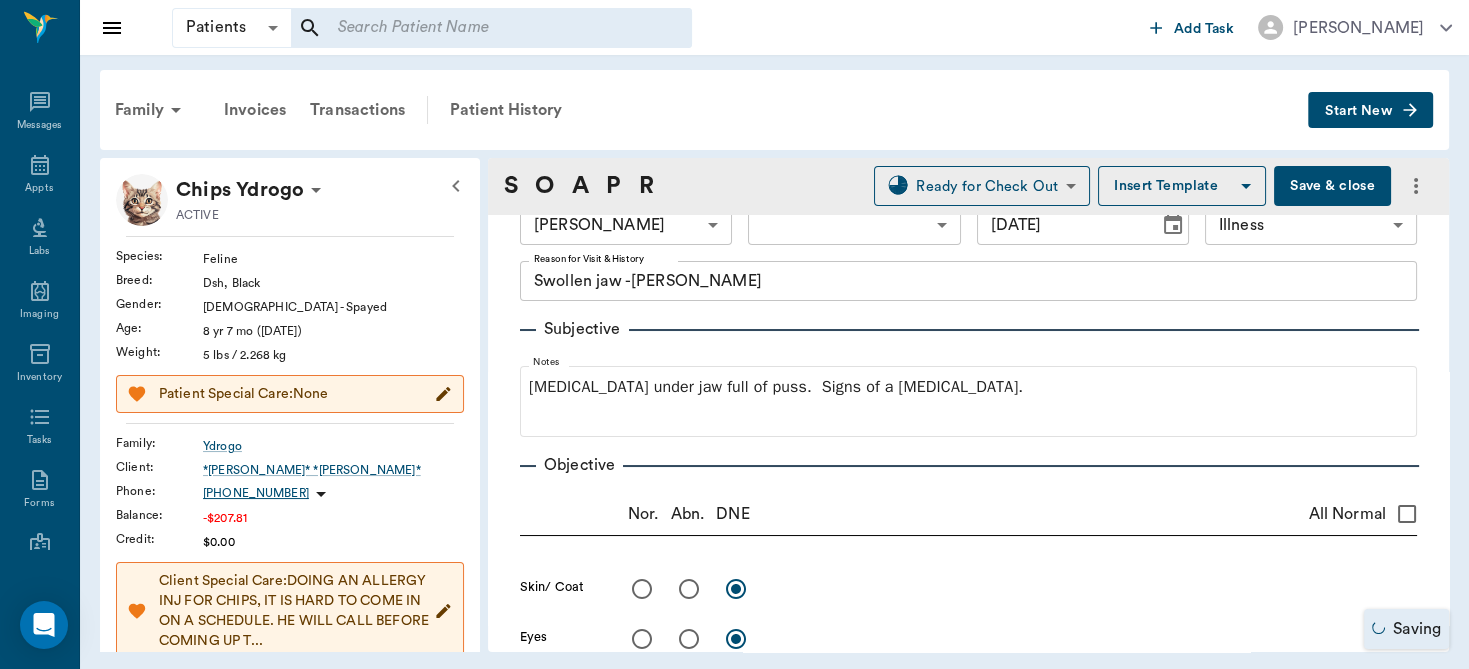 click on "Flushed" at bounding box center (968, 1425) 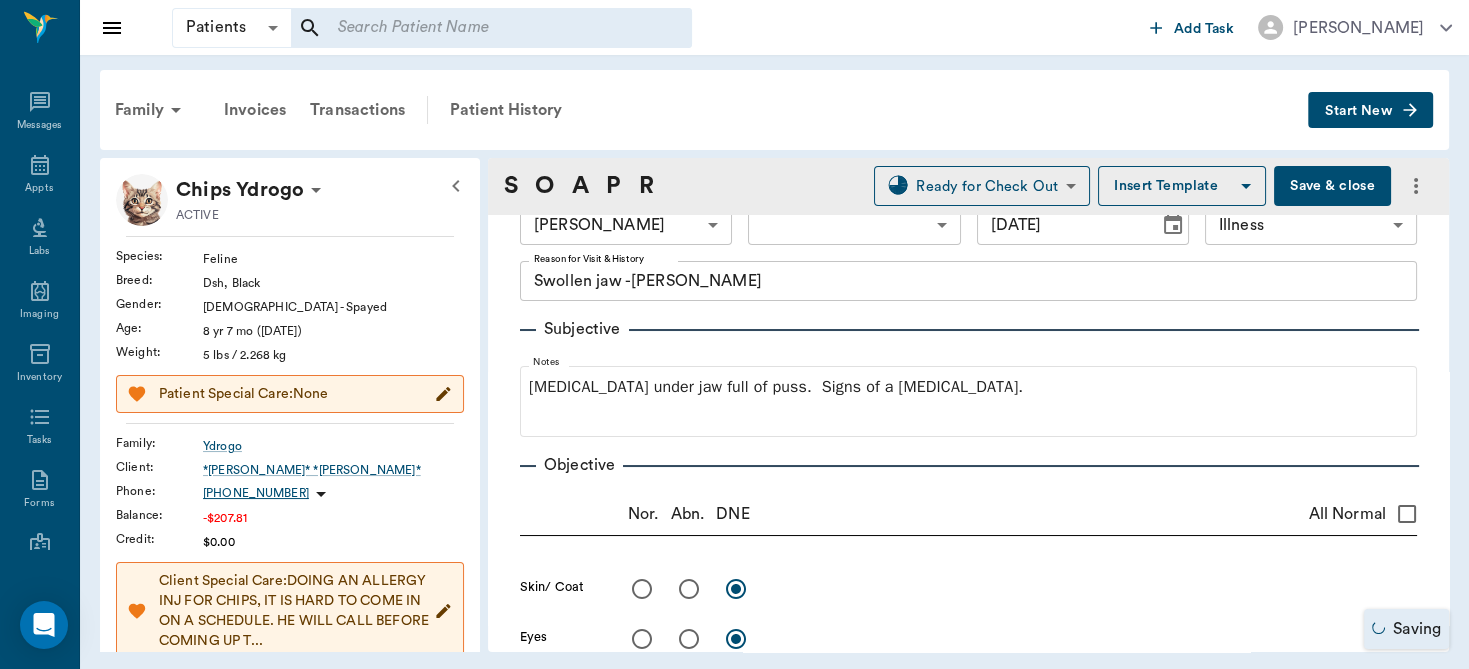 scroll, scrollTop: 1121, scrollLeft: 0, axis: vertical 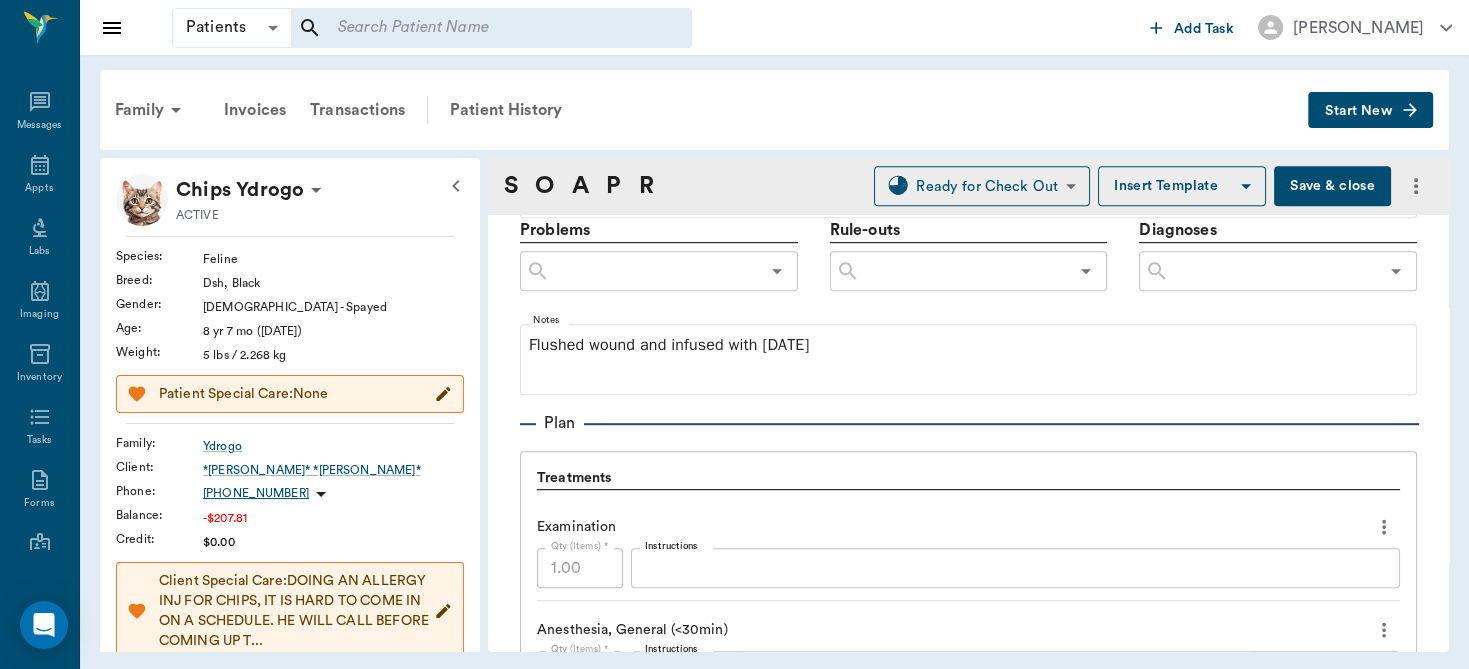 click on "Plan" at bounding box center (968, 423) 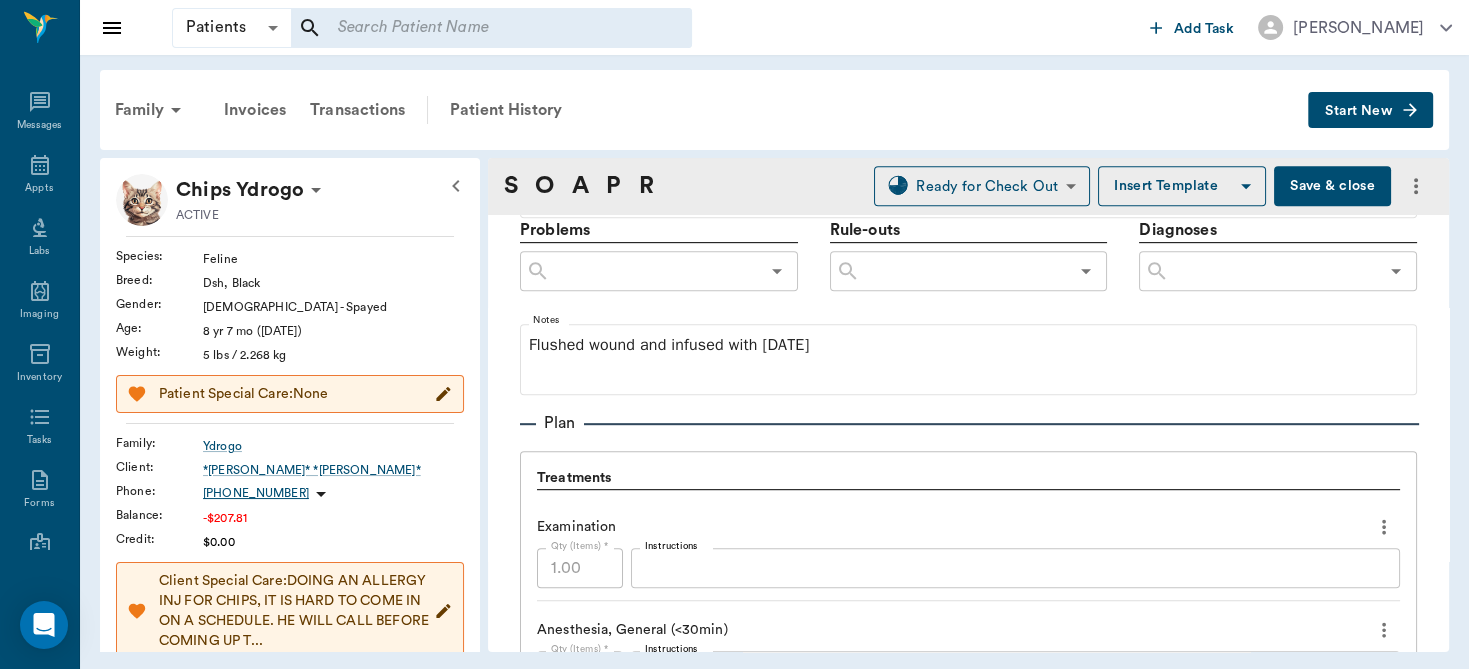 click on "Plan" at bounding box center (968, 423) 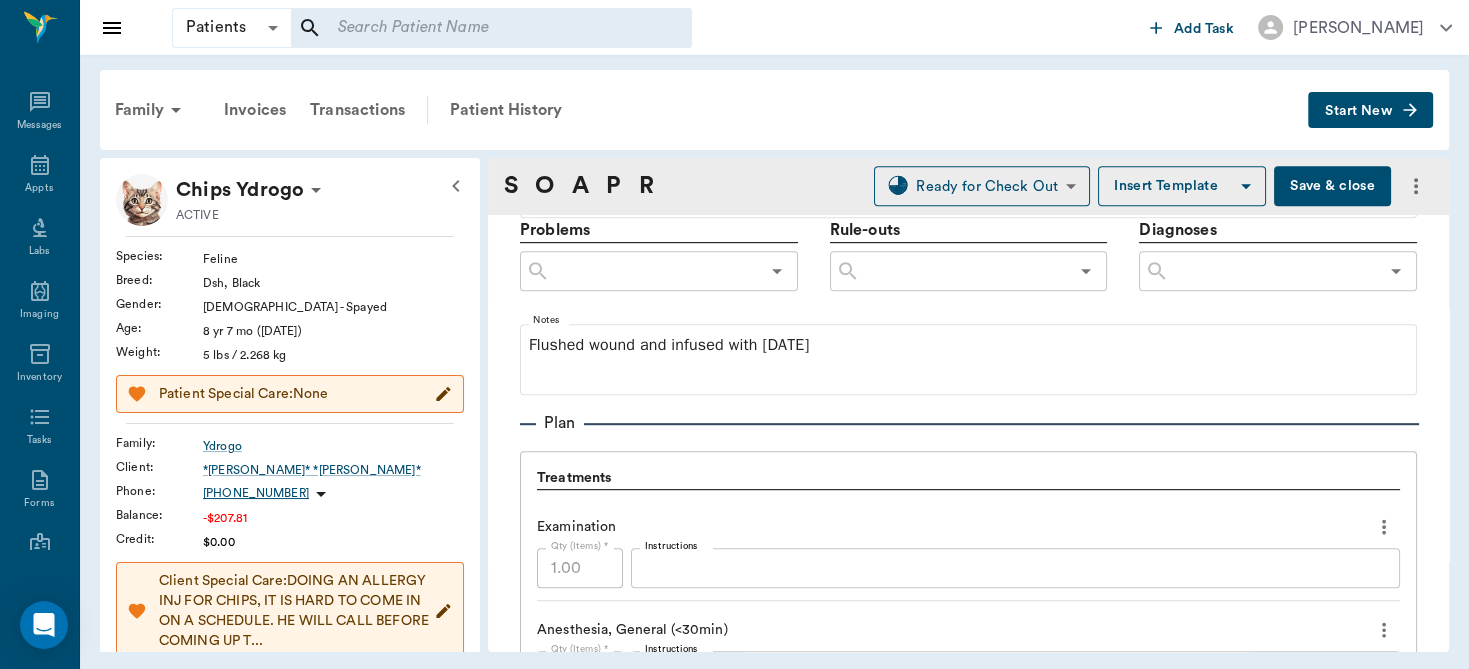 scroll, scrollTop: 1738, scrollLeft: 0, axis: vertical 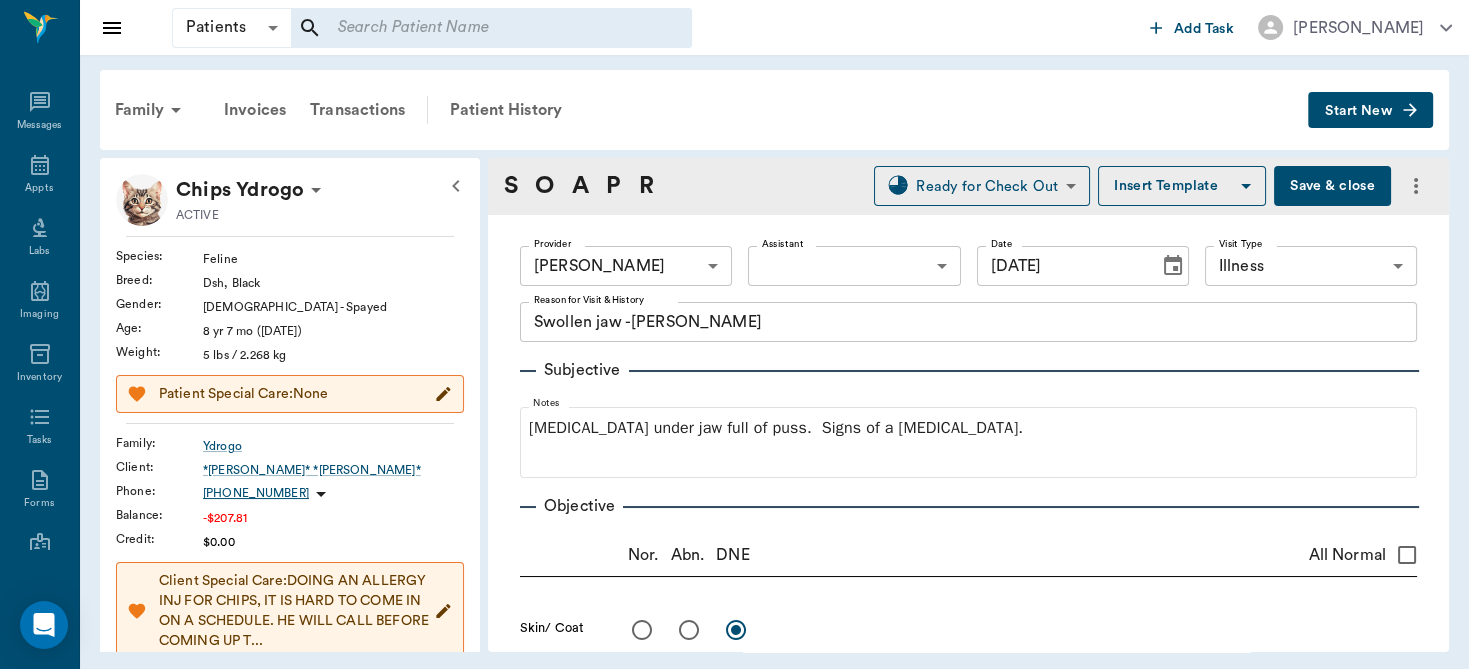 click on "Save & close" at bounding box center (1332, 186) 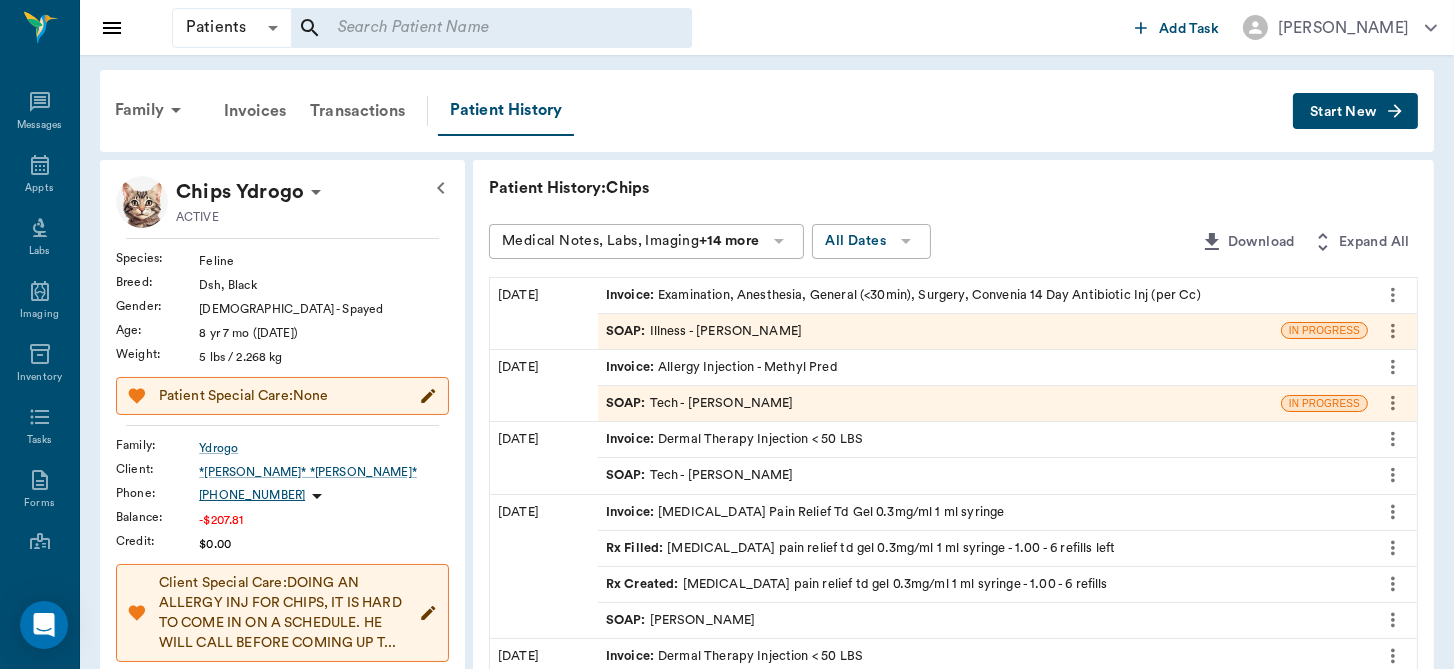 click on "SOAP : Illness - Dr. Bert Ellsworth" at bounding box center [704, 331] 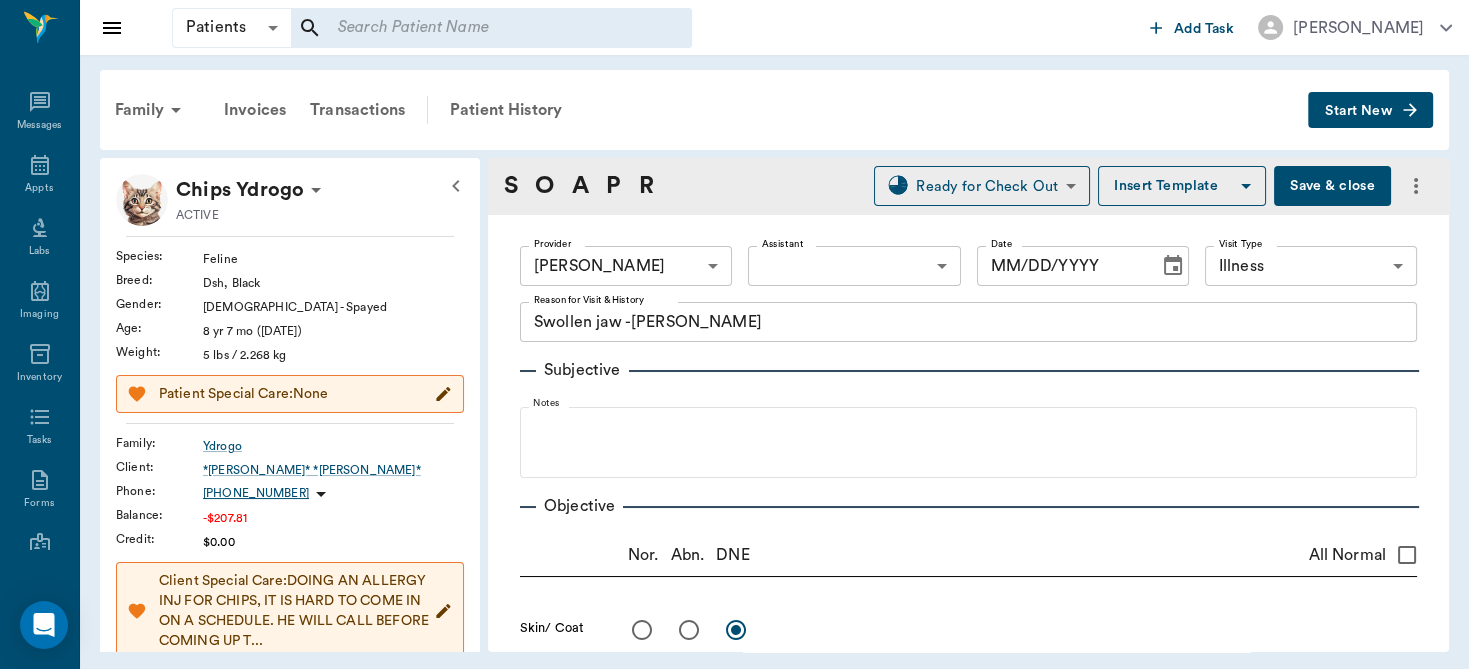 type on "63ec2f075fda476ae8351a4d" 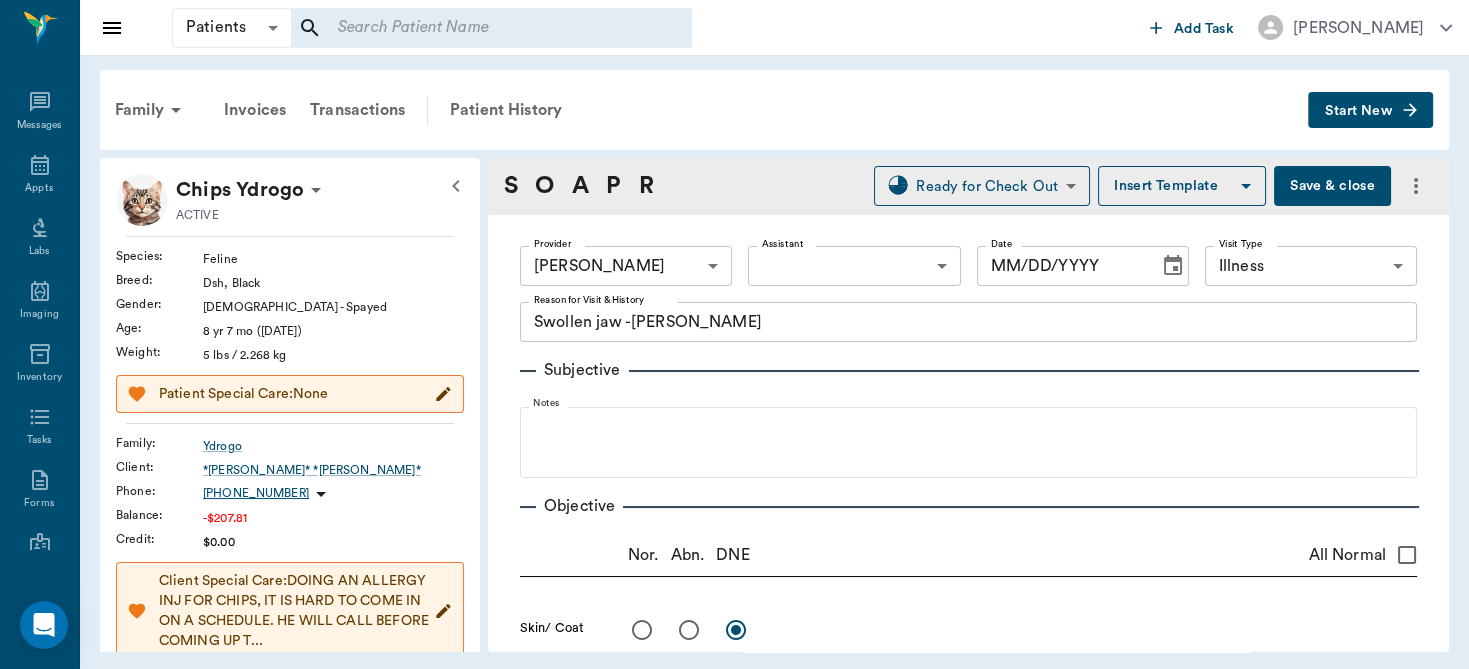 type on "65d2be4f46e3a538d89b8c15" 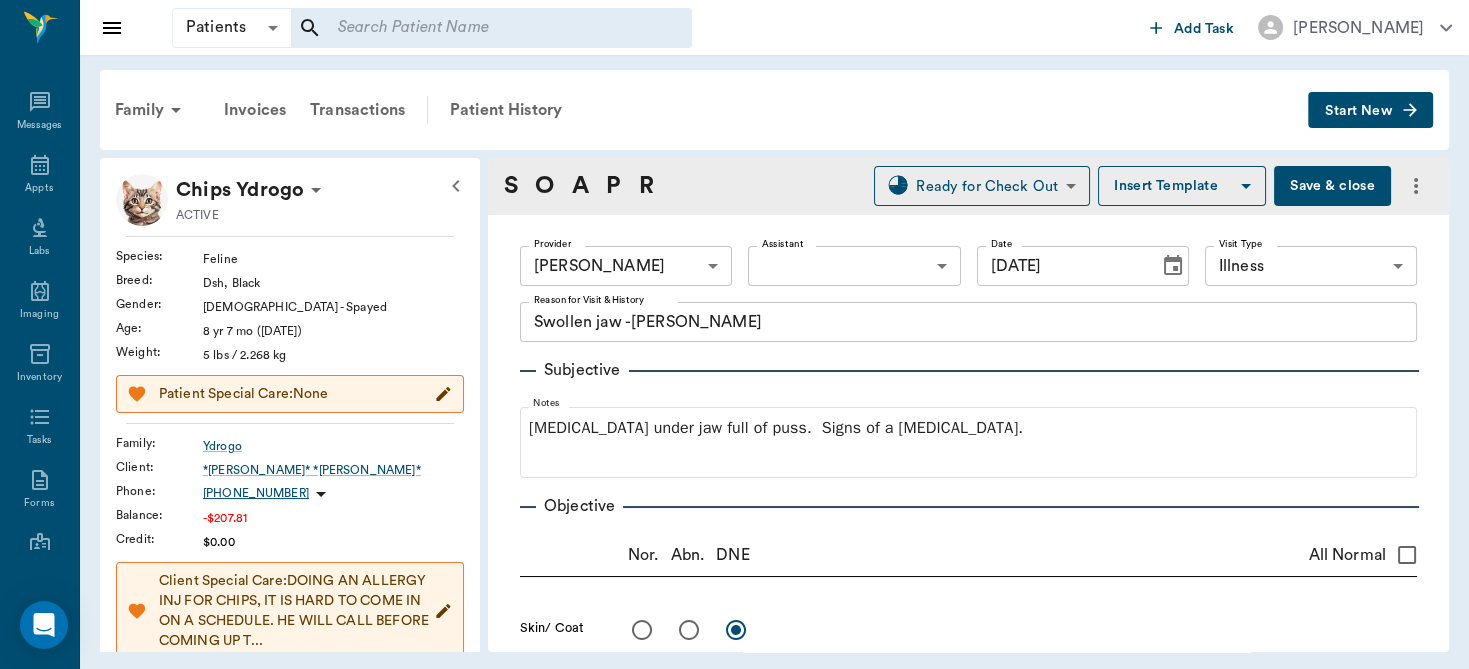 type on "07/25/2025" 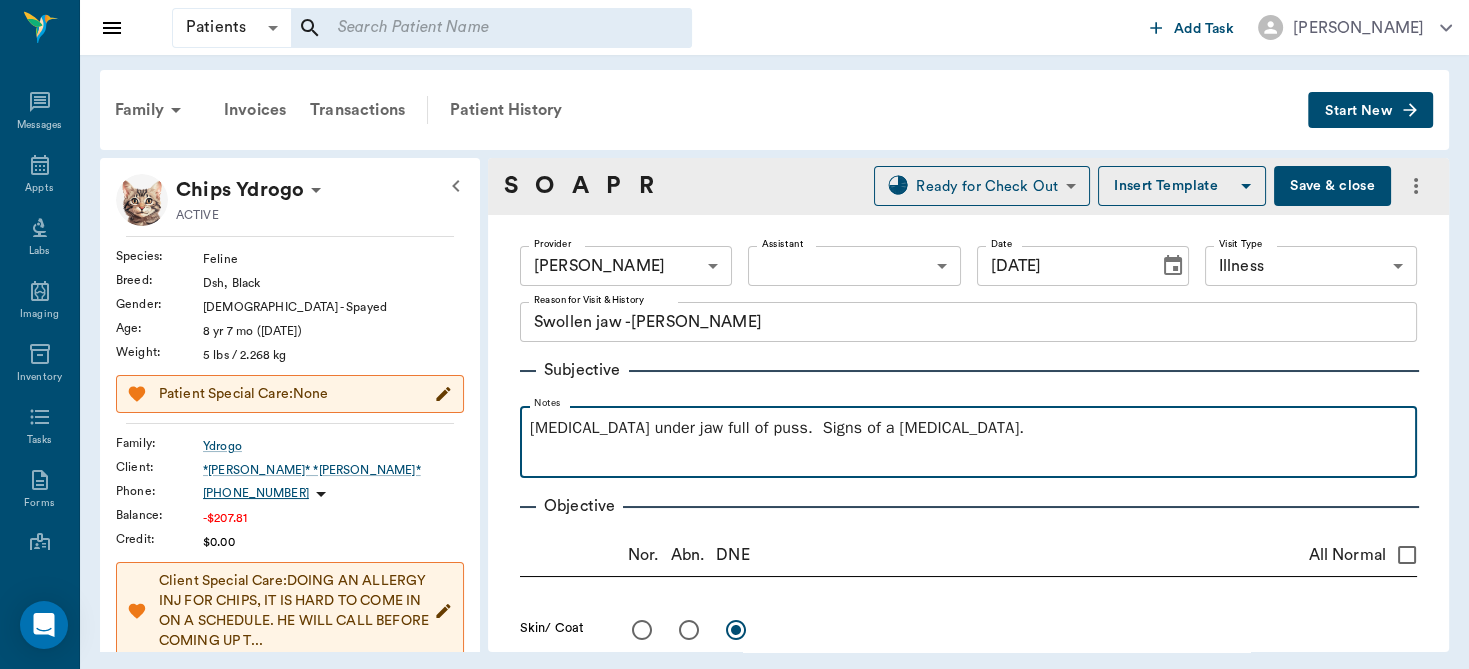 click on "Abscess under jaw full of puss.  Signs of a puncture wound." at bounding box center [968, 441] 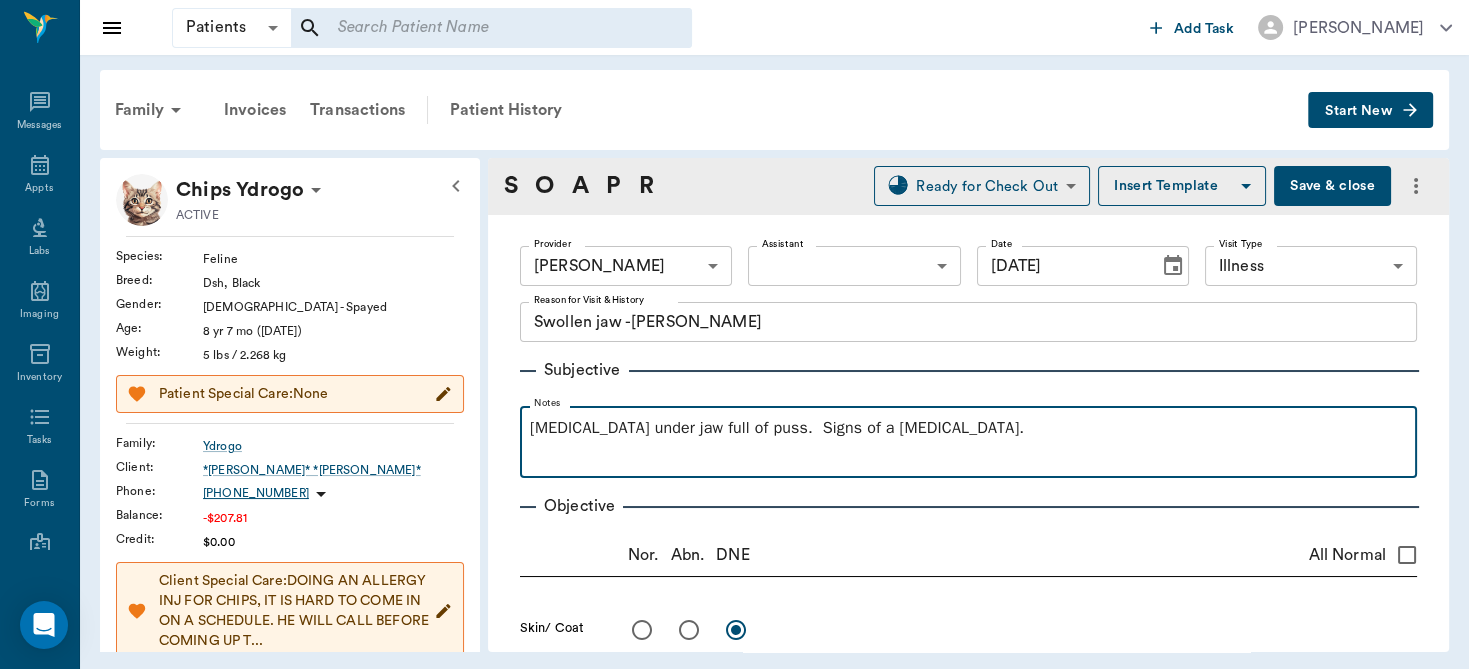 type 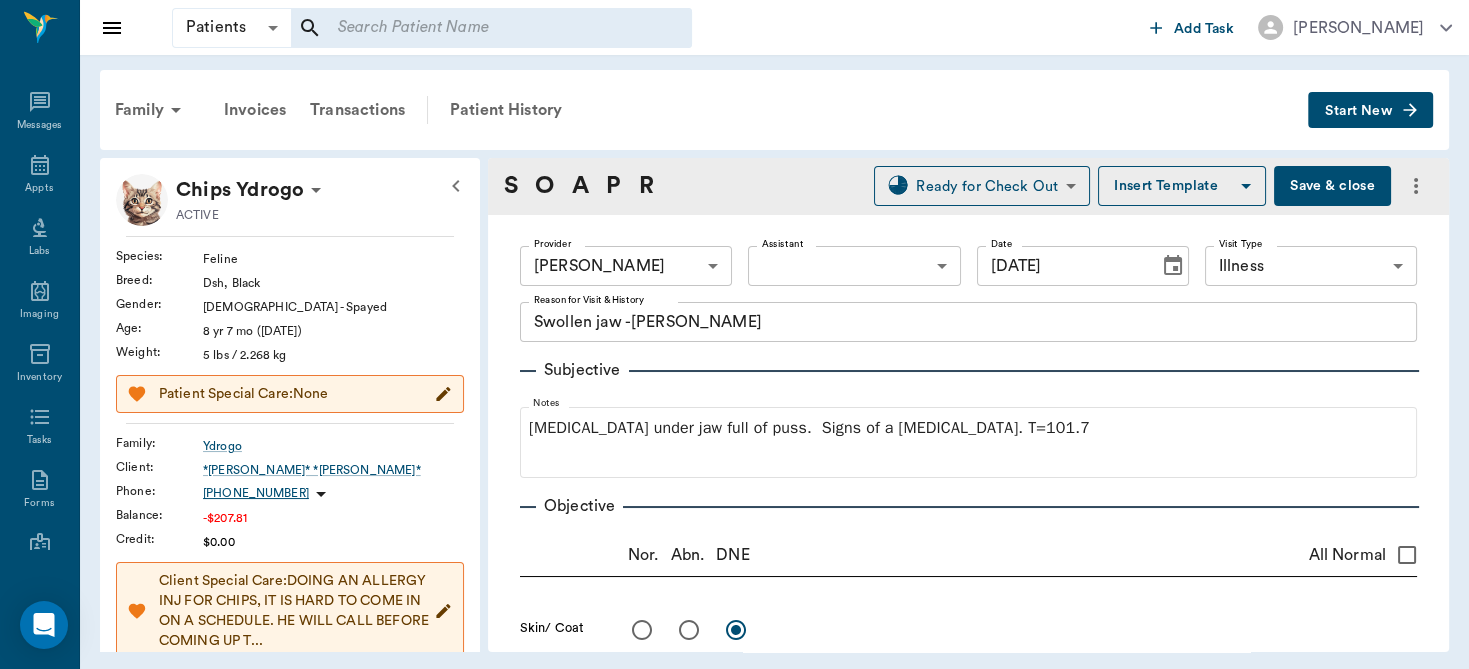 click on "Save & close" at bounding box center [1332, 186] 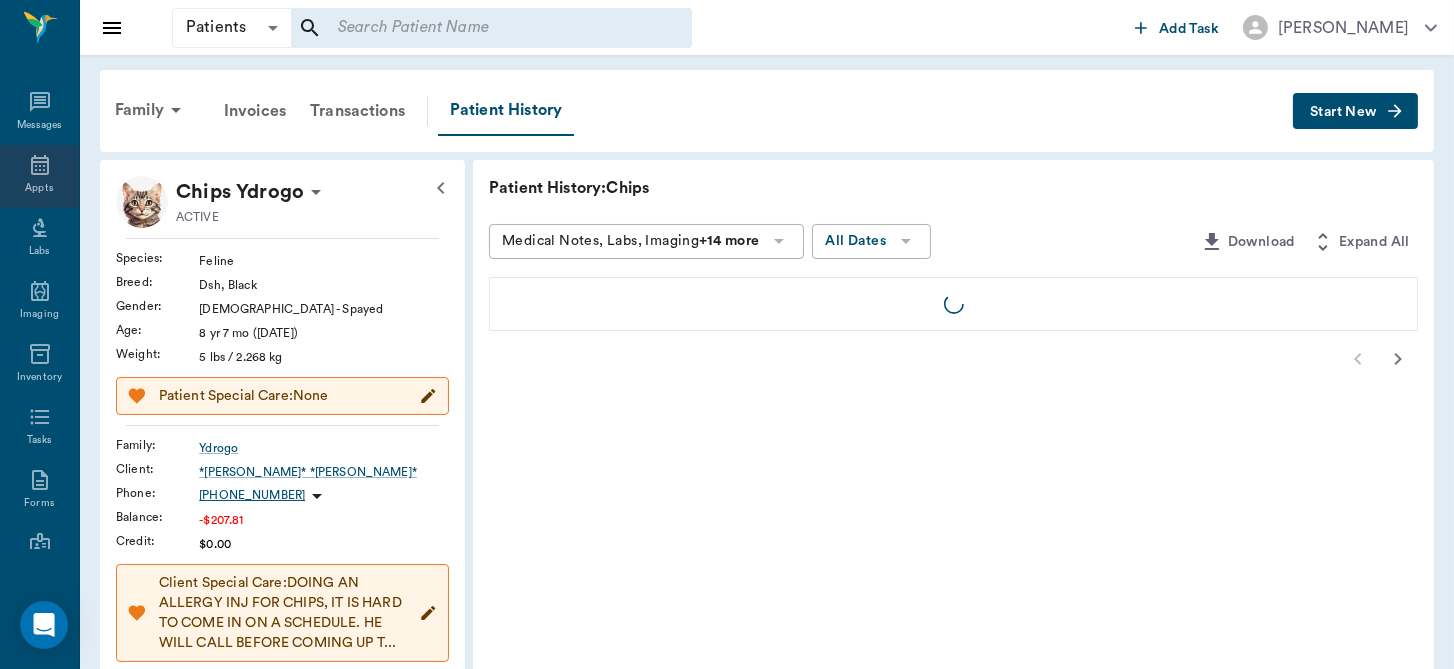 click 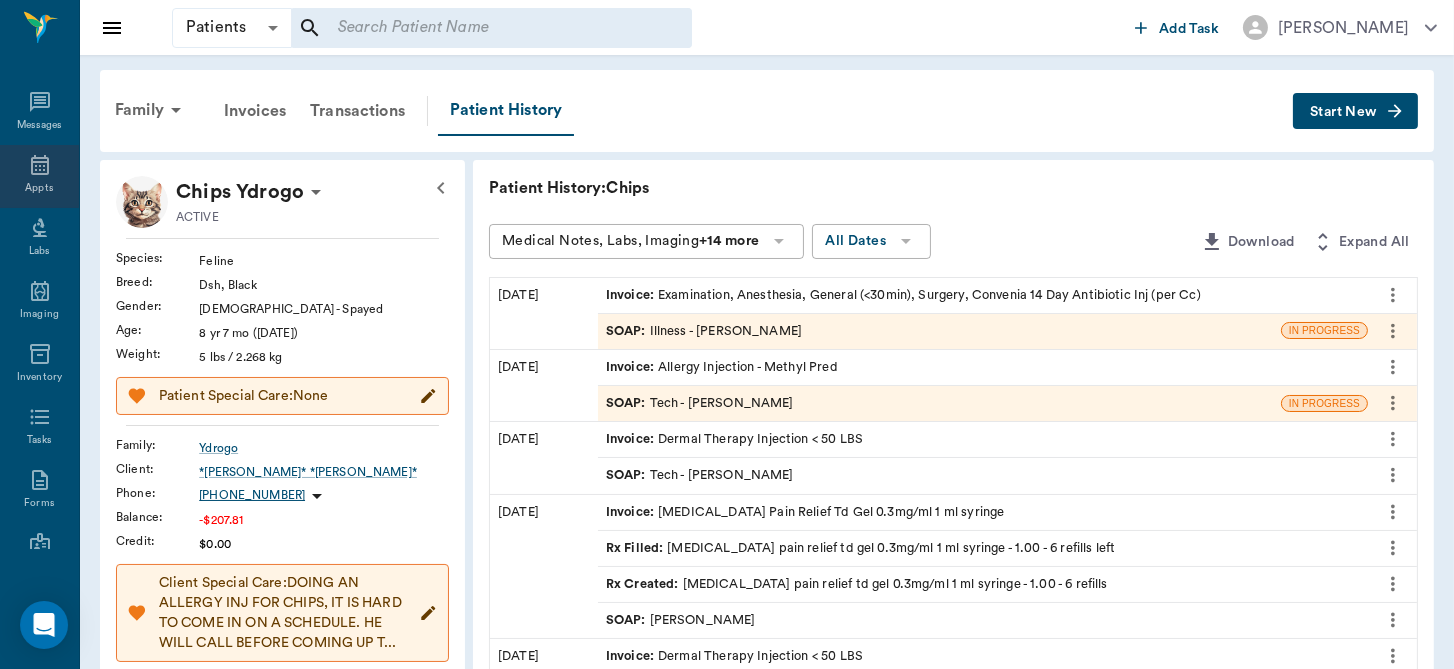 click on "Appts" at bounding box center [39, 176] 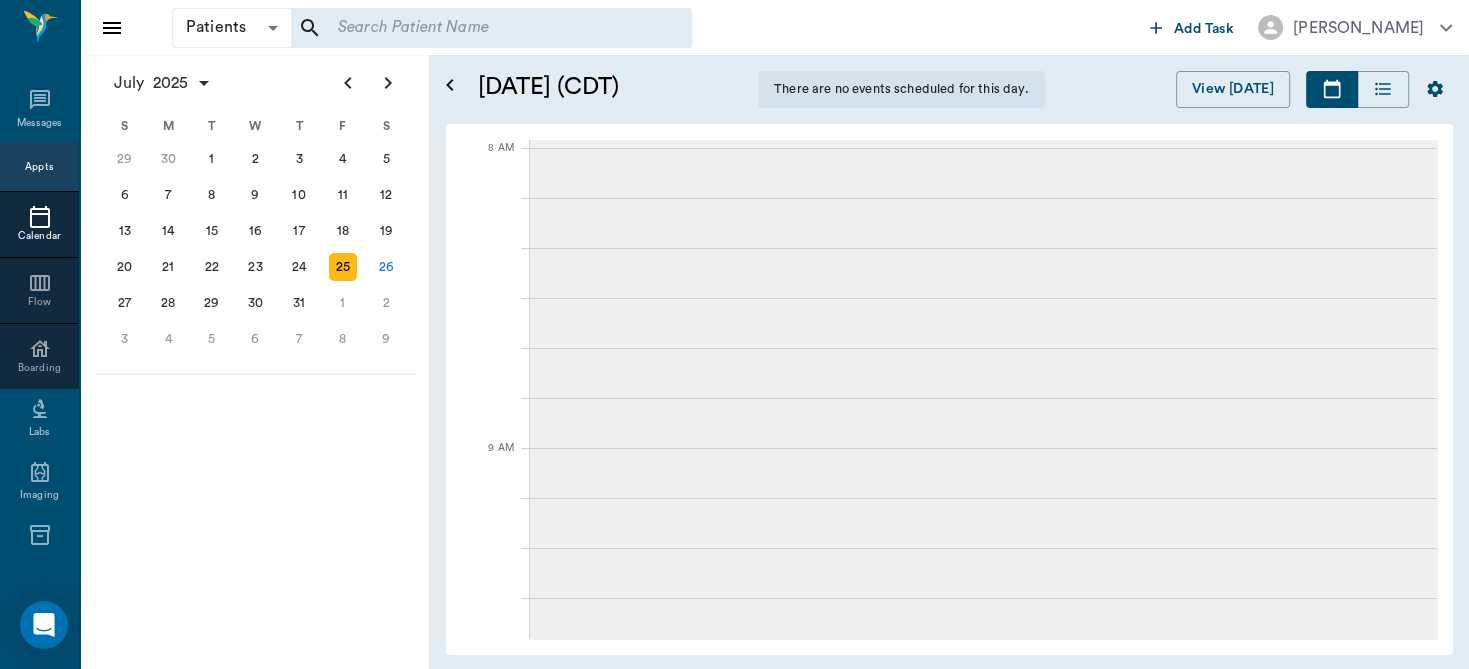 click on "Appts" at bounding box center [39, 167] 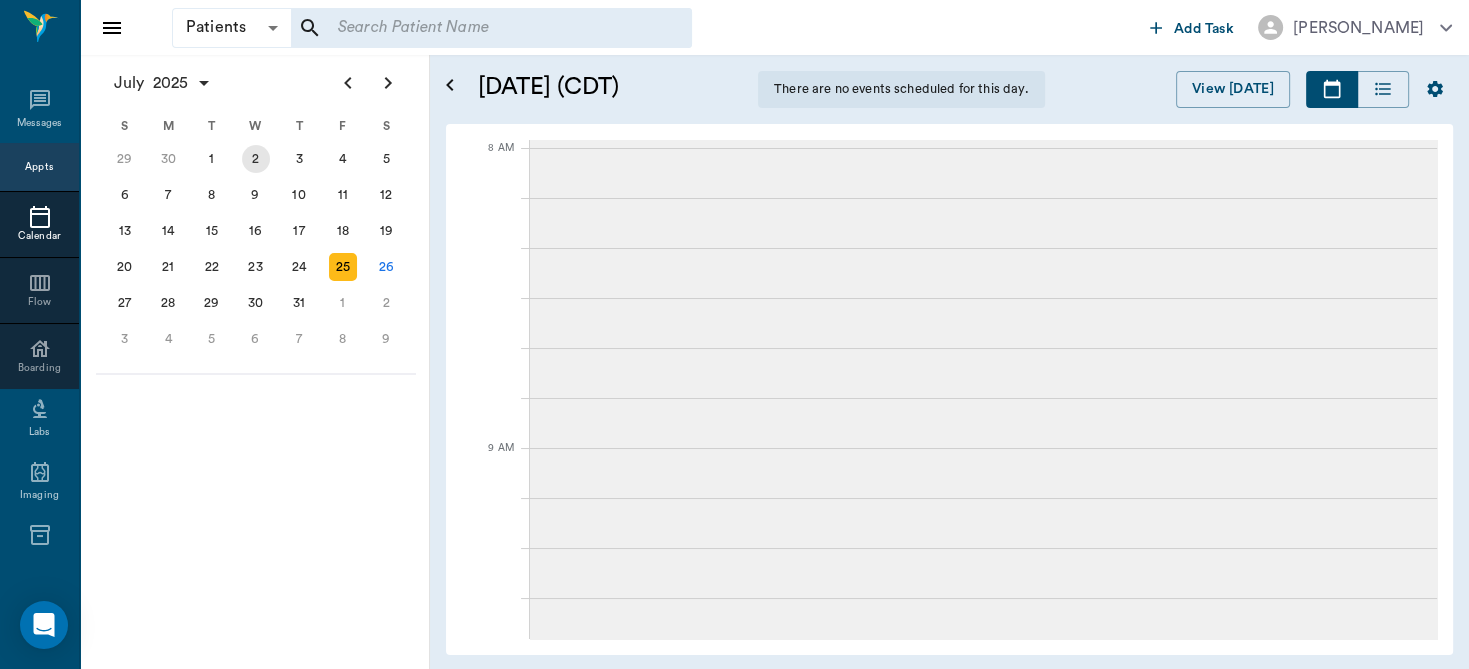 click on "24" at bounding box center [299, 267] 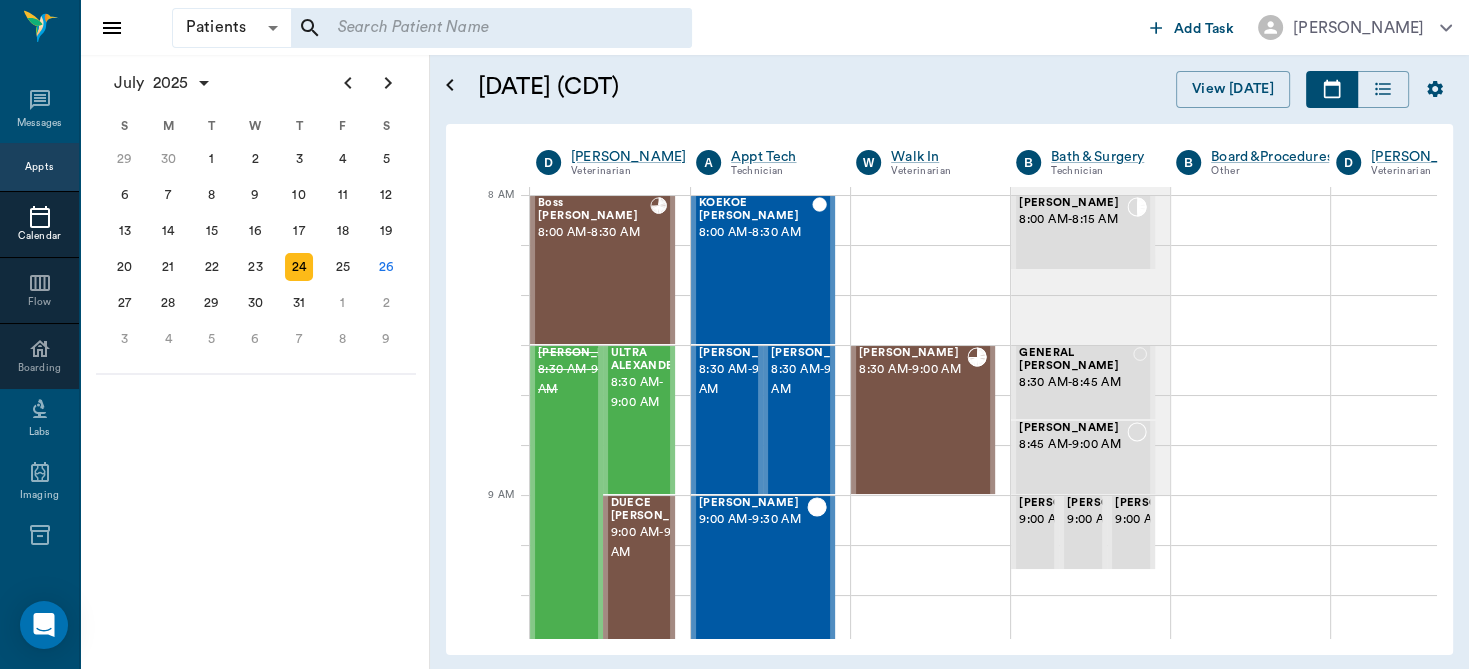 scroll, scrollTop: 0, scrollLeft: 0, axis: both 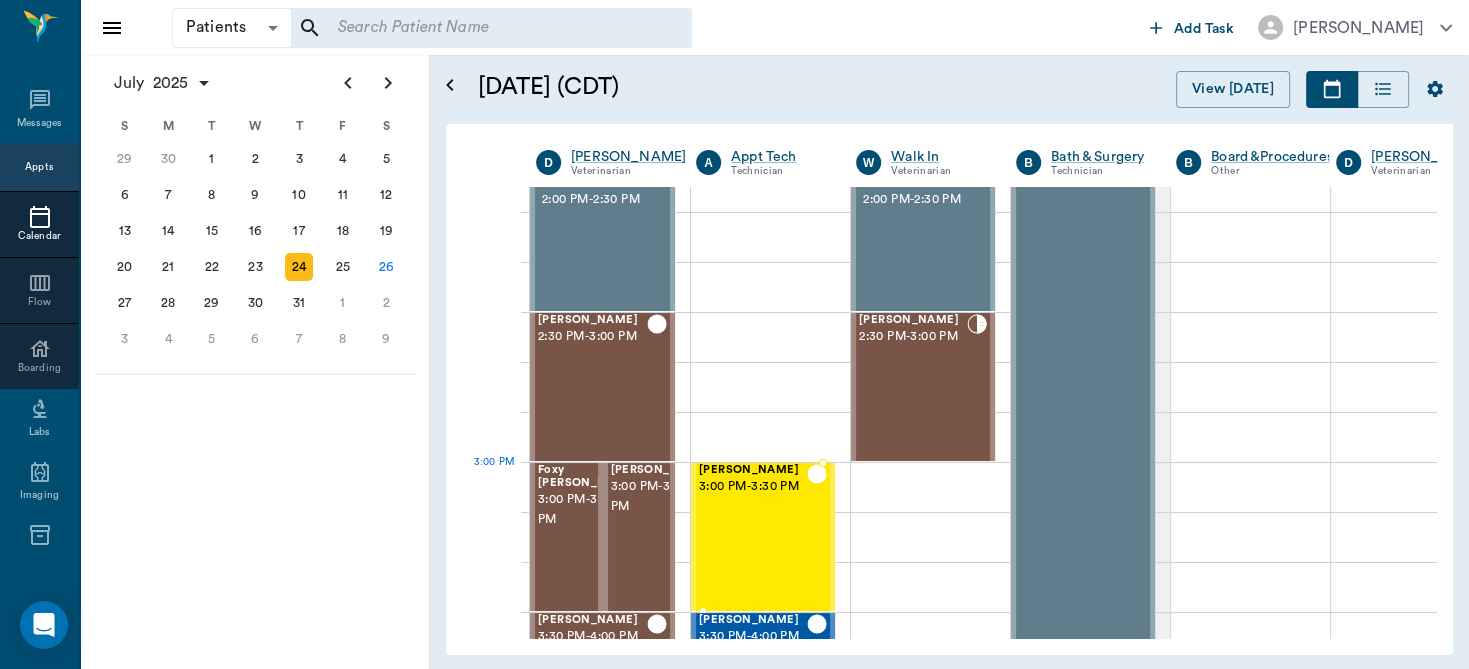 click on "Josie Vaughan 2:30 PM  -  3:00 PM" at bounding box center (592, 387) 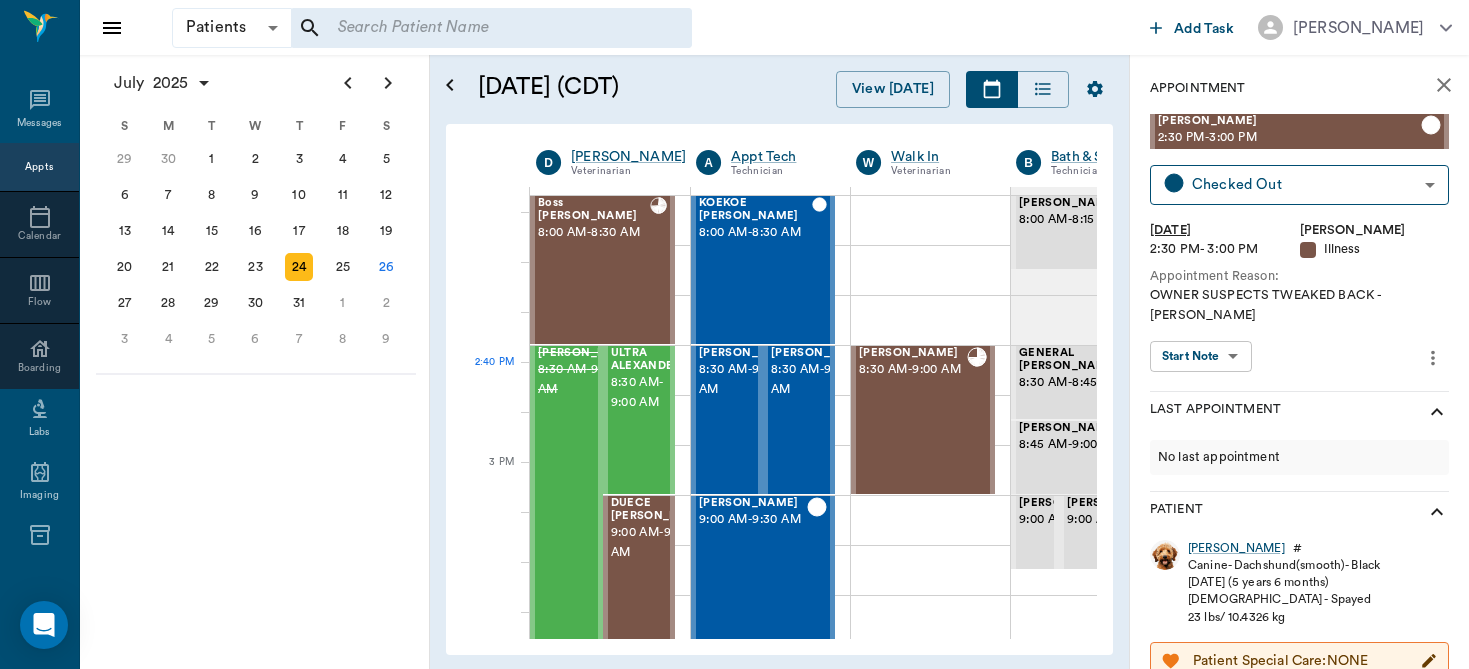 scroll, scrollTop: 0, scrollLeft: 0, axis: both 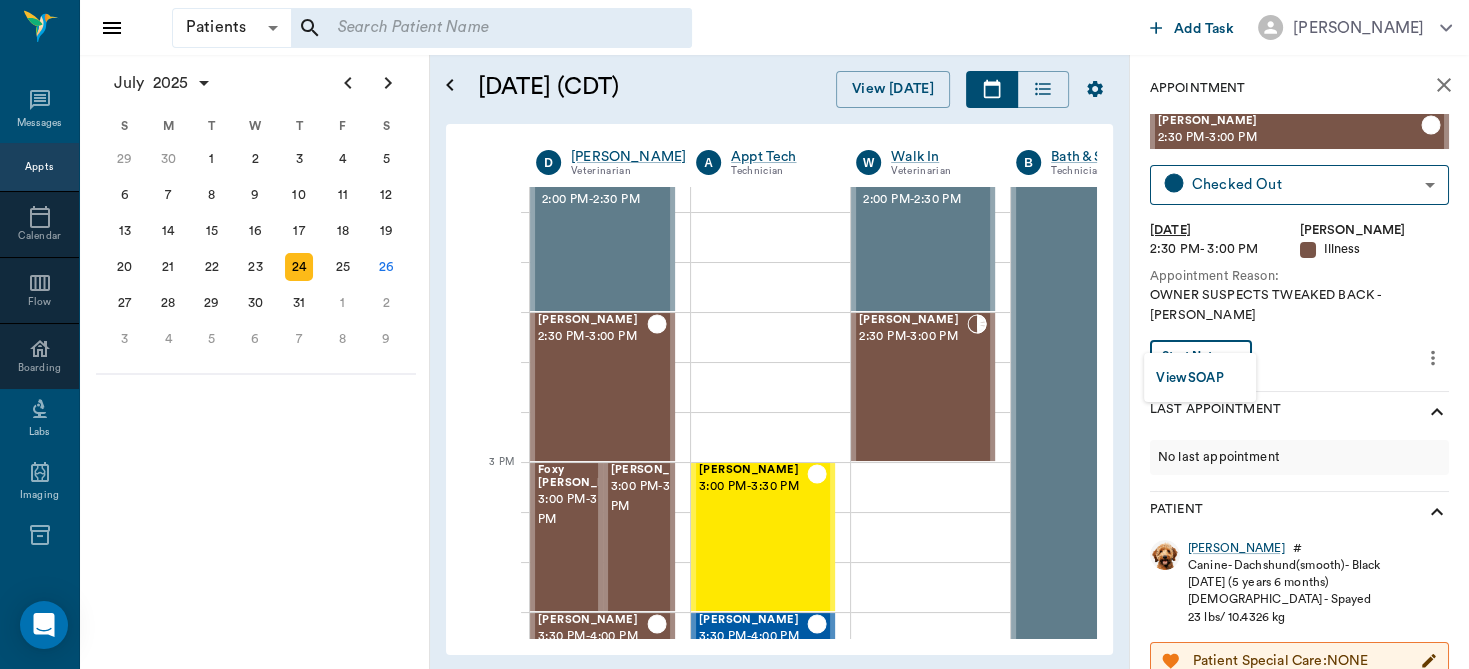 click on "Patients Patients ​ ​ Add Task [PERSON_NAME] Nectar Messages Appts Calendar Flow Boarding Labs Imaging Inventory Tasks Forms Staff Reports Lookup Settings [DATE] S M T W T F S [DATE] 2 3 4 5 6 7 8 9 10 11 12 13 14 15 16 17 18 19 20 21 22 23 24 25 26 27 28 29 [DATE] 1 2 3 4 5 6 7 8 9 10 11 12 S M T W T F S 29 [DATE] 1 2 3 4 5 6 7 8 9 10 11 12 13 14 15 16 17 18 19 20 21 22 23 24 25 26 27 28 29 30 [DATE] 1 2 3 4 5 6 7 8 9 S M T W T F S 27 28 29 30 [DATE] 1 2 3 4 5 6 7 8 9 10 11 12 13 14 15 16 17 18 19 20 21 22 23 24 25 26 27 28 29 30 31 [DATE] 2 3 4 5 6 [DATE] (CDT) View [DATE] [DATE] [DATE] [DATE] D [PERSON_NAME] Veterinarian A Appt Tech Technician W Walk In Veterinarian B Bath & Surgery Technician B Board &Procedures Other D [PERSON_NAME] Veterinarian 8 AM 9 AM 10 AM 11 AM 12 PM 1 PM 2 PM 3 PM 4 PM 5 PM 6 PM 7 PM 8 PM 2:30 PM Boss [PERSON_NAME] 8:00 AM  -  8:30 AM [PERSON_NAME] 8:30 AM  -  9:30 AM ULTRA [PERSON_NAME] 8:30 AM  -  9:00 AM DUECE [PERSON_NAME] 9:00 AM  -  9:30 AM 9:30 AM  -" at bounding box center (734, 334) 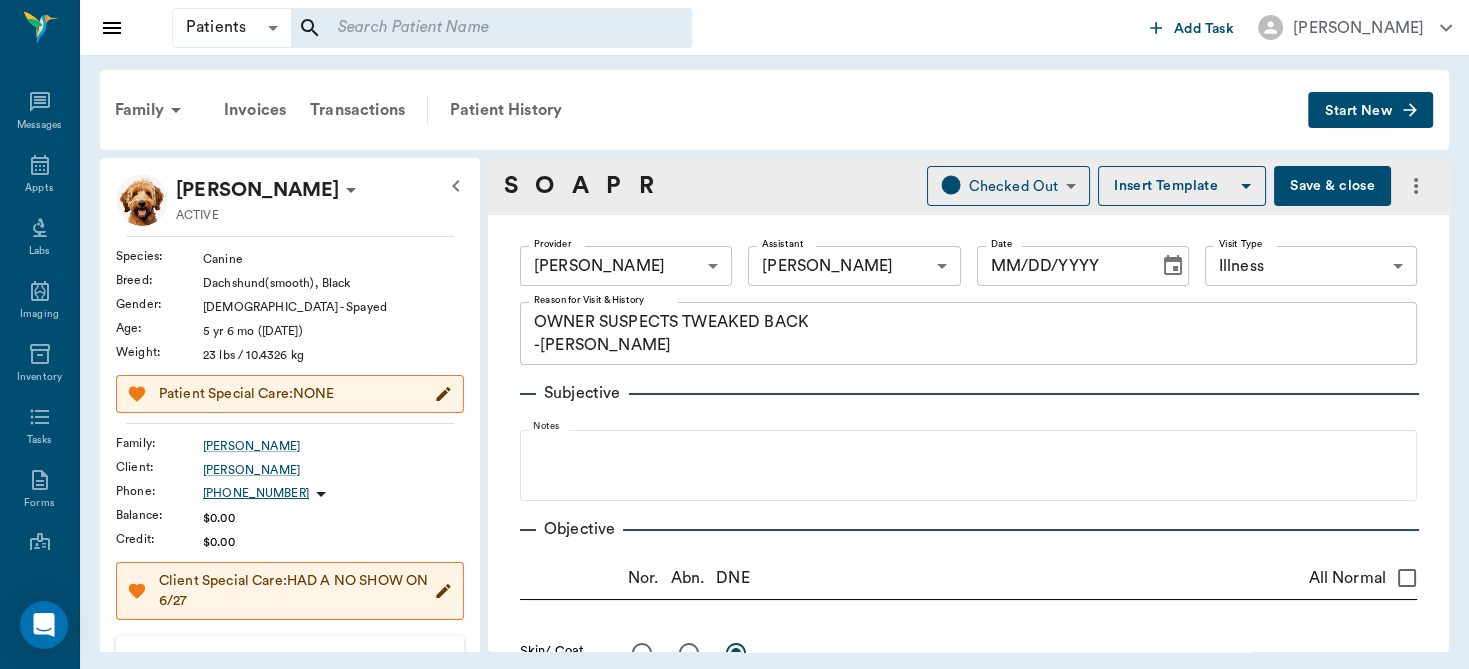 type on "63ec2f075fda476ae8351a4d" 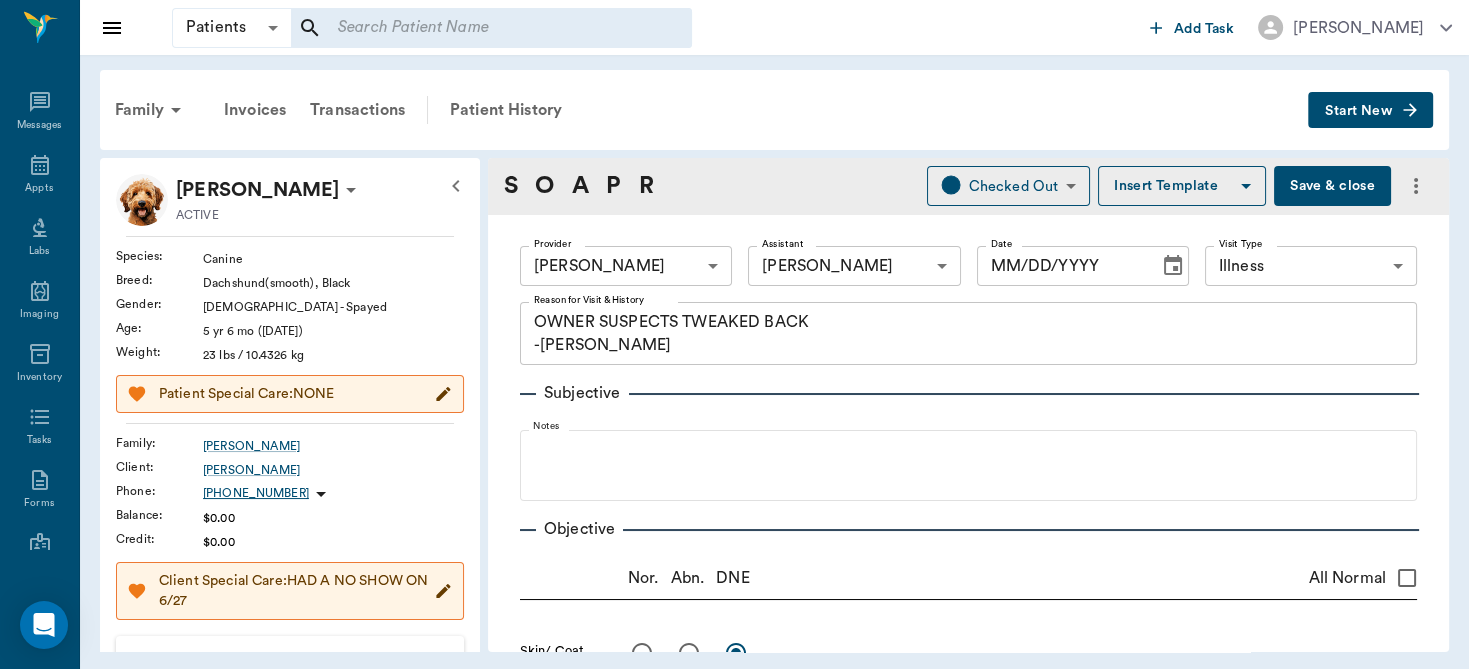 type on "682b670d8bdc6f7f8feef3db" 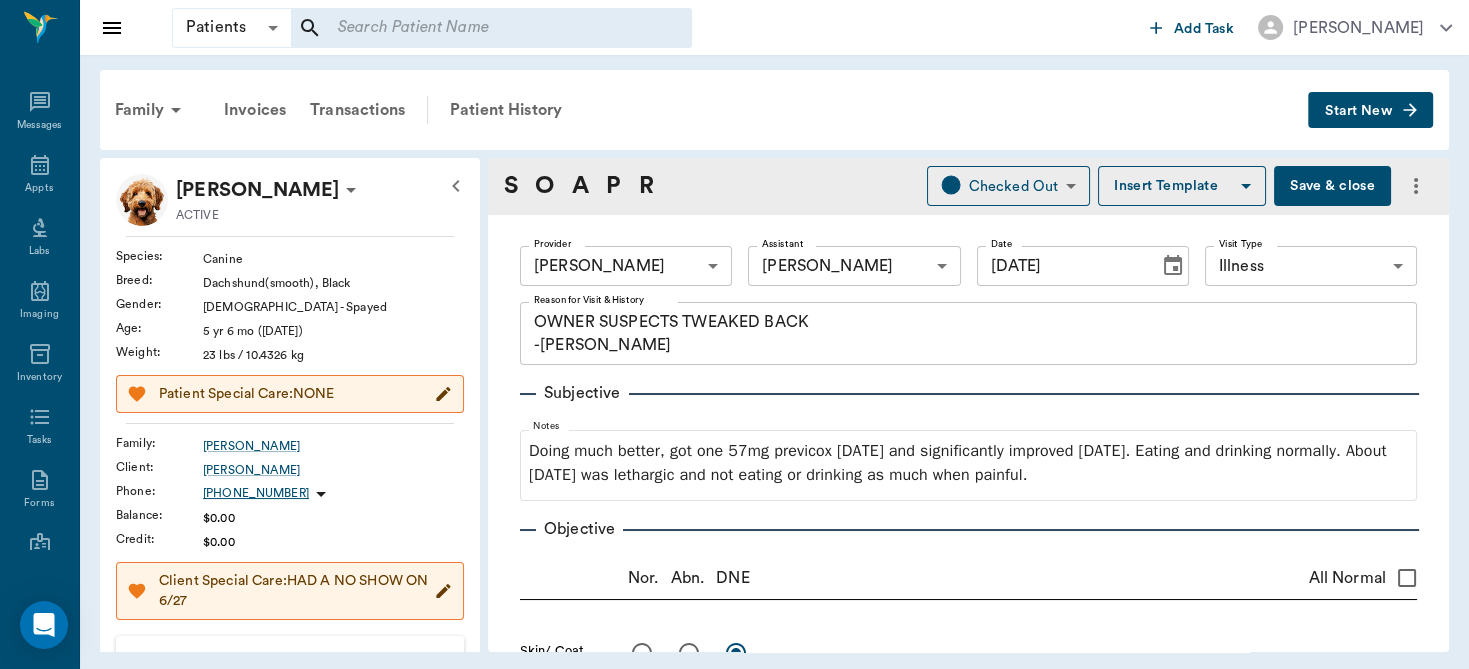 type on "[DATE]" 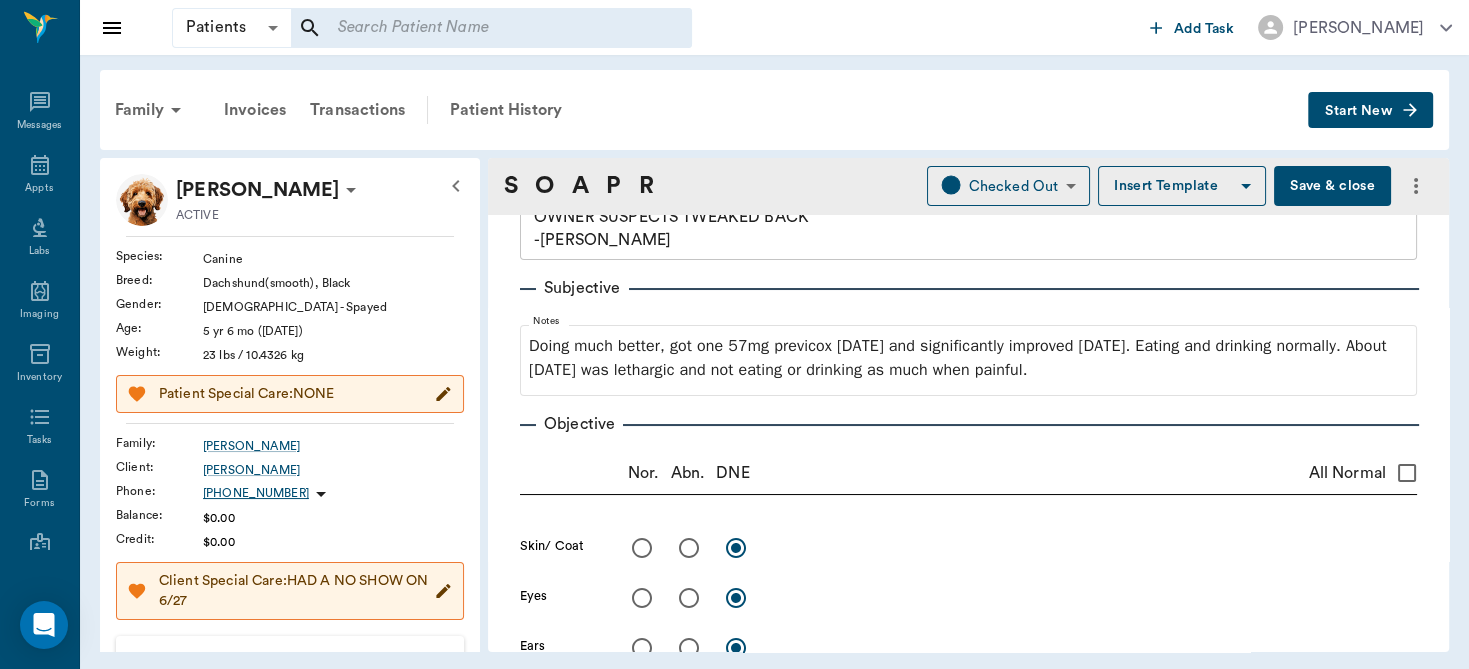 scroll, scrollTop: 110, scrollLeft: 0, axis: vertical 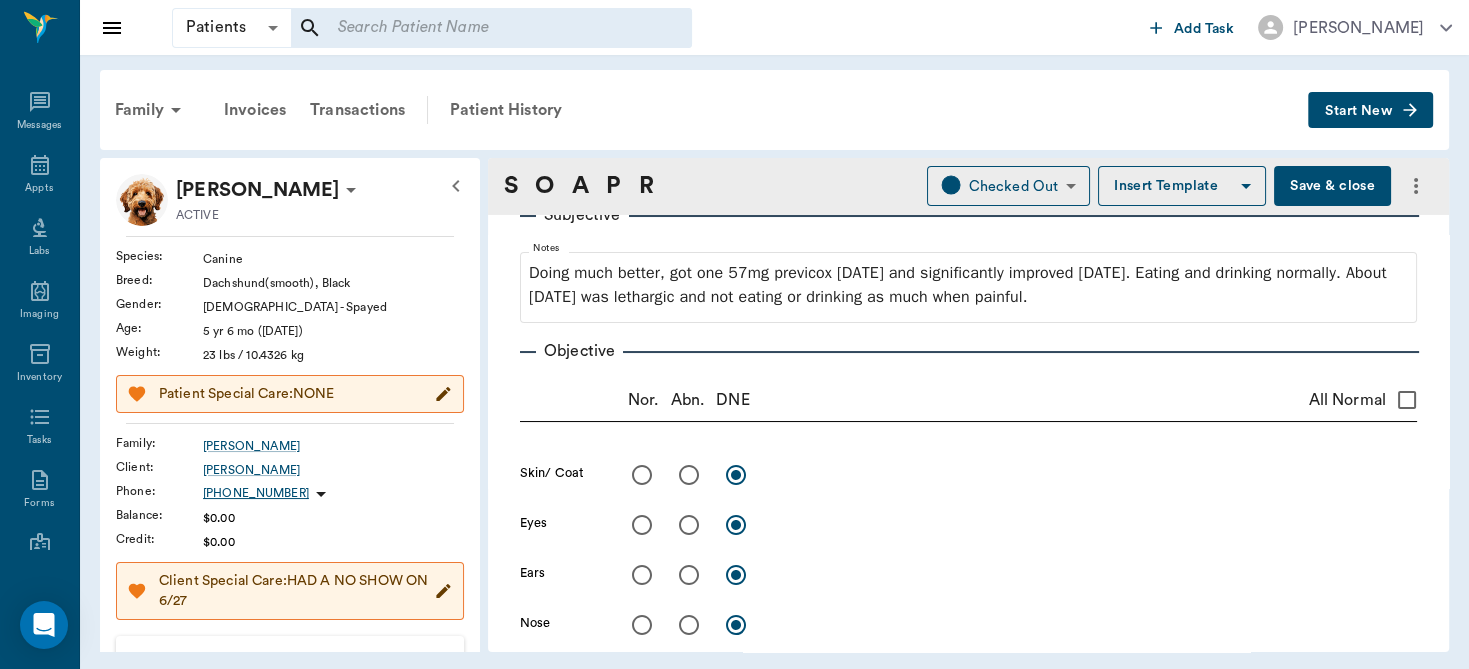 click on "Provider [PERSON_NAME] 63ec2f075fda476ae8351a4d Provider Assistant [PERSON_NAME] 682b670d8bdc6f7f8feef3db Assistant Date [DATE] Date Visit Type Illness 65d2be4f46e3a538d89b8c15 Visit Type Reason for Visit & History OWNER SUSPECTS TWEAKED BACK
-[PERSON_NAME] x Reason for Visit & History Subjective Notes Doing much better, got one 57mg previcox [DATE] and significantly improved [DATE]. Eating and drinking normally. About [DATE] was lethargic and not eating or drinking as much when painful.  Objective Nor. Abn. DNE All Normal Skin/ Coat x Eyes x Ears x Nose x Oral x Heart x Lungs x Lymph Nodes x Abdomen x Urogenital x MS x Neuro x Rectal x Notes Problems ​ Rule-outs ​ Diagnoses ​ Notes Plan Treatments Previcox / [MEDICAL_DATA] Tablet 57mg Print Label Fulfillment * In-House In-House Fulfillment * Prescribed by * [PERSON_NAME] 63ec2f075fda476ae8351a4d Prescribed by * Date Prescribed * [DATE] Date Prescribed * Quantity (Pills) * 14.00 Quantity (Pills) * Refills * 2 Refills * Refills Good Until * 14" at bounding box center (968, 1154) 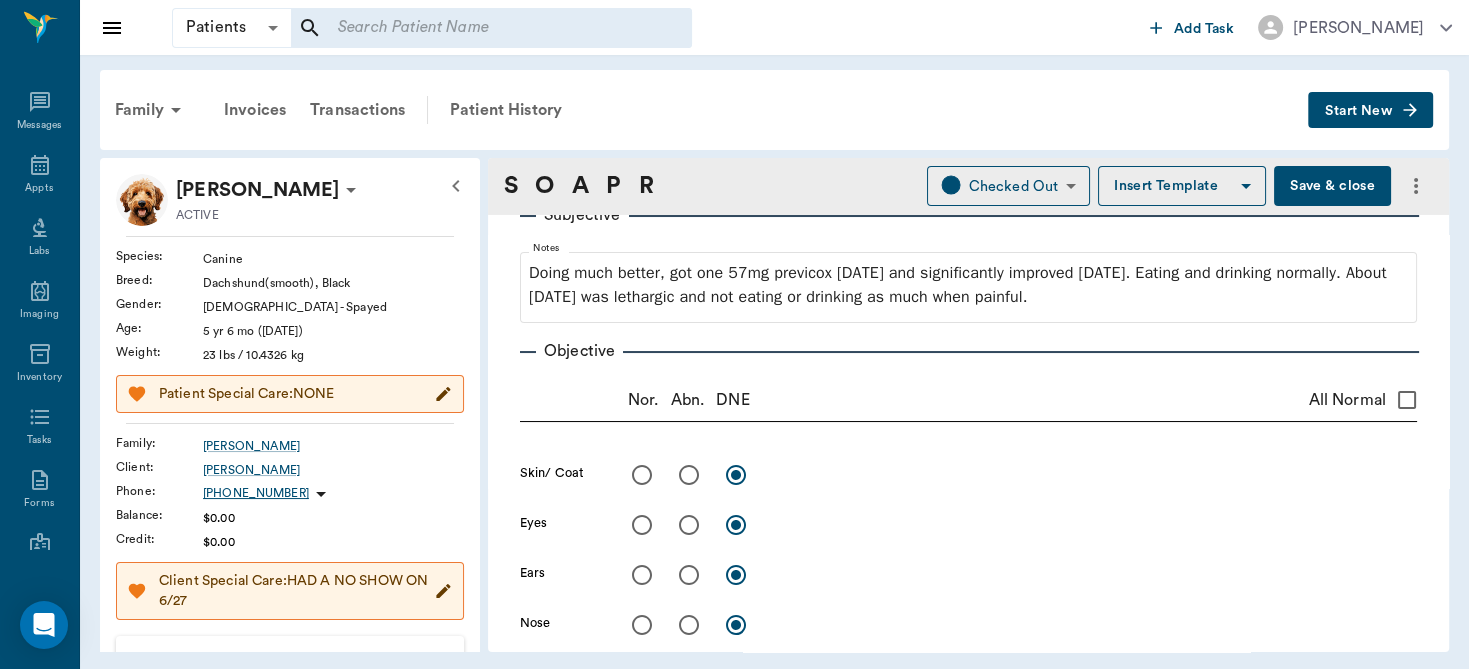 click on "All Normal" at bounding box center (1407, 400) 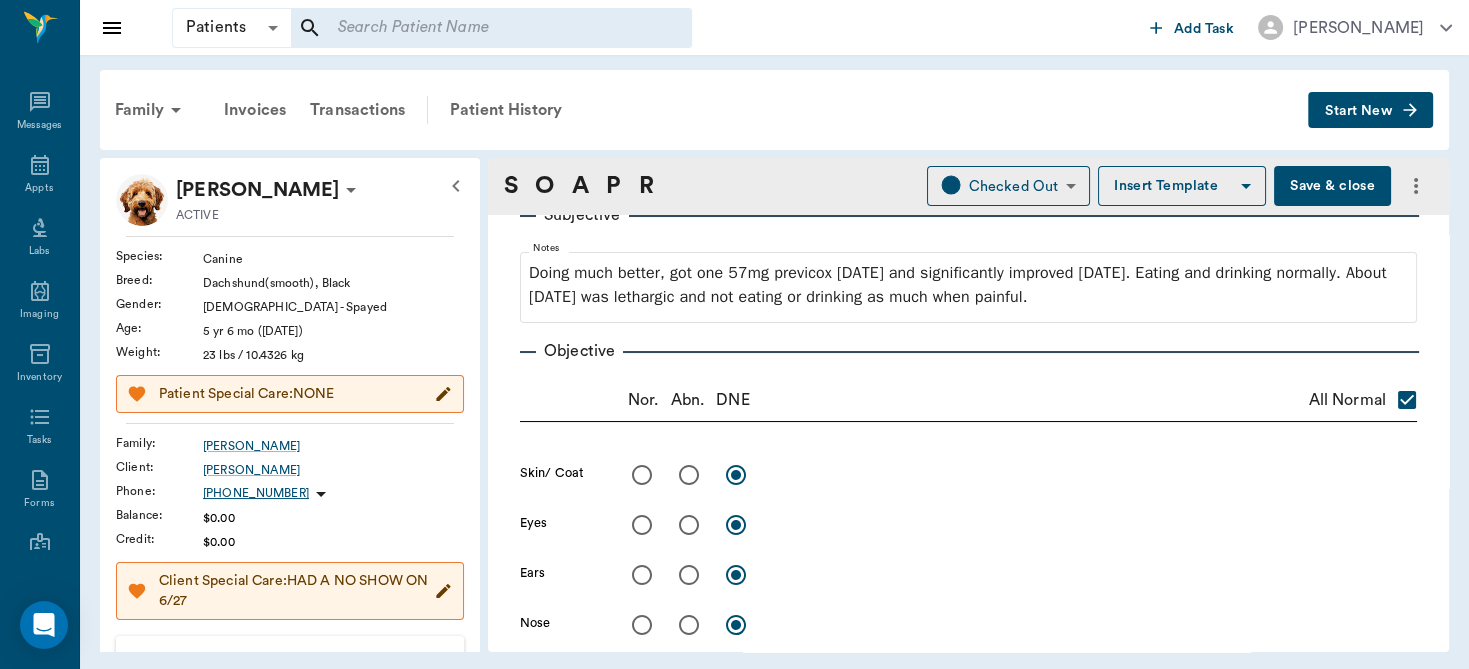 radio on "true" 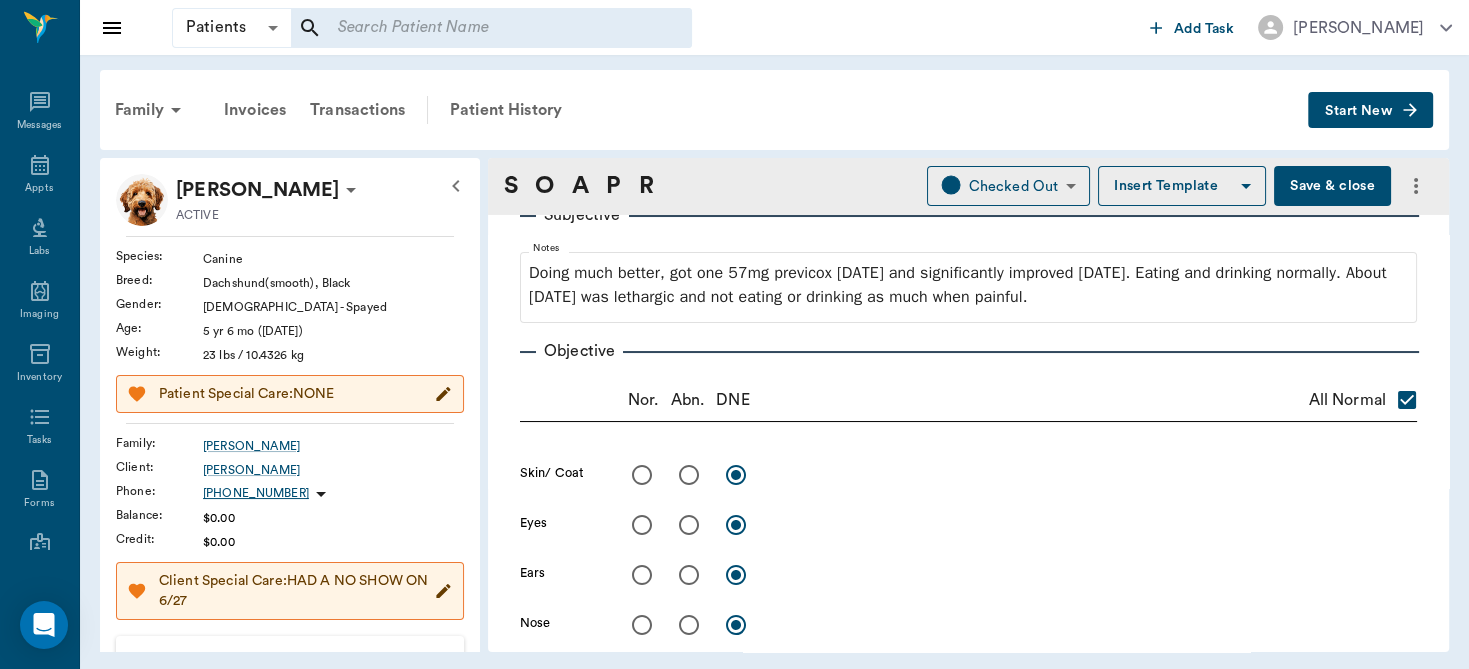 radio on "true" 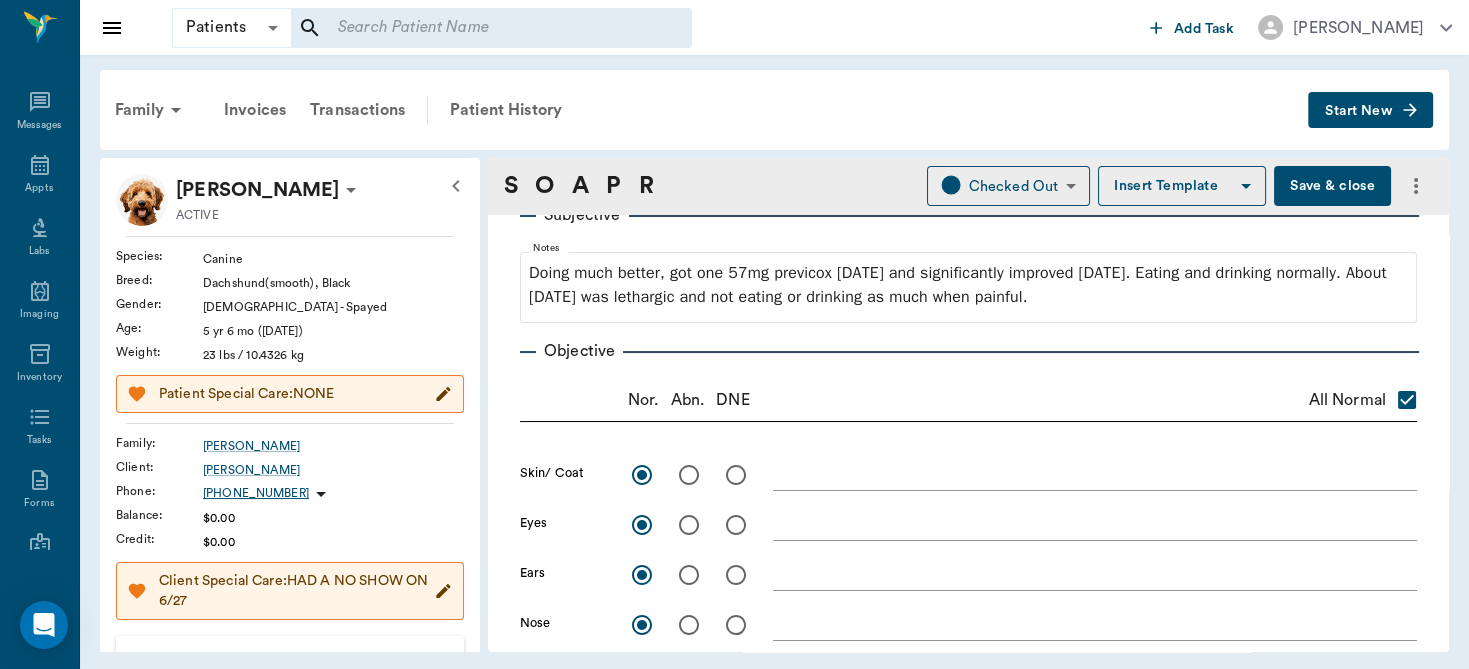 click on "Provider [PERSON_NAME] 63ec2f075fda476ae8351a4d Provider Assistant [PERSON_NAME] 682b670d8bdc6f7f8feef3db Assistant Date [DATE] Date Visit Type Illness 65d2be4f46e3a538d89b8c15 Visit Type Reason for Visit & History OWNER SUSPECTS TWEAKED BACK
-[PERSON_NAME] x Reason for Visit & History Subjective Notes Doing much better, got one 57mg previcox [DATE] and significantly improved [DATE]. Eating and drinking normally. About [DATE] was lethargic and not eating or drinking as much when painful.  Objective Nor. Abn. DNE All Normal Skin/ Coat x Eyes x Ears x Nose x Oral x Heart x Lungs x Lymph Nodes x Abdomen x Urogenital x MS x Neuro x Rectal x Notes Problems ​ Rule-outs ​ Diagnoses ​ Notes Plan Treatments Previcox / [MEDICAL_DATA] Tablet 57mg Print Label Fulfillment * In-House In-House Fulfillment * Prescribed by * [PERSON_NAME] 63ec2f075fda476ae8351a4d Prescribed by * Date Prescribed * [DATE] Date Prescribed * Quantity (Pills) * 14.00 Quantity (Pills) * Refills * 2 Refills * Refills Good Until * 14" at bounding box center (968, 1154) 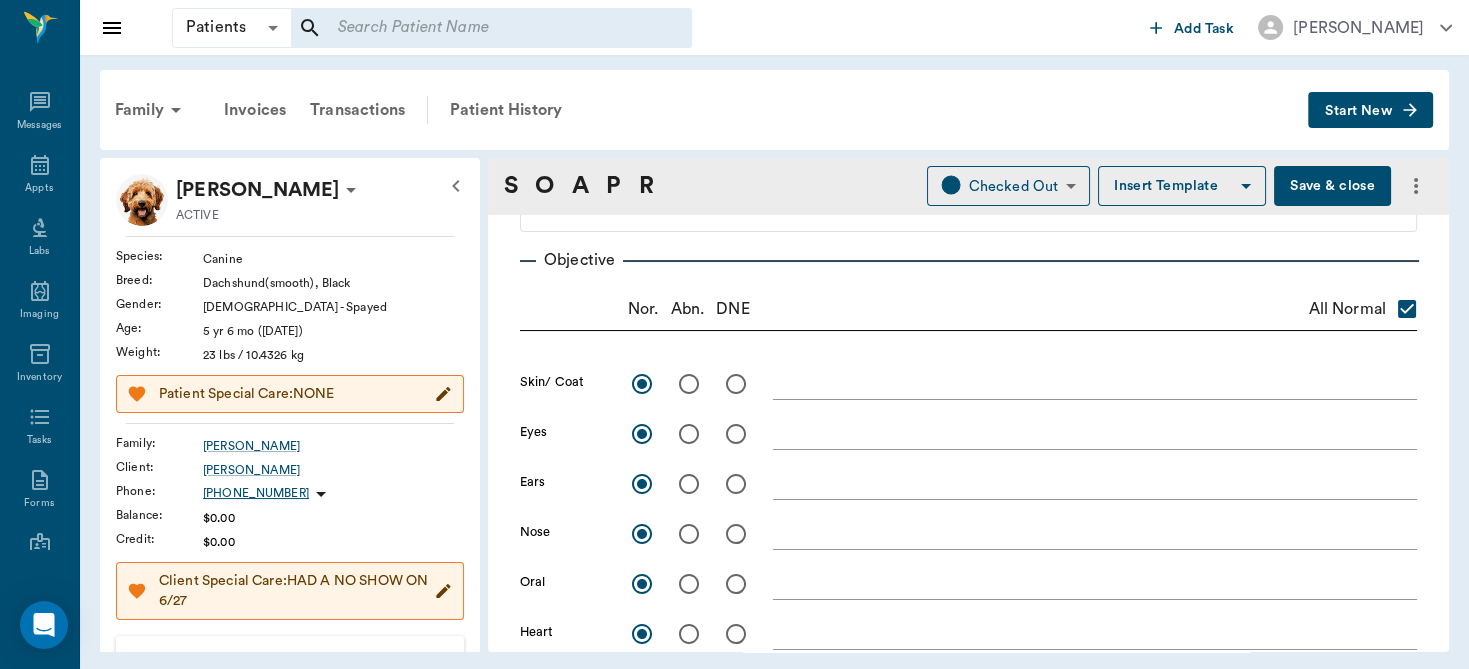 scroll, scrollTop: 306, scrollLeft: 0, axis: vertical 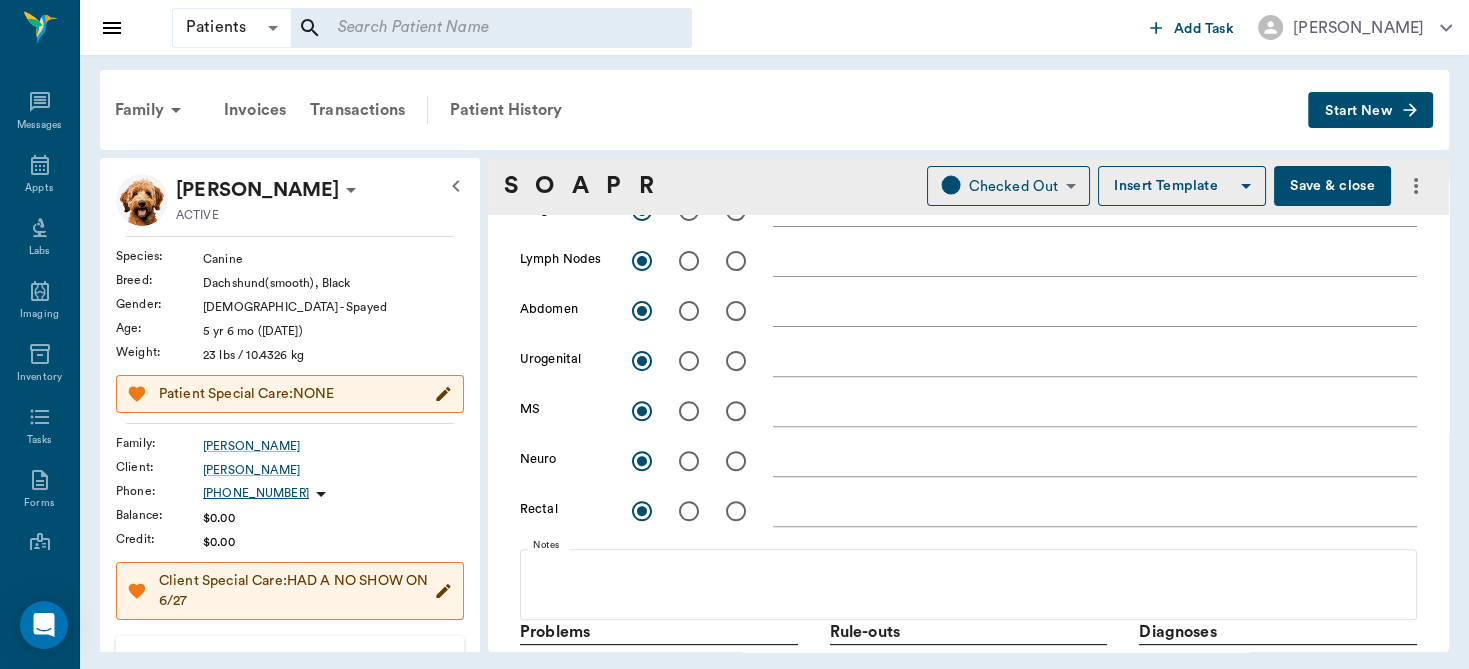 click at bounding box center (1095, 460) 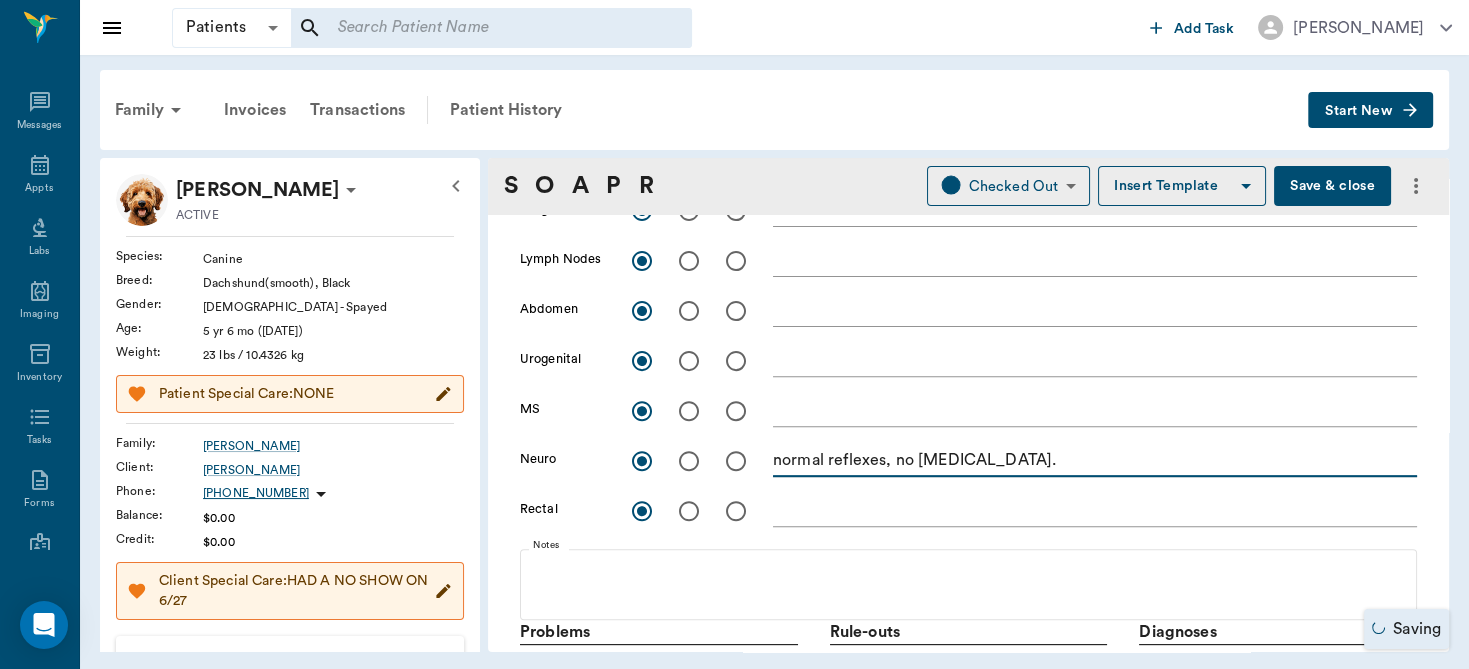 click on "normal reflexes, no [MEDICAL_DATA]." at bounding box center [1095, 460] 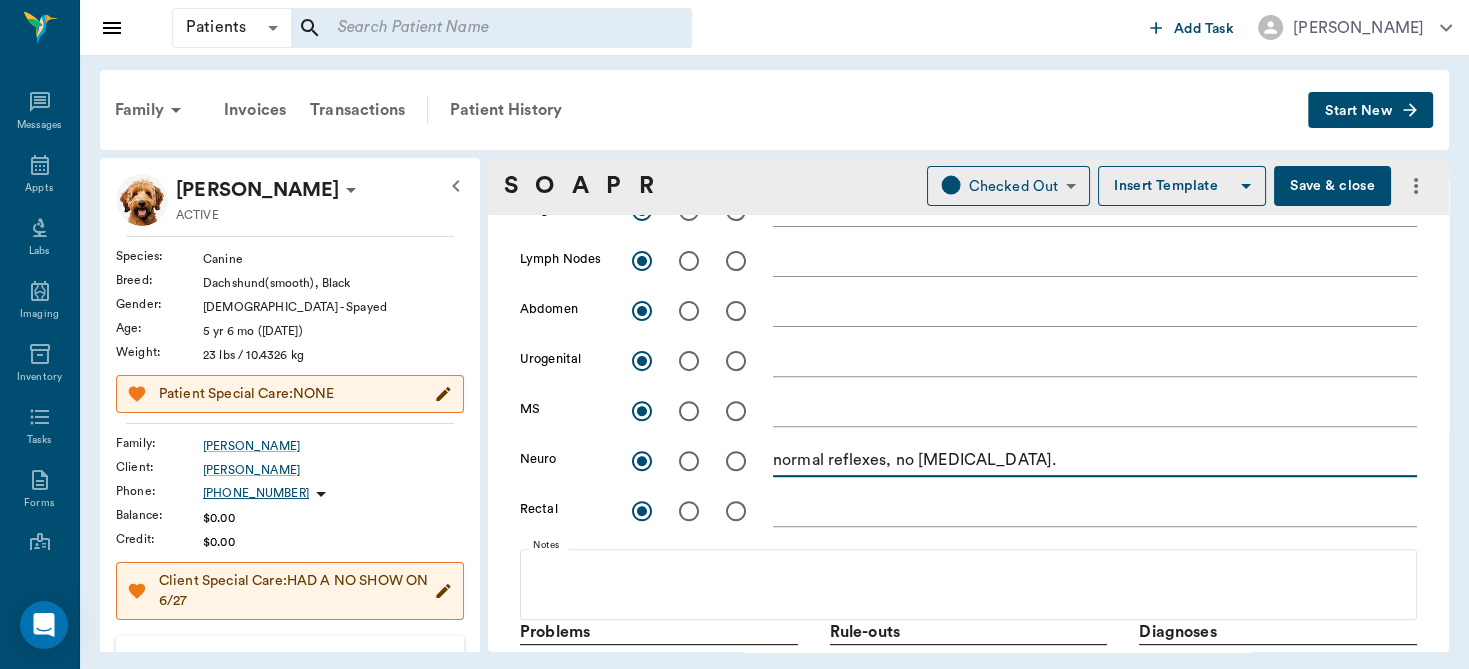 click on "normal reflexes, no [MEDICAL_DATA]." at bounding box center (1095, 460) 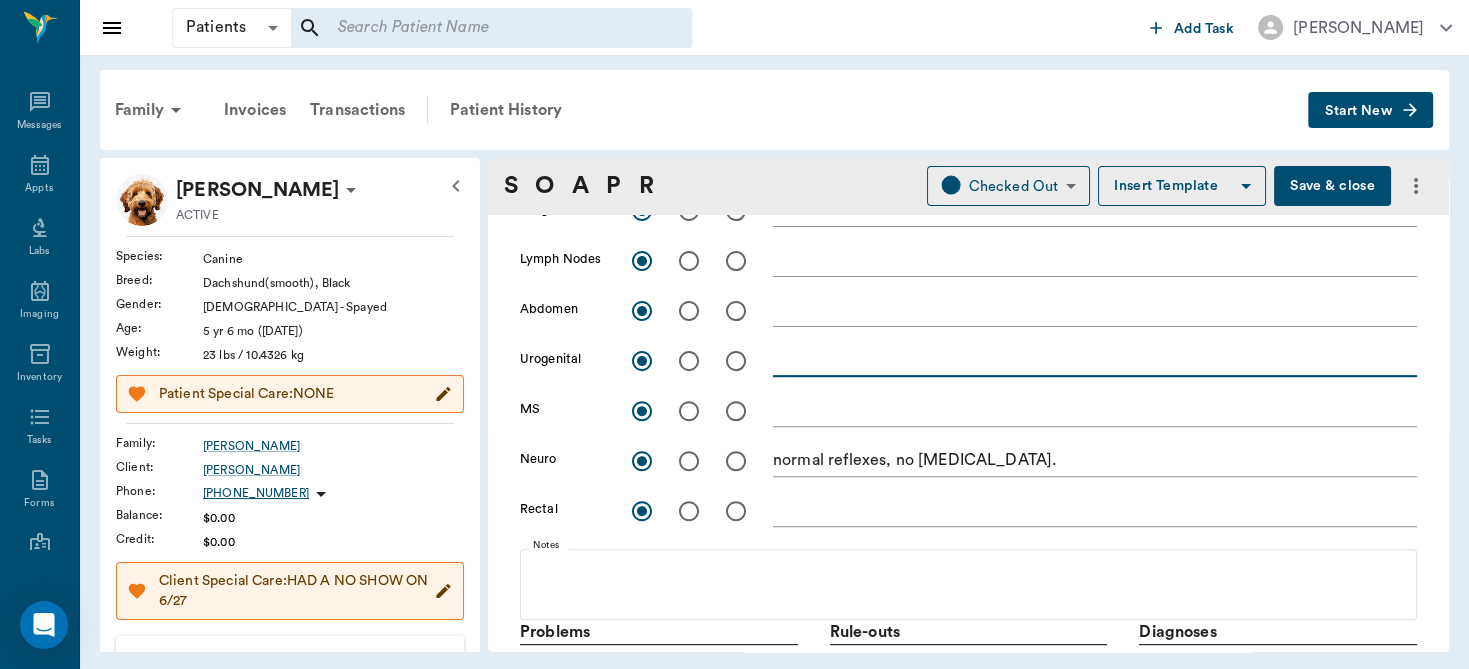 click on "x" at bounding box center (1095, 362) 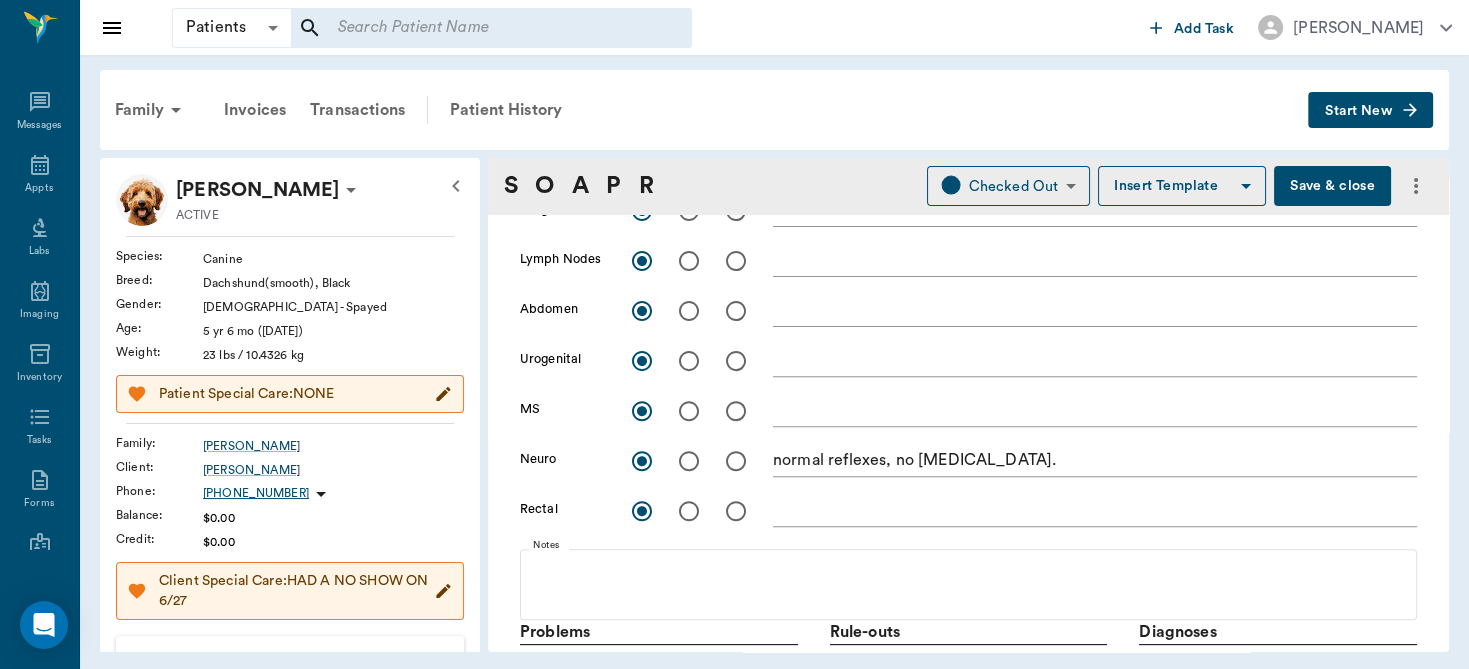 click on "x" at bounding box center (1095, 362) 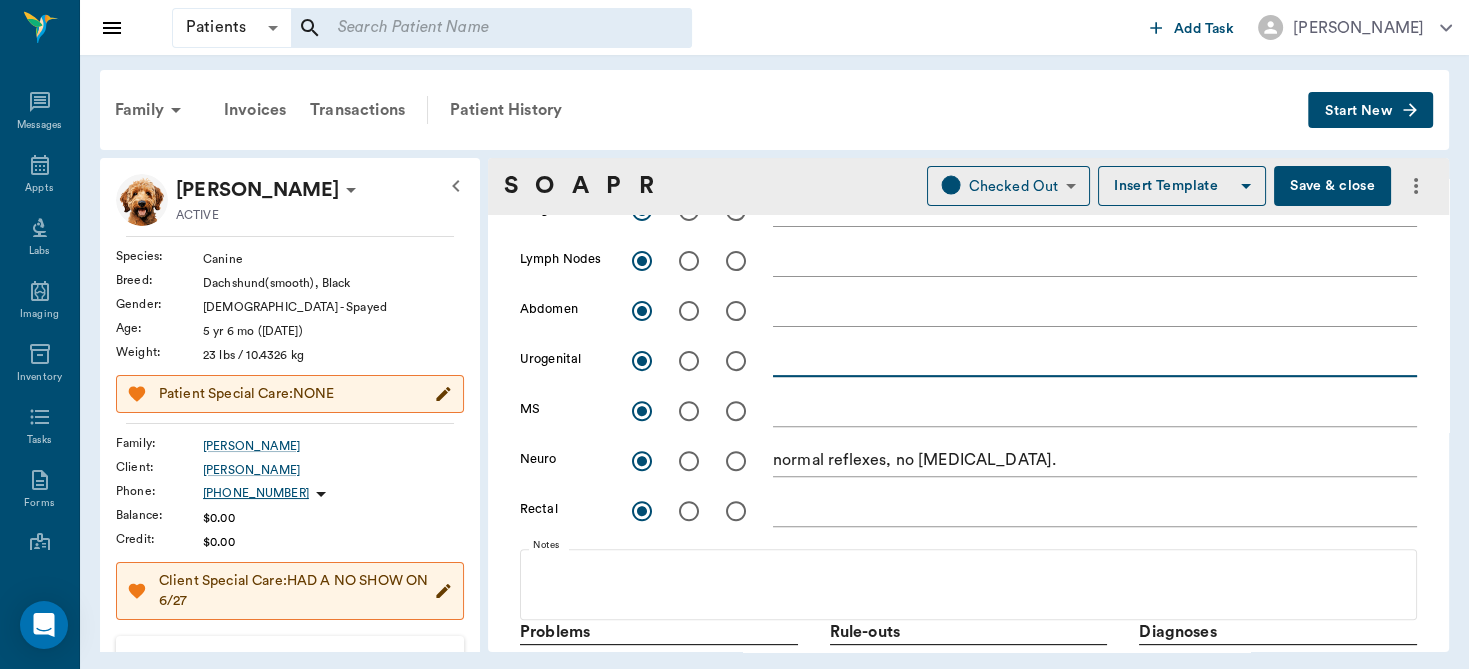 click on "x" at bounding box center (1095, 362) 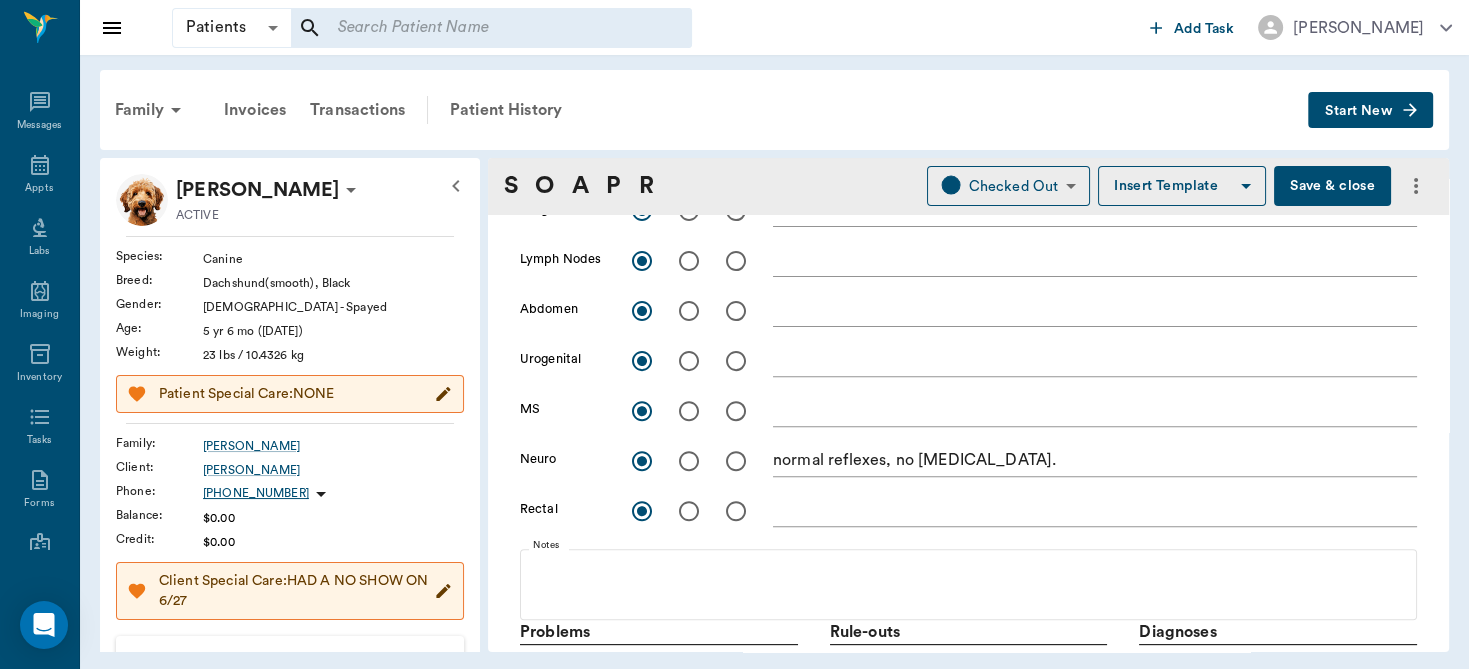 click on "x" at bounding box center (1095, 362) 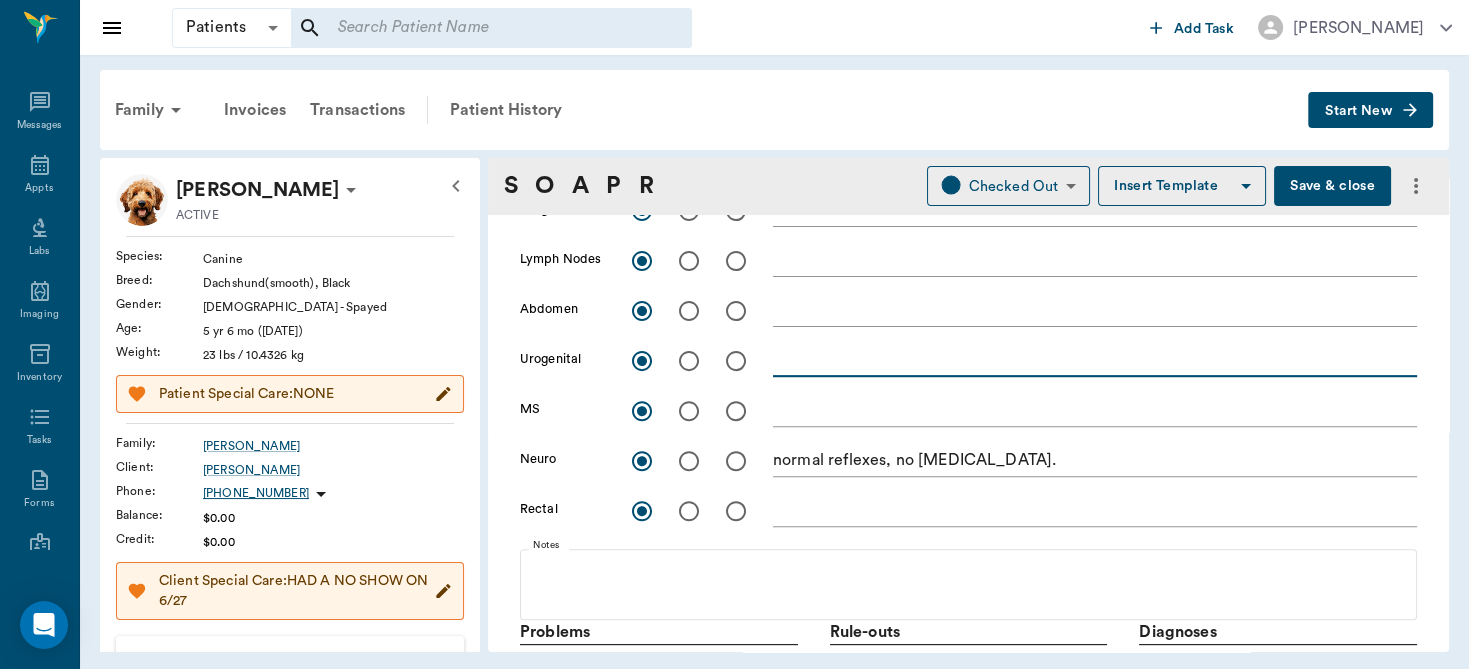 click on "x" at bounding box center (1095, 362) 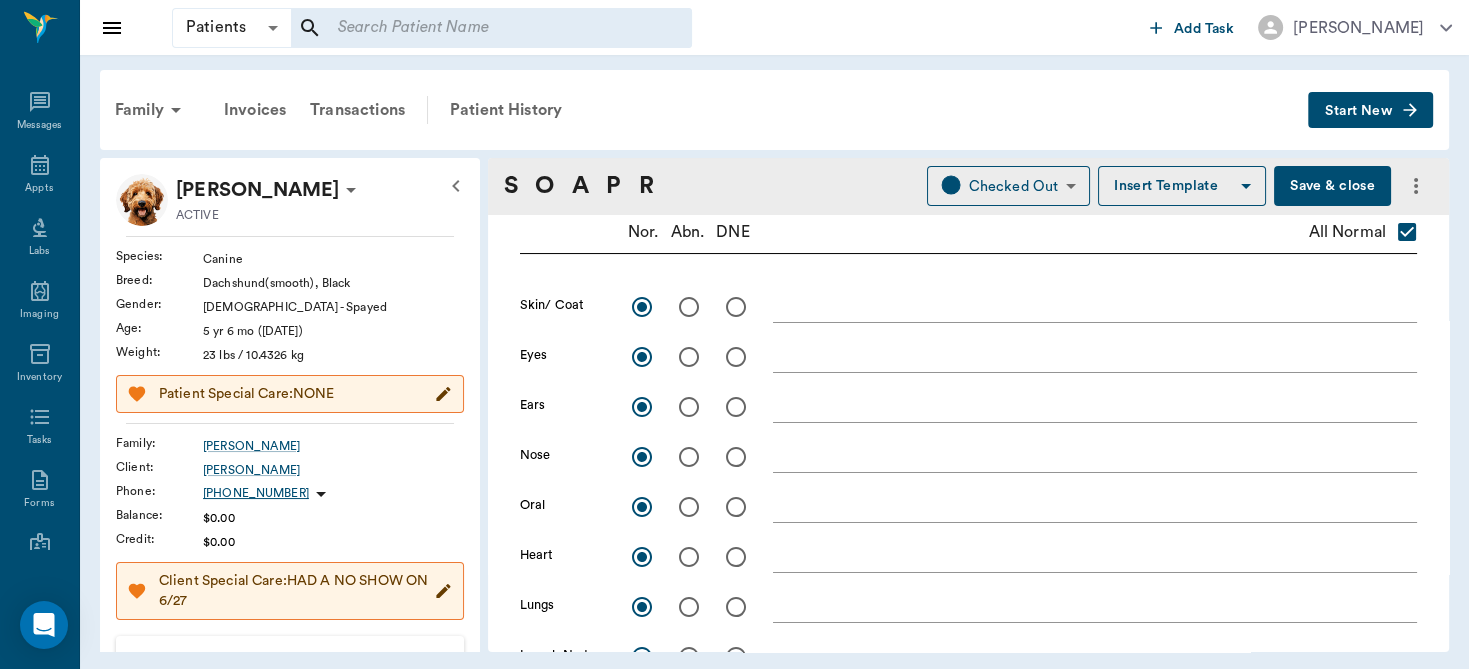 scroll, scrollTop: 75, scrollLeft: 0, axis: vertical 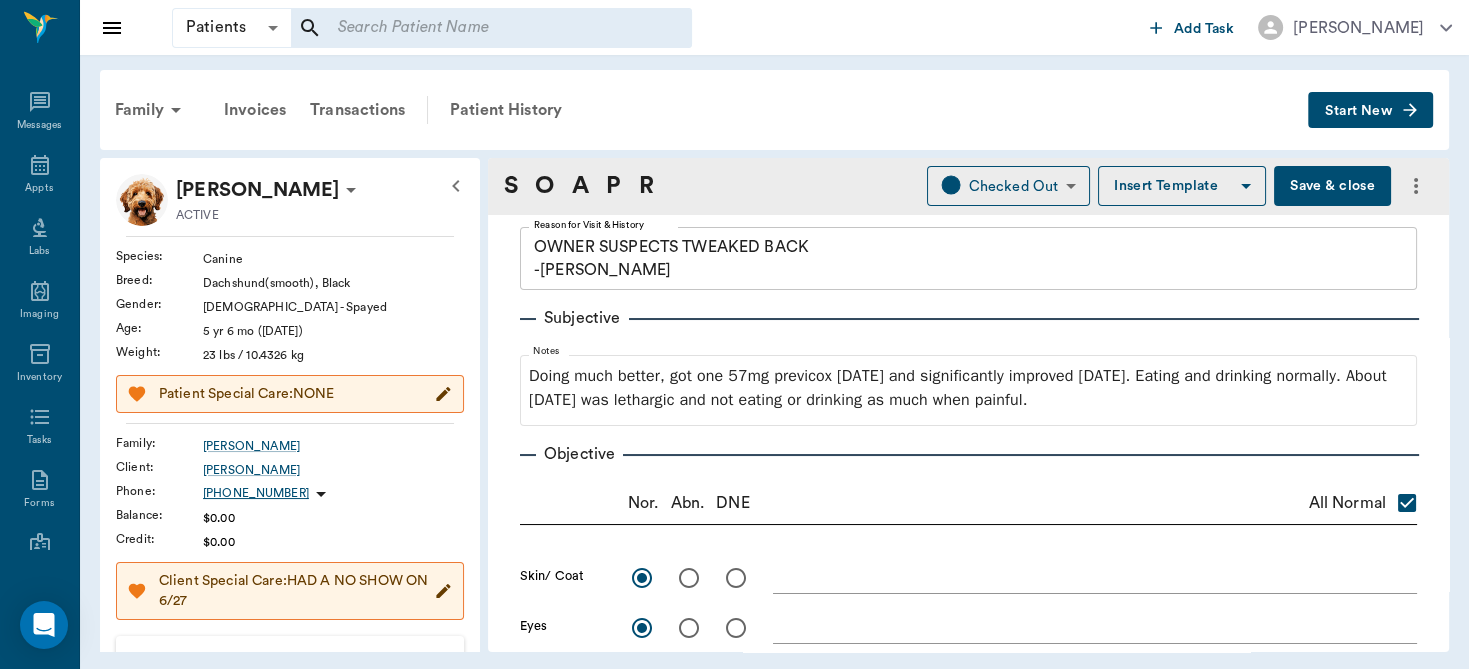 click on "Provider [PERSON_NAME] 63ec2f075fda476ae8351a4d Provider Assistant [PERSON_NAME] 682b670d8bdc6f7f8feef3db Assistant Date [DATE] Date Visit Type Illness 65d2be4f46e3a538d89b8c15 Visit Type Reason for Visit & History OWNER SUSPECTS TWEAKED BACK
-[PERSON_NAME] x Reason for Visit & History Subjective Notes Doing much better, got one 57mg previcox [DATE] and significantly improved [DATE]. Eating and drinking normally. About [DATE] was lethargic and not eating or drinking as much when painful.  Objective Nor. Abn. DNE All Normal Skin/ Coat x Eyes x Ears x Nose x Oral x Heart x Lungs x Lymph Nodes x Abdomen x Urogenital x MS x Neuro normal reflexes, no [MEDICAL_DATA]. x Rectal x Notes Problems ​ Rule-outs ​ Diagnoses ​ Notes Plan Treatments Previcox / [MEDICAL_DATA] Tablet 57mg Print Label Fulfillment * In-House In-House Fulfillment * Prescribed by * [PERSON_NAME] 63ec2f075fda476ae8351a4d Prescribed by * Date Prescribed * [DATE] Date Prescribed * Quantity (Pills) * 14.00 Quantity (Pills) * Refills * 2 14 x x" at bounding box center [968, 1257] 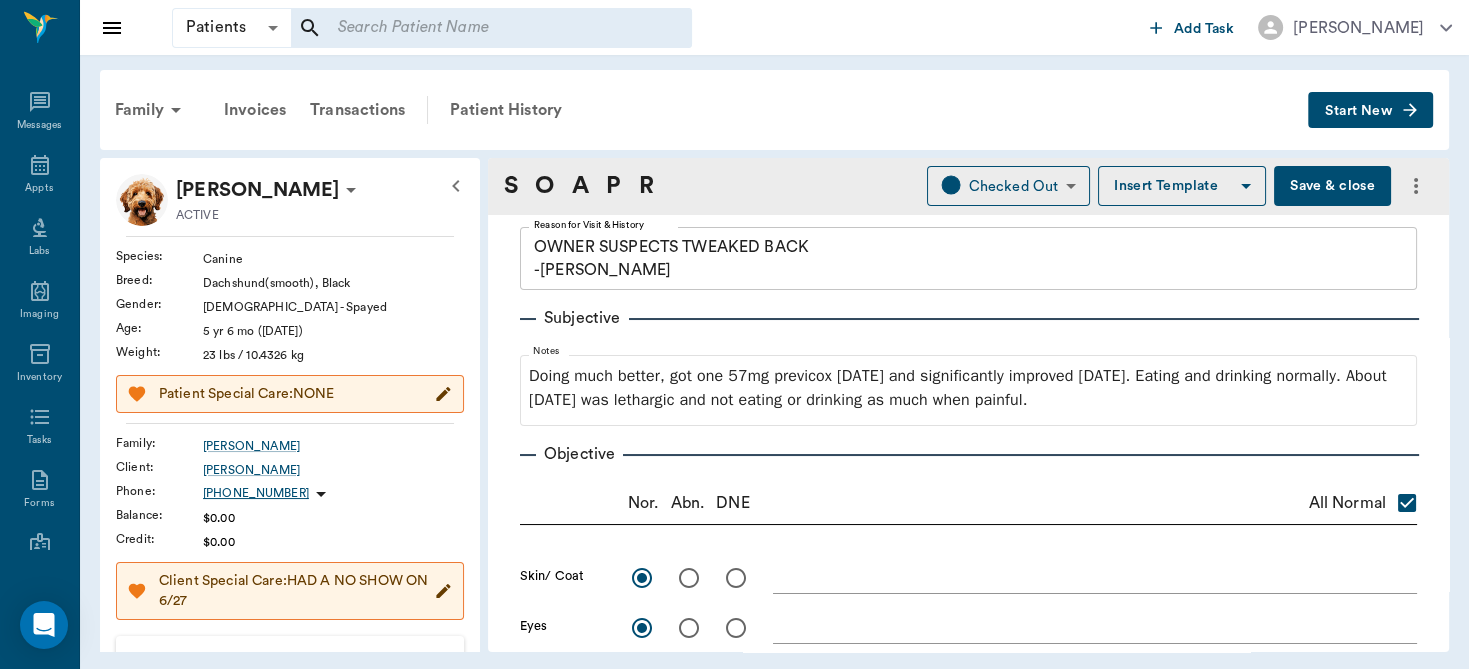 click on "Save & close" at bounding box center [1332, 186] 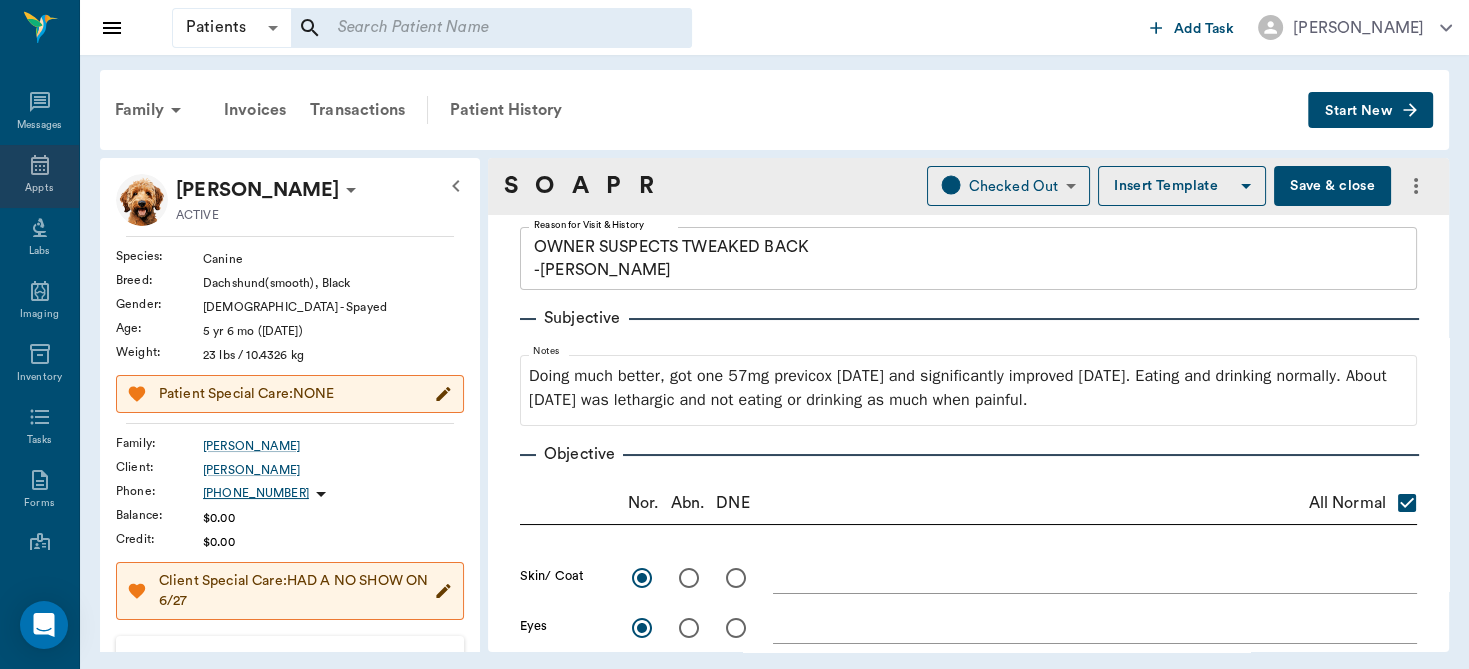 click 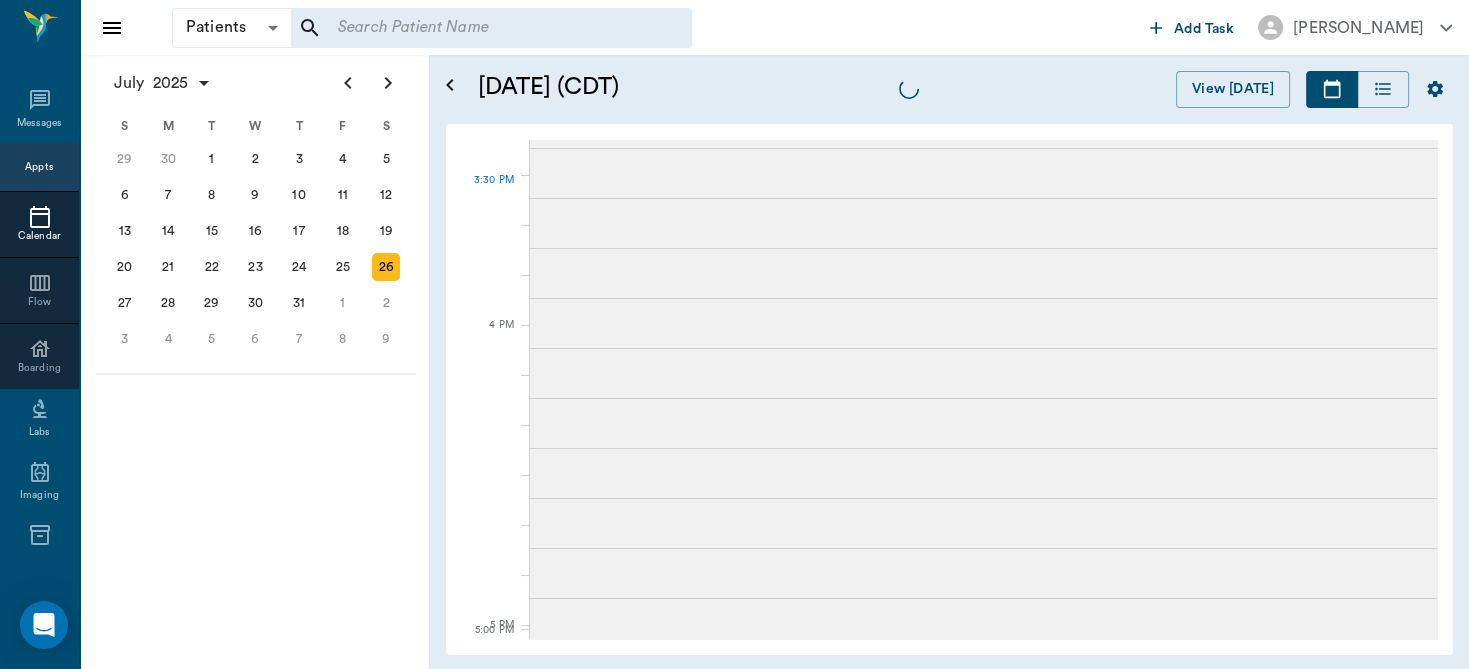 drag, startPoint x: 1421, startPoint y: 239, endPoint x: 1416, endPoint y: 207, distance: 32.38827 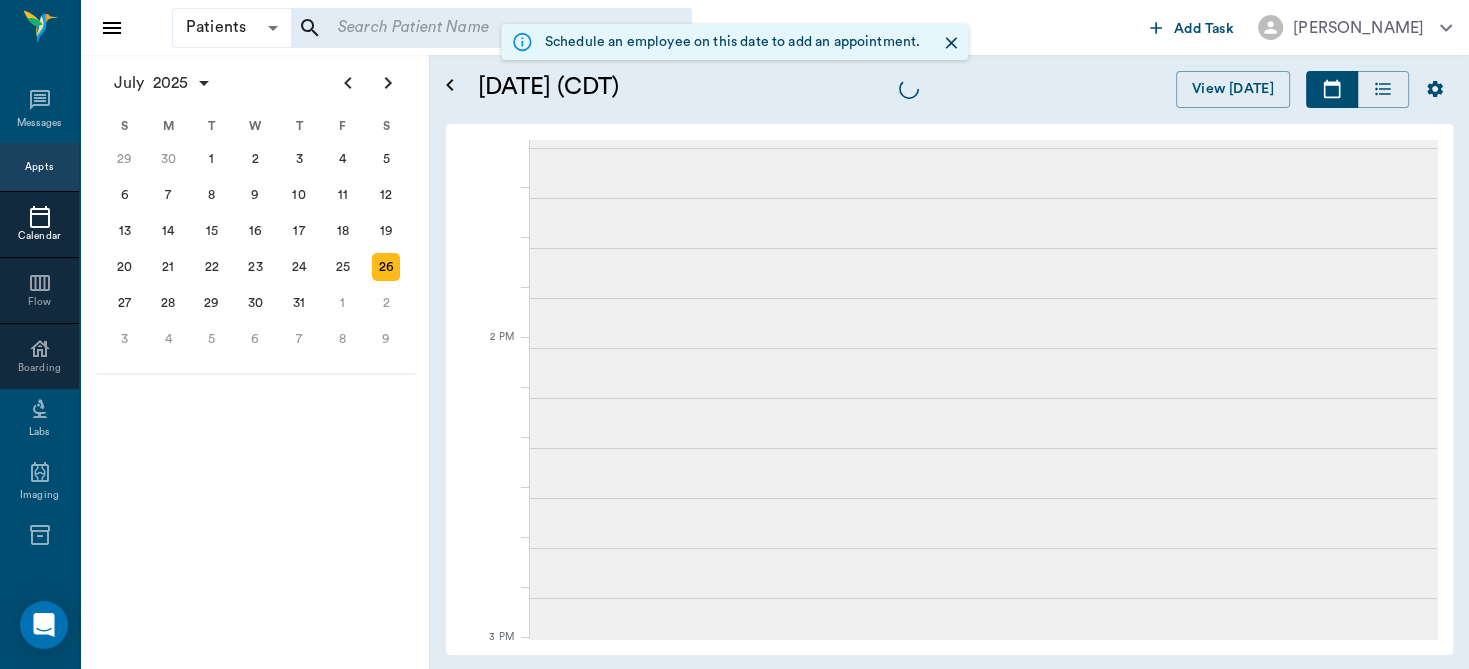 click on "24" at bounding box center [299, 267] 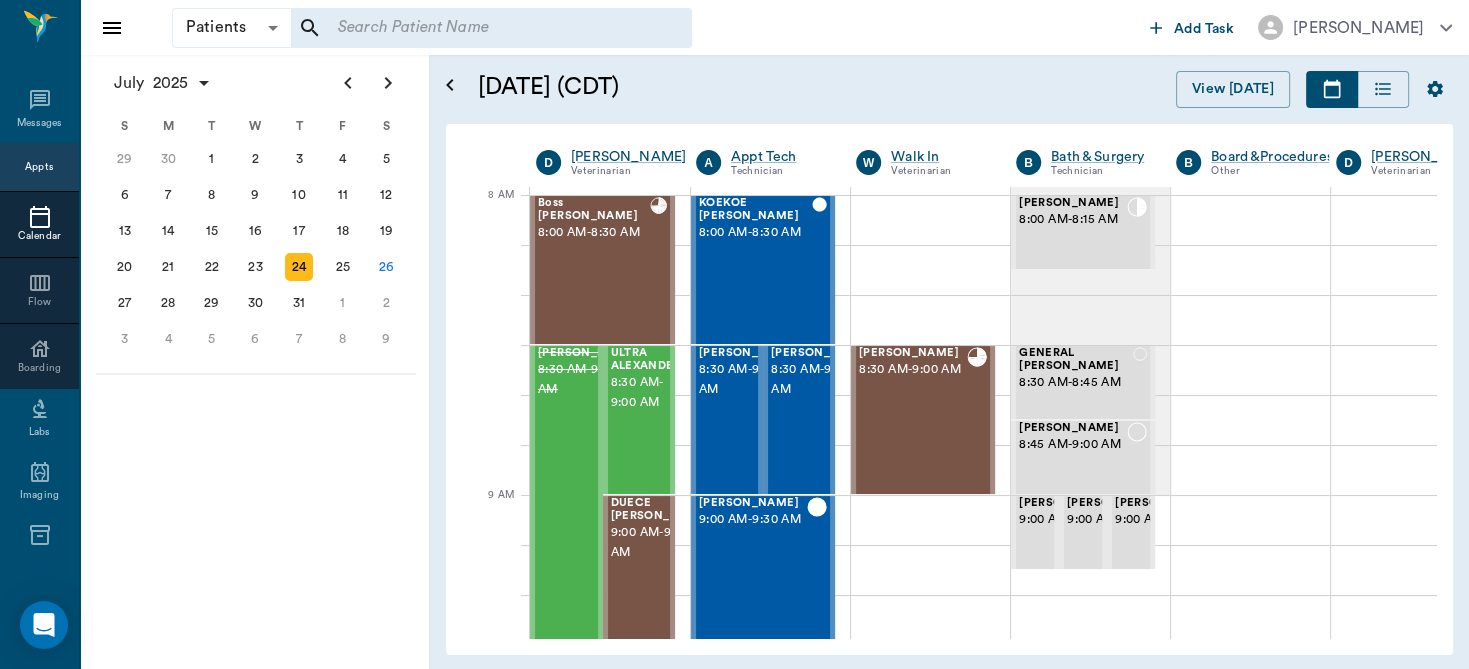 scroll, scrollTop: 0, scrollLeft: 0, axis: both 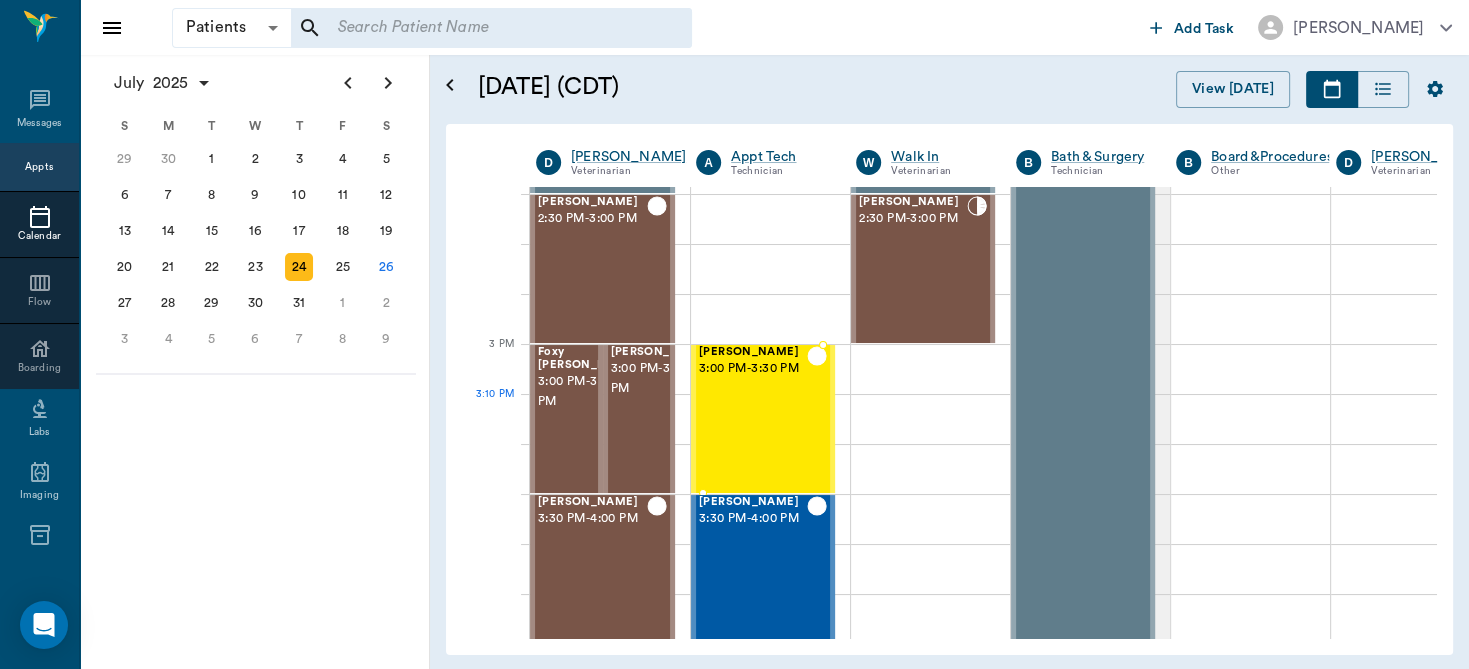 click on "[PERSON_NAME] 3:00 PM  -  3:30 PM" at bounding box center (753, 419) 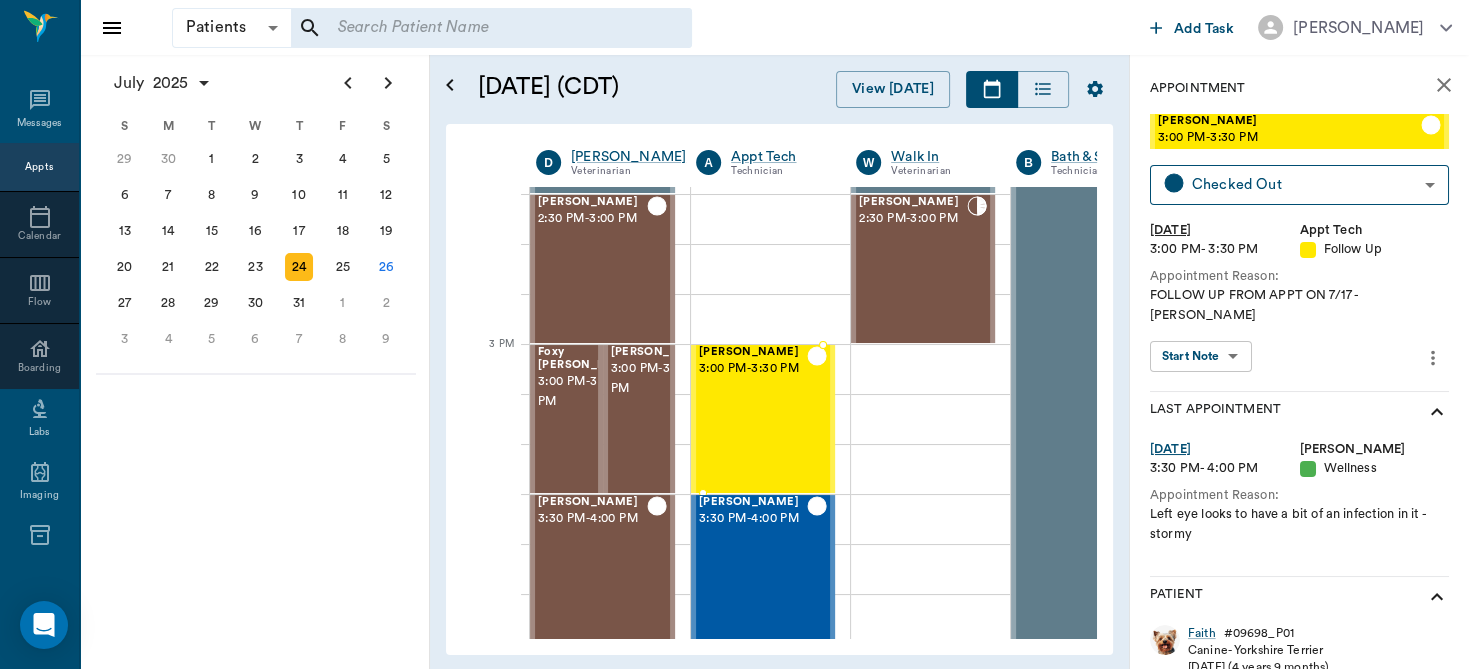 click on "Patients Patients ​ ​ Add Task [PERSON_NAME] Nectar Messages Appts Calendar Flow Boarding Labs Imaging Inventory Tasks Forms Staff Reports Lookup Settings [DATE] S M T W T F S [DATE] 2 3 4 5 6 7 8 9 10 11 12 13 14 15 16 17 18 19 20 21 22 23 24 25 26 27 28 29 [DATE] 1 2 3 4 5 6 7 8 9 10 11 12 S M T W T F S 29 [DATE] 1 2 3 4 5 6 7 8 9 10 11 12 13 14 15 16 17 18 19 20 21 22 23 24 25 26 27 28 29 30 [DATE] 1 2 3 4 5 6 7 8 9 S M T W T F S 27 28 29 30 [DATE] 1 2 3 4 5 6 7 8 9 10 11 12 13 14 15 16 17 18 19 20 21 22 23 24 25 26 27 28 29 30 31 [DATE] 2 3 4 5 6 [DATE] (CDT) View [DATE] [DATE] [DATE] [DATE] D [PERSON_NAME] Veterinarian A Appt Tech Technician W Walk In Veterinarian B Bath & Surgery Technician B Board &Procedures Other D [PERSON_NAME] Veterinarian 8 AM 9 AM 10 AM 11 AM 12 PM 1 PM 2 PM 3 PM 4 PM 5 PM 6 PM 7 PM 8 PM 3:00 PM Boss [PERSON_NAME] 8:00 AM  -  8:30 AM [PERSON_NAME] 8:30 AM  -  9:30 AM ULTRA [PERSON_NAME] 8:30 AM  -  9:00 AM DUECE [PERSON_NAME] 9:00 AM  -  9:30 AM 9:30 AM  -" at bounding box center (734, 334) 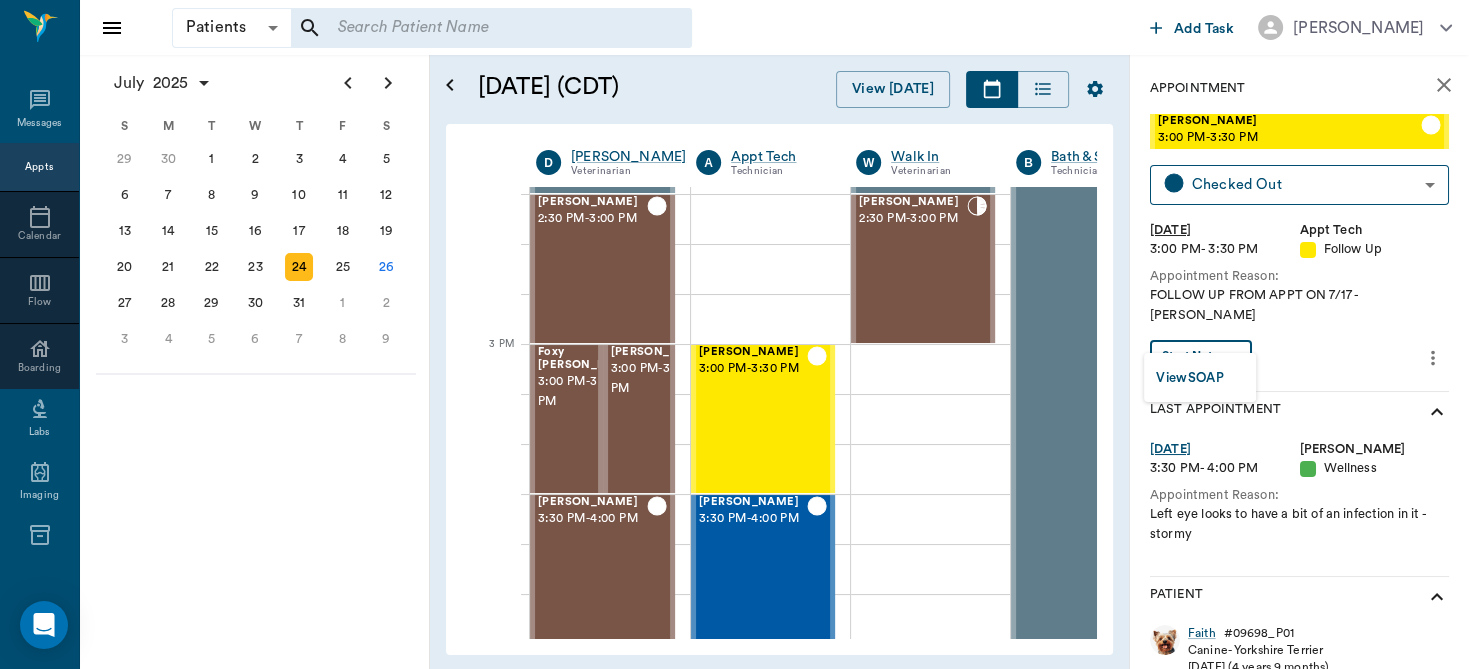 click on "View  SOAP" at bounding box center (1190, 378) 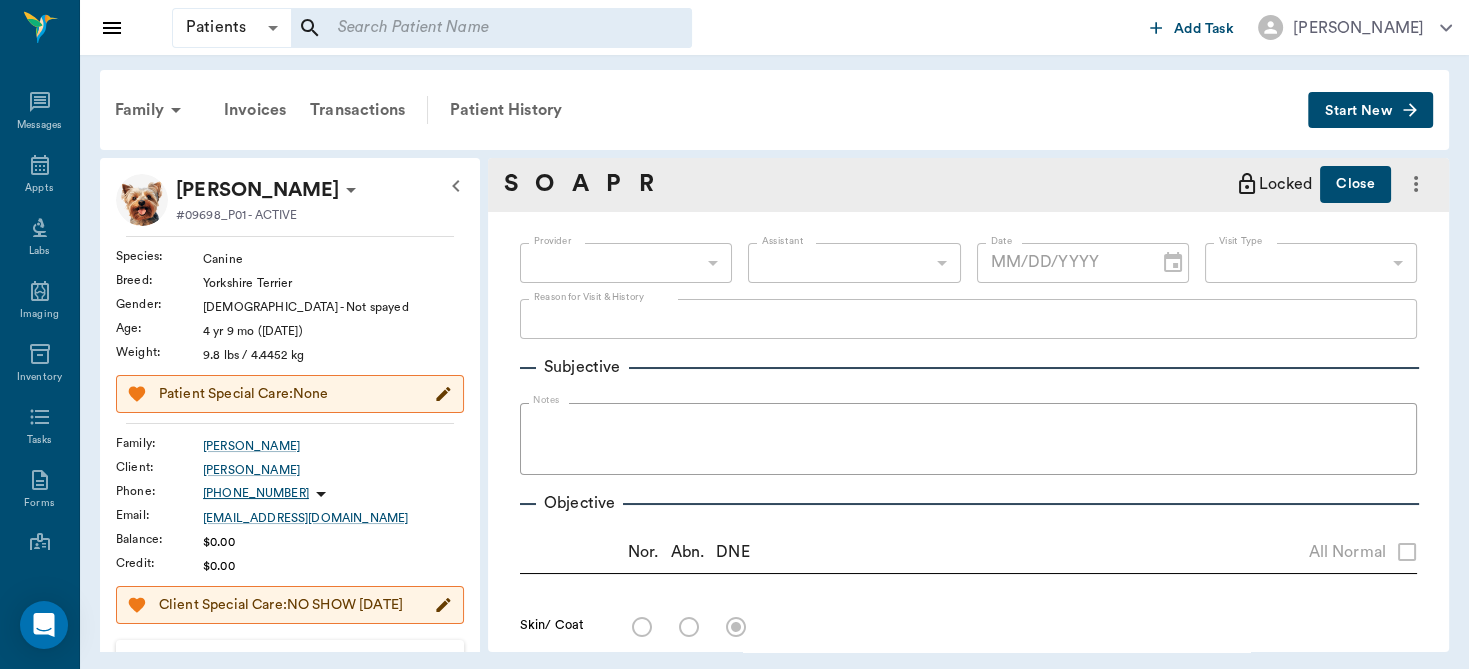 scroll, scrollTop: 0, scrollLeft: 0, axis: both 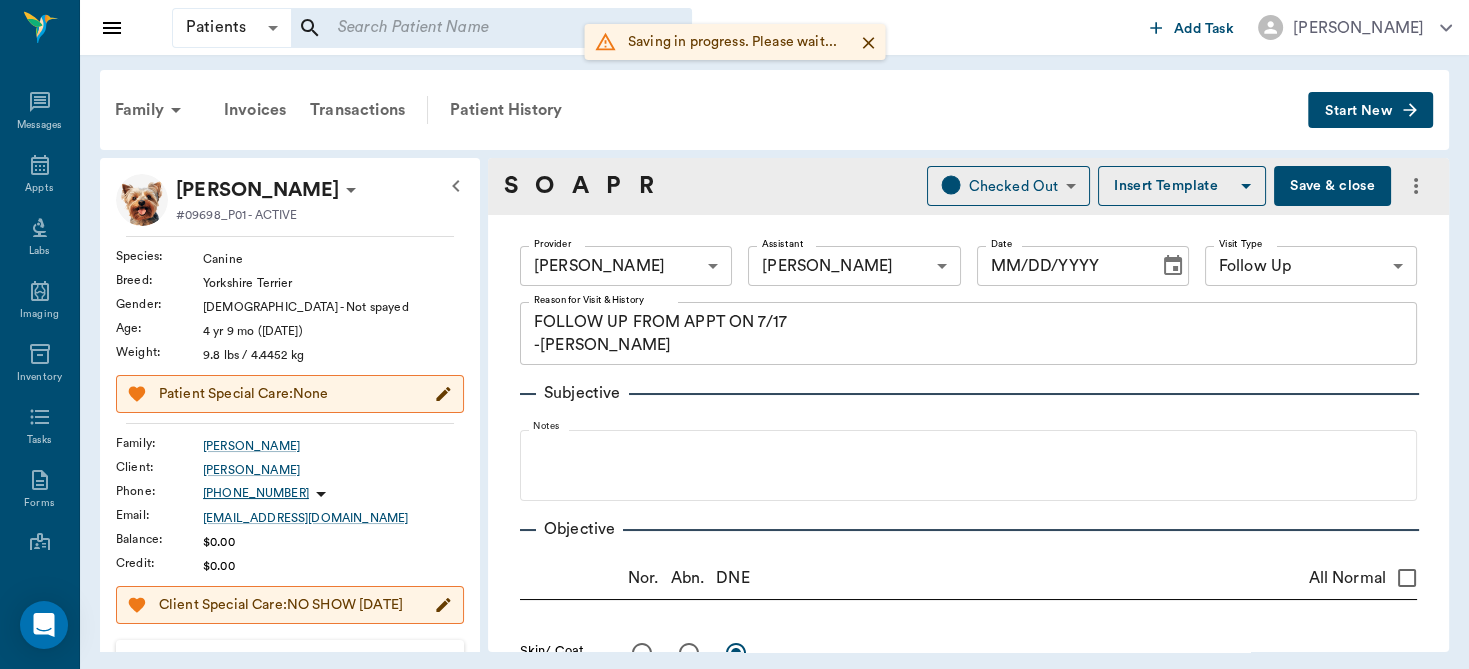 type on "63ec2f075fda476ae8351a4d" 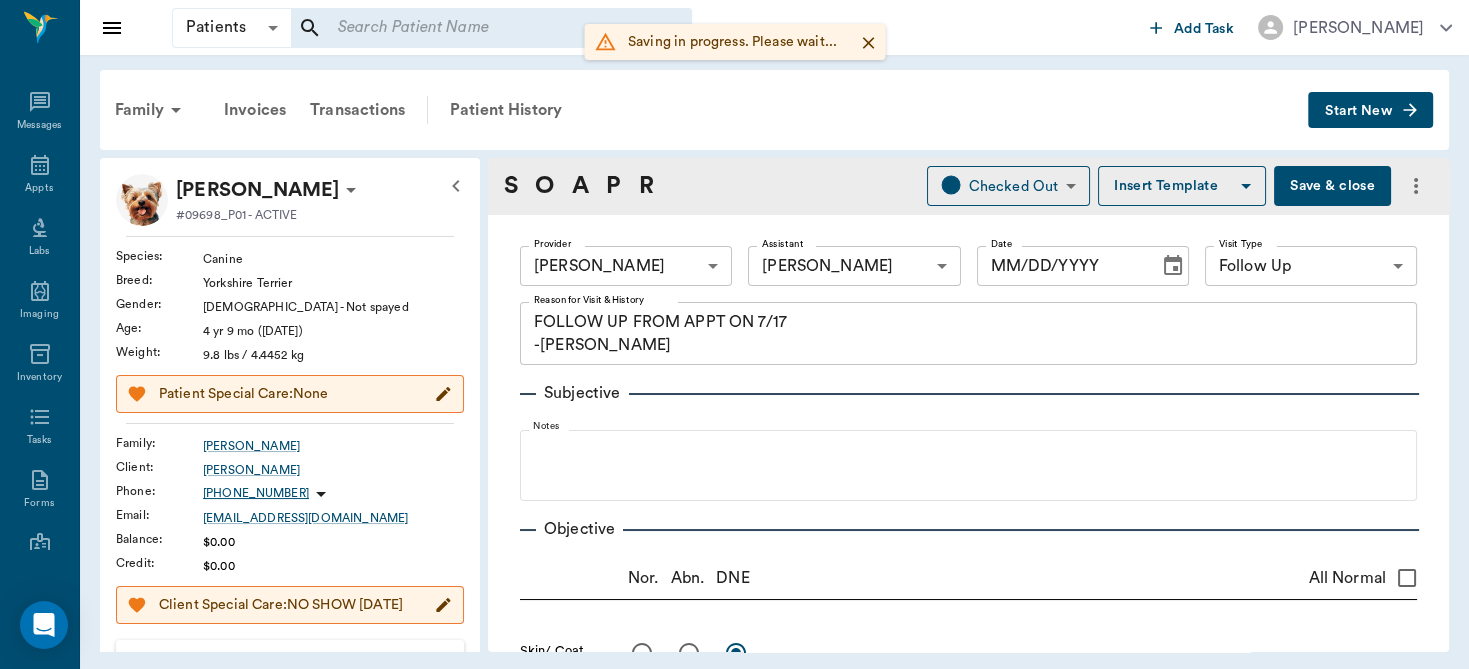 type on "682b670d8bdc6f7f8feef3db" 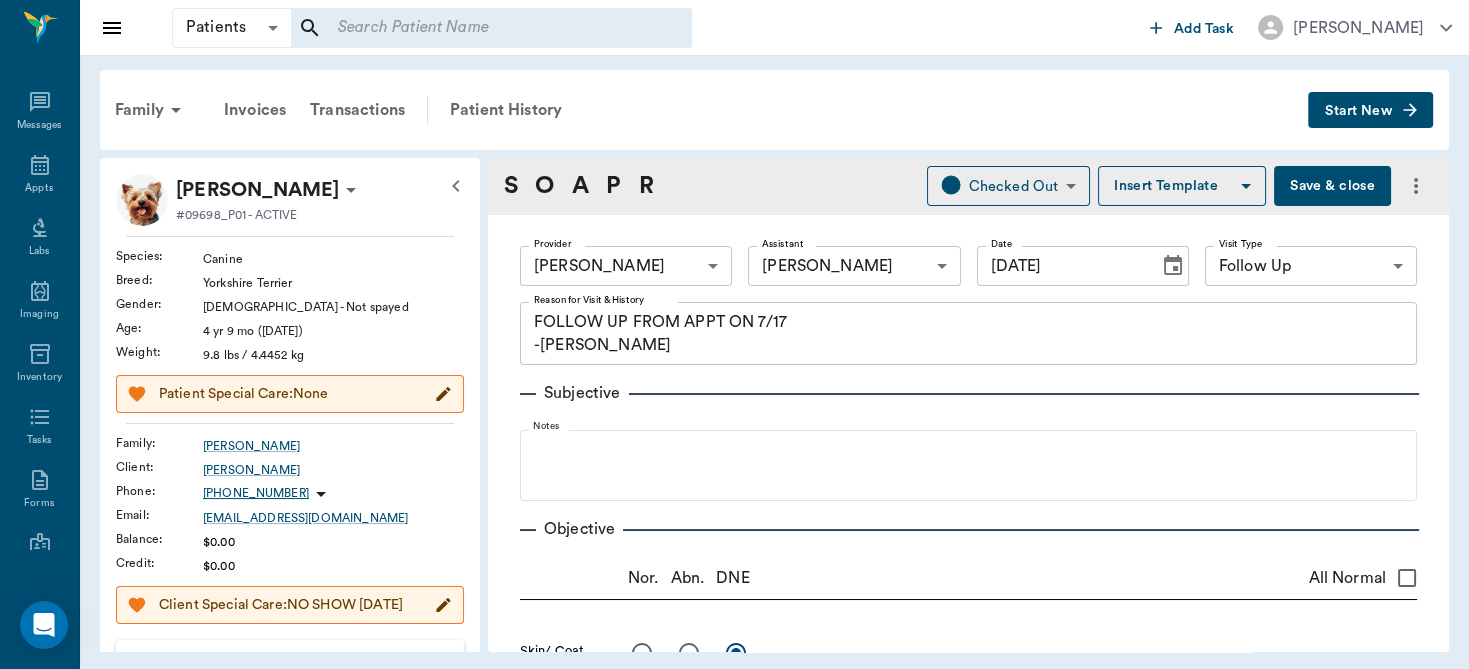 type on "[DATE]" 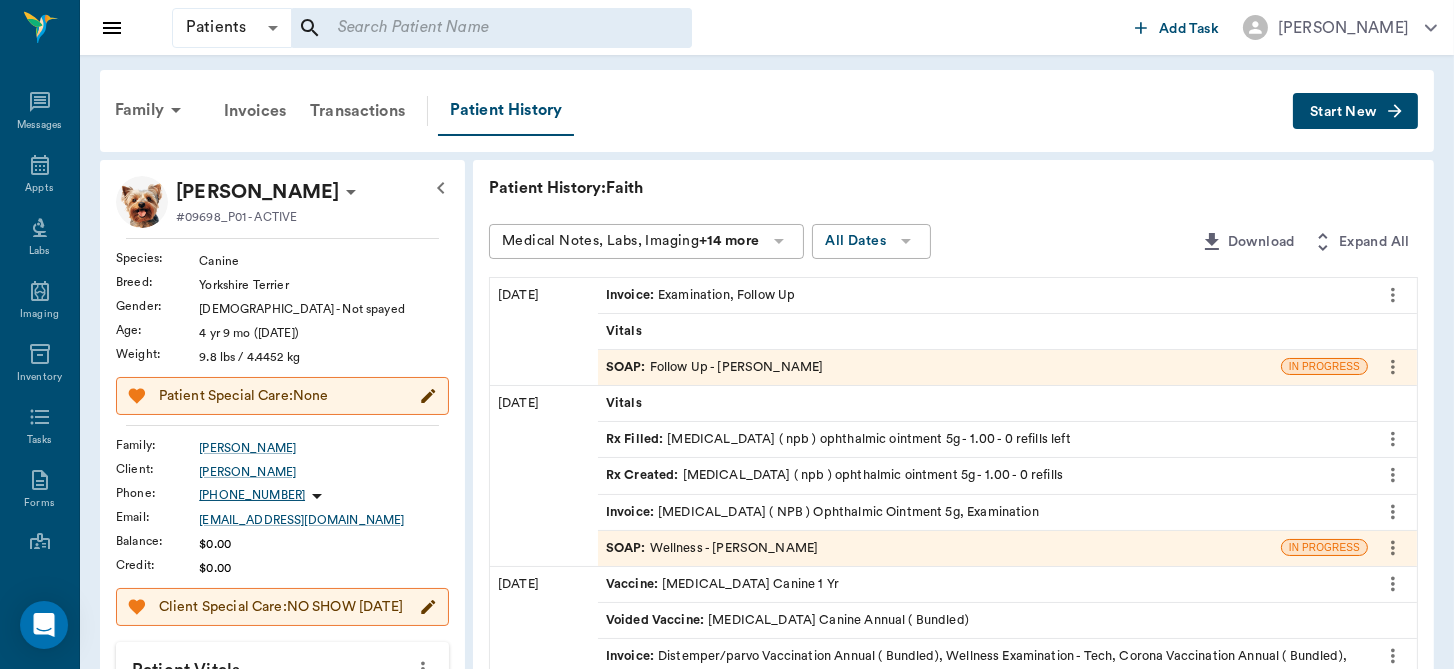 click on "SOAP : Follow Up - [PERSON_NAME]" at bounding box center [715, 367] 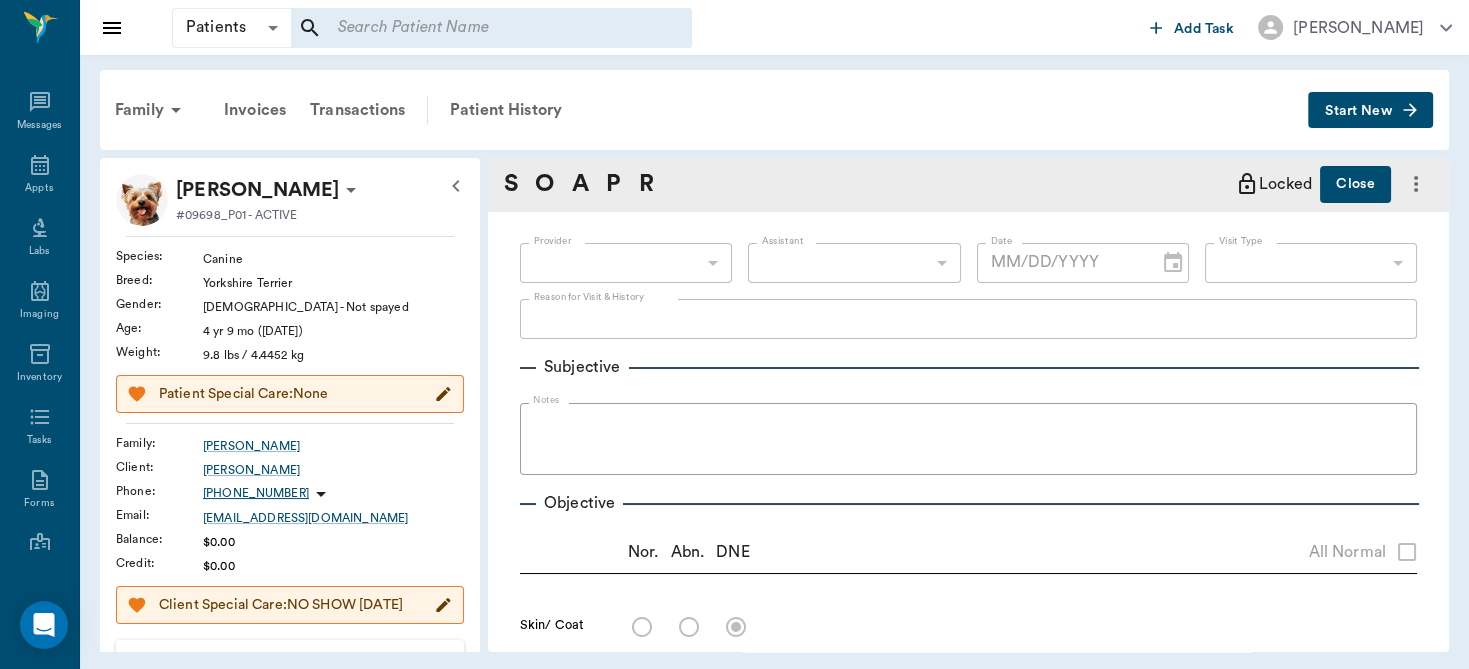 scroll, scrollTop: 0, scrollLeft: 0, axis: both 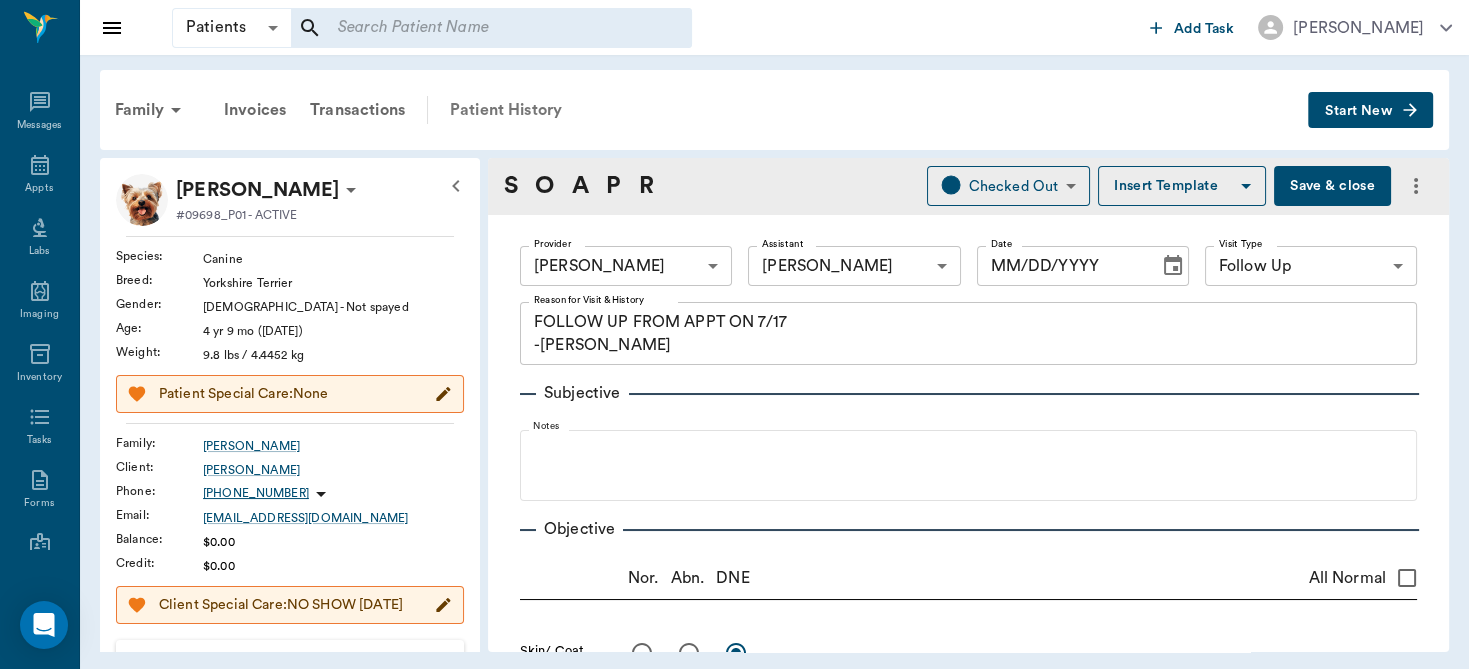 type on "63ec2f075fda476ae8351a4d" 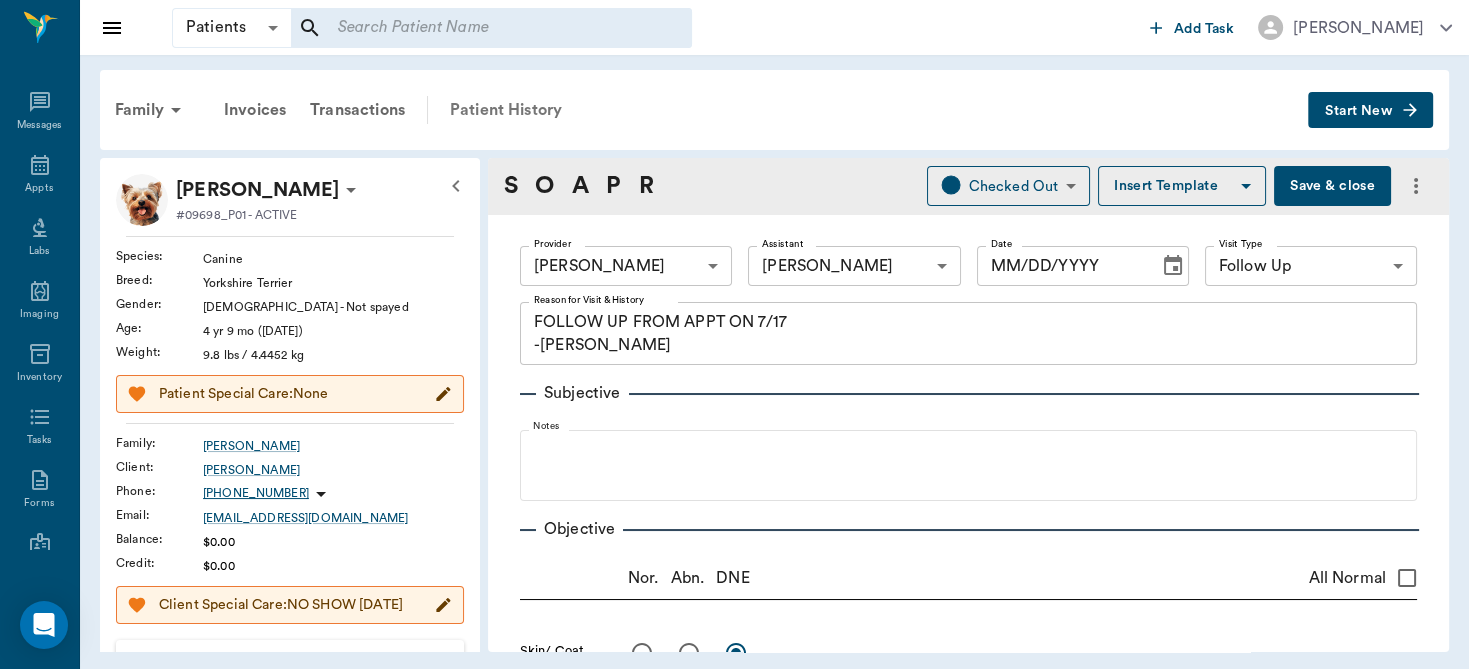 type on "682b670d8bdc6f7f8feef3db" 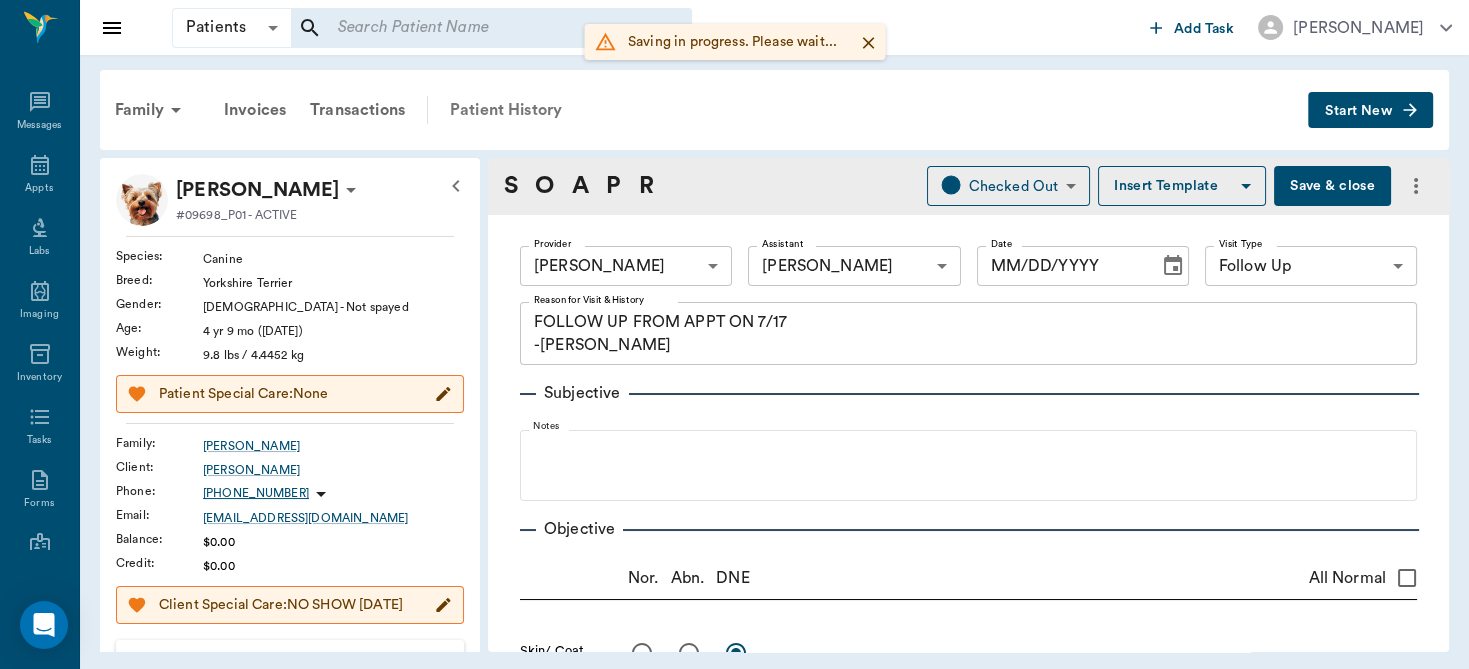 click on "Patient History" at bounding box center (506, 110) 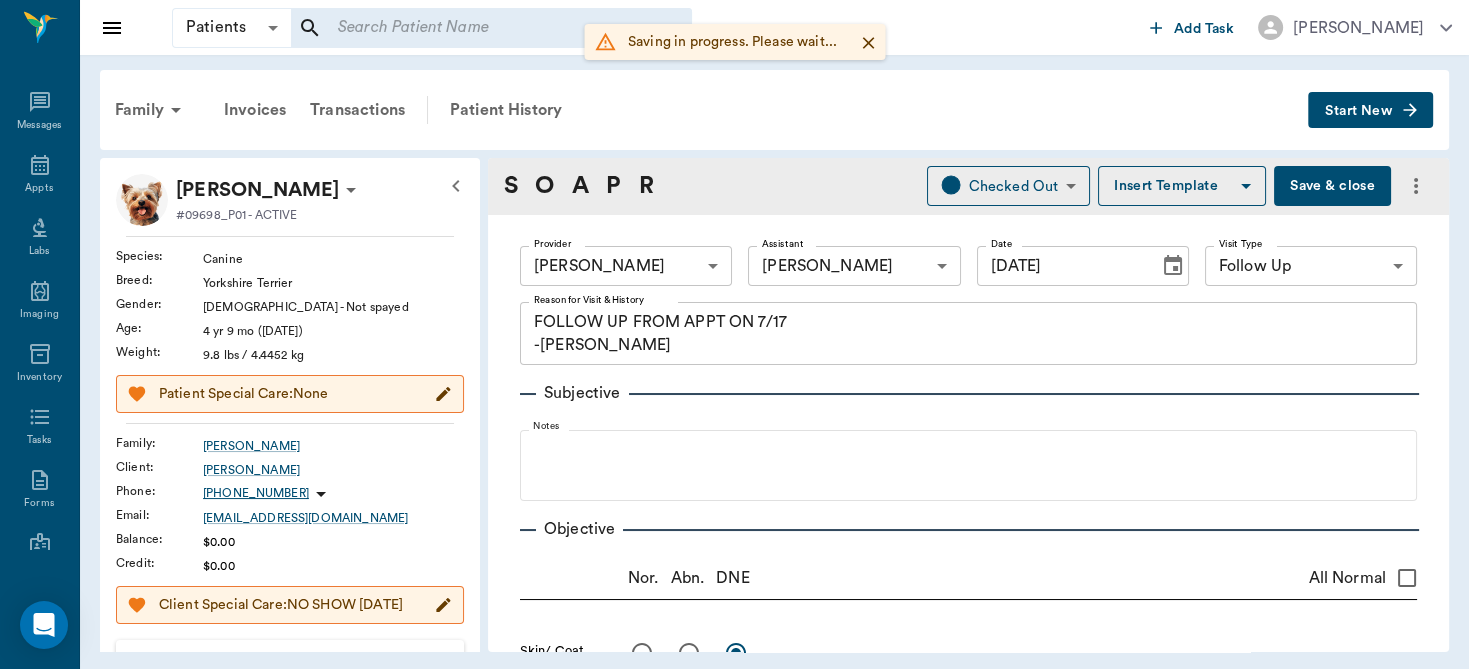 type on "[DATE]" 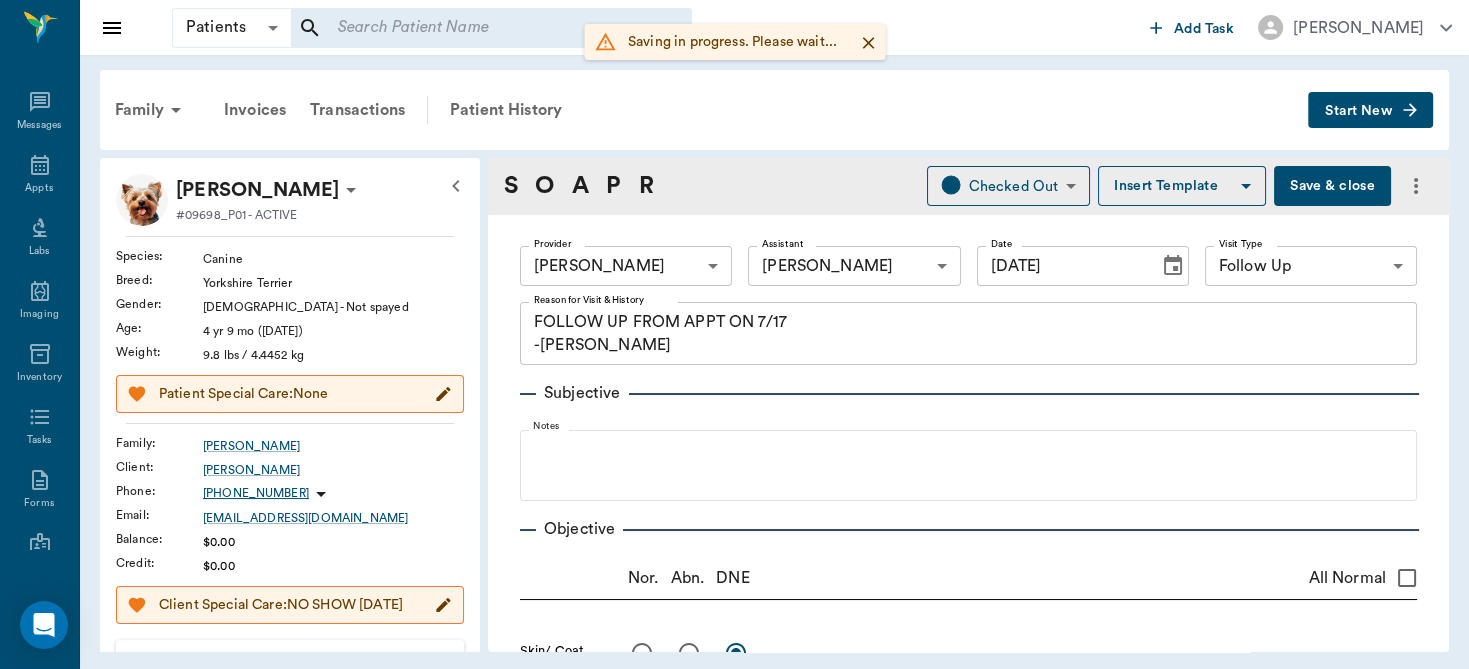 scroll, scrollTop: 1355, scrollLeft: 0, axis: vertical 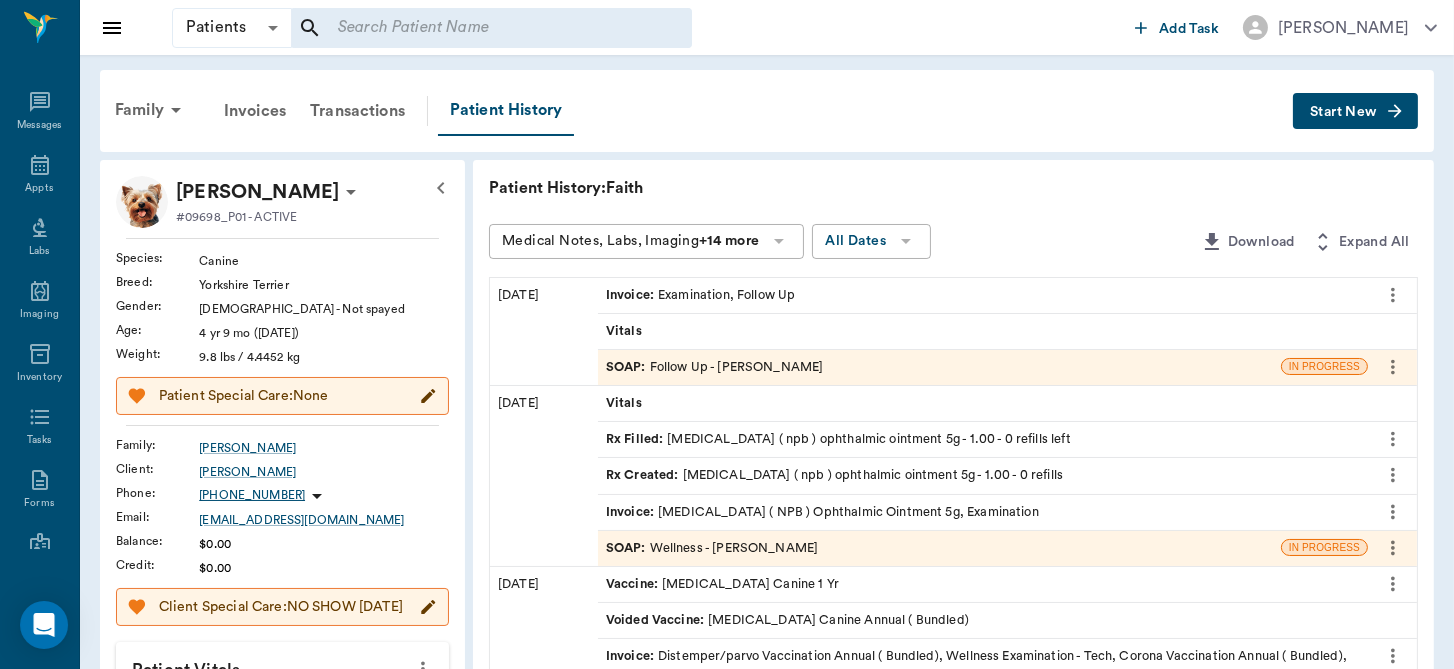 click on "Invoice : Examination, Follow Up" at bounding box center [983, 295] 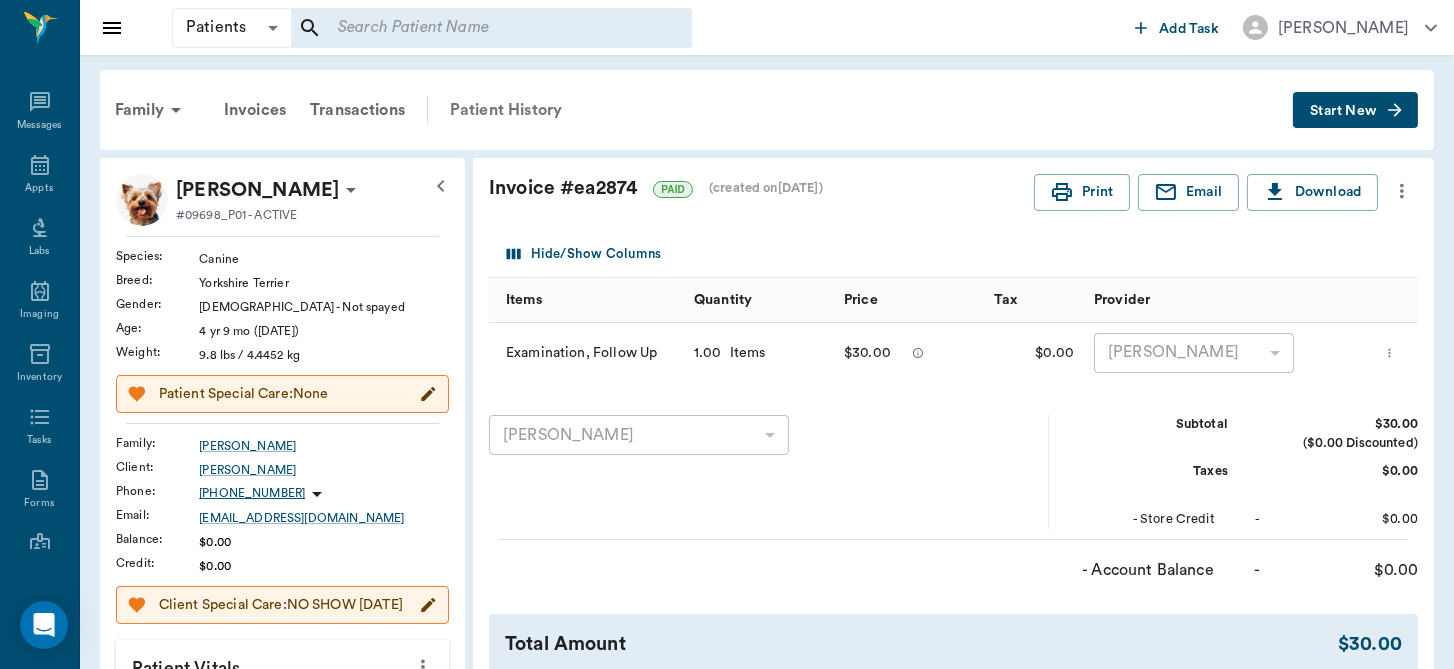 click on "Patient History" at bounding box center [506, 110] 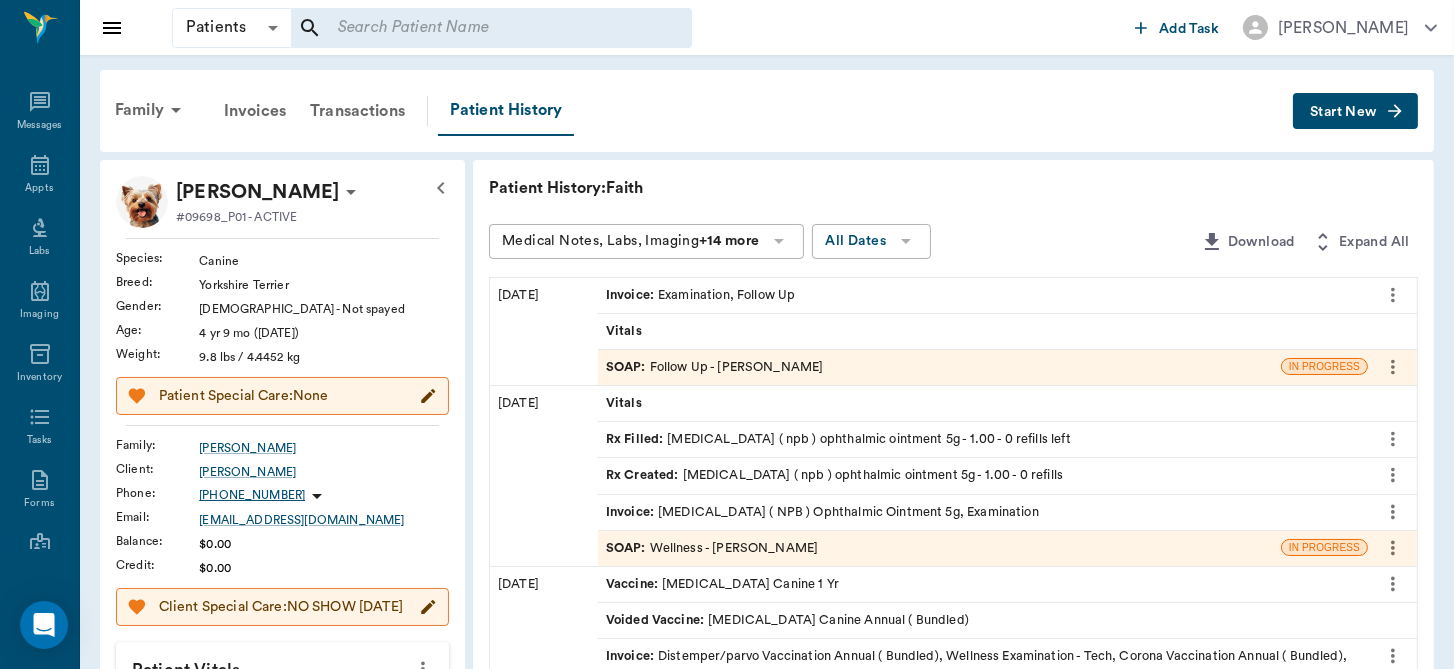 click on "SOAP : Follow Up - [PERSON_NAME]" at bounding box center (939, 367) 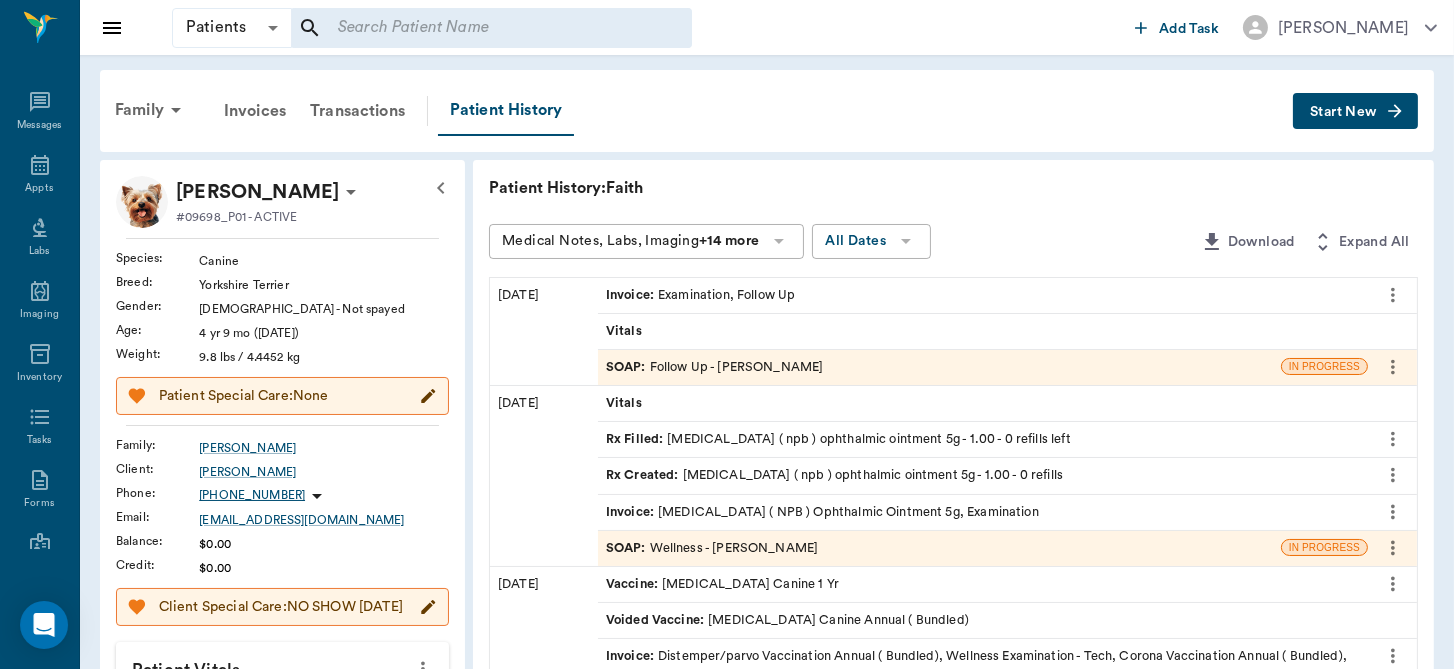 click on "SOAP : Follow Up - [PERSON_NAME]" at bounding box center [715, 367] 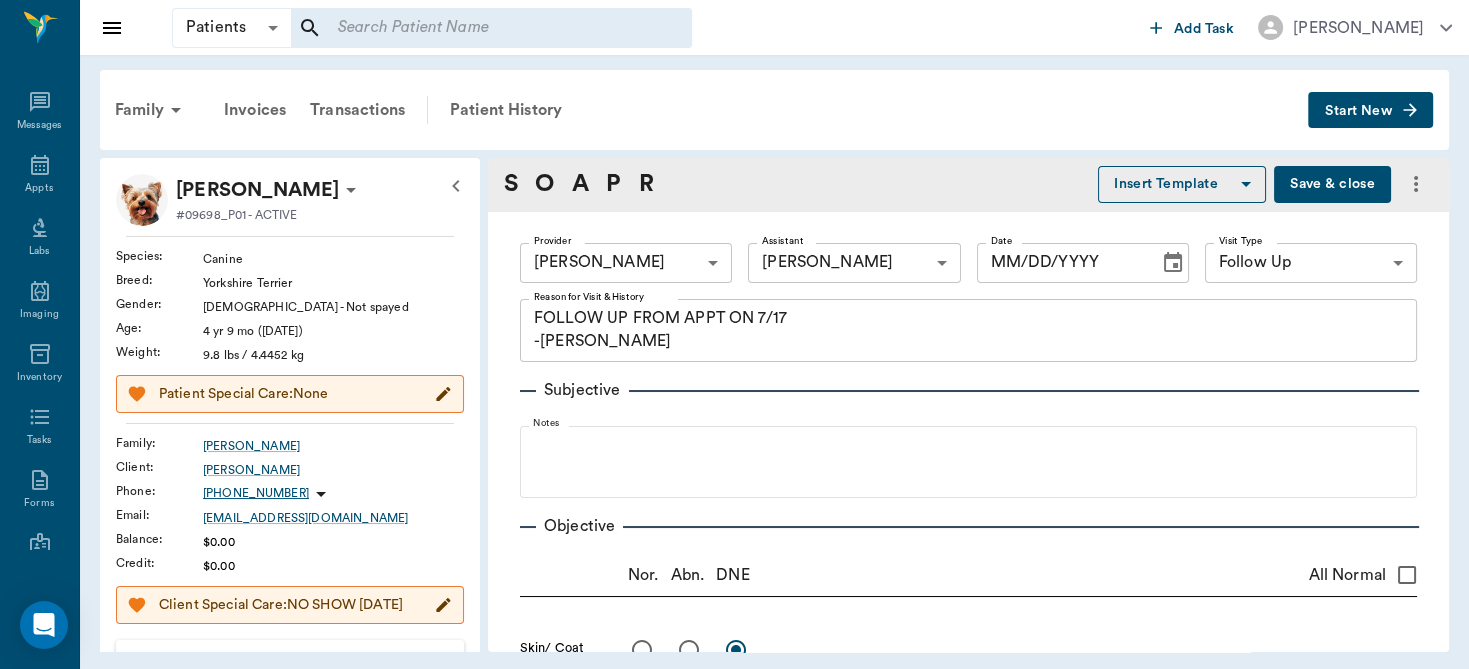 type on "FOLLOW UP FROM APPT ON 7/17
-[PERSON_NAME]" 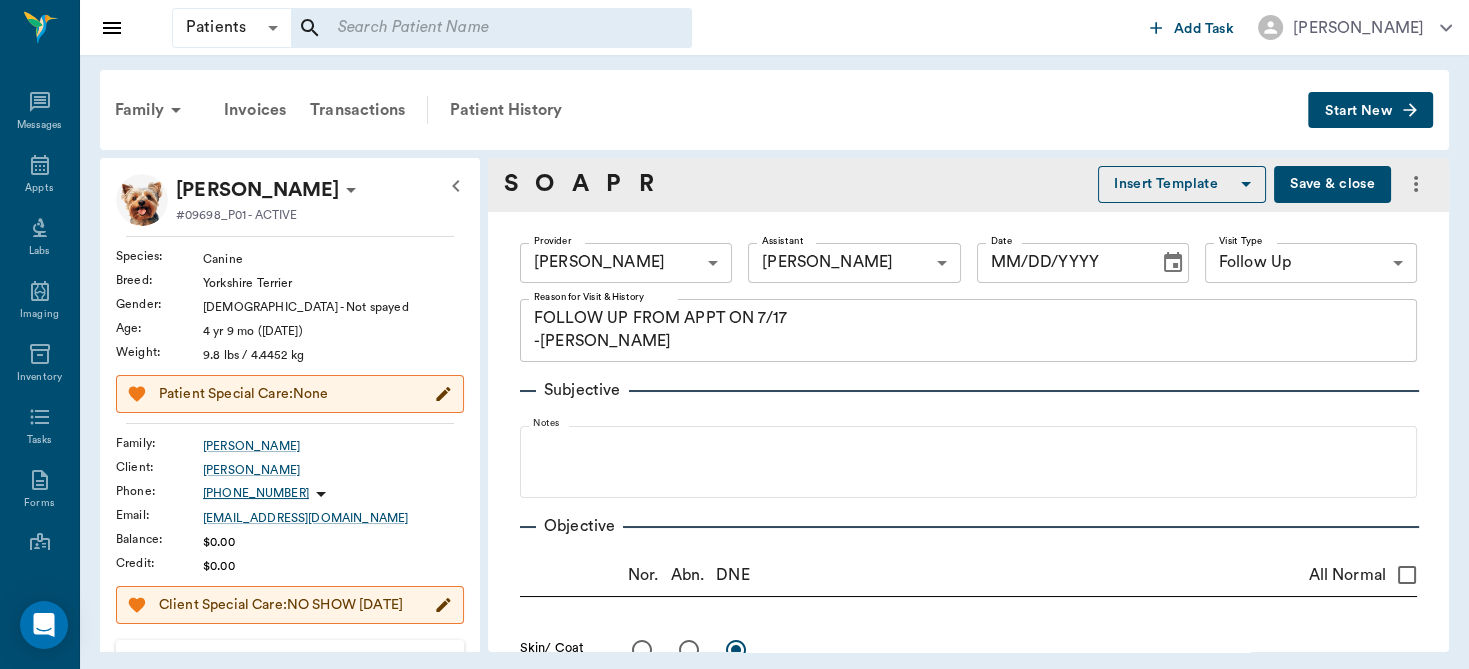 type on "63ec2f075fda476ae8351a4d" 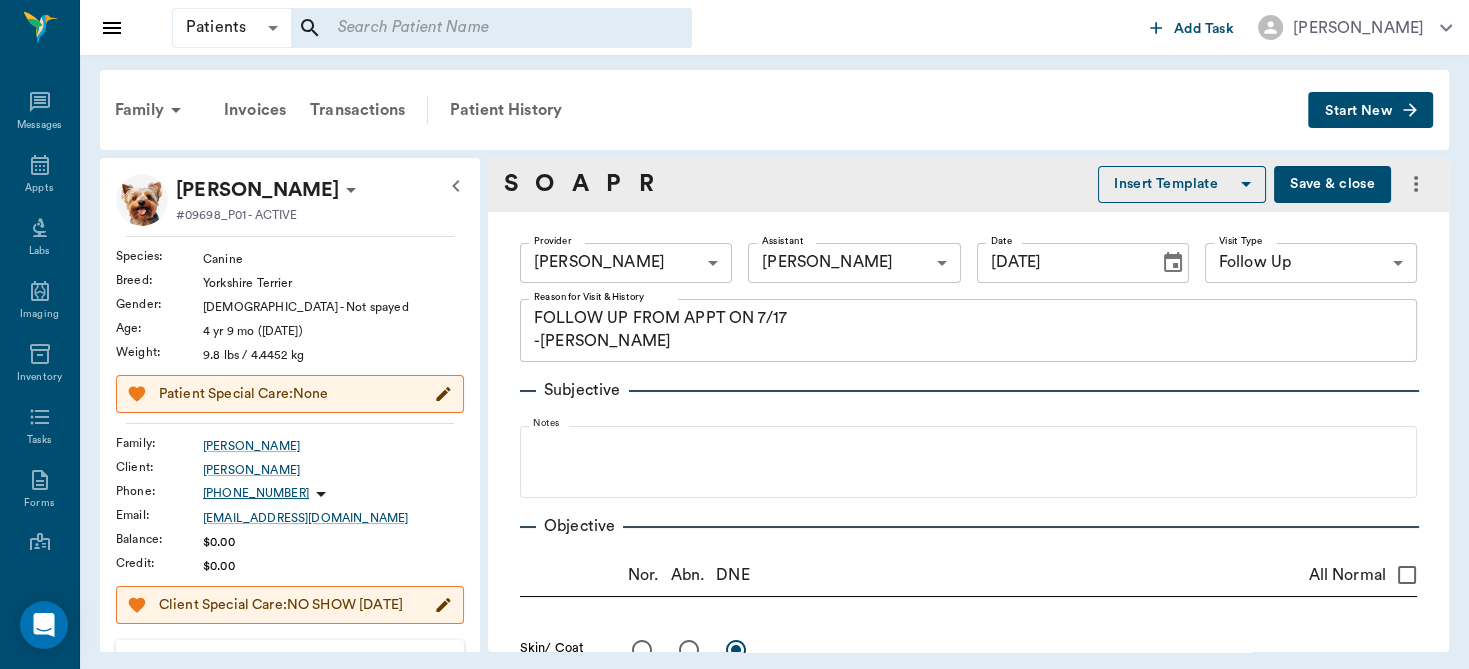 type on "[DATE]" 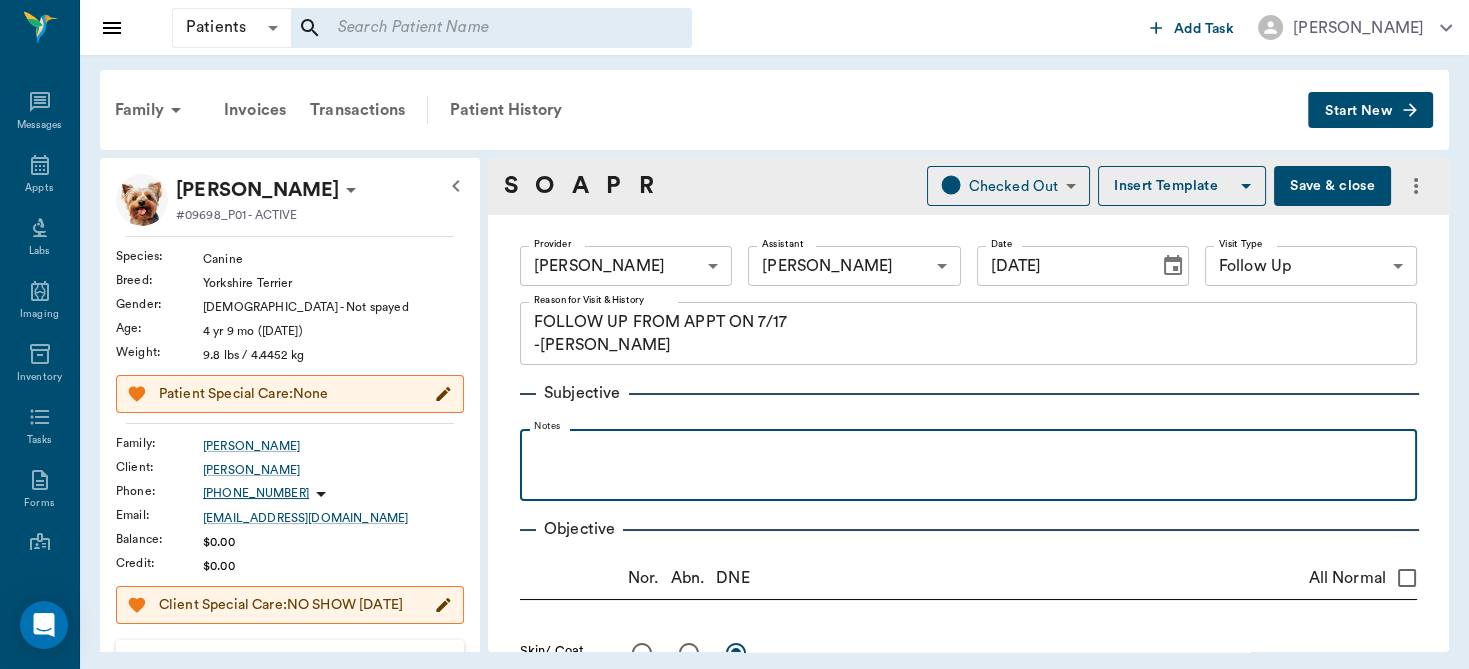 click at bounding box center (968, 451) 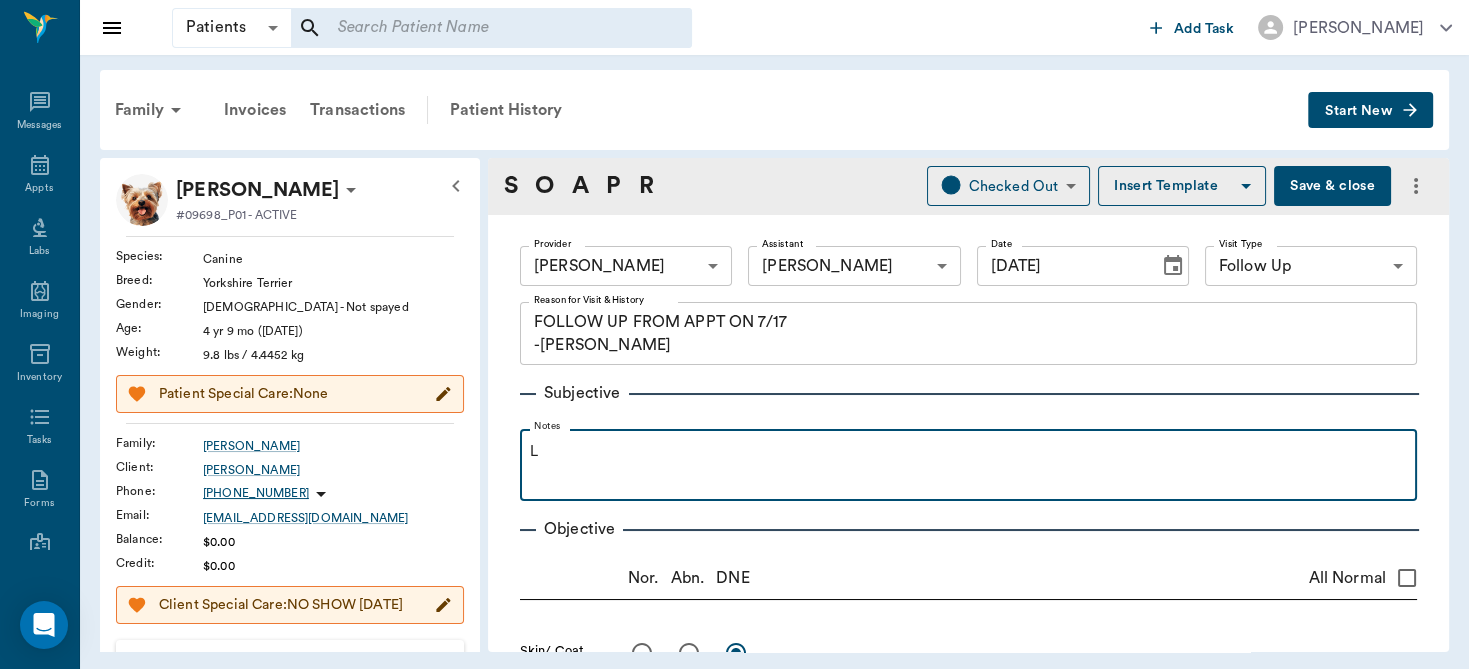 type 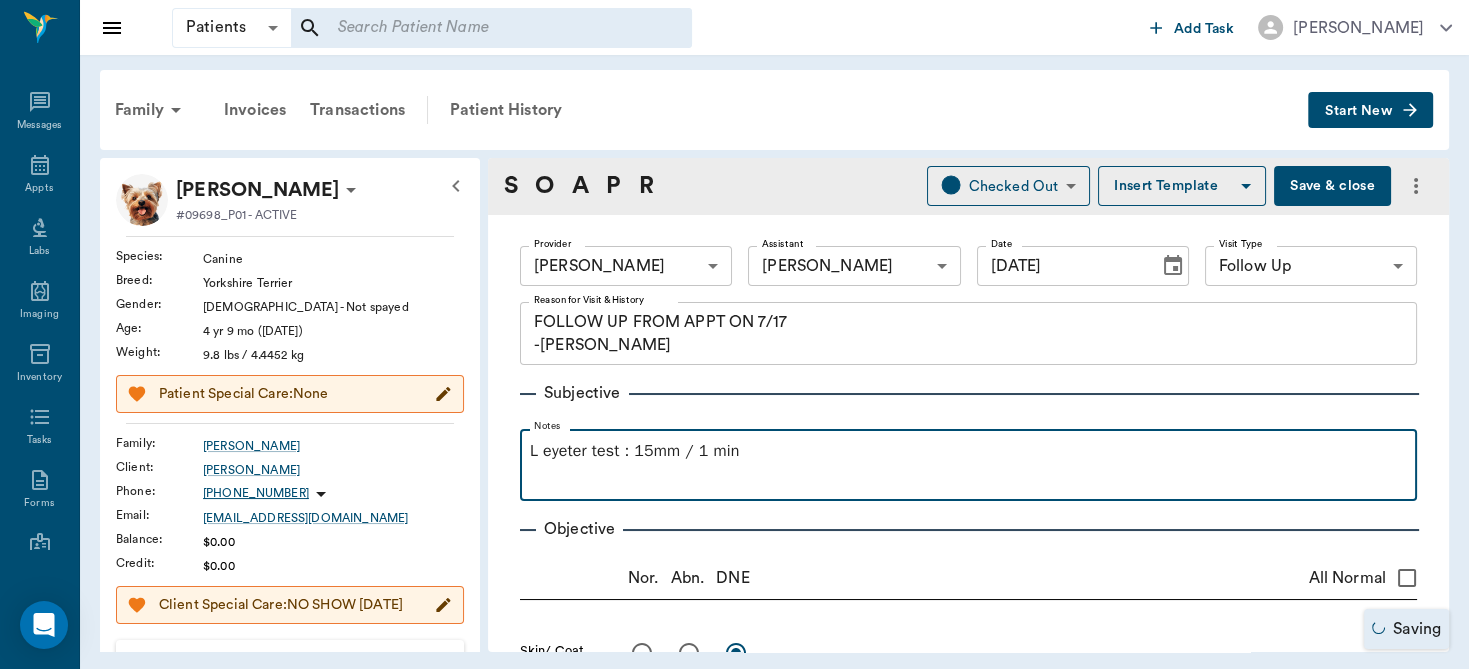 click on "L eyeter test : 15mm / 1 min" at bounding box center (968, 451) 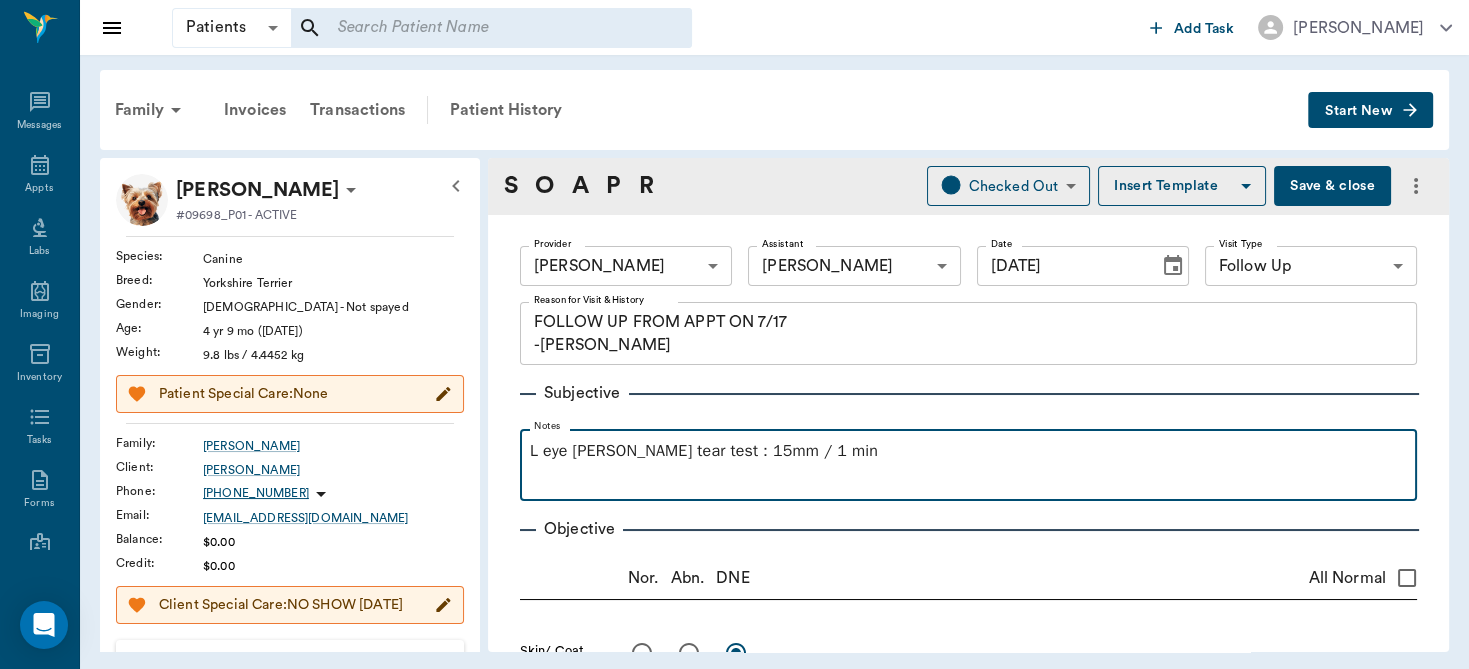 click on "L eye [PERSON_NAME] tear test : 15mm / 1 min" at bounding box center [968, 451] 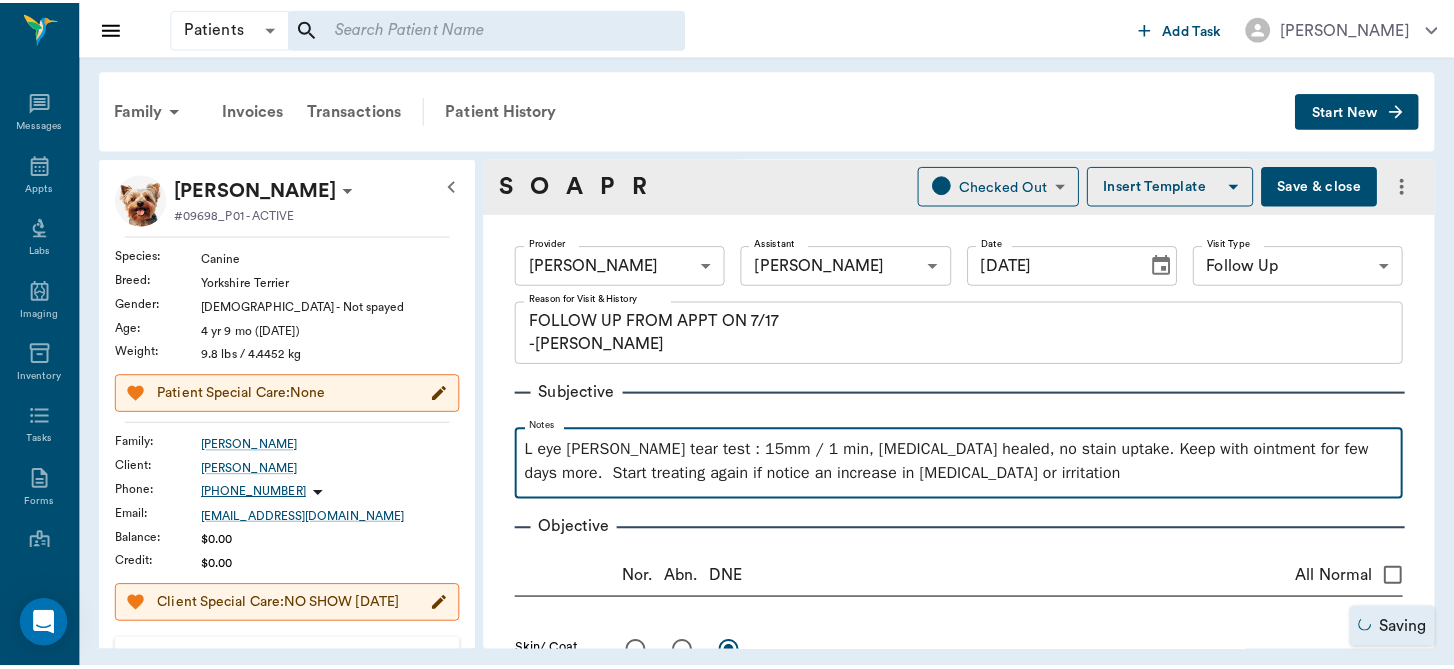 scroll, scrollTop: 904, scrollLeft: 0, axis: vertical 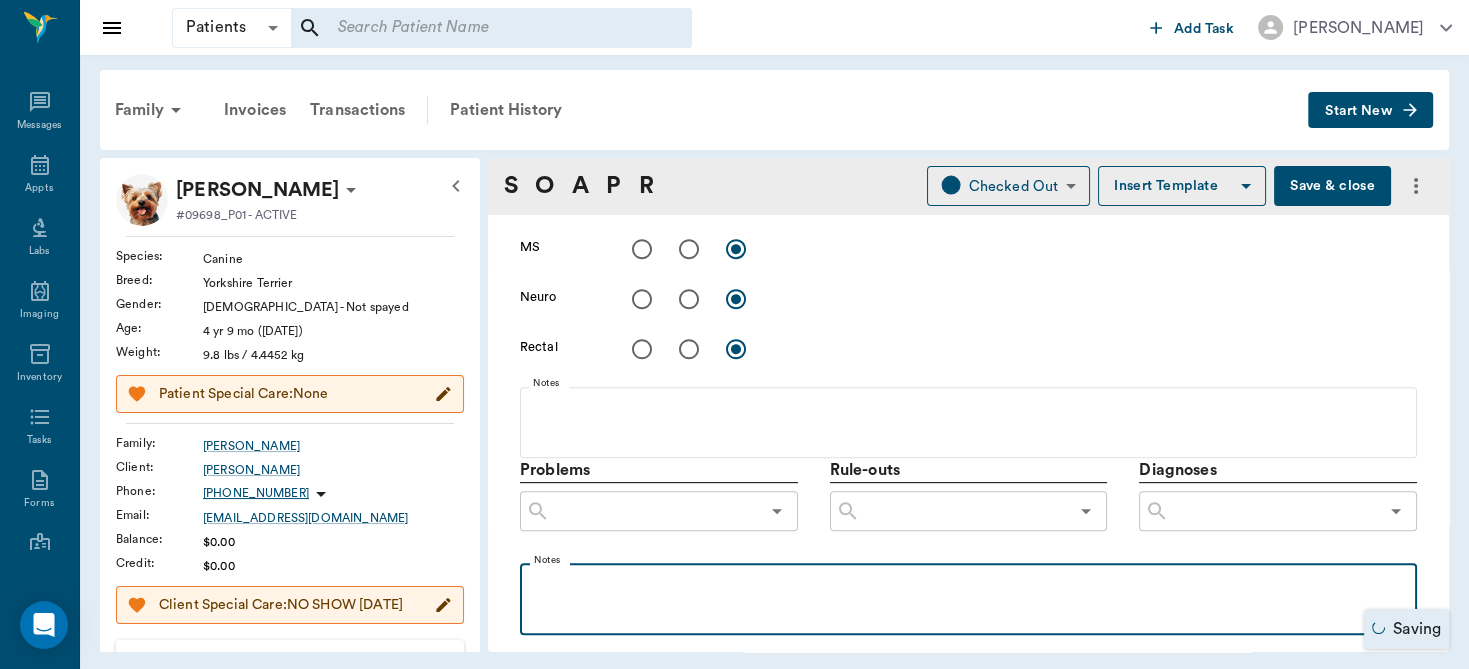 click at bounding box center (968, 585) 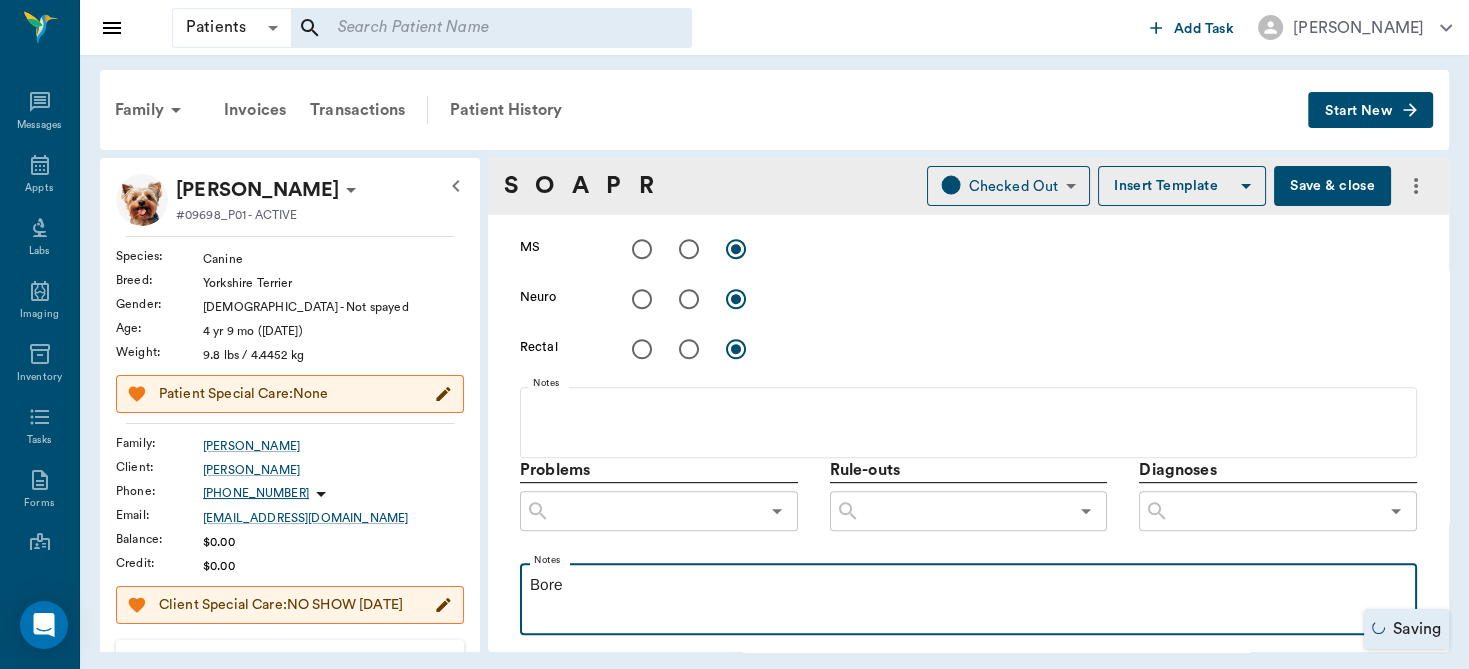 type 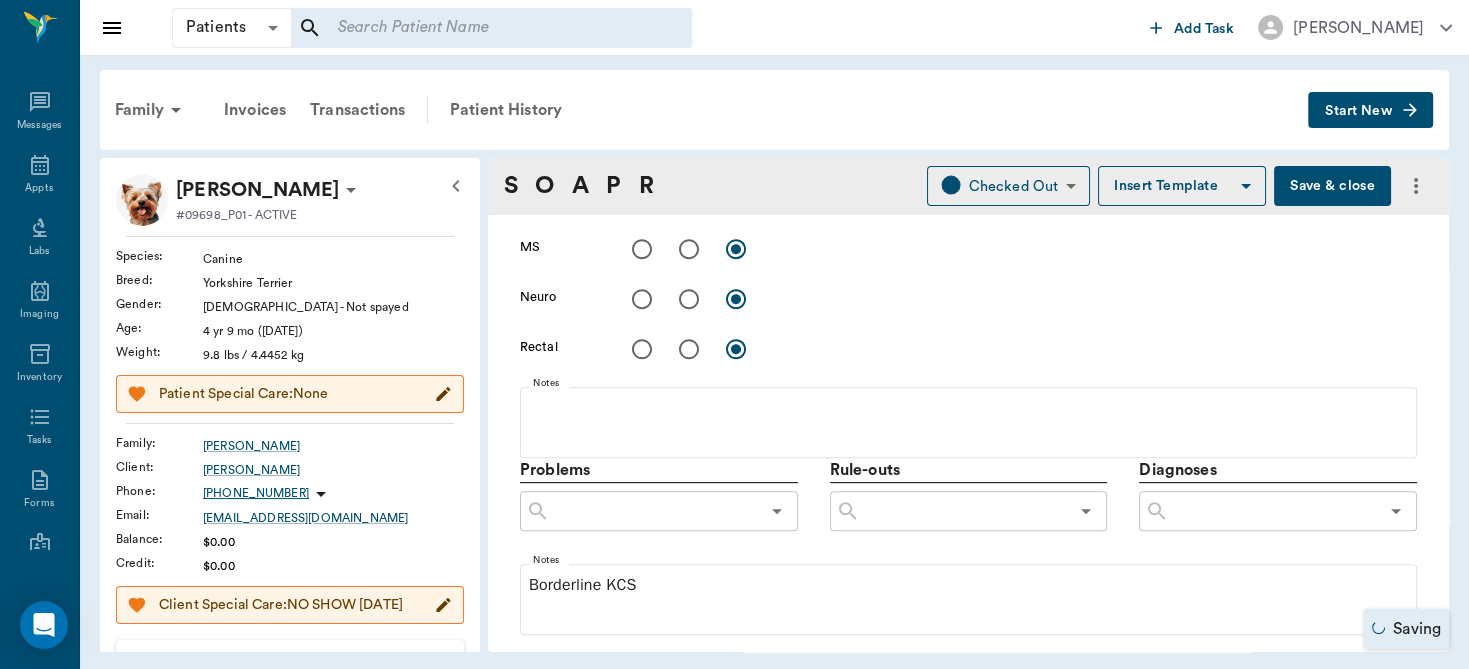 click on "Save & close" at bounding box center (1332, 186) 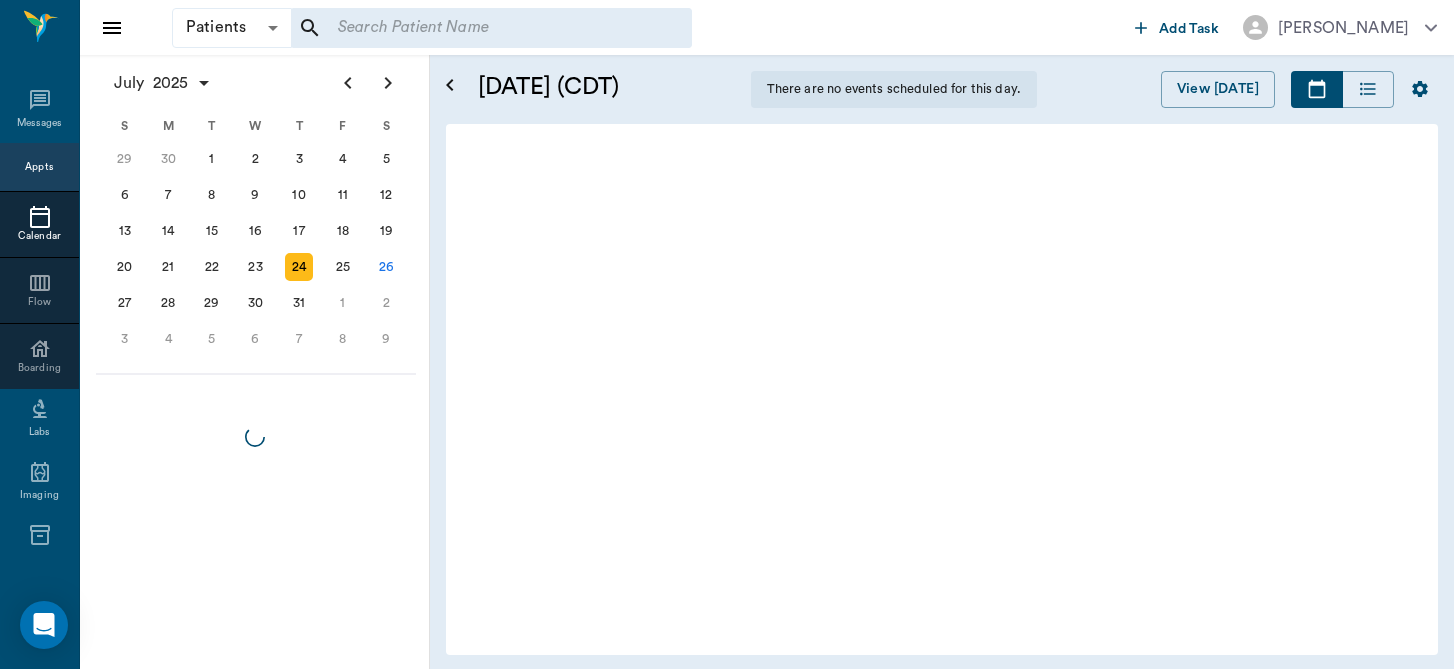click on "24" at bounding box center (299, 267) 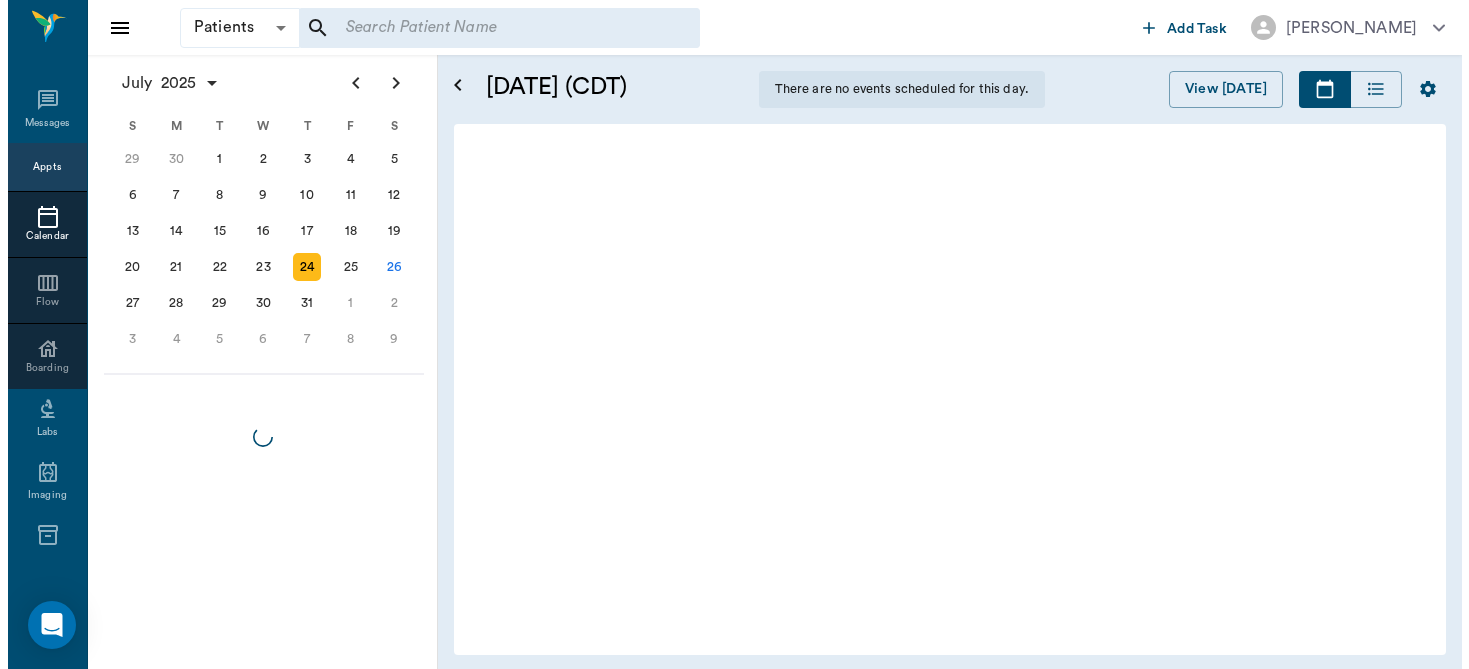 scroll, scrollTop: 0, scrollLeft: 0, axis: both 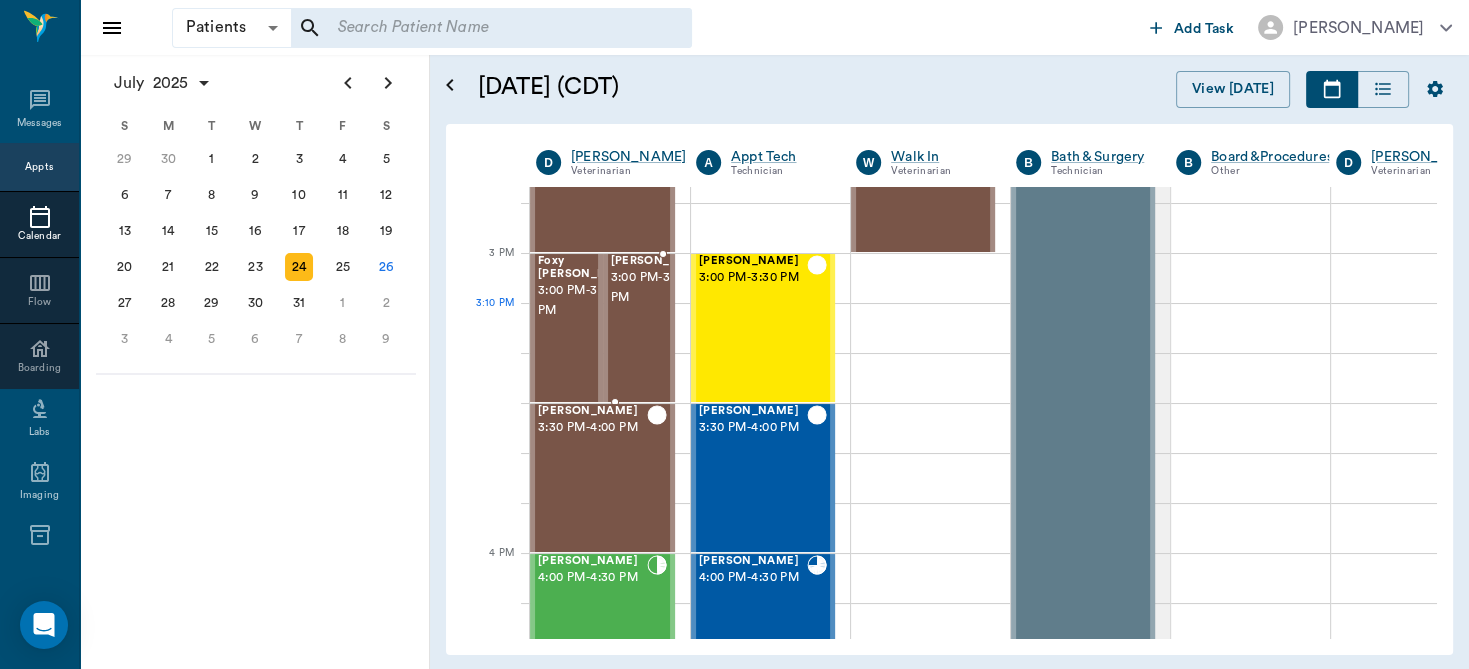 click on "3:00 PM  -  3:30 PM" at bounding box center (661, 288) 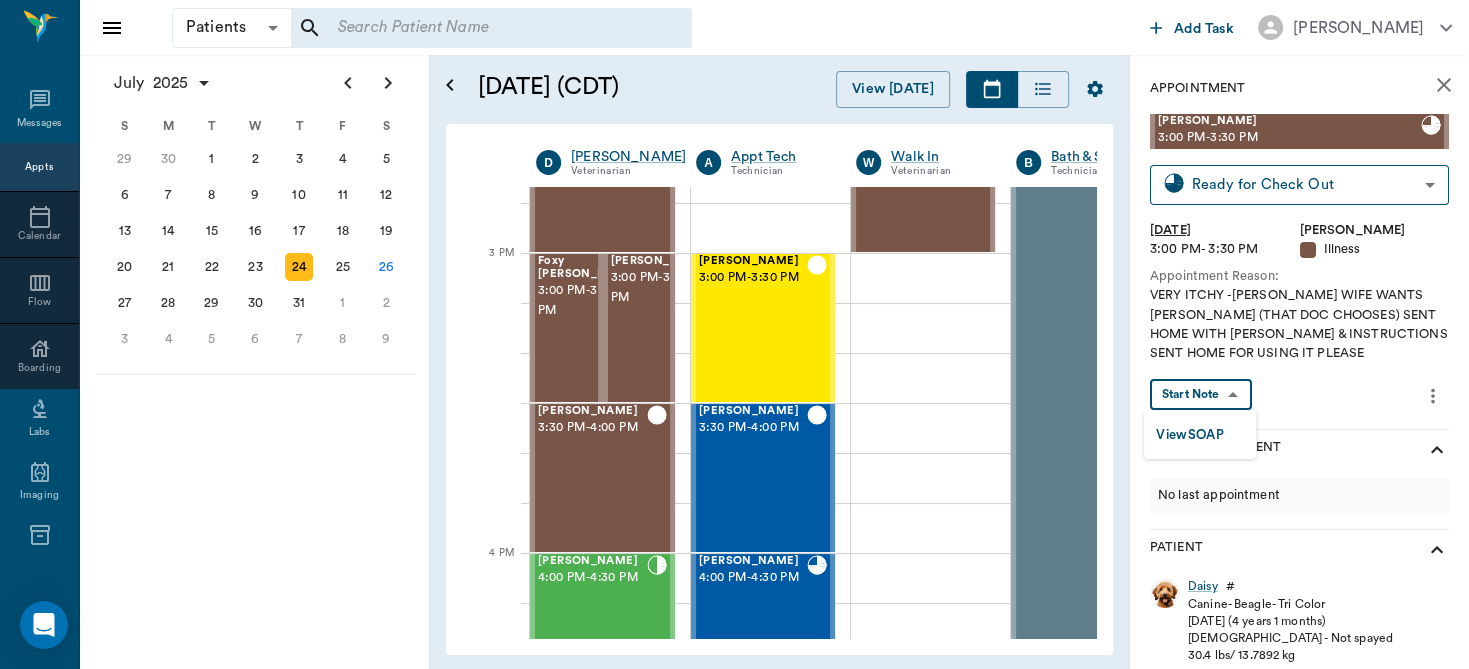 click on "Patients Patients ​ ​ Add Task [PERSON_NAME] Nectar Messages Appts Calendar Flow Boarding Labs Imaging Inventory Tasks Forms Staff Reports Lookup Settings [DATE] S M T W T F S [DATE] 2 3 4 5 6 7 8 9 10 11 12 13 14 15 16 17 18 19 20 21 22 23 24 25 26 27 28 29 [DATE] 1 2 3 4 5 6 7 8 9 10 11 12 S M T W T F S 29 [DATE] 1 2 3 4 5 6 7 8 9 10 11 12 13 14 15 16 17 18 19 20 21 22 23 24 25 26 27 28 29 30 [DATE] 1 2 3 4 5 6 7 8 9 S M T W T F S 27 28 29 30 [DATE] 1 2 3 4 5 6 7 8 9 10 11 12 13 14 15 16 17 18 19 20 21 22 23 24 25 26 27 28 29 30 31 [DATE] 2 3 4 5 6 [DATE] (CDT) View [DATE] [DATE] [DATE] [DATE] D [PERSON_NAME] Veterinarian A Appt Tech Technician W Walk In Veterinarian B Bath & Surgery Technician B Board &Procedures Other D [PERSON_NAME] Veterinarian 8 AM 9 AM 10 AM 11 AM 12 PM 1 PM 2 PM 3 PM 4 PM 5 PM 6 PM 7 PM 8 PM 3:10 PM Boss [PERSON_NAME] 8:00 AM  -  8:30 AM [PERSON_NAME] 8:30 AM  -  9:30 AM ULTRA [PERSON_NAME] 8:30 AM  -  9:00 AM DUECE [PERSON_NAME] 9:00 AM  -  9:30 AM 9:30 AM  -" at bounding box center [734, 334] 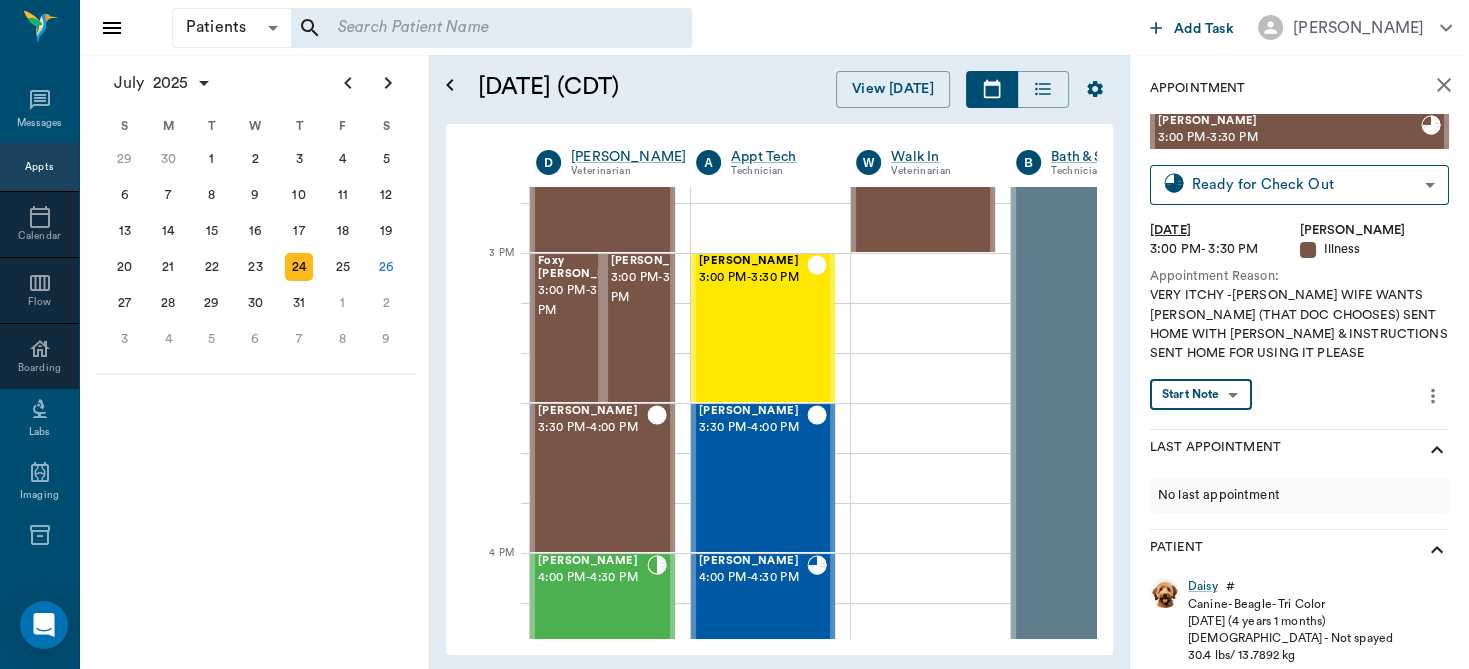 click at bounding box center [734, 334] 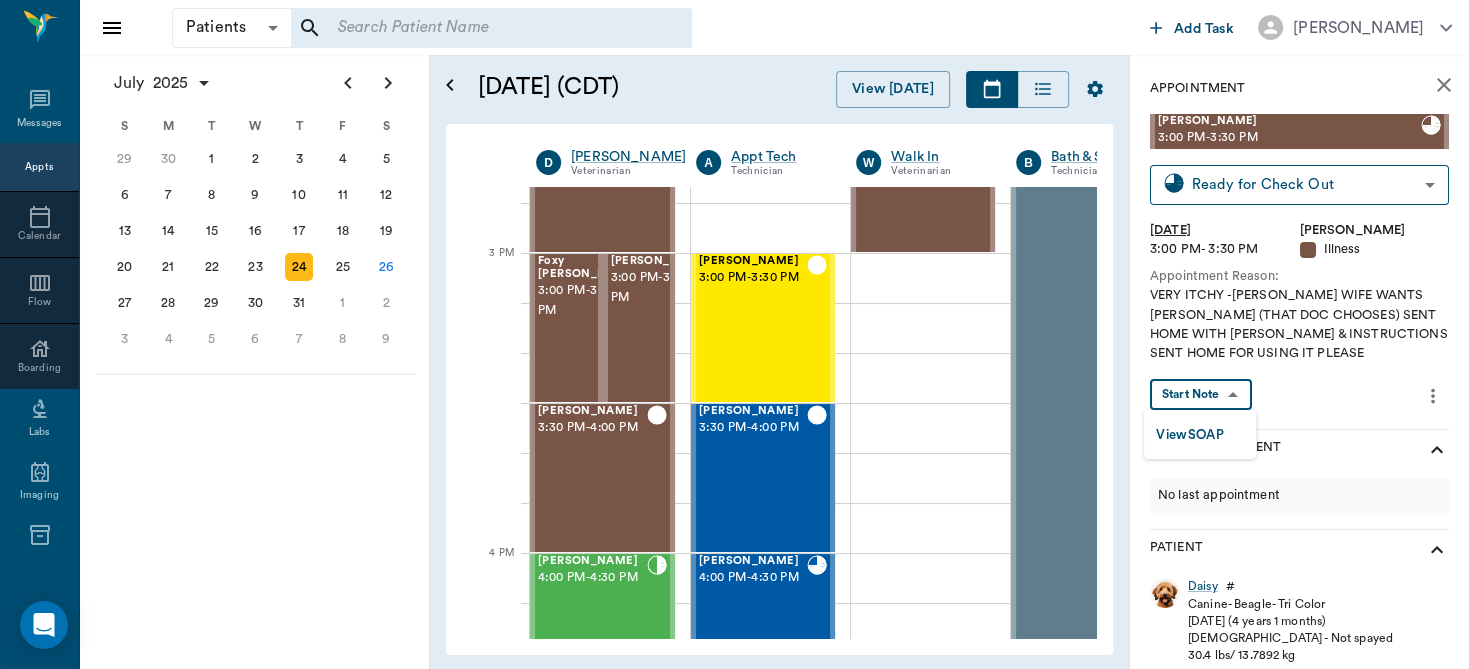 click on "Patients Patients ​ ​ Add Task [PERSON_NAME] Nectar Messages Appts Calendar Flow Boarding Labs Imaging Inventory Tasks Forms Staff Reports Lookup Settings [DATE] S M T W T F S [DATE] 2 3 4 5 6 7 8 9 10 11 12 13 14 15 16 17 18 19 20 21 22 23 24 25 26 27 28 29 [DATE] 1 2 3 4 5 6 7 8 9 10 11 12 S M T W T F S 29 [DATE] 1 2 3 4 5 6 7 8 9 10 11 12 13 14 15 16 17 18 19 20 21 22 23 24 25 26 27 28 29 30 [DATE] 1 2 3 4 5 6 7 8 9 S M T W T F S 27 28 29 30 [DATE] 1 2 3 4 5 6 7 8 9 10 11 12 13 14 15 16 17 18 19 20 21 22 23 24 25 26 27 28 29 30 31 [DATE] 2 3 4 5 6 [DATE] (CDT) View [DATE] [DATE] [DATE] [DATE] D [PERSON_NAME] Veterinarian A Appt Tech Technician W Walk In Veterinarian B Bath & Surgery Technician B Board &Procedures Other D [PERSON_NAME] Veterinarian 8 AM 9 AM 10 AM 11 AM 12 PM 1 PM 2 PM 3 PM 4 PM 5 PM 6 PM 7 PM 8 PM 3:10 PM Boss [PERSON_NAME] 8:00 AM  -  8:30 AM [PERSON_NAME] 8:30 AM  -  9:30 AM ULTRA [PERSON_NAME] 8:30 AM  -  9:00 AM DUECE [PERSON_NAME] 9:00 AM  -  9:30 AM 9:30 AM  -" at bounding box center (734, 334) 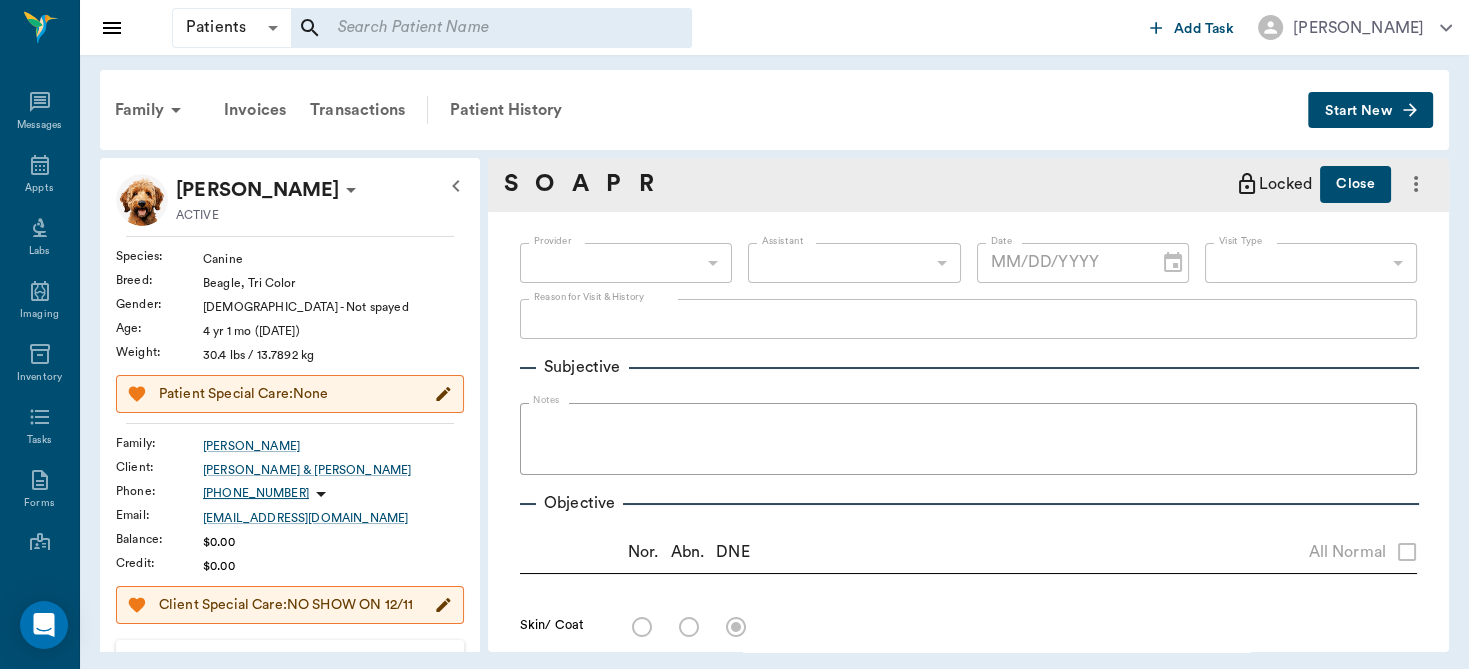 click 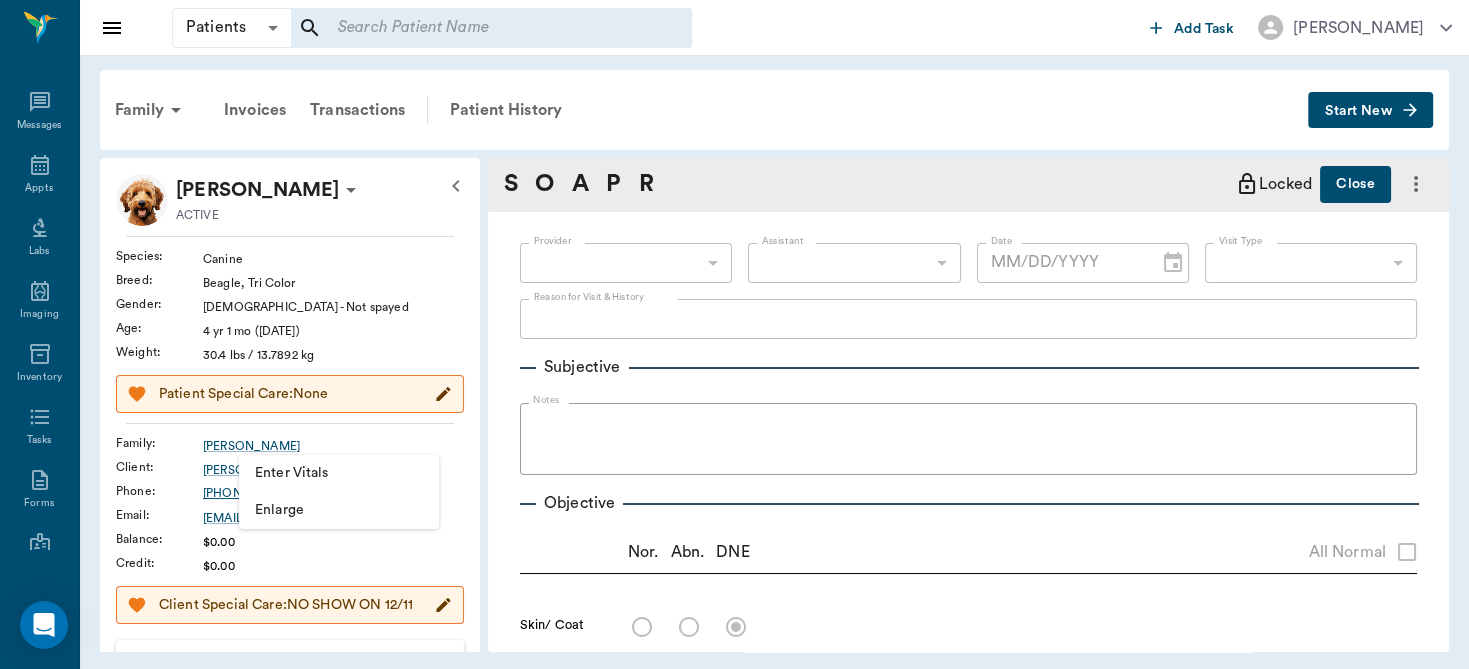 click on "Enter Vitals" at bounding box center (339, 473) 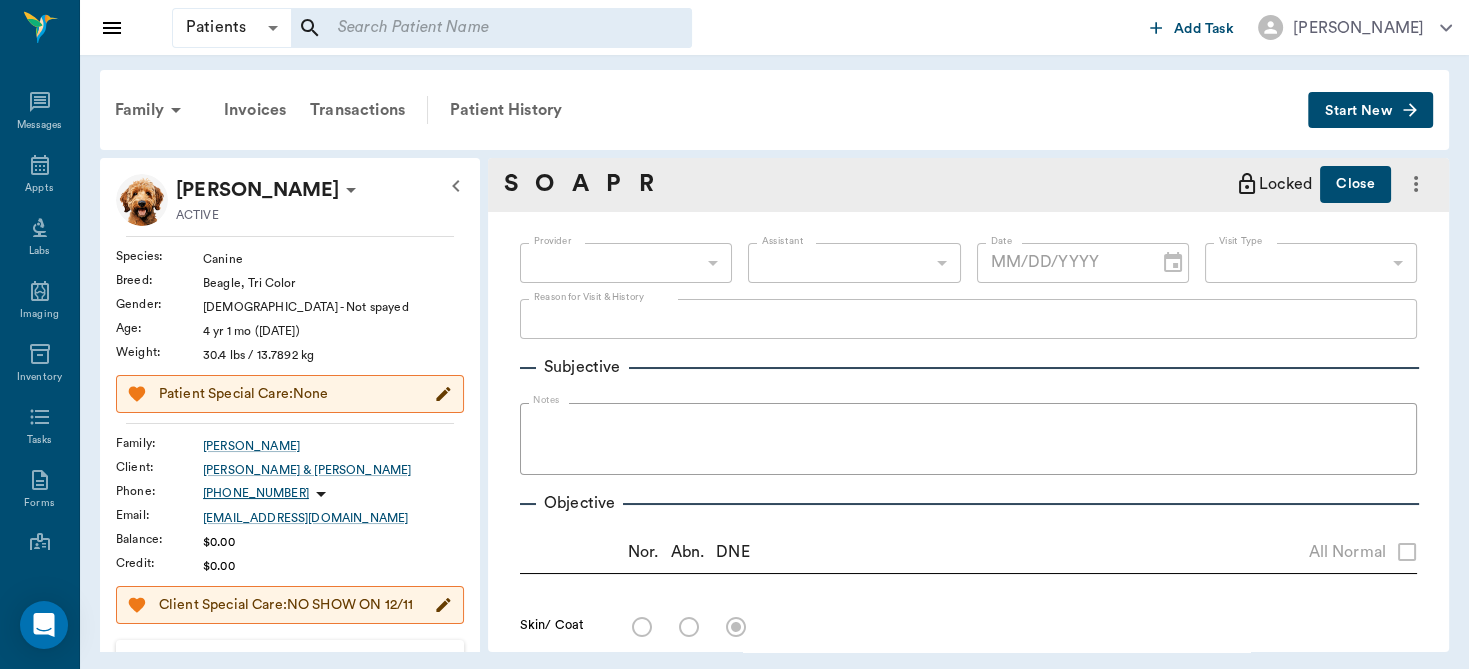 click on "Enlarge" at bounding box center (364, 486) 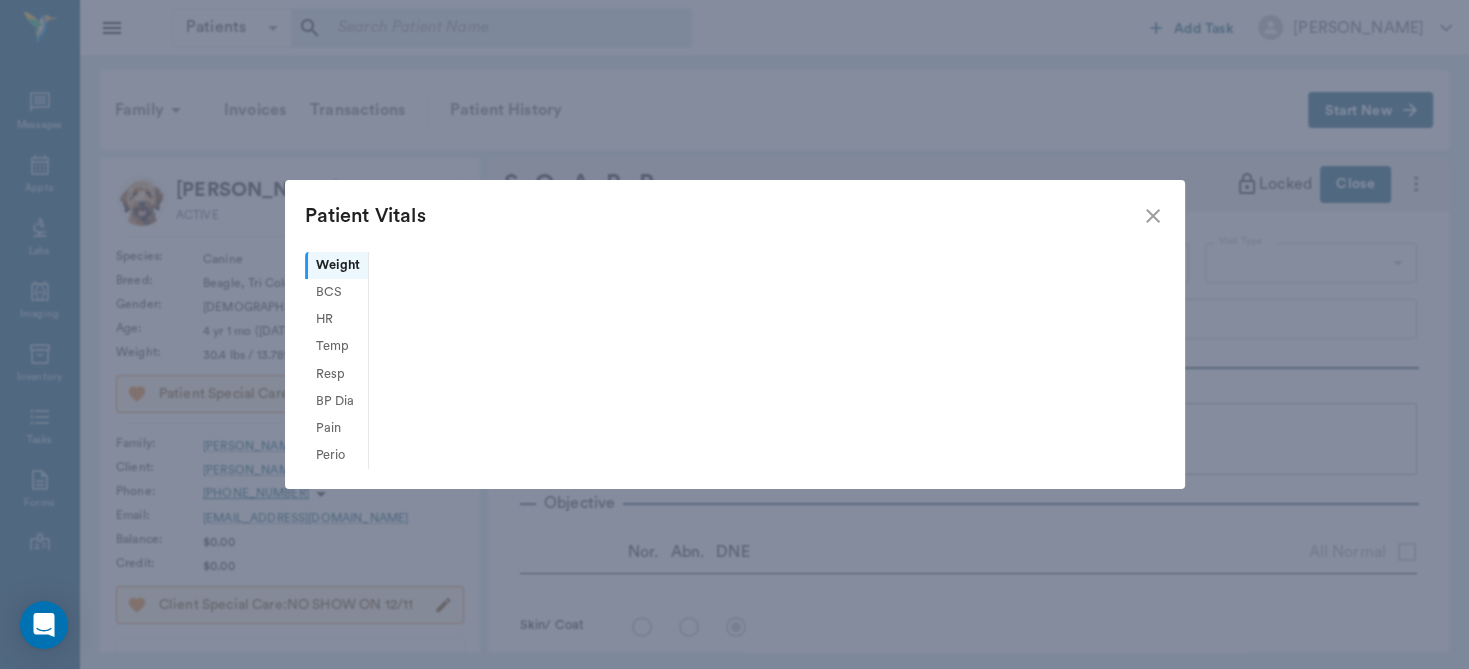 scroll, scrollTop: 247, scrollLeft: 0, axis: vertical 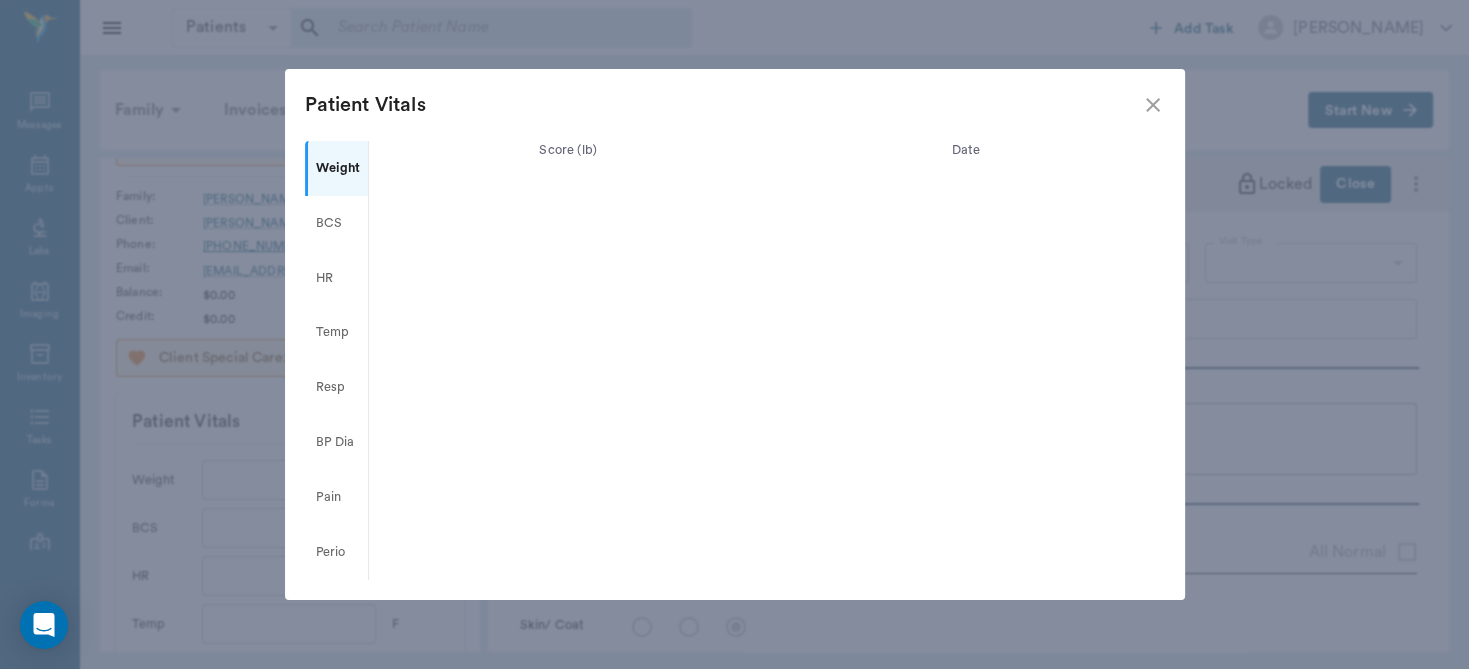 click 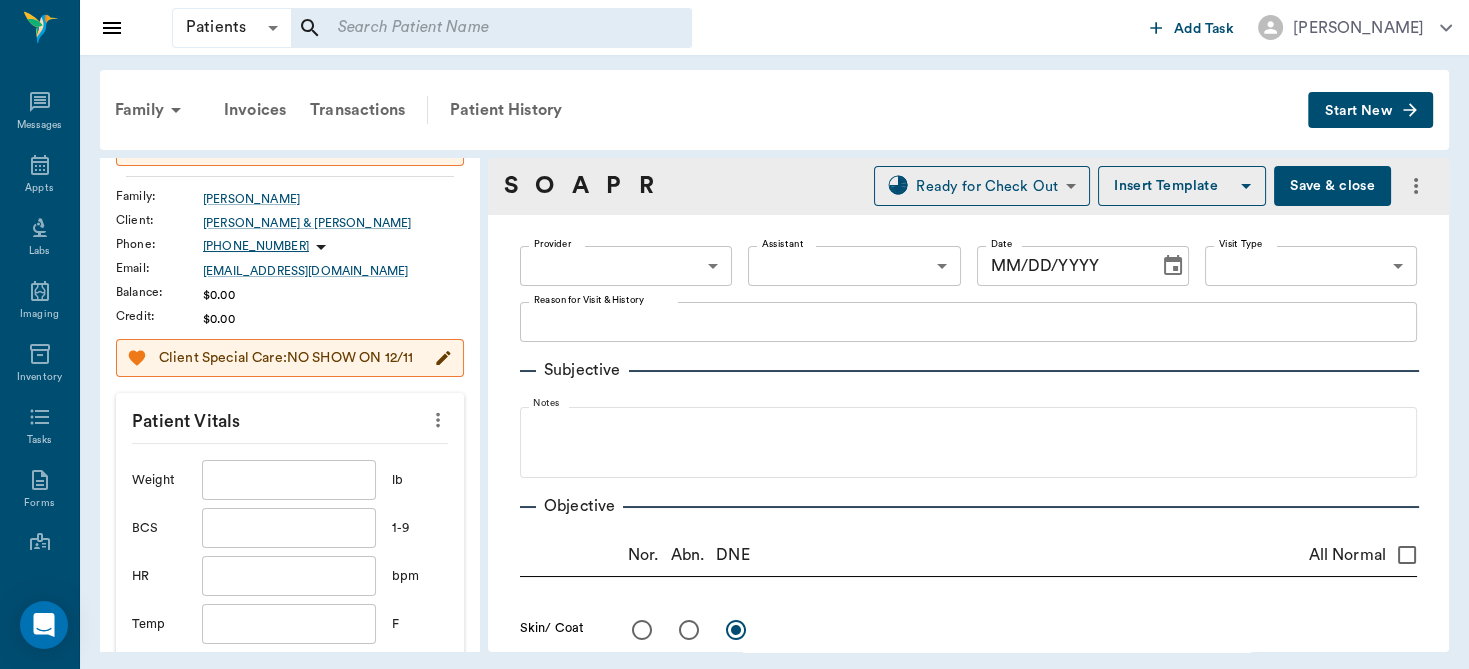 click at bounding box center [289, 480] 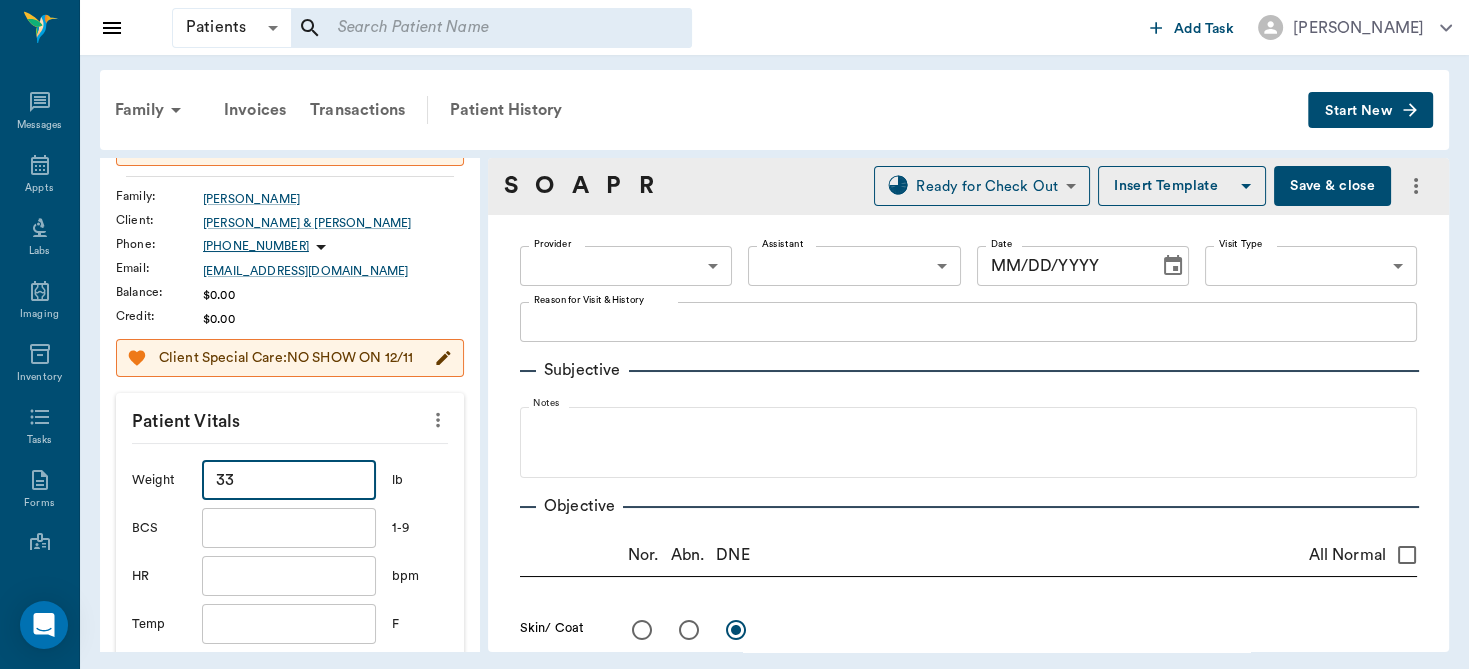 type on "33" 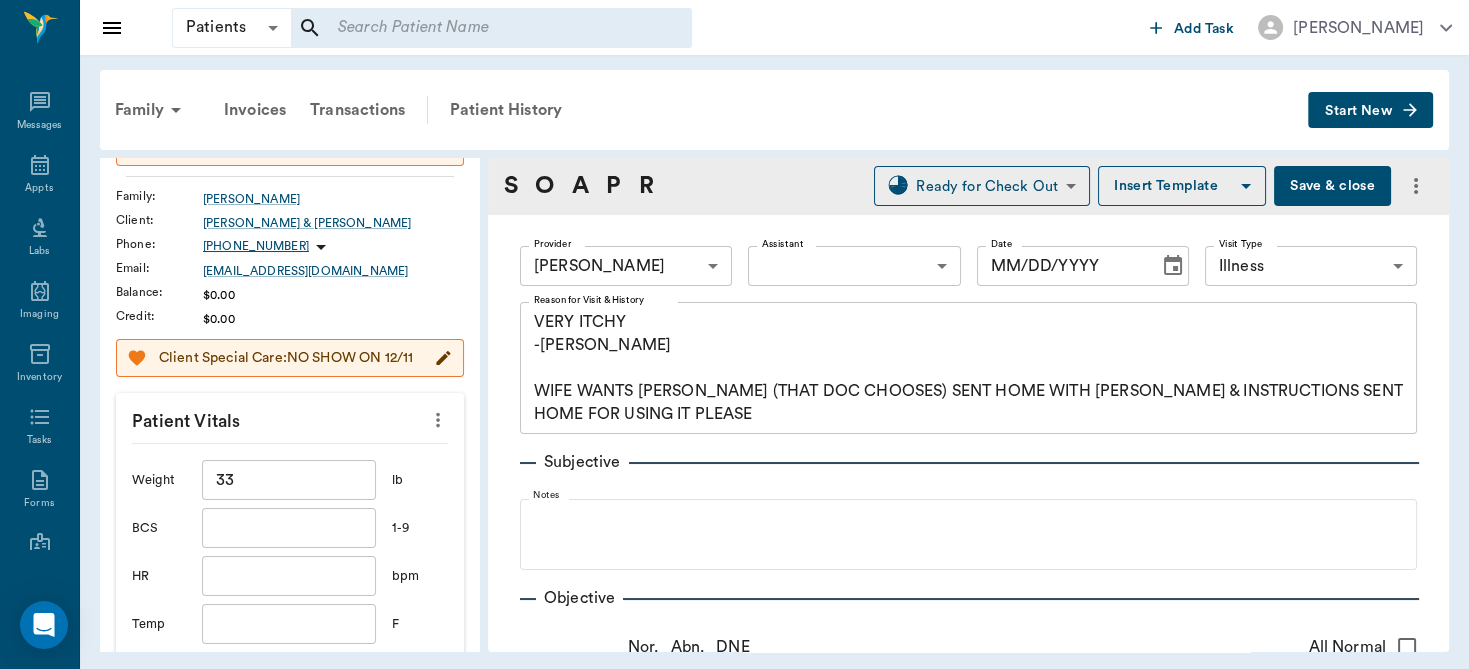 type on "63ec2f075fda476ae8351a4d" 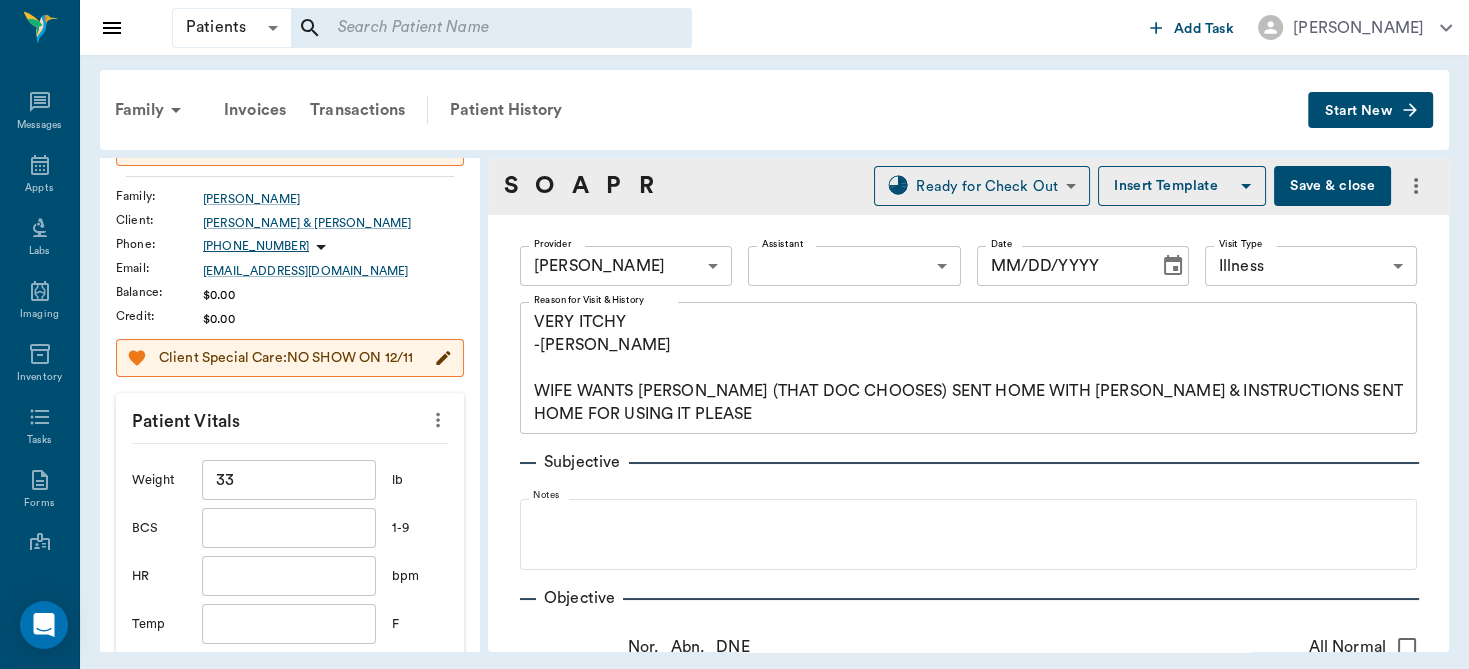 type on "65d2be4f46e3a538d89b8c15" 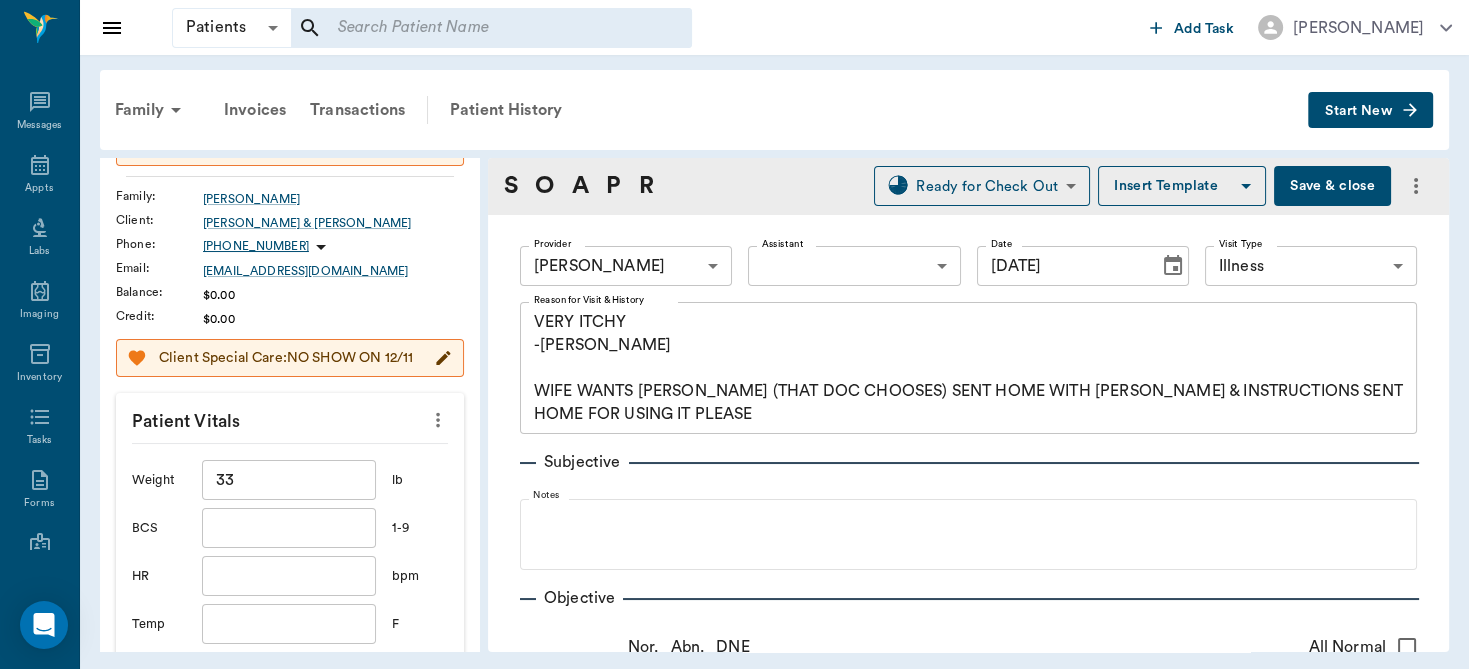 scroll, scrollTop: 848, scrollLeft: 0, axis: vertical 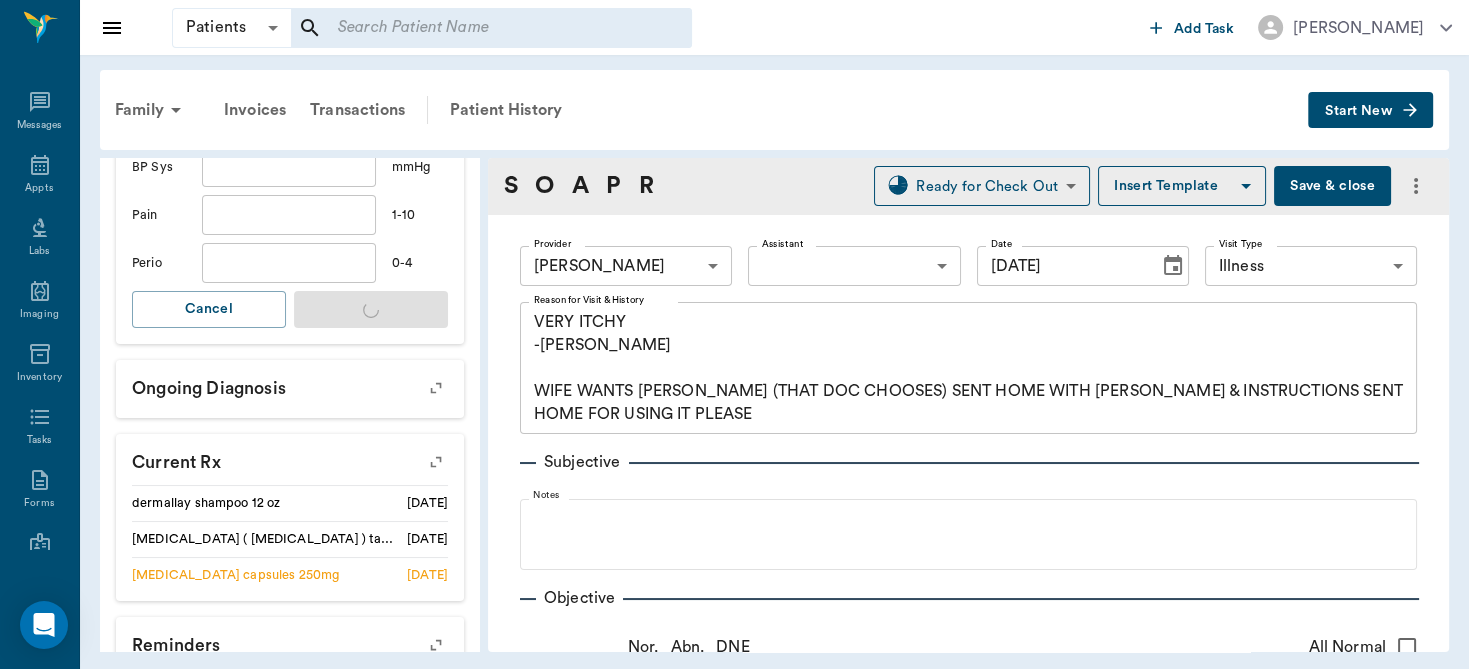 type on "[DATE]" 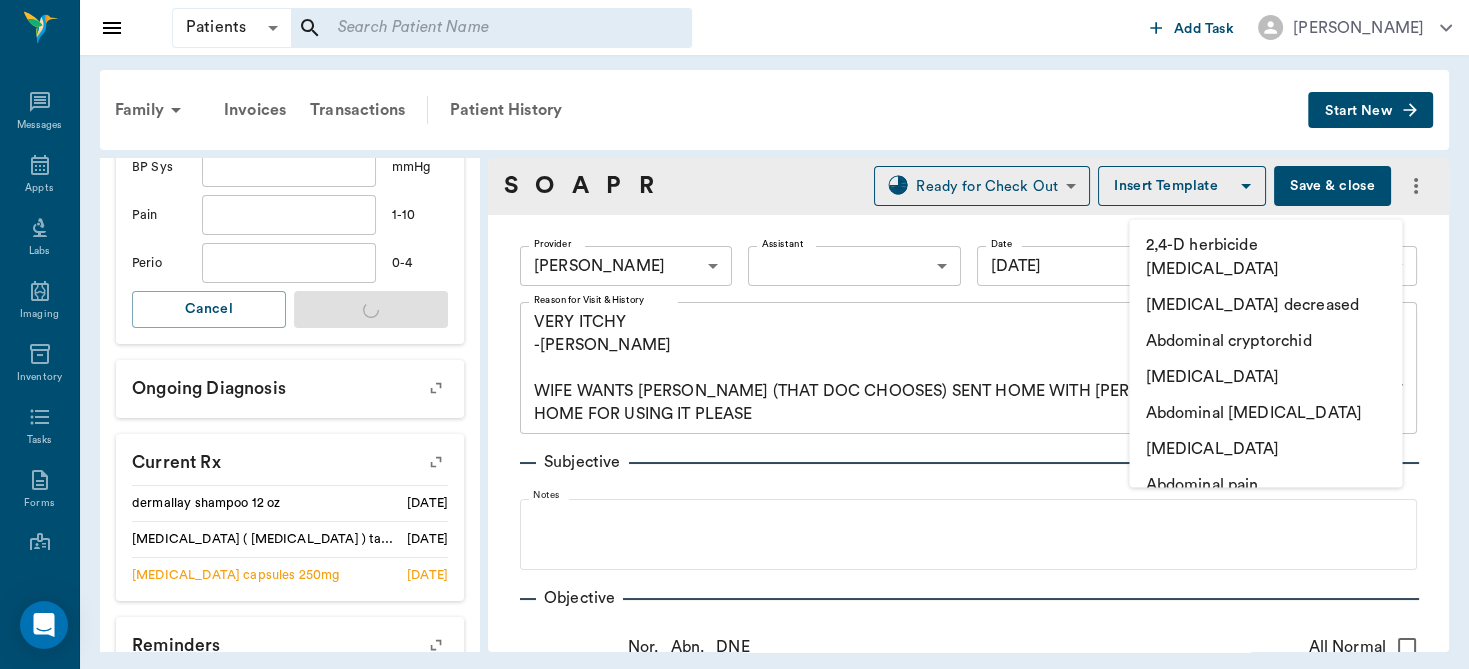 click at bounding box center [1273, 1484] 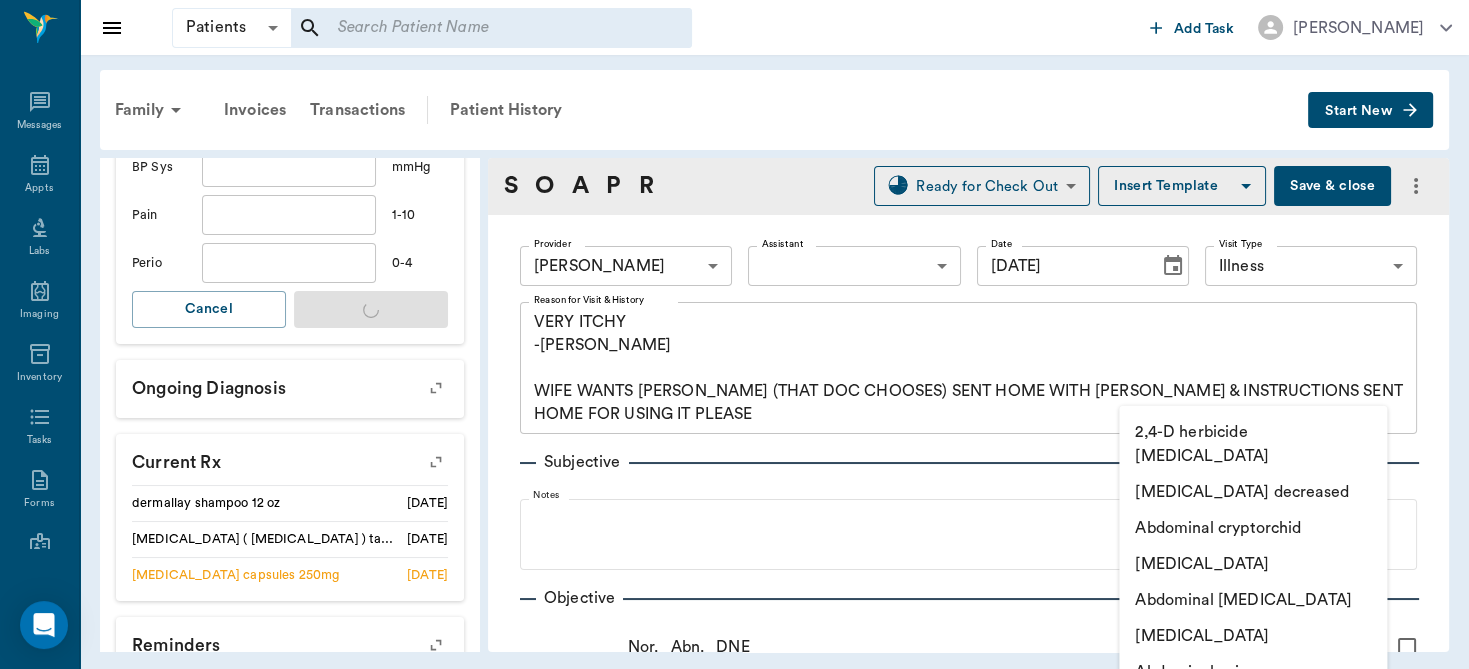type on "[MEDICAL_DATA]" 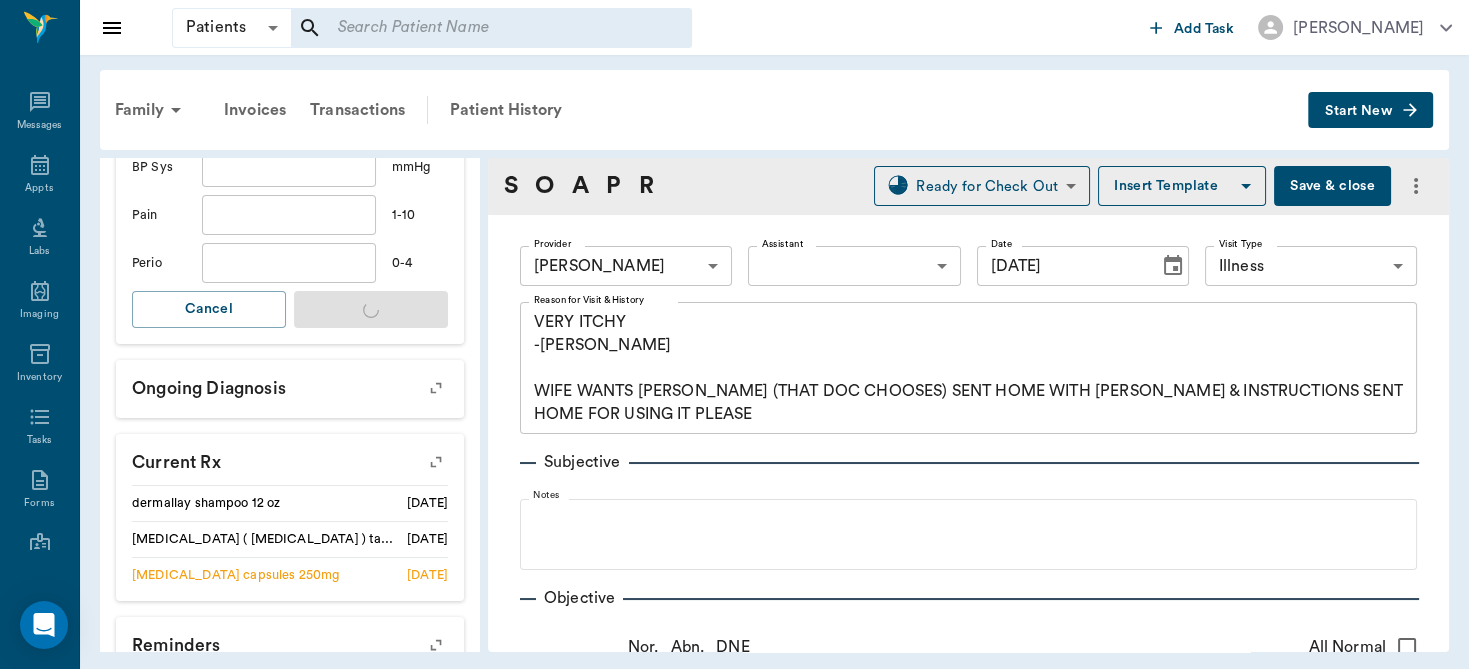 type 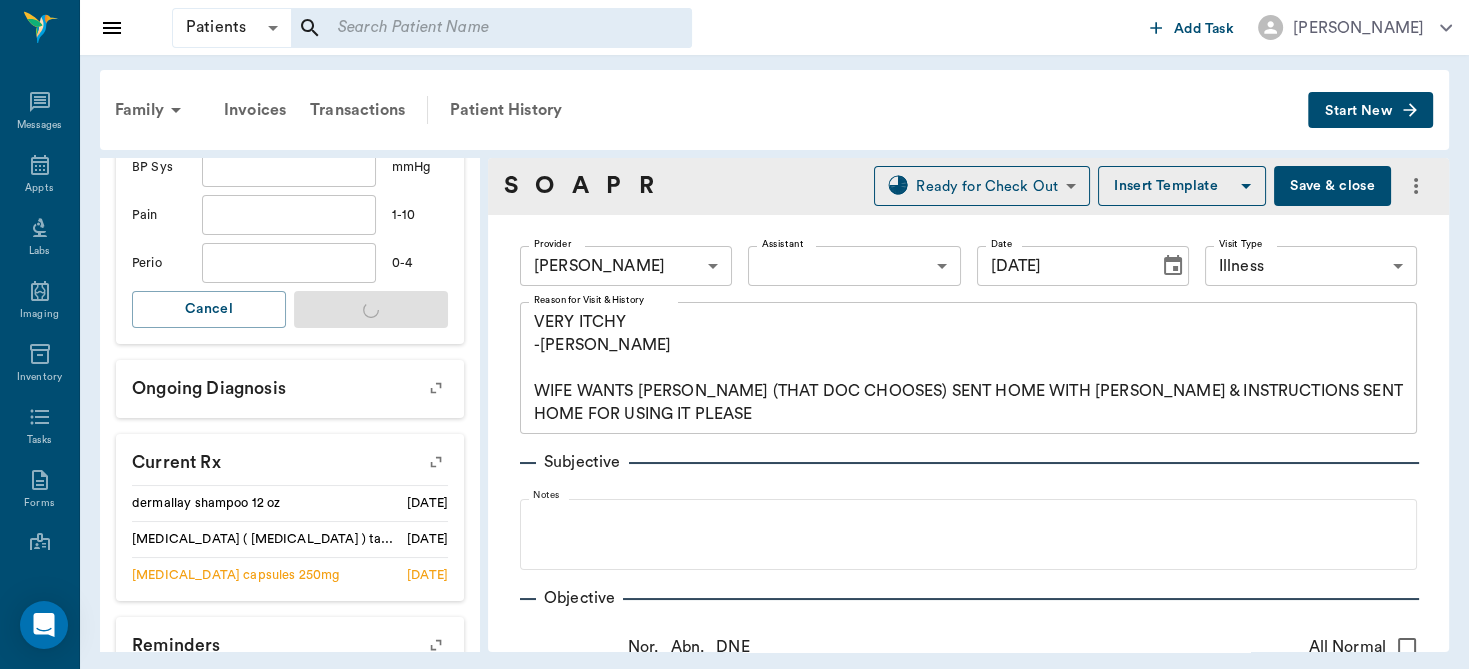 click on "Provider [PERSON_NAME] 63ec2f075fda476ae8351a4d Provider Assistant ​ Assistant Date [DATE] Date Visit Type Illness 65d2be4f46e3a538d89b8c15 Visit Type Reason for Visit & History VERY ITCHY
-JESS
WIFE WANTS [PERSON_NAME] (THAT DOC CHOOSES) SENT HOME WITH [PERSON_NAME] & INSTRUCTIONS SENT HOME FOR USING IT PLEASE x Reason for Visit & History Subjective Notes Objective Nor. Abn. DNE All Normal Skin/ Coat x Eyes x Ears x Nose x Oral x Heart x Lungs x Lymph Nodes x Abdomen x Urogenital x MS x Neuro x Rectal x Notes Problems ​ Rule-outs ​ Diagnoses ​ Notes Plan Treatments Exam Brief/Office Visit Qty (Items) * 1.00 Qty (Items) * Instructions x Instructions Nail Trim Basic Qty (Items) * 1.00 Qty (Items) * Instructions x Instructions Dermallay Shampoo 12 oz Create Rx Script Fulfillment * In-House In-House Fulfillment * Prescribed by * [PERSON_NAME] 63ec2f075fda476ae8351a4d Prescribed by * Date Prescribed * [DATE] Date Prescribed * Quantity (Items) * 1.00 Quantity (Items) * Refills * 12 Refills * 0 Days x" at bounding box center [968, 1532] 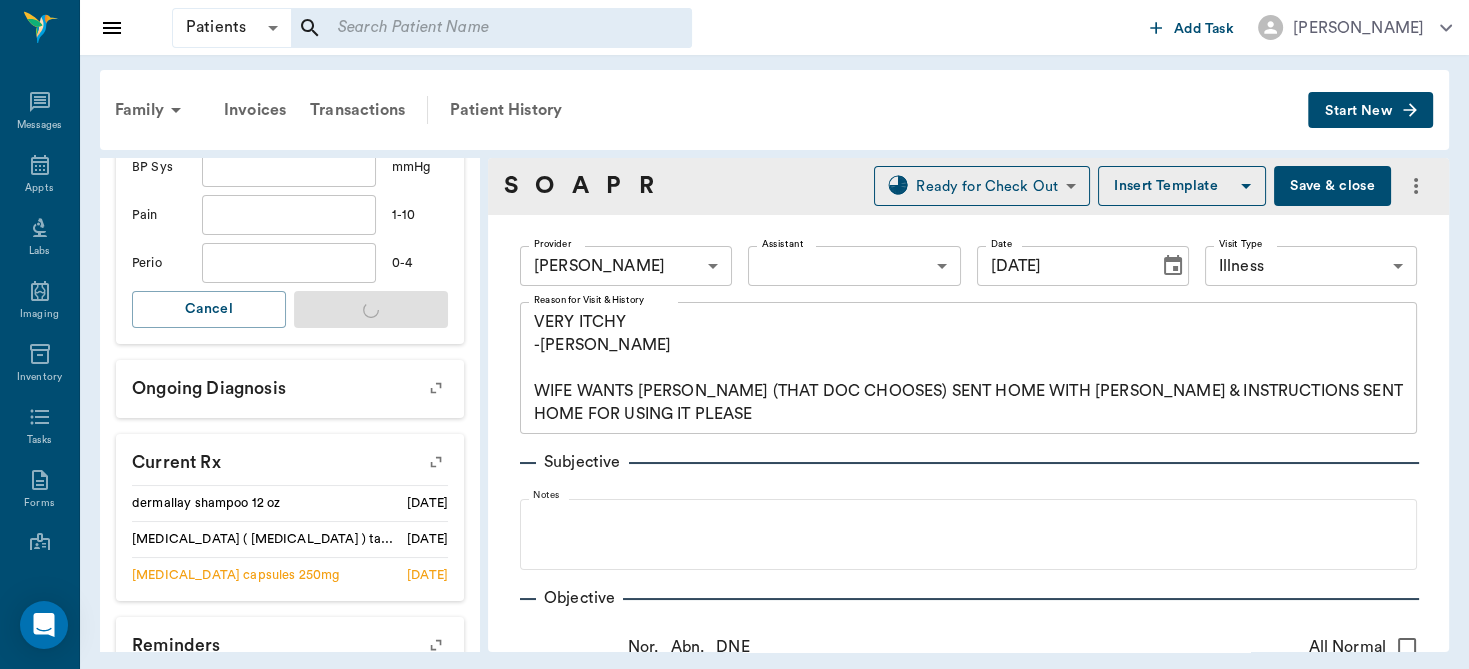 click at bounding box center [1273, 1484] 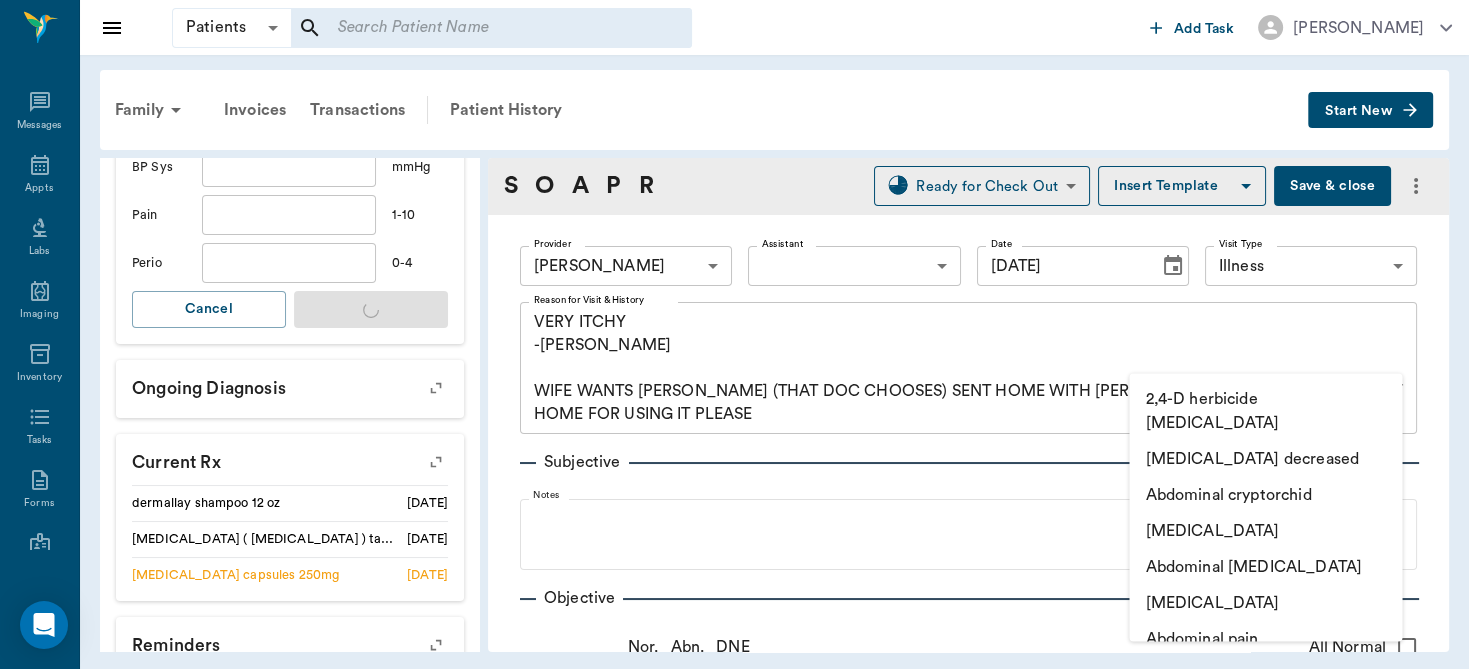 scroll, scrollTop: 1129, scrollLeft: 0, axis: vertical 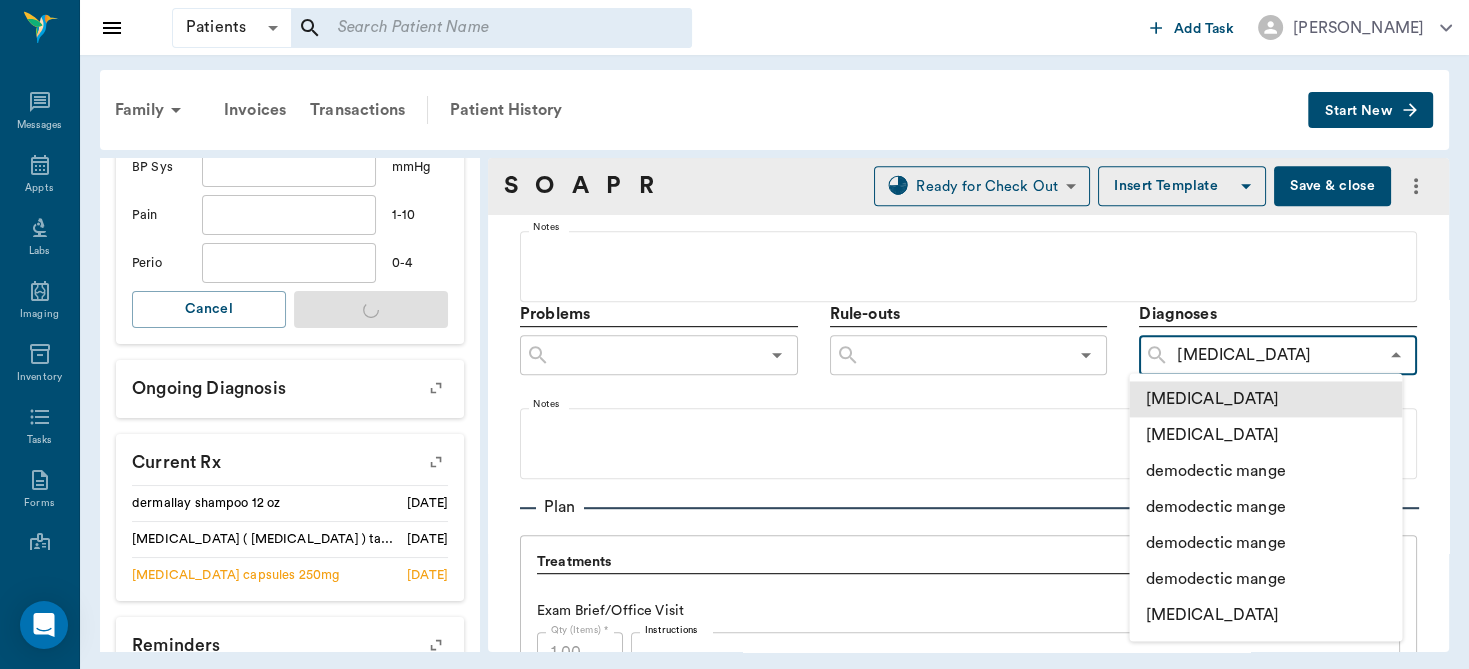 click on "[MEDICAL_DATA]" at bounding box center [1273, 355] 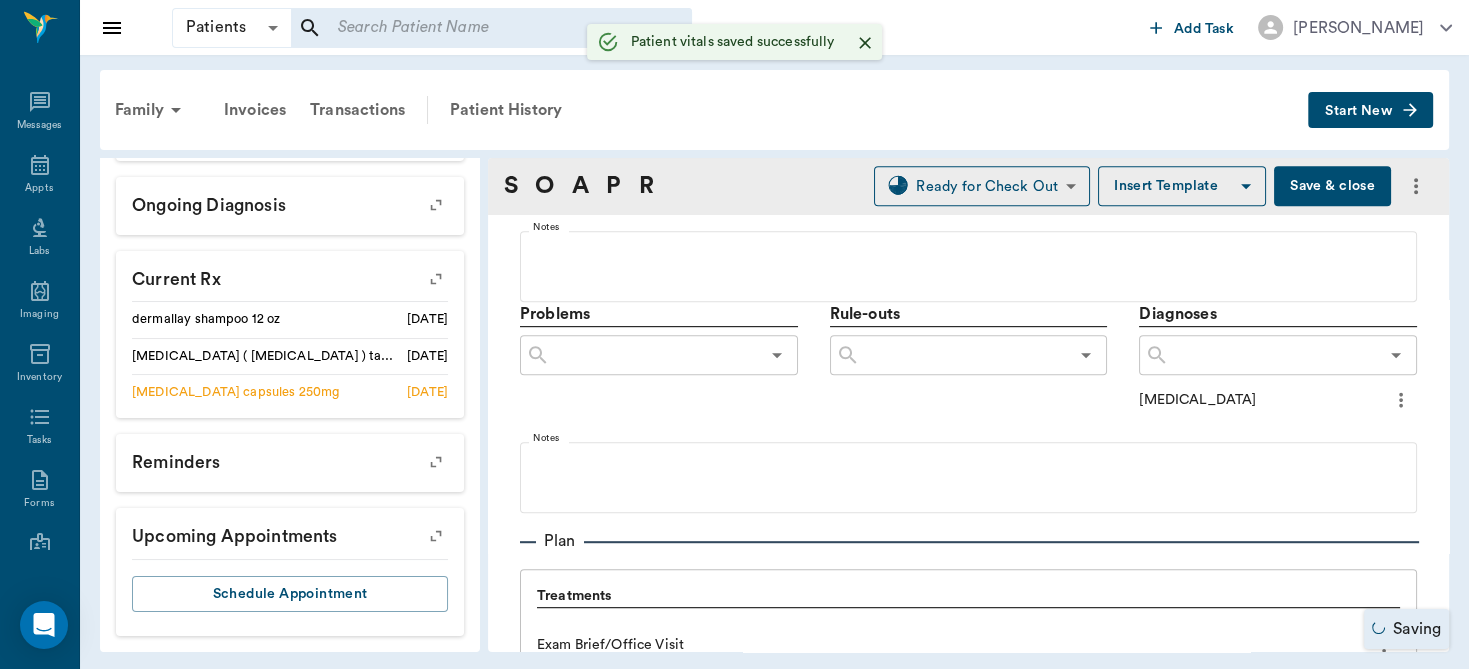 click at bounding box center (968, -596) 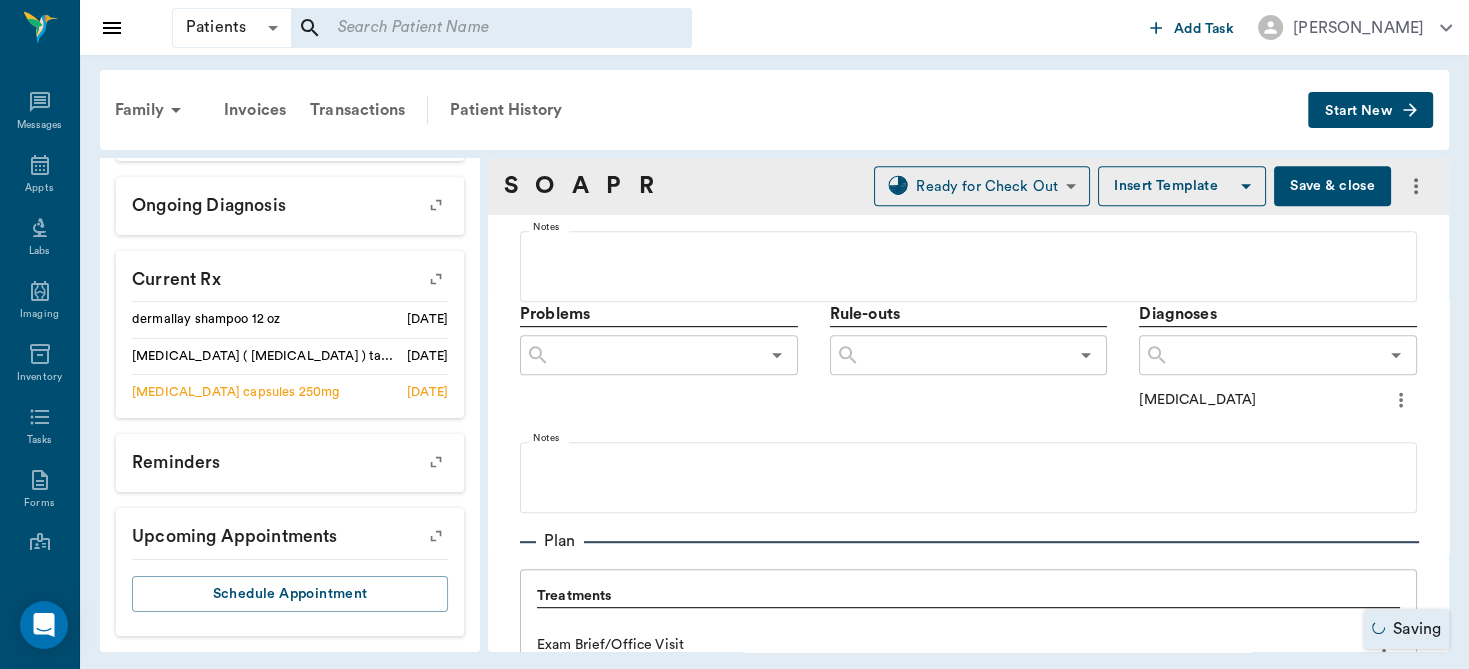scroll, scrollTop: 811, scrollLeft: 0, axis: vertical 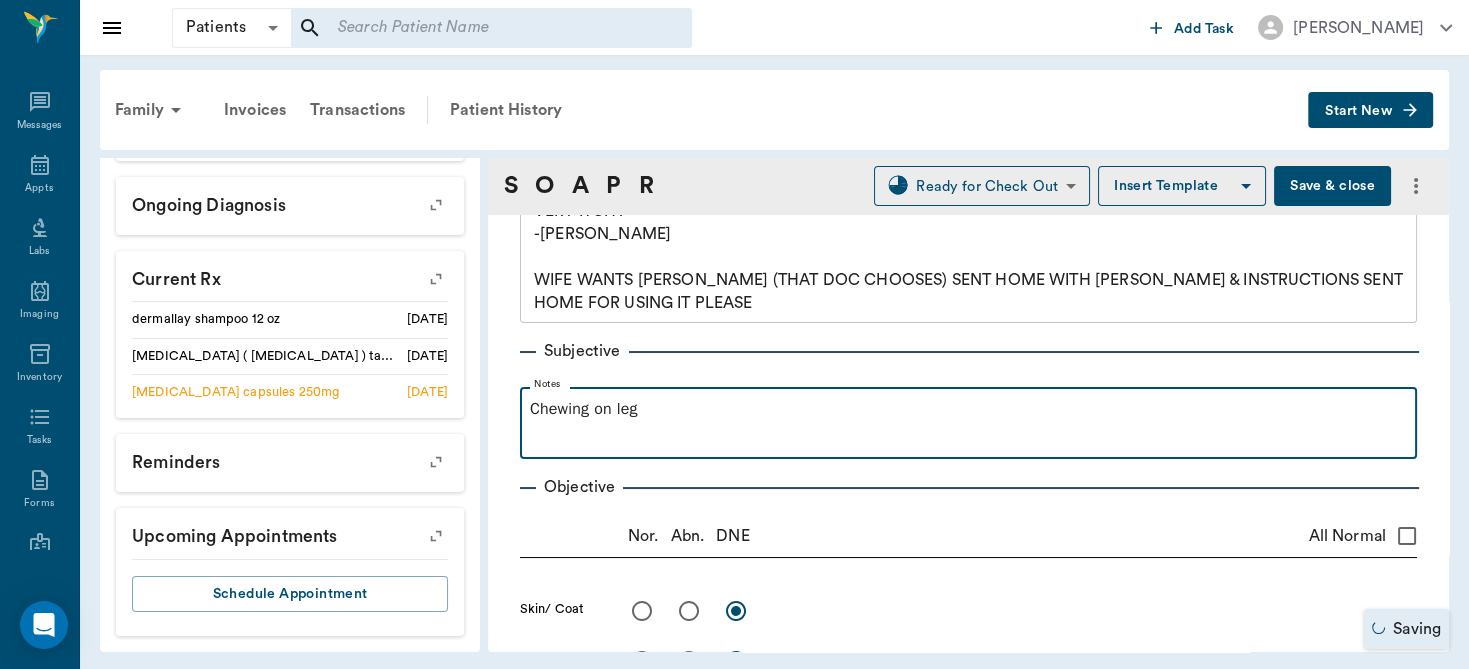 type 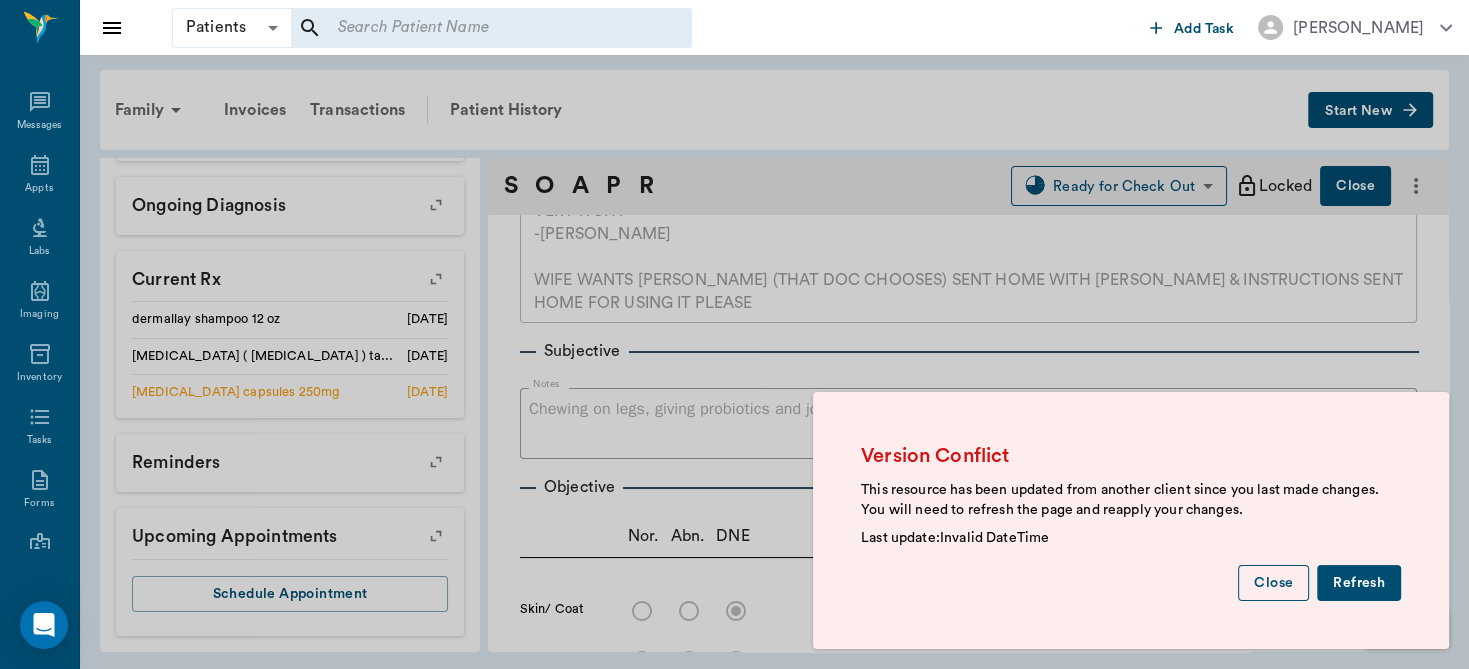click on "Close" at bounding box center (1273, 583) 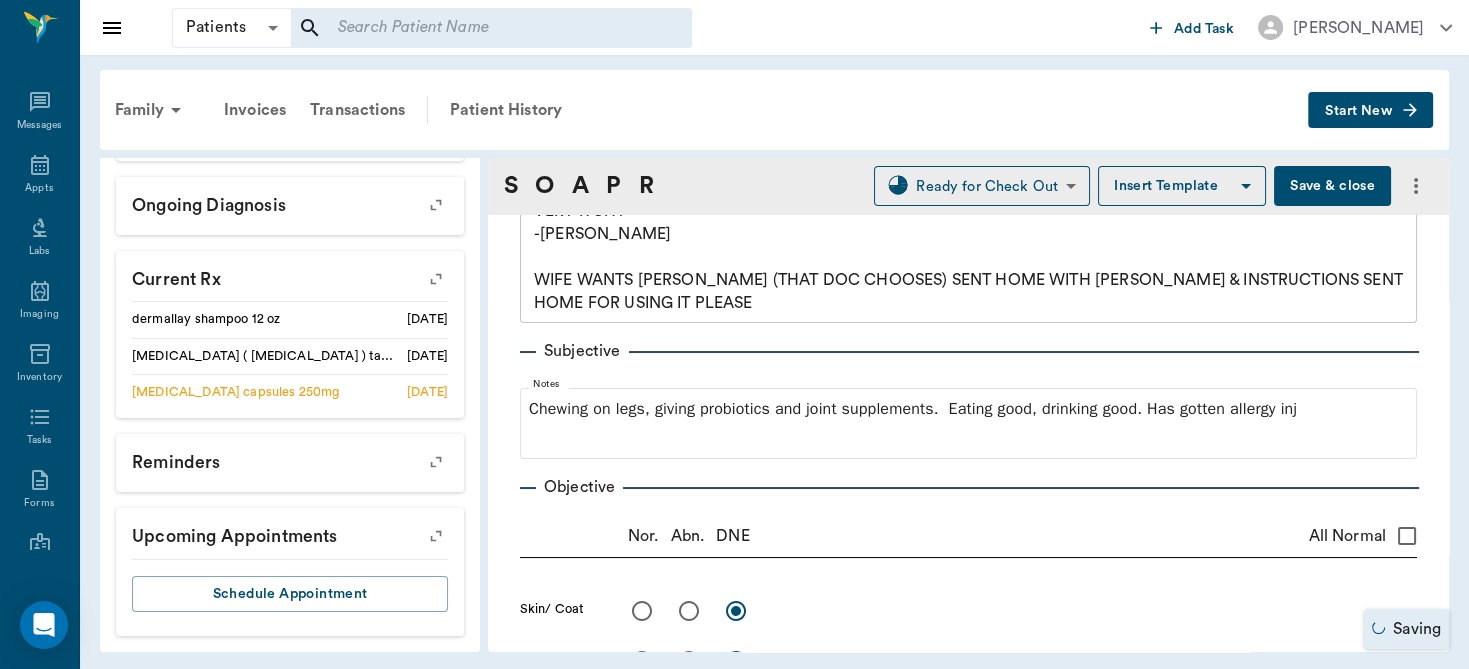 click on "x" at bounding box center [1095, 1011] 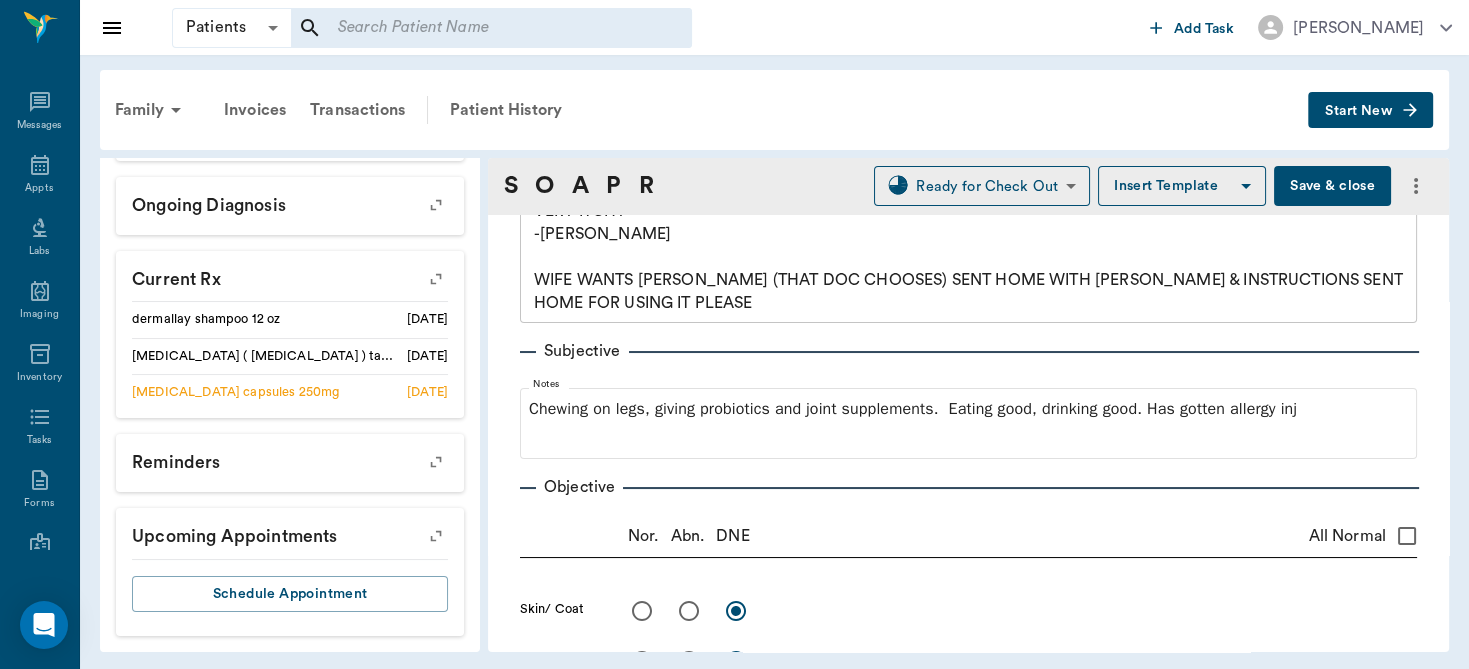 scroll, scrollTop: 543, scrollLeft: 0, axis: vertical 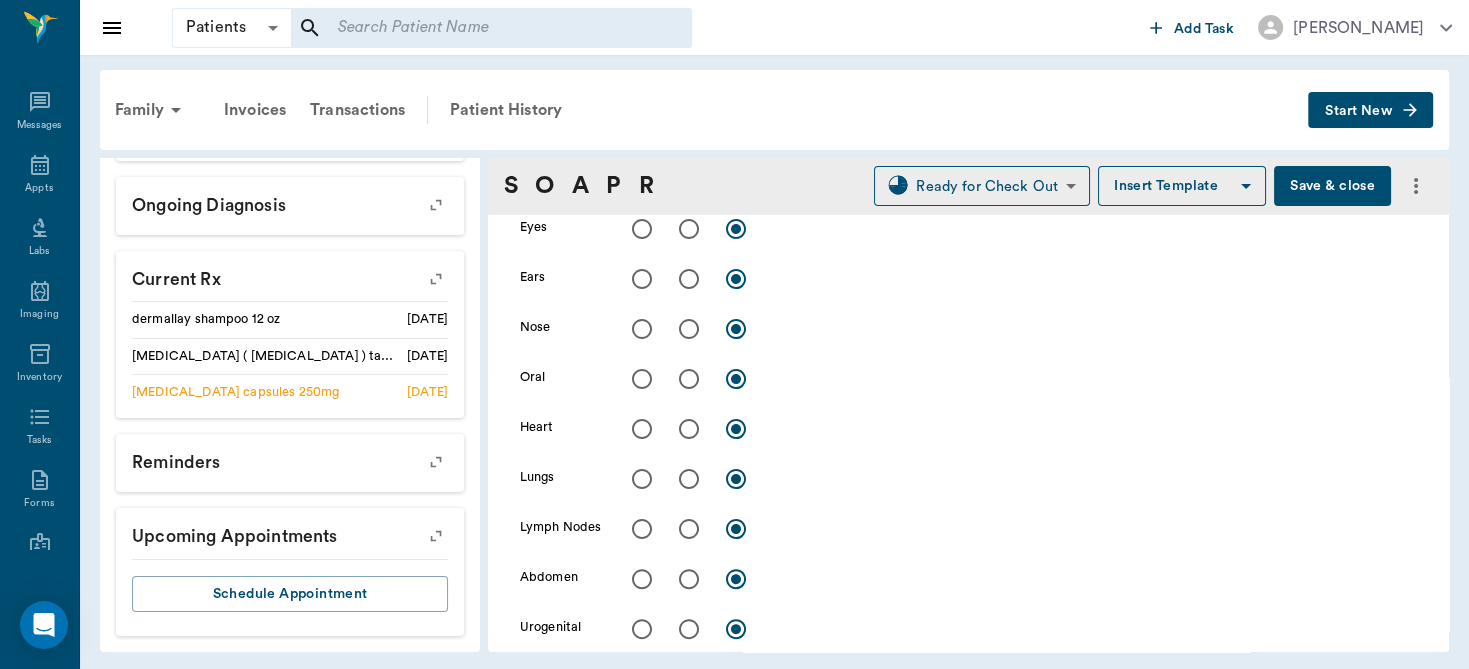 click on "Chewing on legs, giving probiotics and joint supplements.  Eating good, drinking good. Has gotten allergy inj" at bounding box center [968, -23] 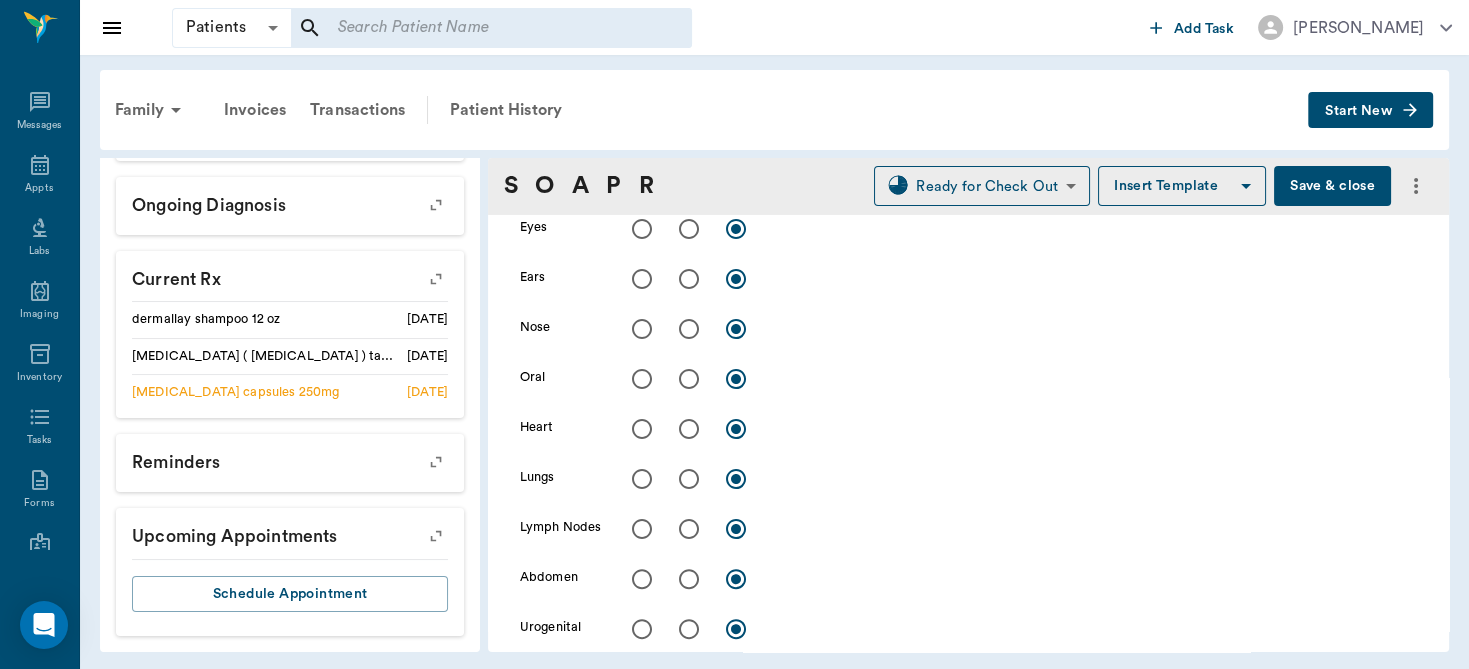 scroll, scrollTop: 121, scrollLeft: 0, axis: vertical 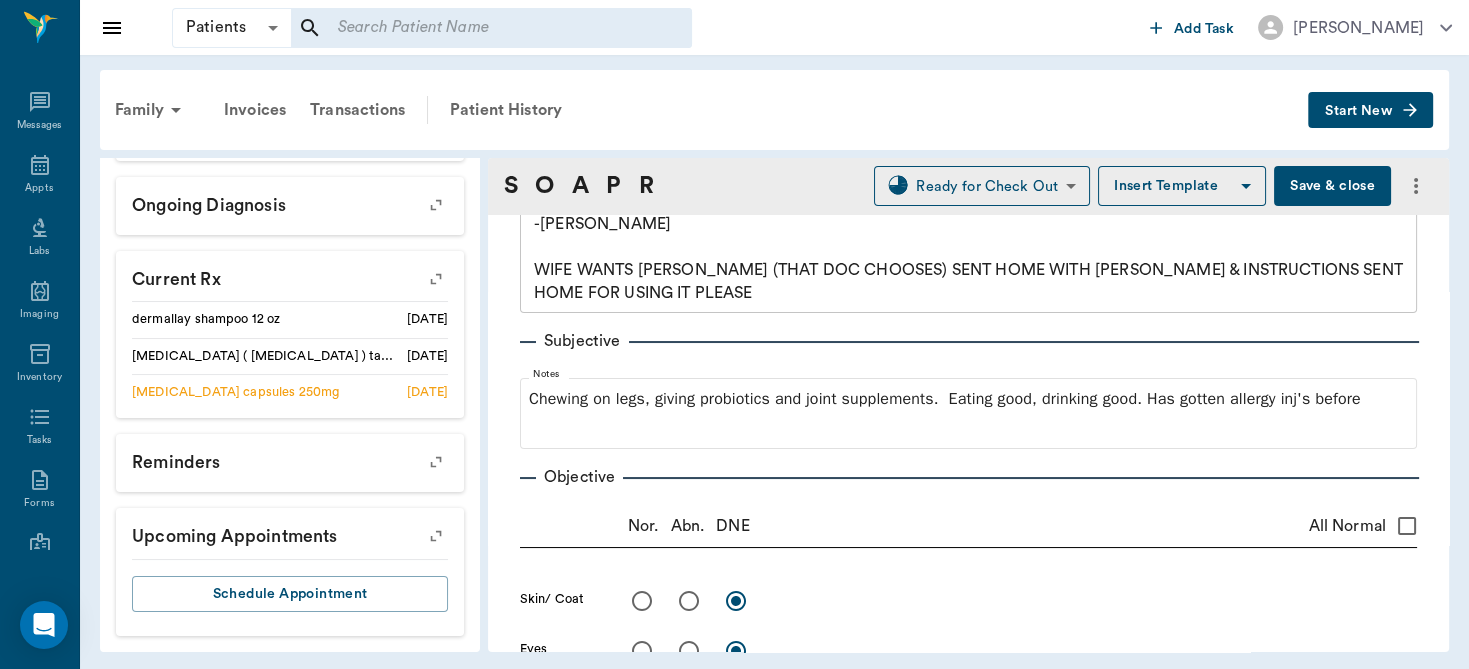 click on "Save & close" at bounding box center (1332, 186) 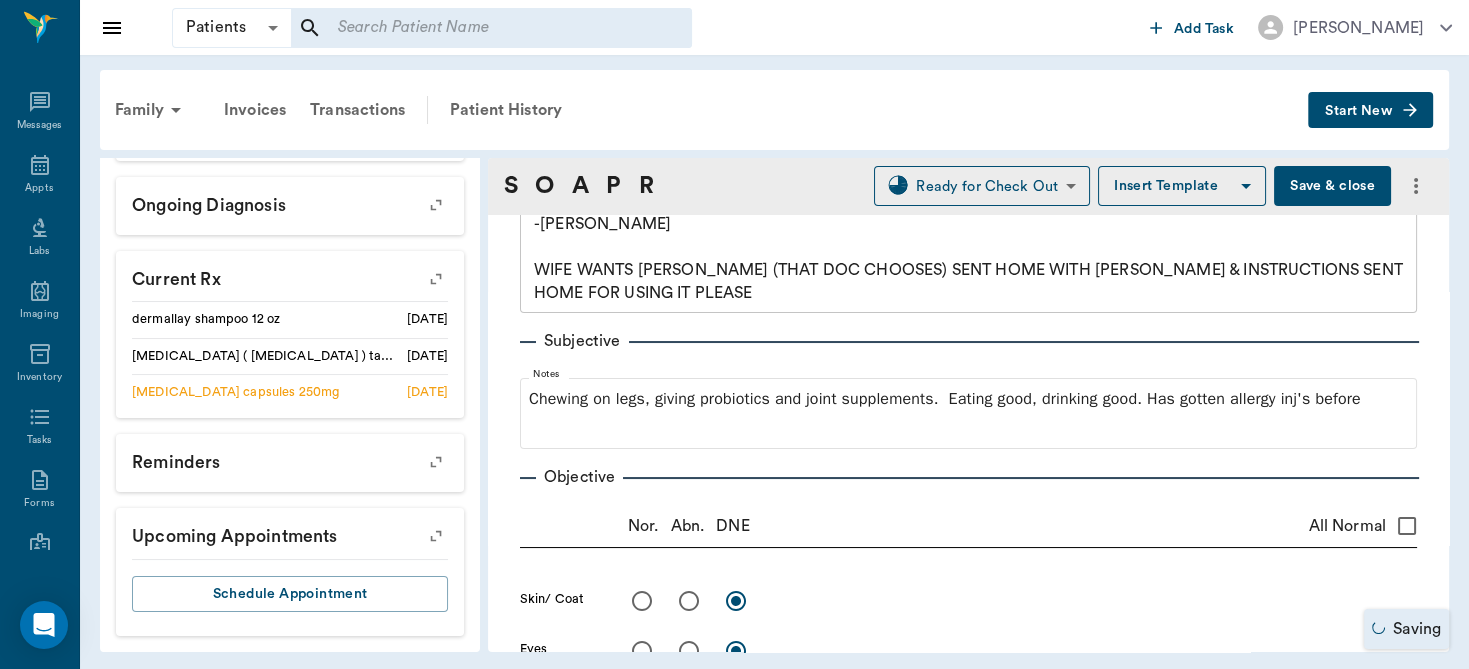 click on "Save & close" at bounding box center [1332, 186] 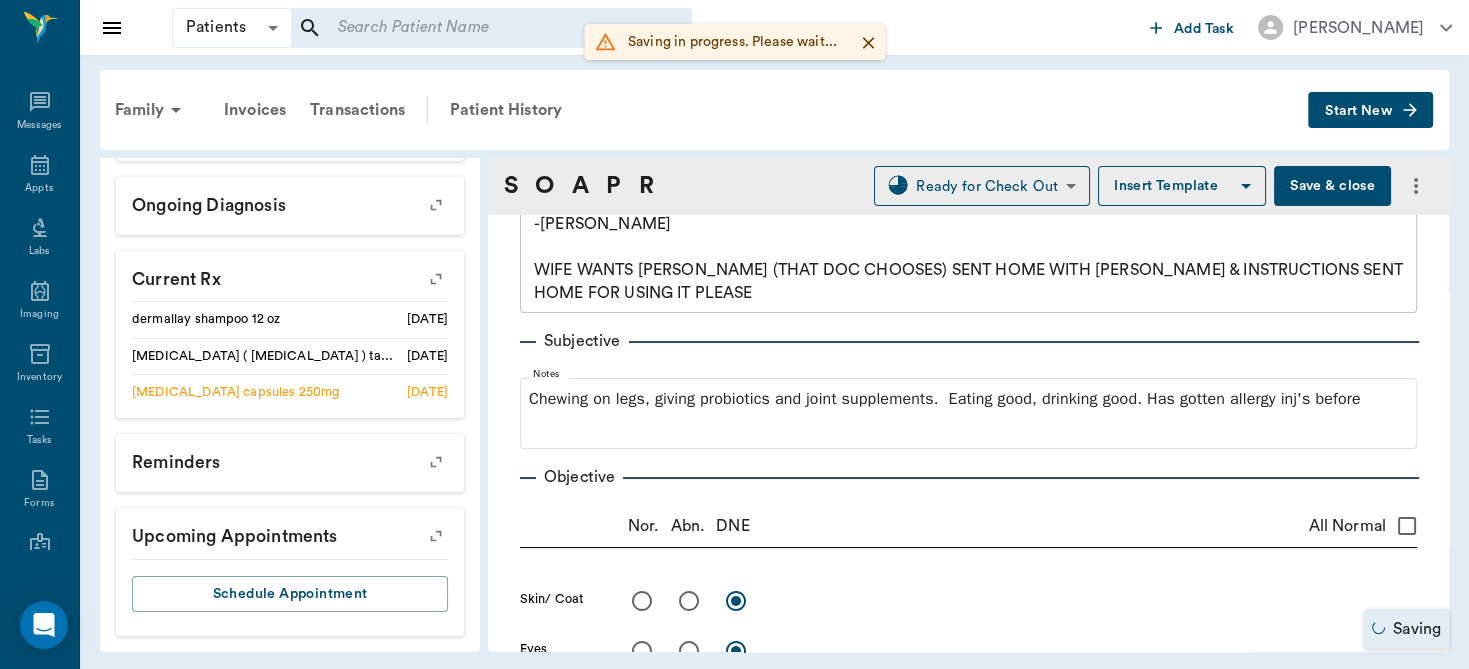 scroll, scrollTop: 0, scrollLeft: 0, axis: both 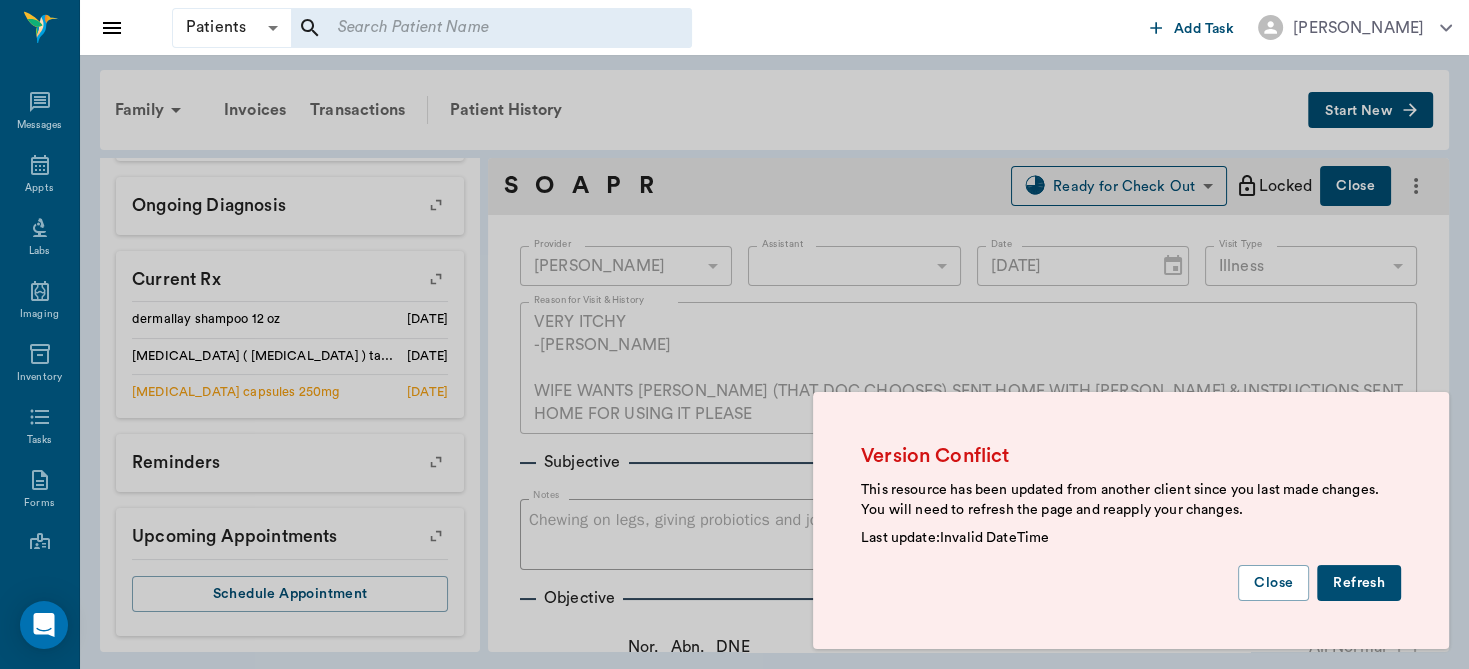 click on "Refresh" at bounding box center [1359, 583] 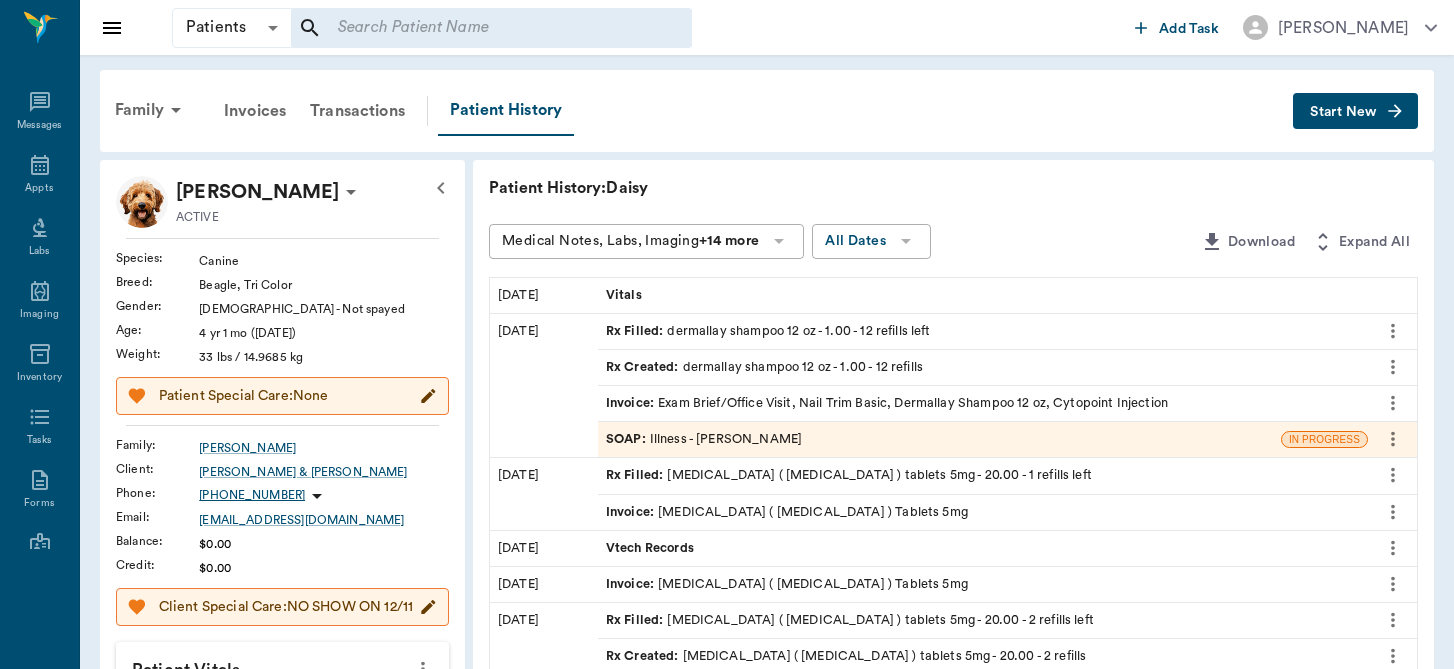 scroll, scrollTop: 0, scrollLeft: 0, axis: both 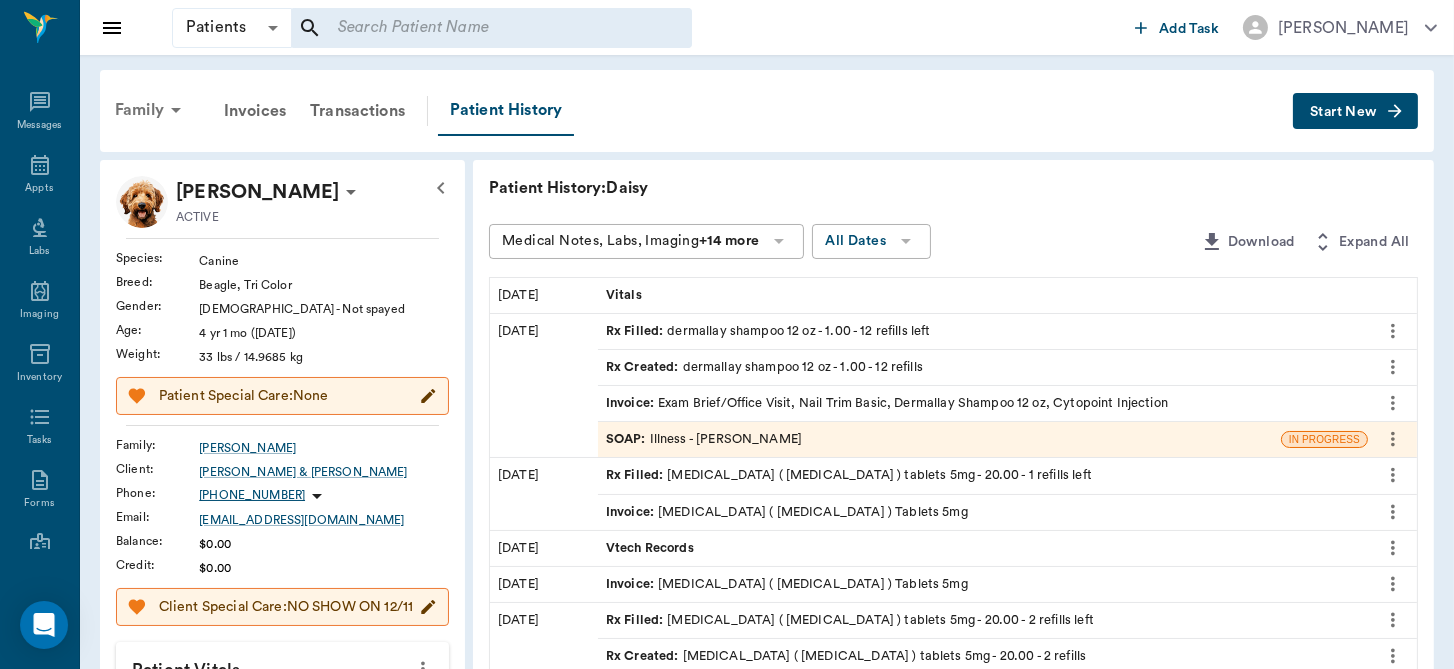 click on "Family" at bounding box center (151, 110) 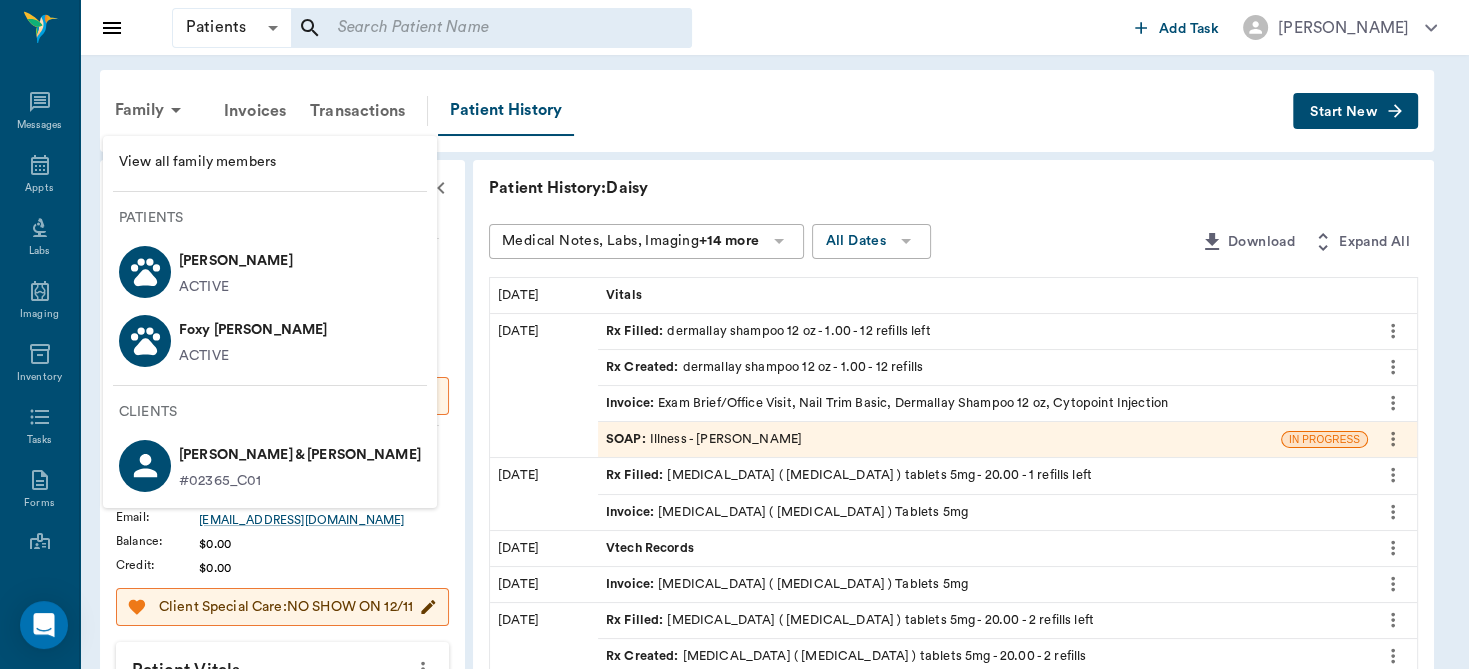 click on "Foxy [PERSON_NAME]" at bounding box center [253, 330] 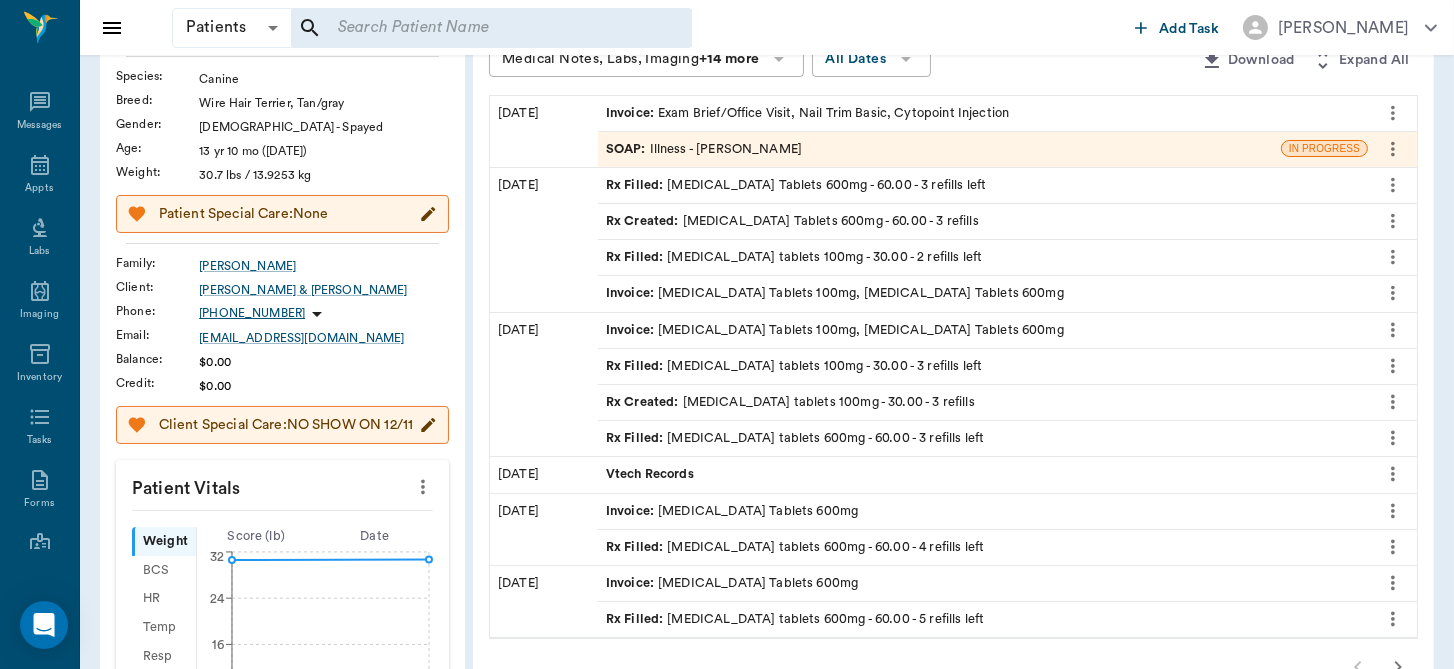 scroll, scrollTop: 213, scrollLeft: 0, axis: vertical 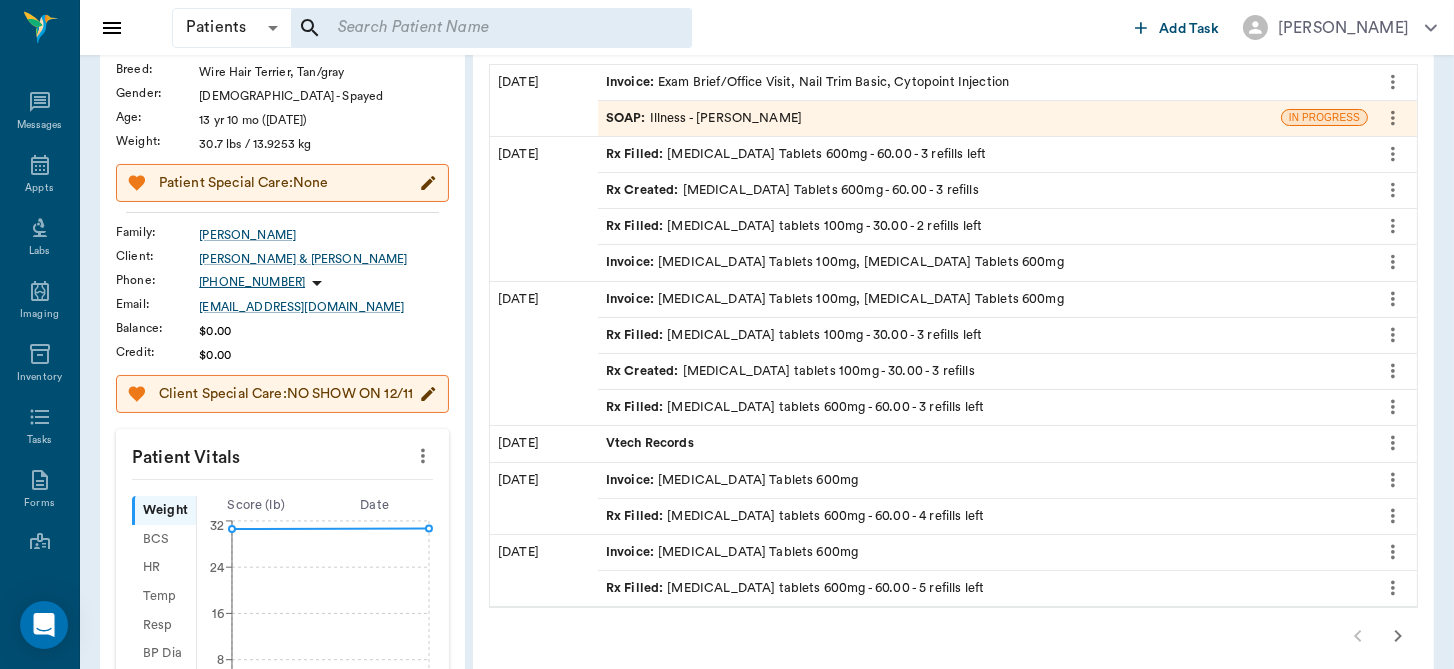 click 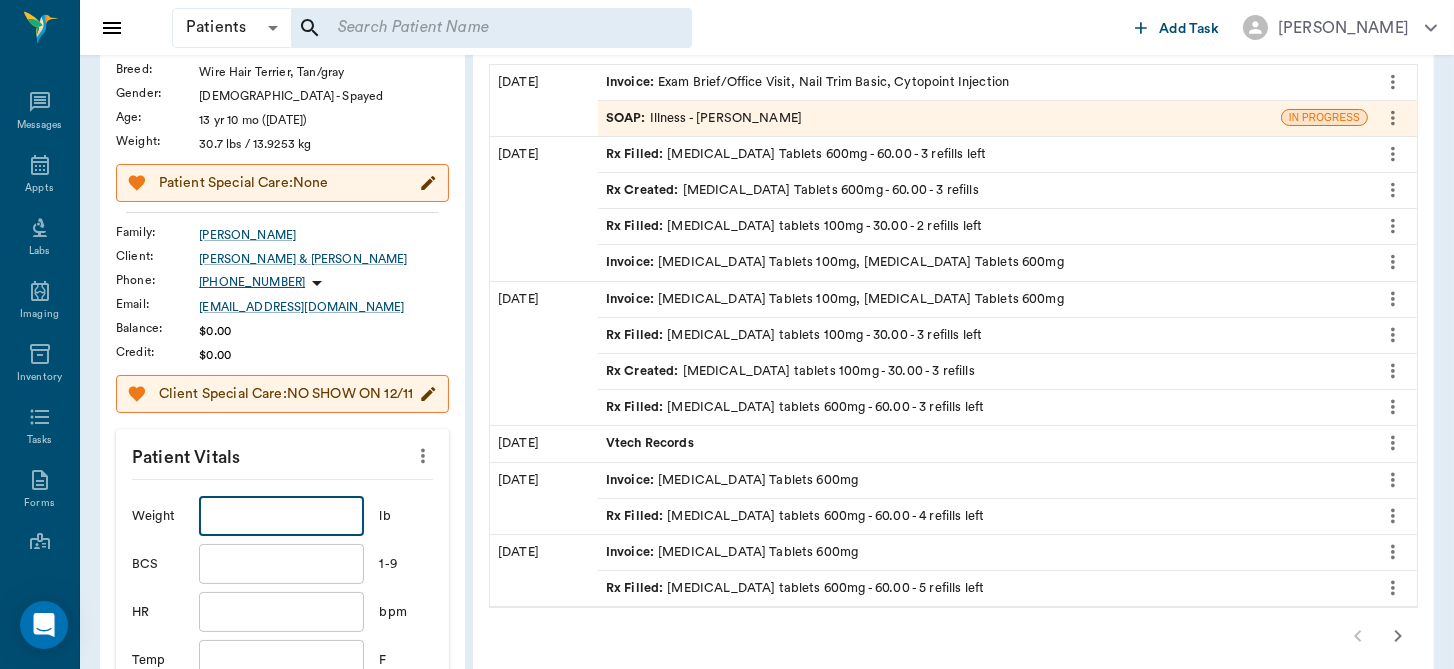 click at bounding box center [281, 516] 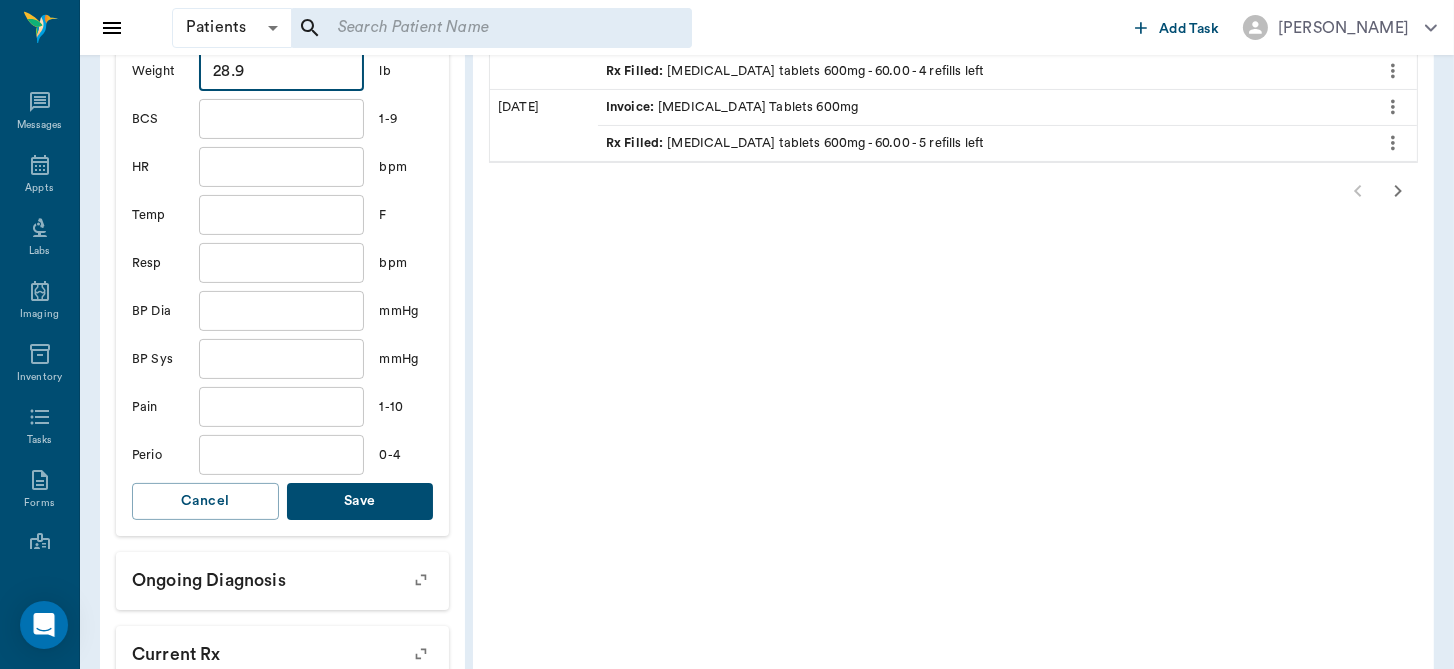 scroll, scrollTop: 666, scrollLeft: 0, axis: vertical 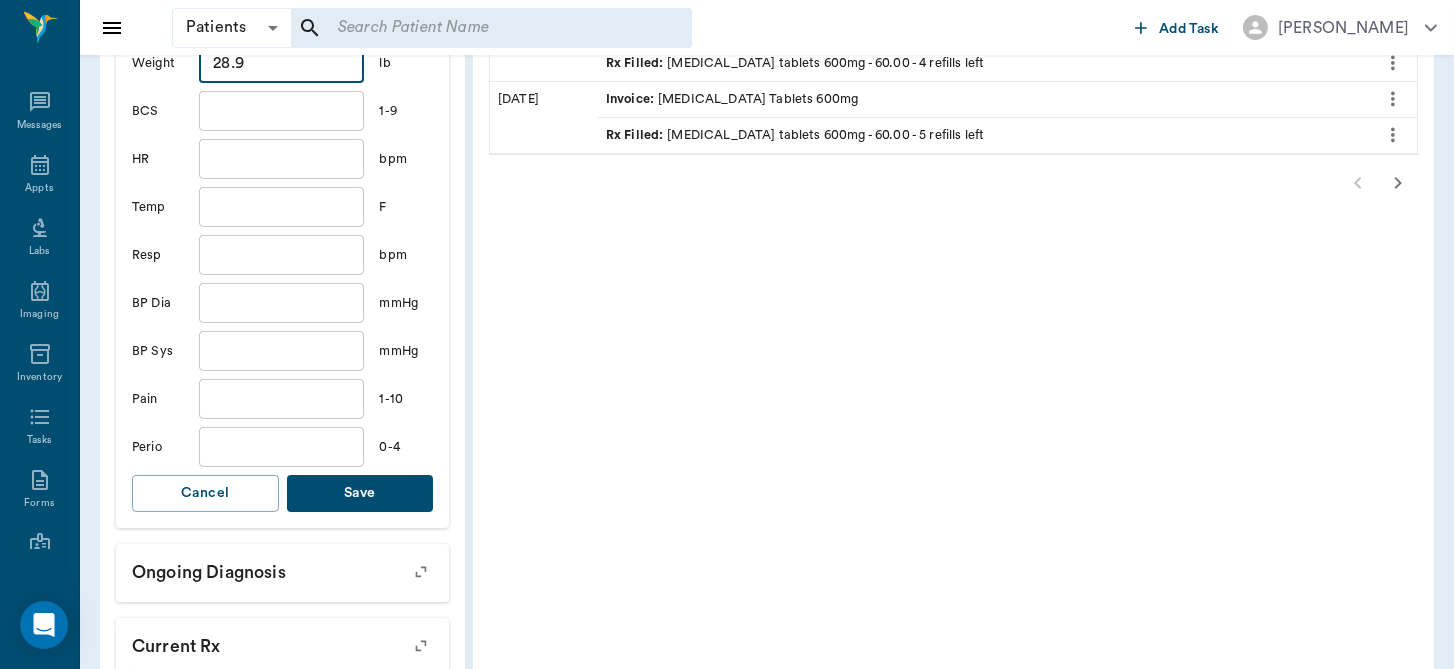 type on "28.9" 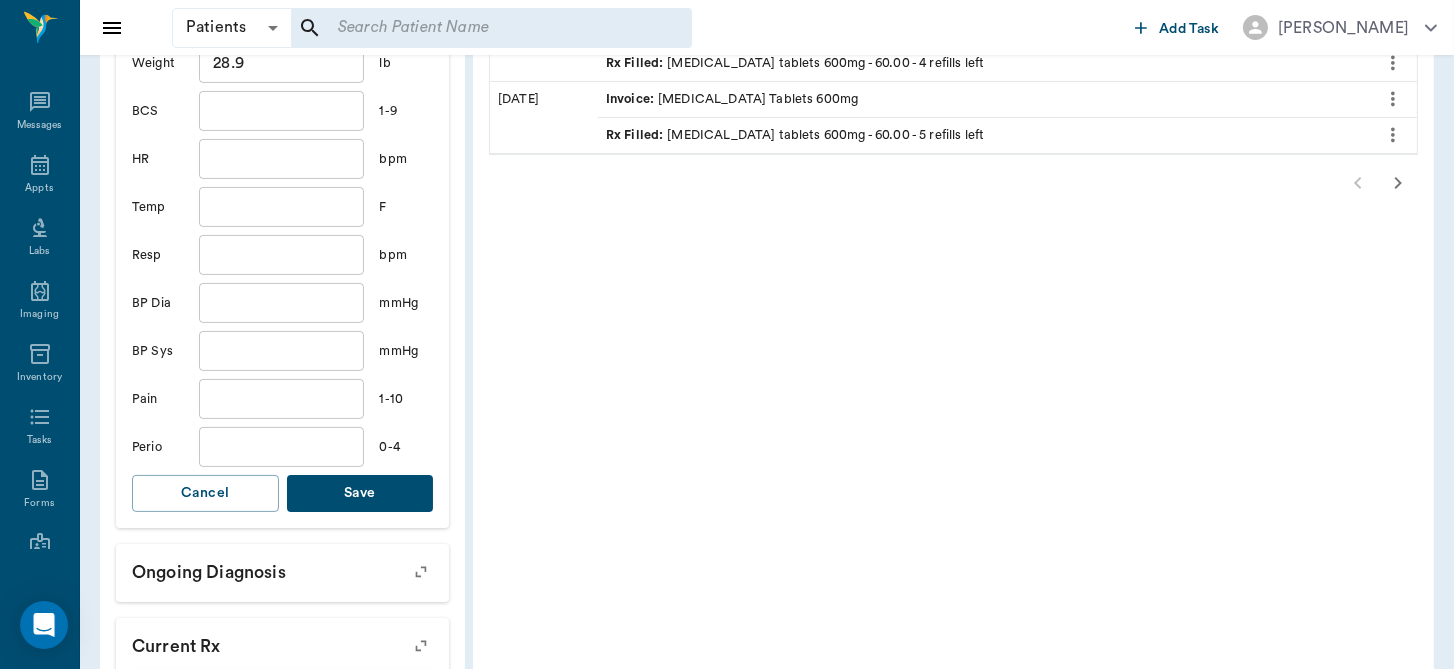 click on "Save" at bounding box center (360, 493) 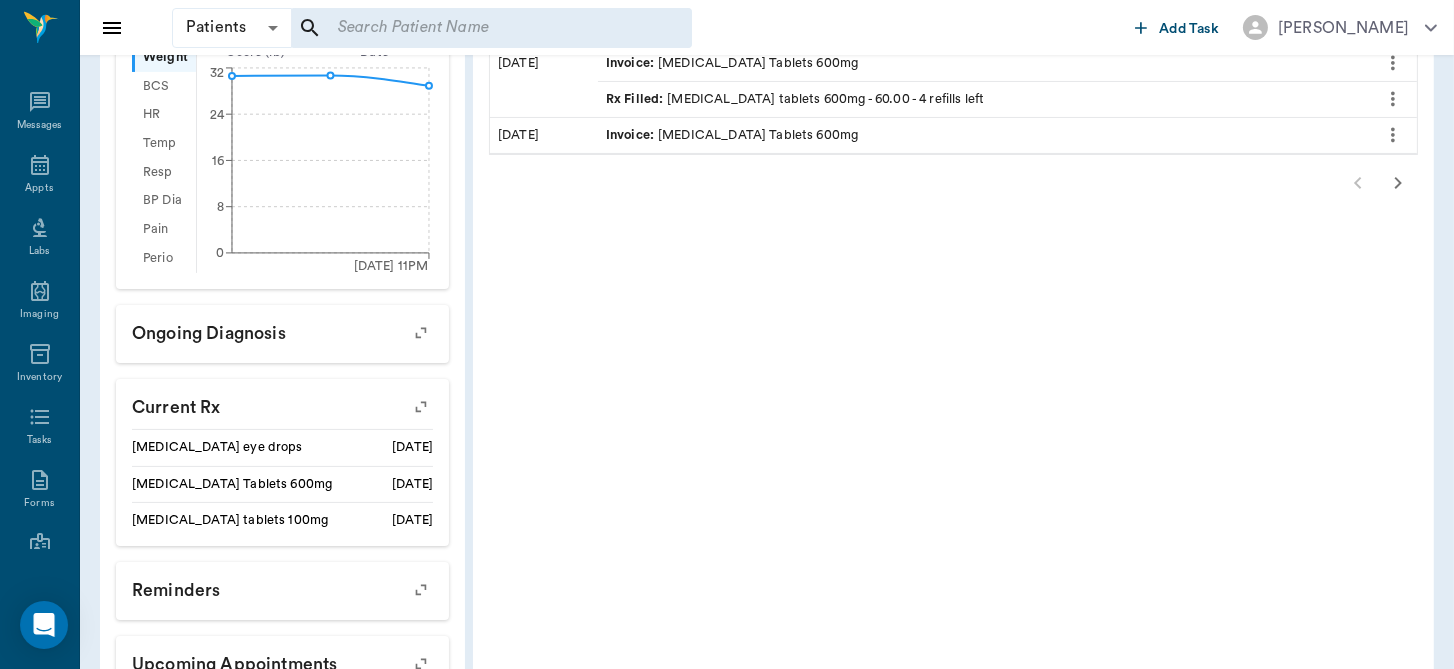 scroll, scrollTop: 82, scrollLeft: 0, axis: vertical 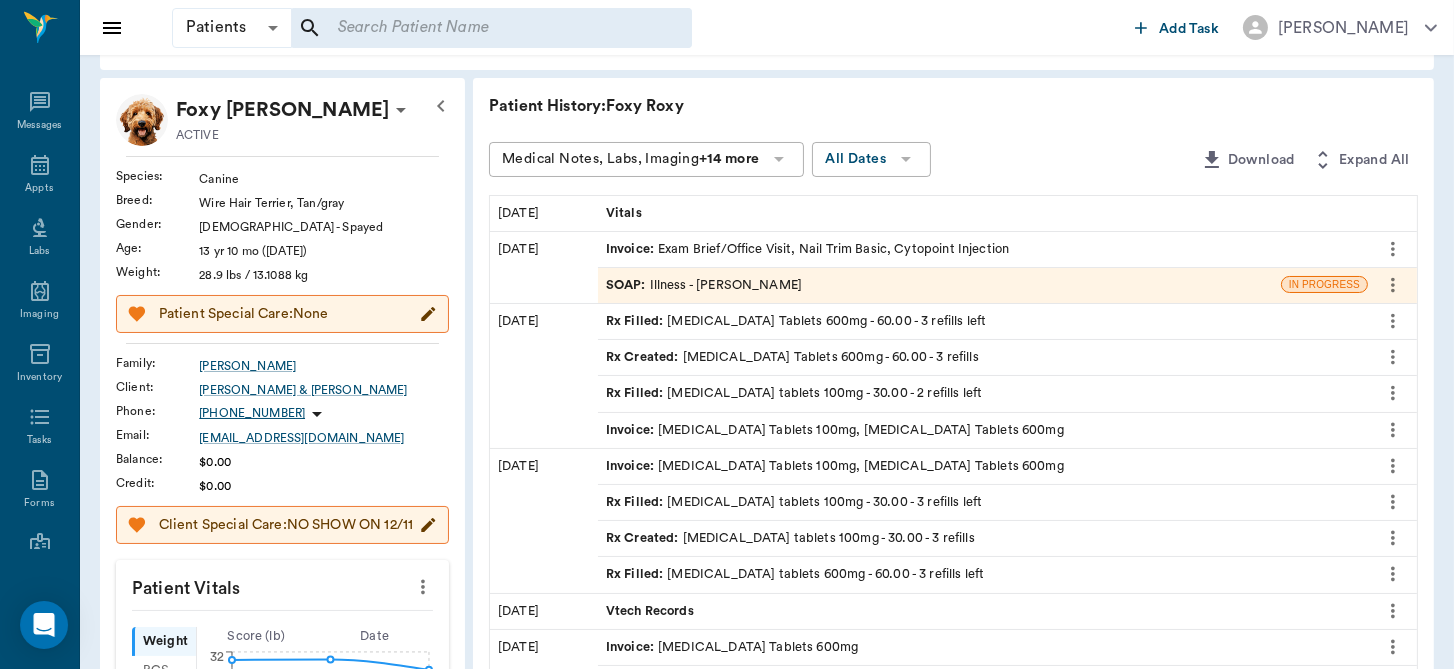 click on "SOAP : Illness - [PERSON_NAME]" at bounding box center (704, 285) 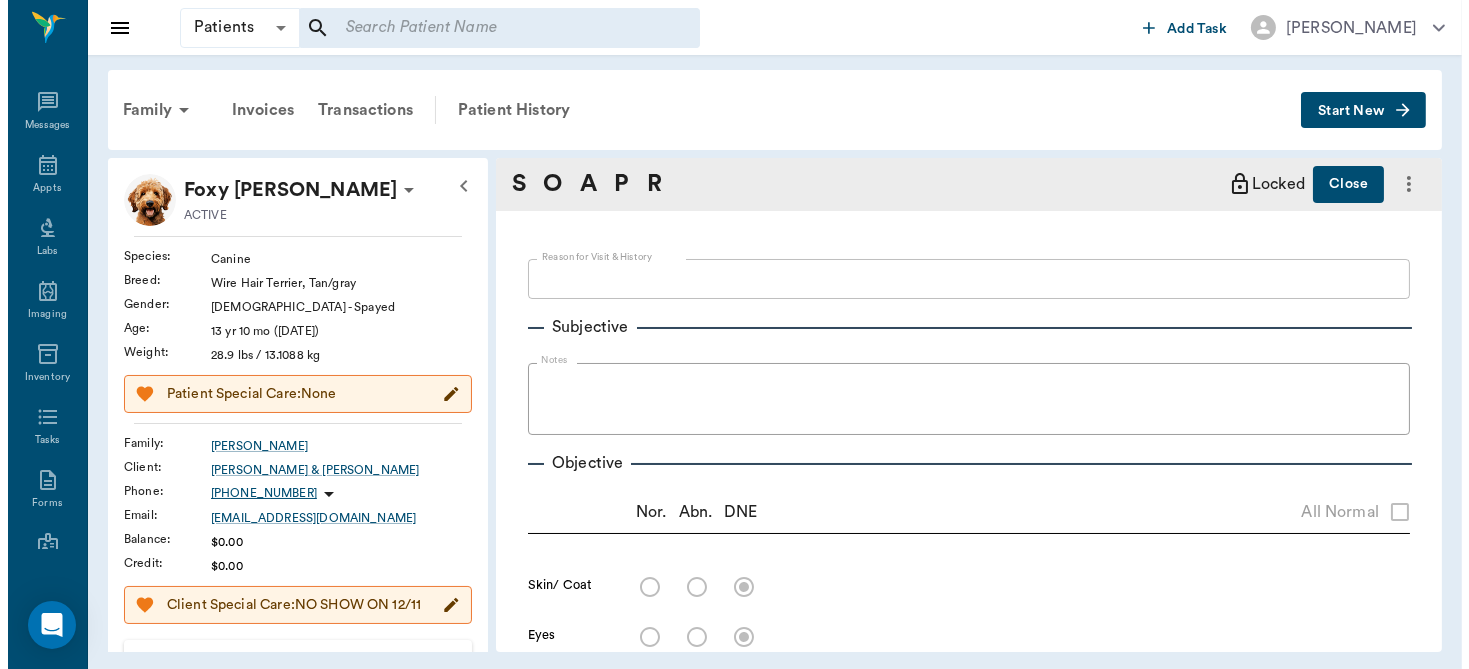 scroll, scrollTop: 0, scrollLeft: 0, axis: both 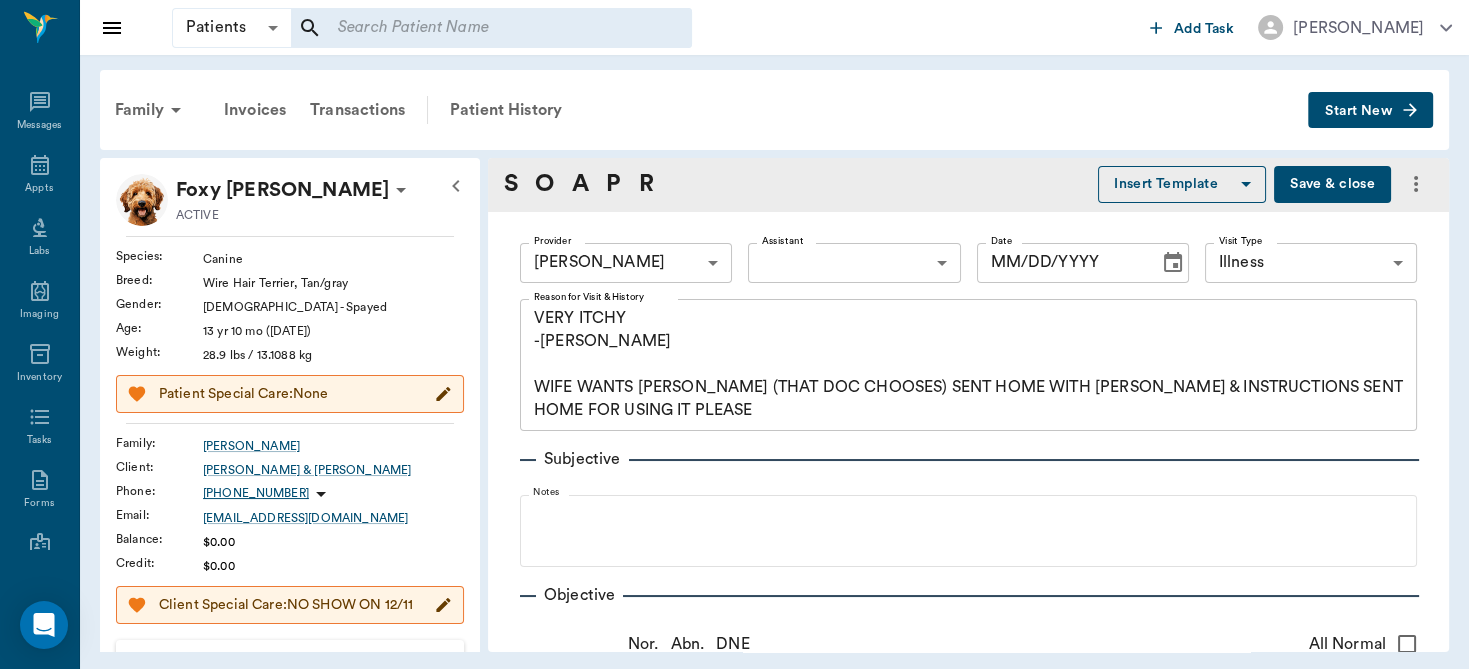 type on "VERY ITCHY
-[PERSON_NAME]
WIFE WANTS [PERSON_NAME] (THAT DOC CHOOSES) SENT HOME WITH [PERSON_NAME] & INSTRUCTIONS SENT HOME FOR USING IT PLEASE" 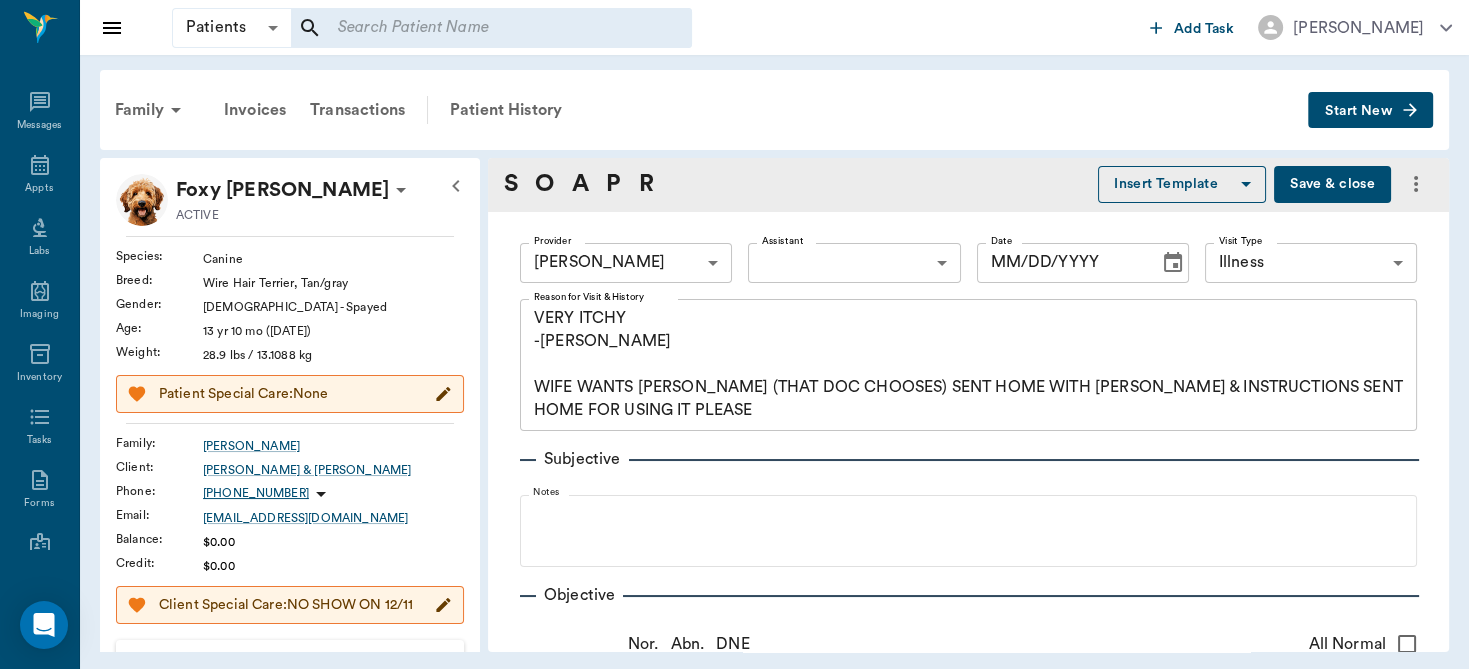 type on "63ec2f075fda476ae8351a4d" 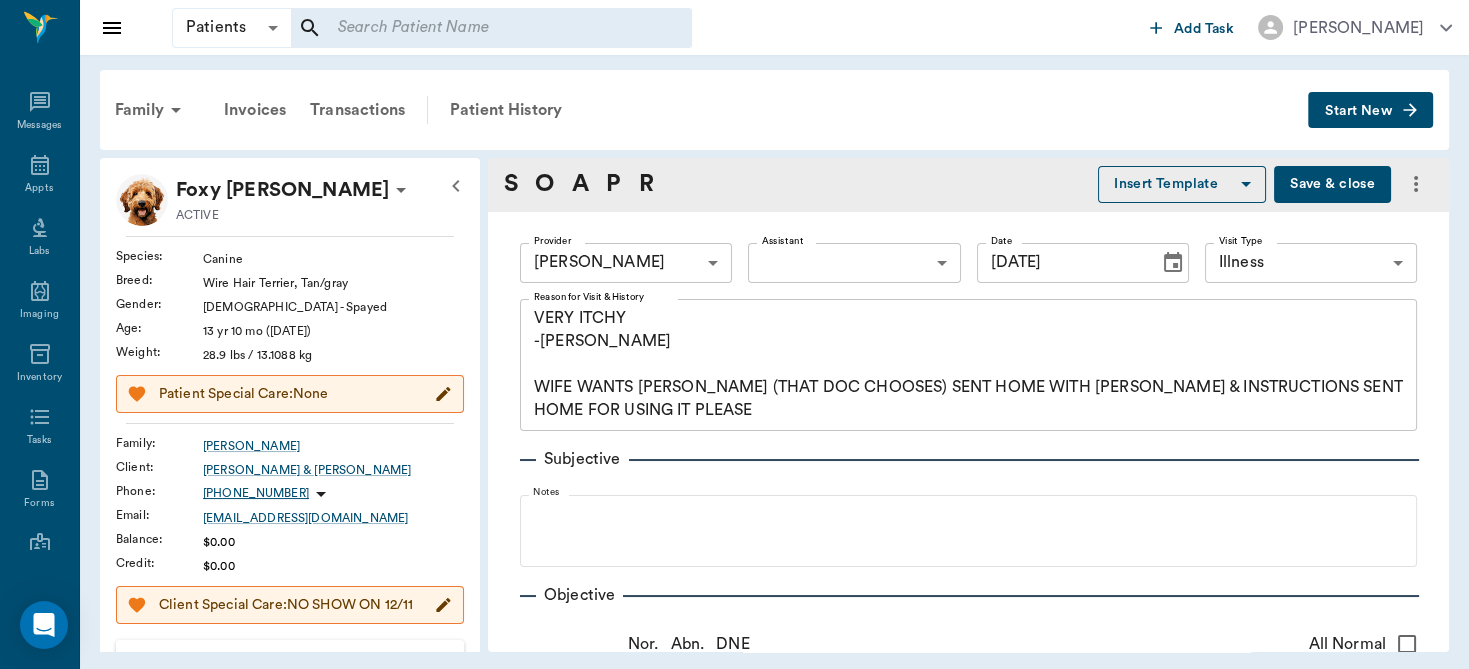 type on "[DATE]" 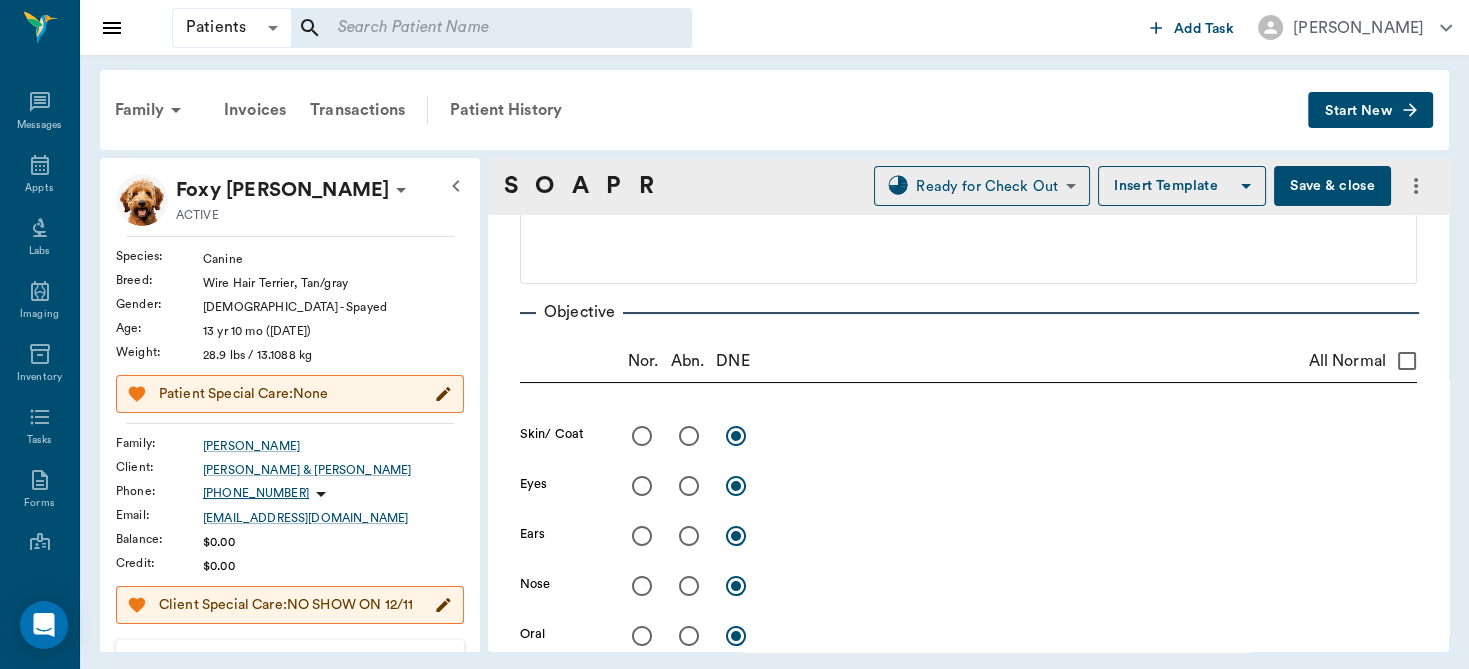 scroll, scrollTop: 345, scrollLeft: 0, axis: vertical 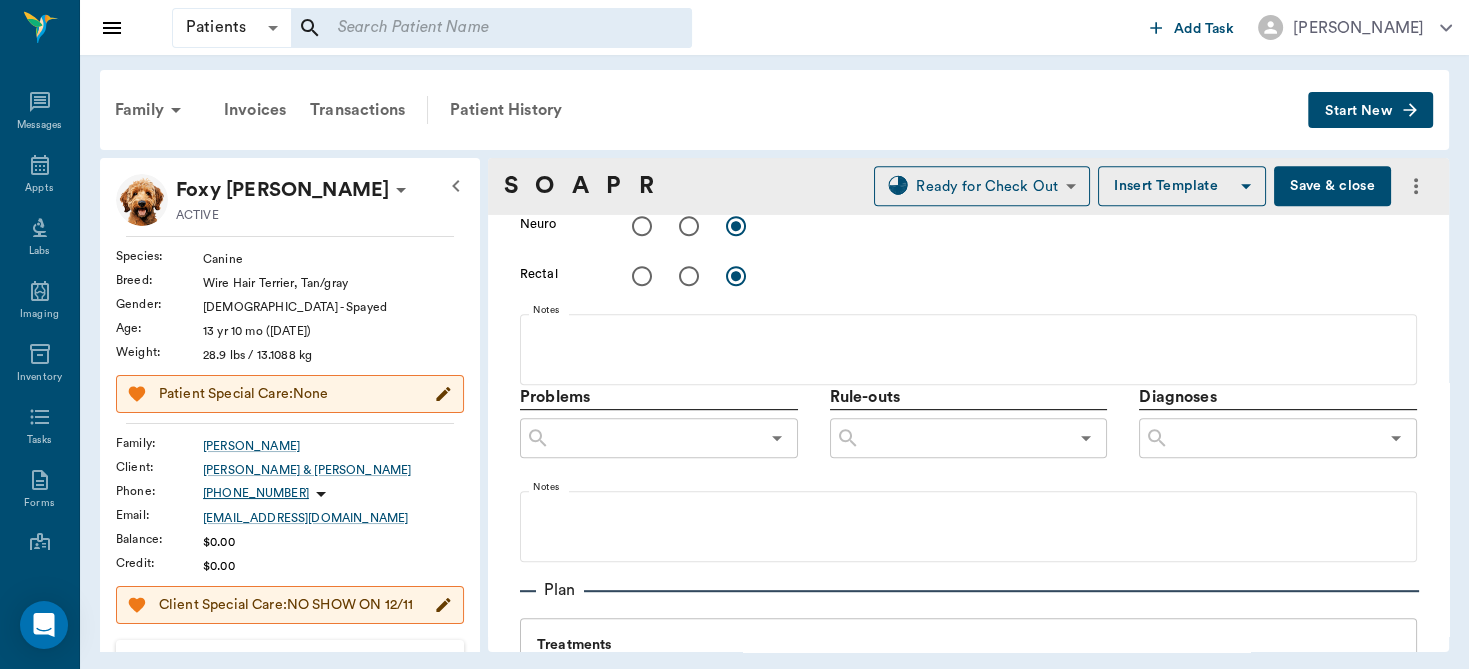 click at bounding box center [1273, 438] 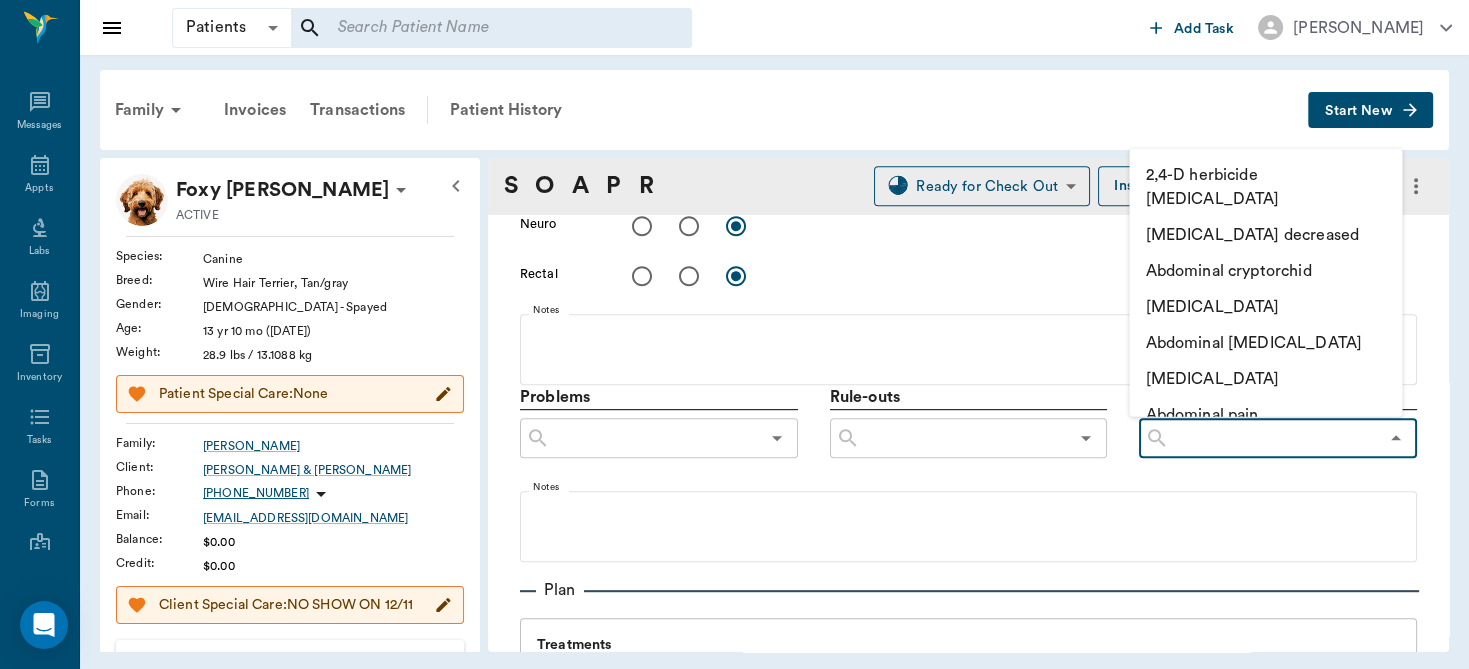 click on "Problems ​ Rule-outs ​ Diagnoses ​ Notes" at bounding box center [968, 473] 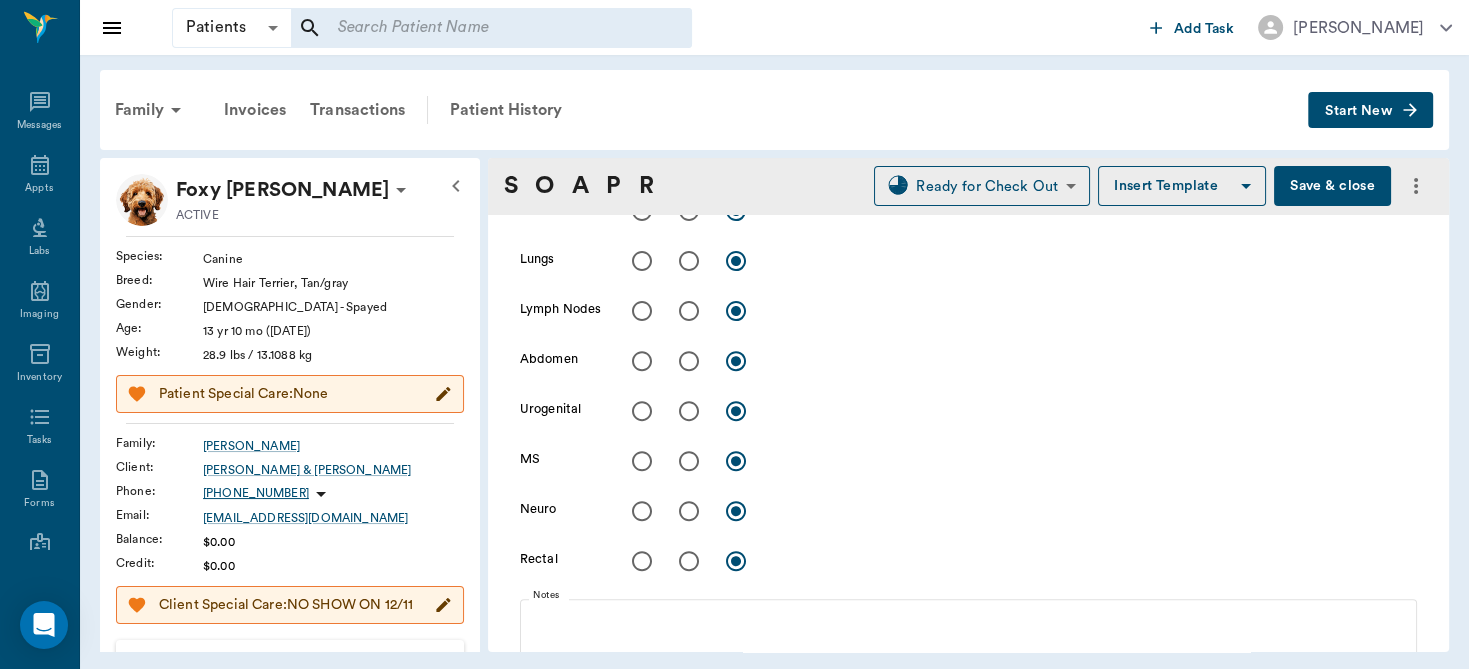scroll, scrollTop: 760, scrollLeft: 0, axis: vertical 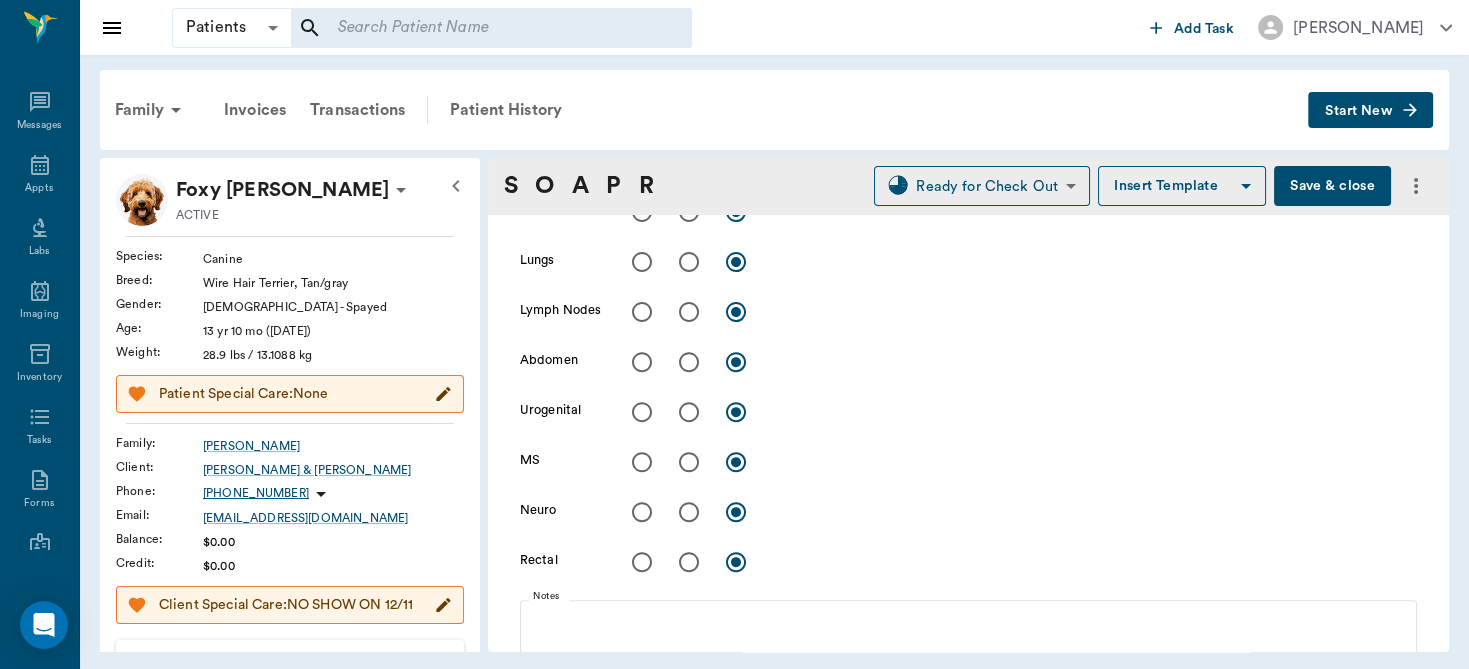 drag, startPoint x: 1429, startPoint y: 355, endPoint x: 1433, endPoint y: 384, distance: 29.274563 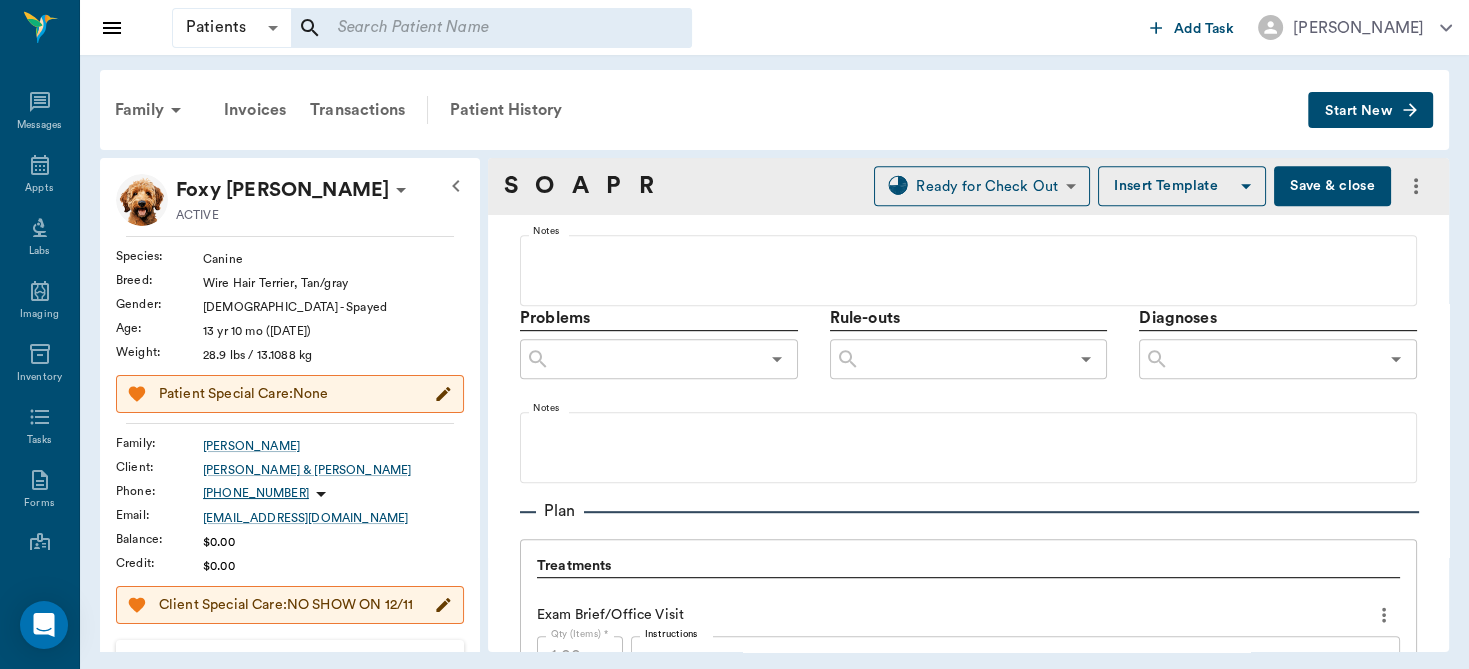 scroll, scrollTop: 1121, scrollLeft: 0, axis: vertical 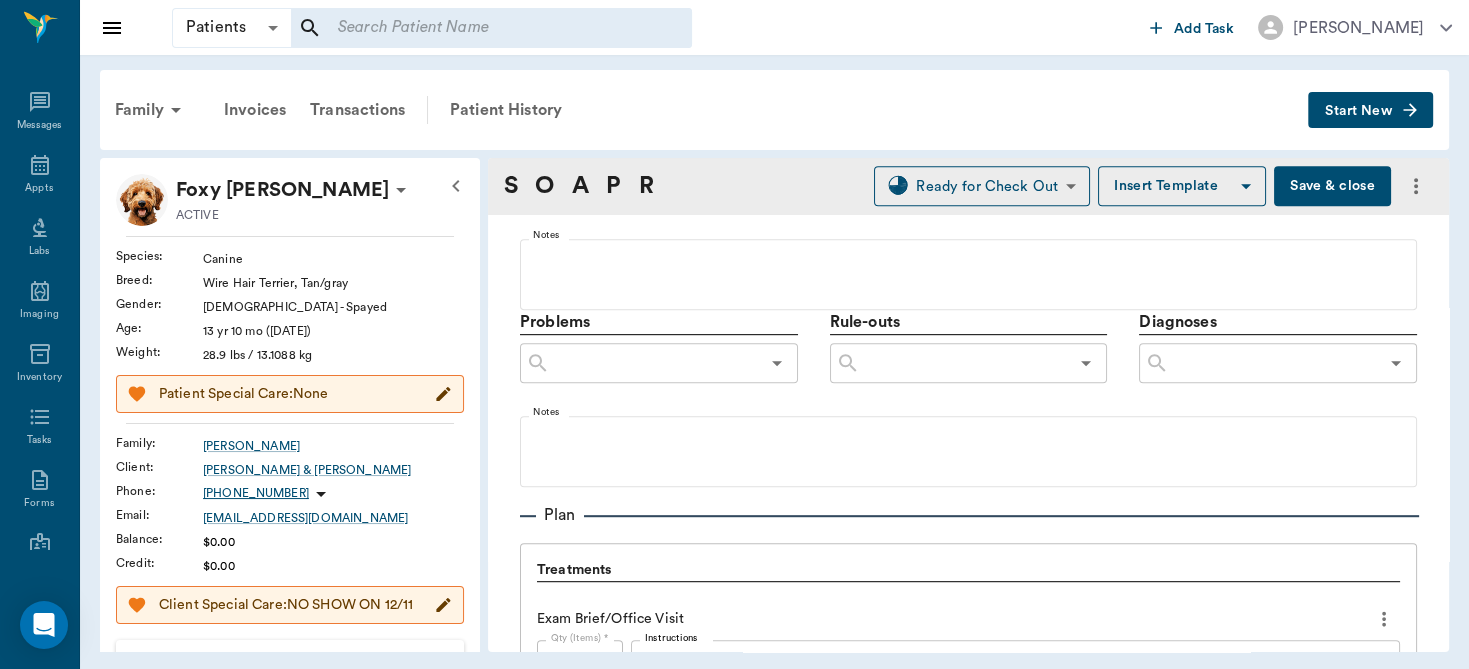 click at bounding box center [1273, 363] 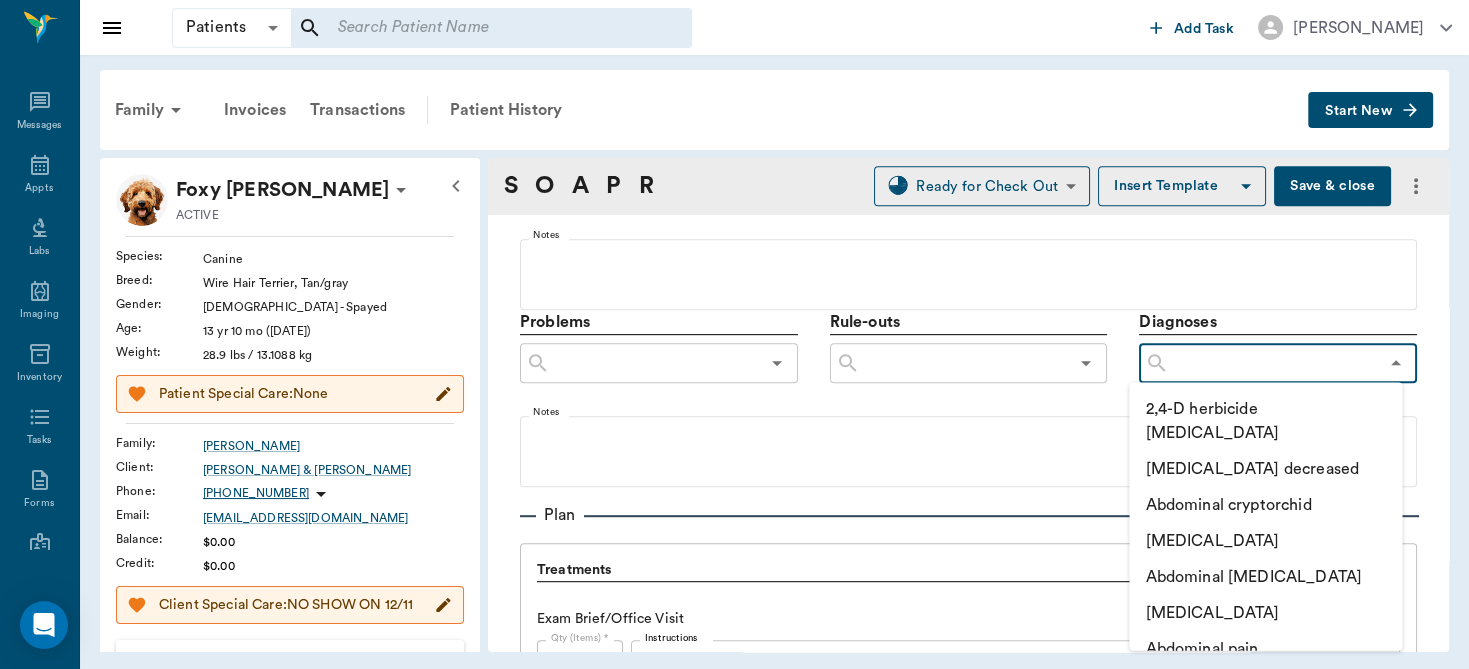 click at bounding box center (1273, 363) 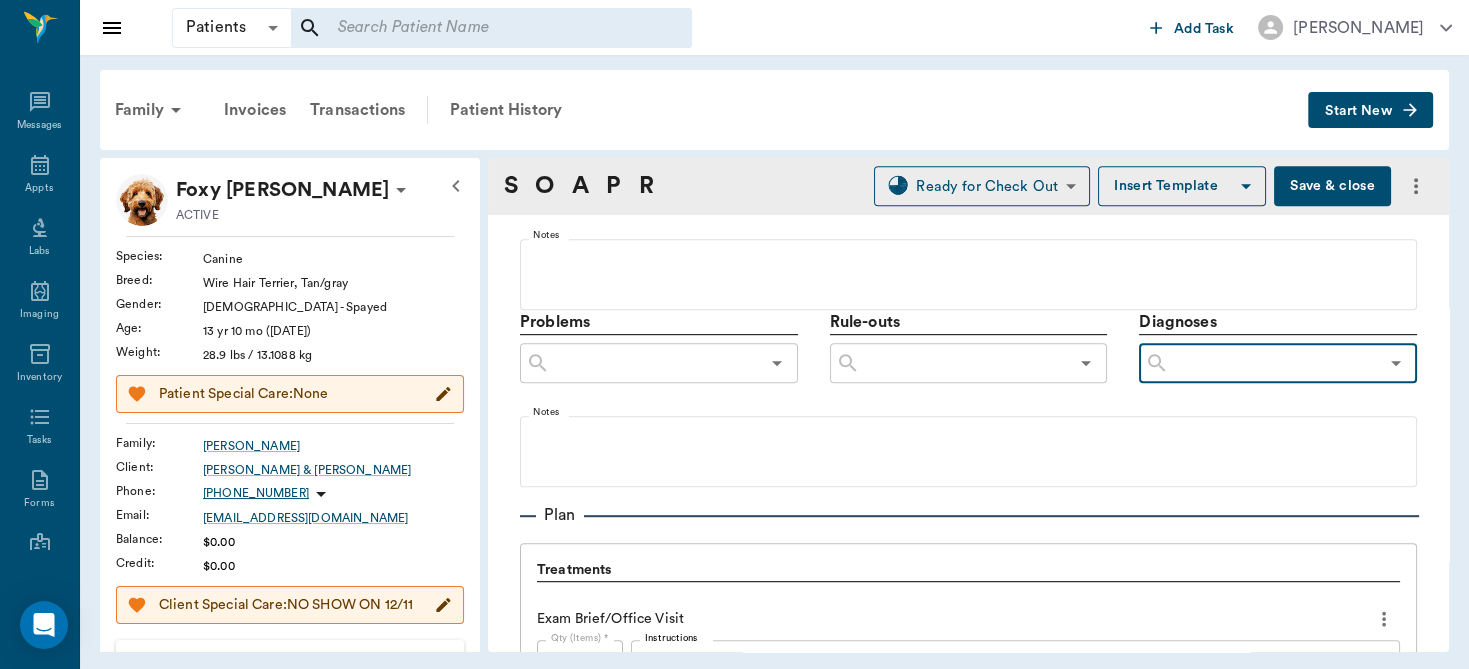 click at bounding box center [1273, 363] 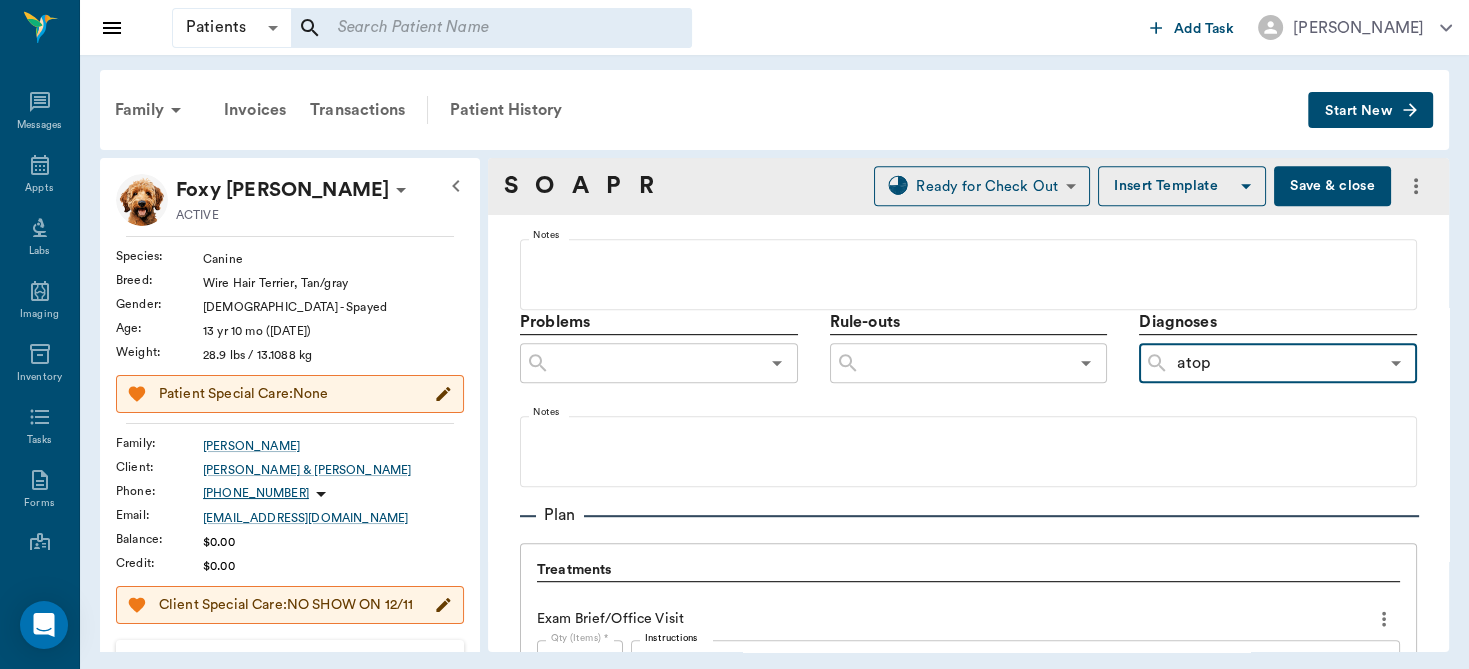 type on "[MEDICAL_DATA]" 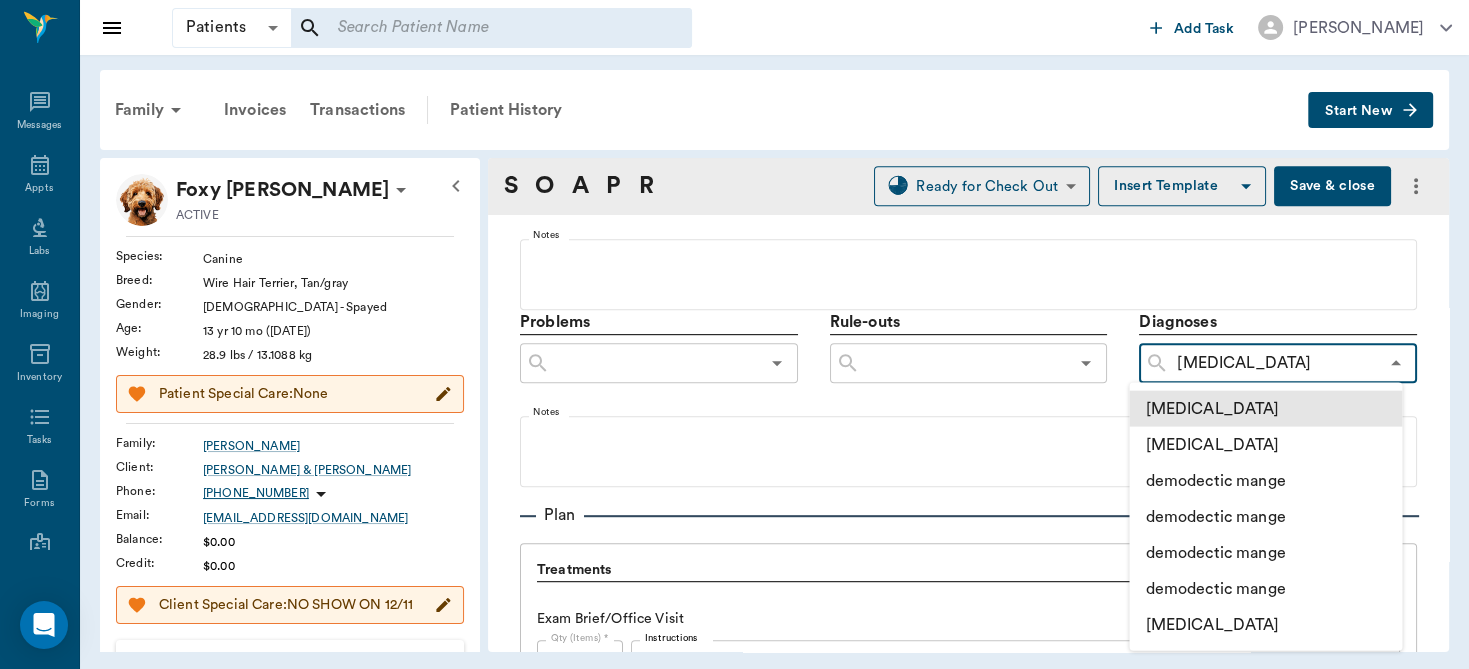click on "[MEDICAL_DATA]" at bounding box center (1265, 409) 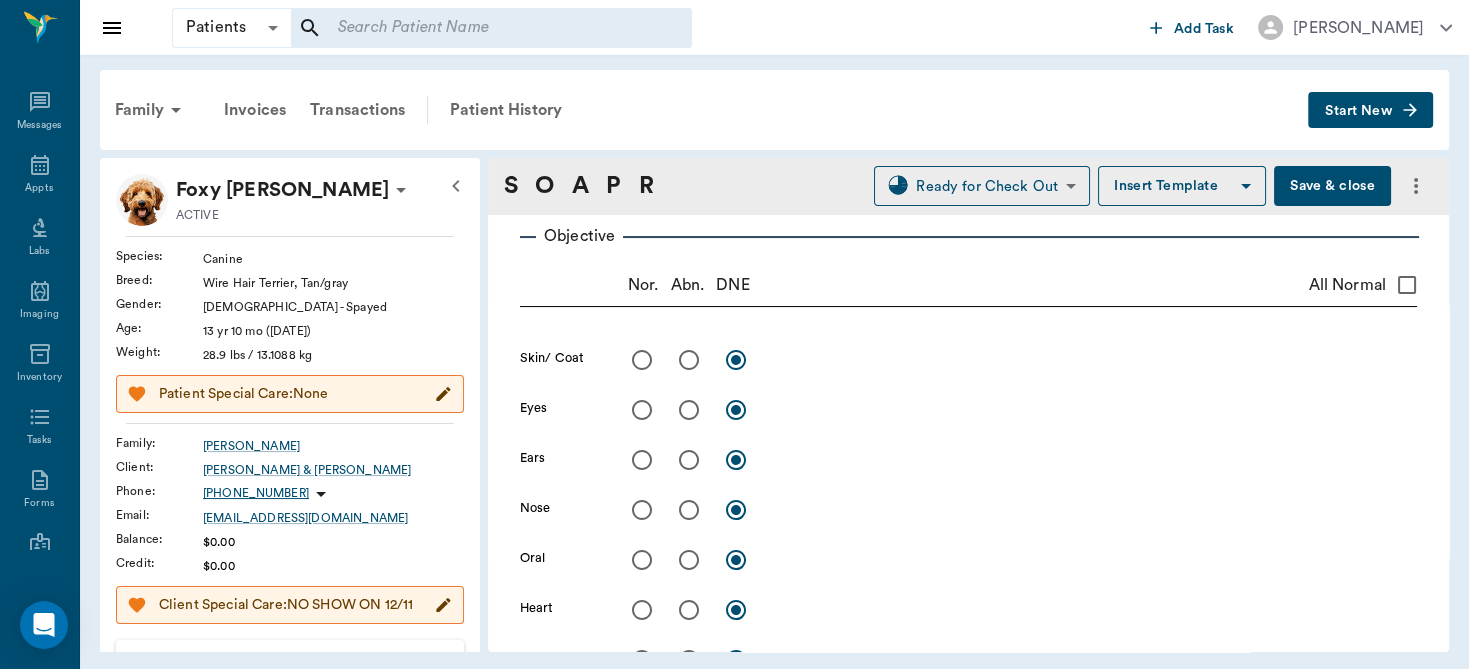 scroll, scrollTop: 237, scrollLeft: 0, axis: vertical 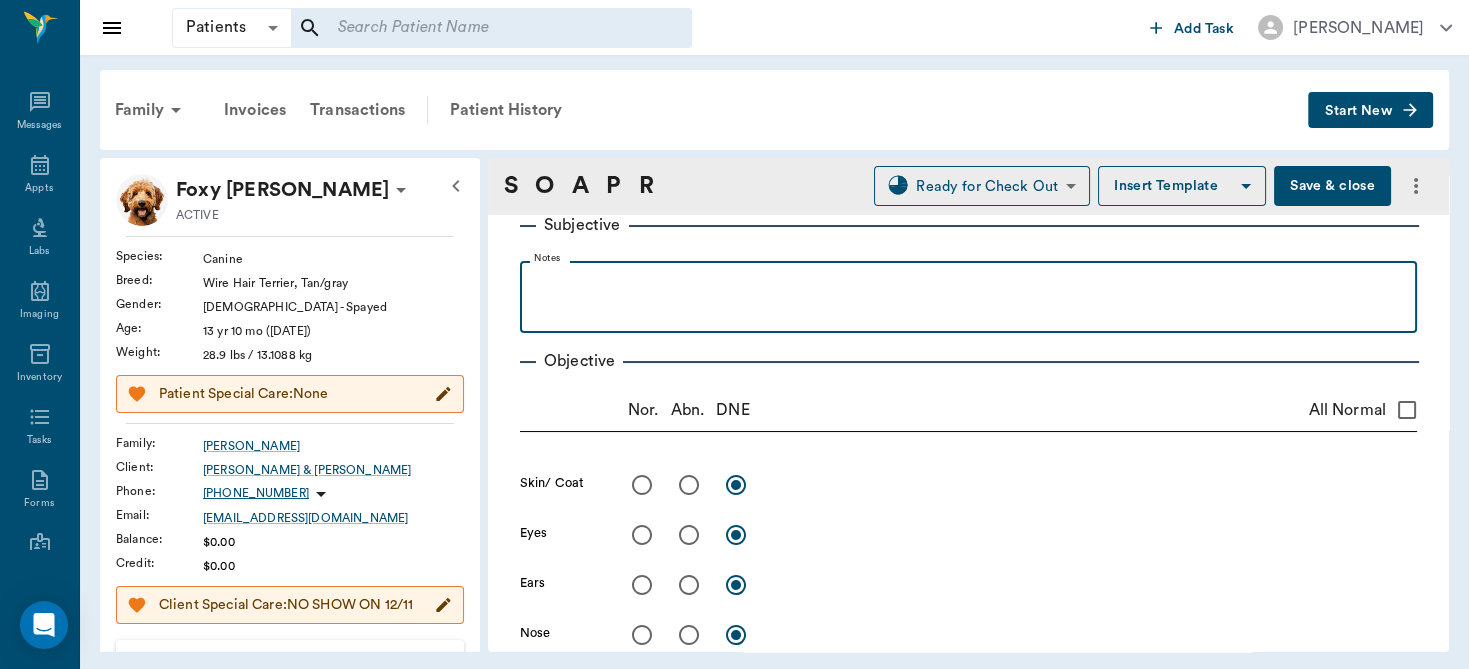 click at bounding box center [968, 296] 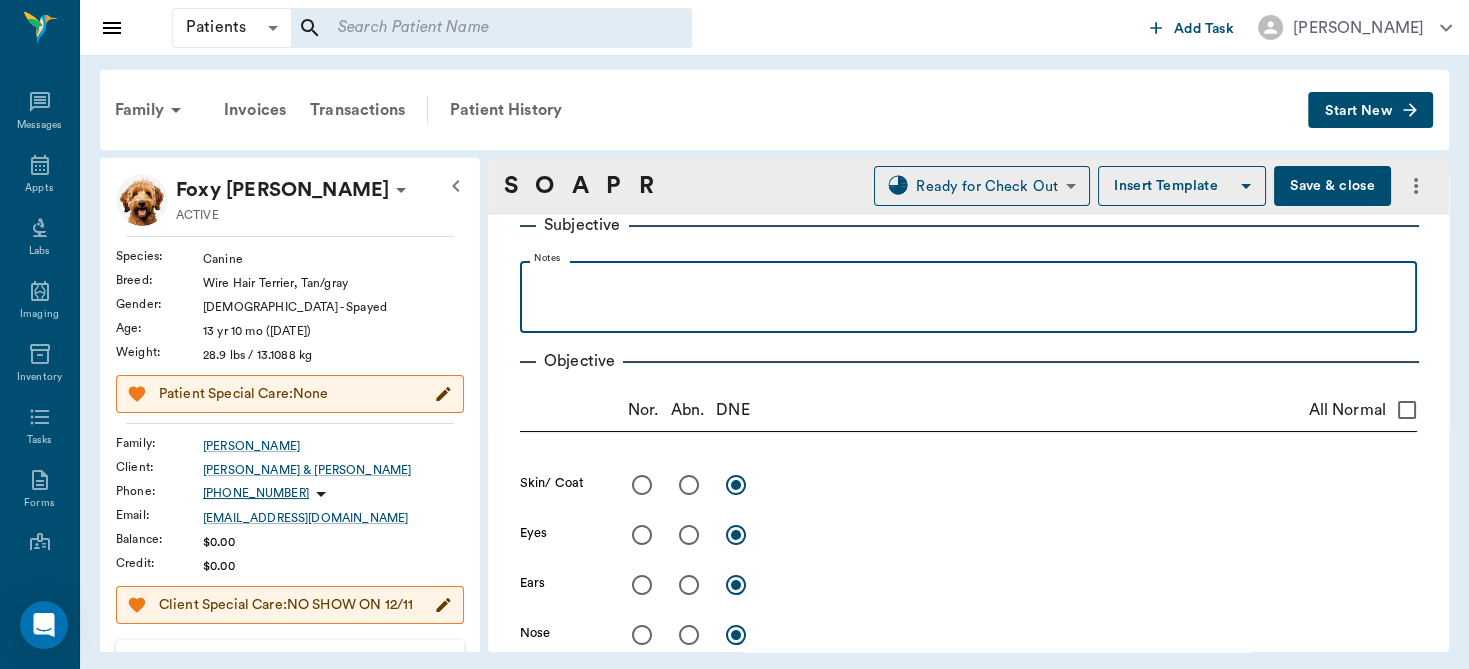 type 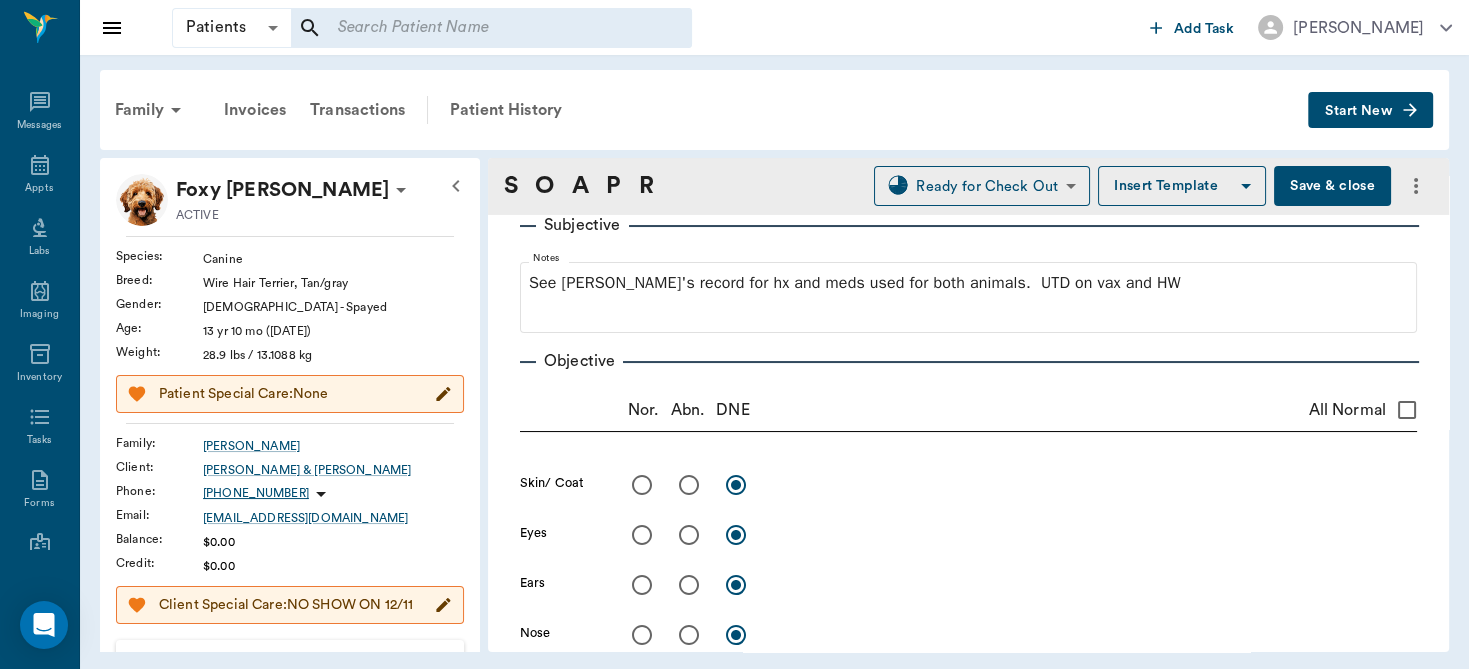 click on "Save & close" at bounding box center (1332, 186) 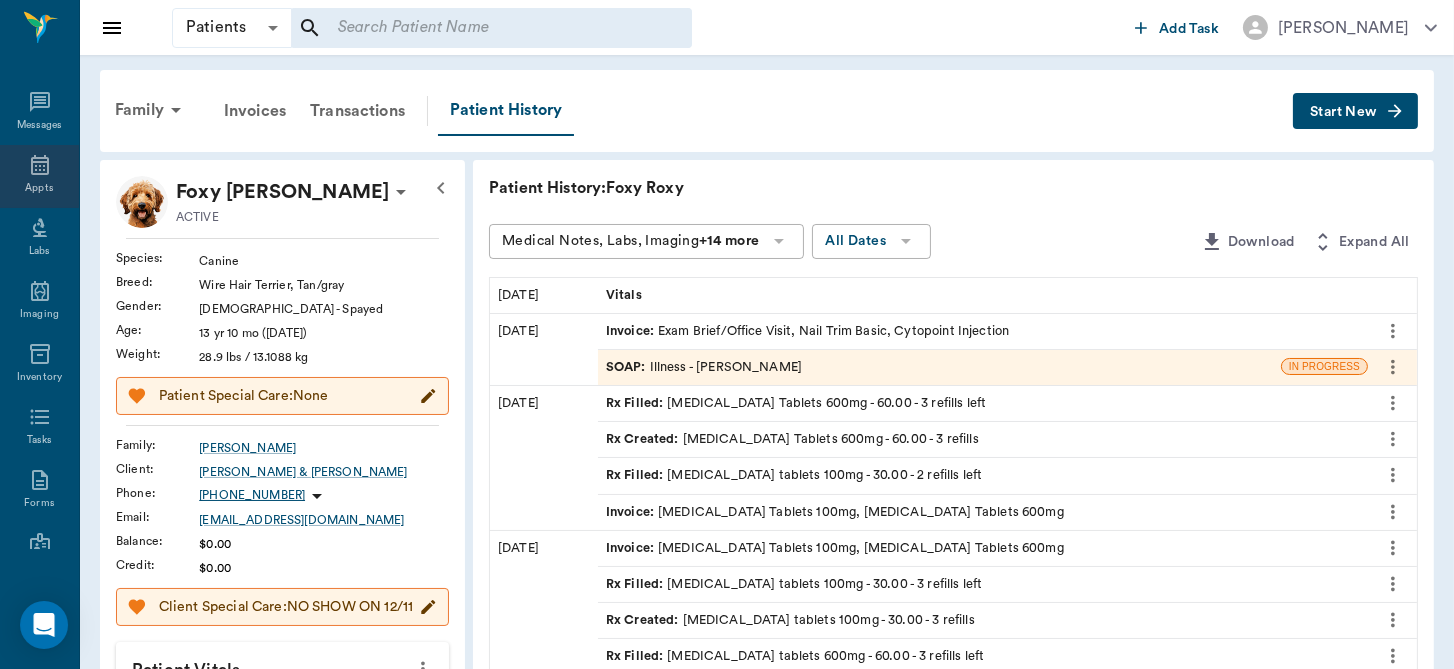 click 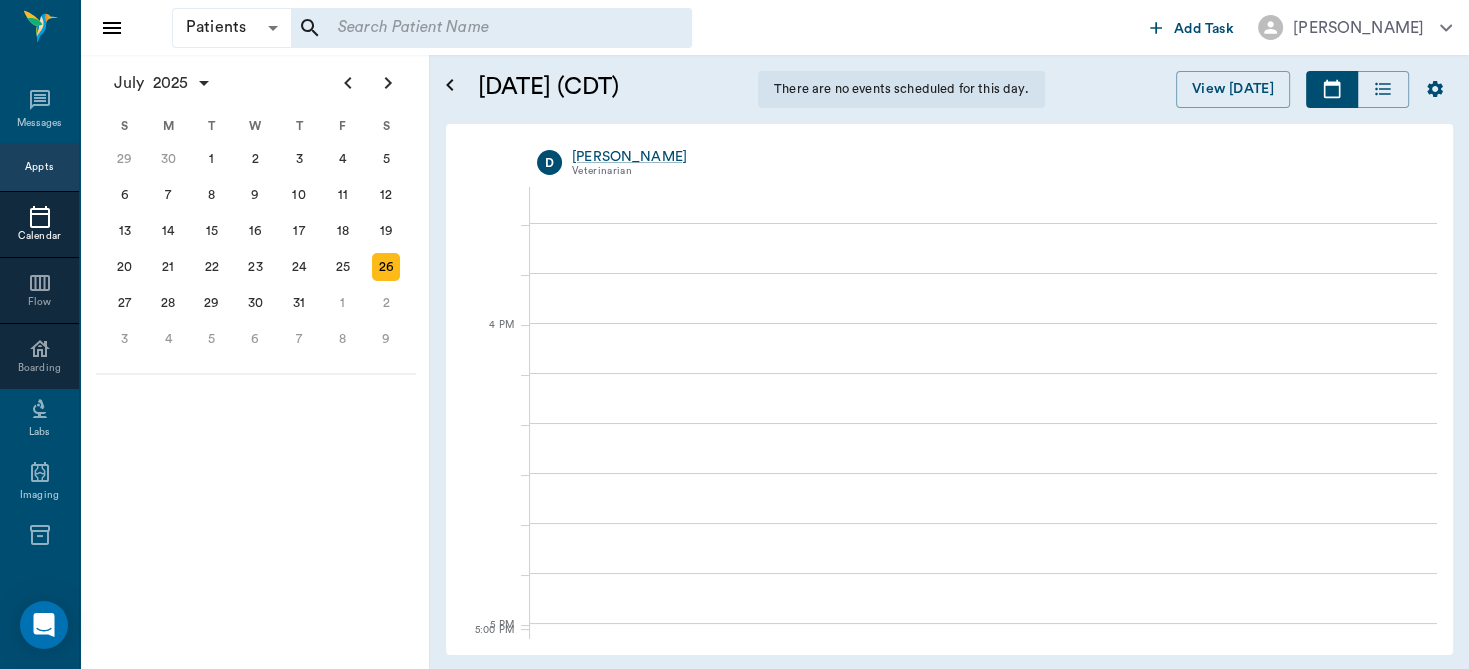 scroll, scrollTop: 1969, scrollLeft: 0, axis: vertical 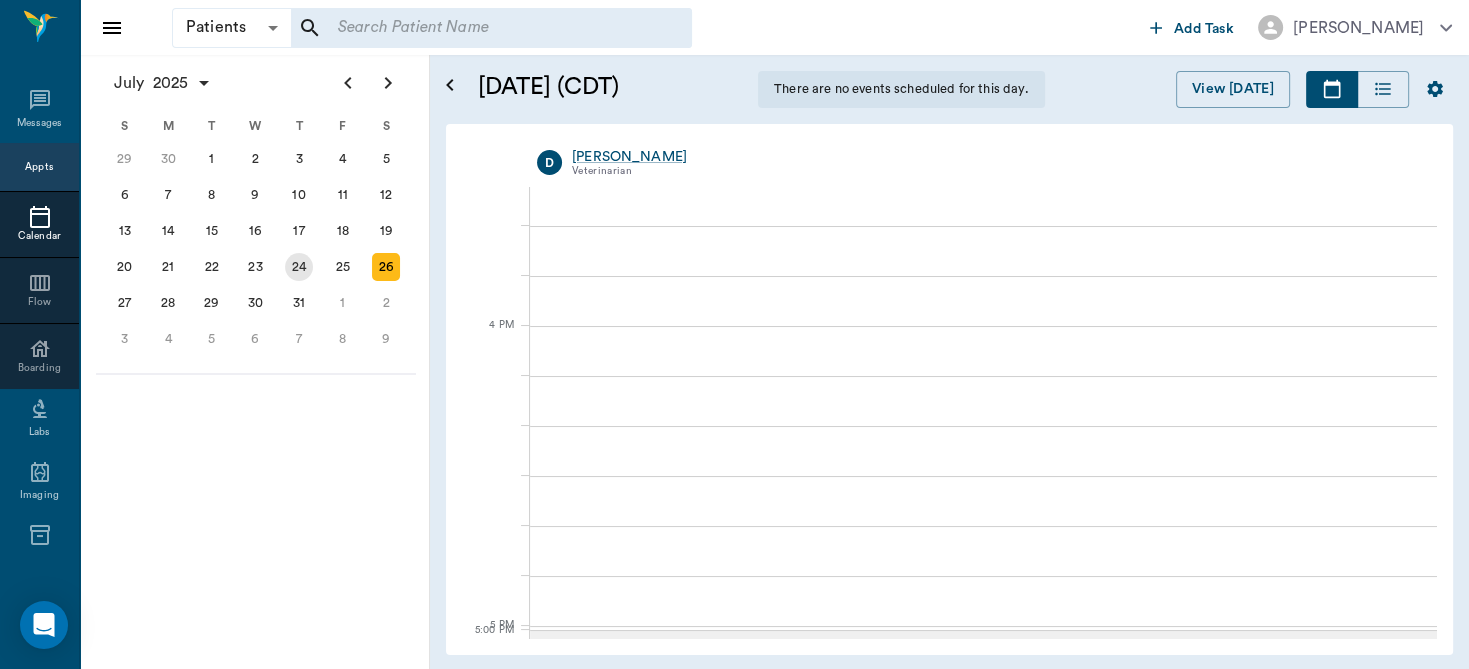 click on "24" at bounding box center [299, 267] 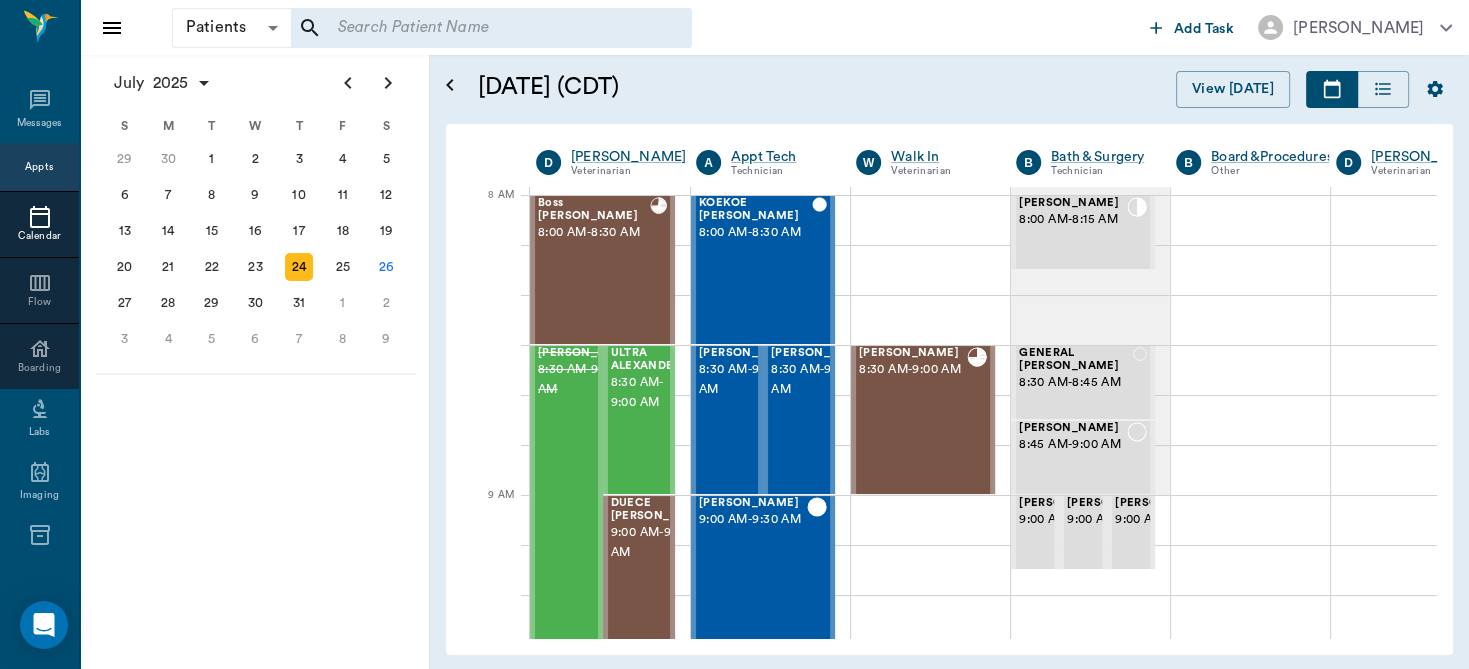 scroll, scrollTop: 0, scrollLeft: 0, axis: both 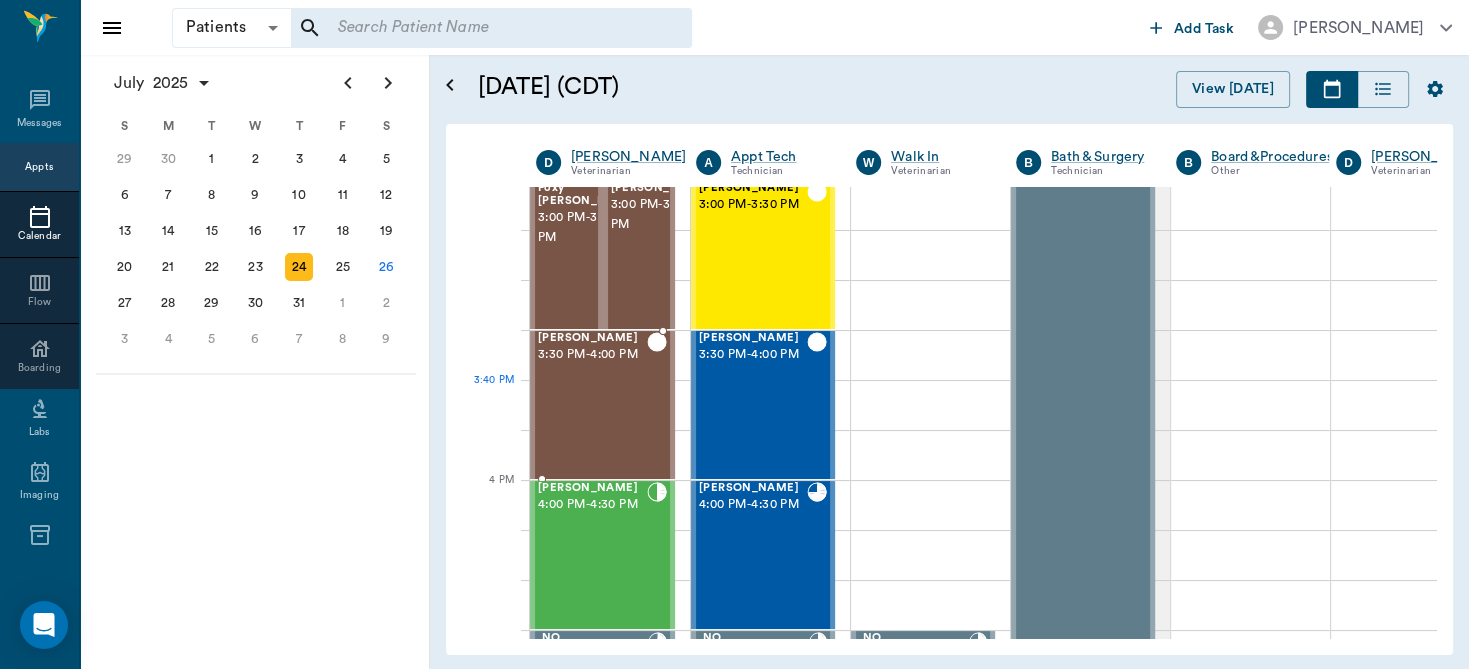 click on "[PERSON_NAME] 3:30 PM  -  4:00 PM" at bounding box center [592, 405] 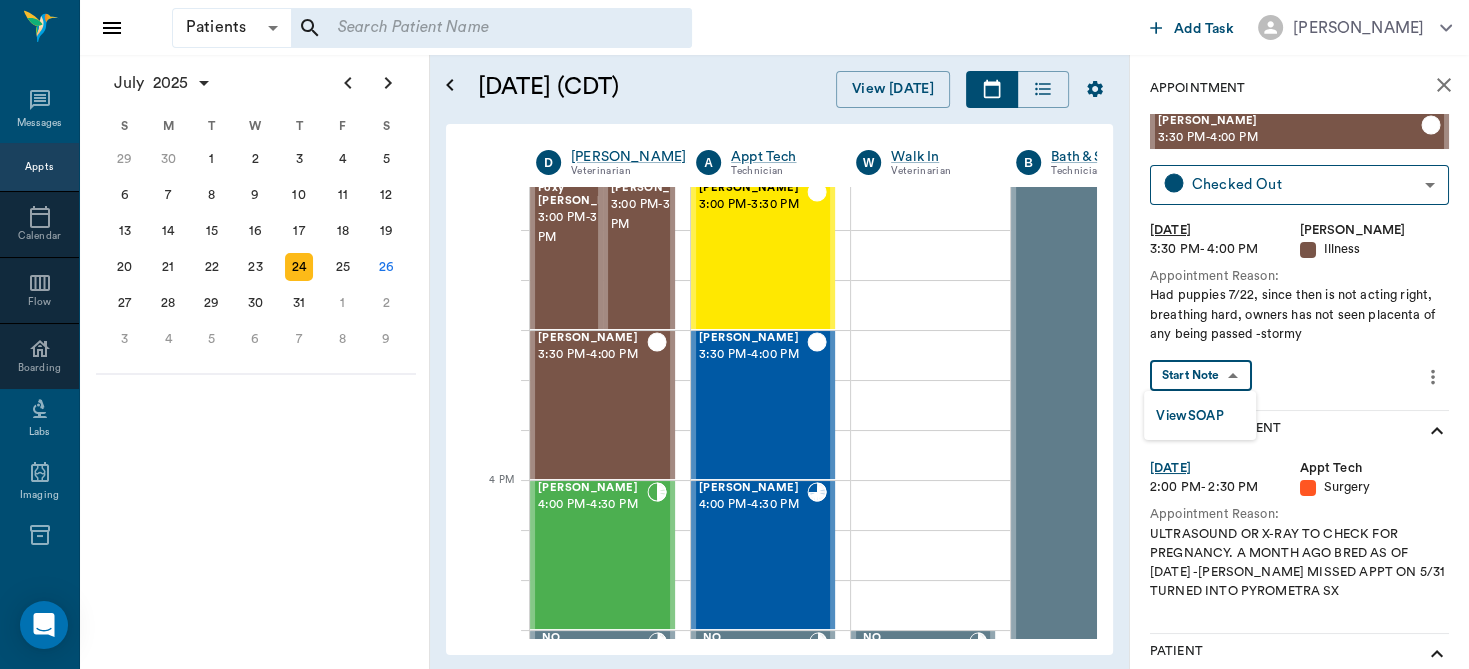 click on "Patients Patients ​ ​ Add Task [PERSON_NAME] Nectar Messages Appts Calendar Flow Boarding Labs Imaging Inventory Tasks Forms Staff Reports Lookup Settings [DATE] S M T W T F S [DATE] 2 3 4 5 6 7 8 9 10 11 12 13 14 15 16 17 18 19 20 21 22 23 24 25 26 27 28 29 [DATE] 1 2 3 4 5 6 7 8 9 10 11 12 S M T W T F S 29 [DATE] 1 2 3 4 5 6 7 8 9 10 11 12 13 14 15 16 17 18 19 20 21 22 23 24 25 26 27 28 29 30 [DATE] 1 2 3 4 5 6 7 8 9 S M T W T F S 27 28 29 30 [DATE] 1 2 3 4 5 6 7 8 9 10 11 12 13 14 15 16 17 18 19 20 21 22 23 24 25 26 27 28 29 30 31 [DATE] 2 3 4 5 6 [DATE] (CDT) View [DATE] [DATE] [DATE] [DATE] D [PERSON_NAME] Veterinarian A Appt Tech Technician W Walk In Veterinarian B Bath & Surgery Technician B Board &Procedures Other D [PERSON_NAME] Veterinarian 8 AM 9 AM 10 AM 11 AM 12 PM 1 PM 2 PM 3 PM 4 PM 5 PM 6 PM 7 PM 8 PM 3:40 PM Boss [PERSON_NAME] 8:00 AM  -  8:30 AM [PERSON_NAME] 8:30 AM  -  9:30 AM ULTRA [PERSON_NAME] 8:30 AM  -  9:00 AM DUECE [PERSON_NAME] 9:00 AM  -  9:30 AM 9:30 AM  -" at bounding box center [734, 334] 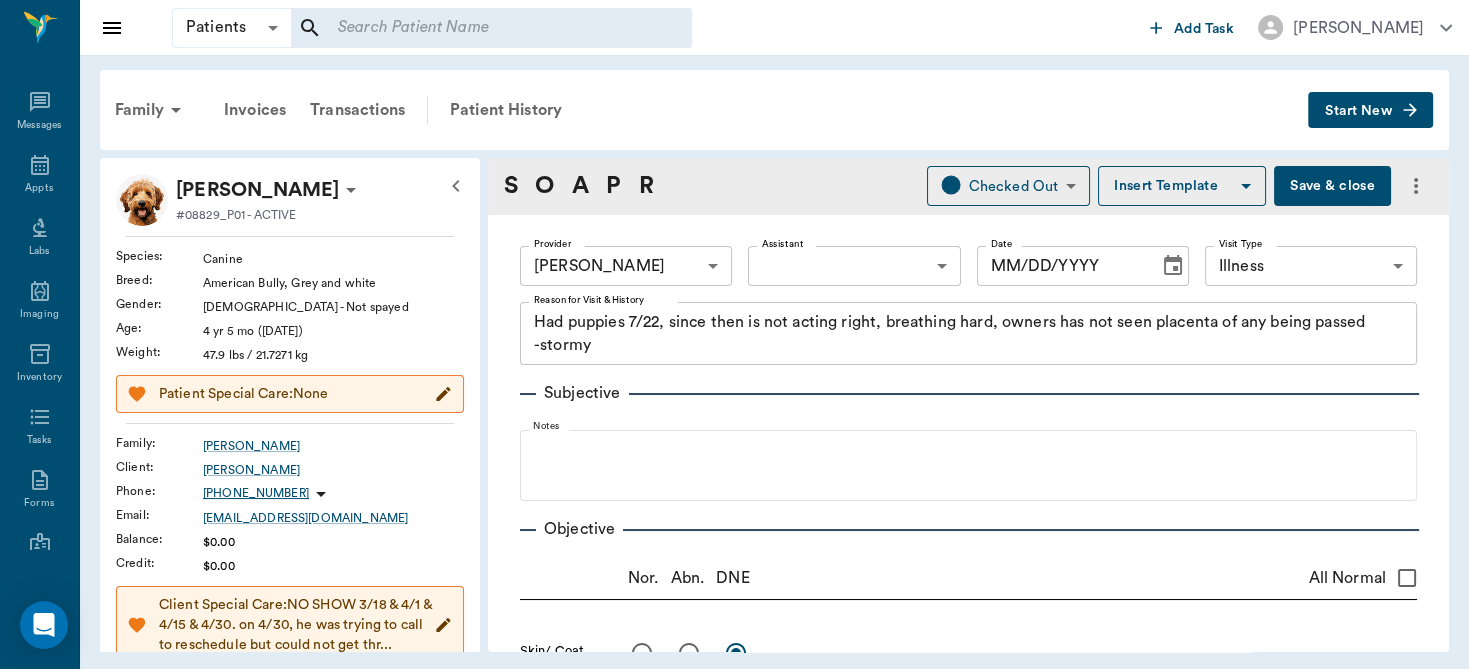 type on "63ec2f075fda476ae8351a4d" 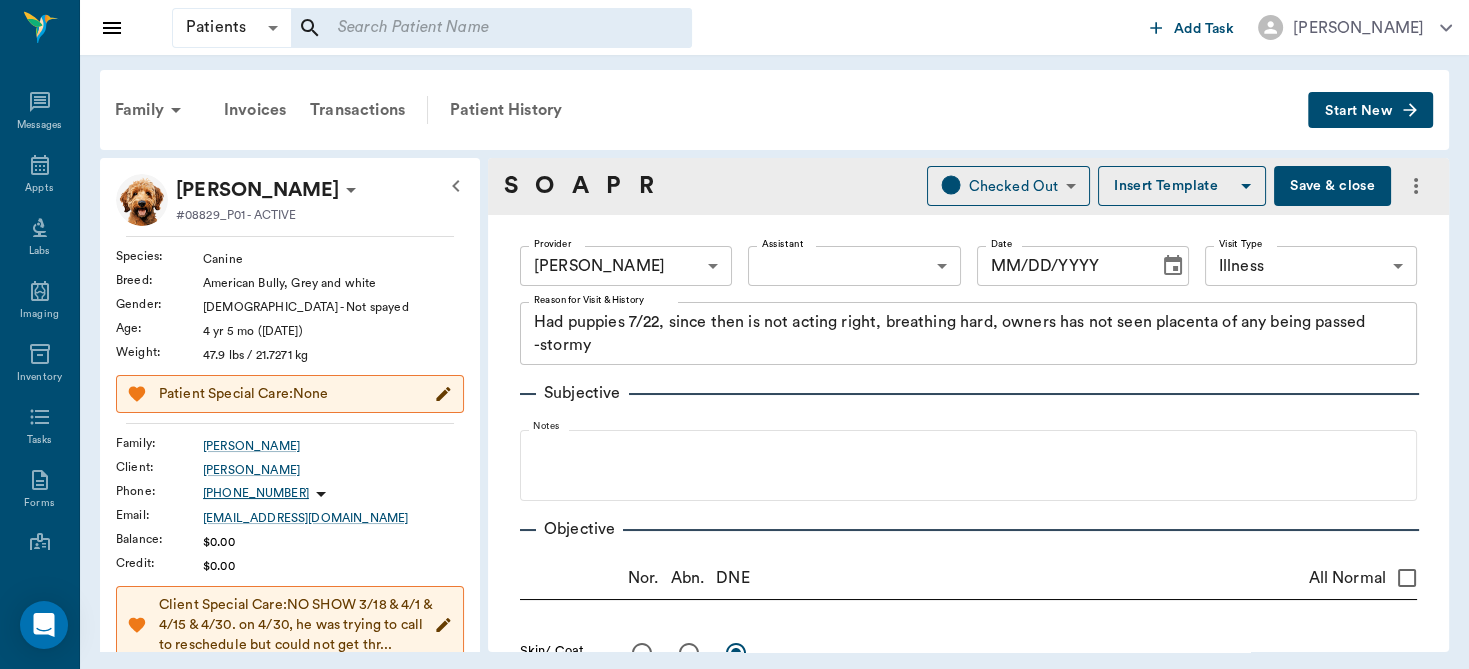 type on "65d2be4f46e3a538d89b8c15" 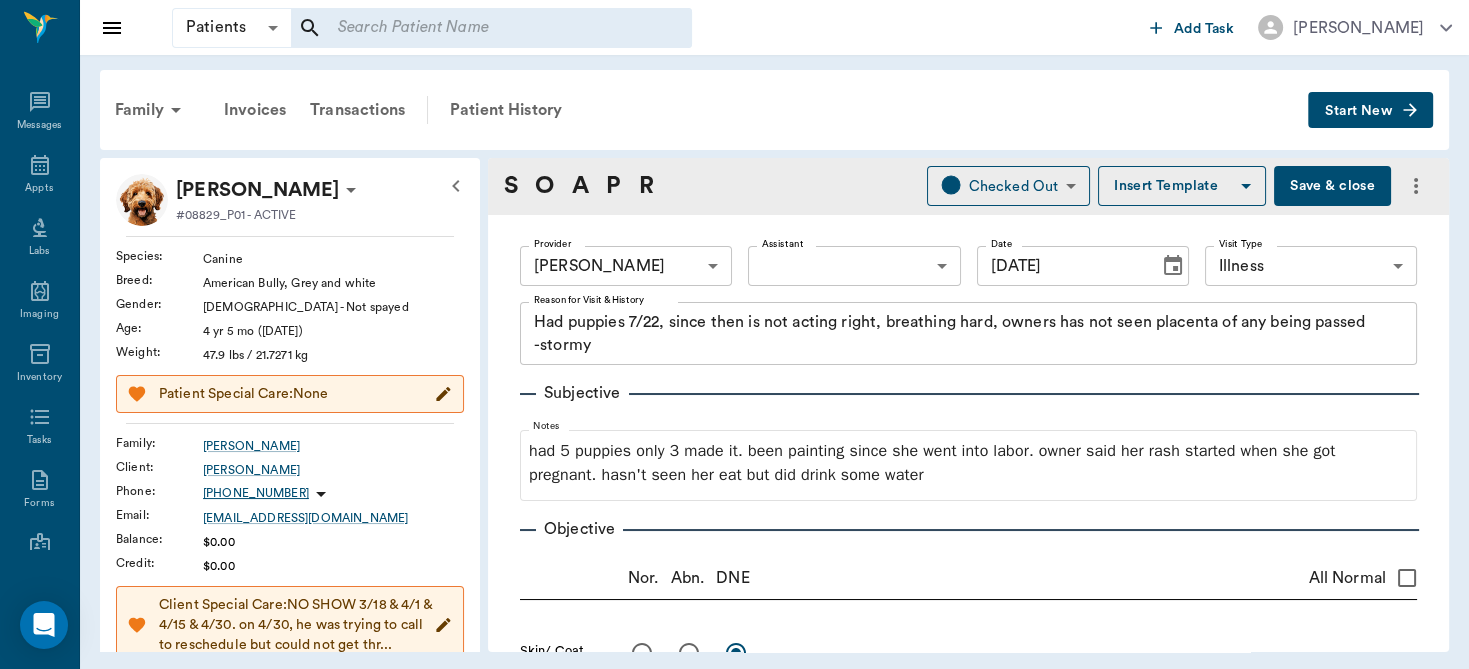 type on "[DATE]" 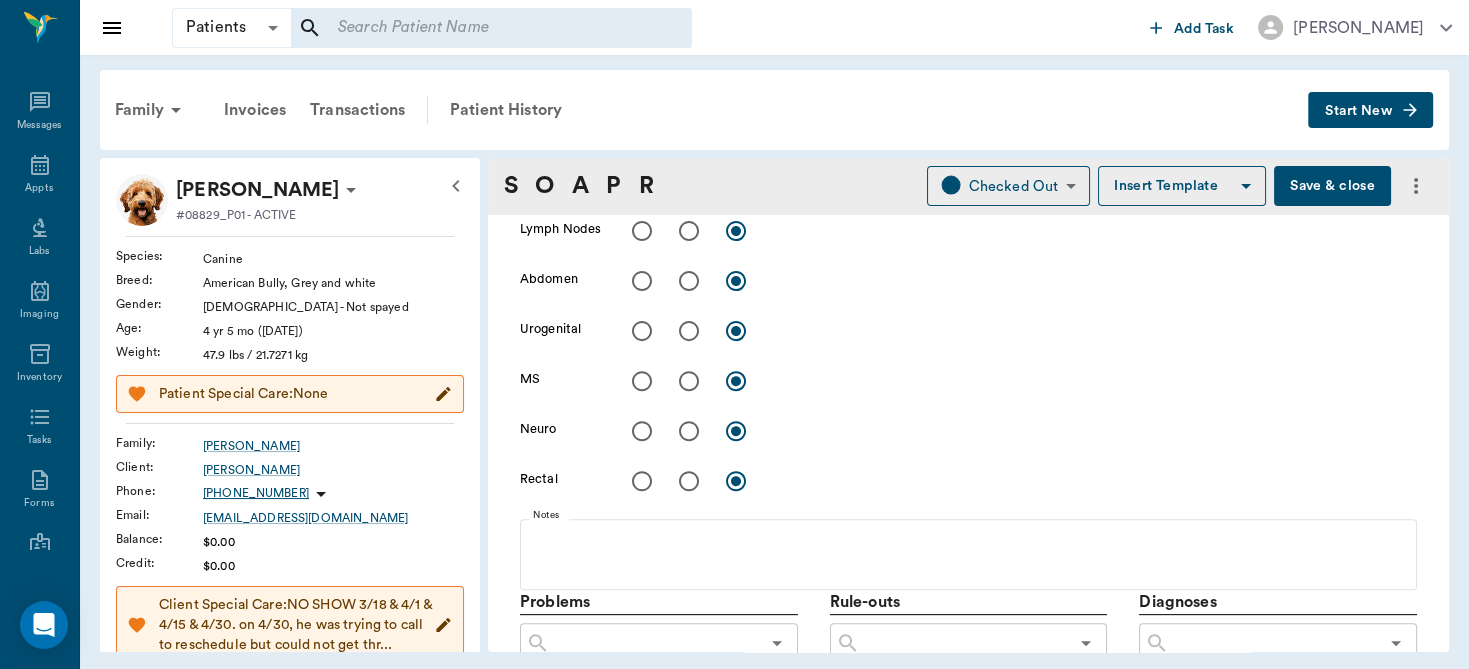 scroll, scrollTop: 752, scrollLeft: 0, axis: vertical 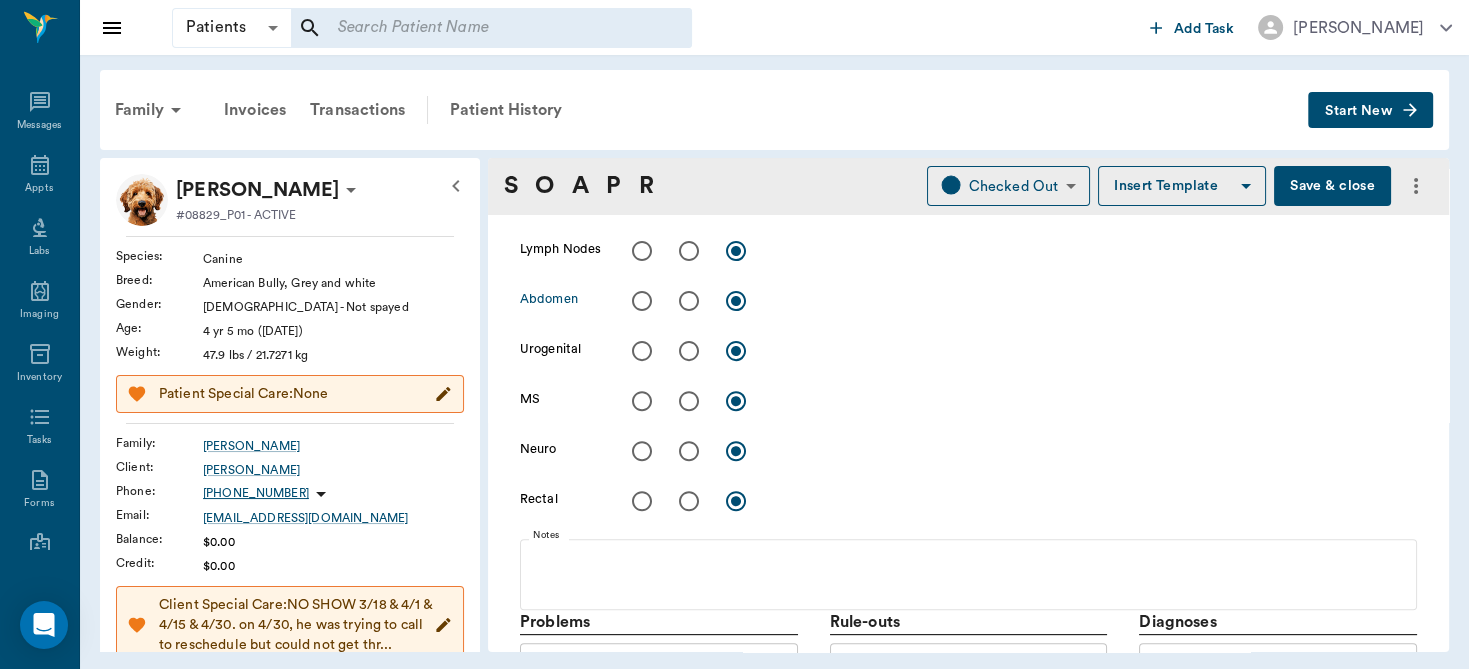 click at bounding box center [689, 301] 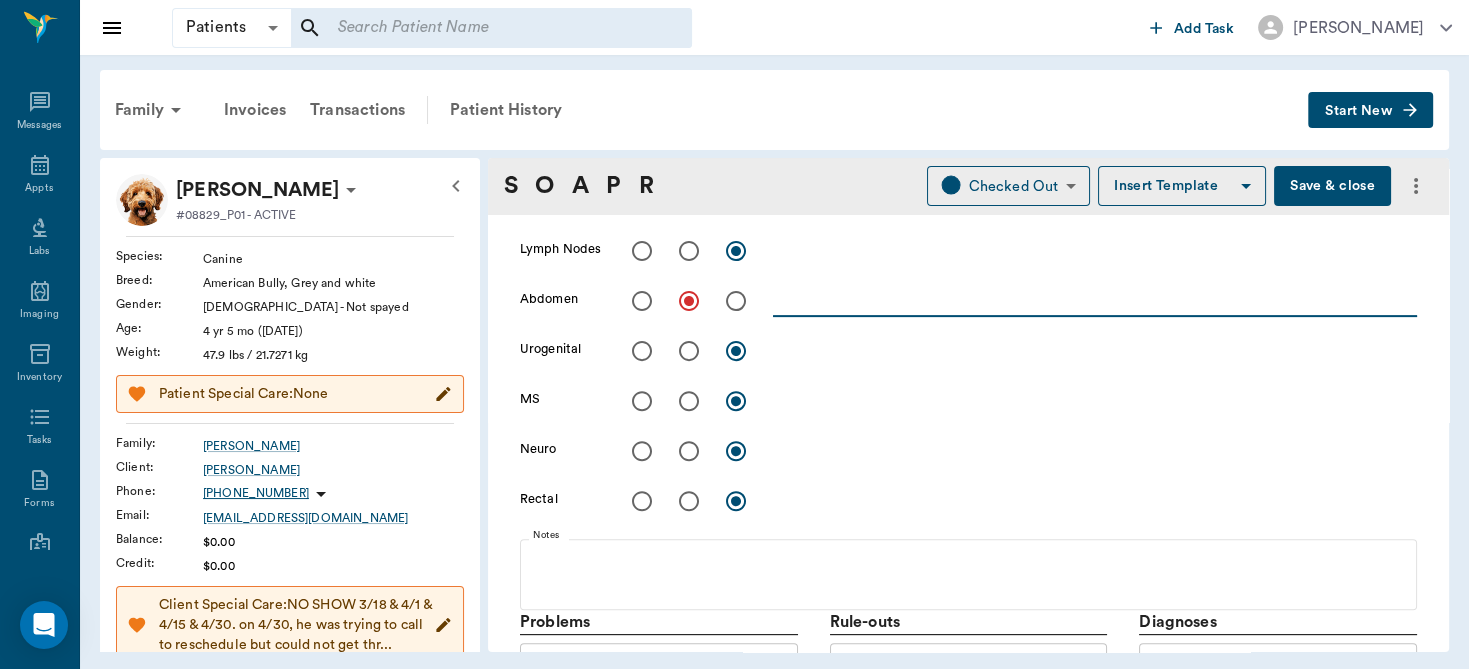 click at bounding box center [1095, 300] 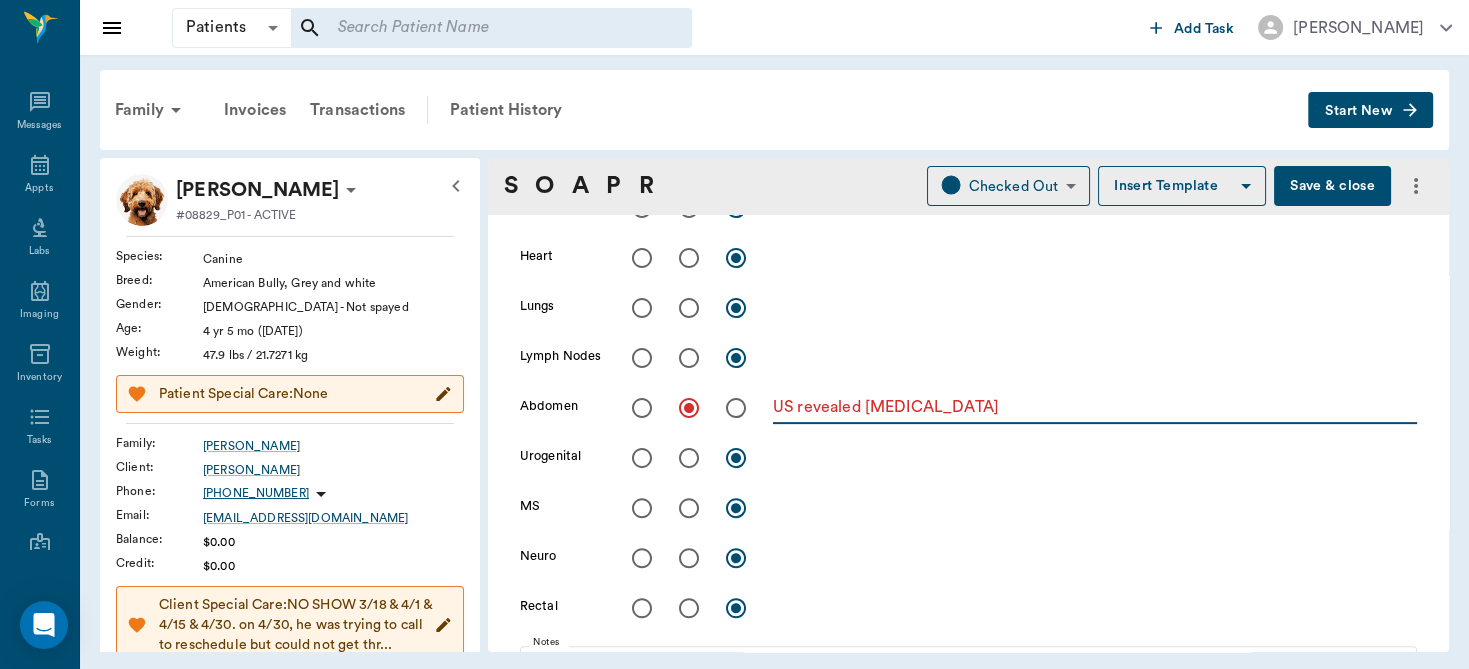 scroll, scrollTop: 596, scrollLeft: 0, axis: vertical 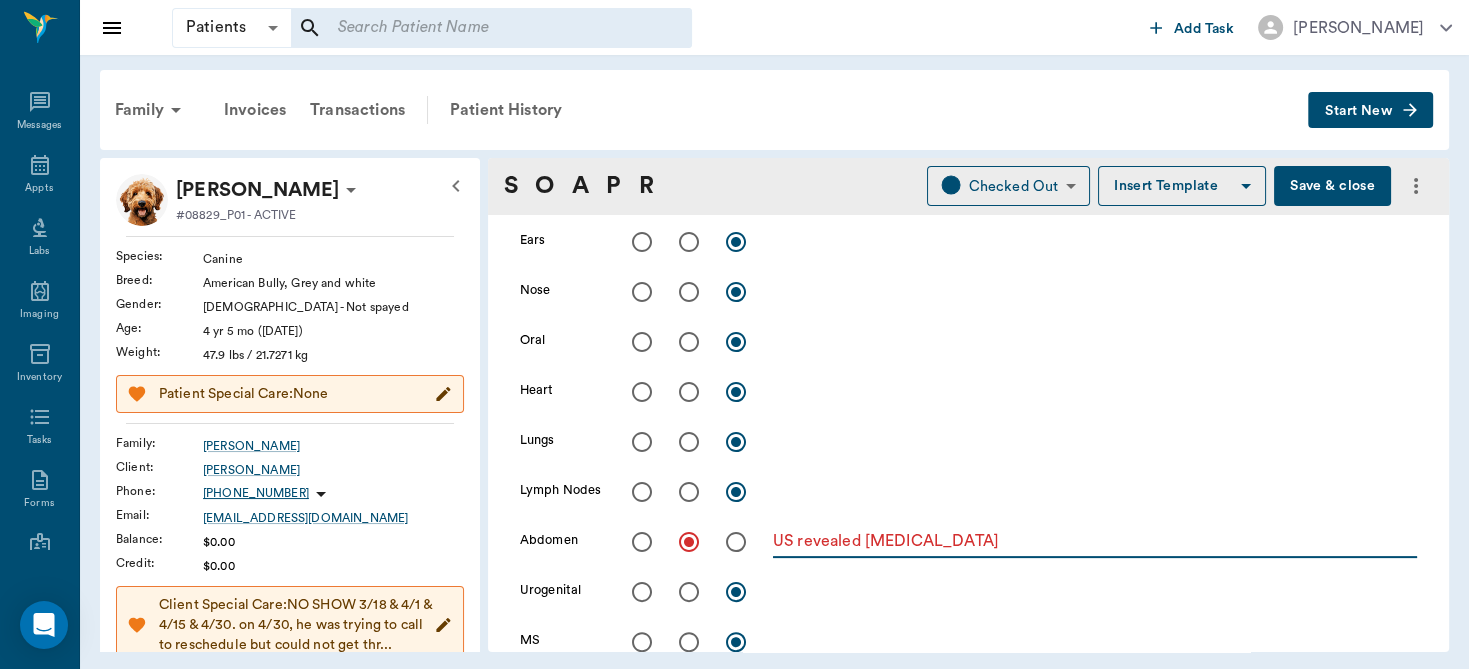 type on "US revealed [MEDICAL_DATA]" 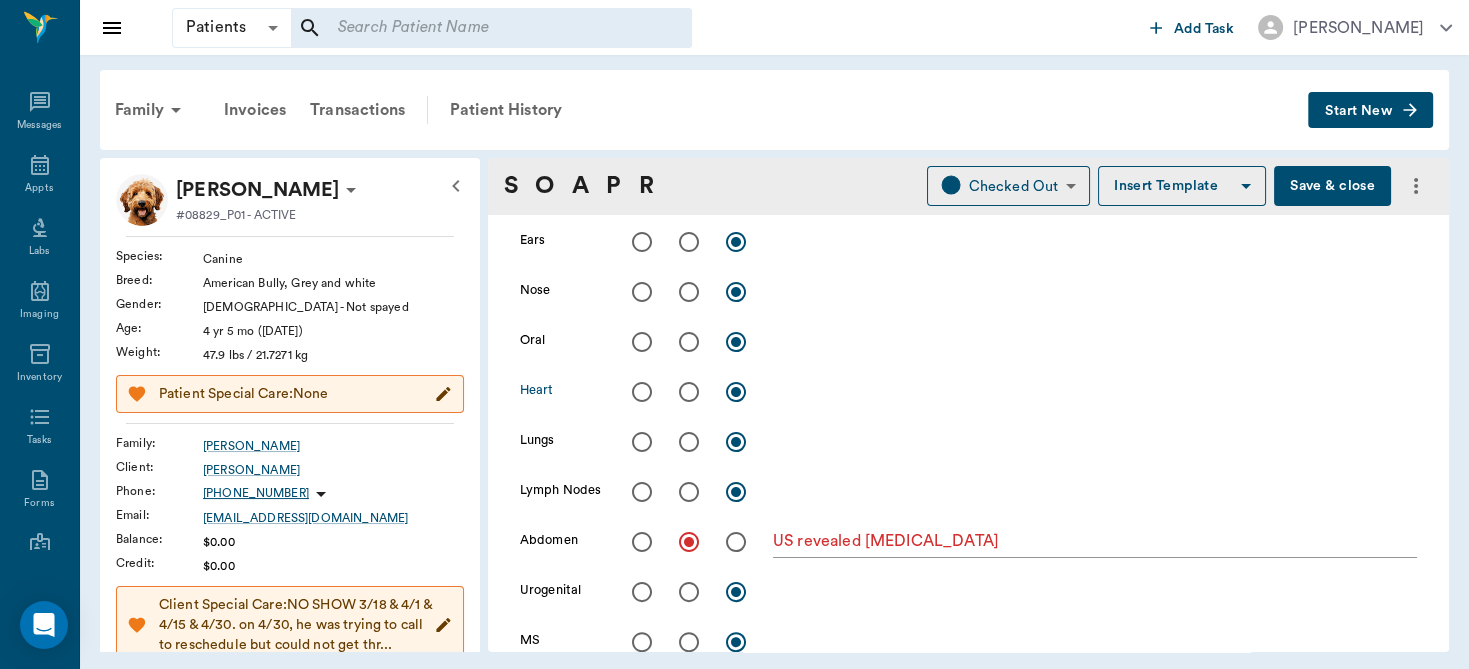 click at bounding box center (642, 392) 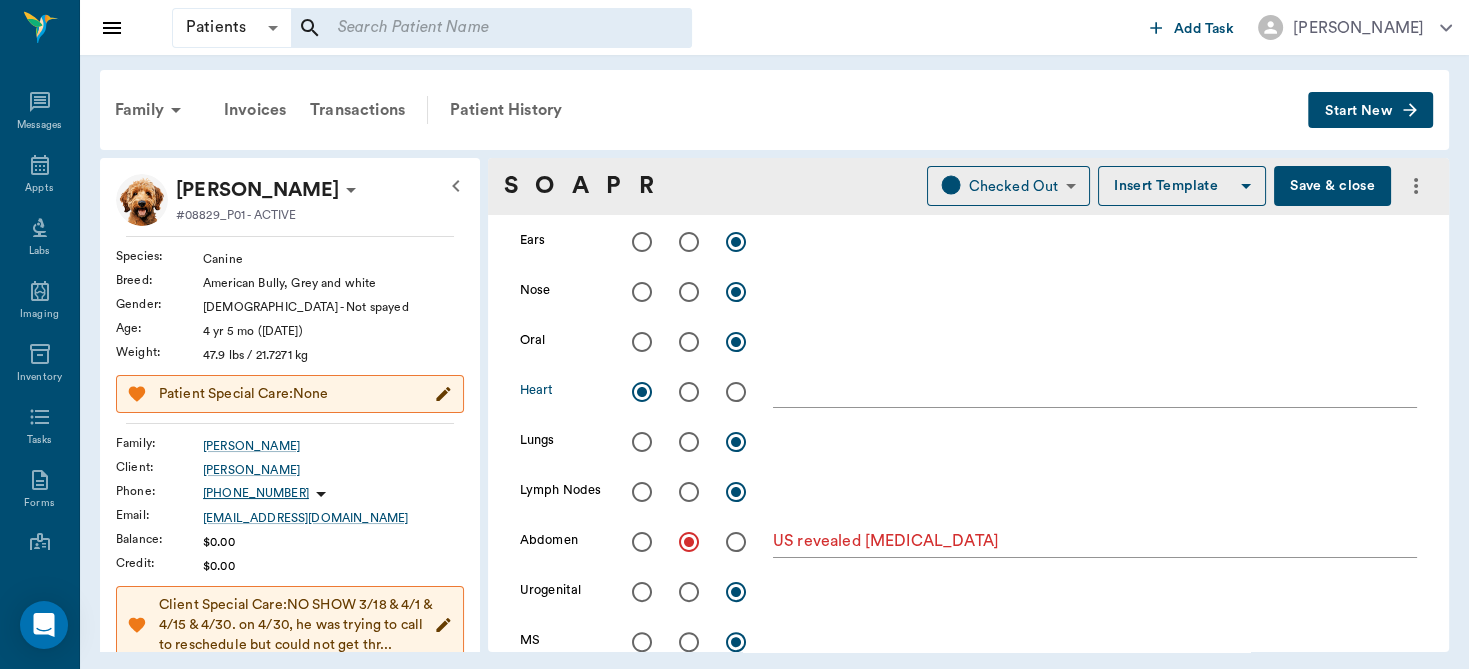 click at bounding box center (642, 442) 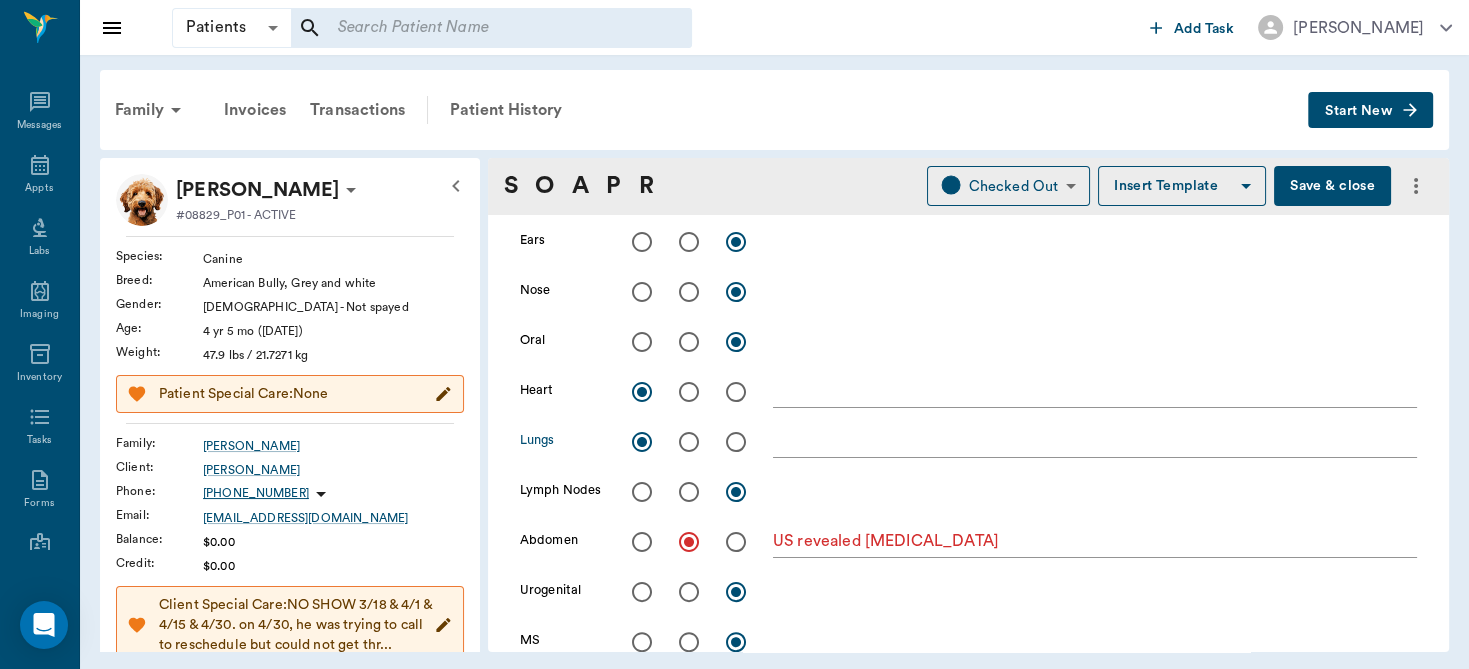 click at bounding box center (1095, 441) 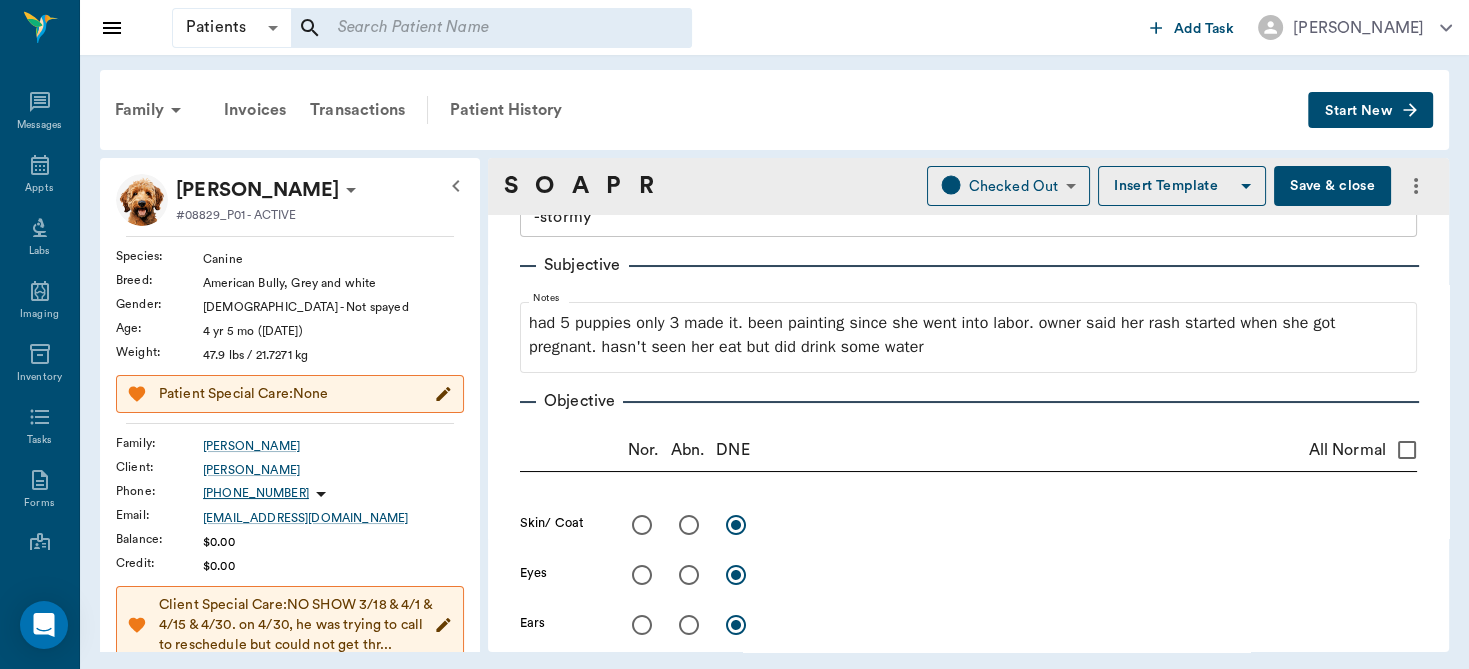 scroll, scrollTop: 0, scrollLeft: 0, axis: both 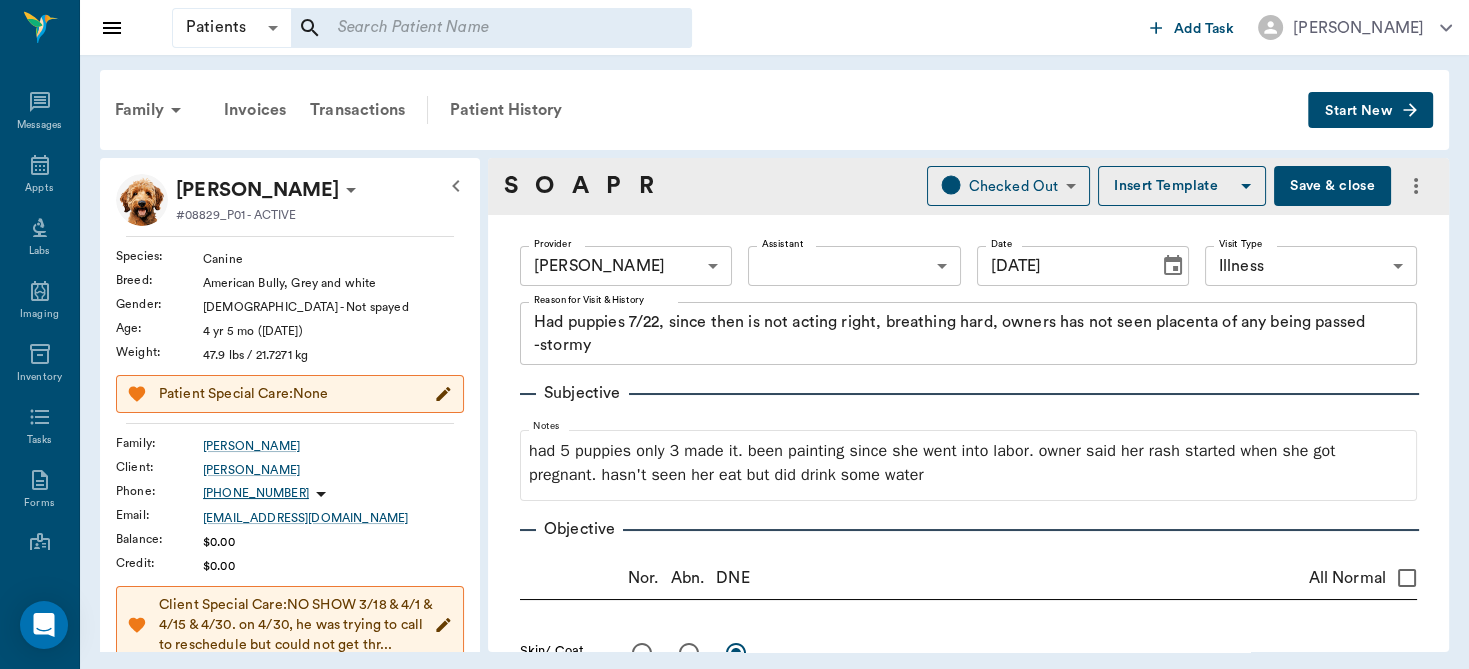 type on "inc RR, acts like [DEMOGRAPHIC_DATA]" 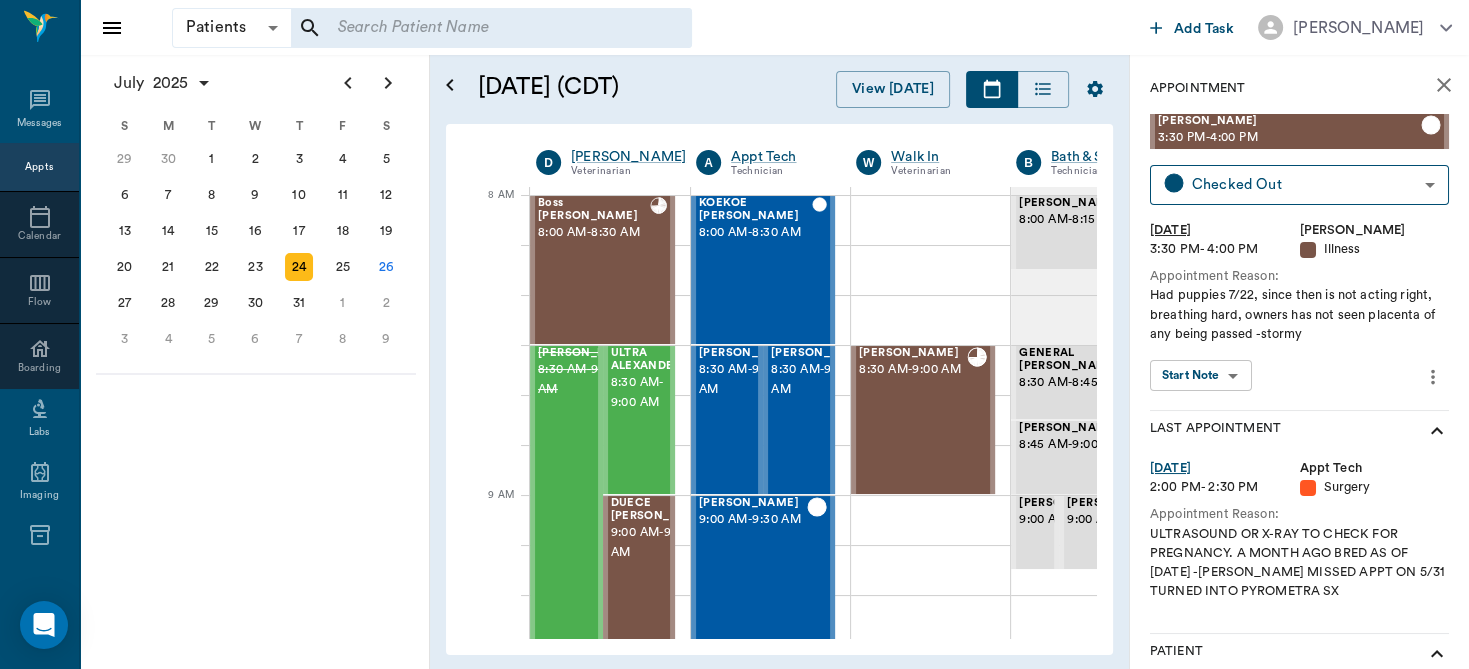 scroll, scrollTop: 0, scrollLeft: 0, axis: both 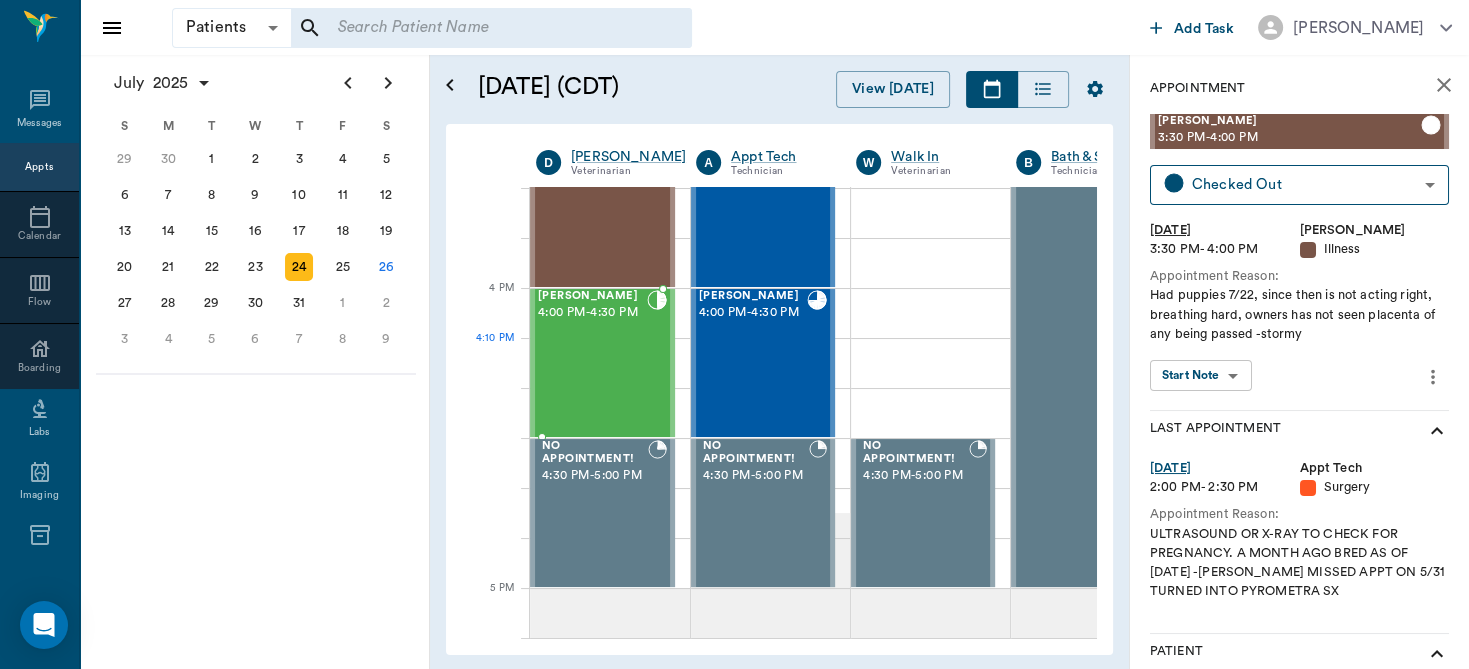 click on "[PERSON_NAME] 4:00 PM  -  4:30 PM" at bounding box center [592, 363] 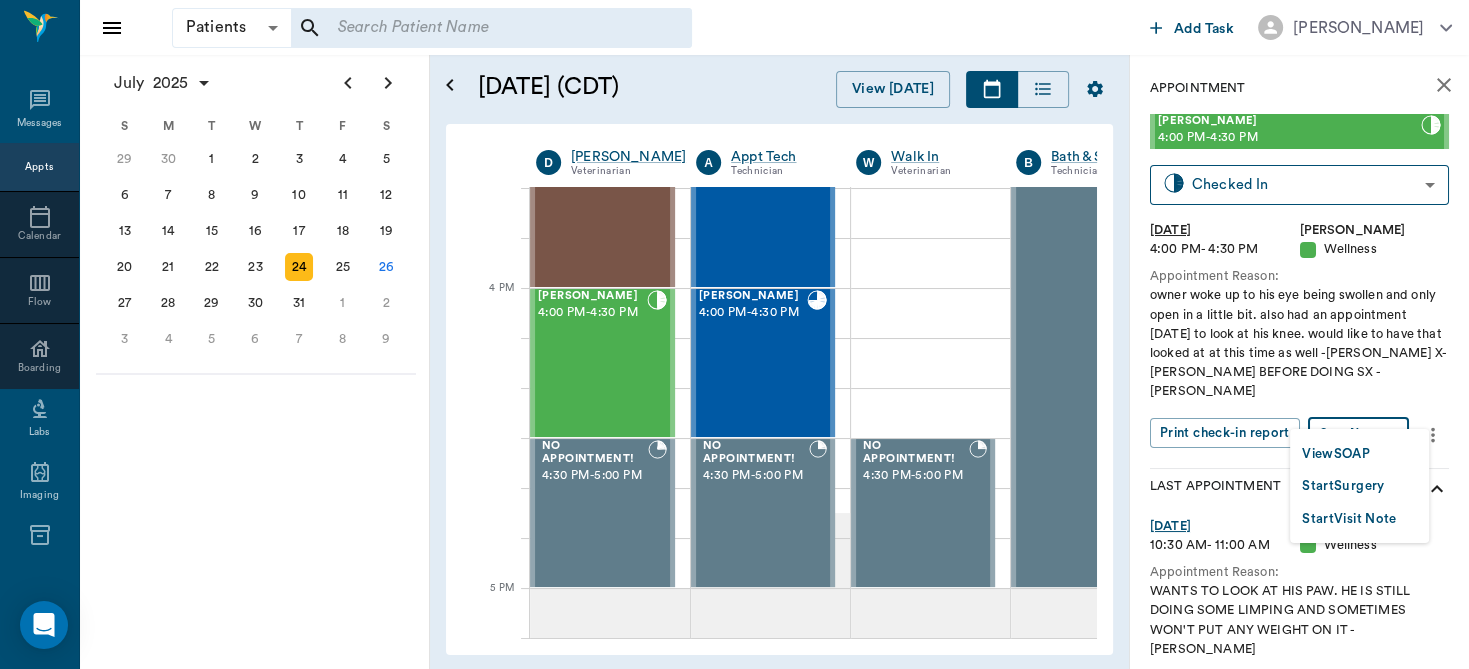 click on "Patients Patients ​ ​ Add Task [PERSON_NAME] Nectar Messages Appts Calendar Flow Boarding Labs Imaging Inventory Tasks Forms Staff Reports Lookup Settings [DATE] S M T W T F S [DATE] 2 3 4 5 6 7 8 9 10 11 12 13 14 15 16 17 18 19 20 21 22 23 24 25 26 27 28 29 [DATE] 1 2 3 4 5 6 7 8 9 10 11 12 S M T W T F S 29 [DATE] 1 2 3 4 5 6 7 8 9 10 11 12 13 14 15 16 17 18 19 20 21 22 23 24 25 26 27 28 29 30 [DATE] 1 2 3 4 5 6 7 8 9 S M T W T F S 27 28 29 30 [DATE] 1 2 3 4 5 6 7 8 9 10 11 12 13 14 15 16 17 18 19 20 21 22 23 24 25 26 27 28 29 30 31 [DATE] 2 3 4 5 6 [DATE] (CDT) View [DATE] [DATE] [DATE] [DATE] D [PERSON_NAME] Veterinarian A Appt Tech Technician W Walk In Veterinarian B Bath & Surgery Technician B Board &Procedures Other D [PERSON_NAME] Veterinarian 8 AM 9 AM 10 AM 11 AM 12 PM 1 PM 2 PM 3 PM 4 PM 5 PM 6 PM 7 PM 8 PM 4:00 PM Boss [PERSON_NAME] 8:00 AM  -  8:30 AM [PERSON_NAME] 8:30 AM  -  9:30 AM ULTRA [PERSON_NAME] 8:30 AM  -  9:00 AM DUECE [PERSON_NAME] 9:00 AM  -  9:30 AM 9:30 AM  -" at bounding box center [734, 334] 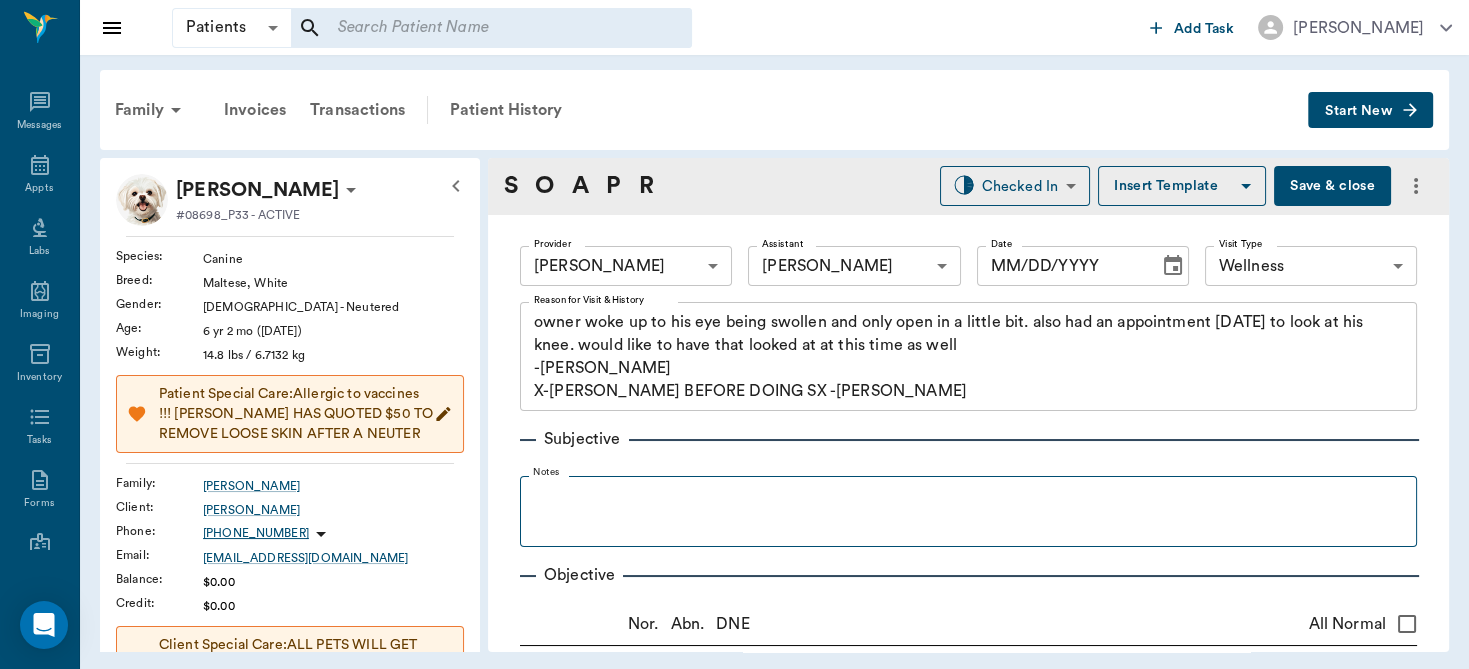 type on "63ec2f075fda476ae8351a4d" 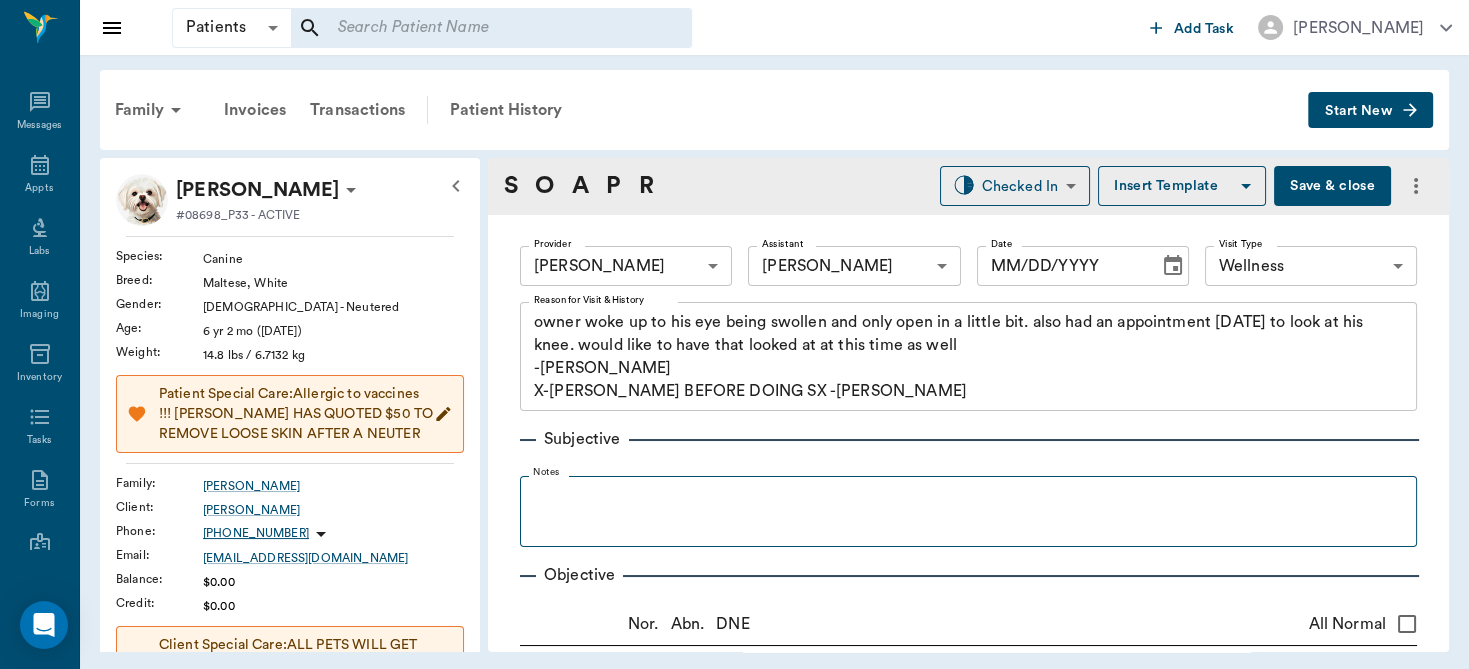 type on "642ef10e332a41444de2bad1" 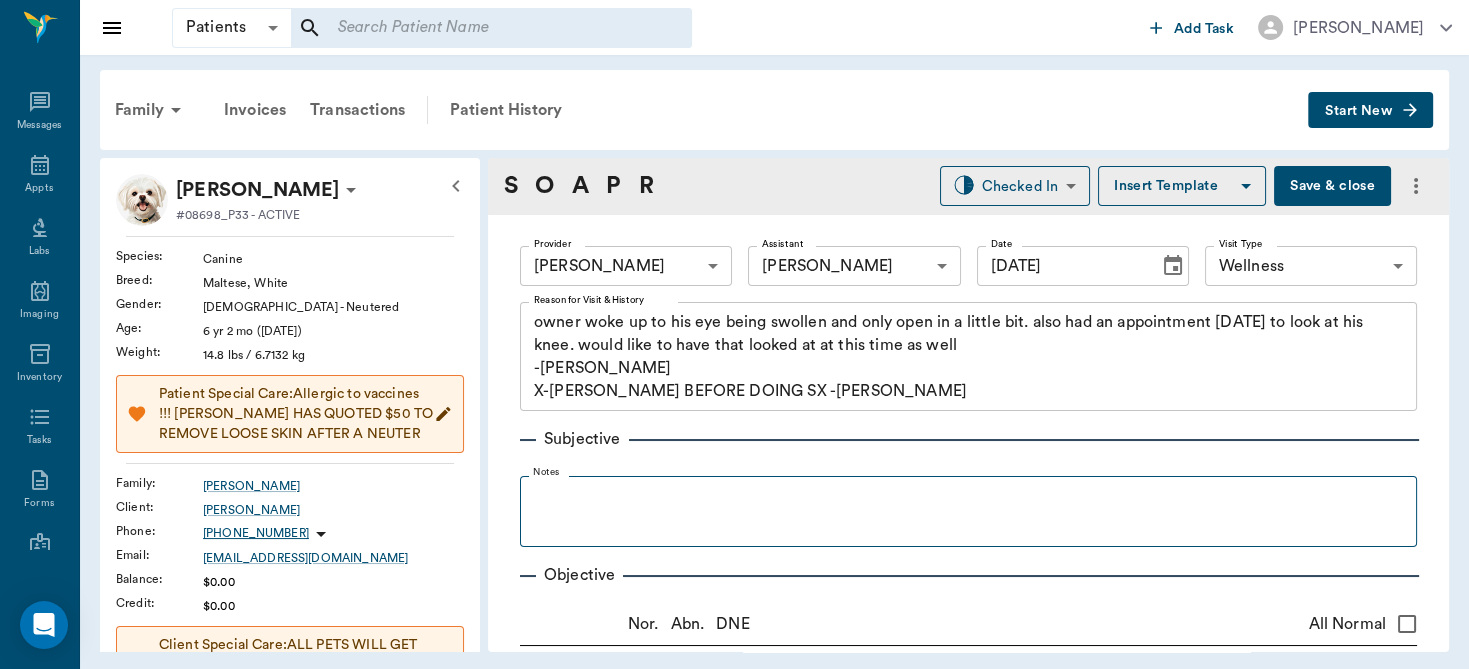 type on "[DATE]" 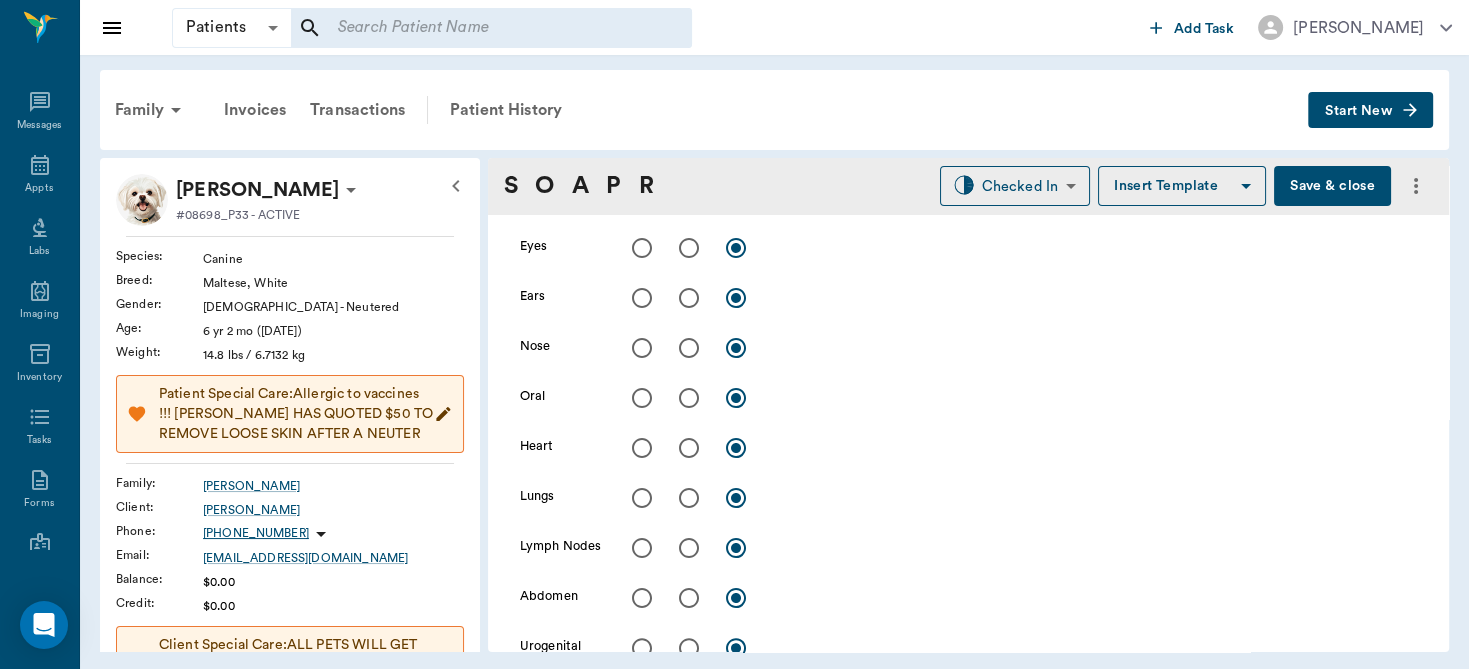 scroll, scrollTop: 461, scrollLeft: 0, axis: vertical 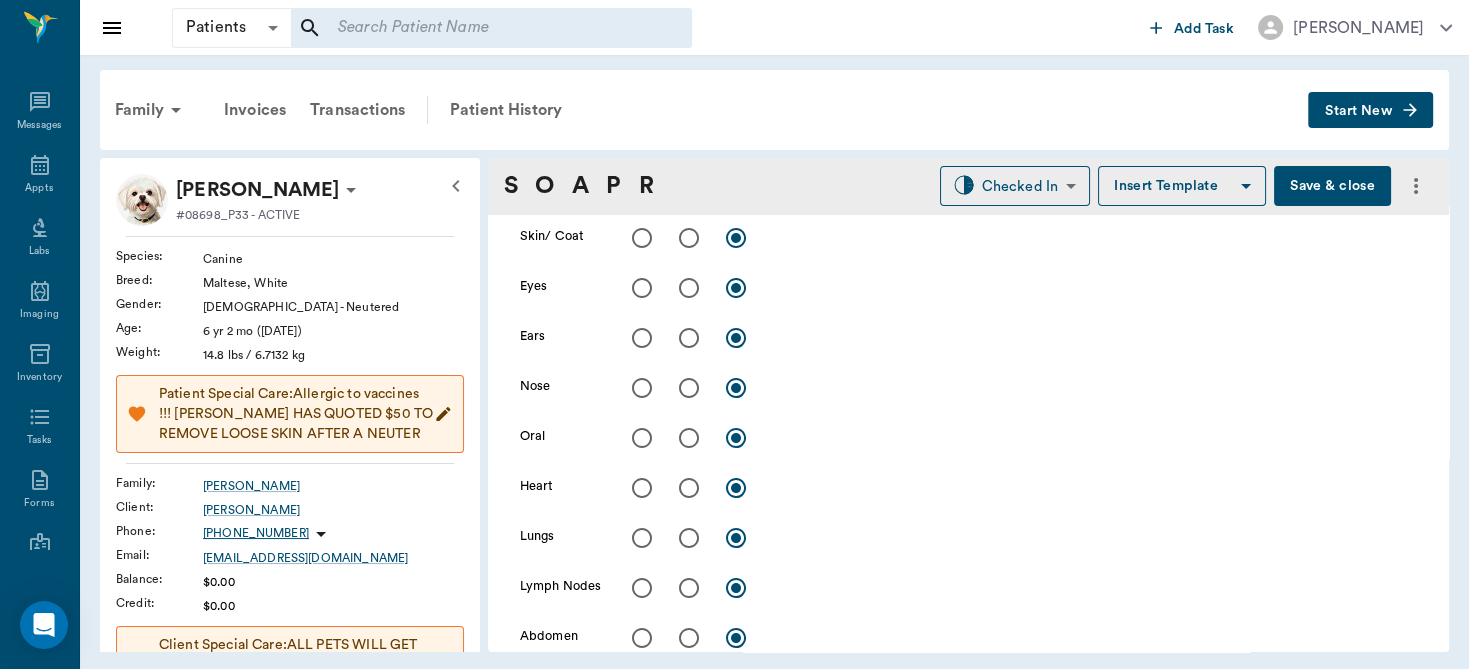 click at bounding box center (642, 288) 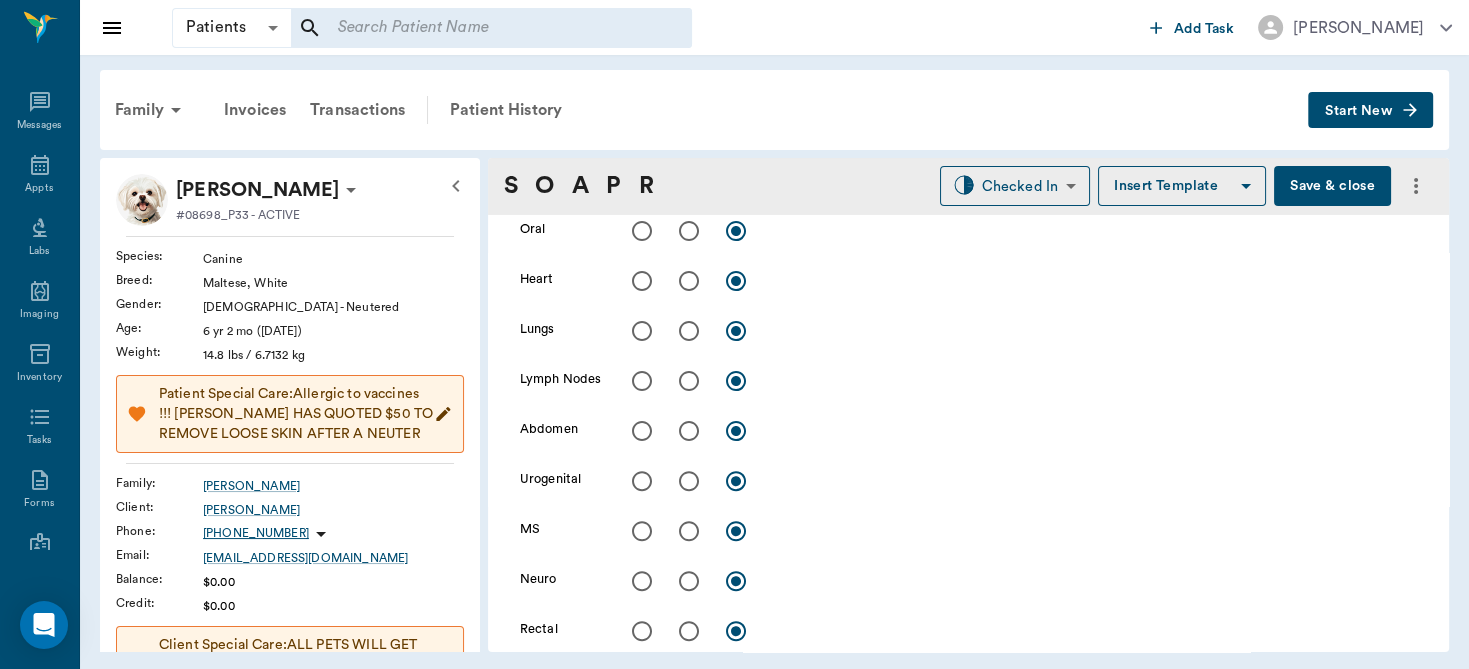 scroll, scrollTop: 697, scrollLeft: 0, axis: vertical 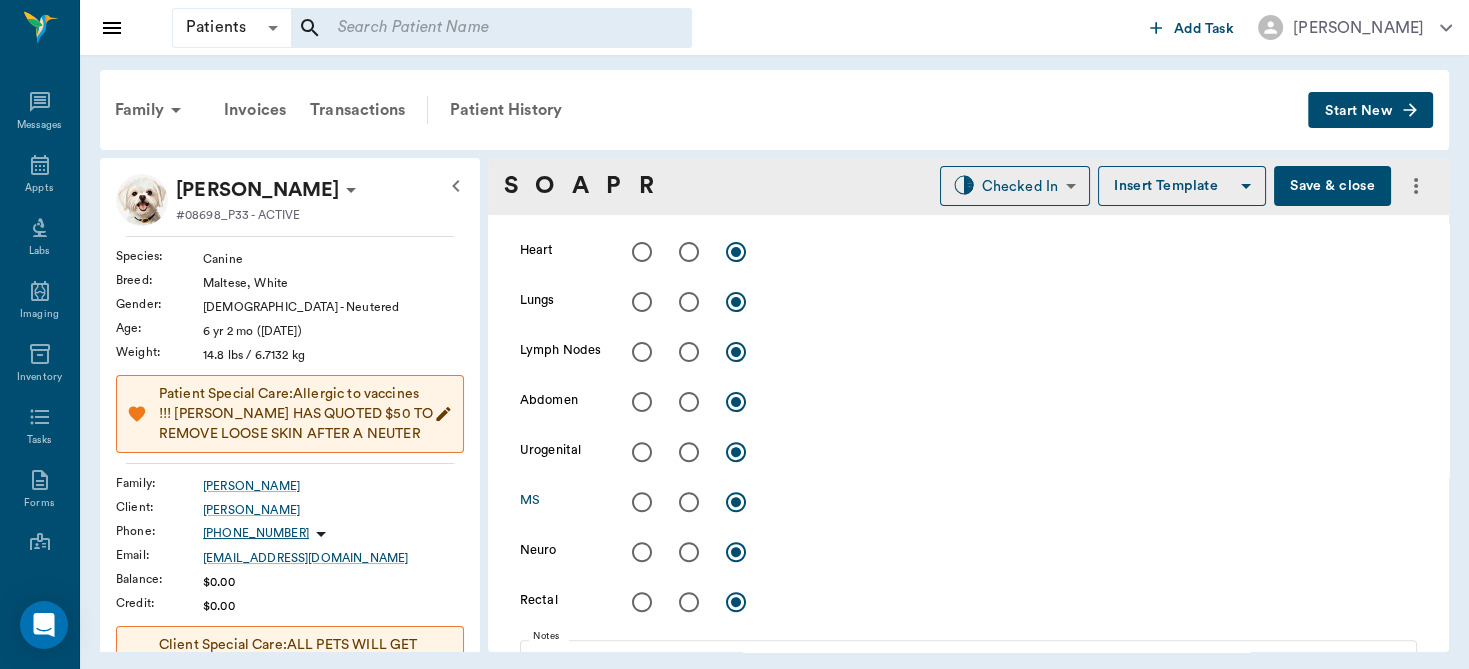 click at bounding box center [689, 502] 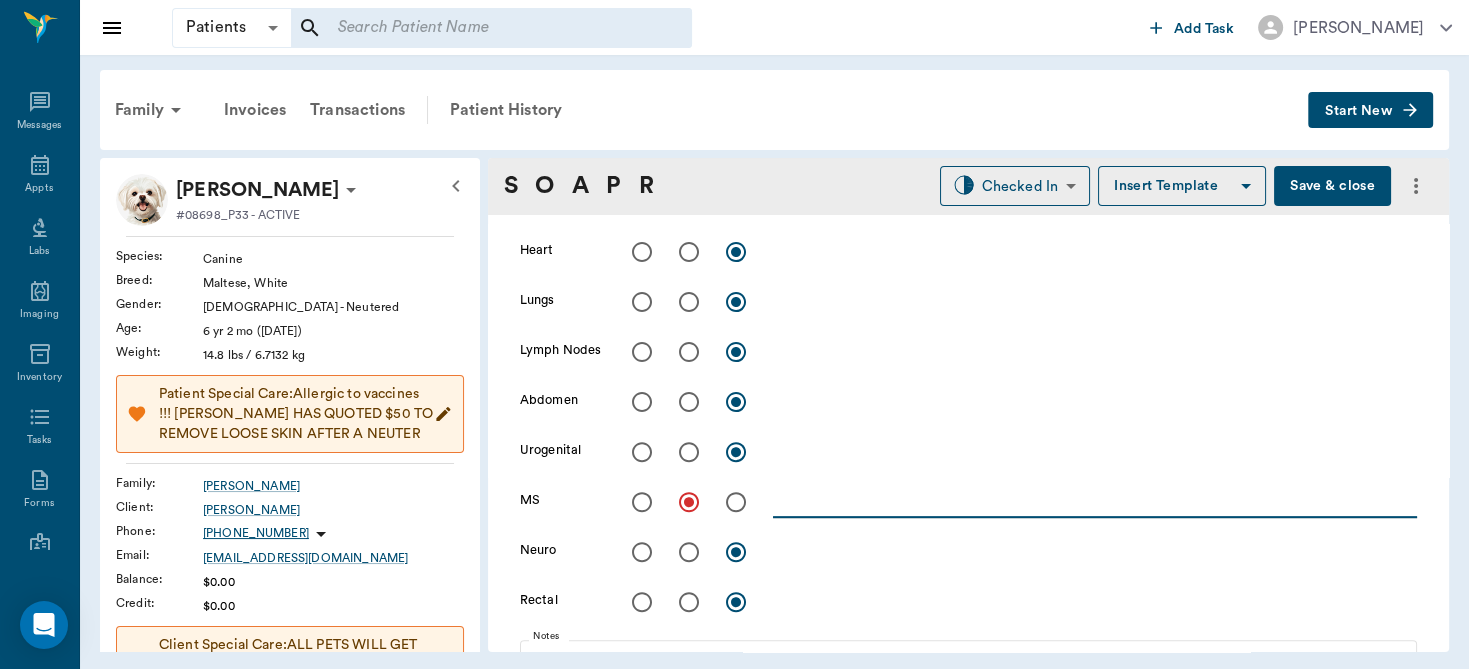 click at bounding box center (1095, 501) 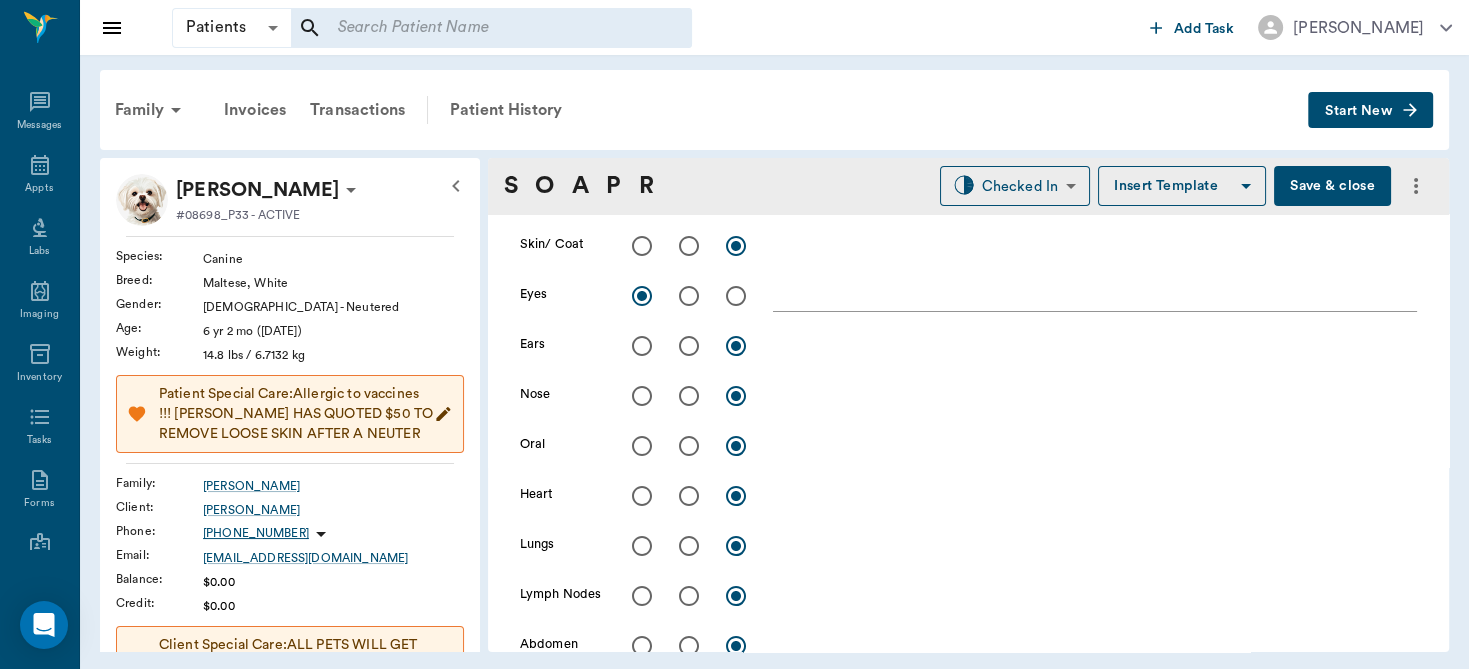 scroll, scrollTop: 382, scrollLeft: 0, axis: vertical 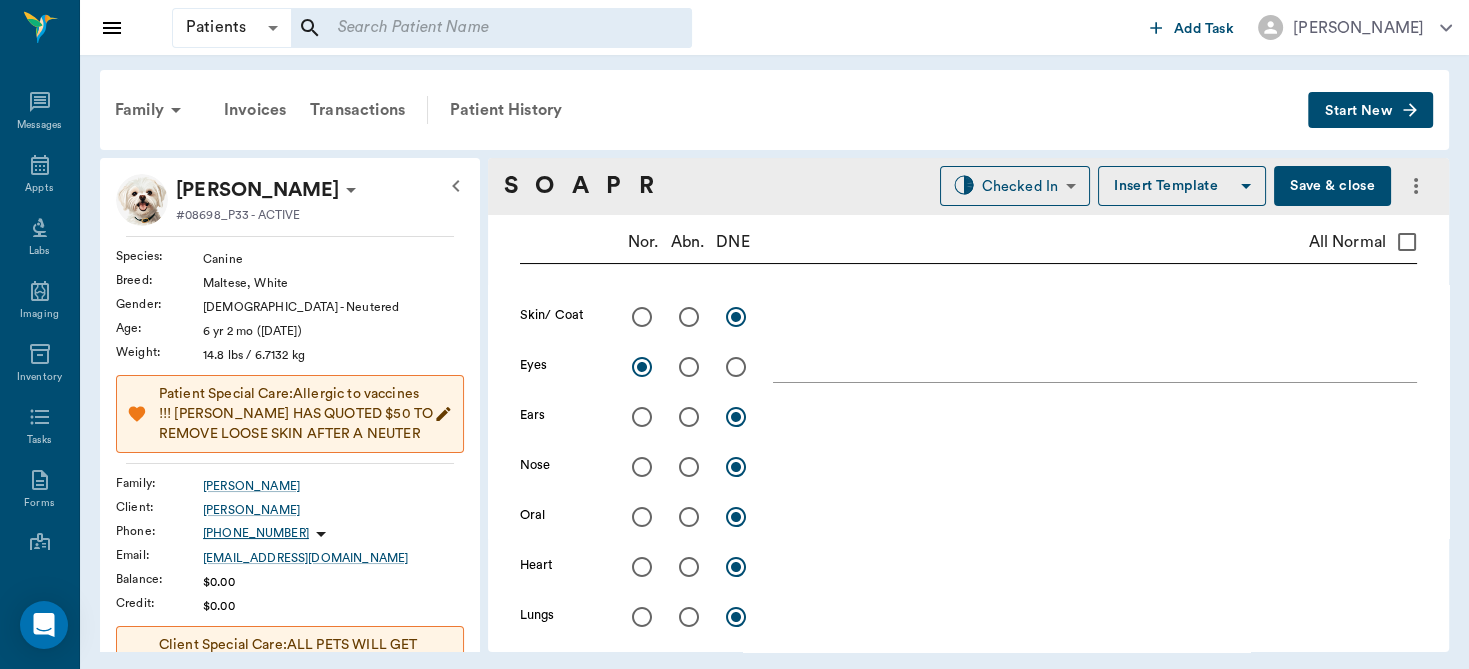 type on "L stifle actually felt better than it has in the past.  Radiographs looked pretty normal, [PERSON_NAME] on the medial side of groove but in groove" 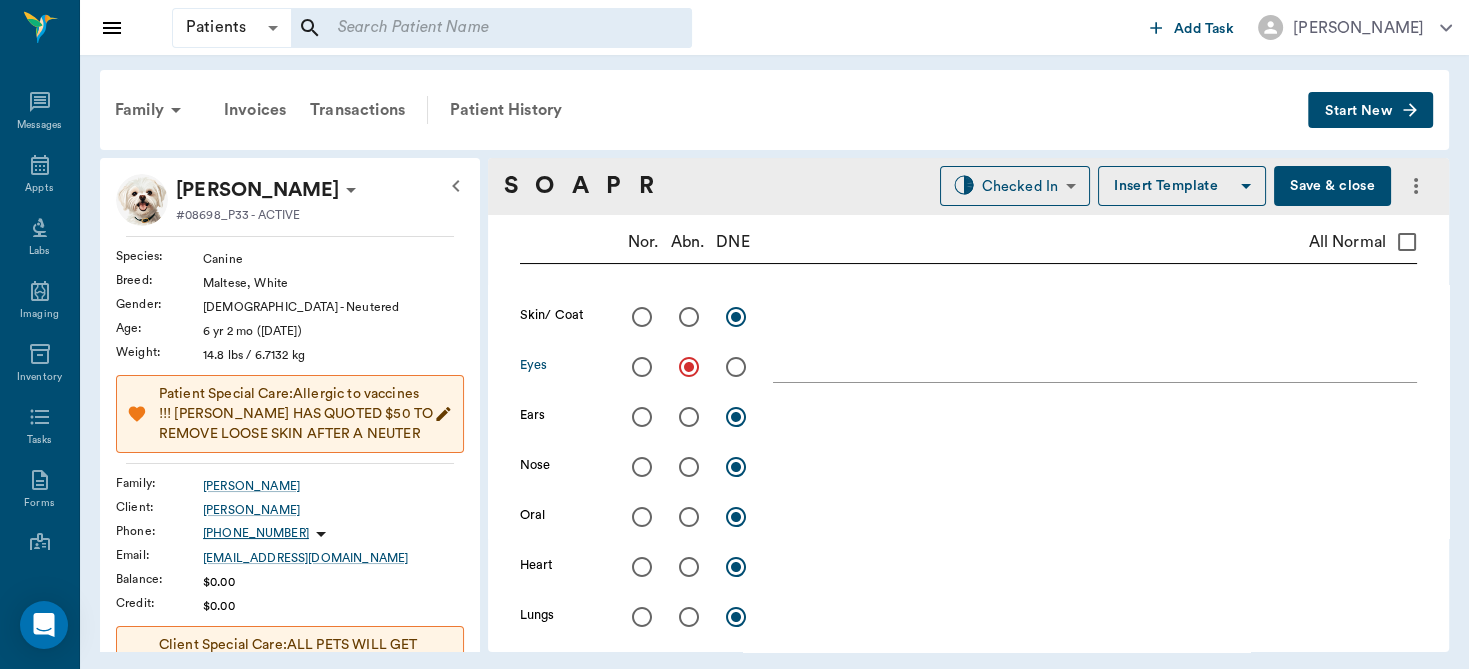 click at bounding box center (1095, 366) 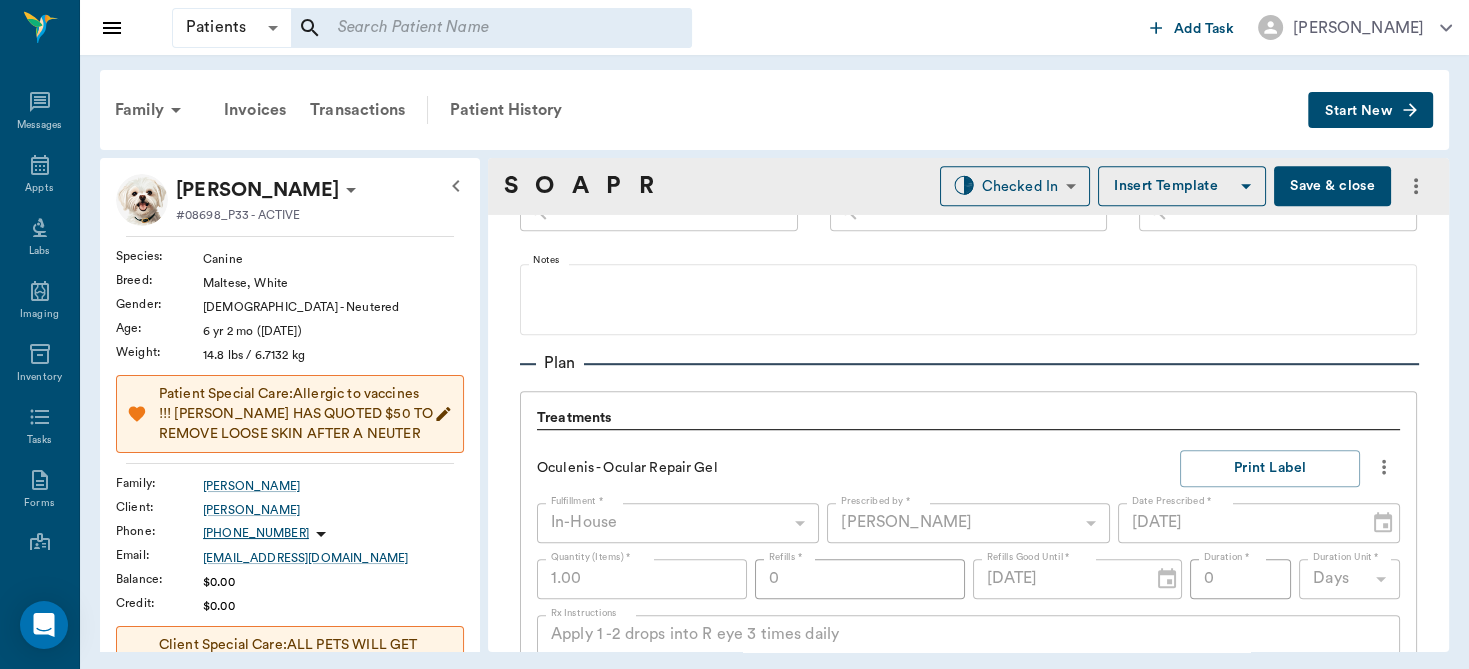 scroll, scrollTop: 1068, scrollLeft: 0, axis: vertical 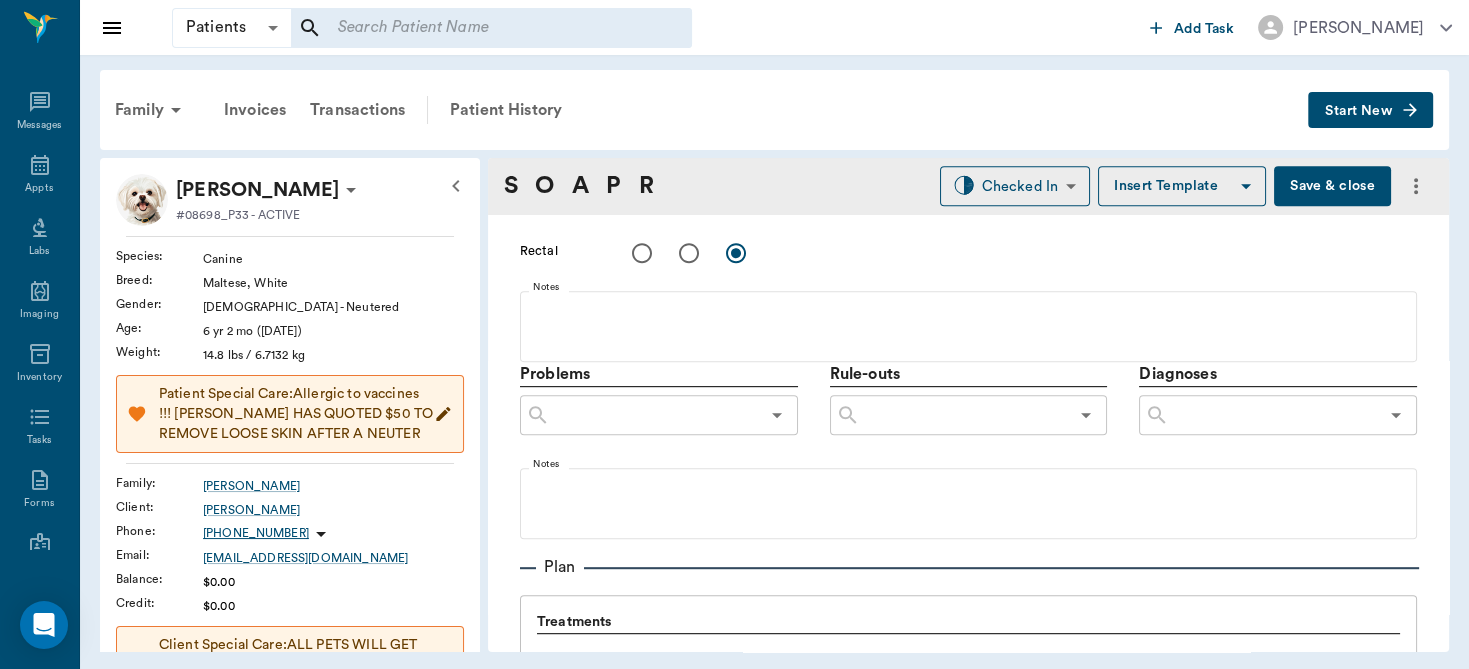 type on "R eye has a small round [MEDICAL_DATA] on dorsal lateral edge of [MEDICAL_DATA], not very deep." 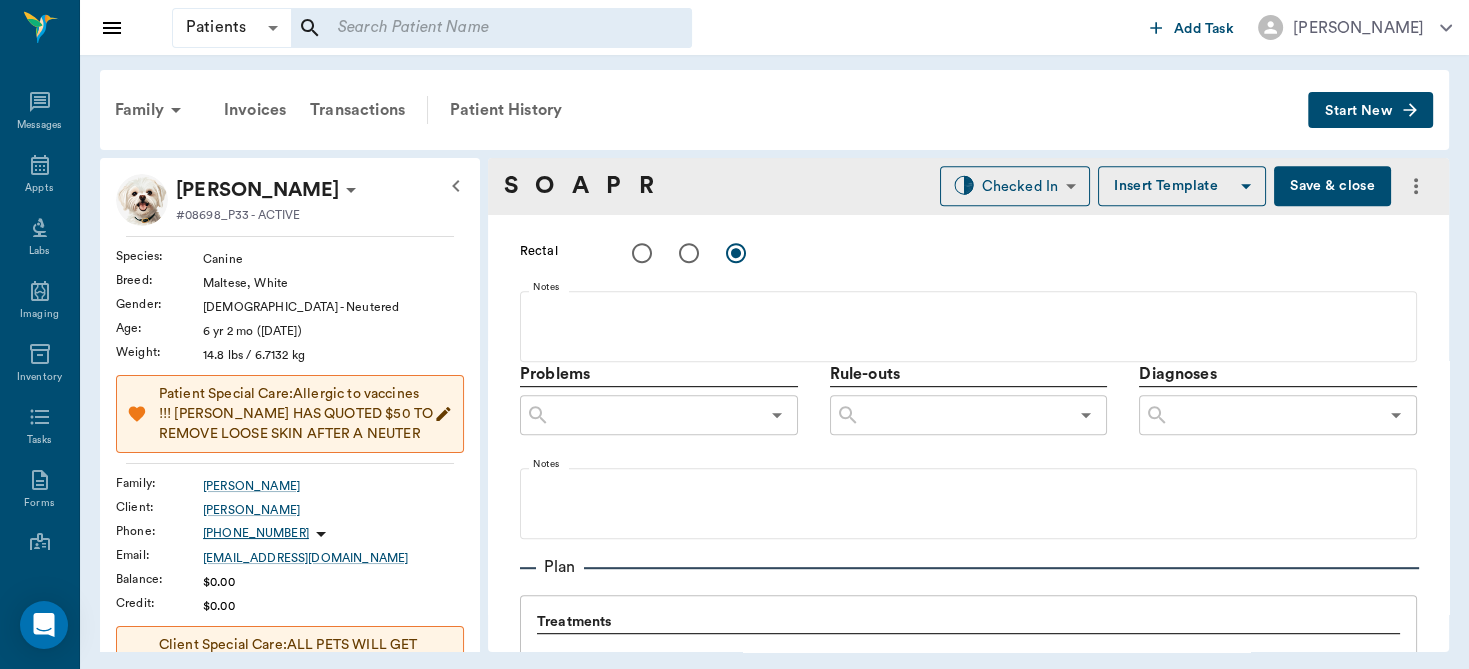 click at bounding box center [1273, 415] 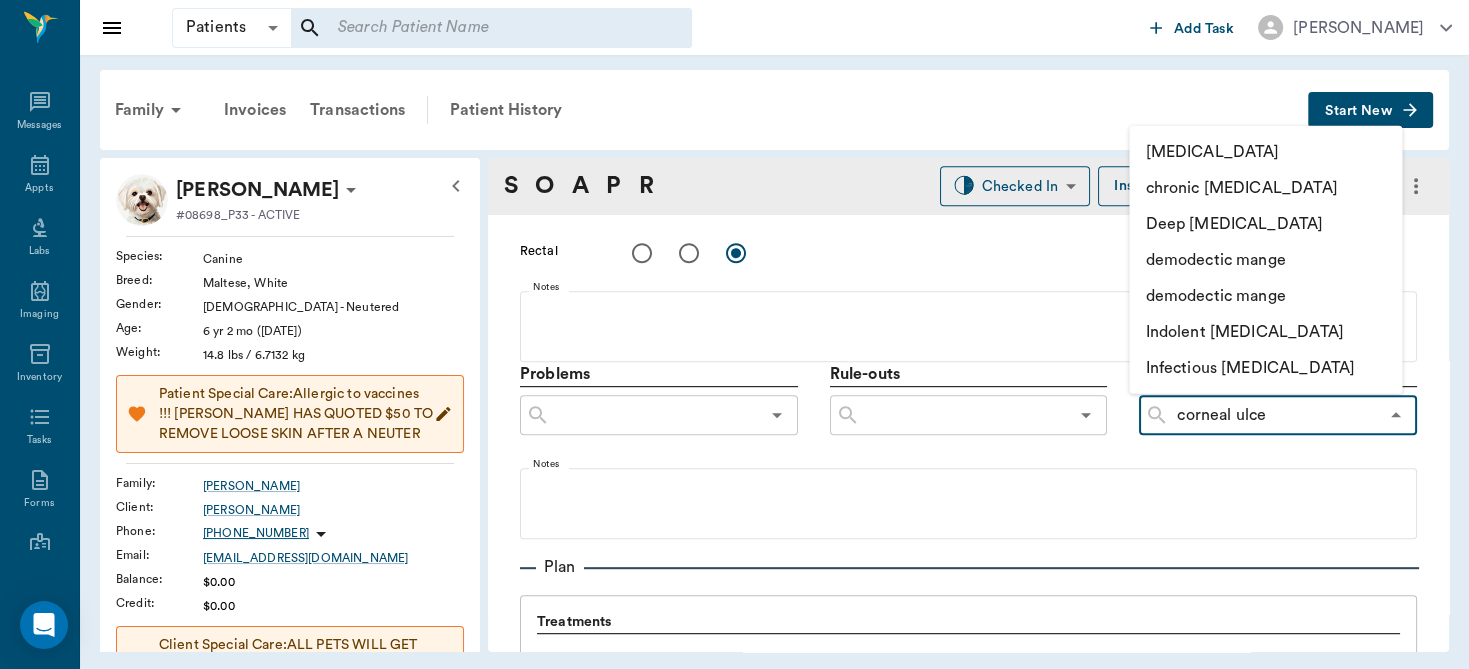 type on "[MEDICAL_DATA]" 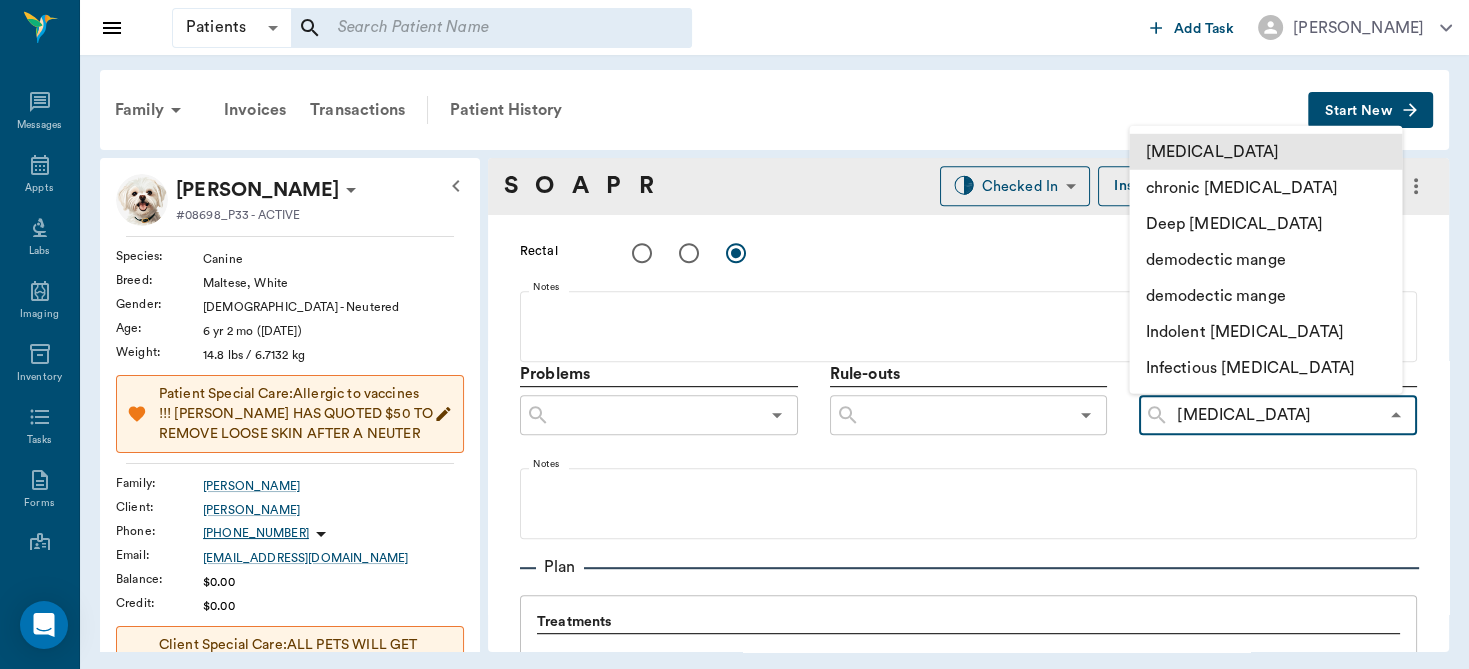 click on "[MEDICAL_DATA]" at bounding box center [1265, 152] 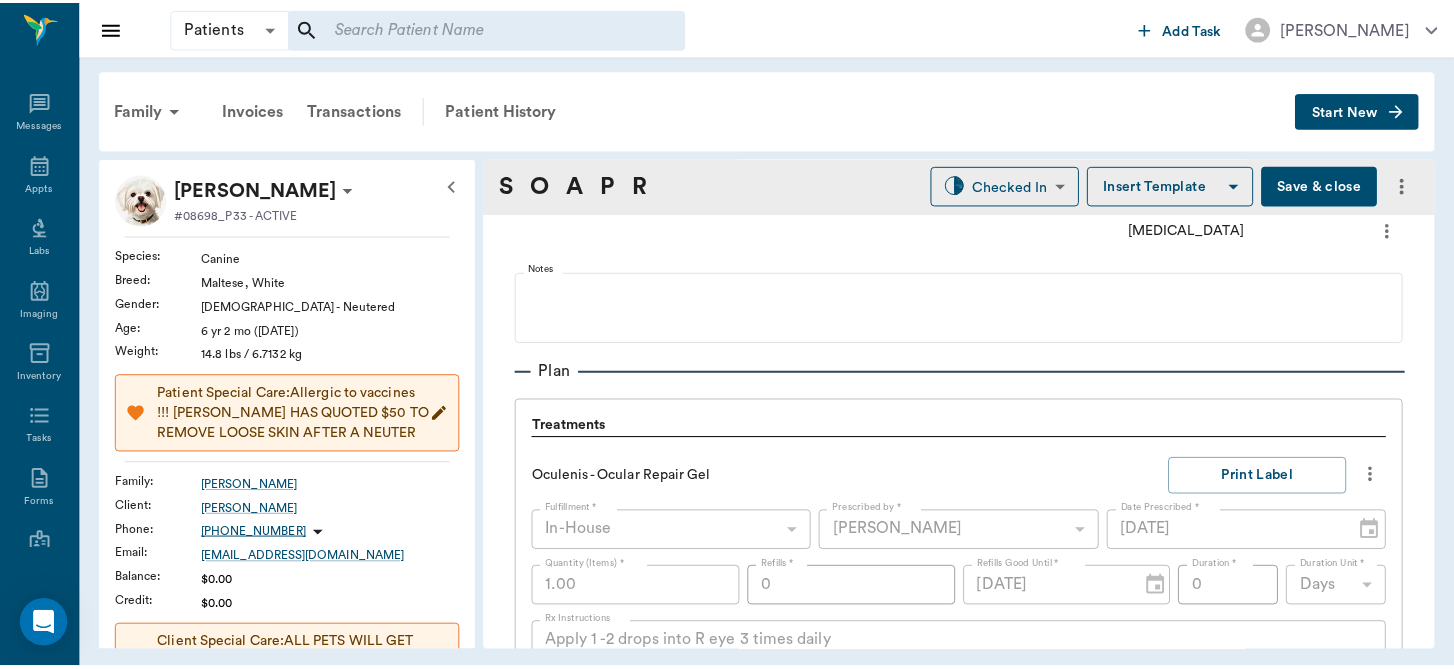 scroll, scrollTop: 1233, scrollLeft: 0, axis: vertical 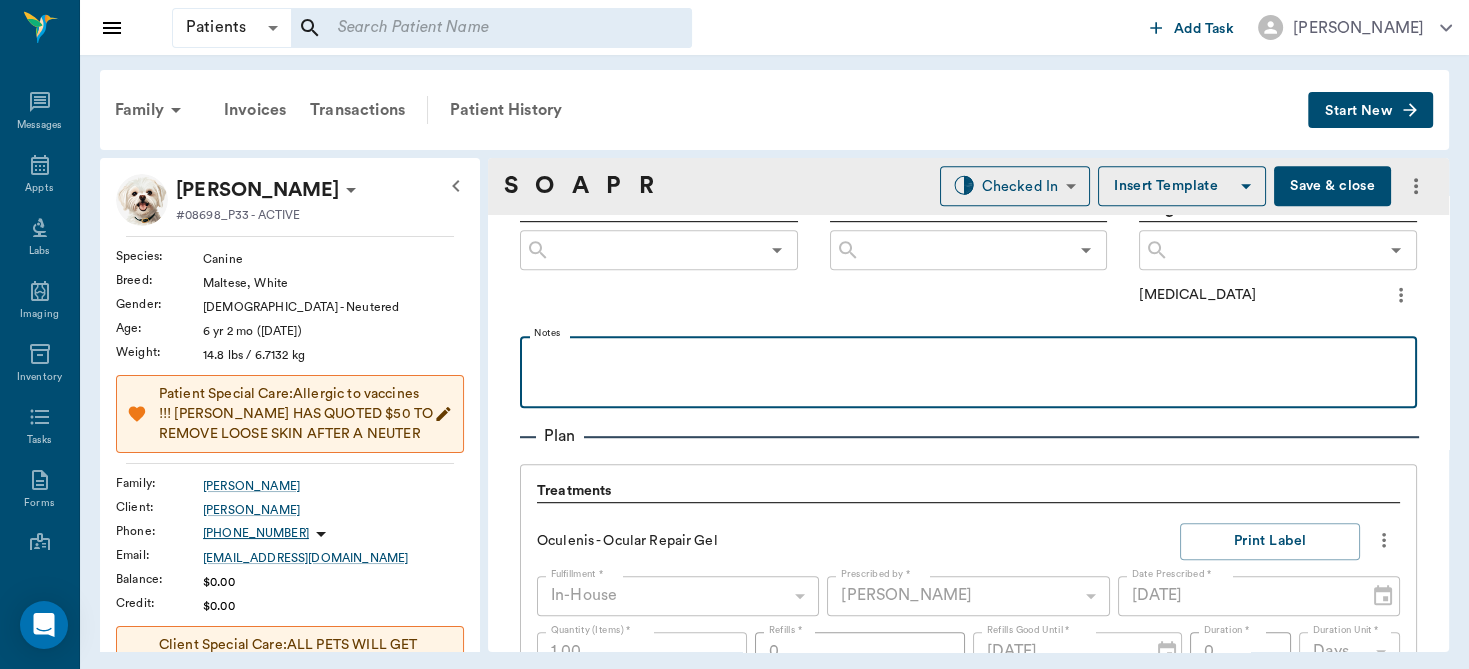 click at bounding box center (968, 358) 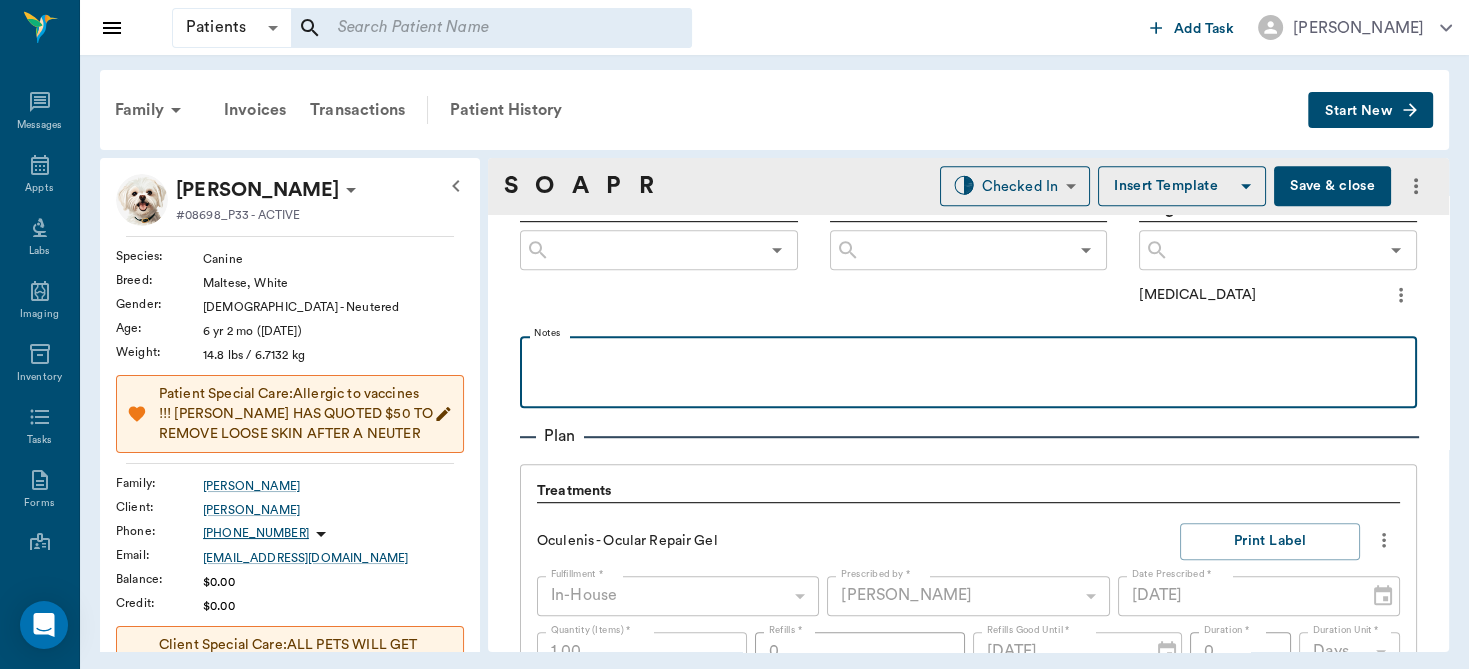 type 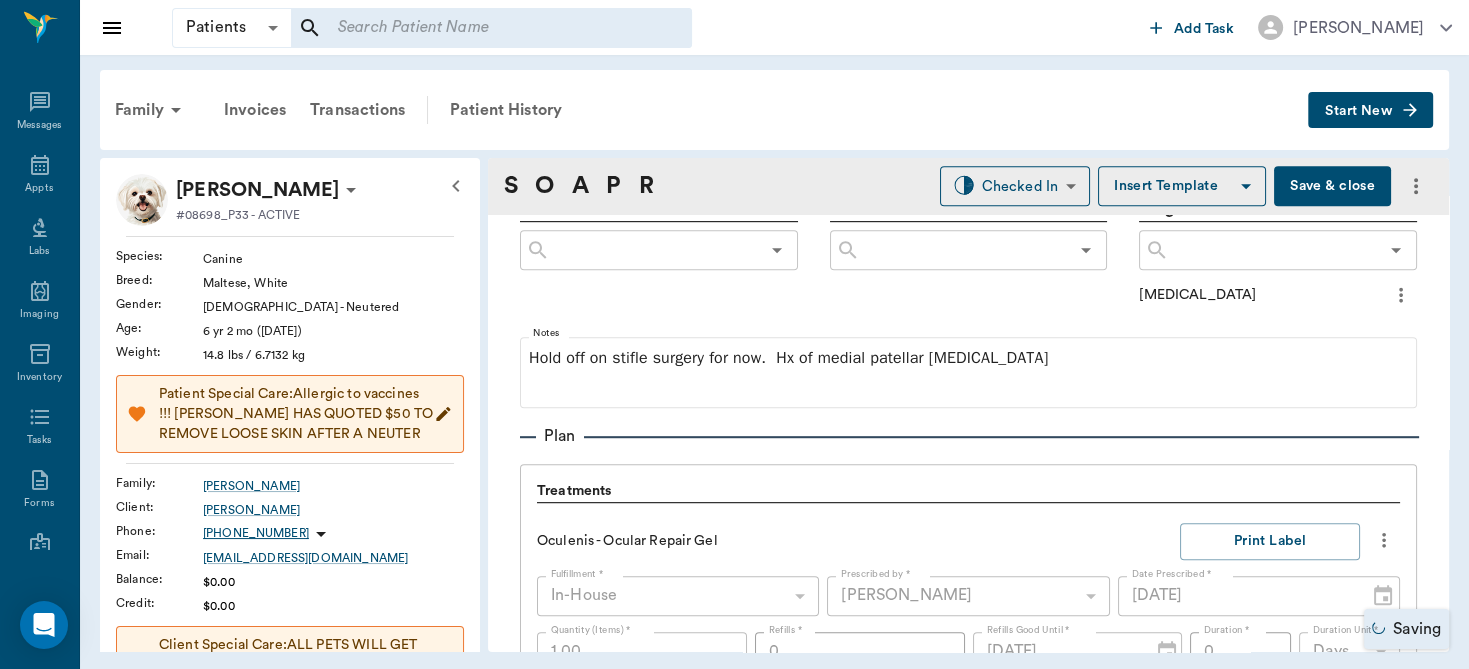 click on "Save & close" at bounding box center (1332, 186) 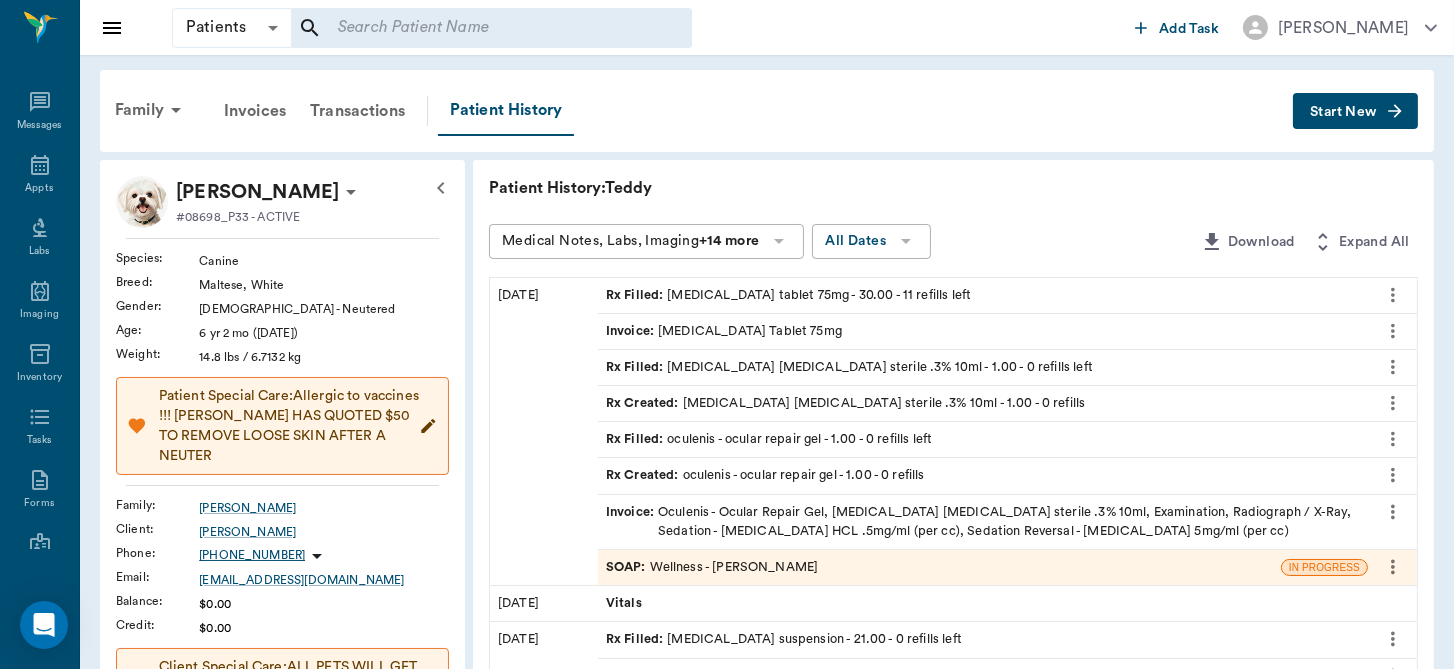 drag, startPoint x: 791, startPoint y: 223, endPoint x: 574, endPoint y: 365, distance: 259.33185 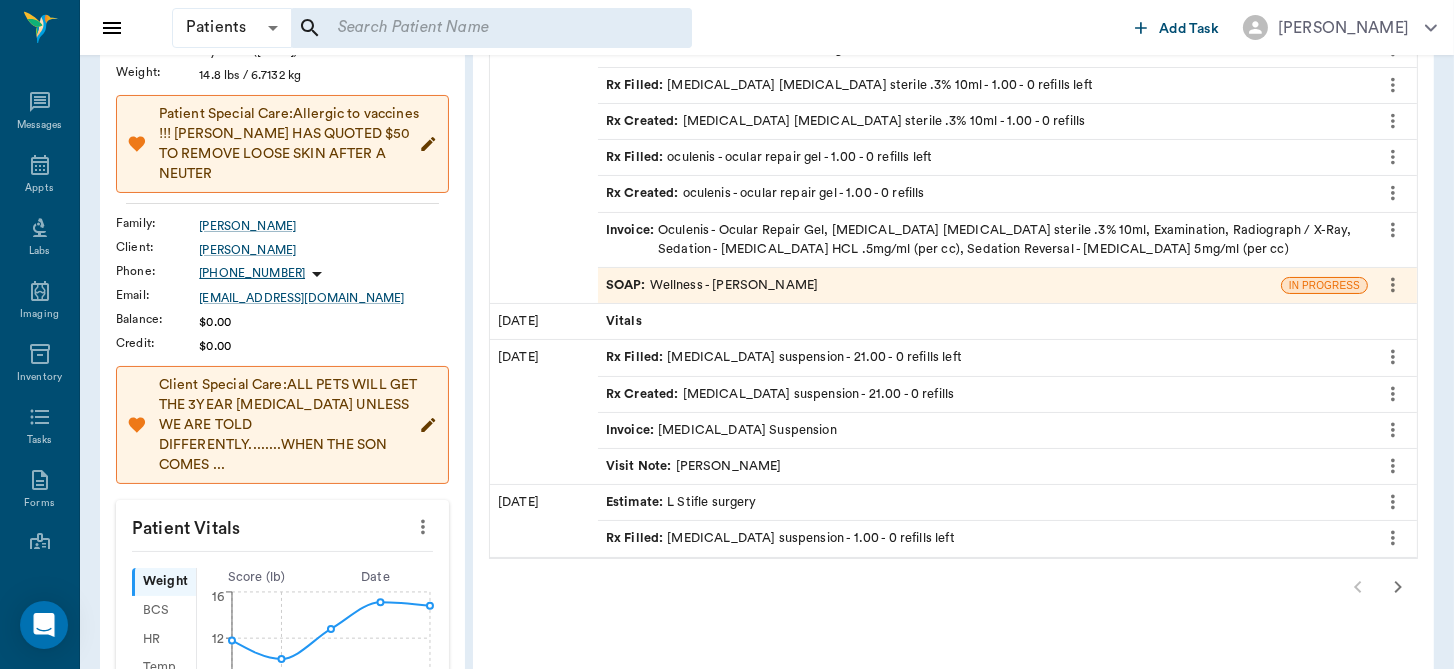 scroll, scrollTop: 277, scrollLeft: 0, axis: vertical 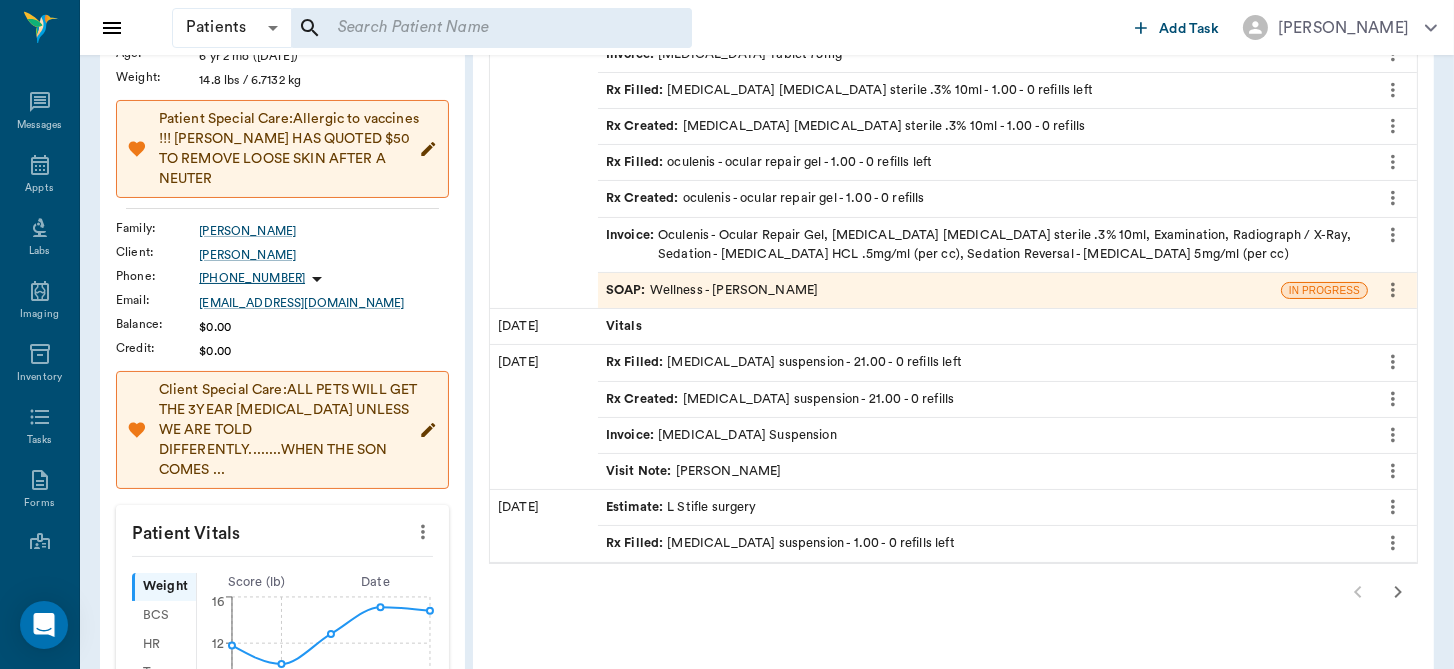 click 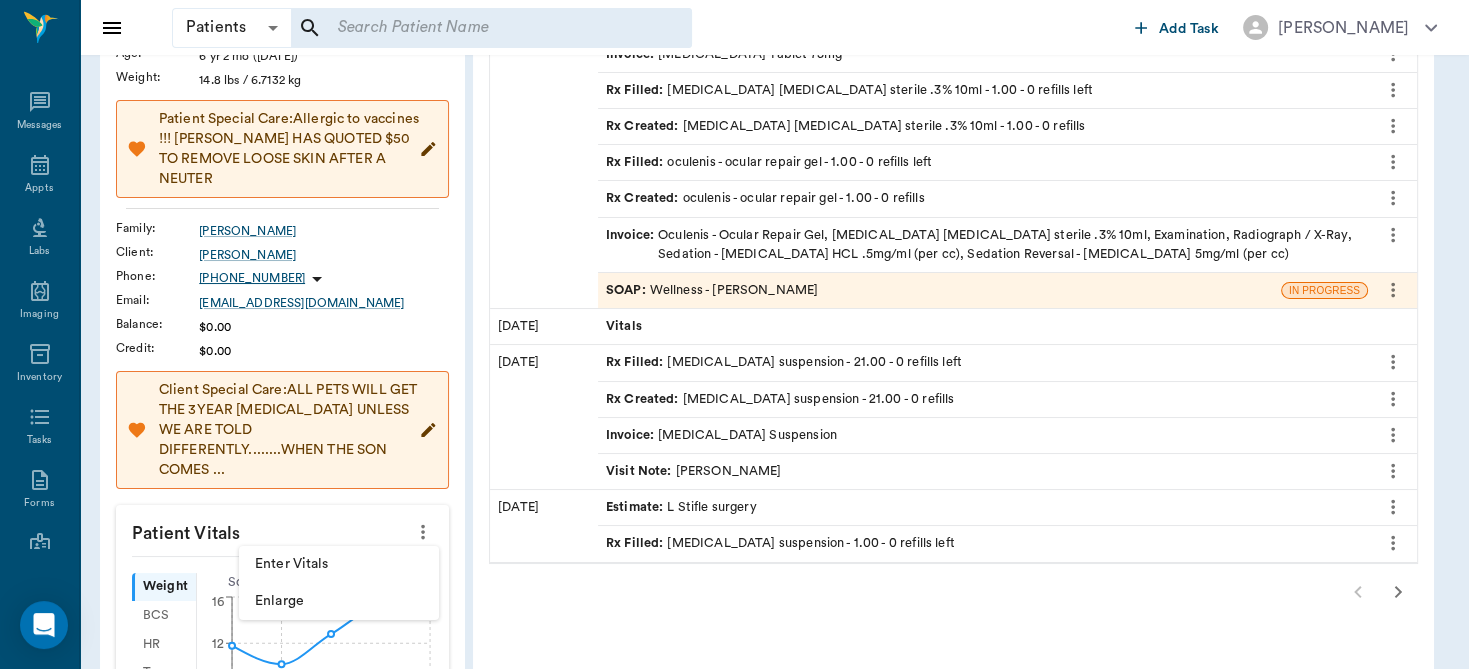 click on "Enter Vitals" at bounding box center (339, 564) 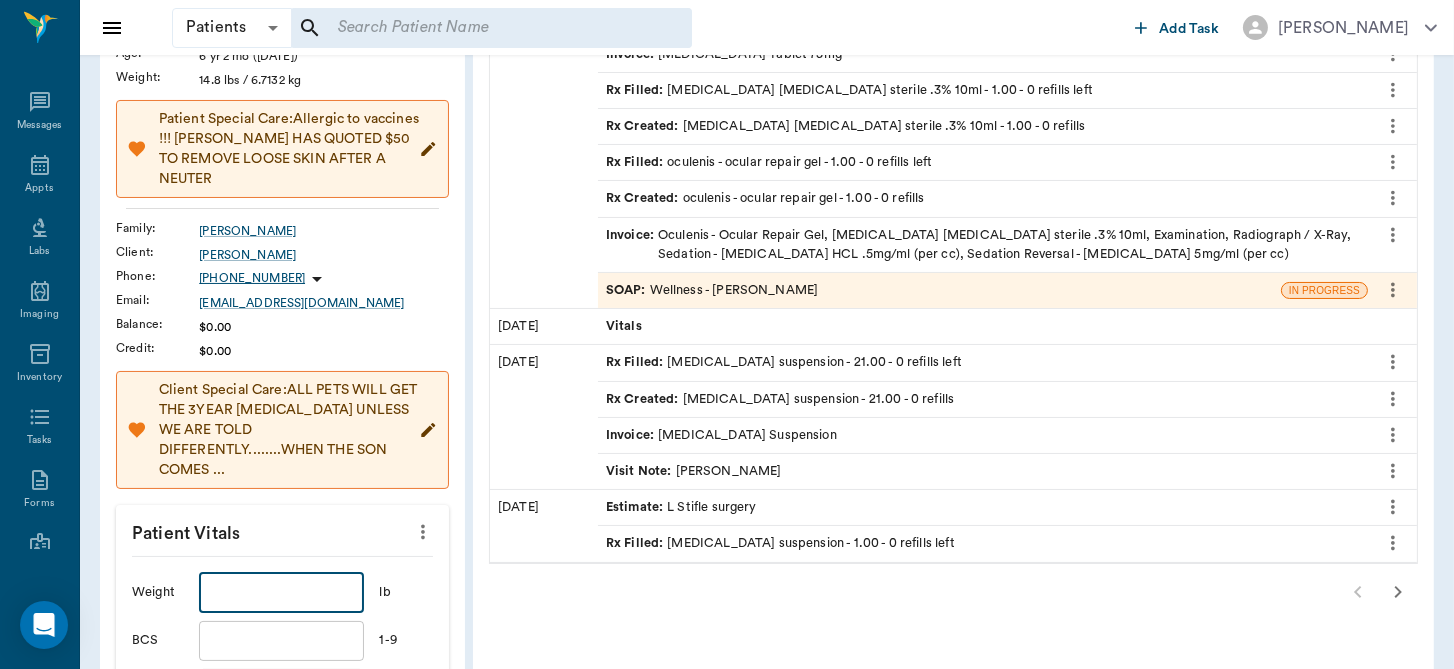 click at bounding box center [281, 593] 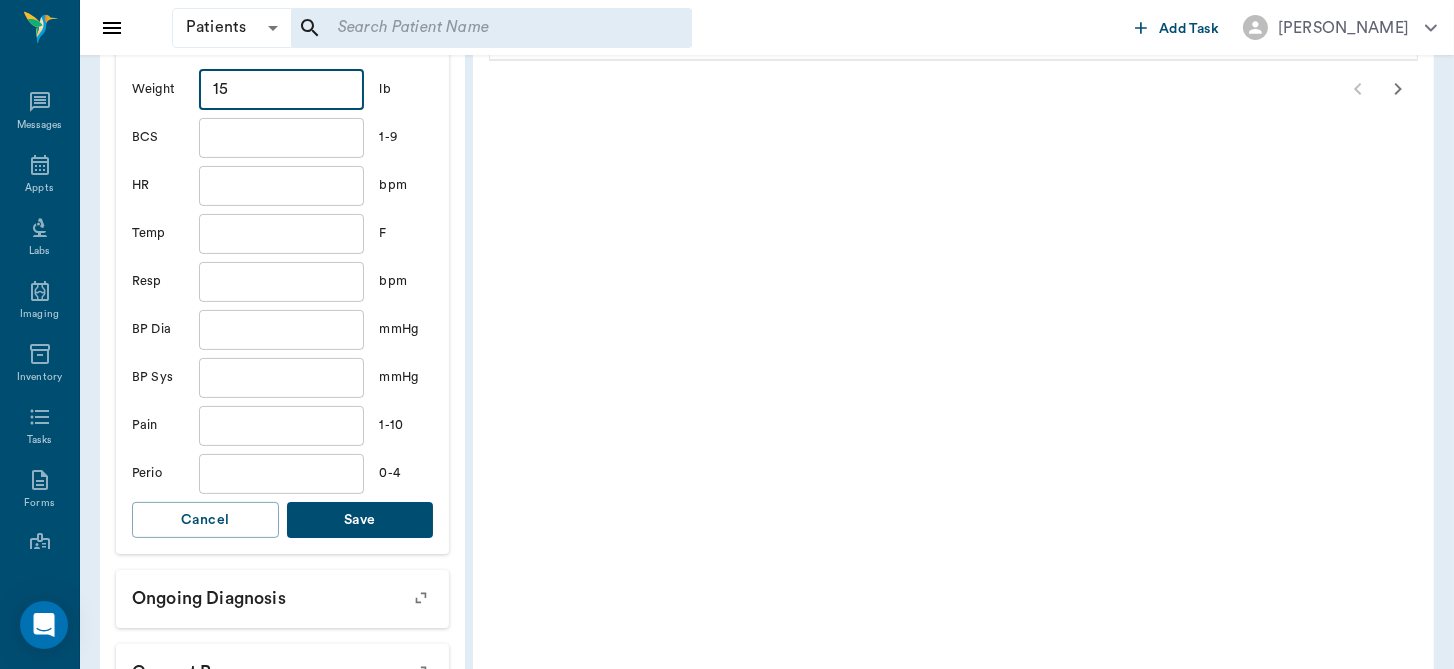 scroll, scrollTop: 774, scrollLeft: 0, axis: vertical 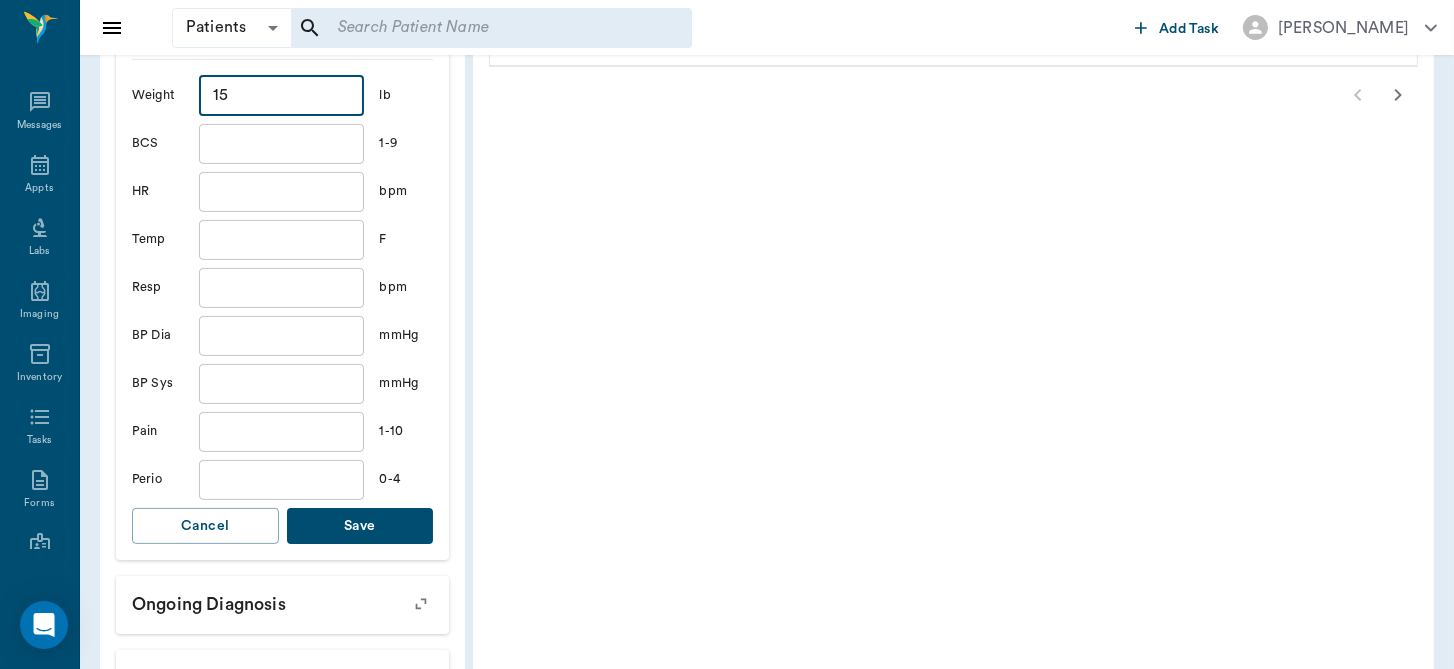 type on "15" 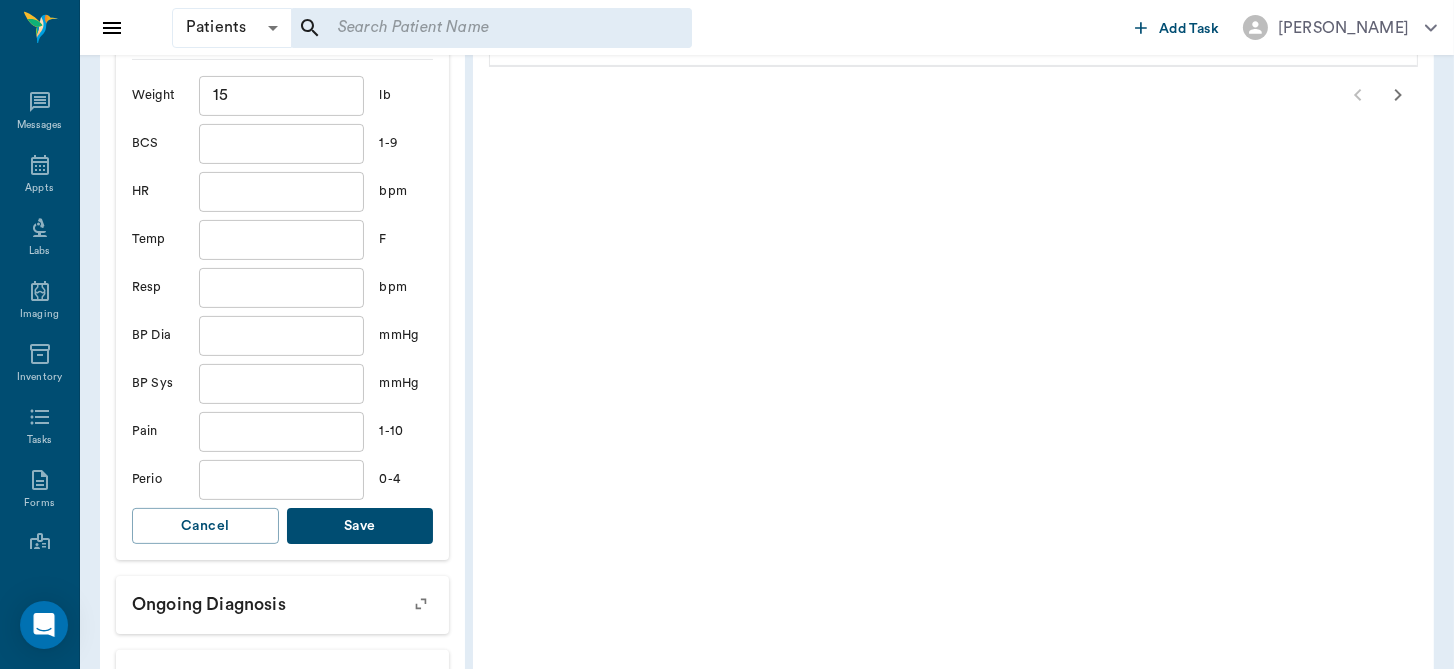 click on "Save" at bounding box center (360, 526) 